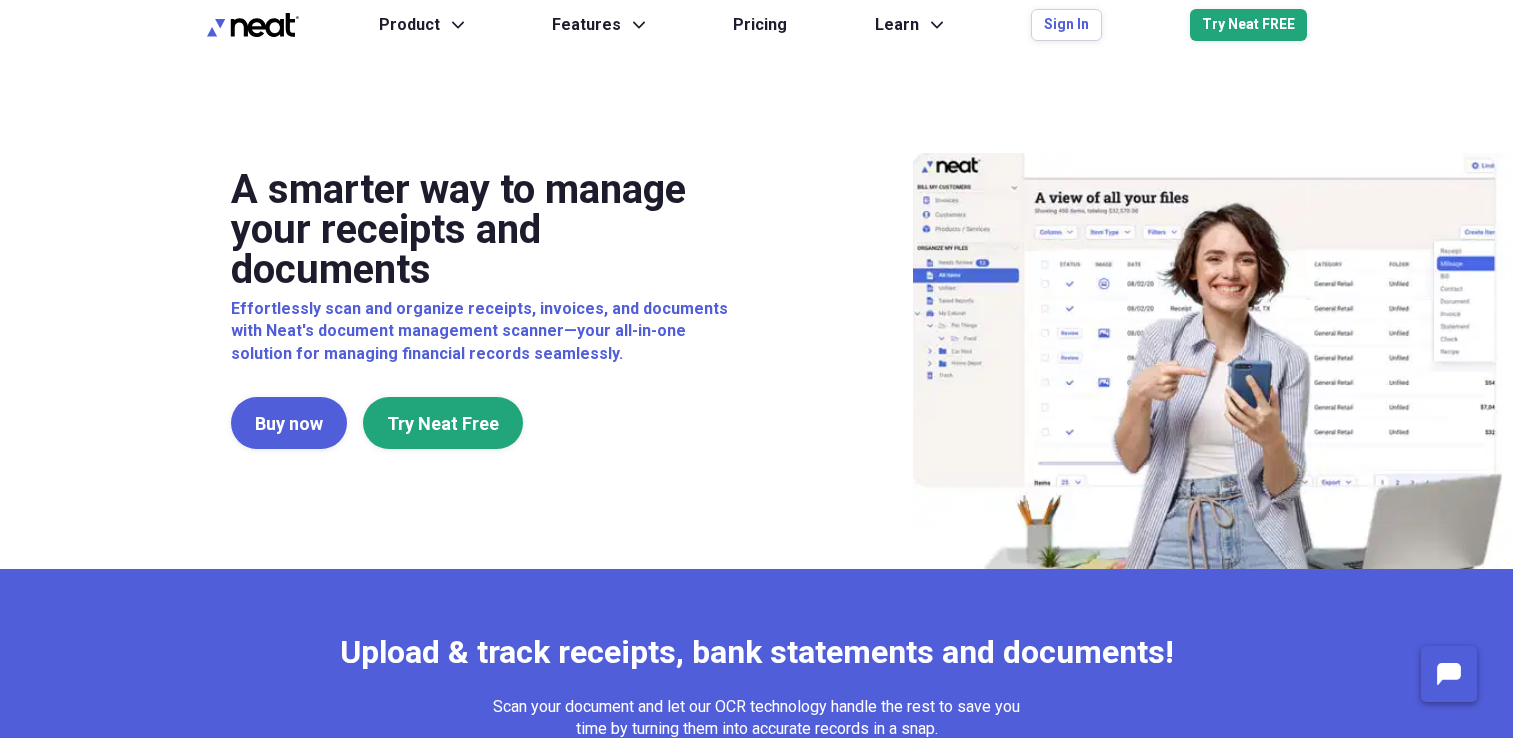 scroll, scrollTop: 0, scrollLeft: 0, axis: both 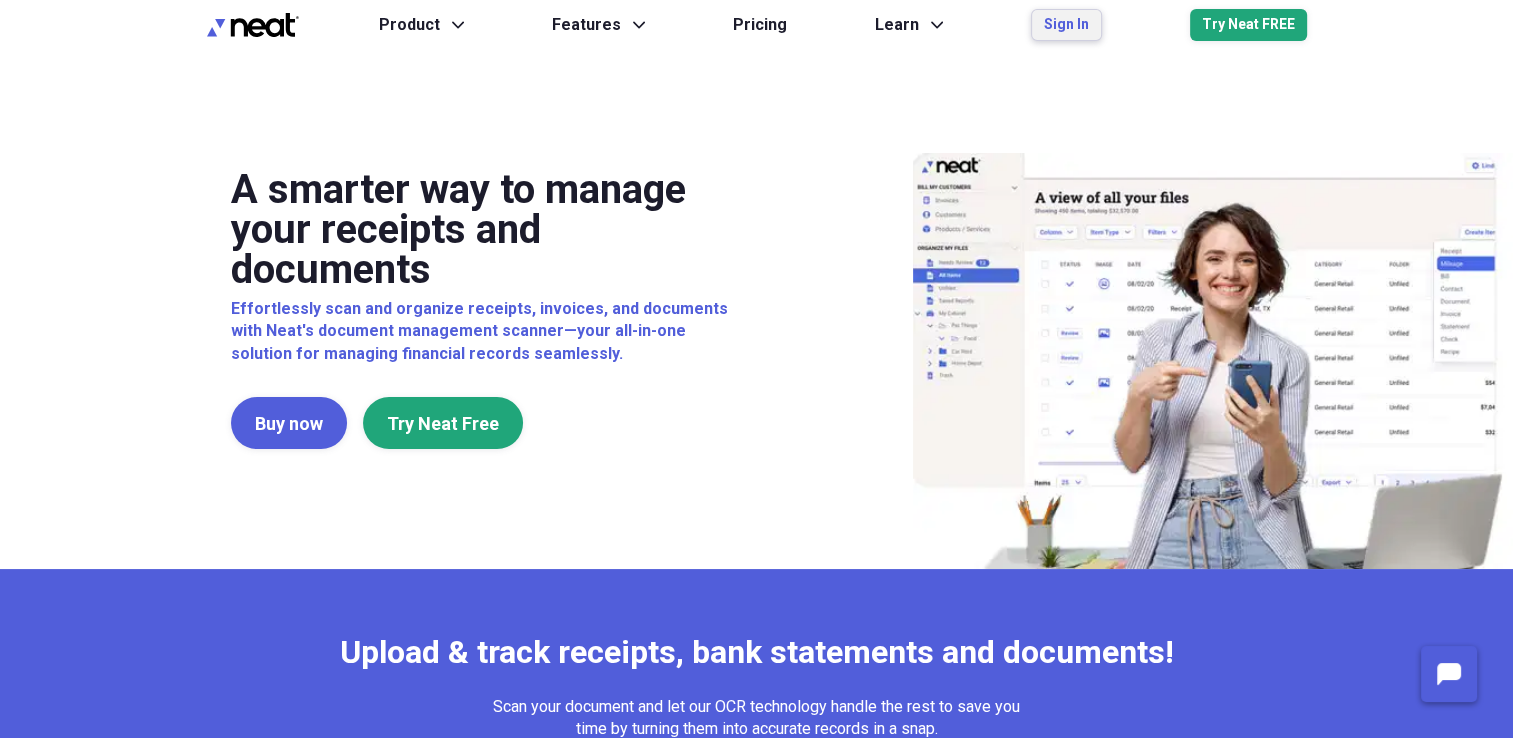 click on "Sign In" at bounding box center (1066, 25) 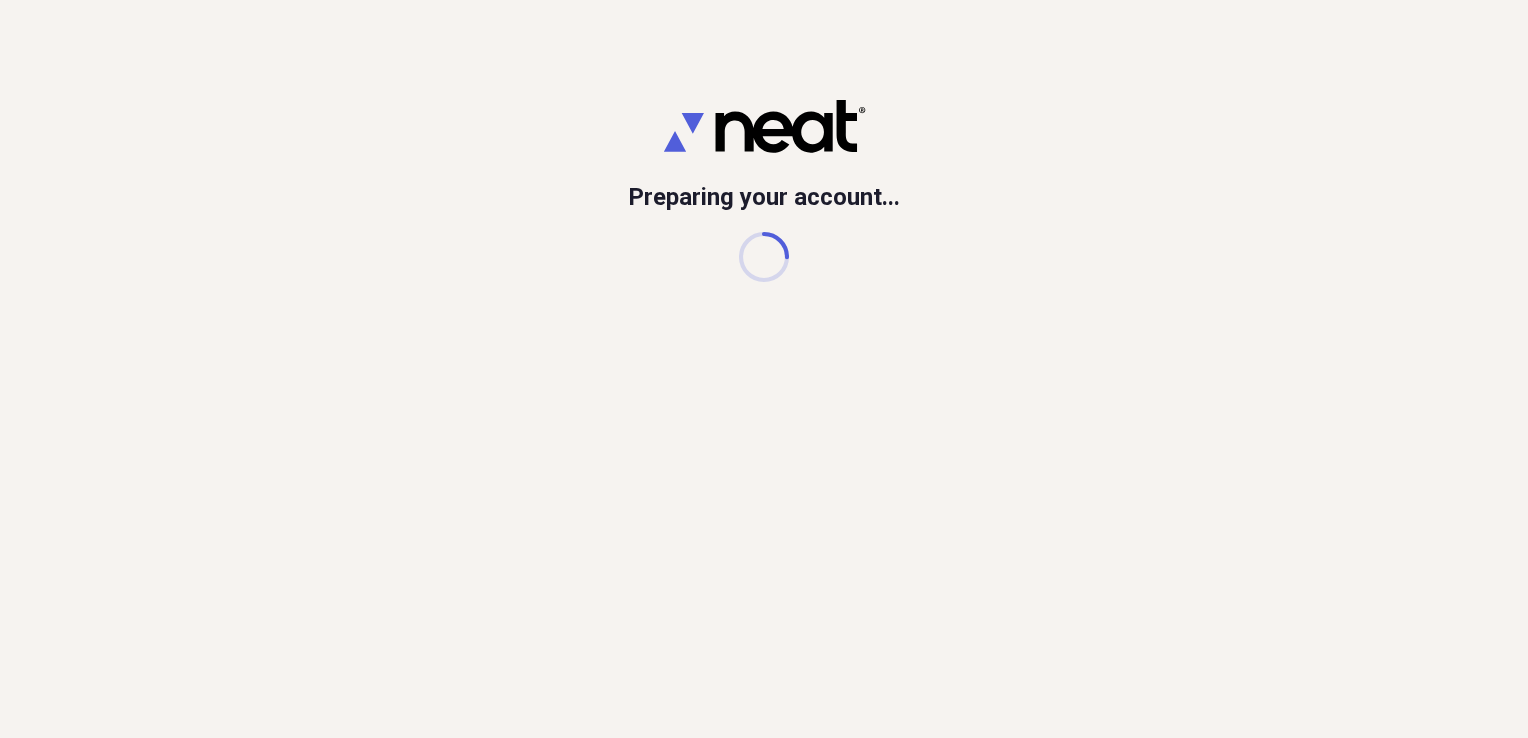 scroll, scrollTop: 0, scrollLeft: 0, axis: both 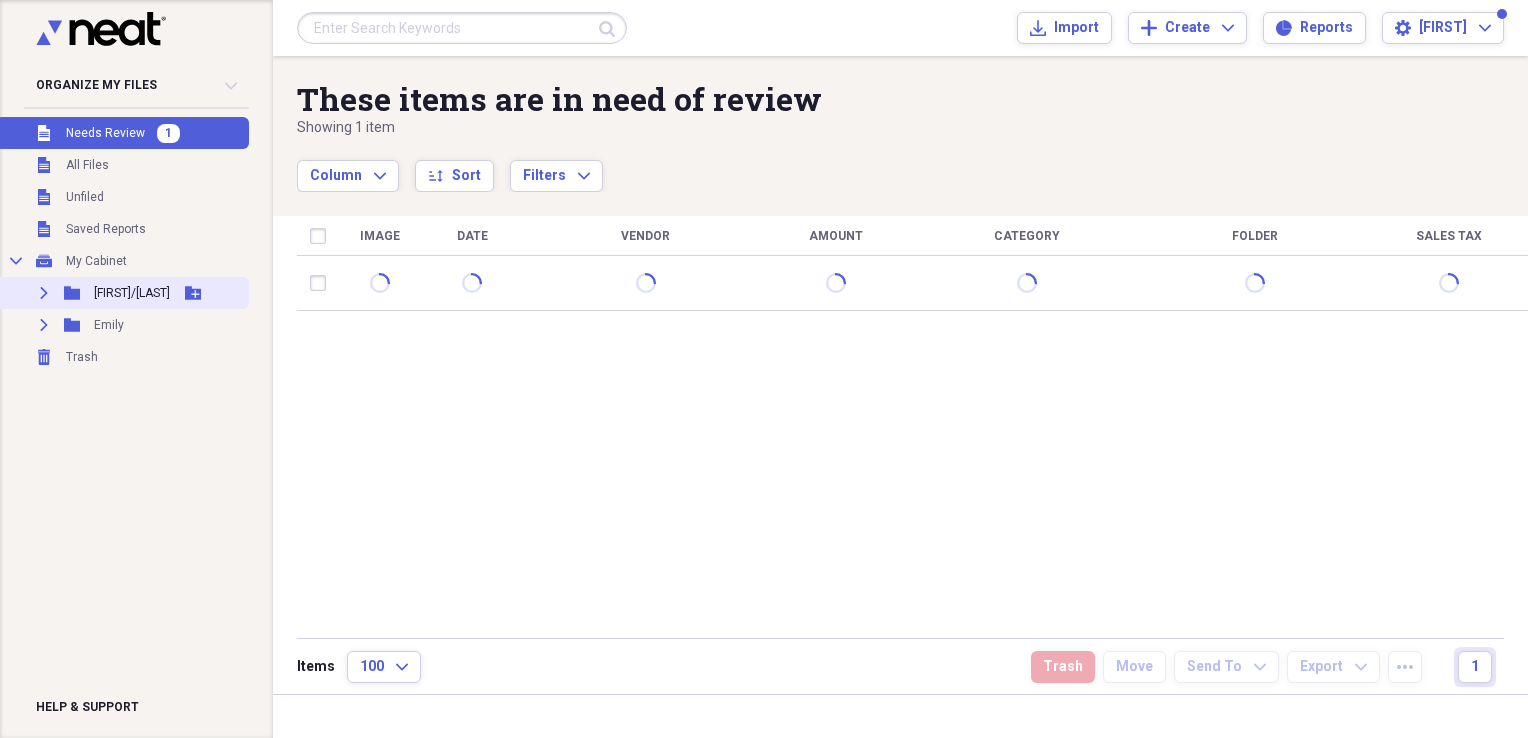 click 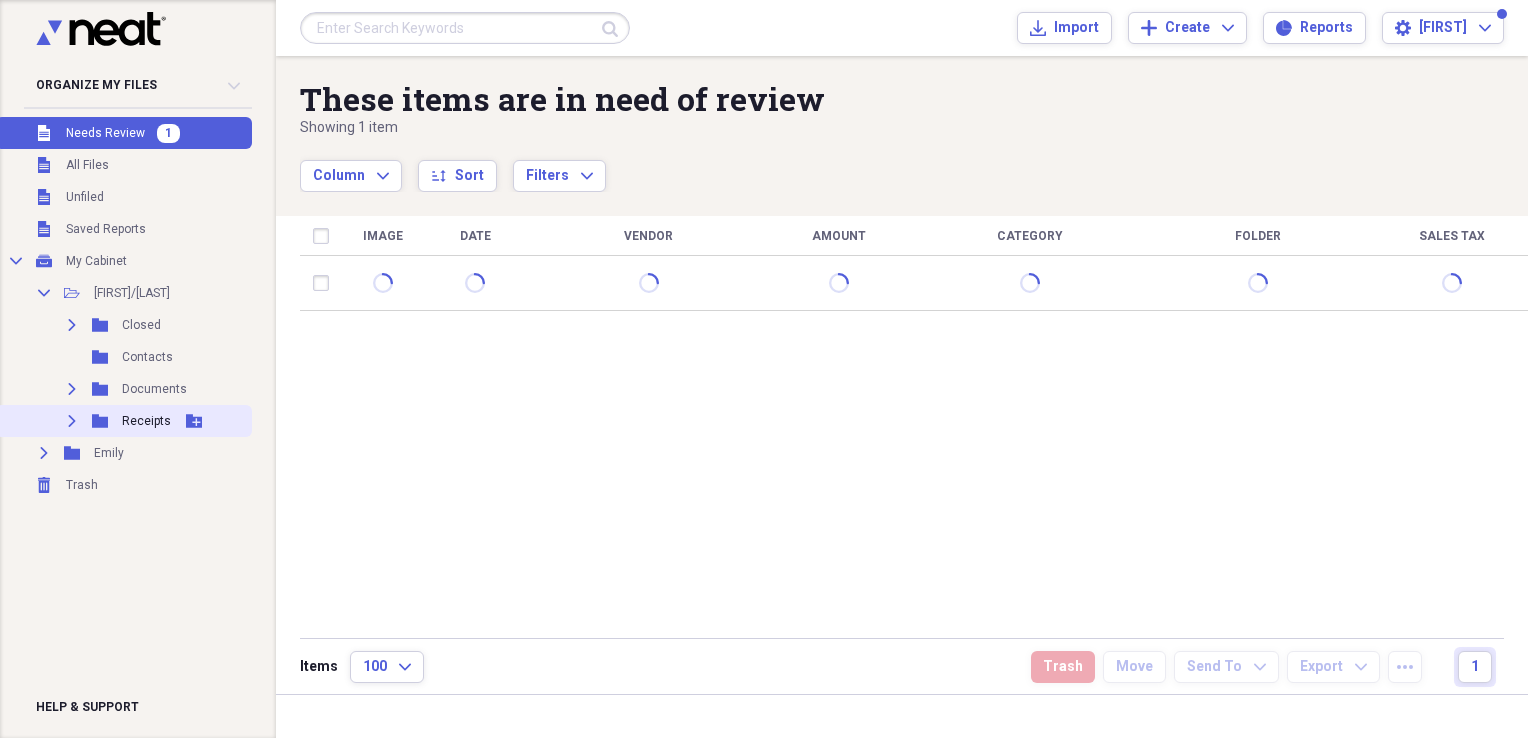 click on "Expand" 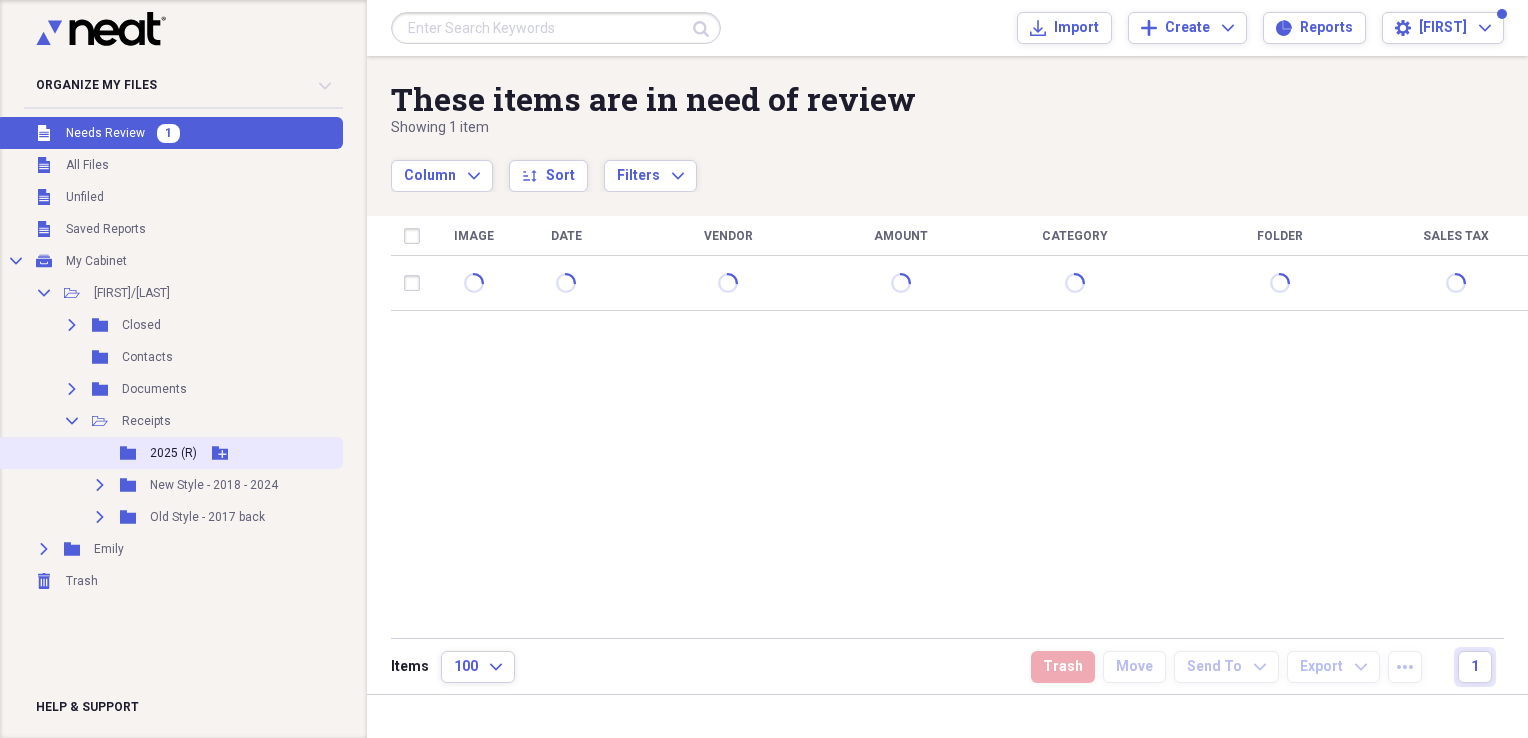click on "2025 (R)" at bounding box center [173, 453] 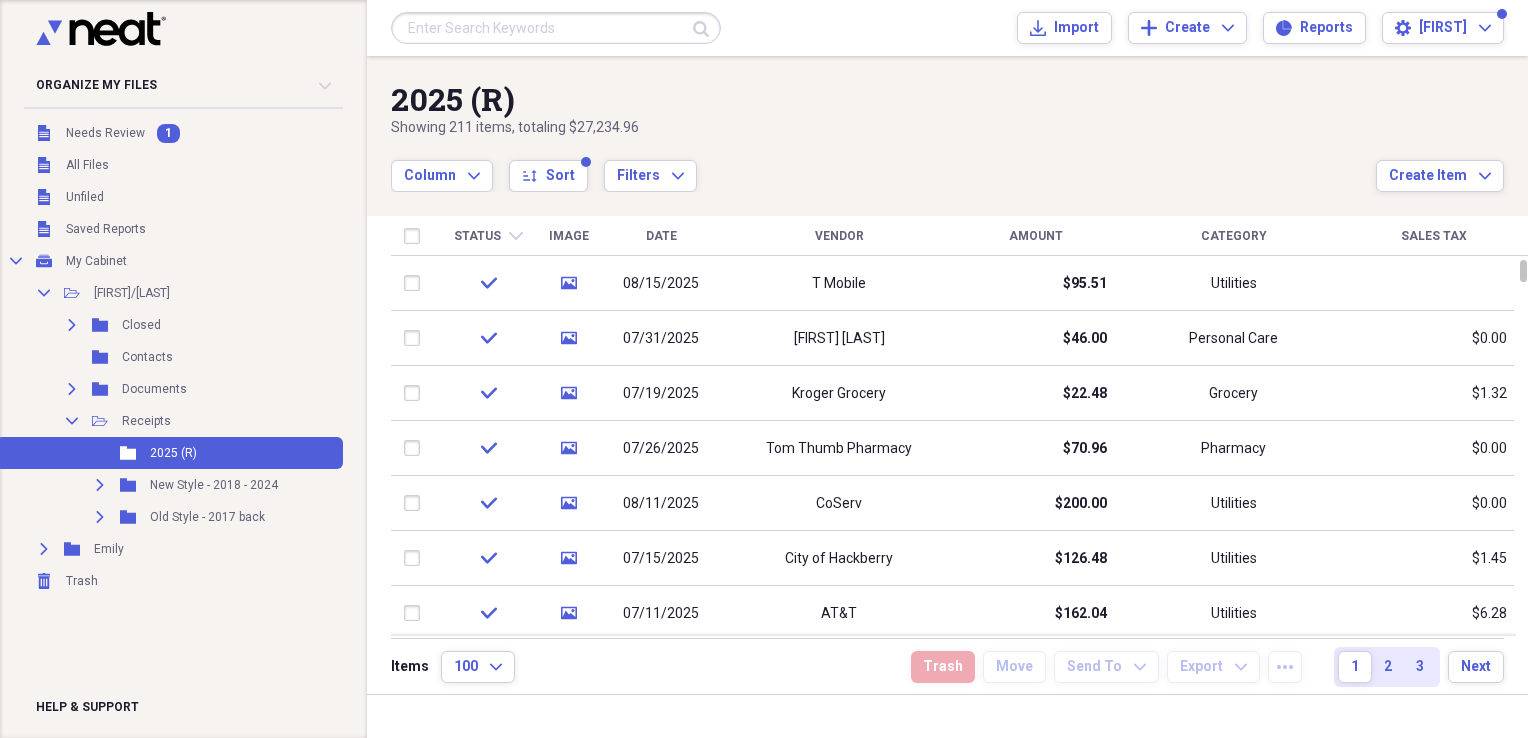 click on "Status" at bounding box center [477, 236] 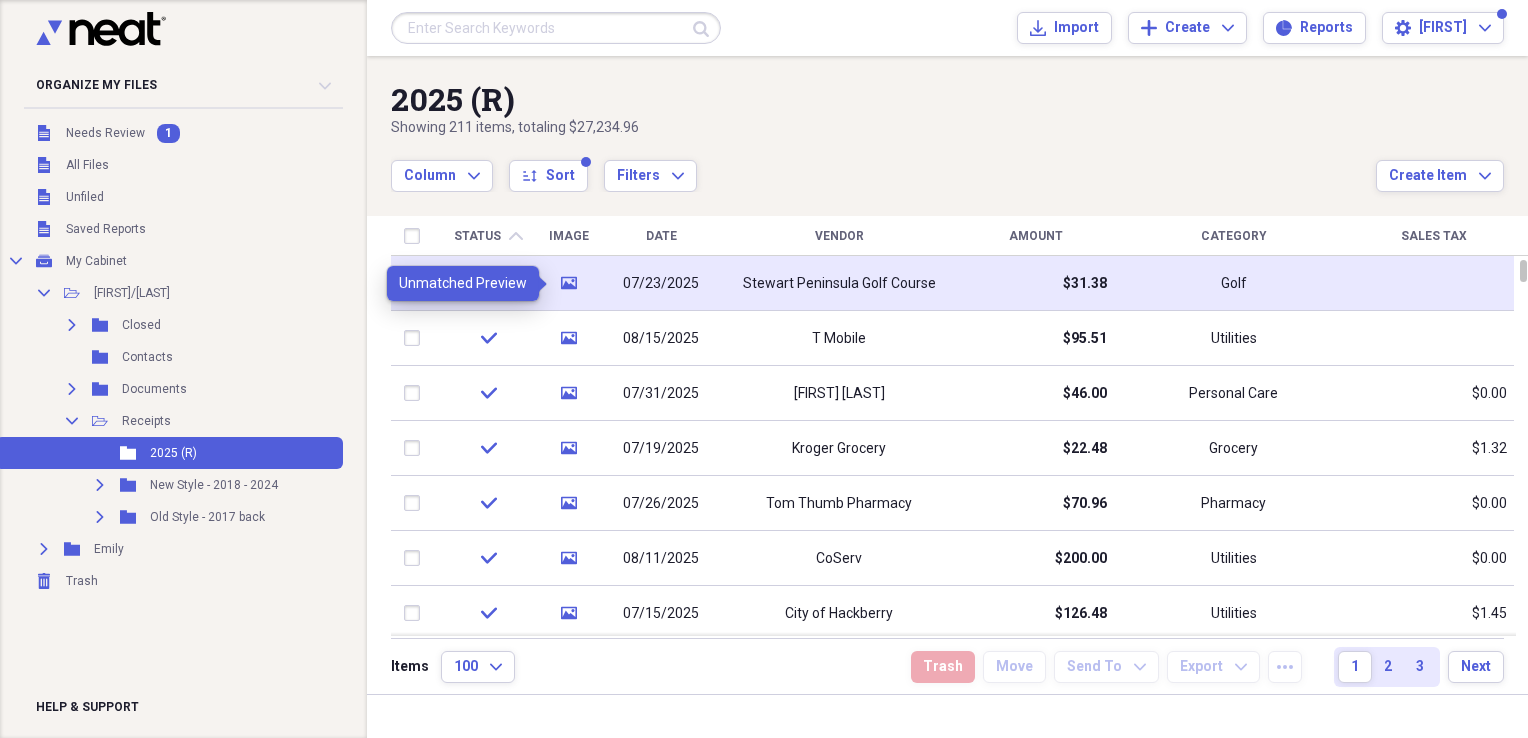 click on "media" 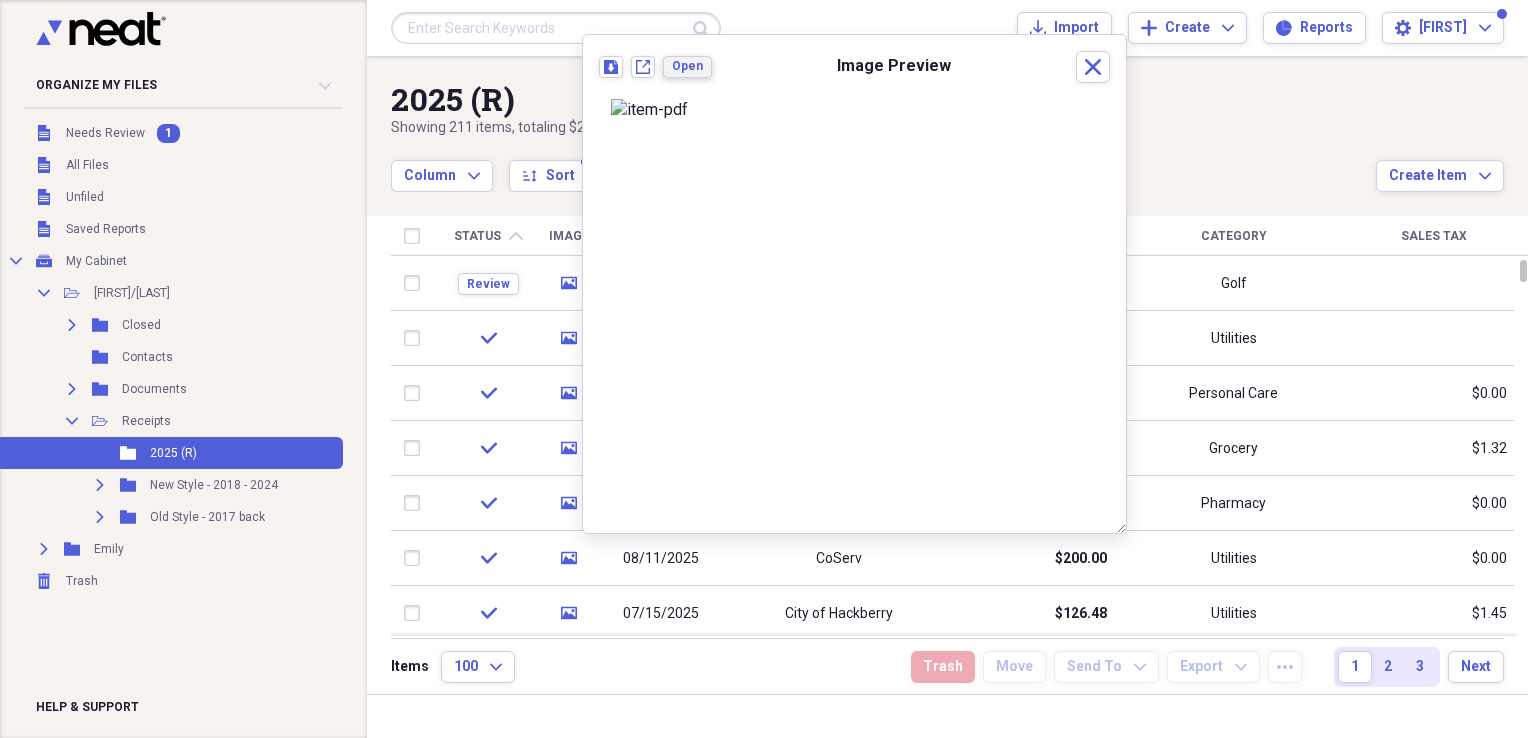 click on "Open" at bounding box center (687, 66) 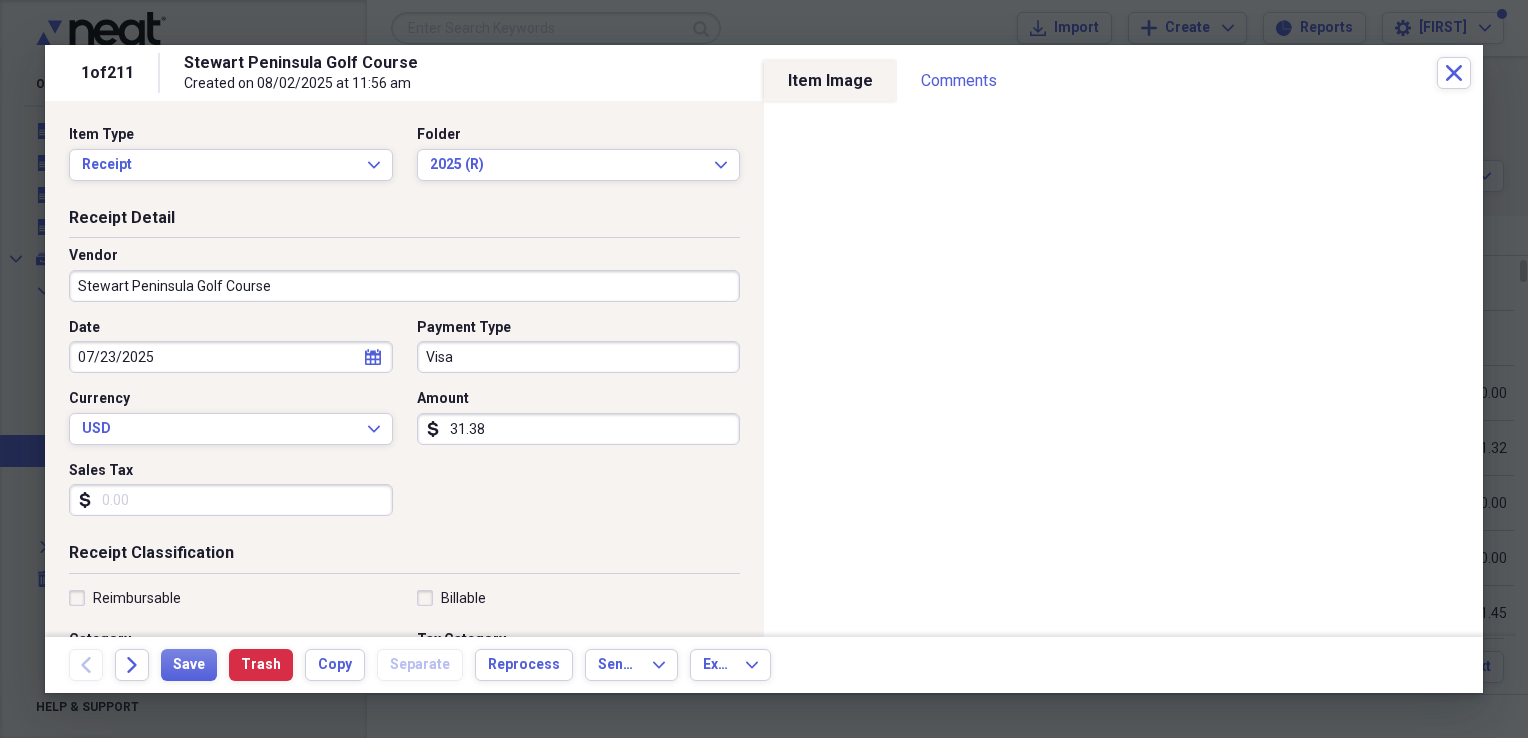 click on "Sales Tax" at bounding box center (231, 500) 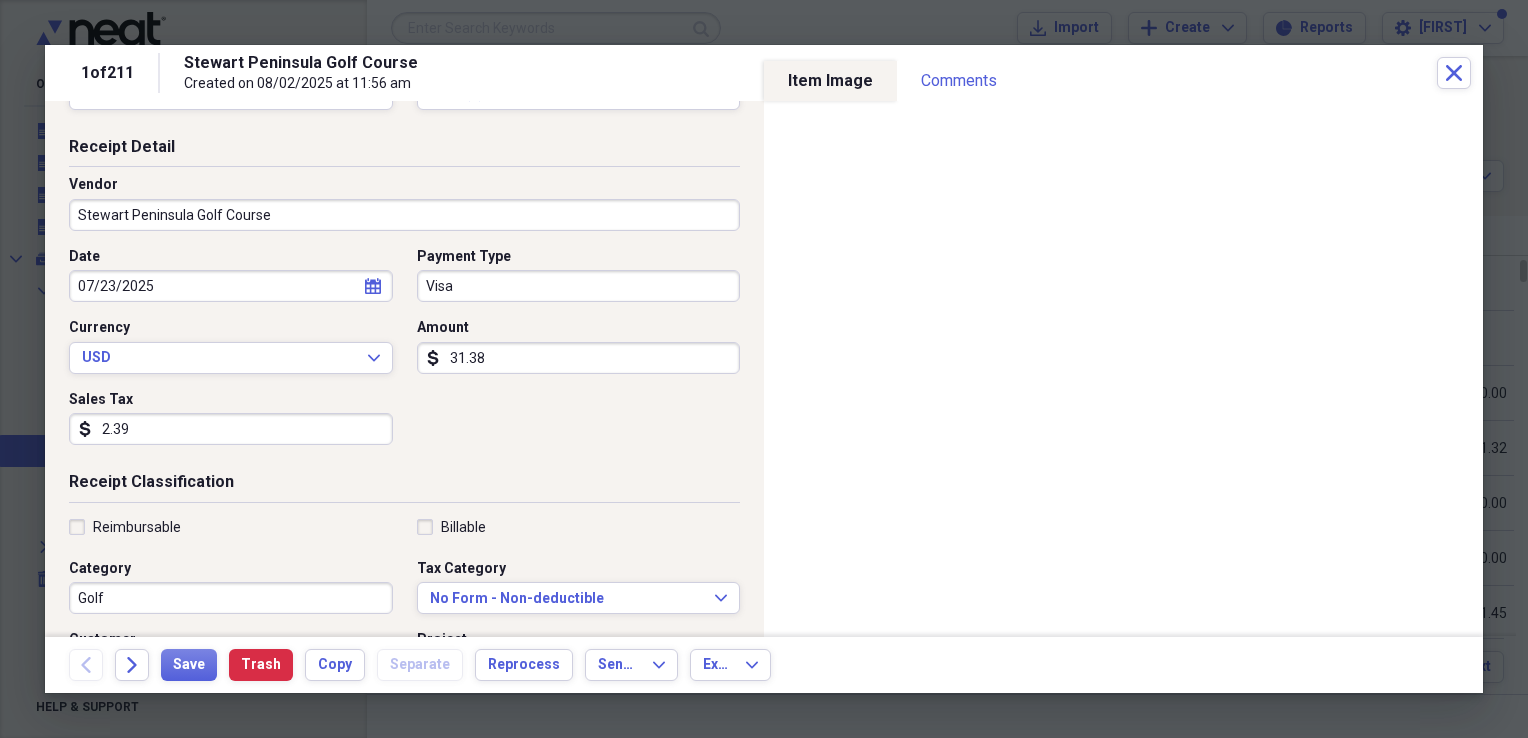 scroll, scrollTop: 132, scrollLeft: 0, axis: vertical 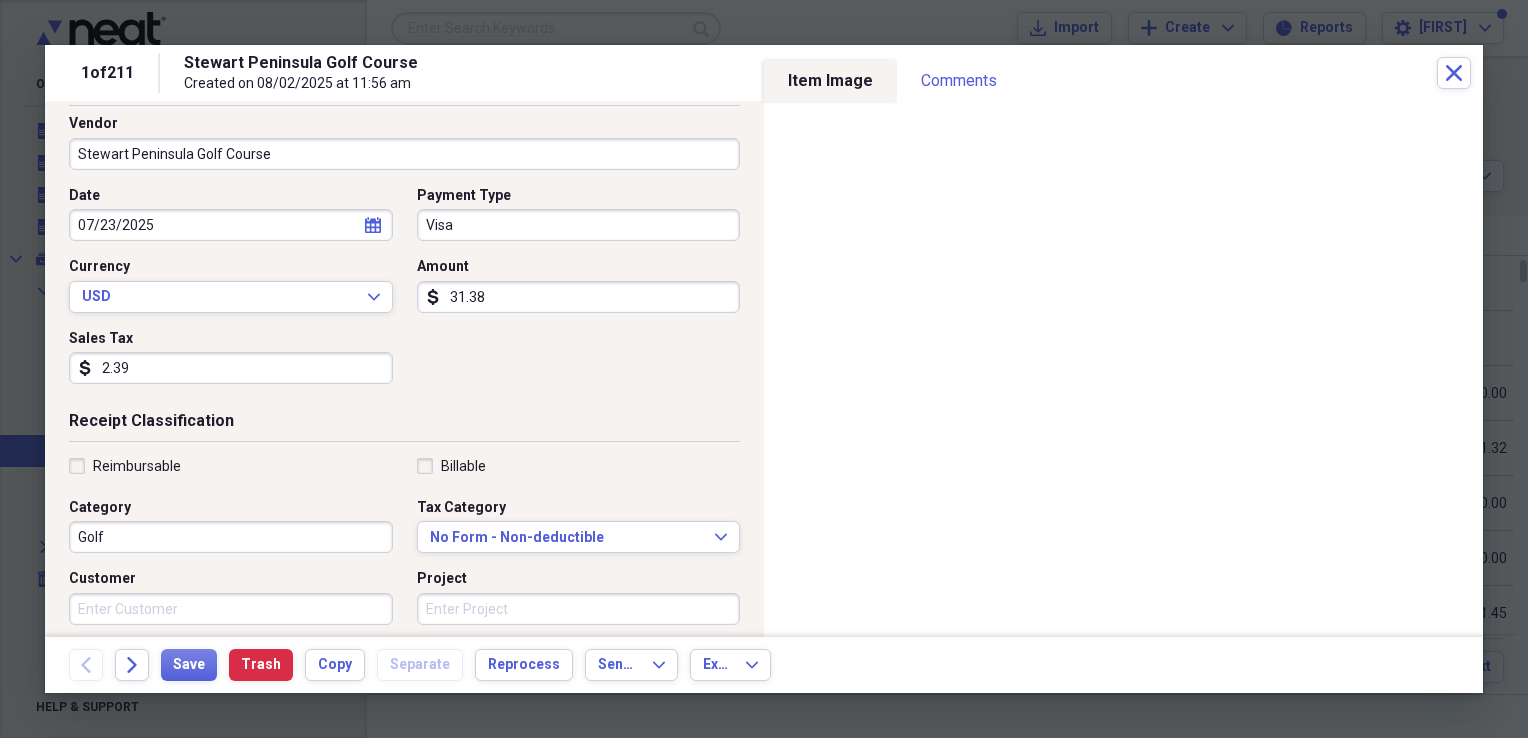 type on "2.39" 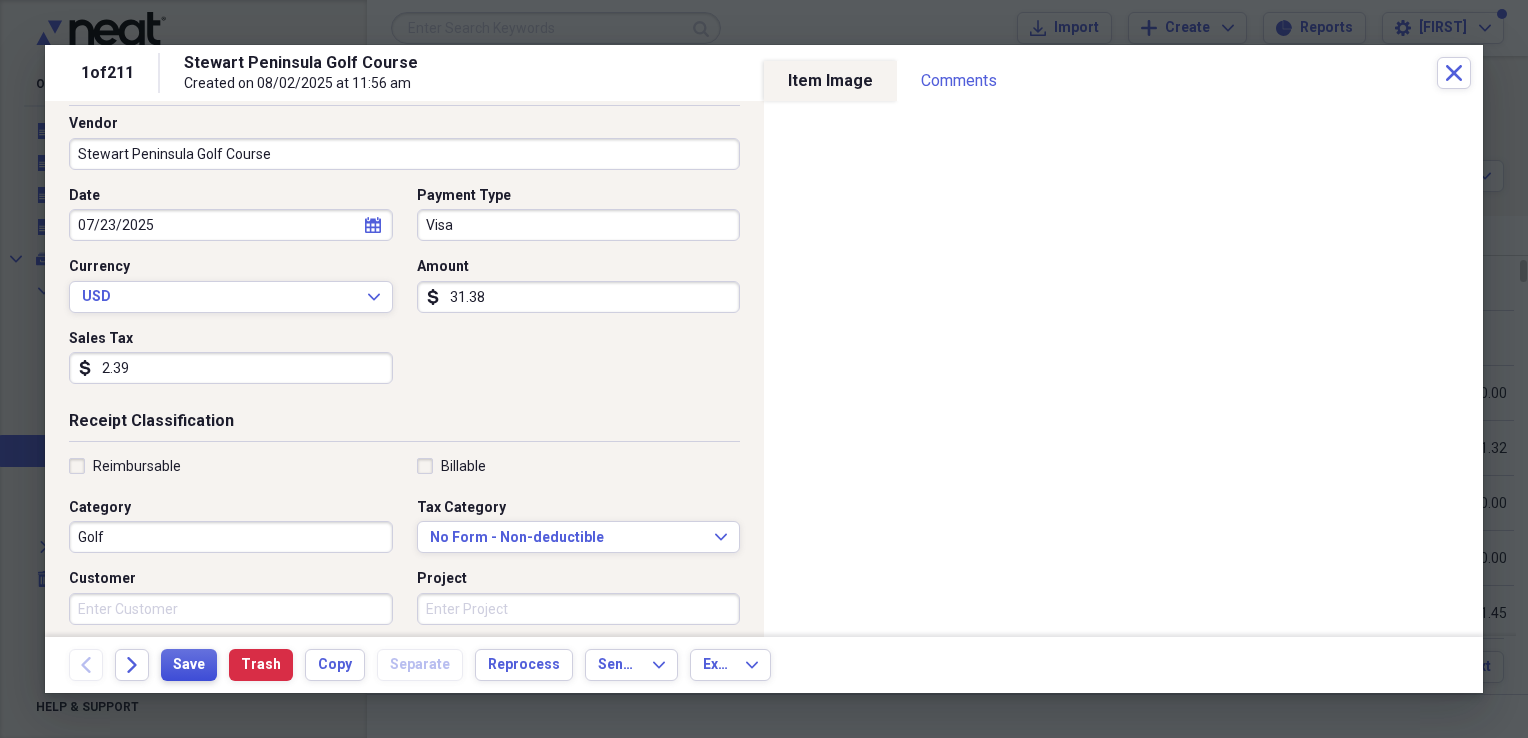 click on "Save" at bounding box center [189, 665] 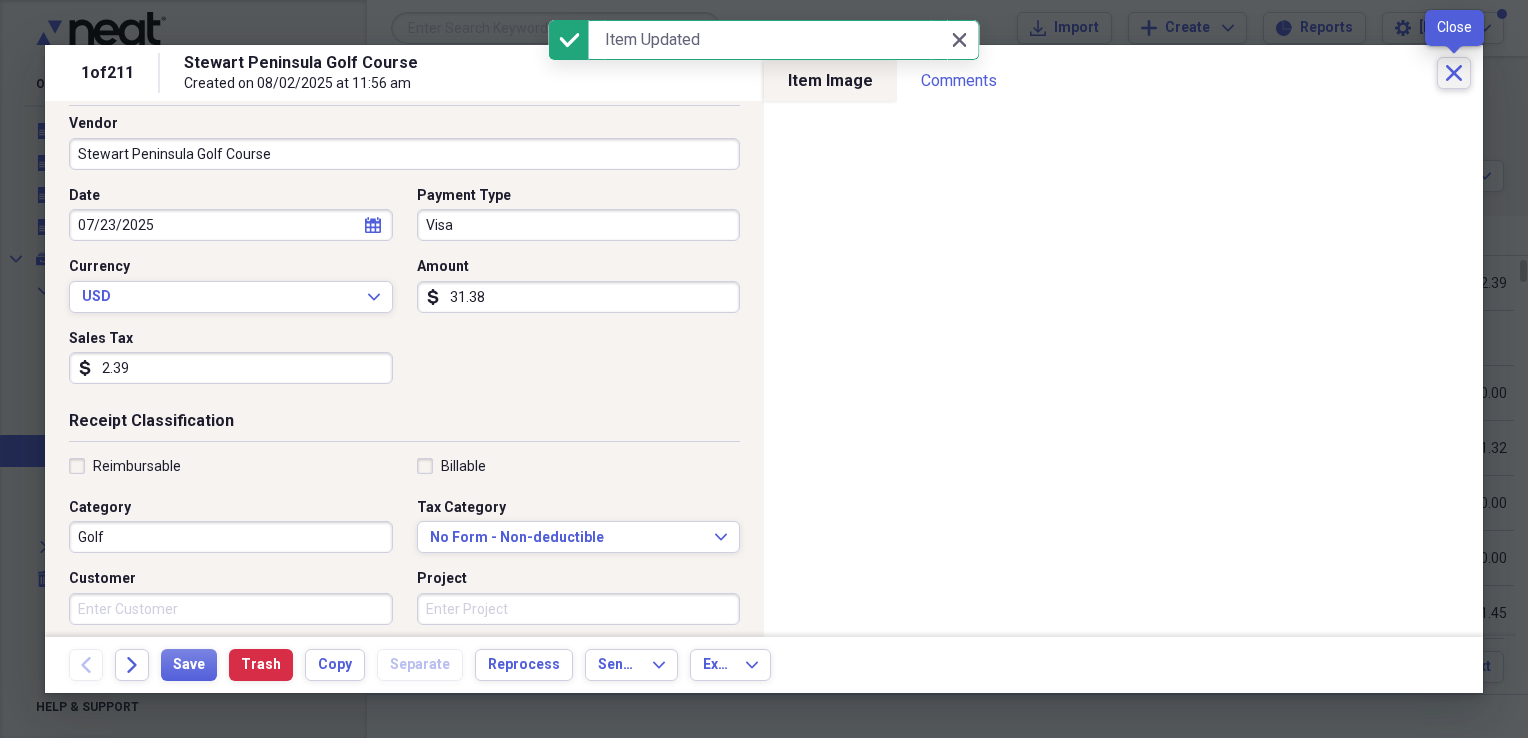 click 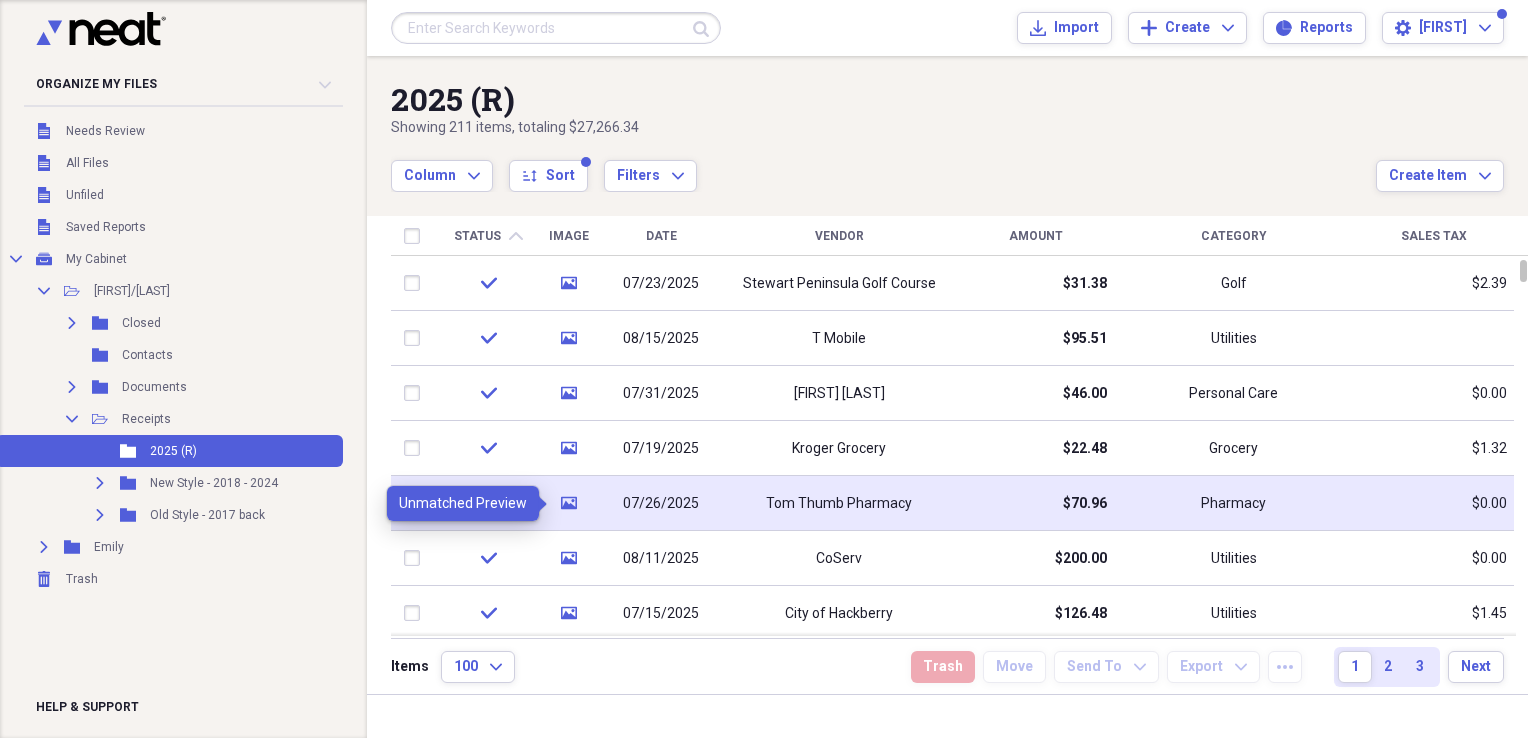 click on "media" 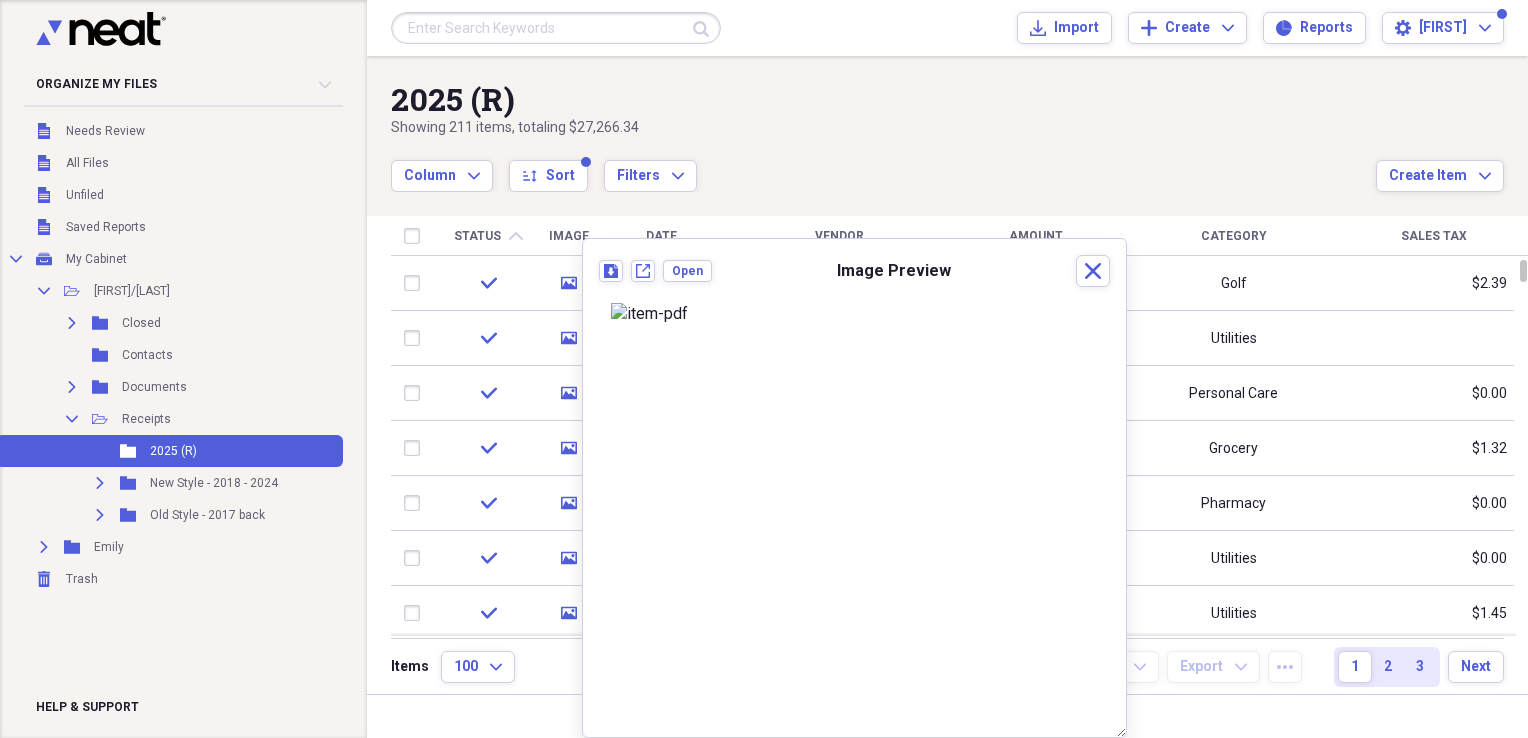 scroll, scrollTop: 0, scrollLeft: 0, axis: both 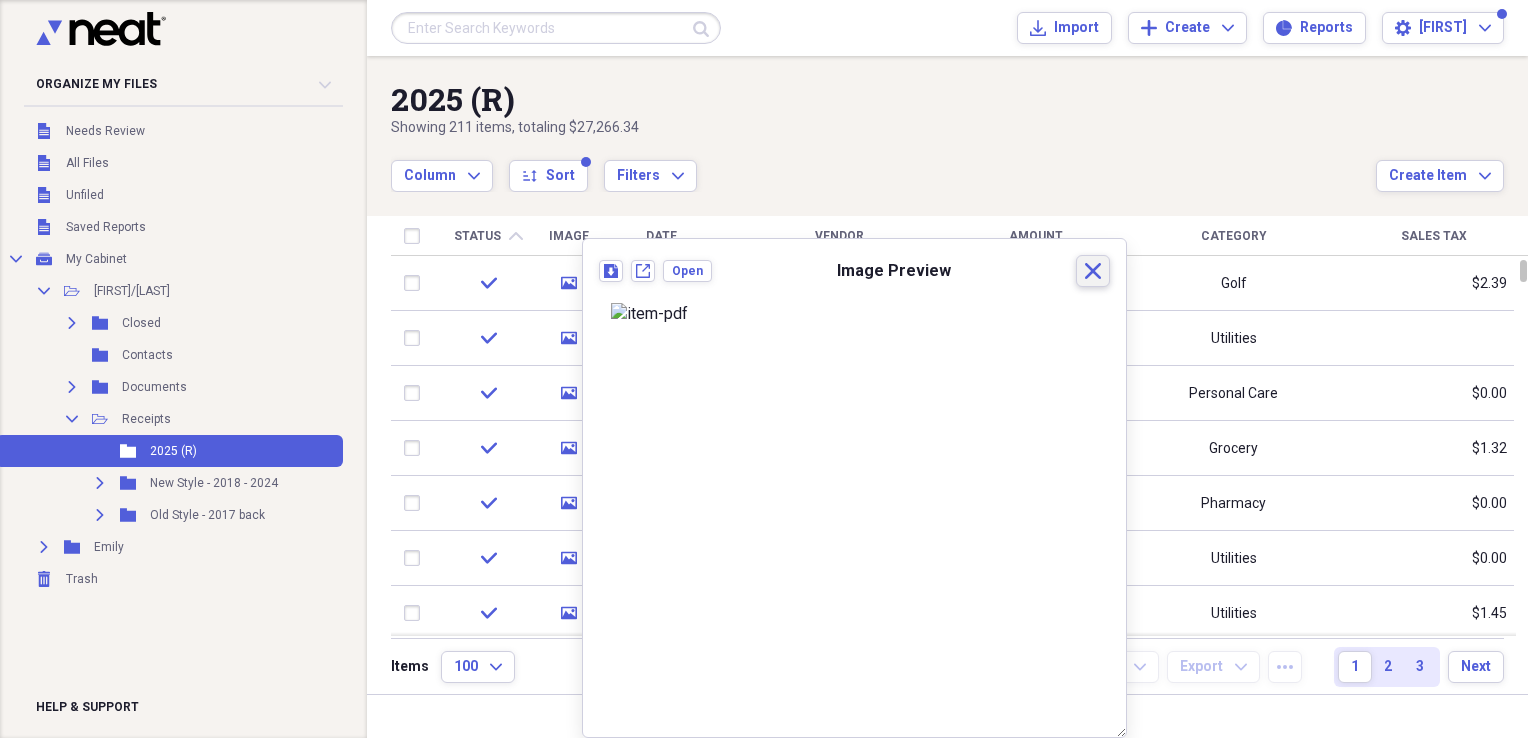 click on "Close" 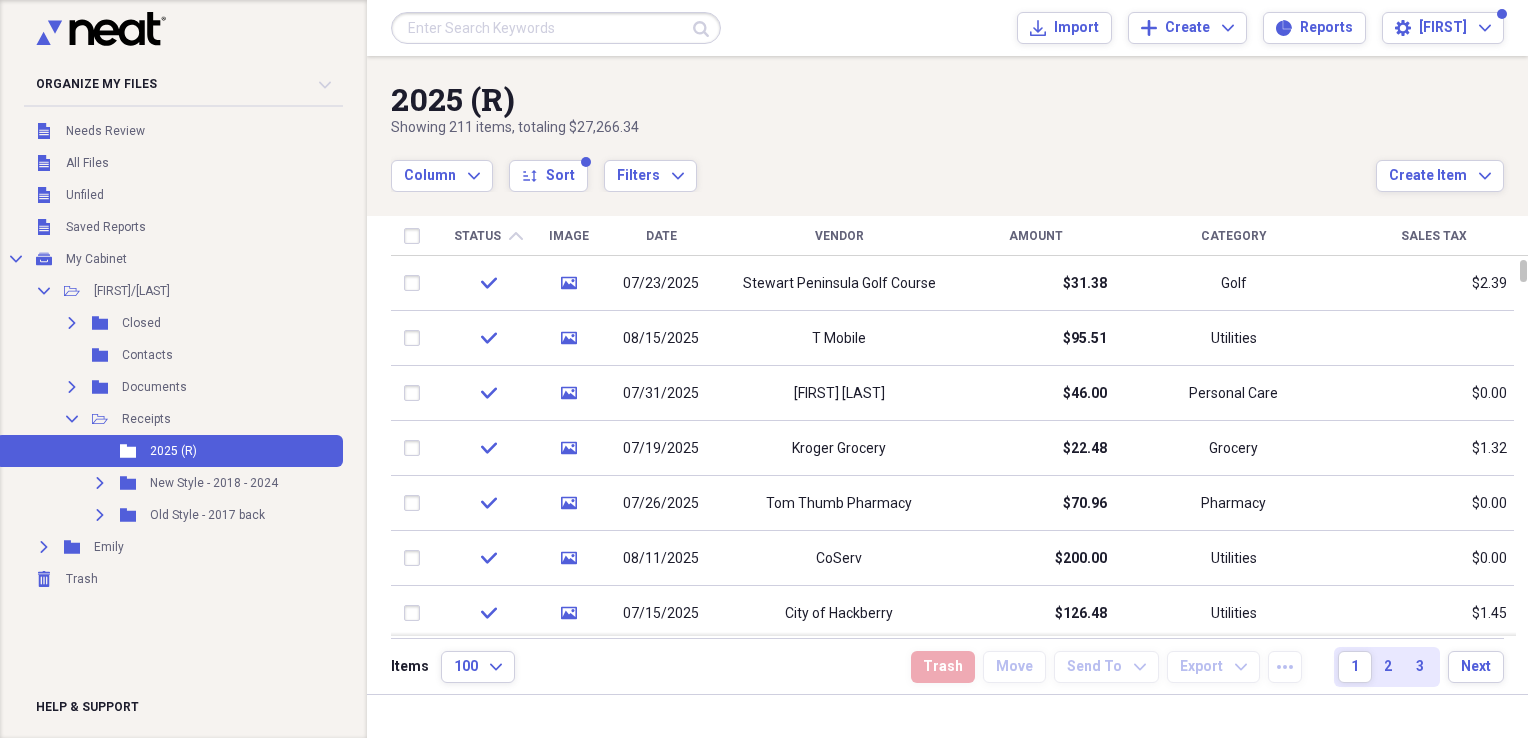 click on "Amount" at bounding box center (1036, 236) 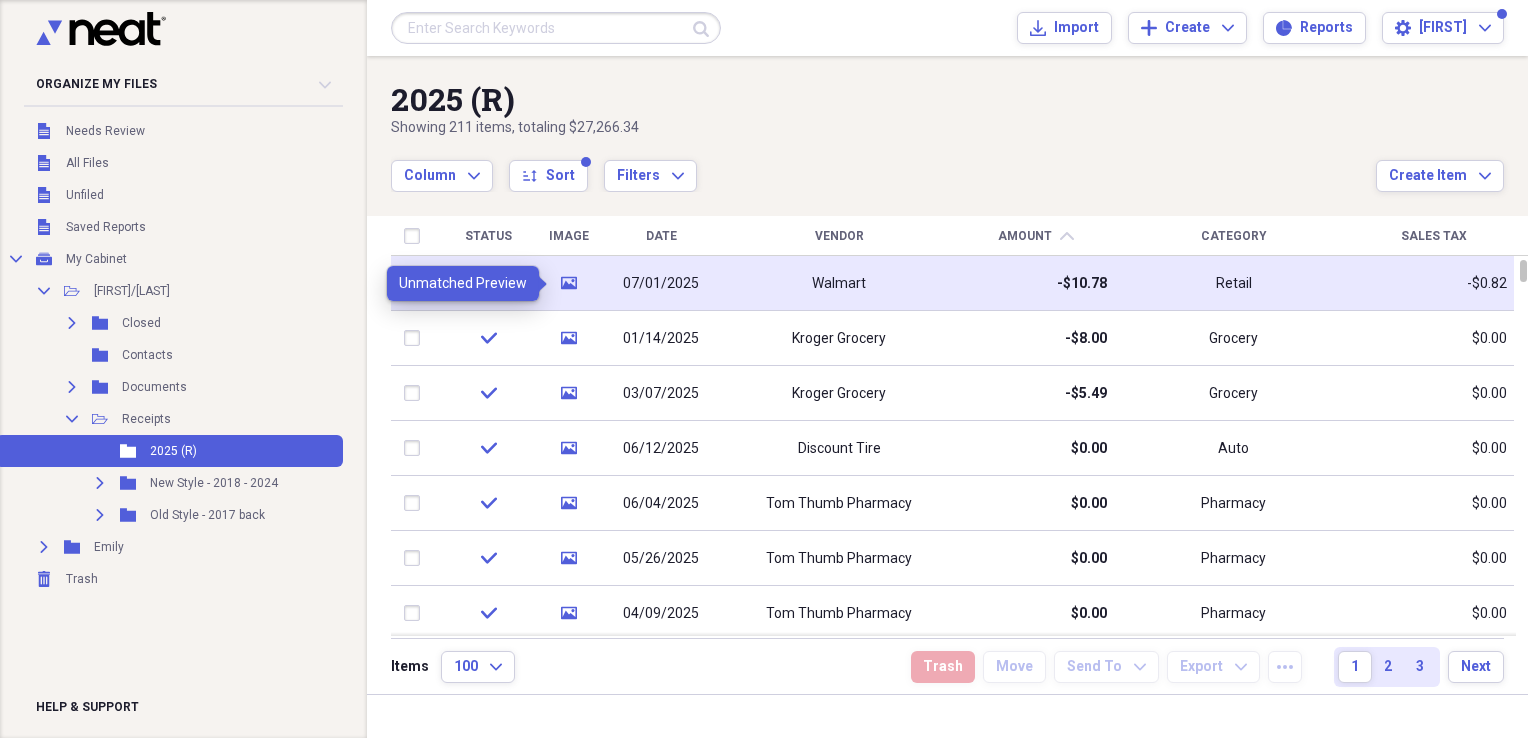 click on "media" 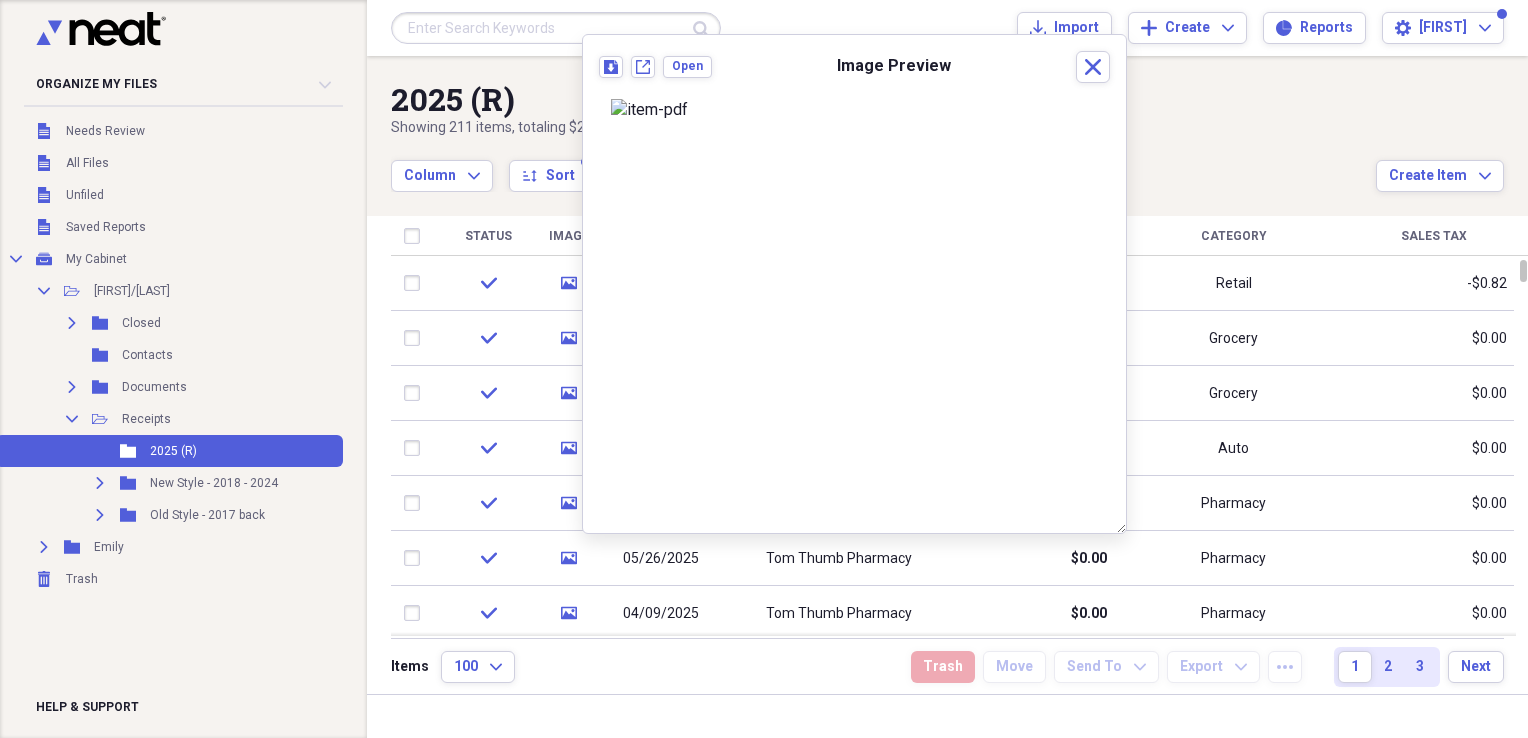 scroll, scrollTop: 0, scrollLeft: 0, axis: both 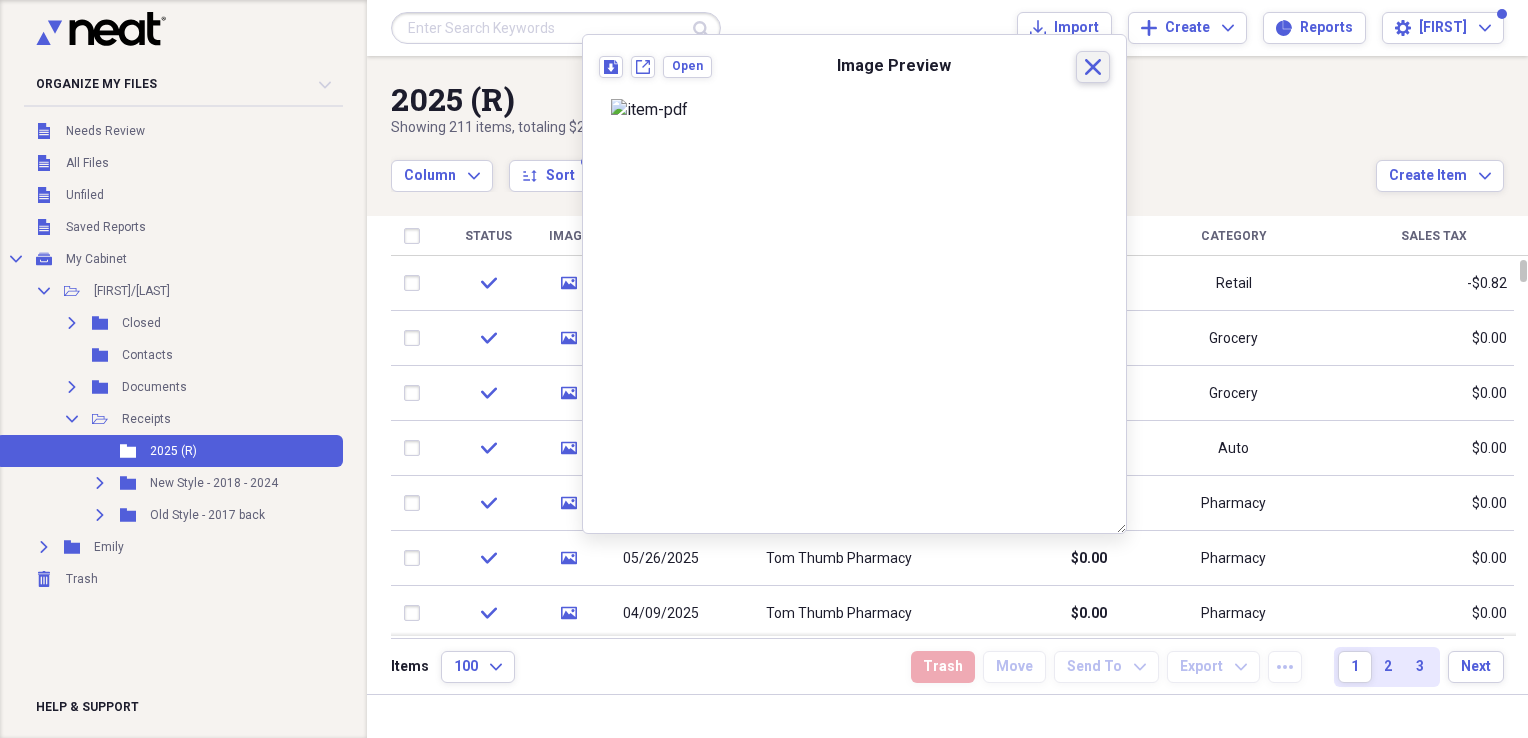 click on "Close" at bounding box center (1093, 67) 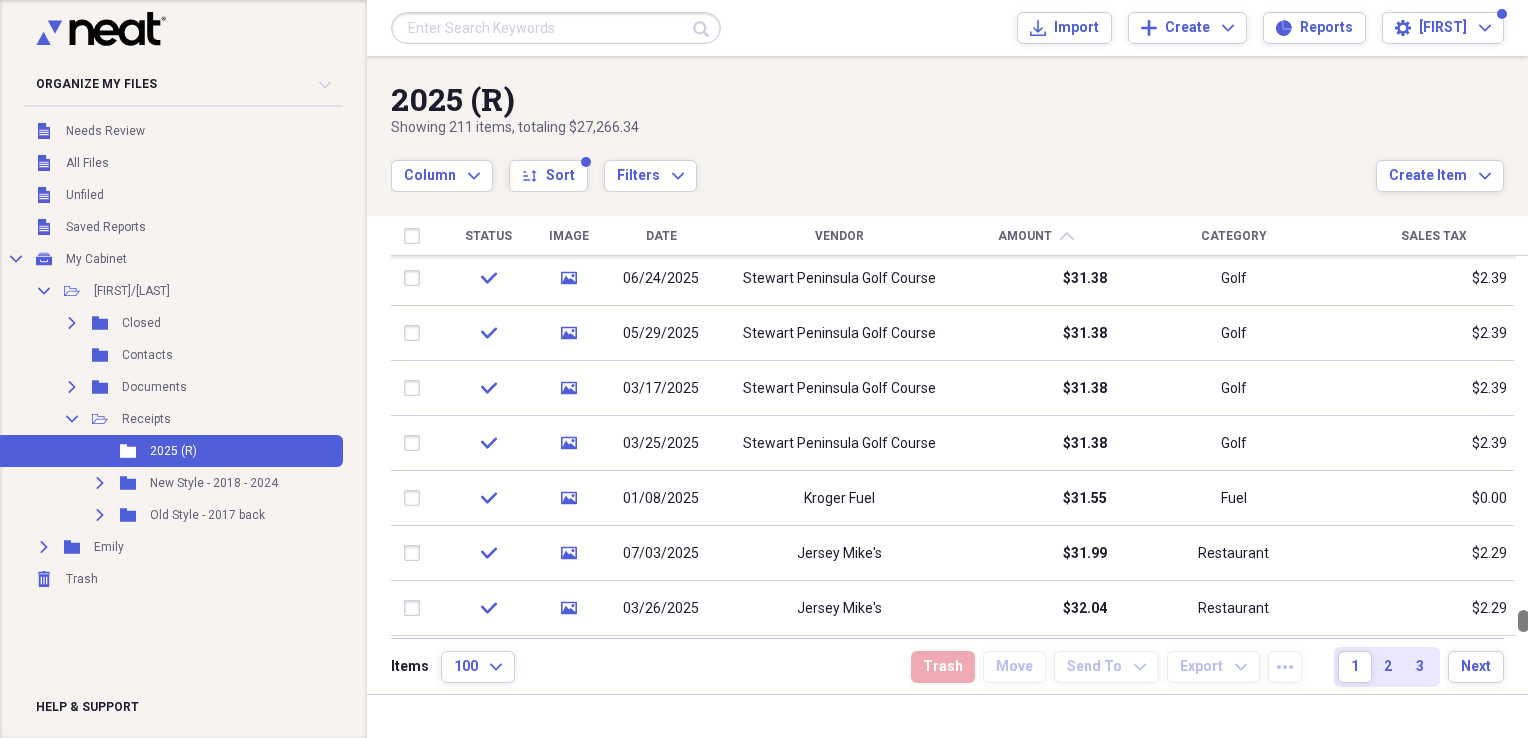 drag, startPoint x: 1517, startPoint y: 268, endPoint x: 1531, endPoint y: 646, distance: 378.25916 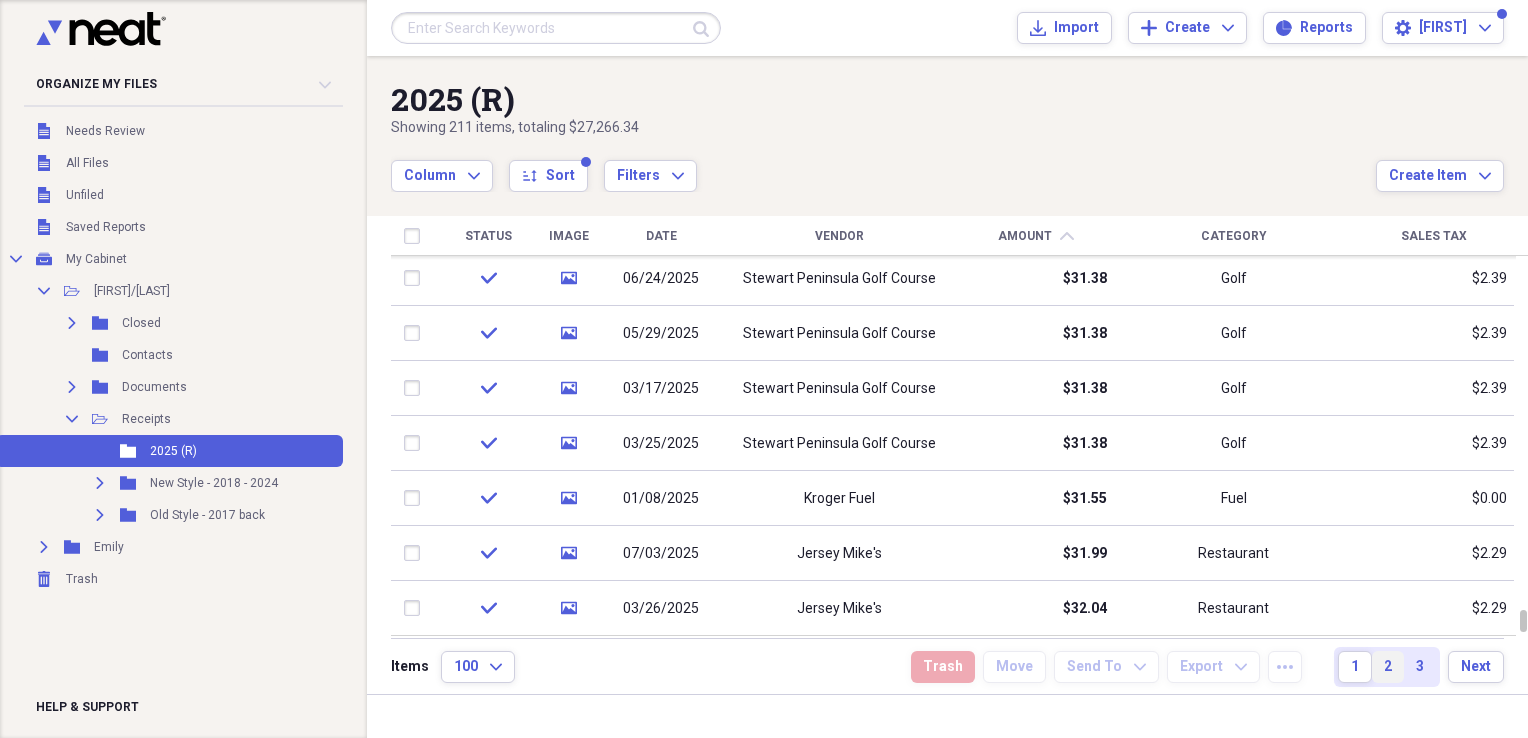 click on "2" at bounding box center (1388, 667) 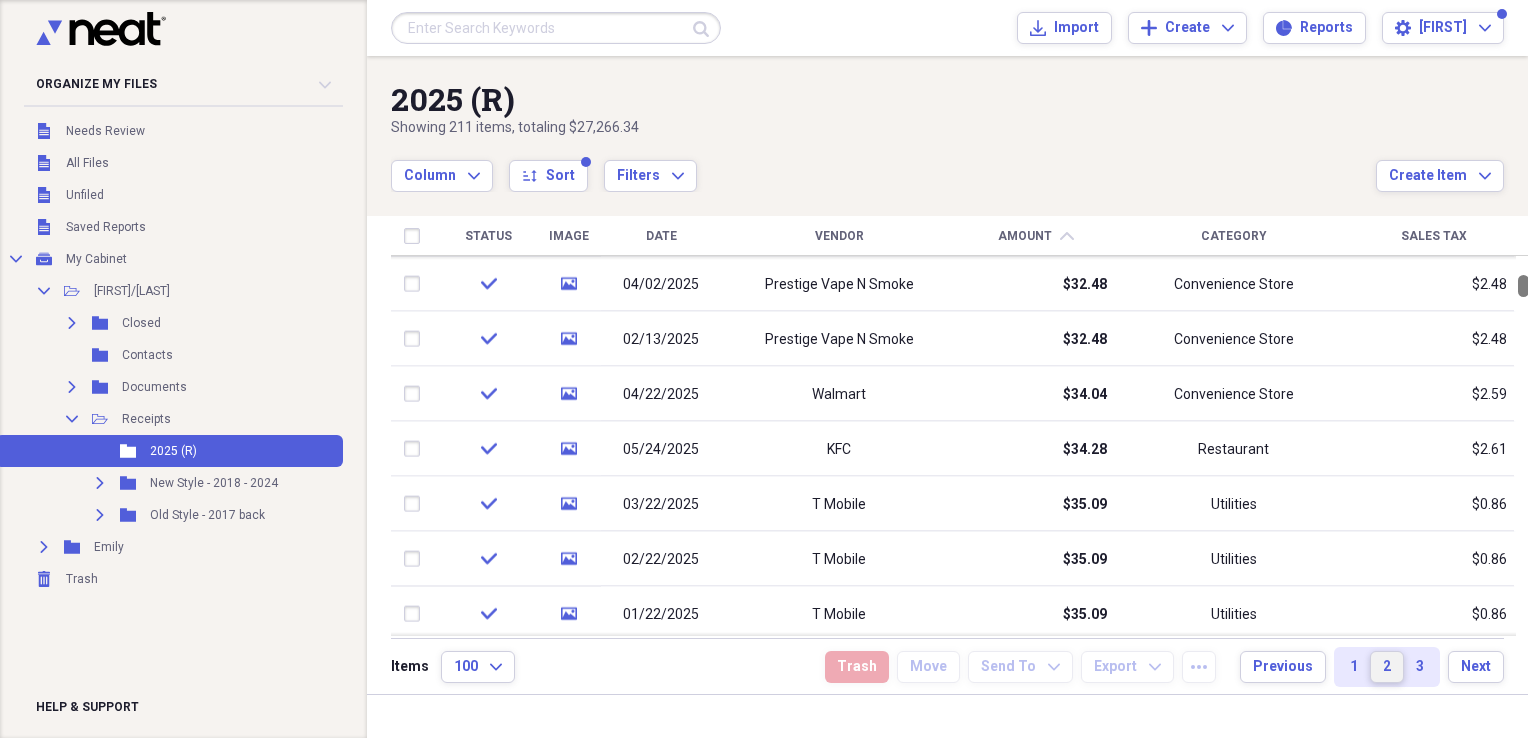 drag, startPoint x: 1517, startPoint y: 272, endPoint x: 1524, endPoint y: 287, distance: 16.552946 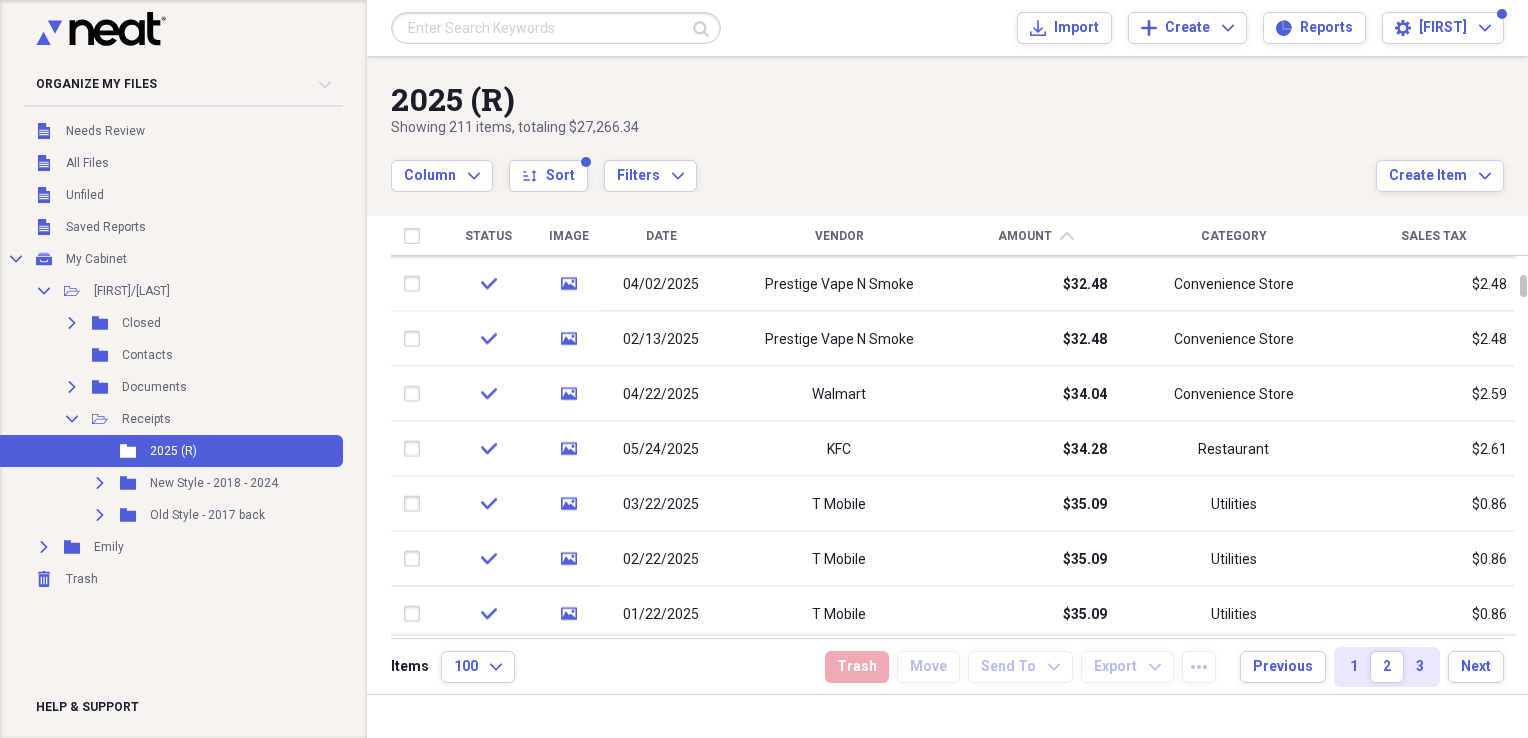 click on "Vendor" at bounding box center (839, 236) 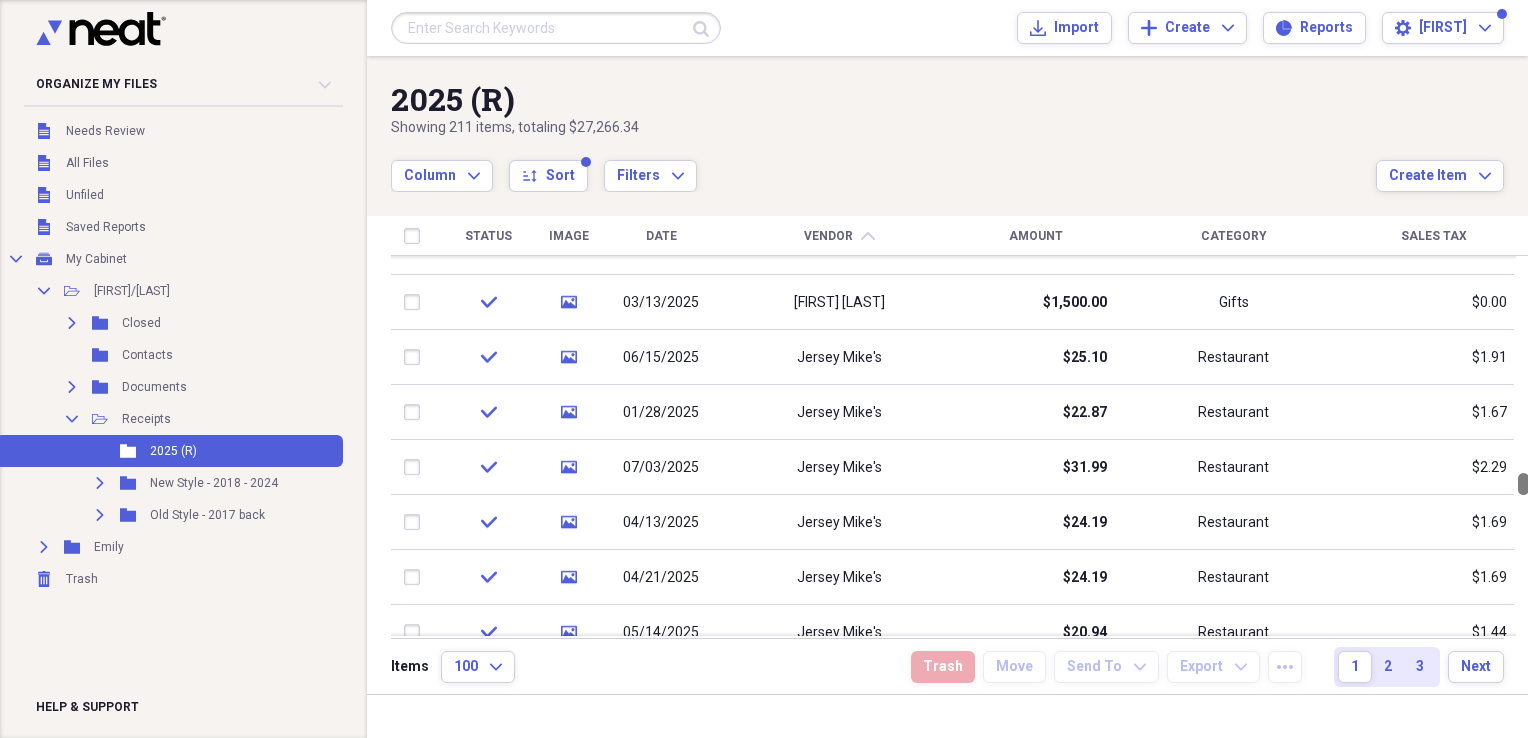 drag, startPoint x: 1518, startPoint y: 267, endPoint x: 1531, endPoint y: 480, distance: 213.39635 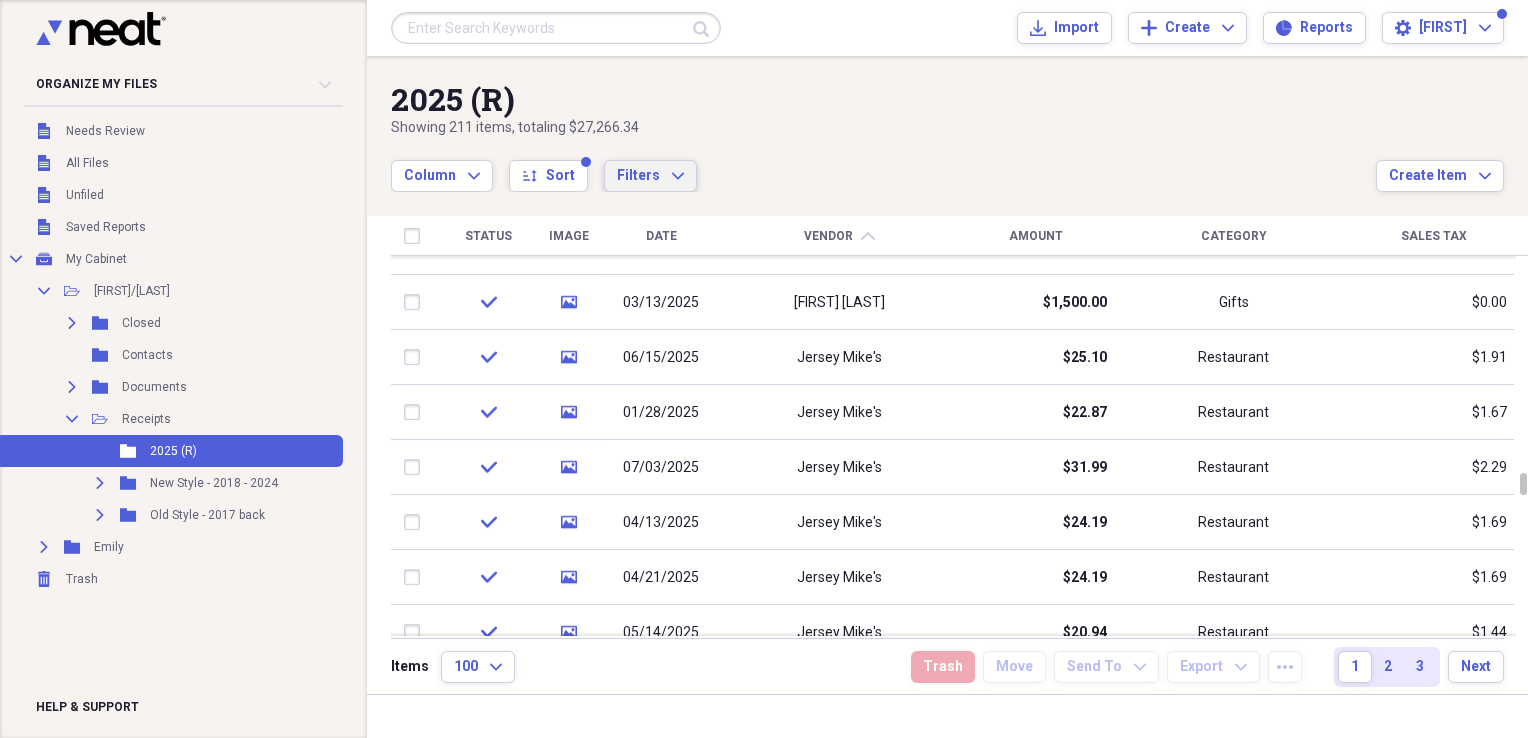 click on "Expand" 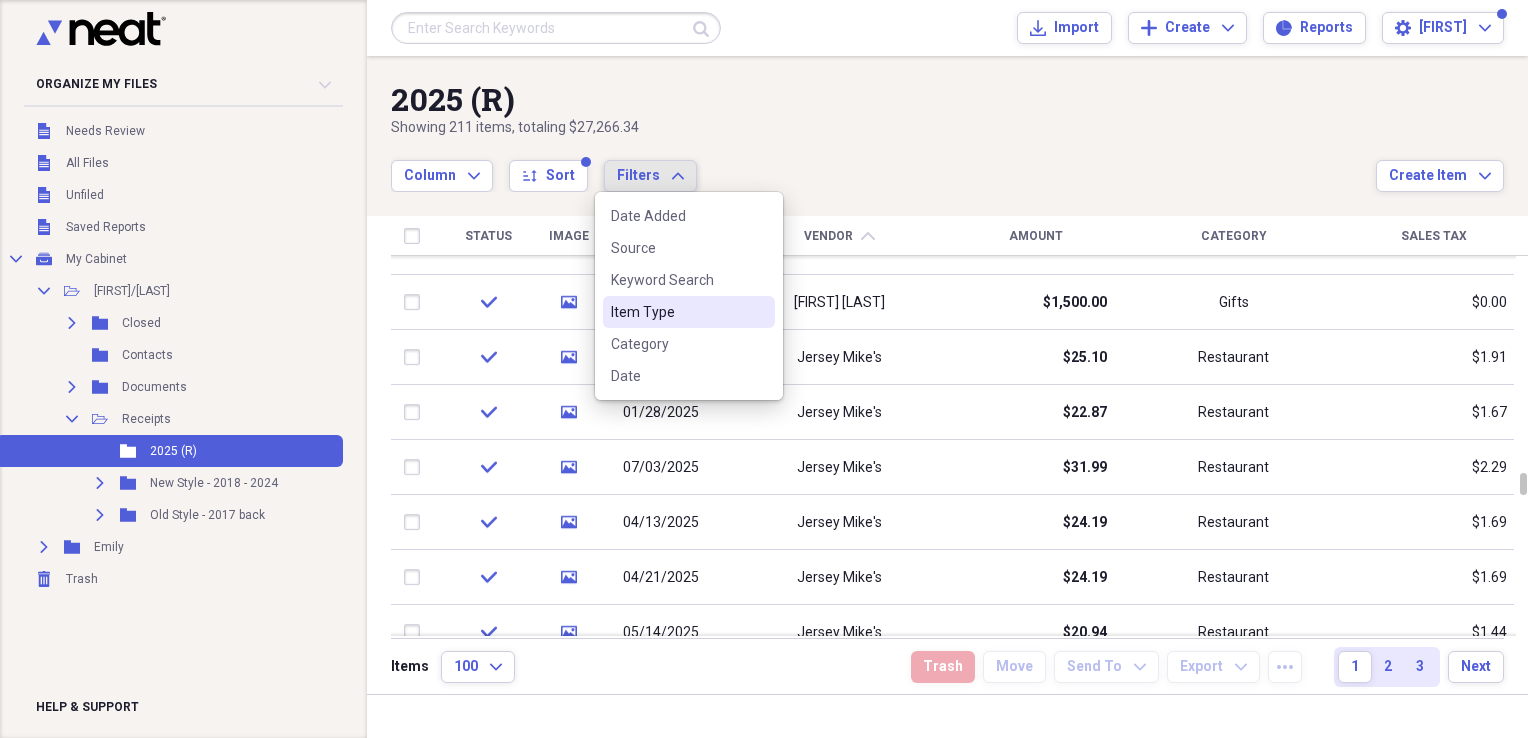 click on "Item Type" at bounding box center (677, 312) 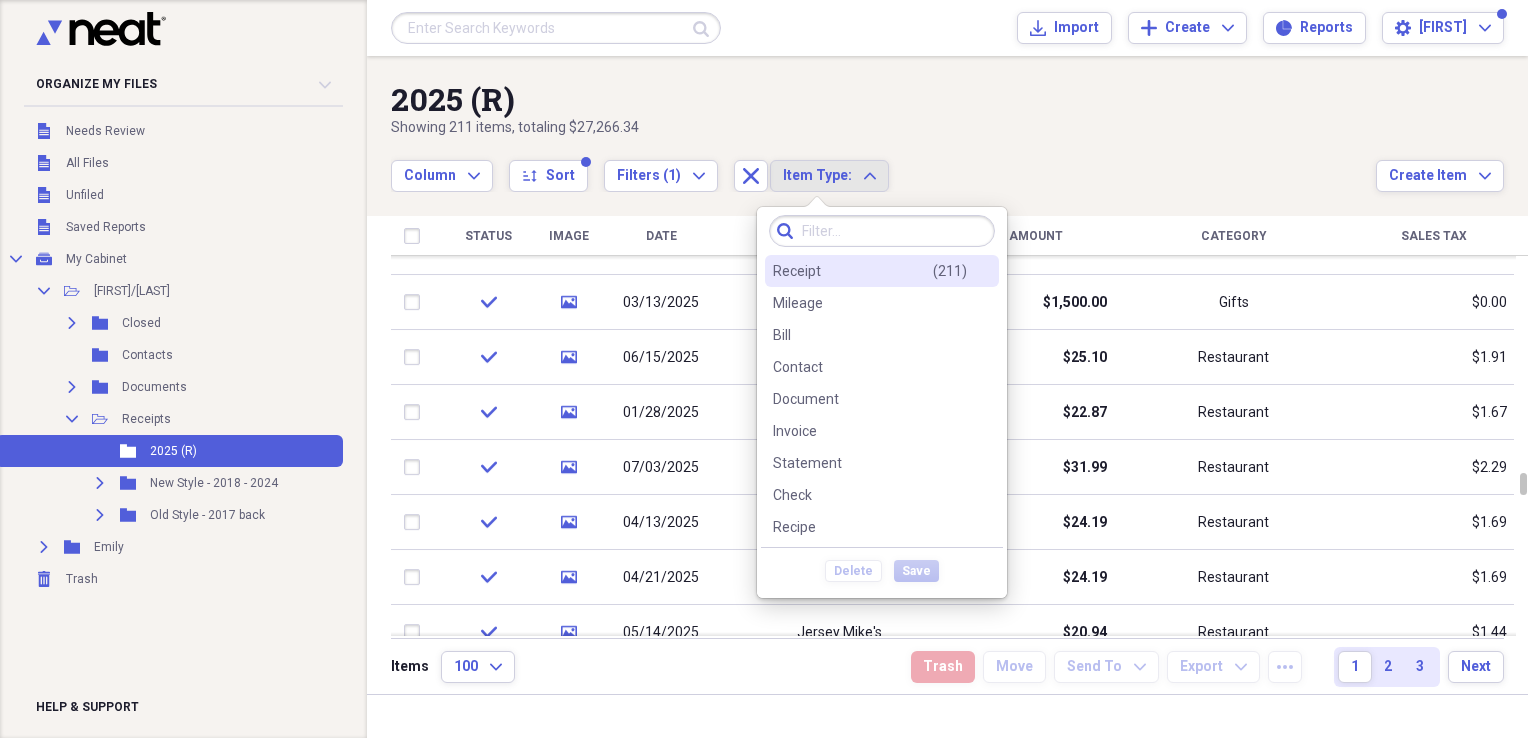 click on "Receipt" at bounding box center (797, 271) 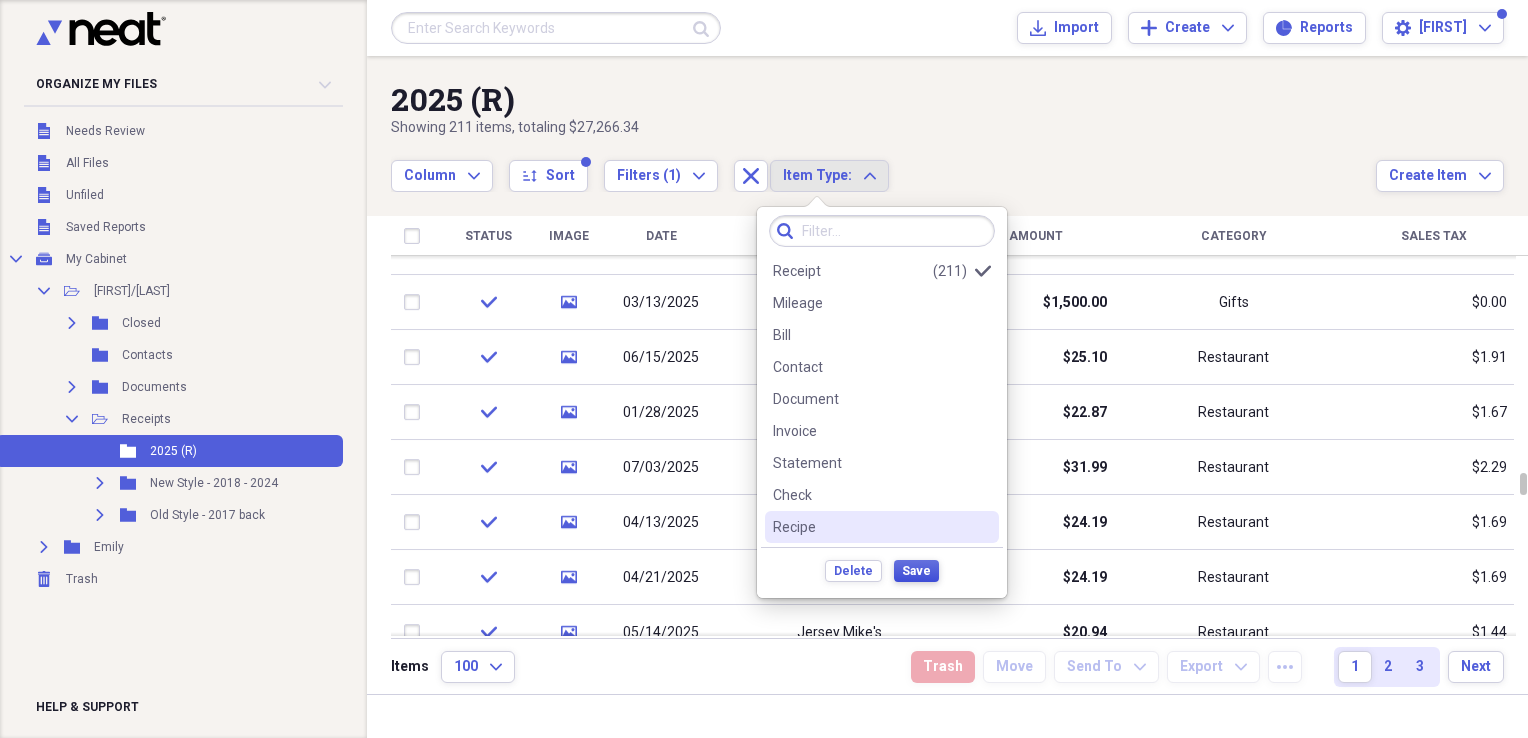 click on "Save" at bounding box center [916, 571] 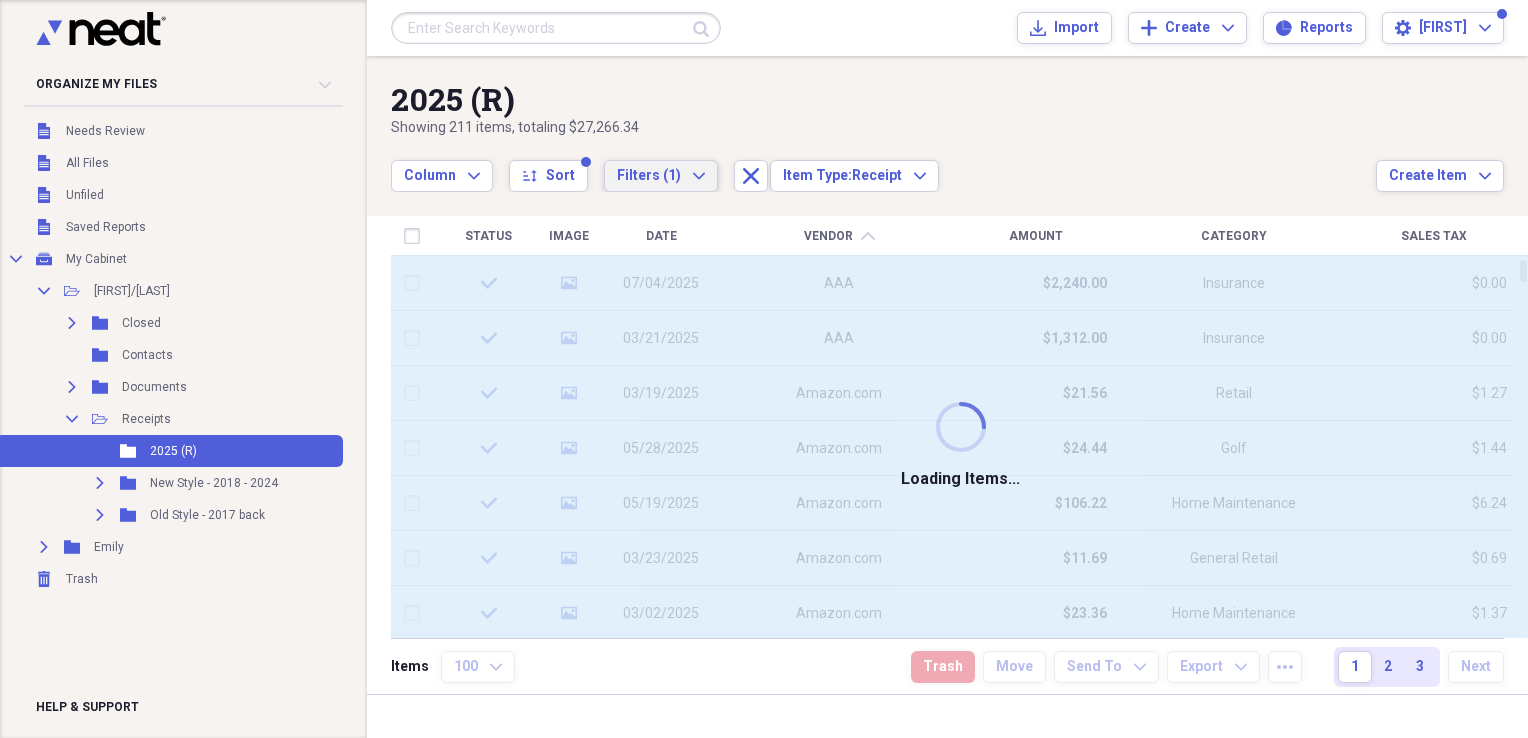 click on "Expand" 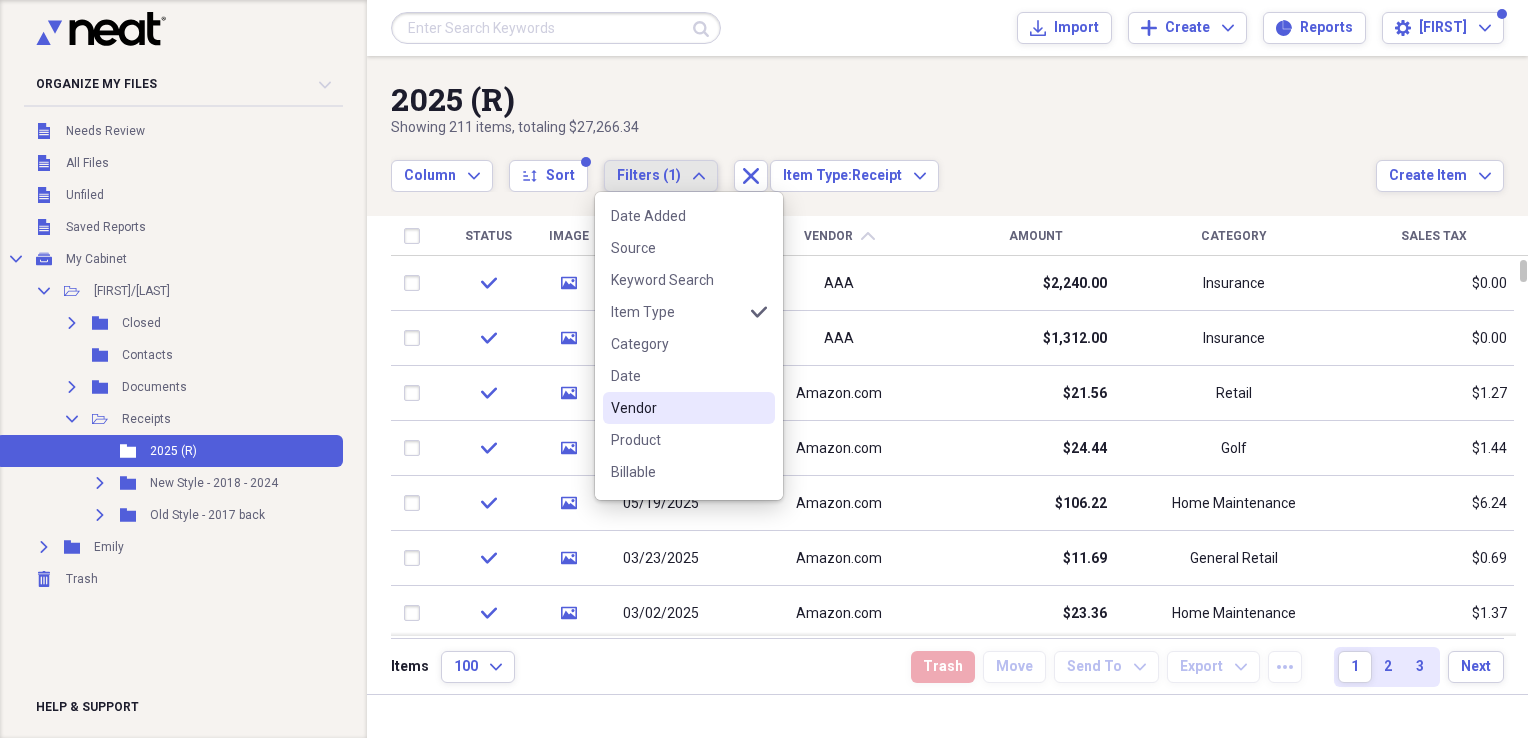 click on "Vendor" at bounding box center (677, 408) 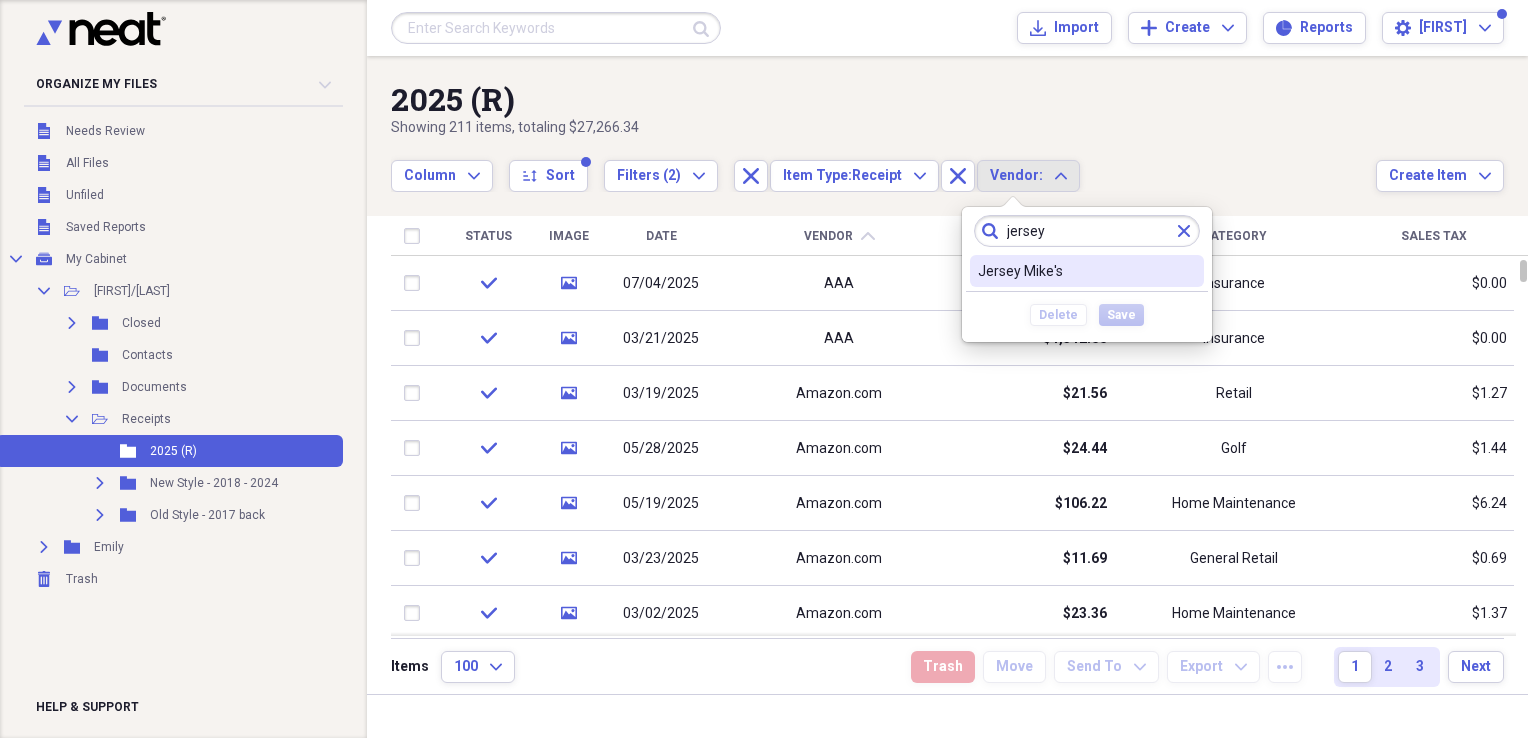 type on "jersey" 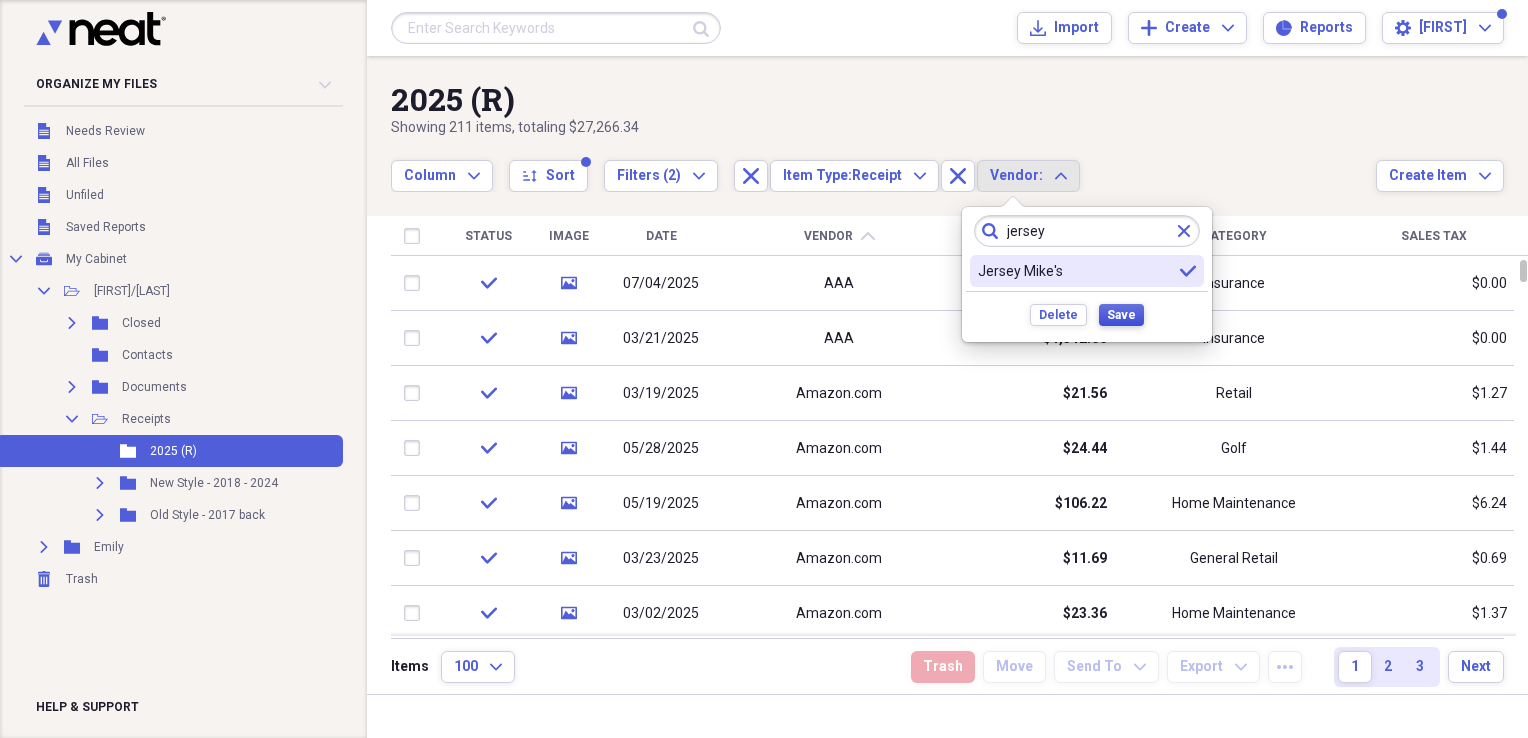 click on "Save" at bounding box center [1121, 315] 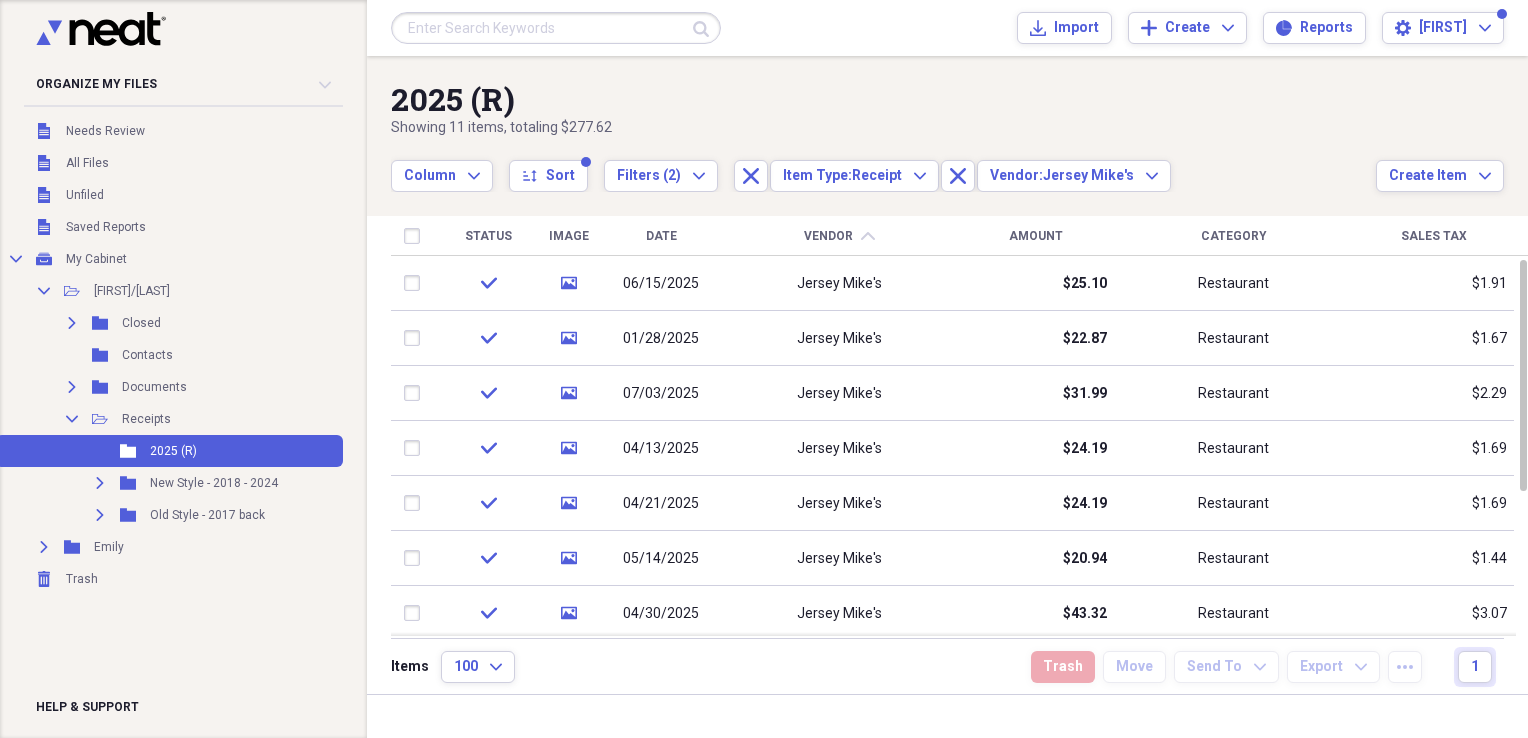 click on "Date" at bounding box center (661, 236) 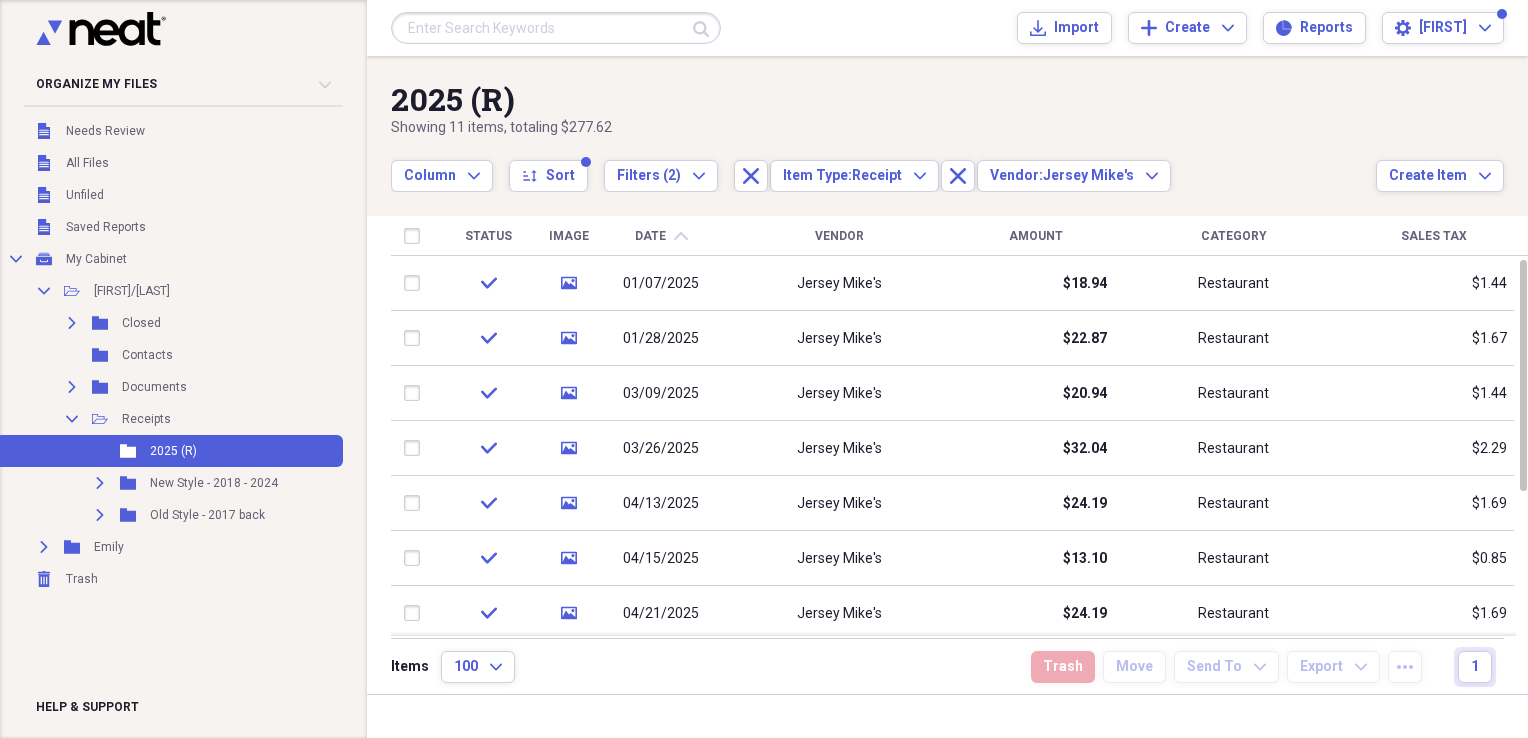 click on "Date" at bounding box center [650, 236] 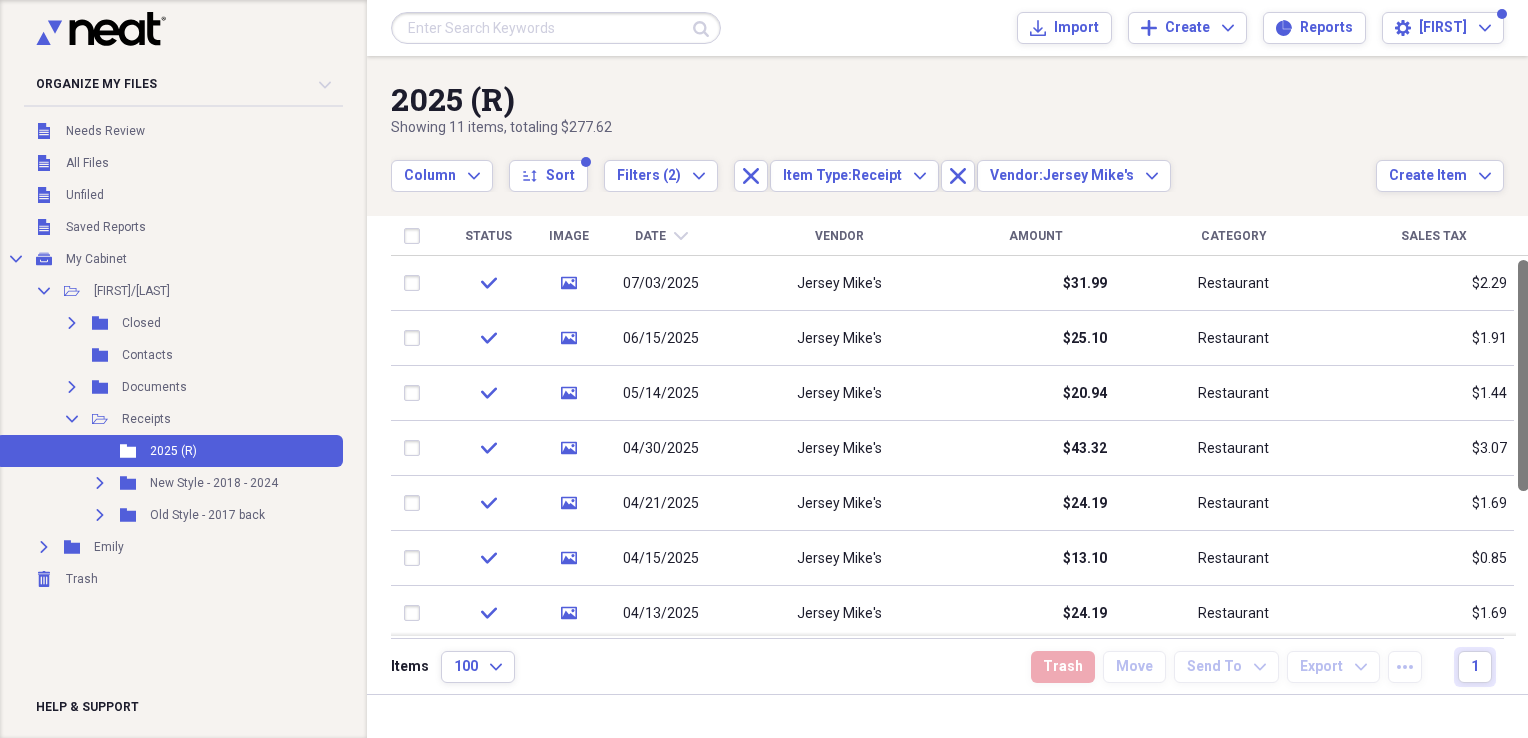 drag, startPoint x: 1515, startPoint y: 423, endPoint x: 1438, endPoint y: -74, distance: 502.9294 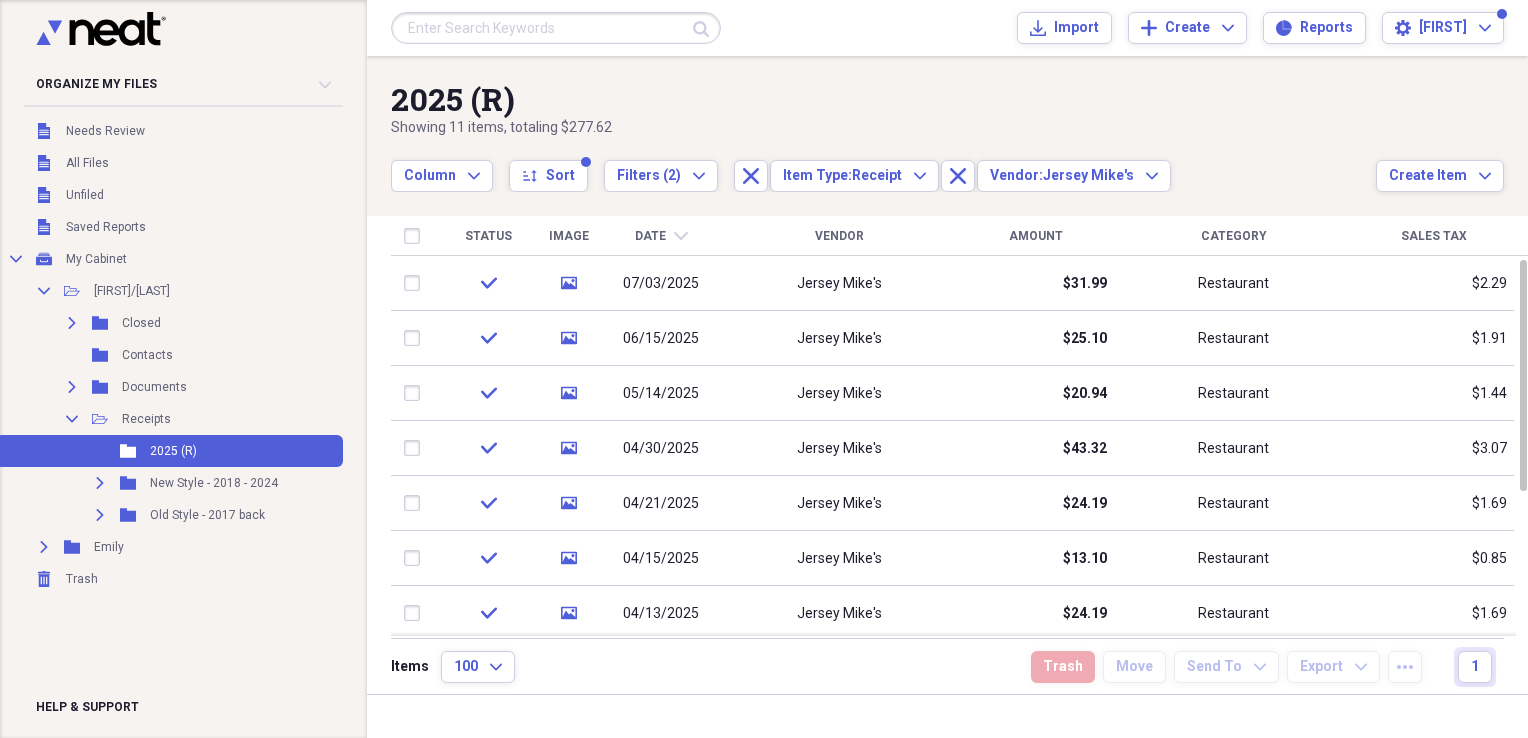 type 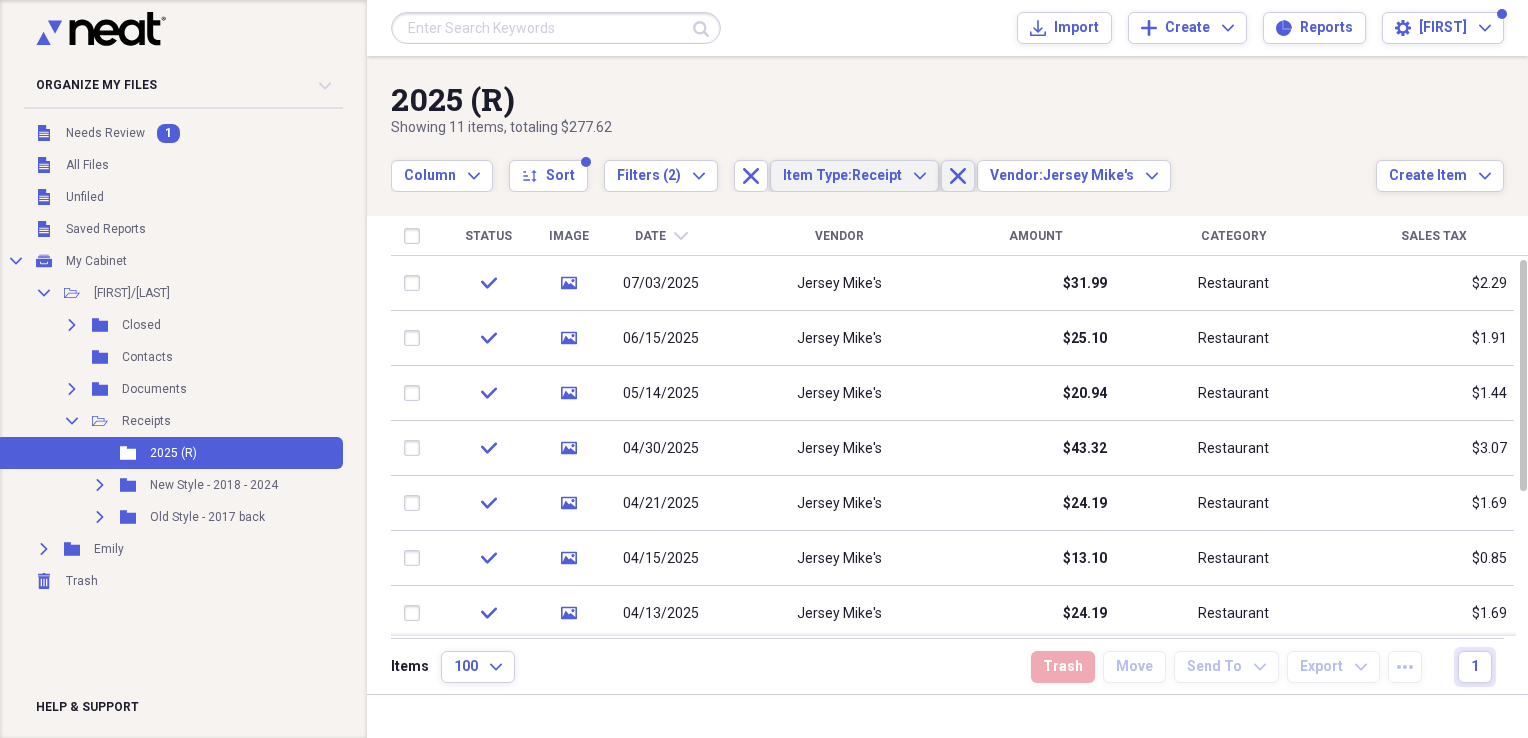 drag, startPoint x: 940, startPoint y: 172, endPoint x: 901, endPoint y: 174, distance: 39.051247 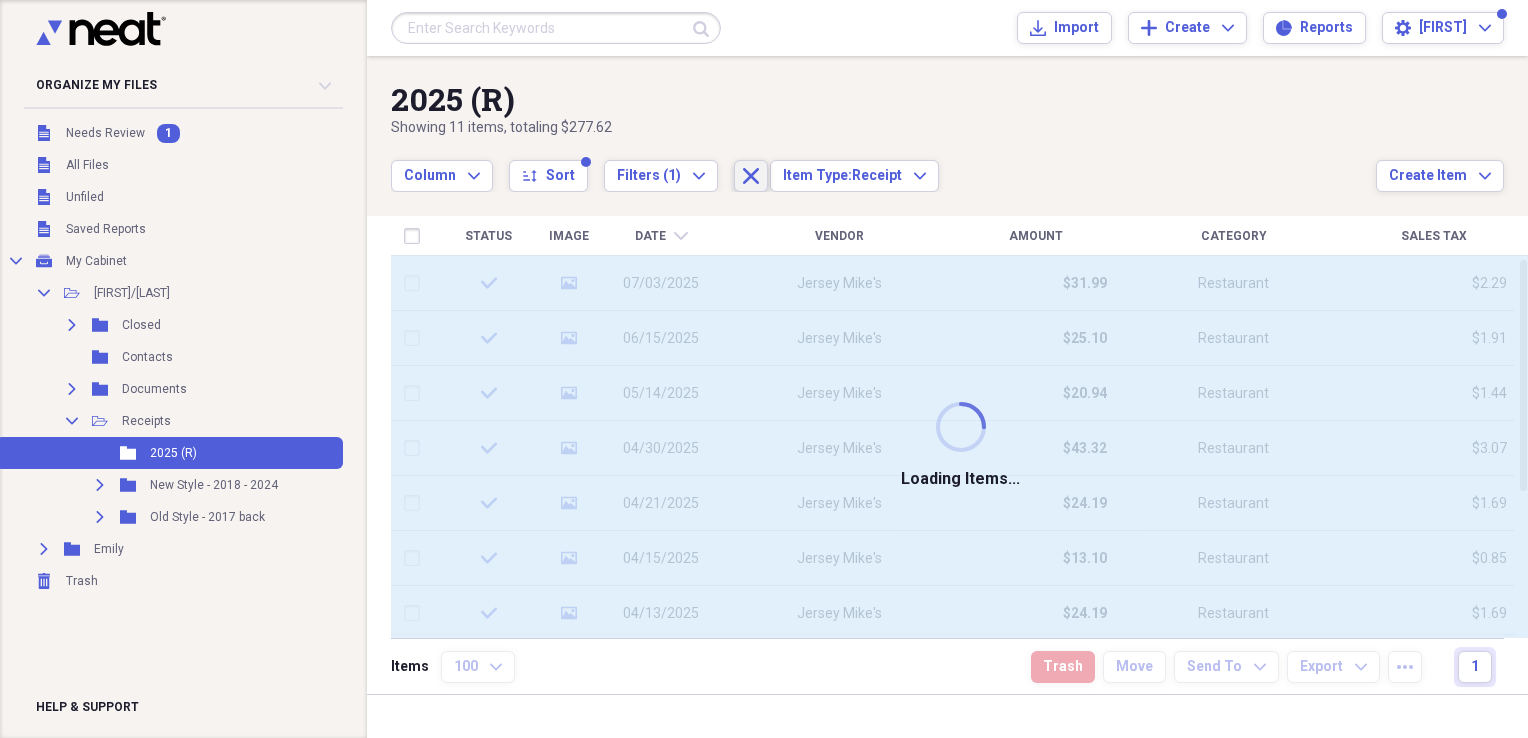 click on "Close" 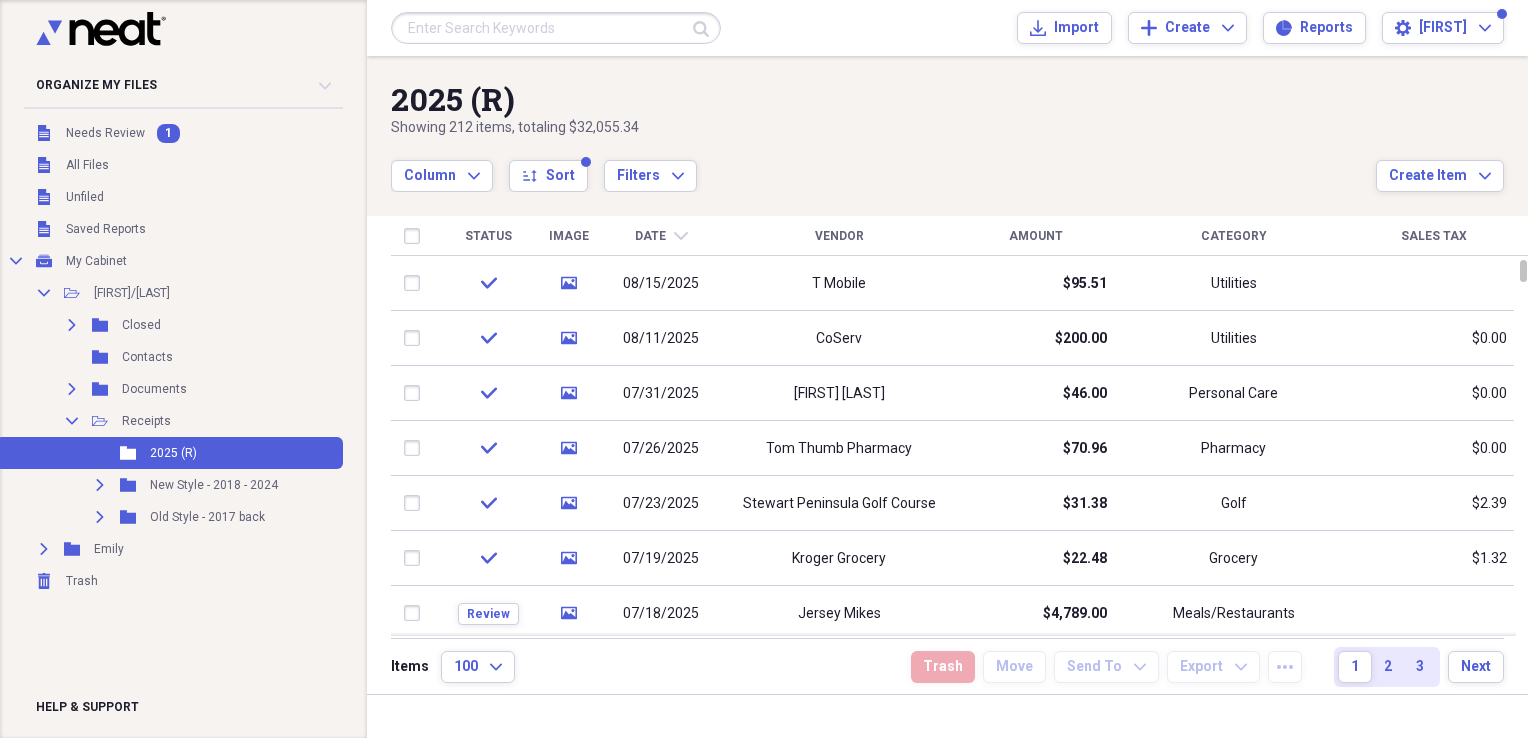 click on "Status" at bounding box center (488, 236) 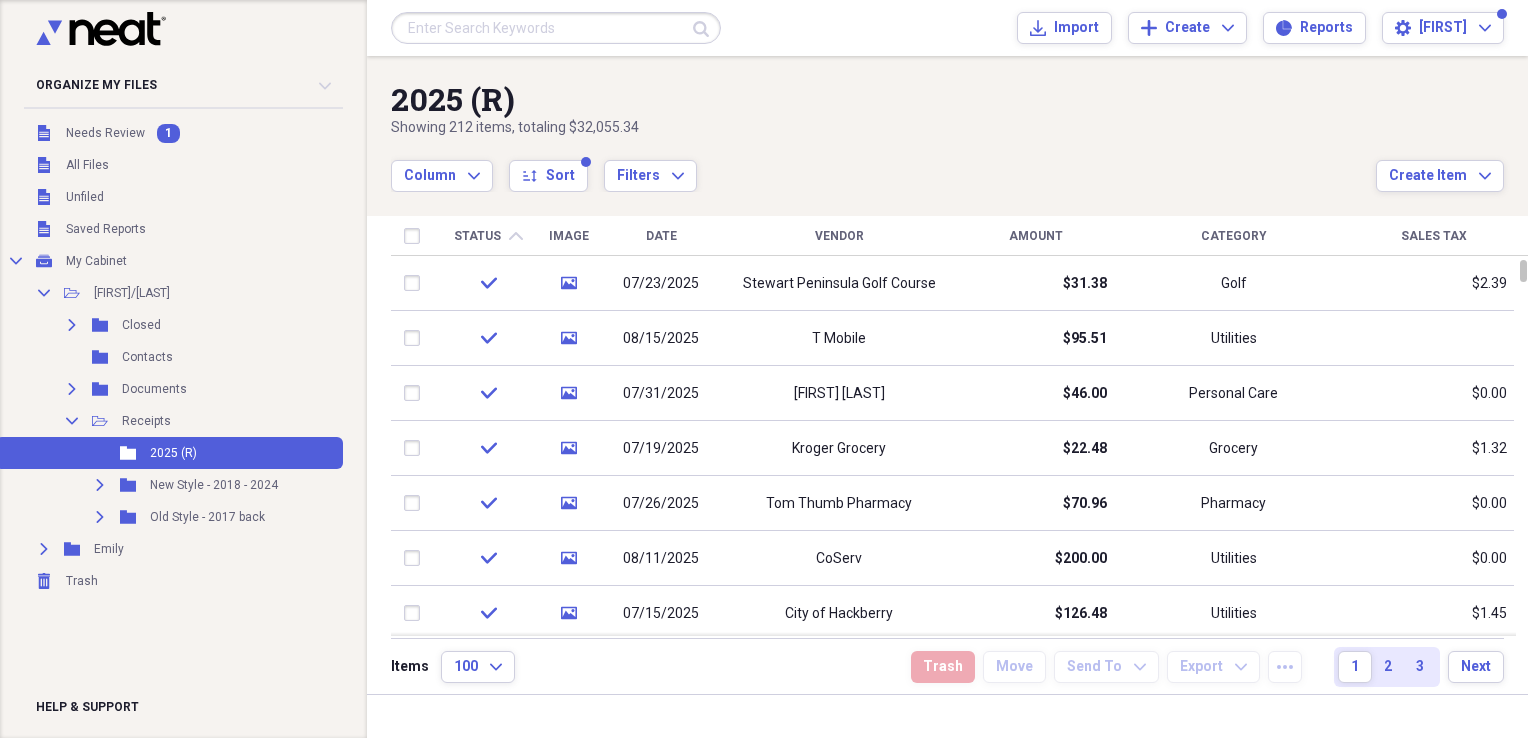 click on "Status" at bounding box center [477, 236] 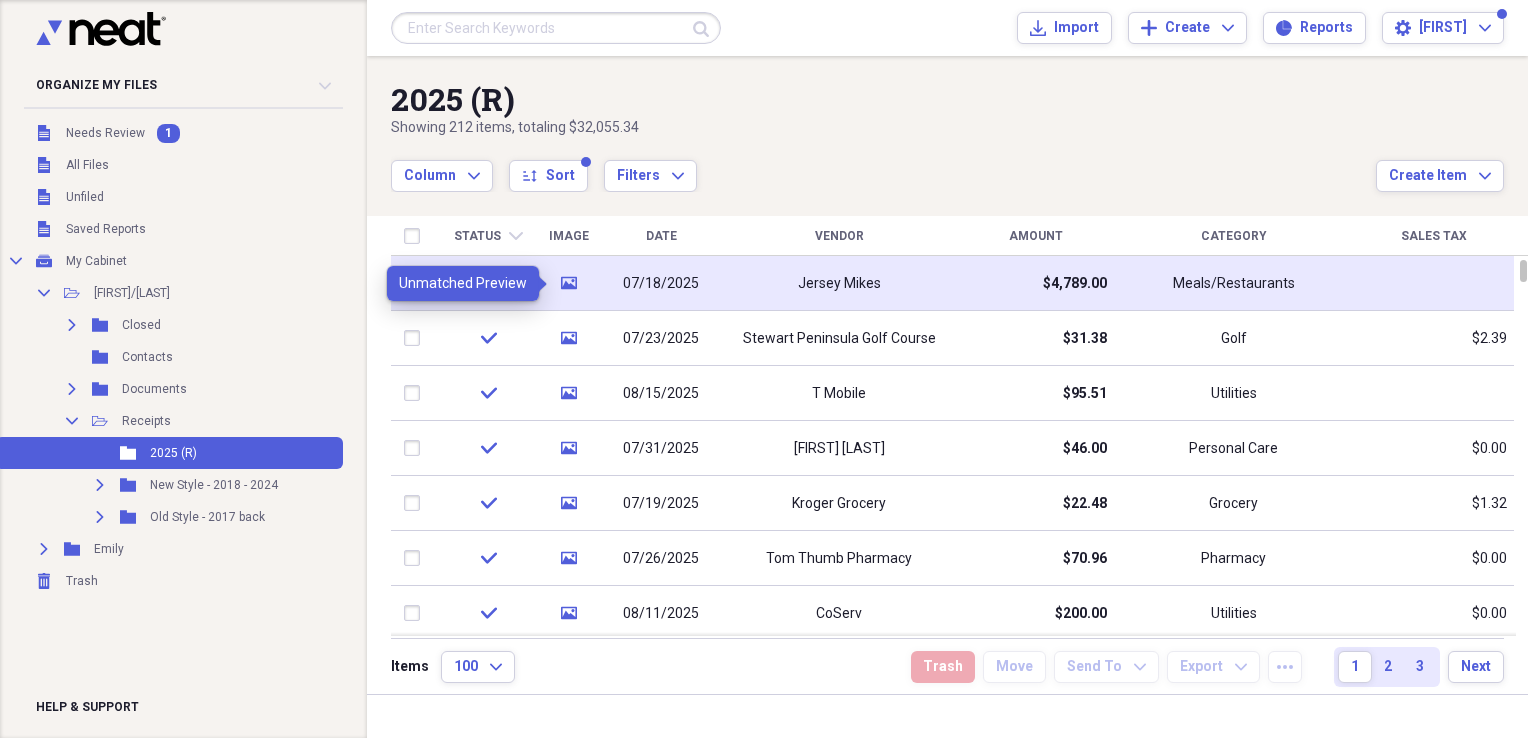click on "media" 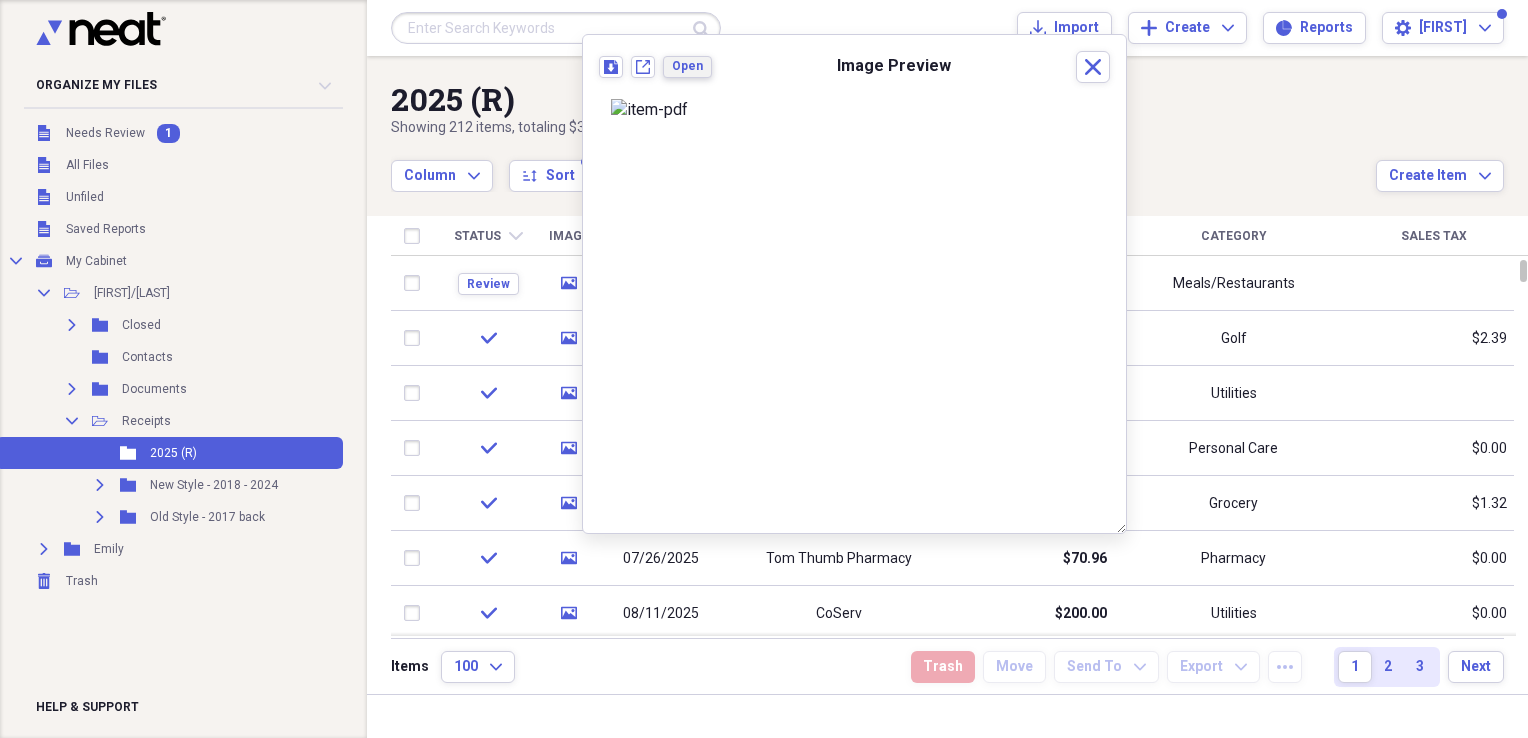 click on "Open" at bounding box center (687, 66) 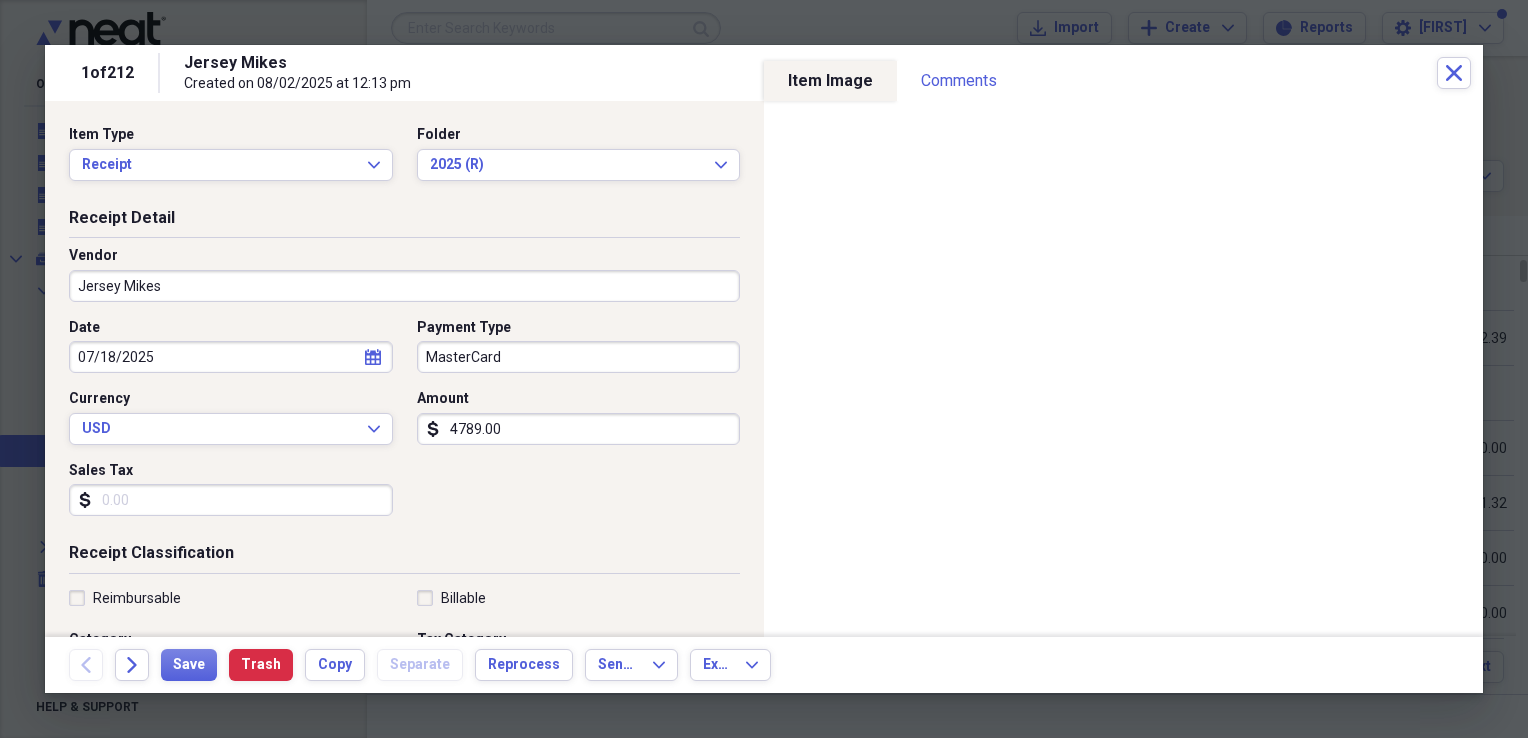 click on "Jersey Mikes" at bounding box center (404, 286) 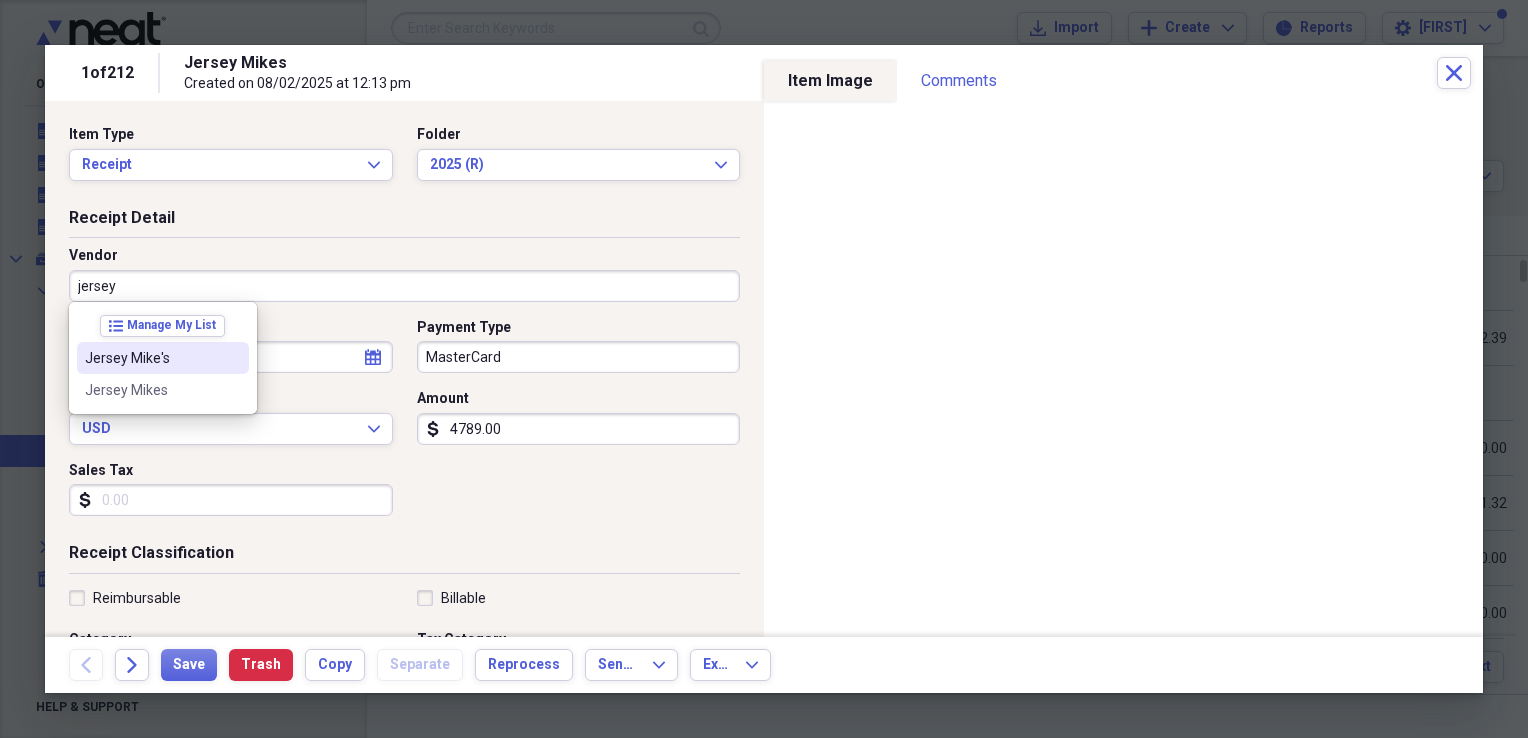 click on "Jersey Mike's" at bounding box center (151, 358) 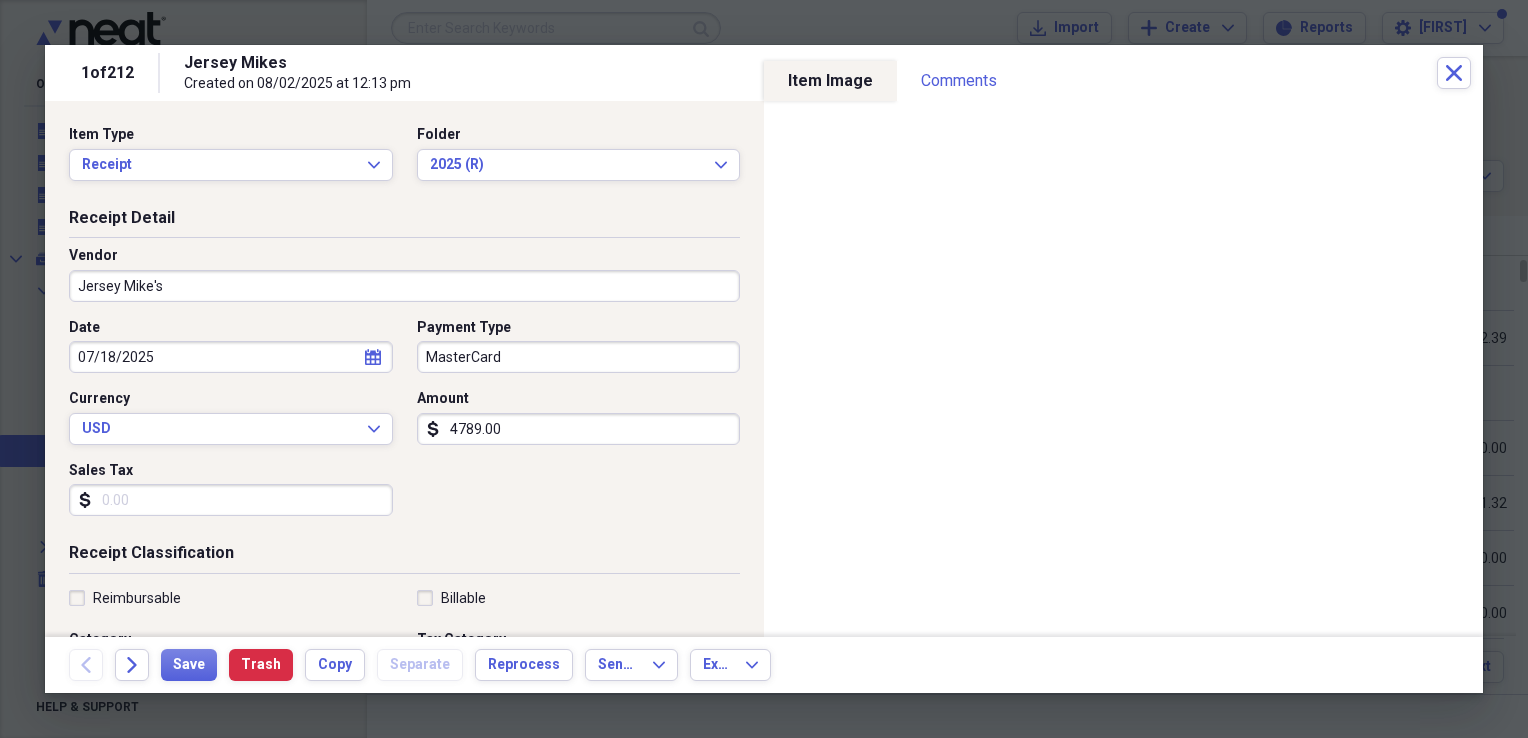 type on "Restaurant" 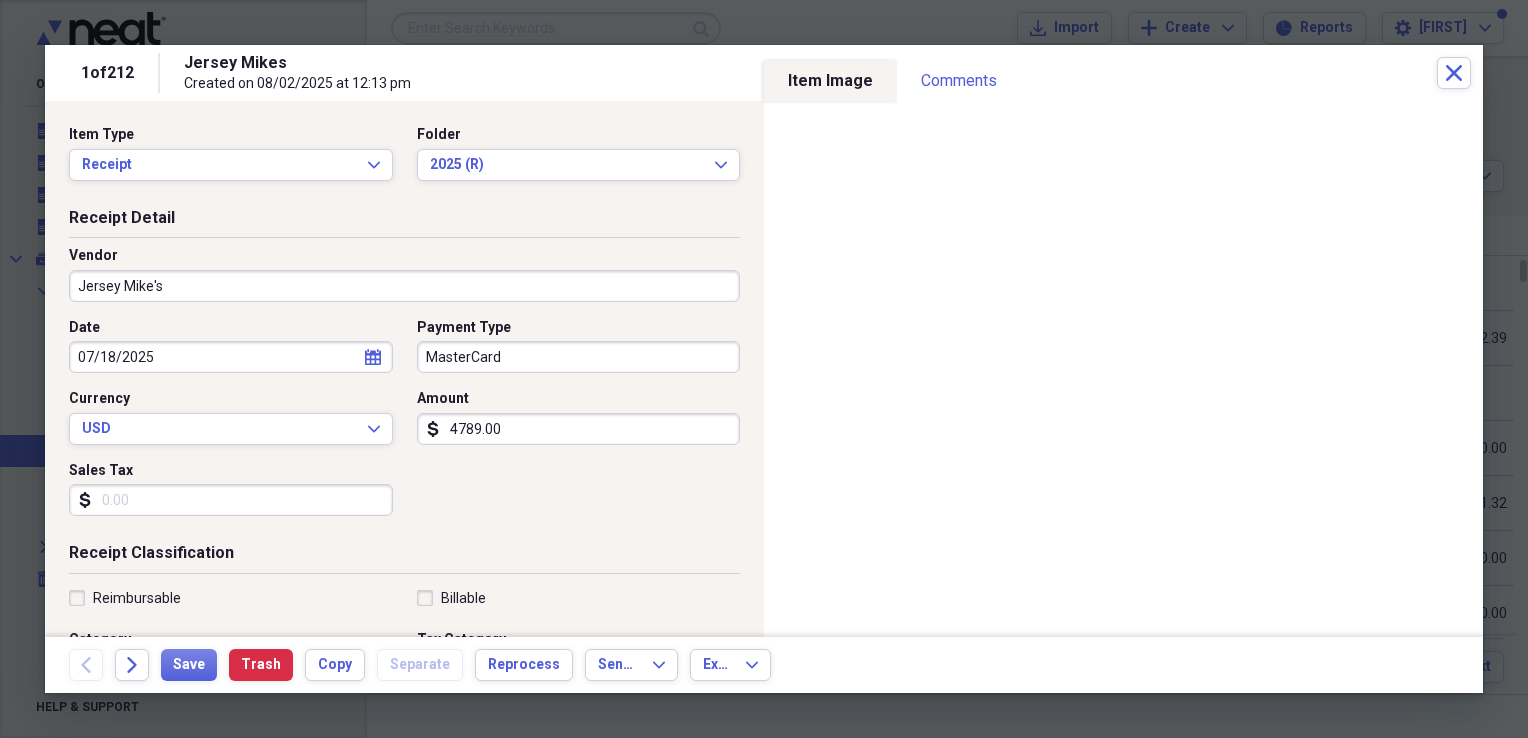 click on "4789.00" at bounding box center [579, 429] 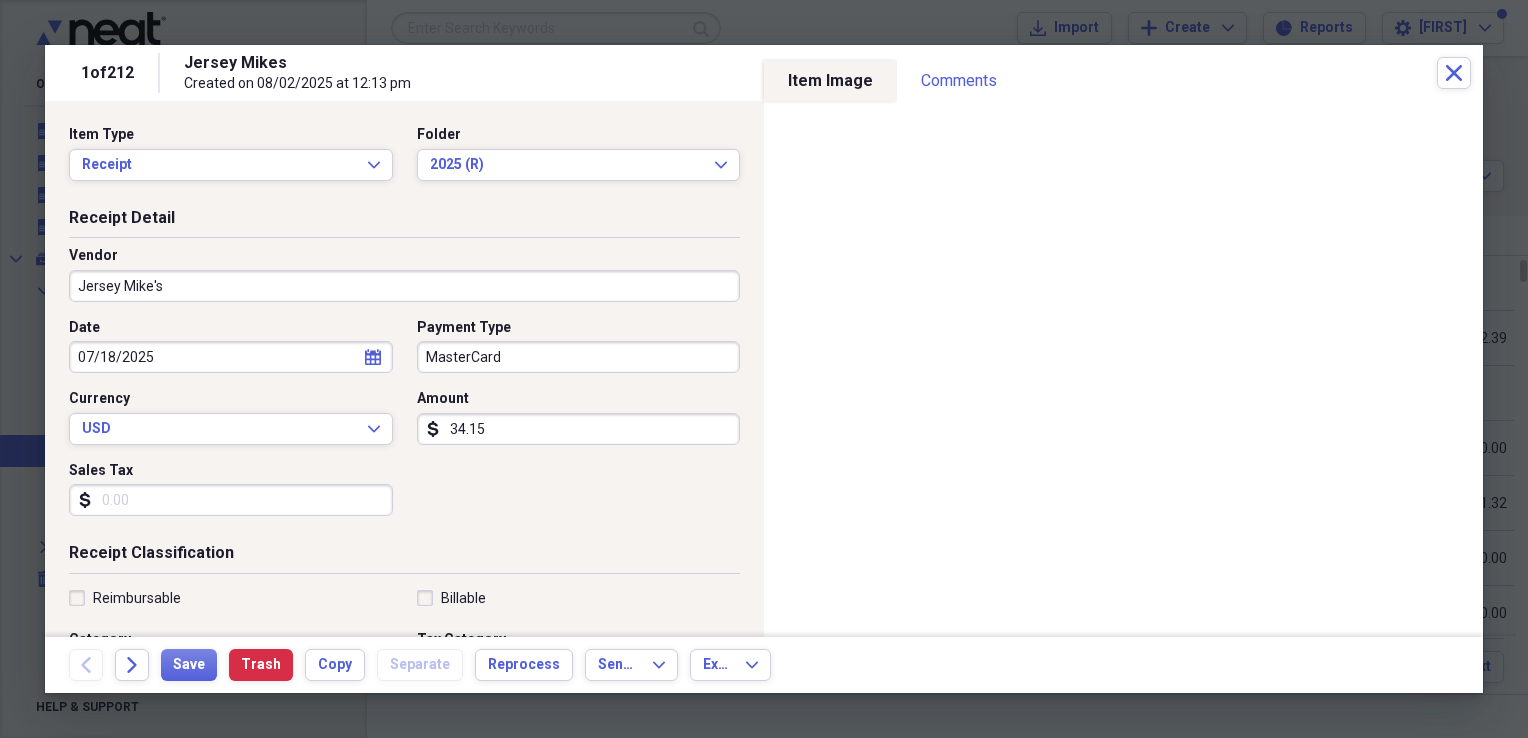 type on "34.15" 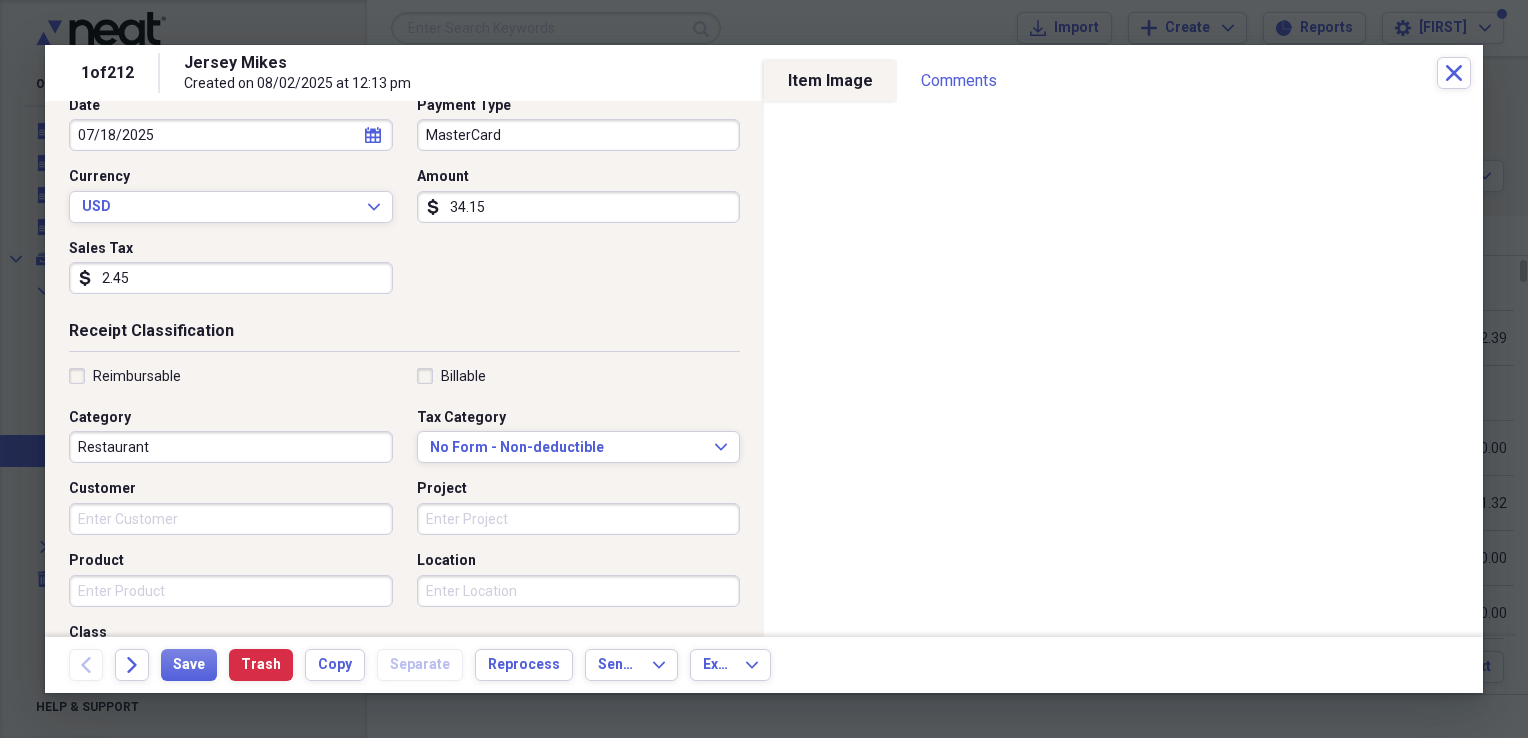 scroll, scrollTop: 199, scrollLeft: 0, axis: vertical 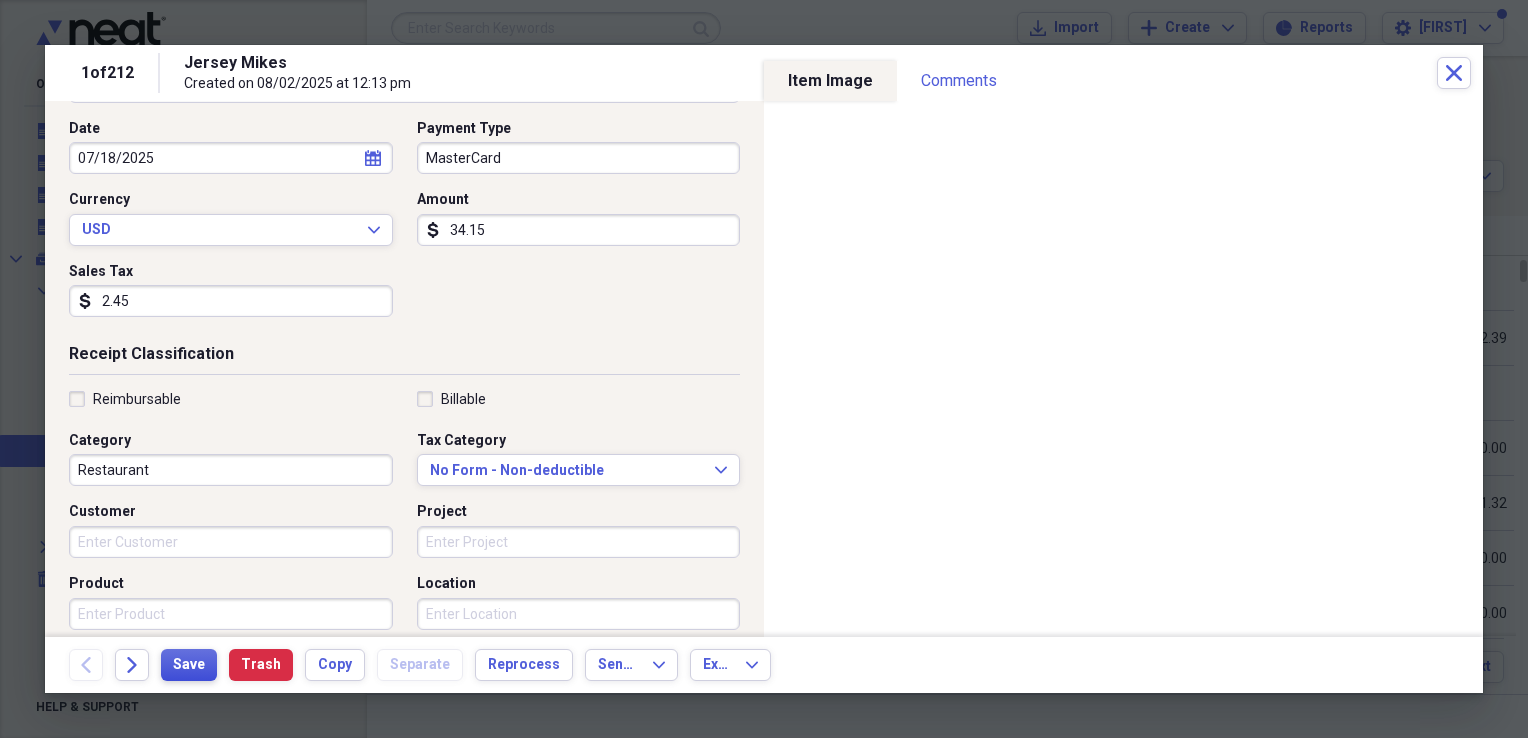 type on "2.45" 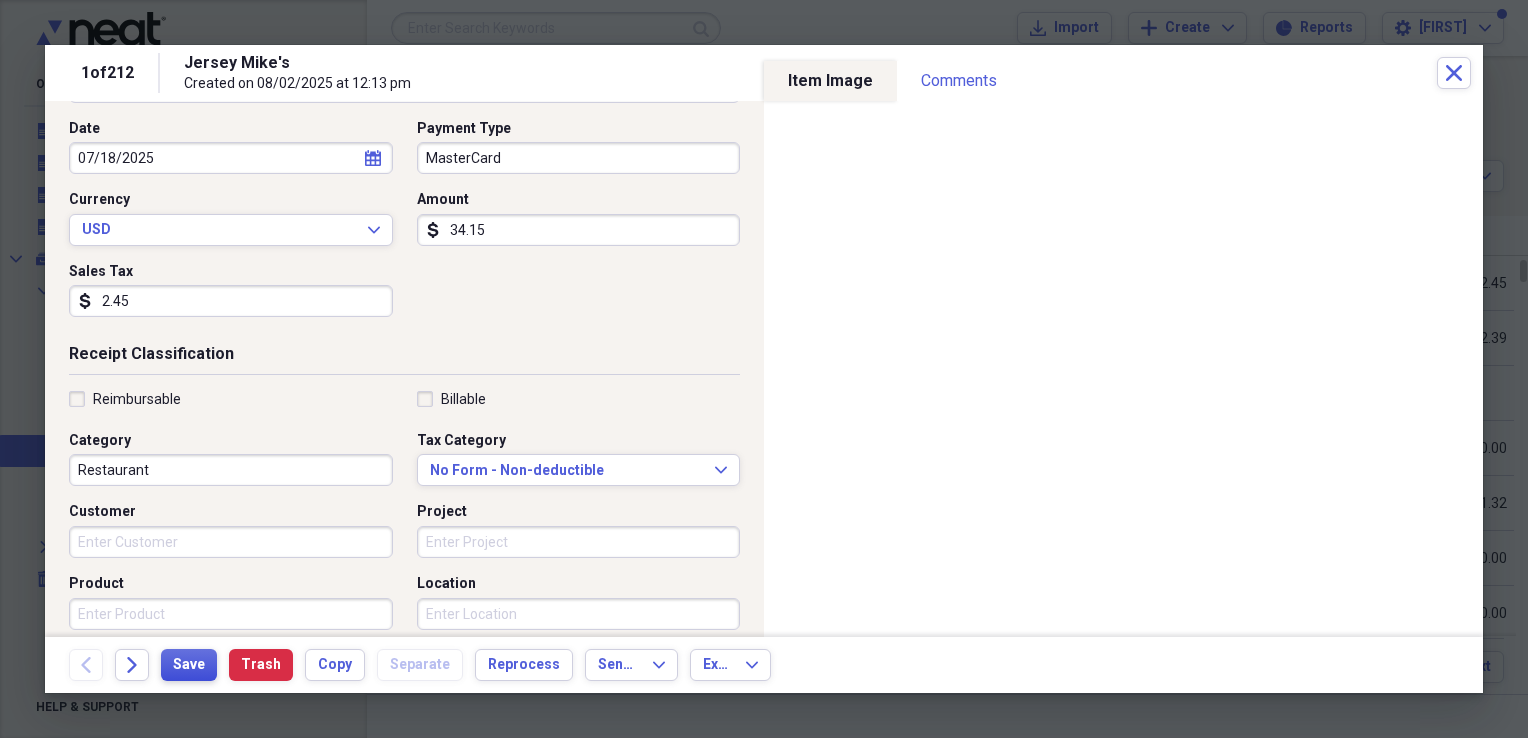 type 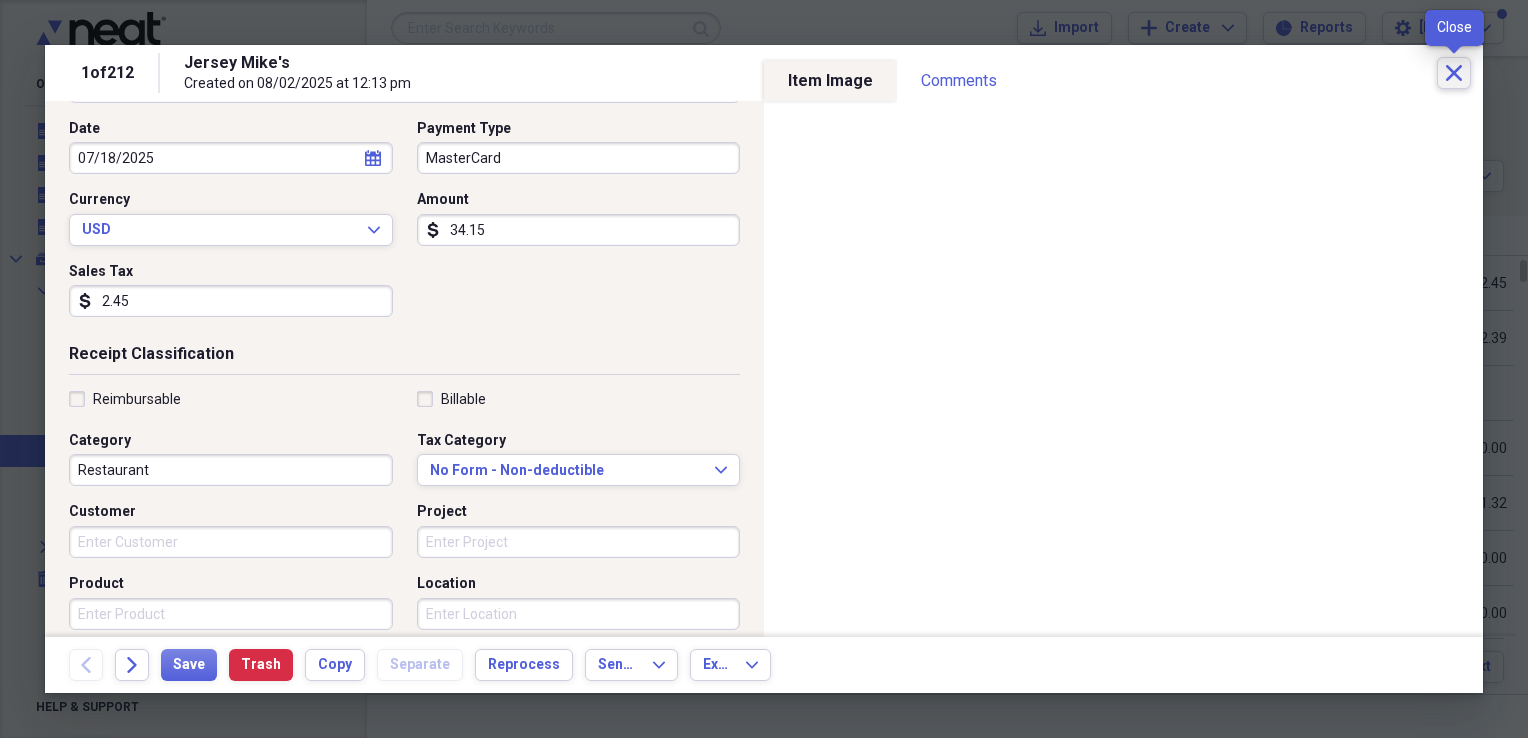 click on "Close" 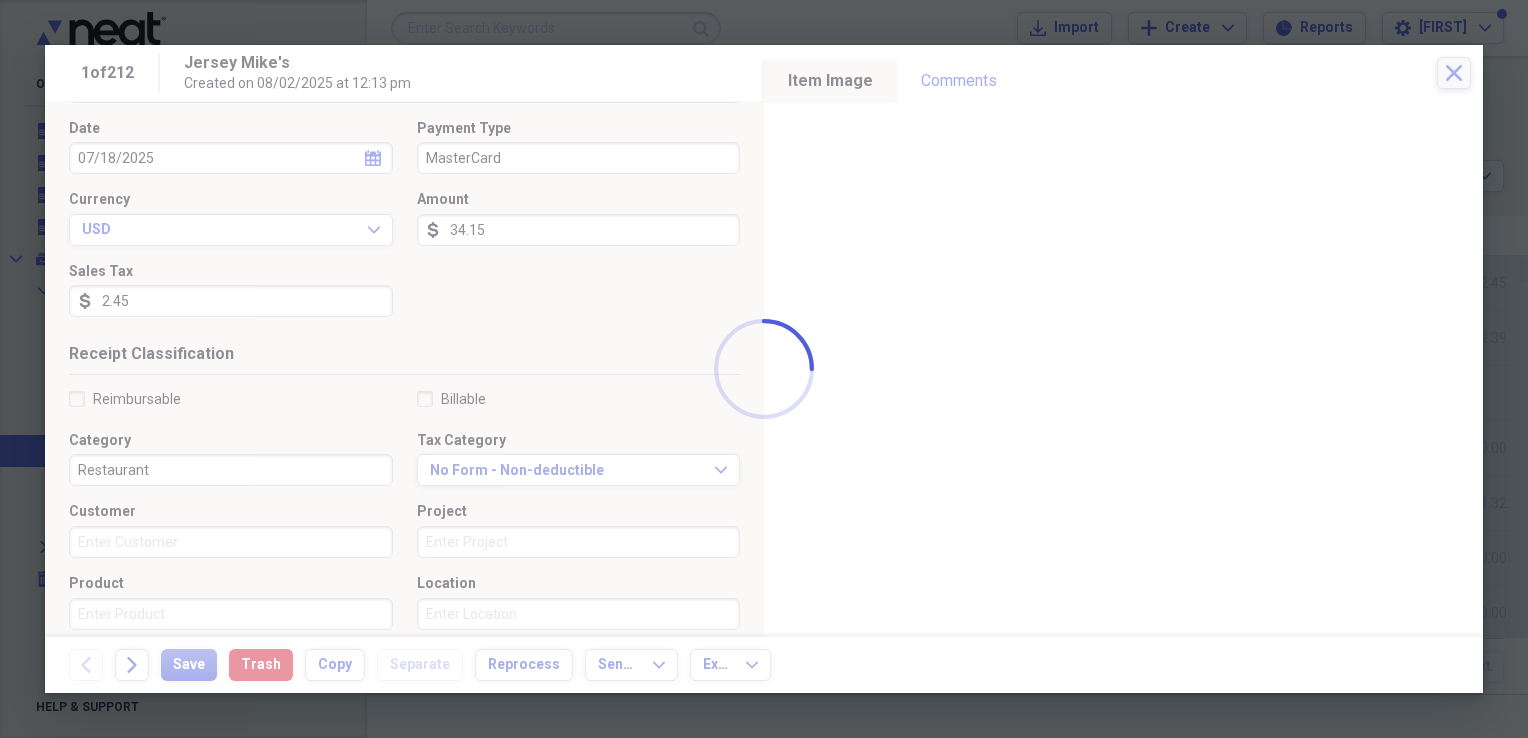 type 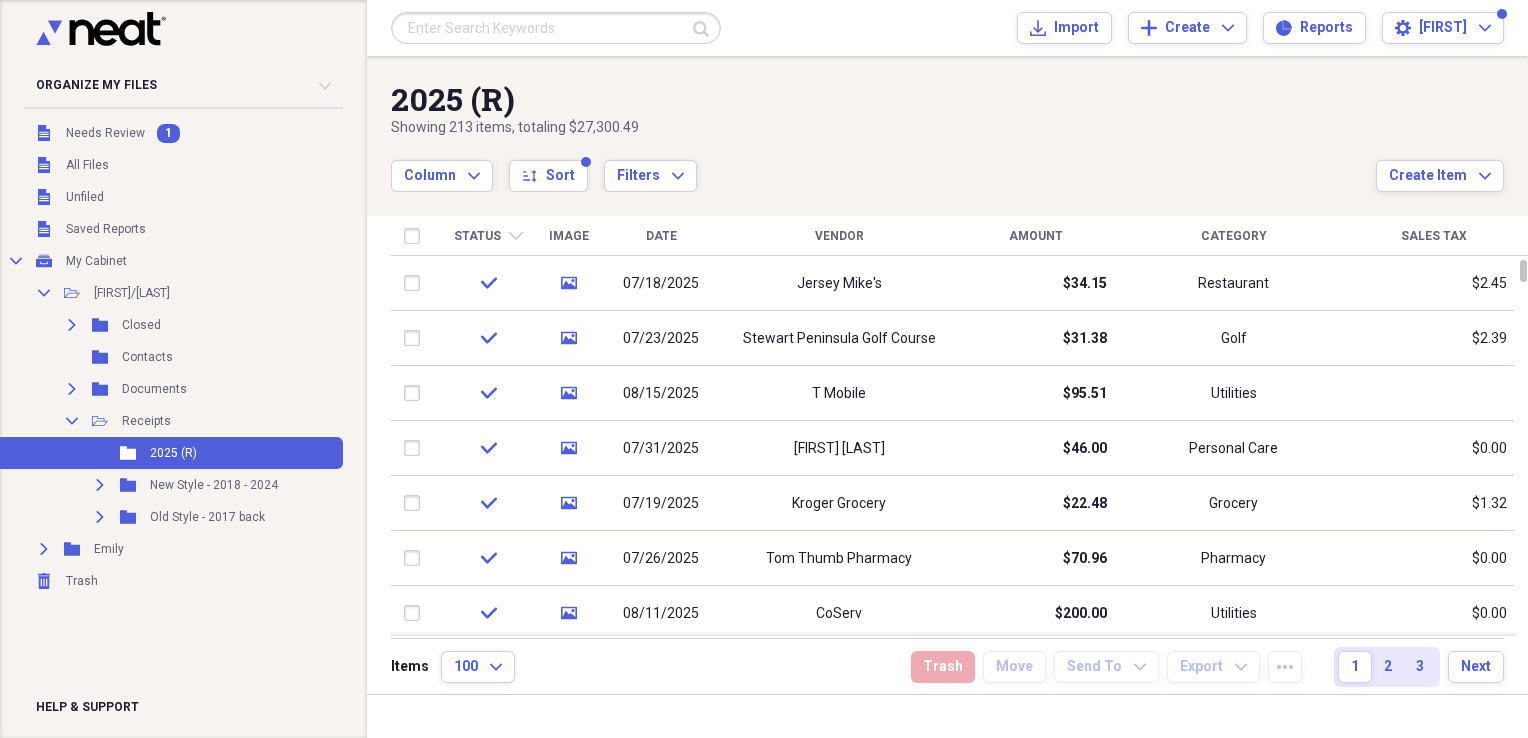 click on "Status" at bounding box center [477, 236] 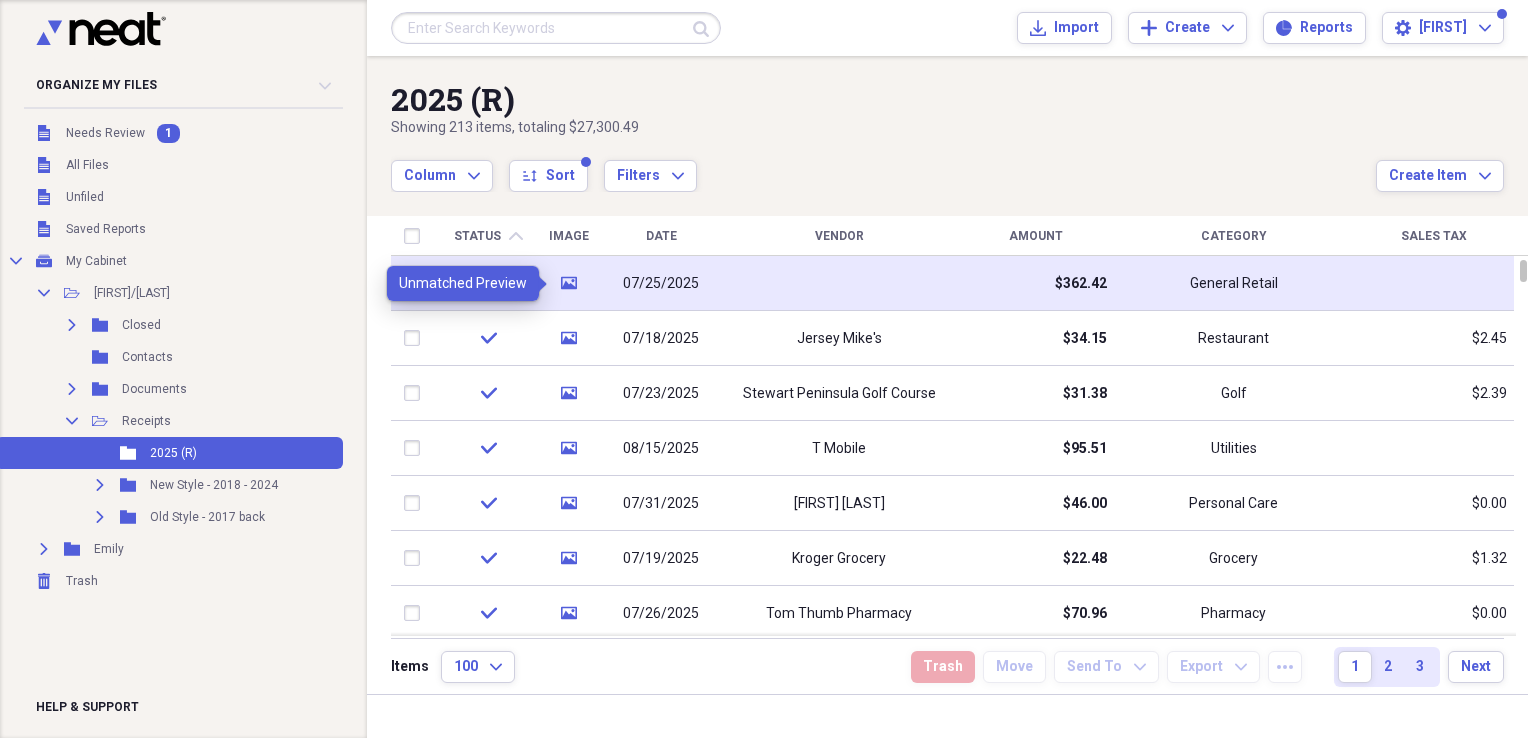 click on "media" 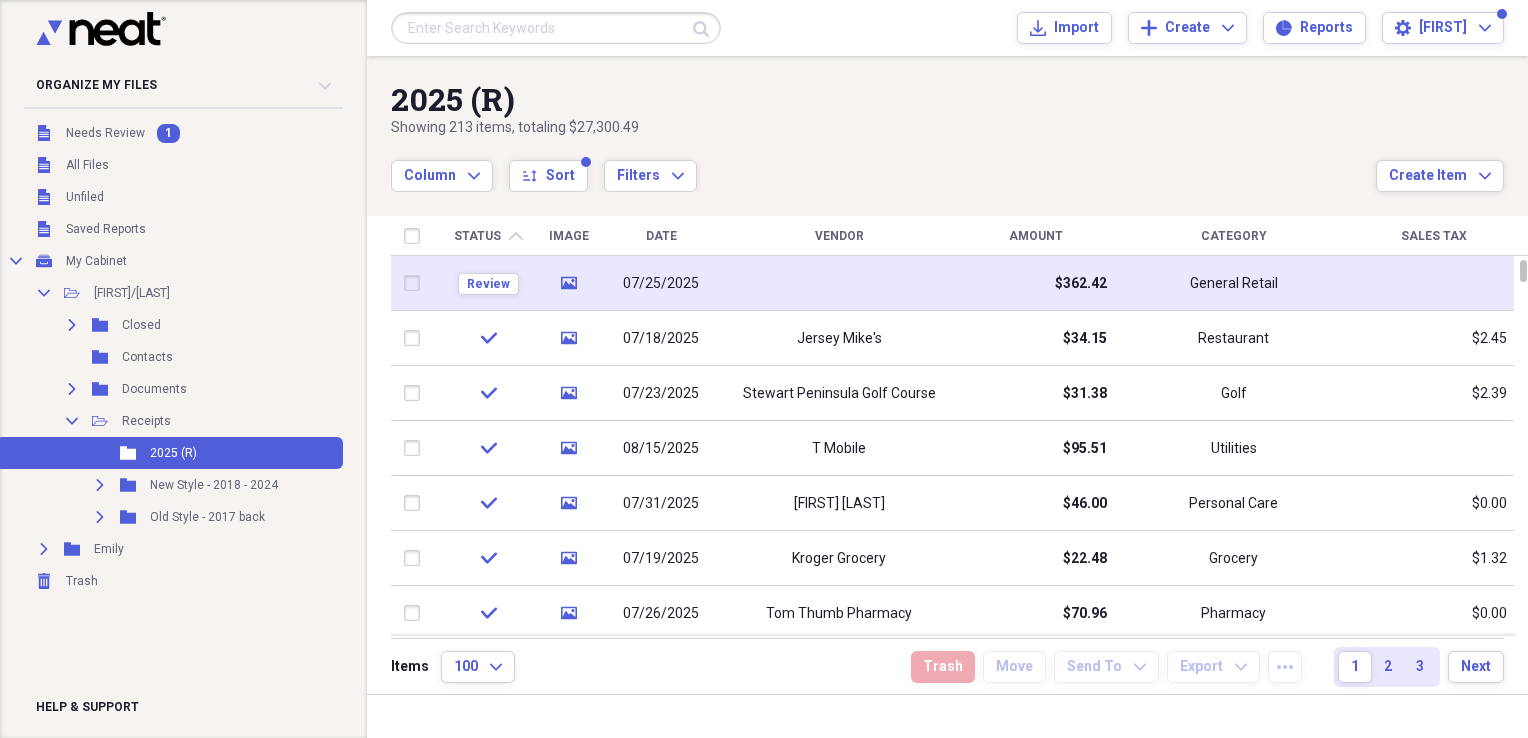 click at bounding box center (416, 283) 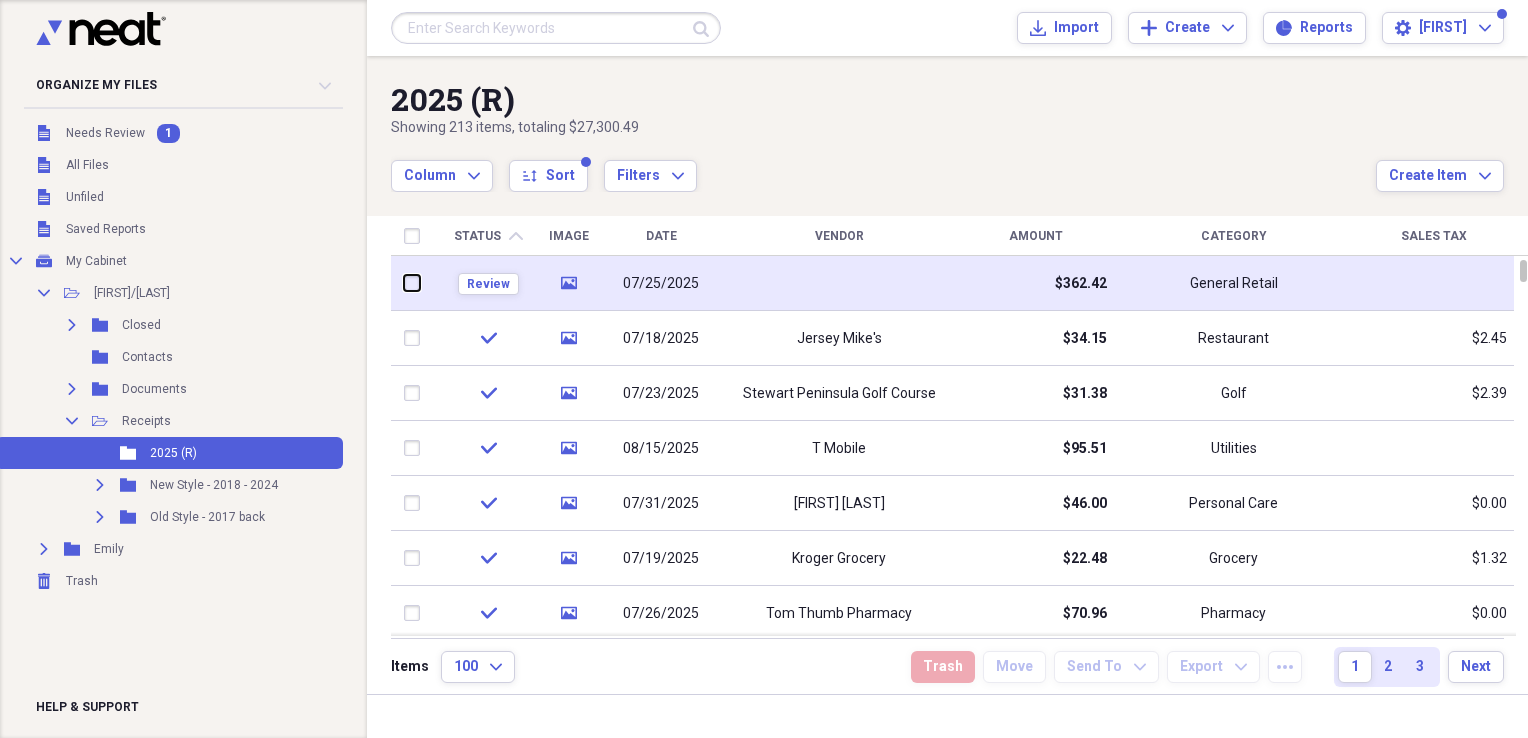 click at bounding box center [404, 283] 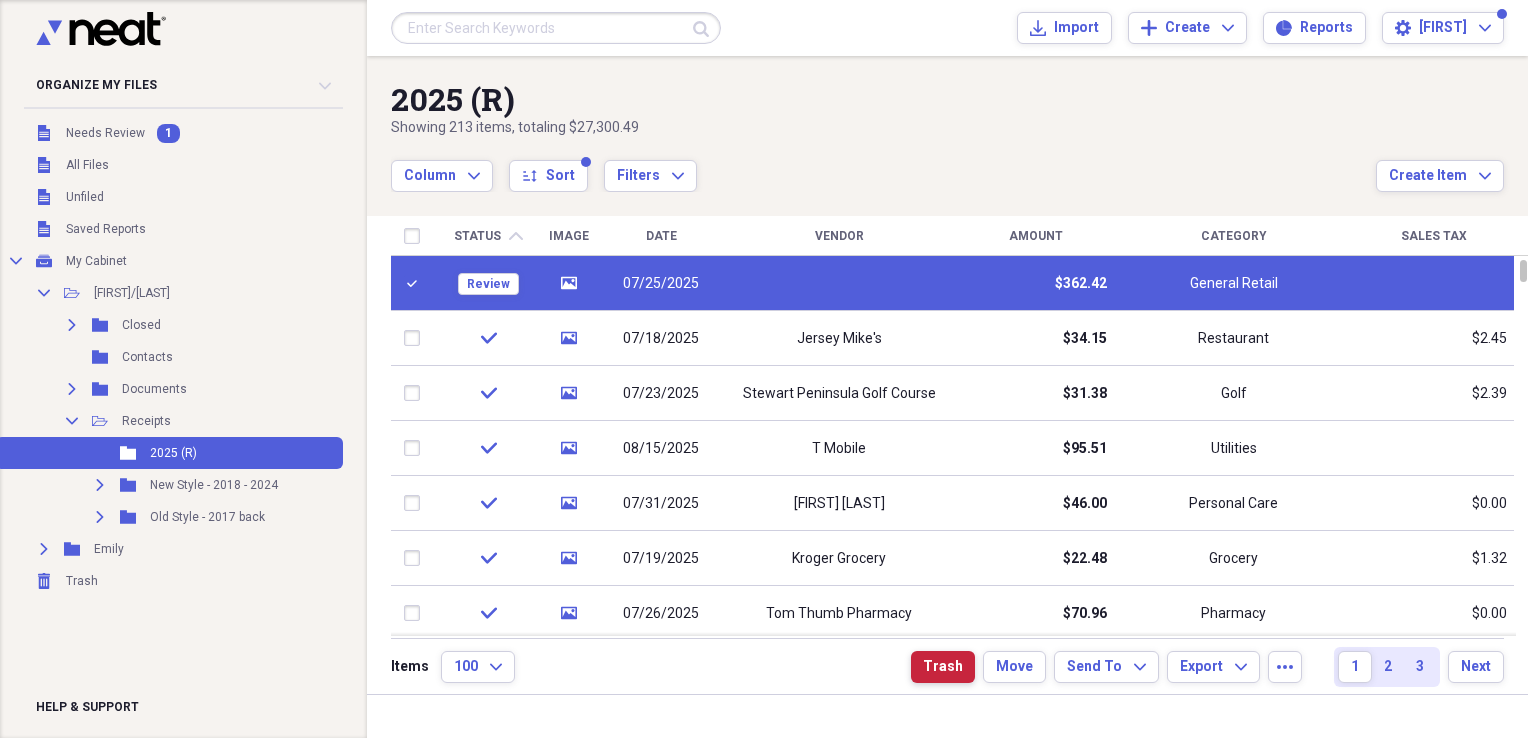 click on "Trash" at bounding box center (943, 667) 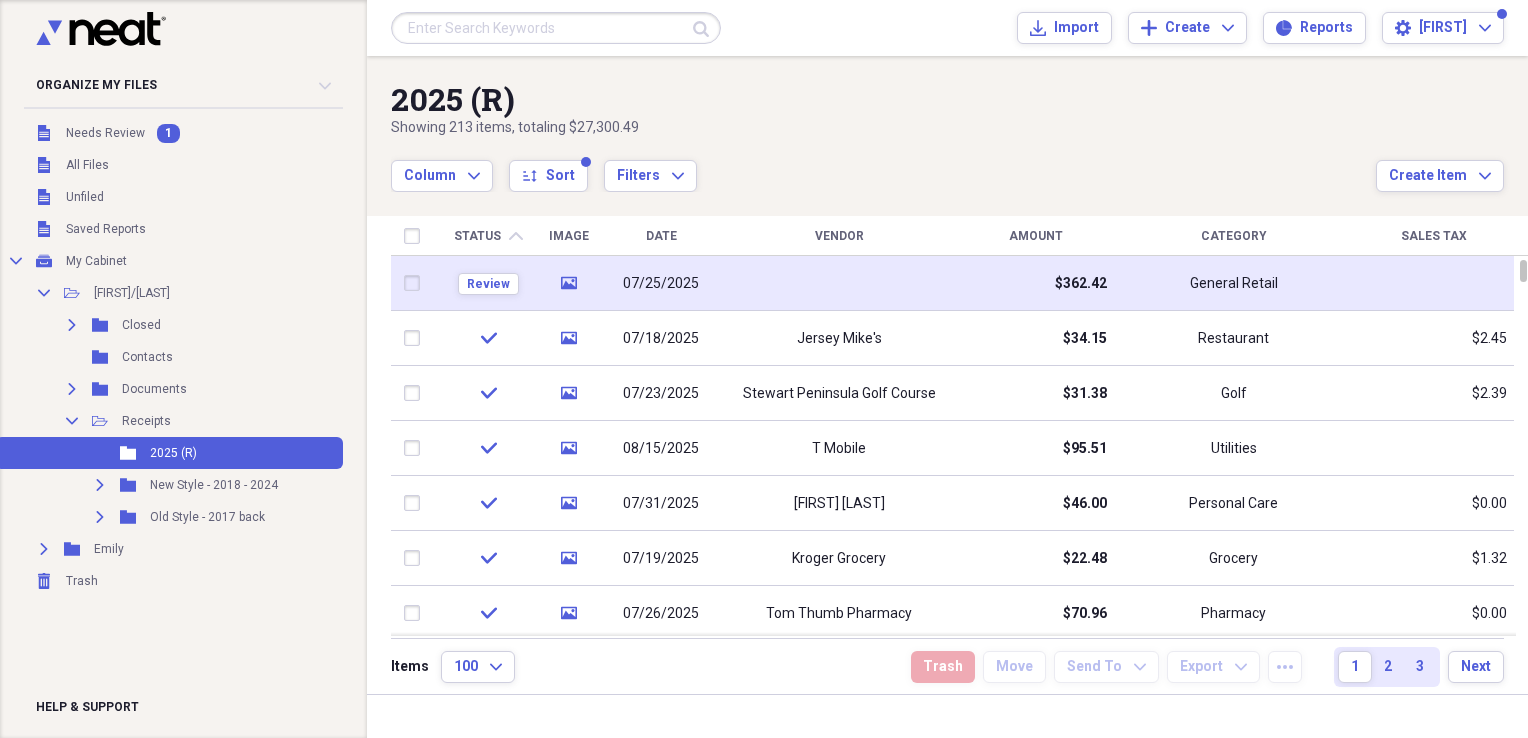 click on "media" 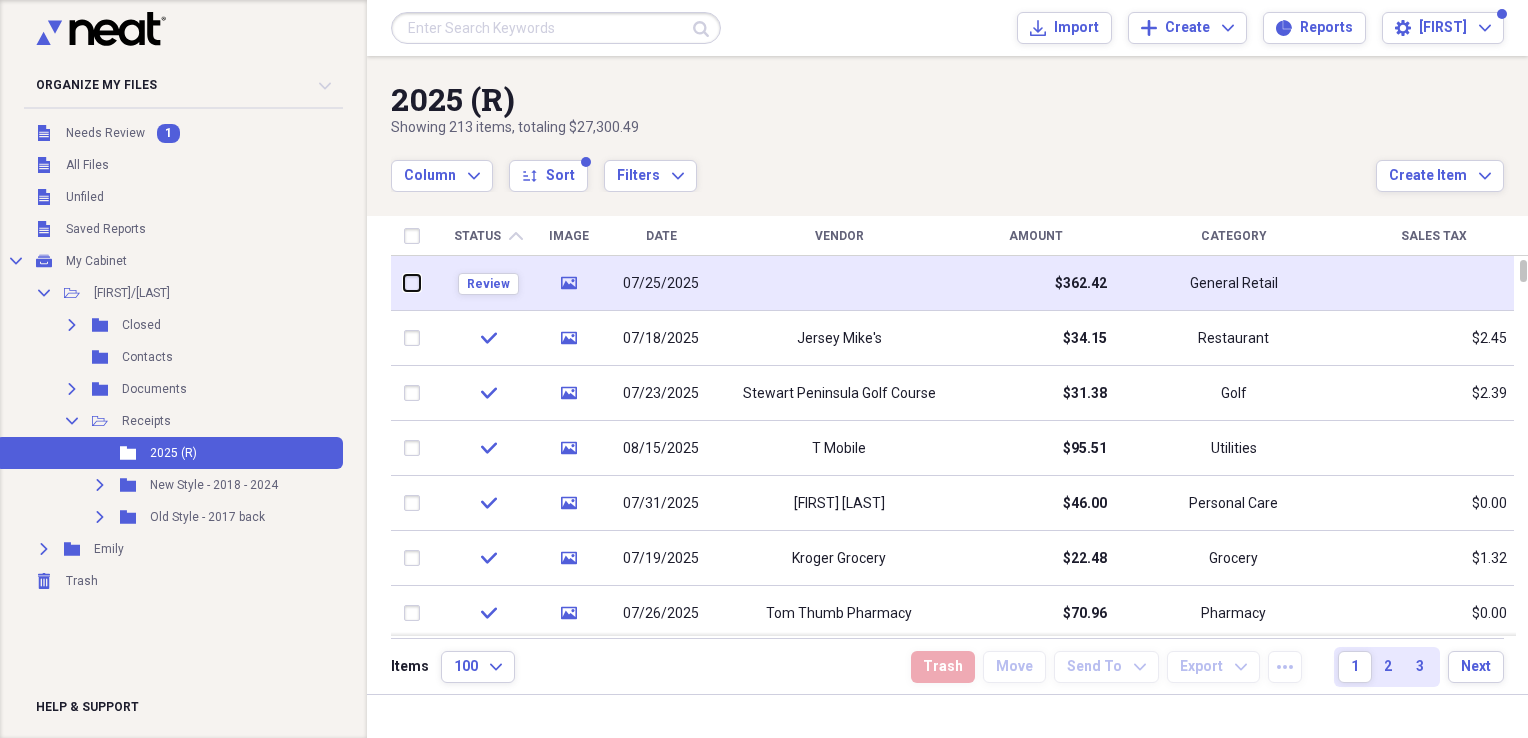 click at bounding box center (404, 283) 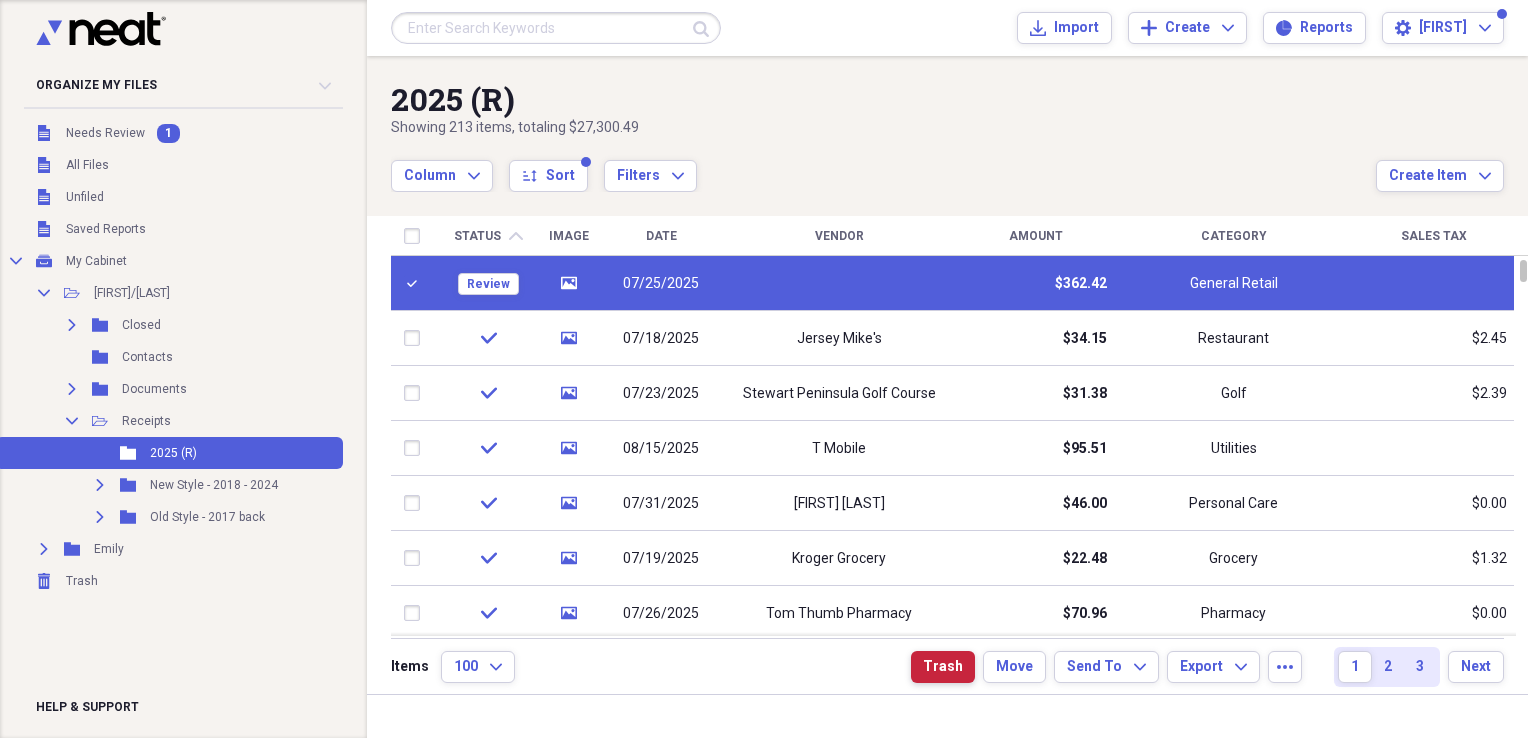 click on "Trash" at bounding box center (943, 667) 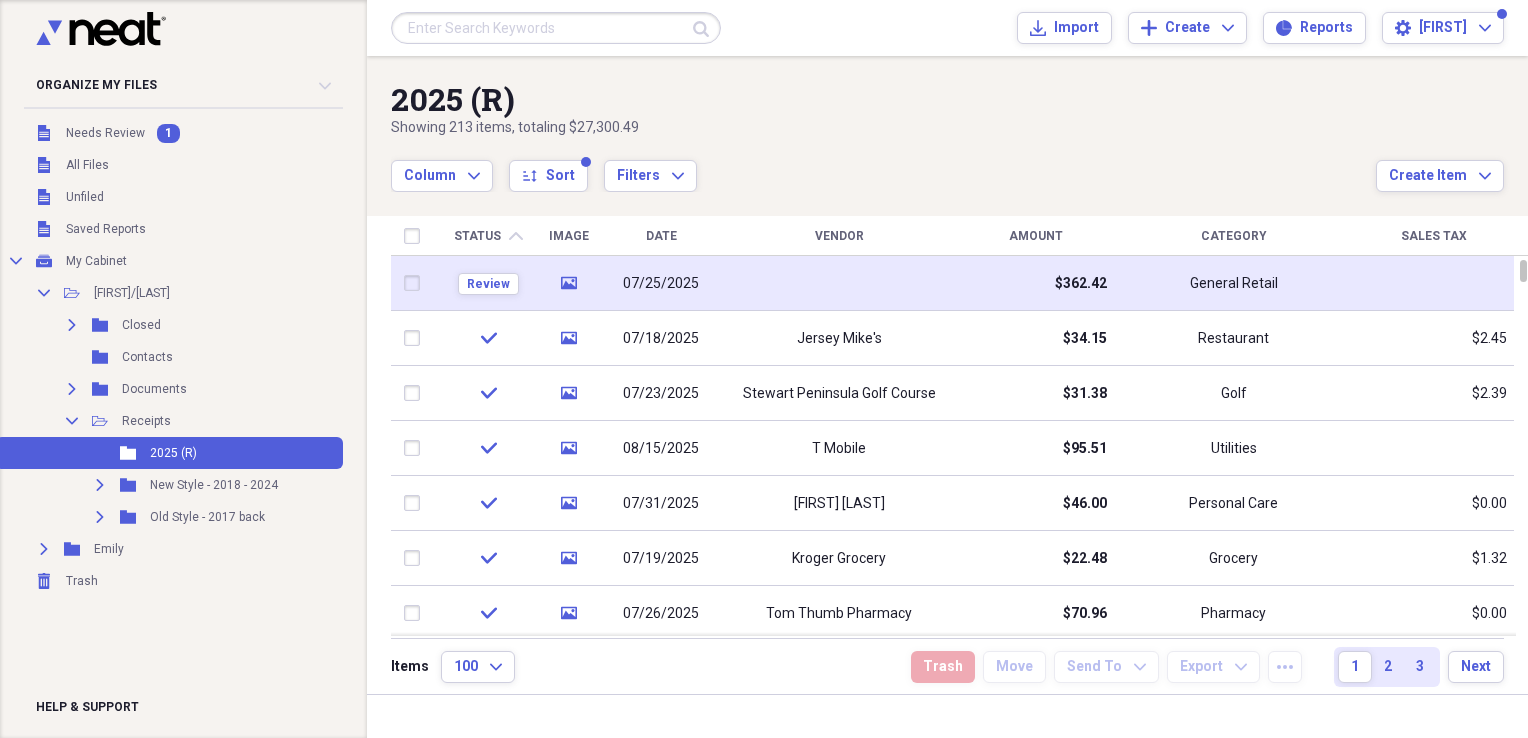 click on "media" 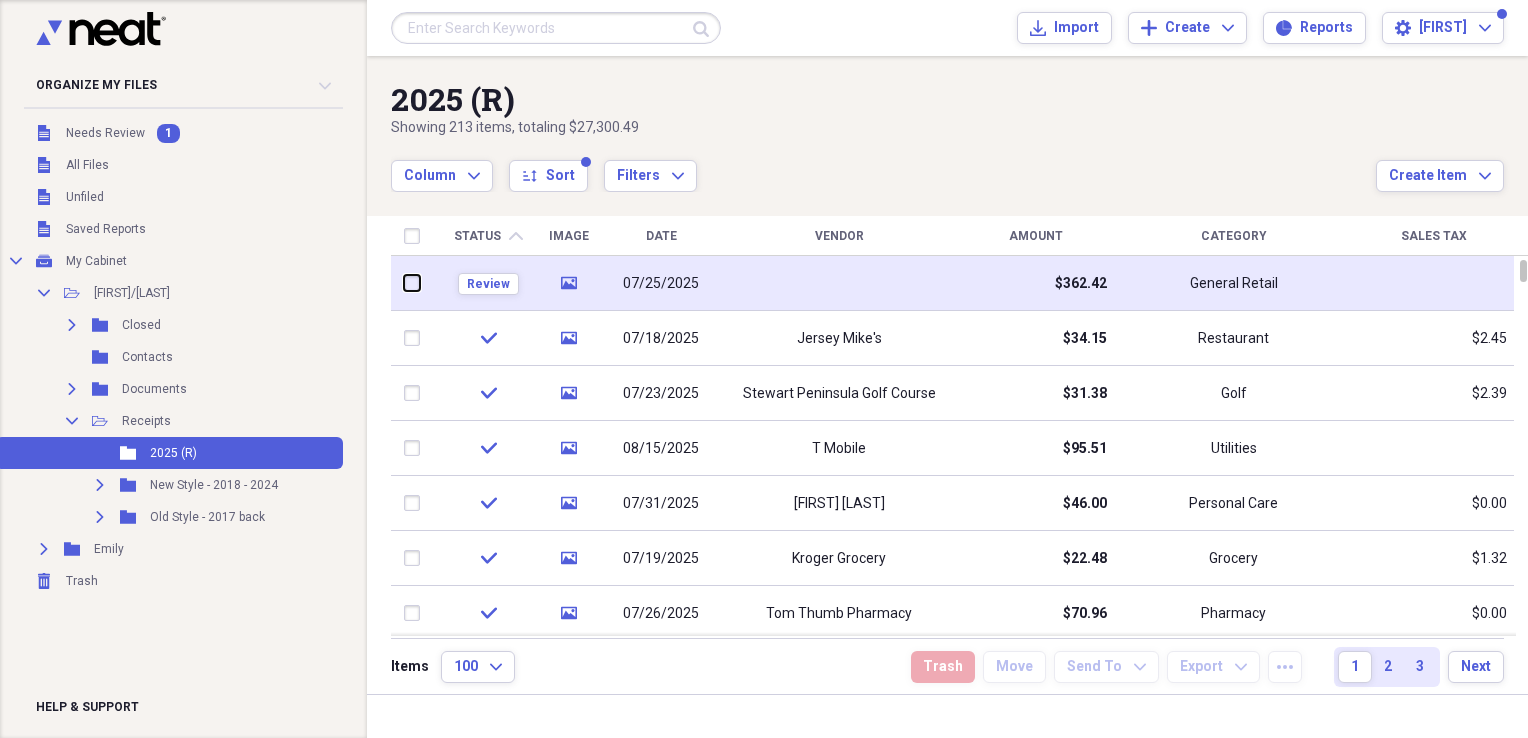 click at bounding box center (404, 283) 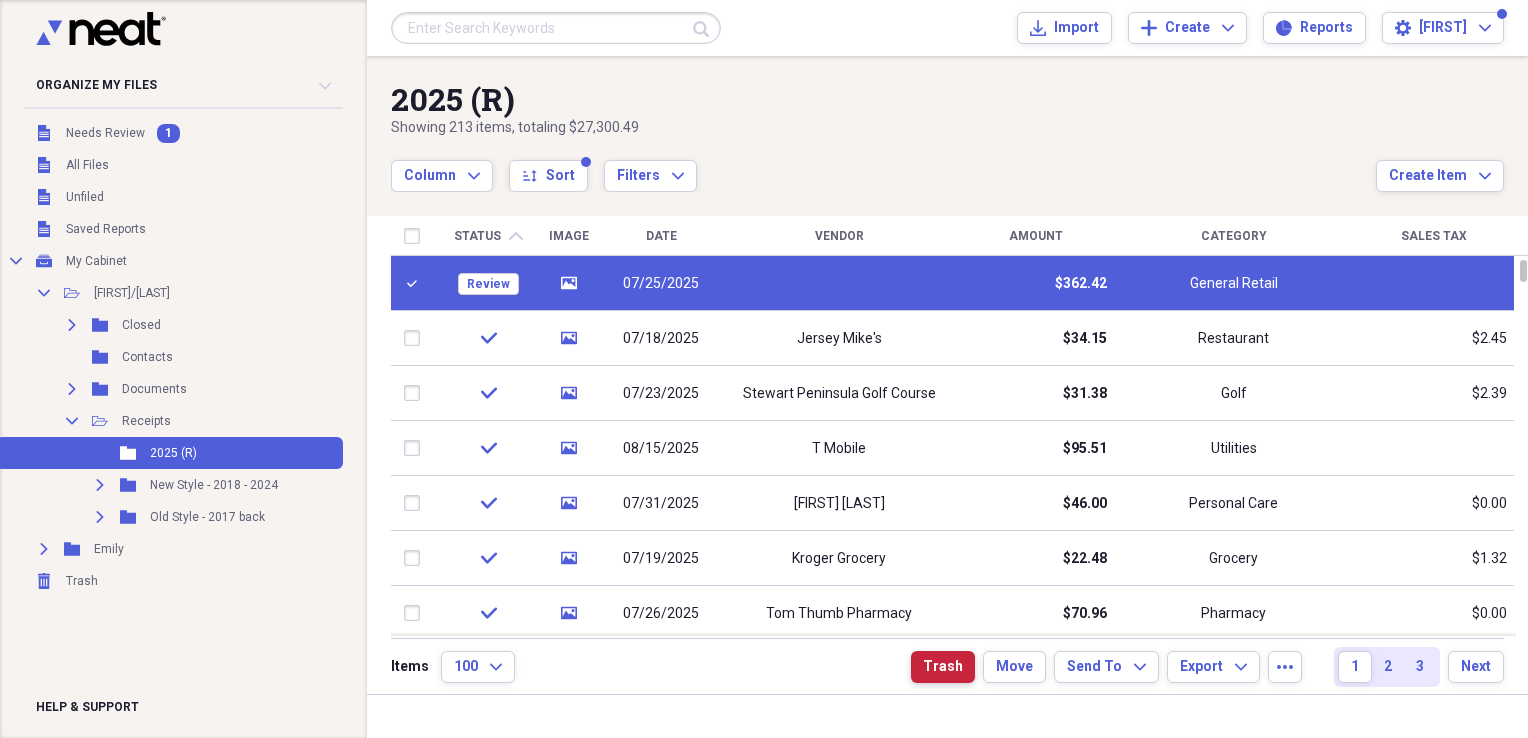 click on "Trash" at bounding box center (943, 667) 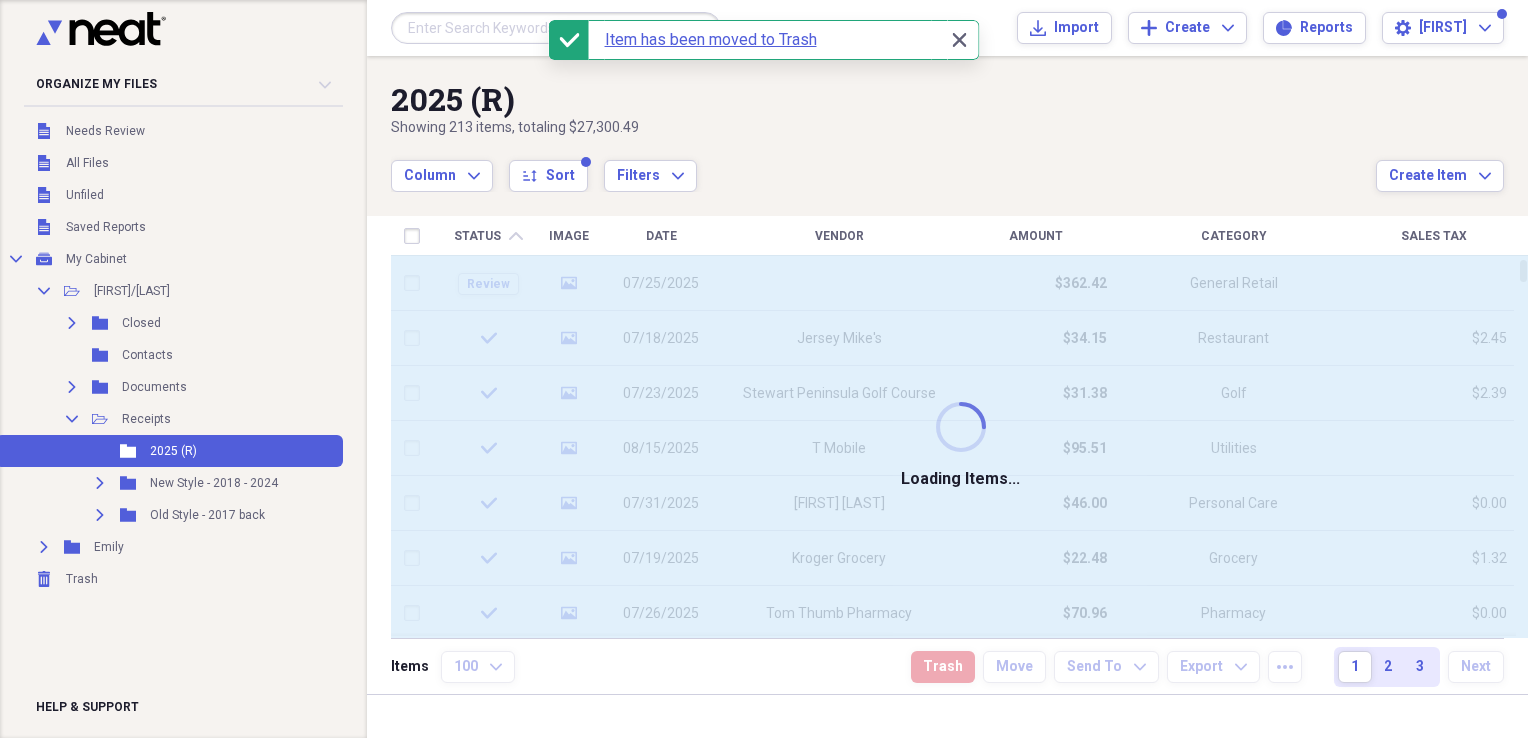 checkbox on "false" 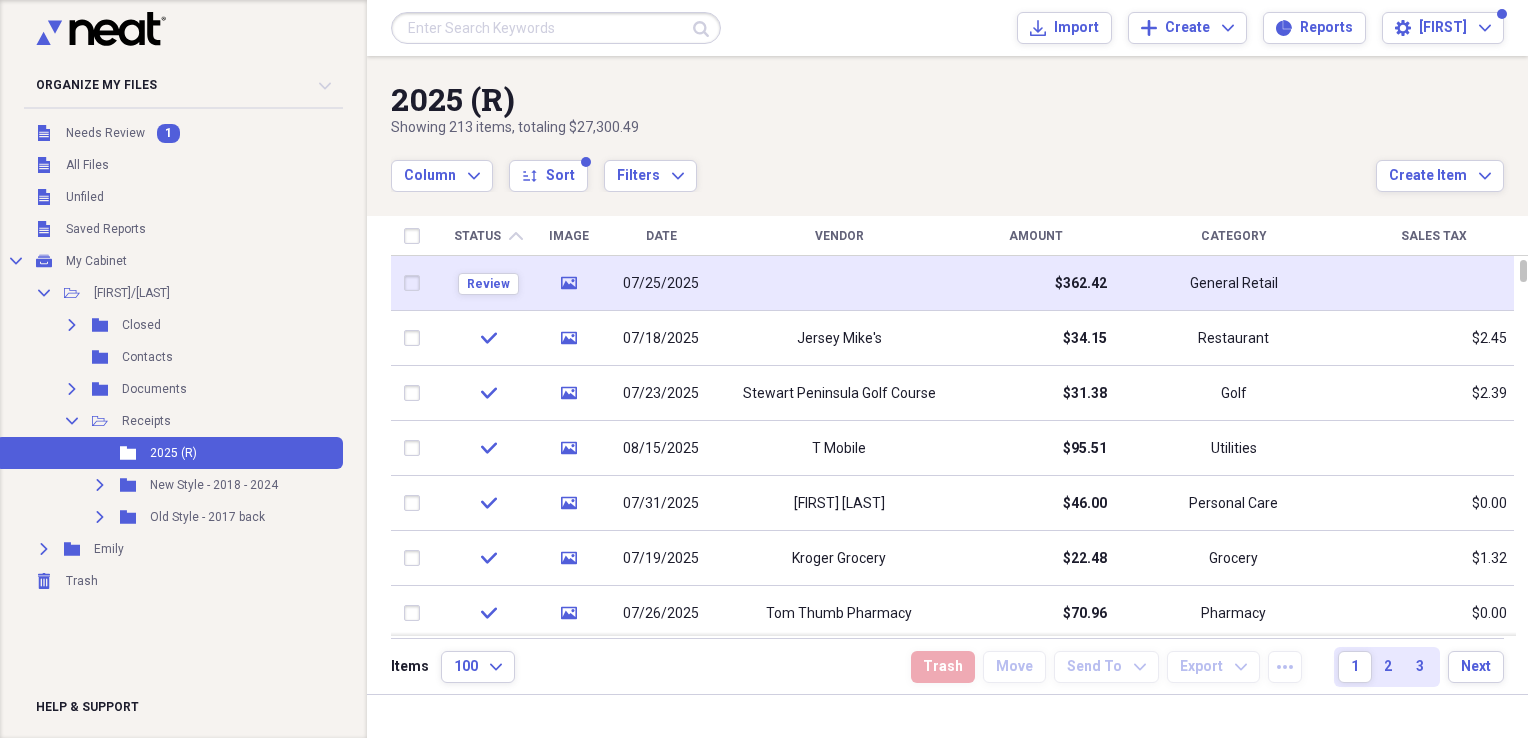 click 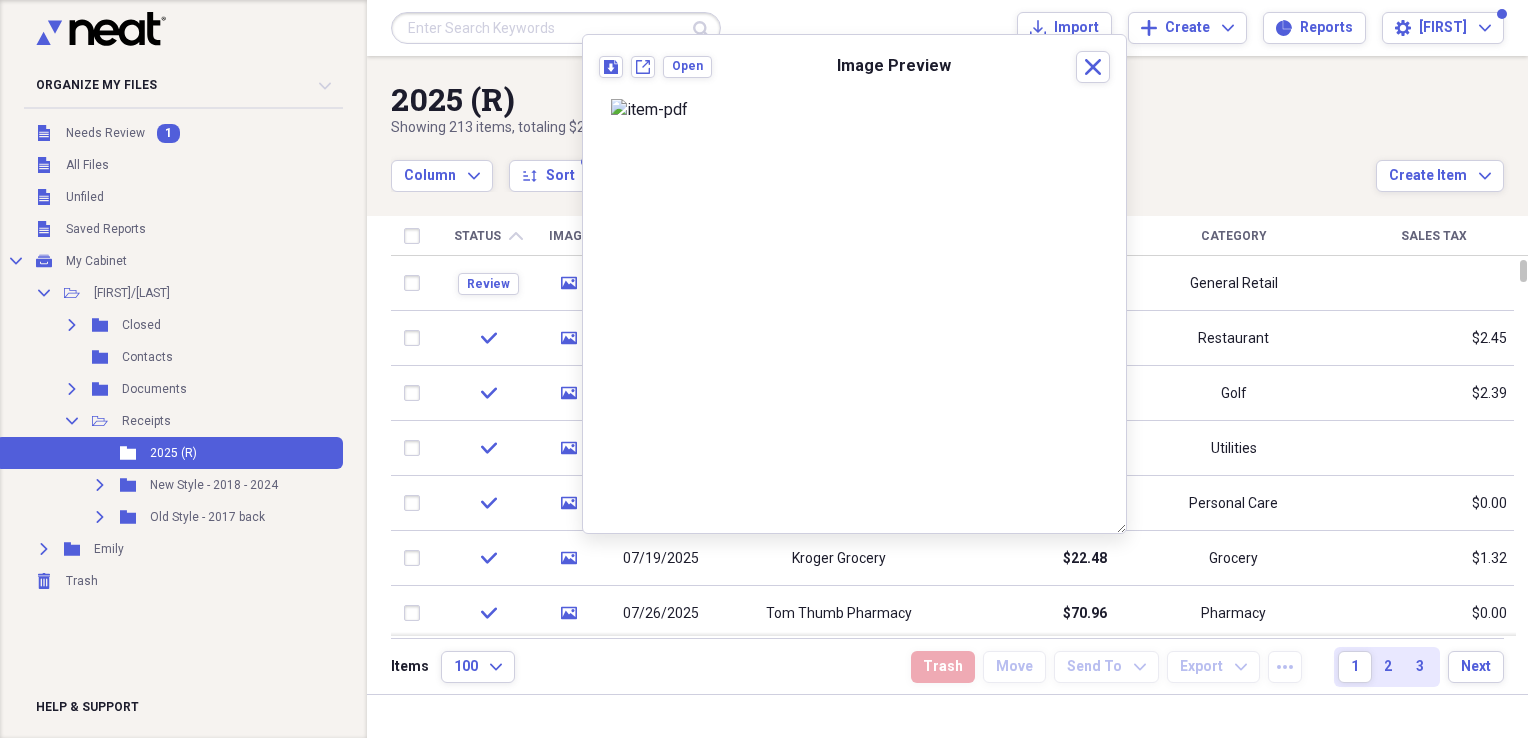 scroll, scrollTop: 0, scrollLeft: 0, axis: both 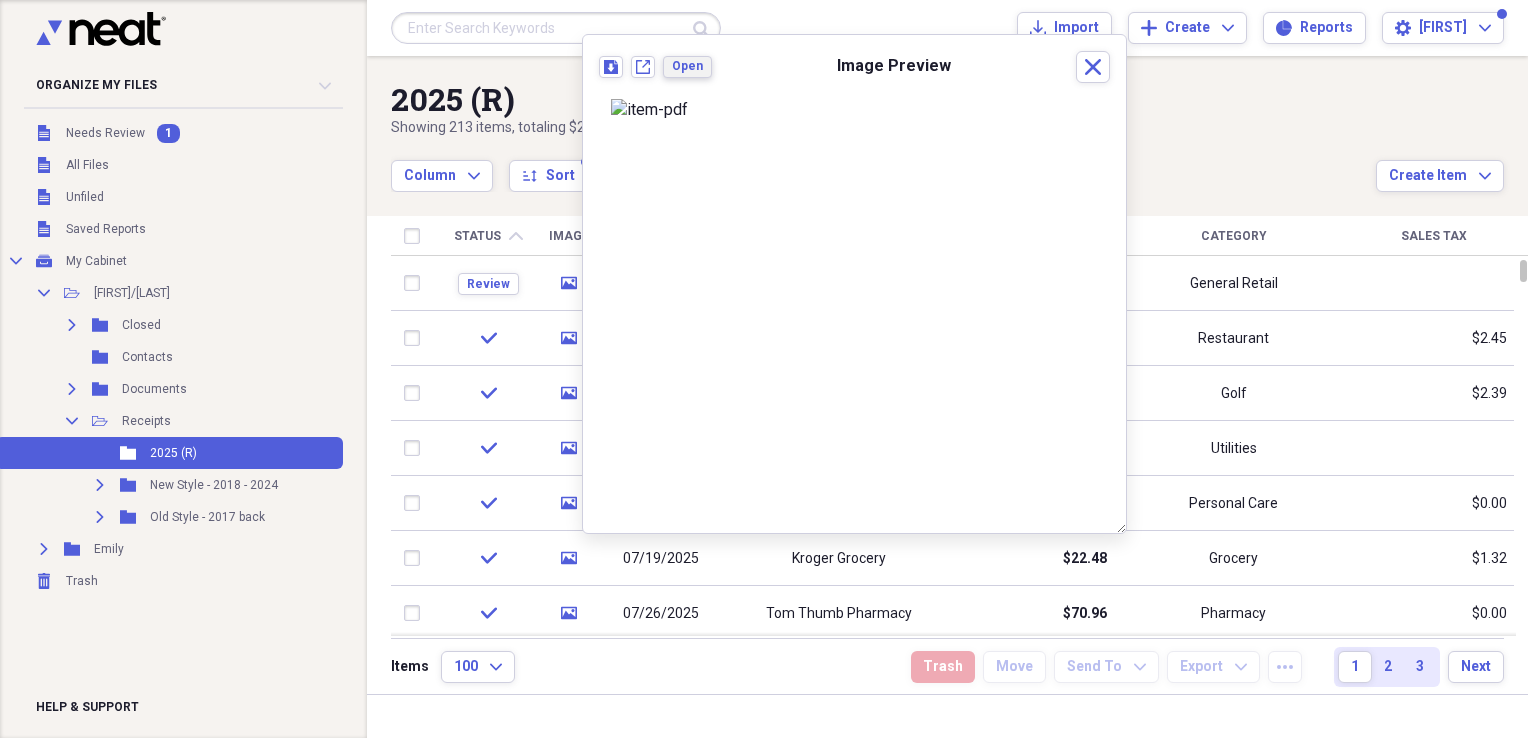 click on "Open" at bounding box center [687, 66] 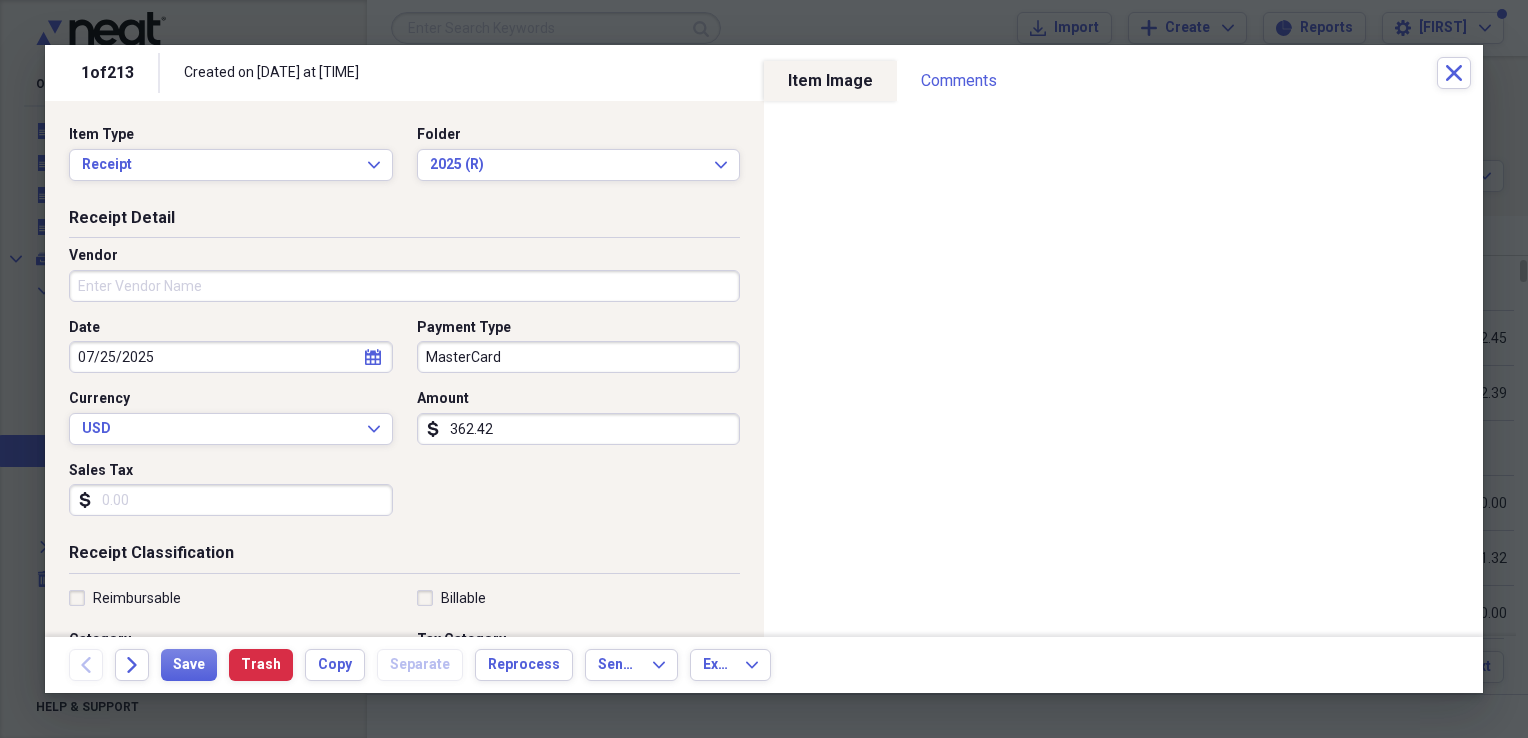 click on "Vendor" at bounding box center (404, 286) 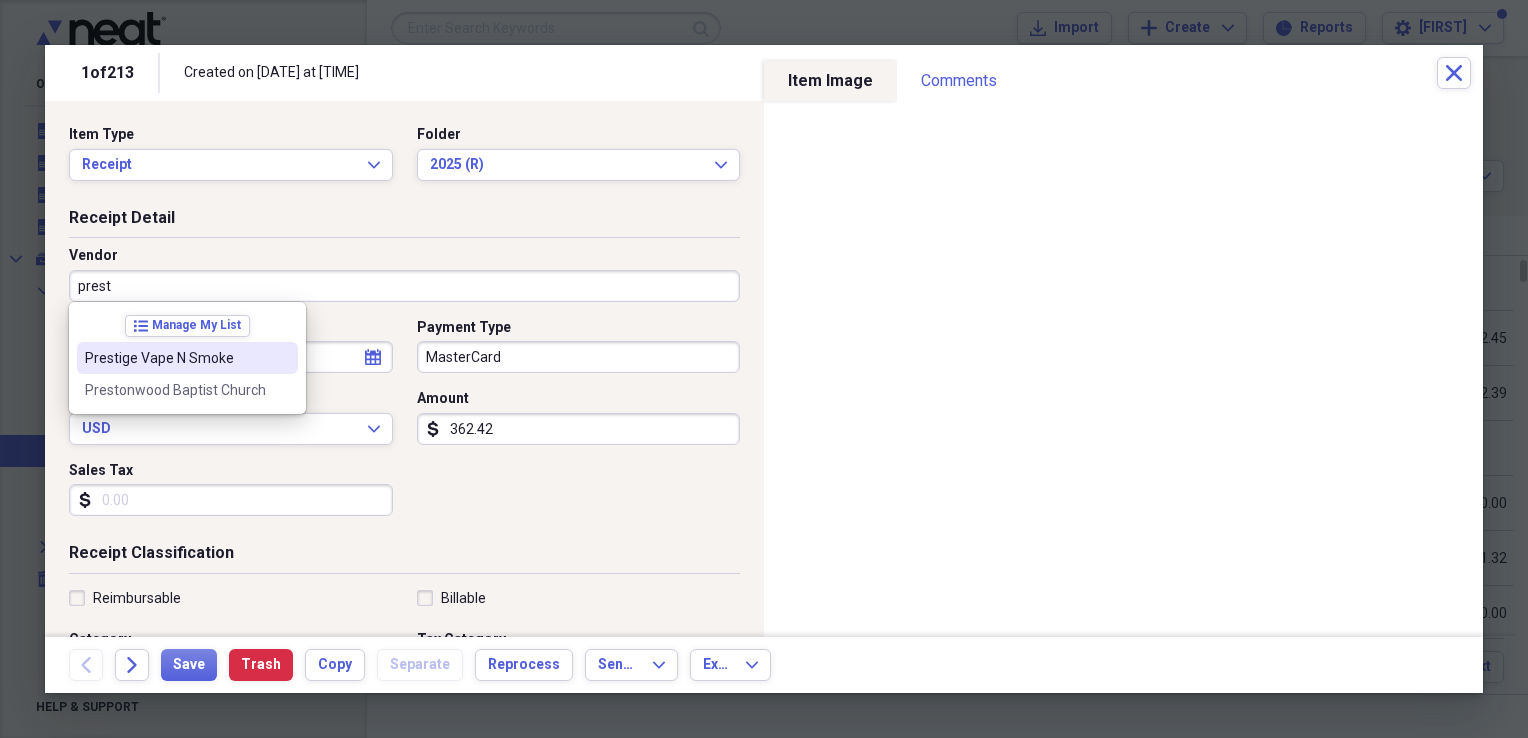 click on "Prestige Vape N Smoke" at bounding box center (175, 358) 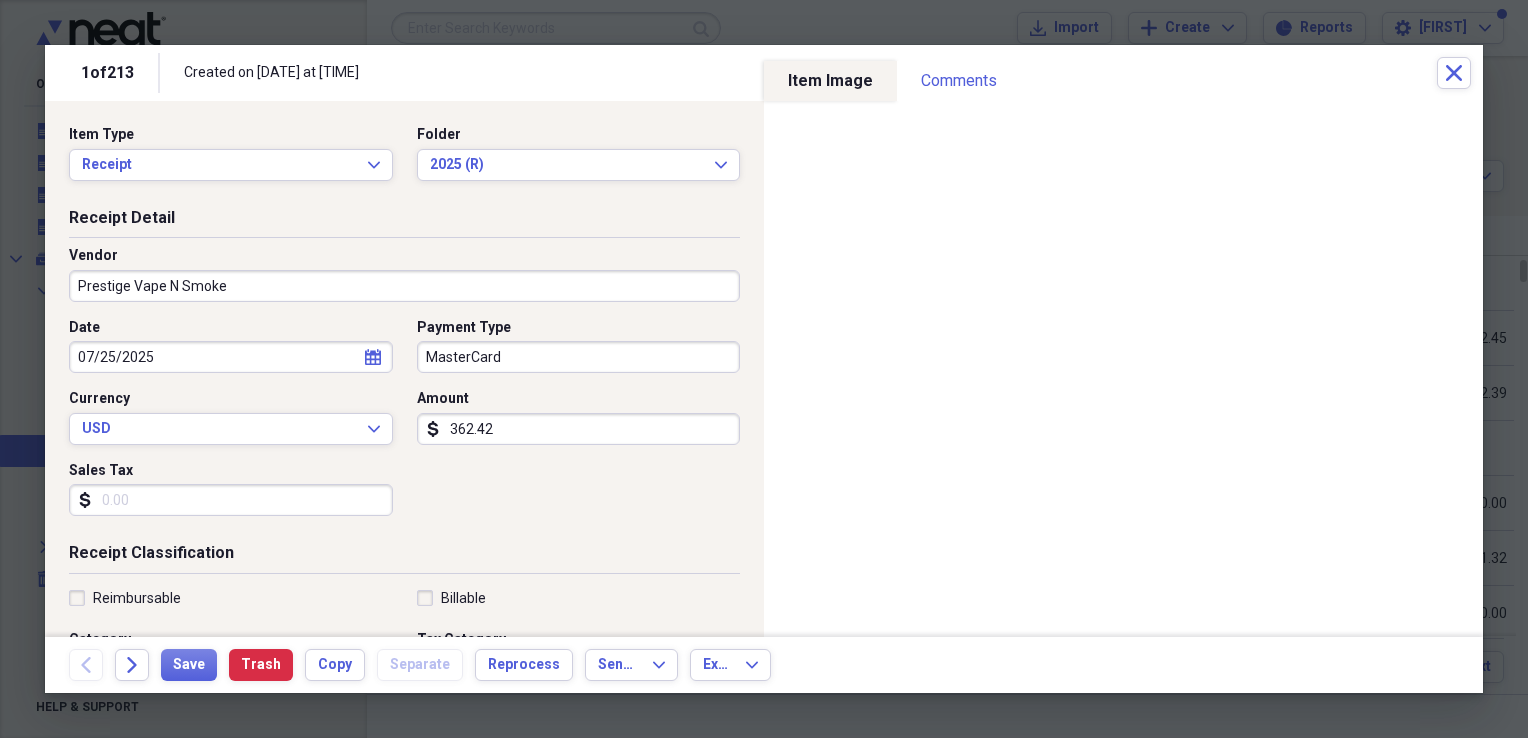 type on "Convenience Store" 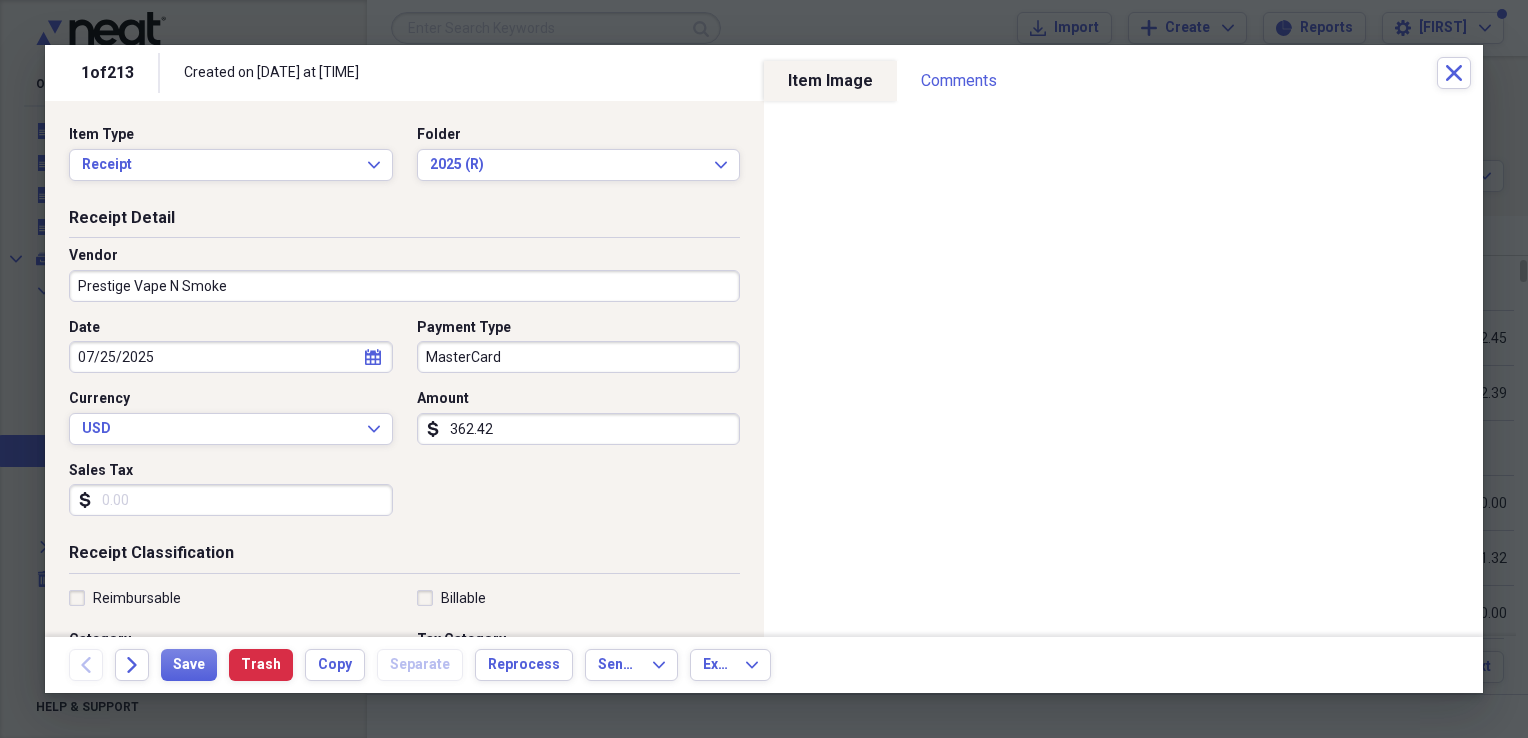 click on "362.42" at bounding box center [579, 429] 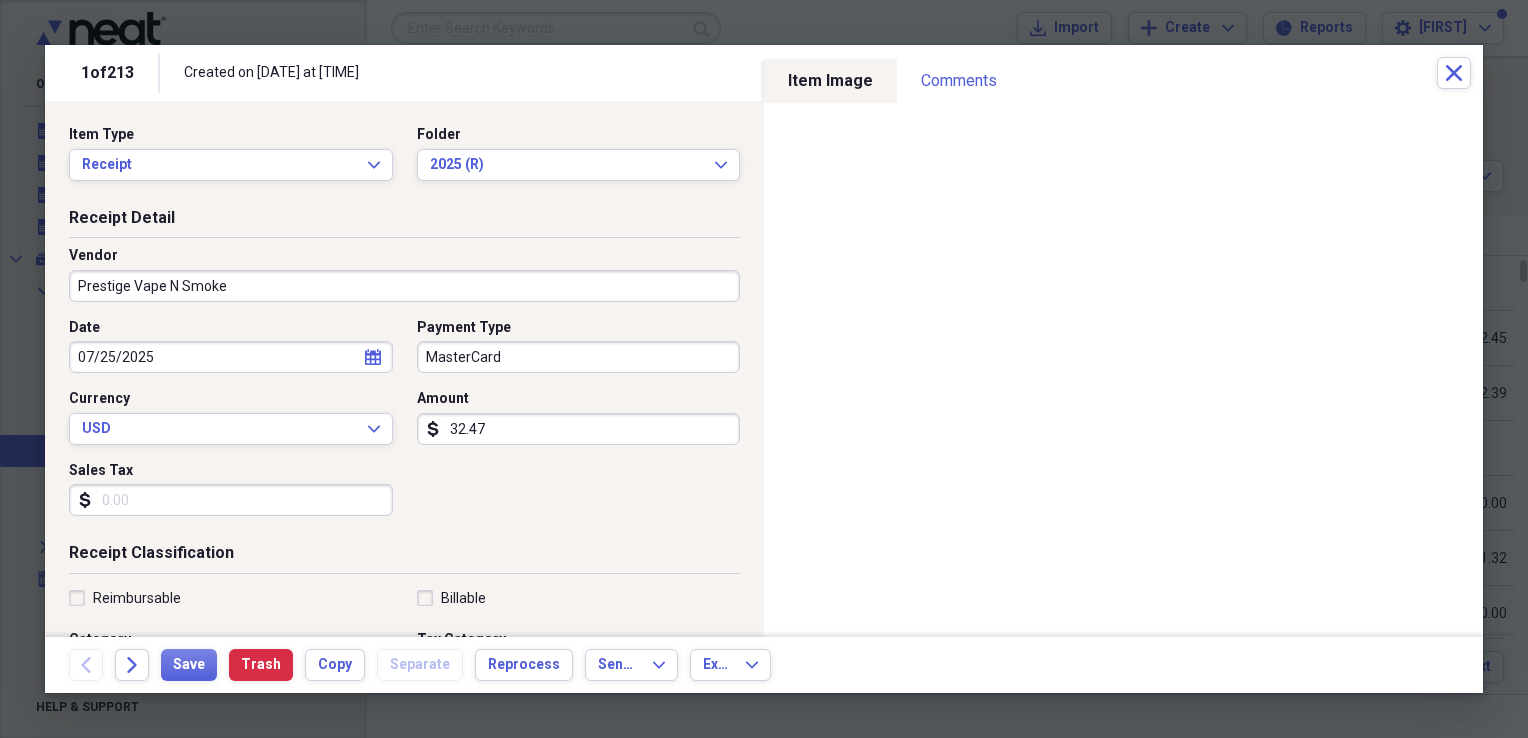 type on "32.47" 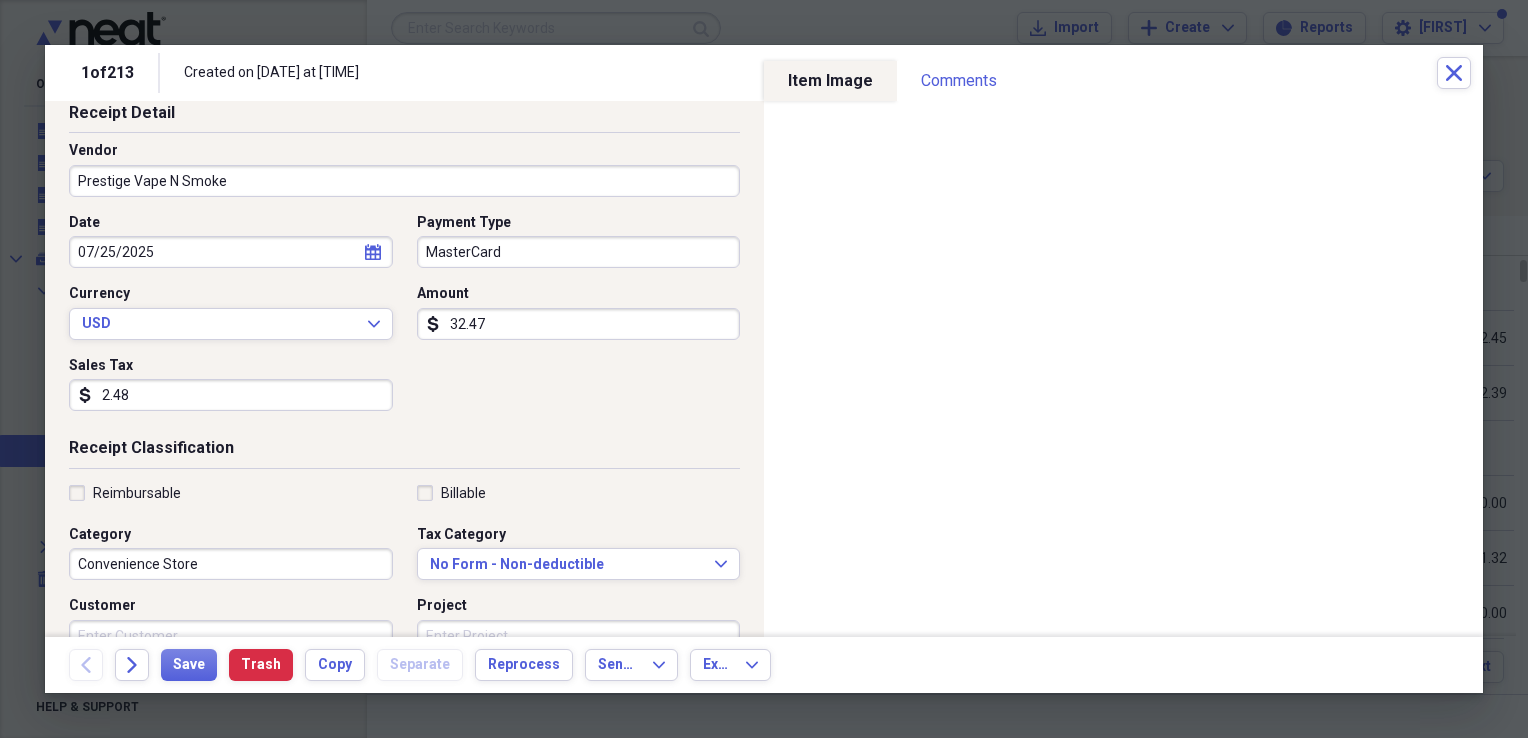 scroll, scrollTop: 145, scrollLeft: 0, axis: vertical 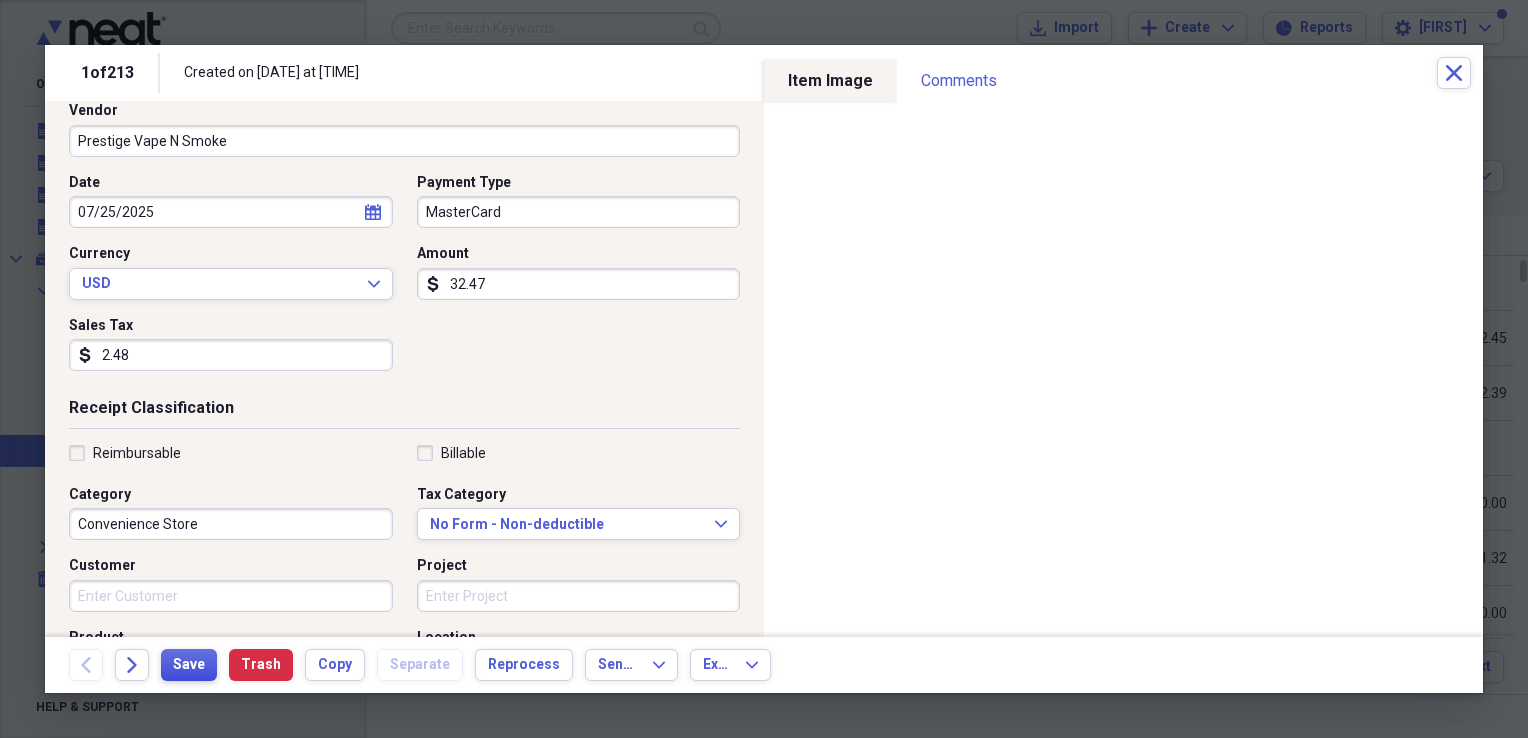 type on "2.48" 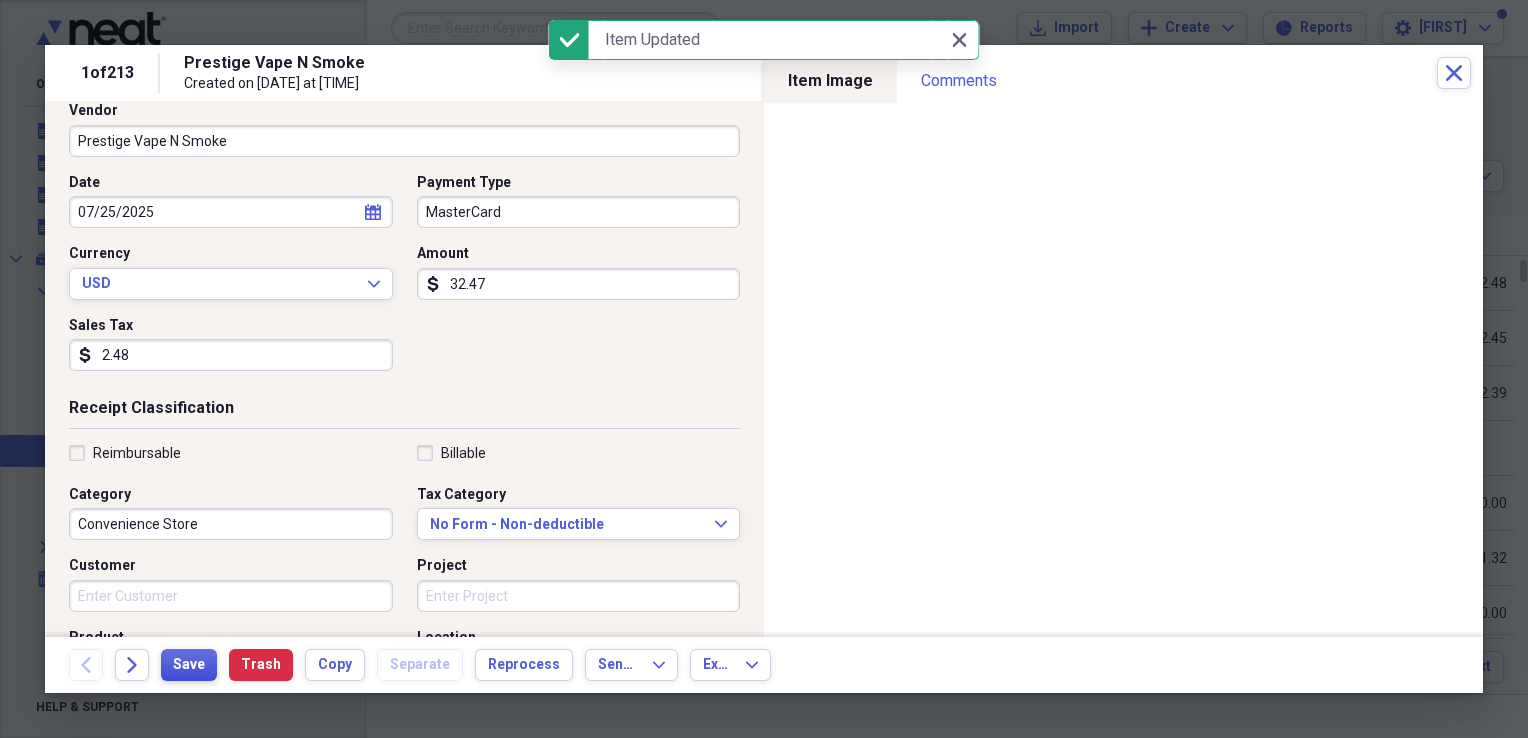 type 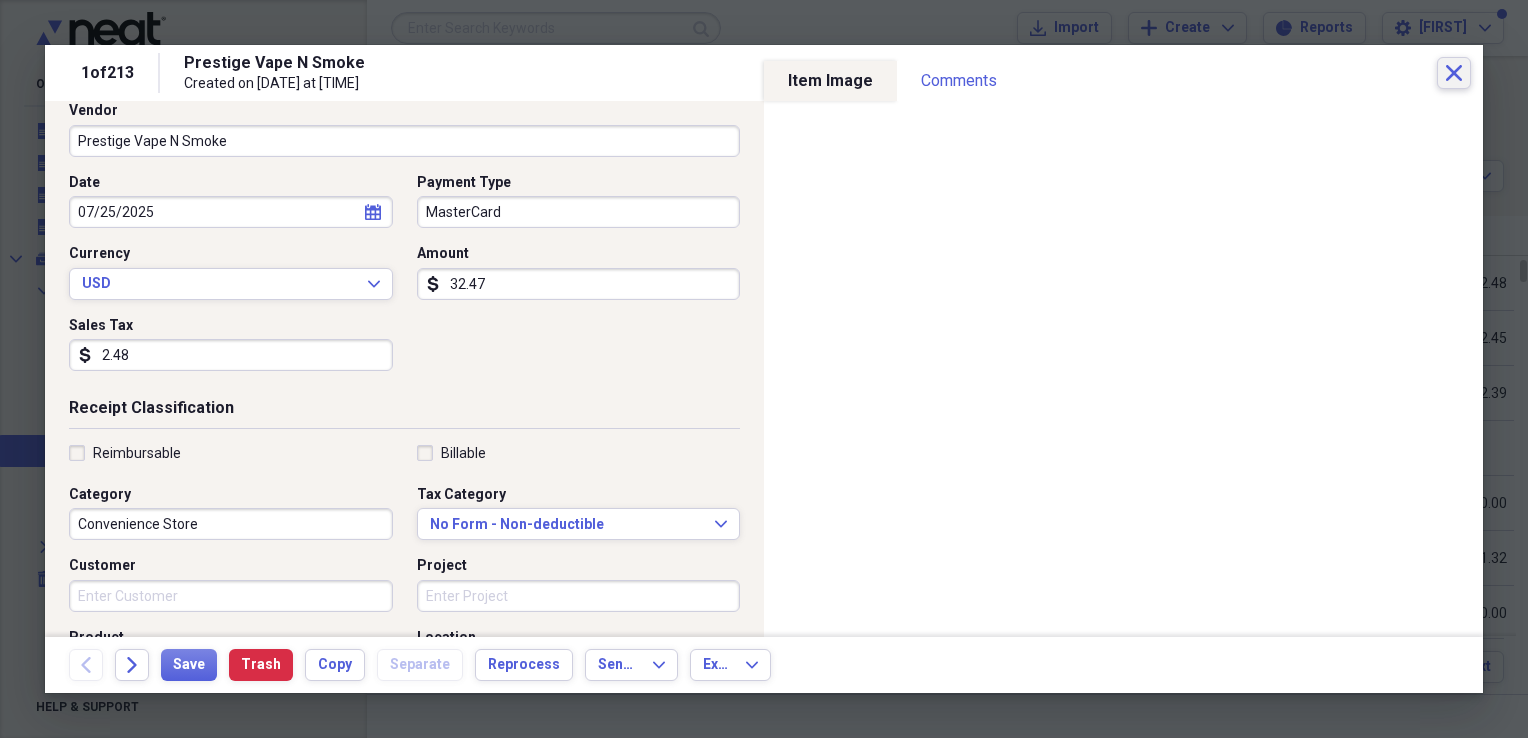 click on "Close" at bounding box center [1454, 73] 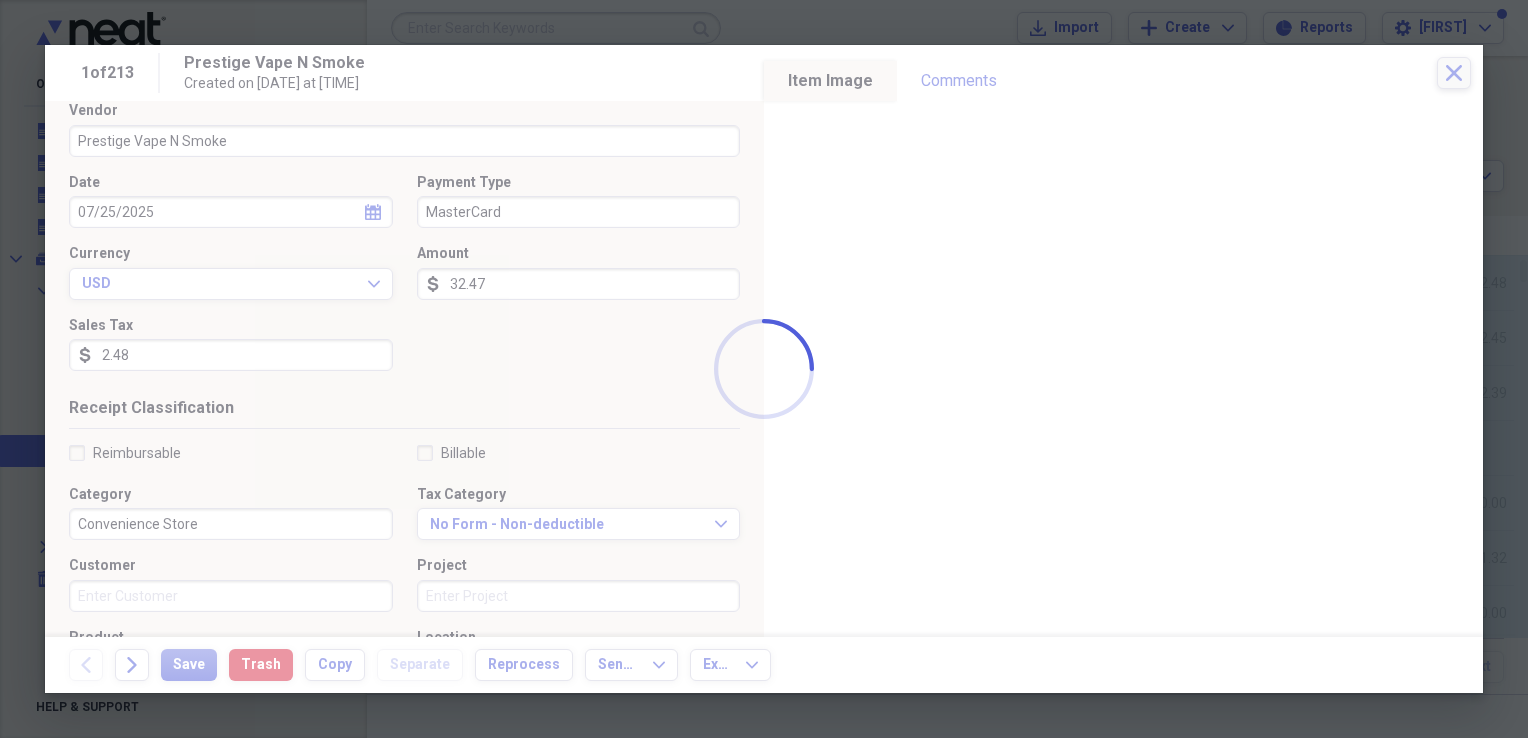 type 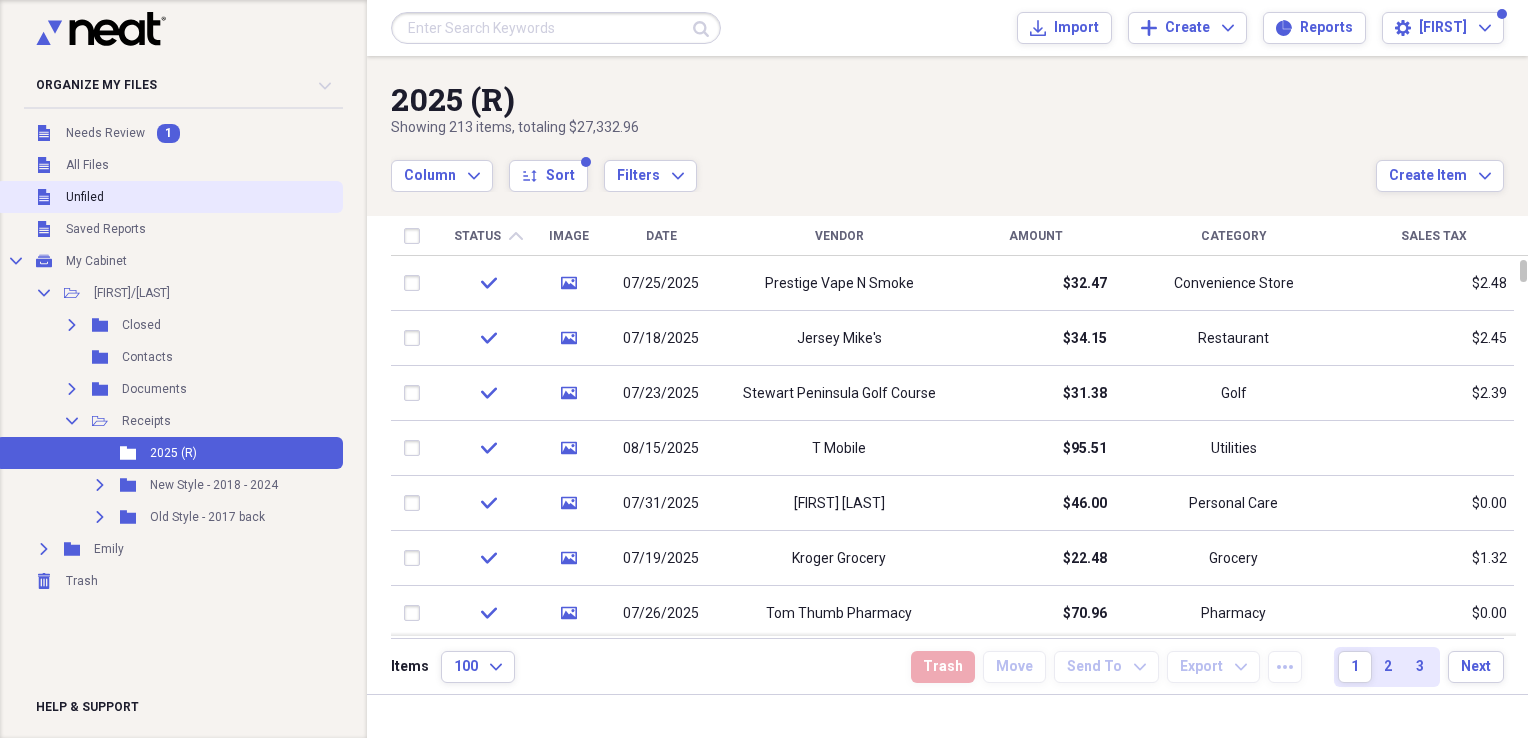 click on "Unfiled" at bounding box center (85, 197) 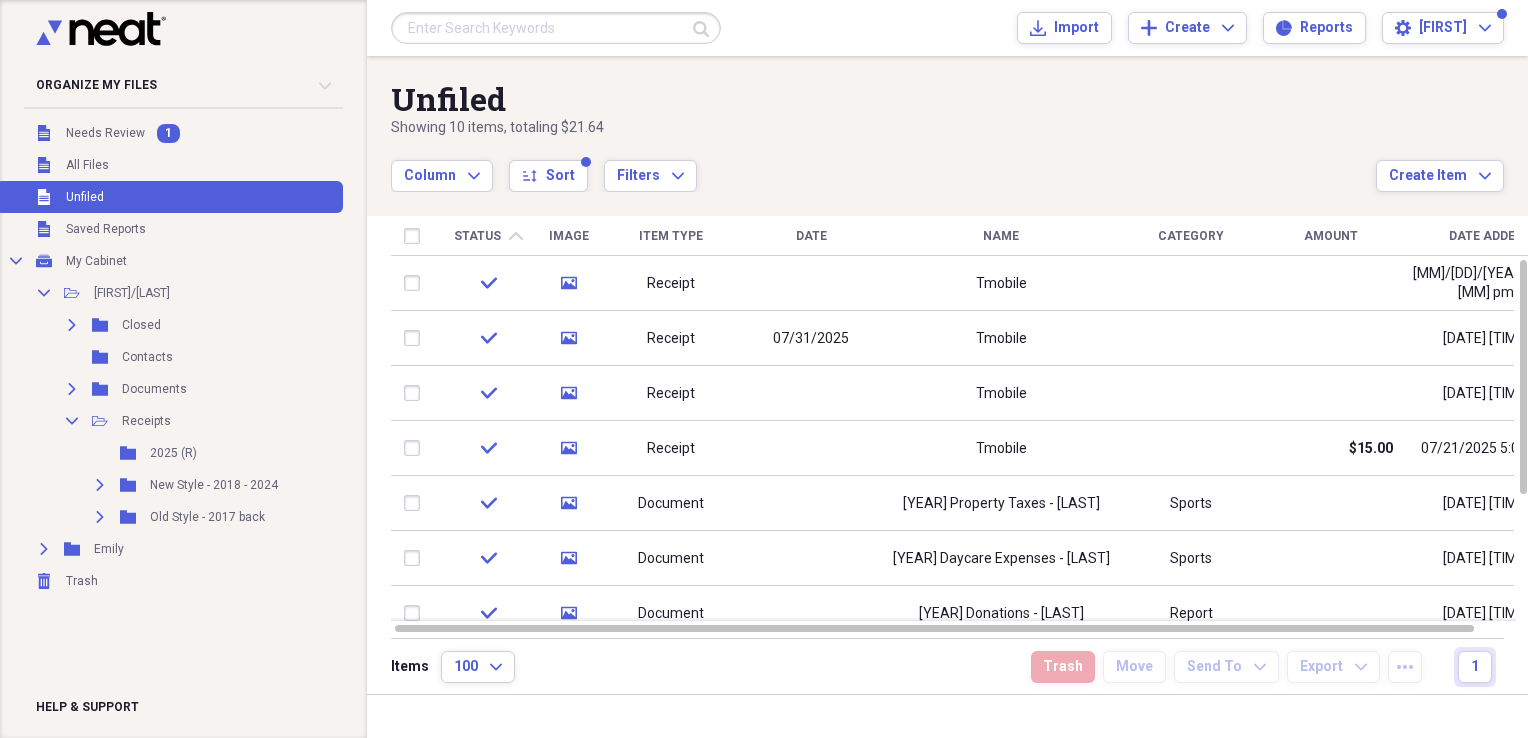 click on "Status" at bounding box center [477, 236] 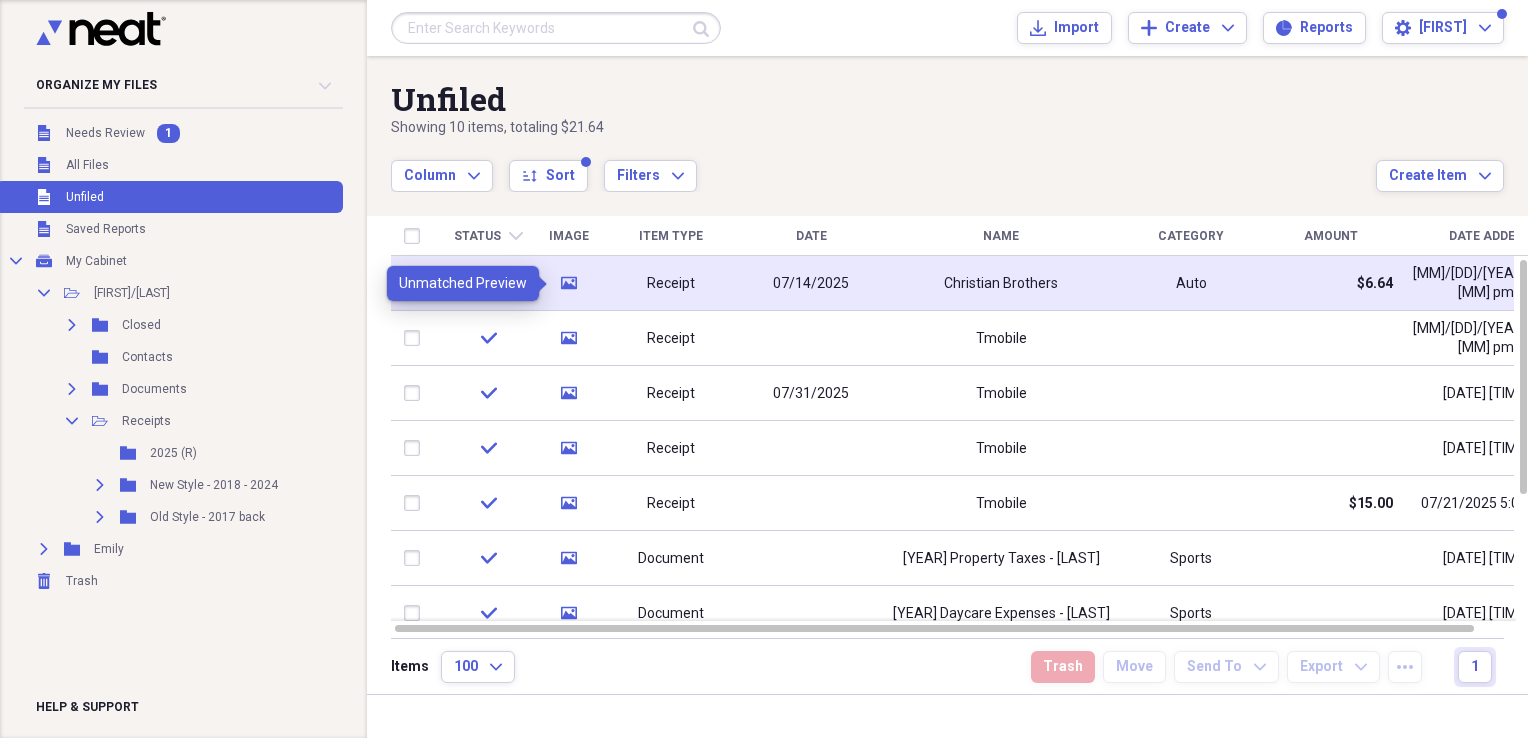 click 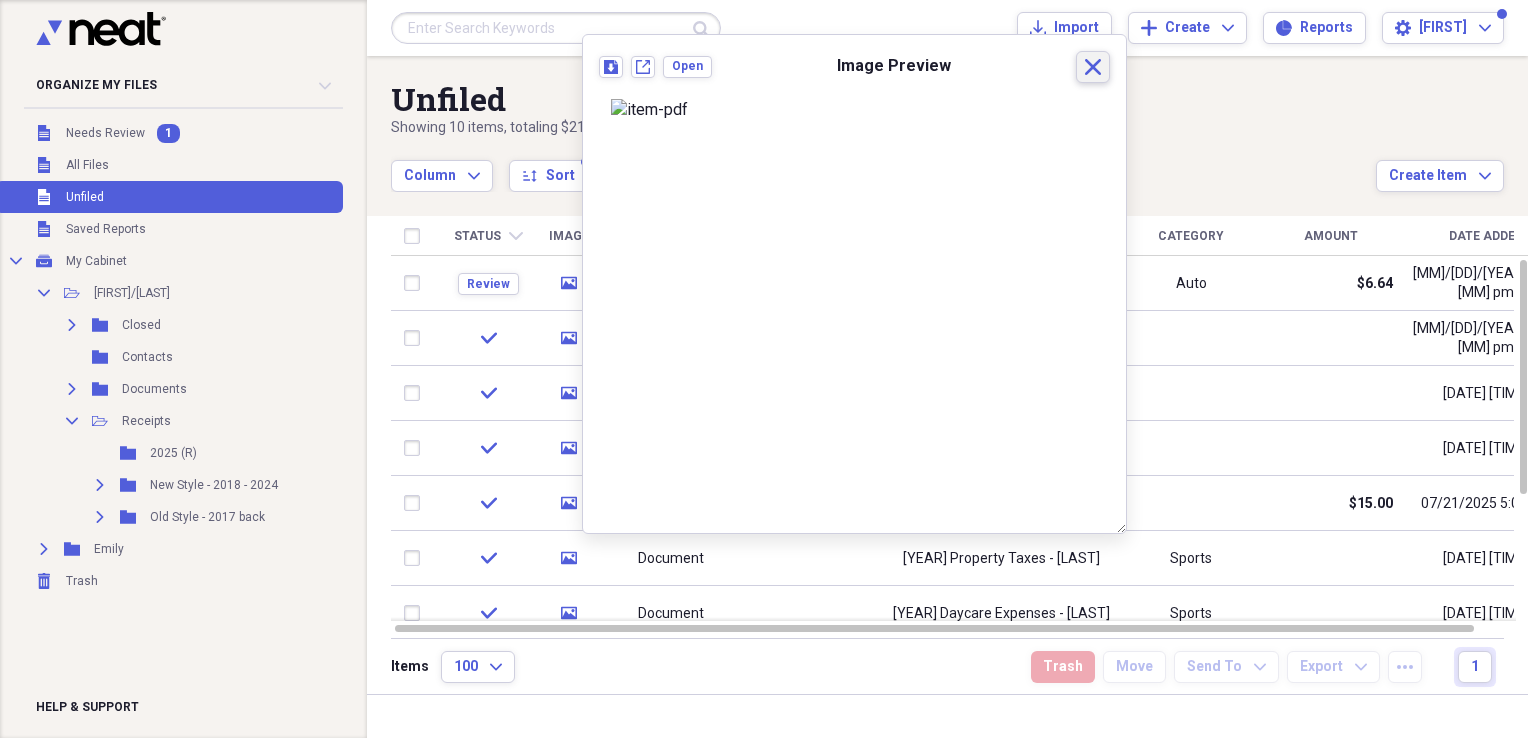 click on "Close" 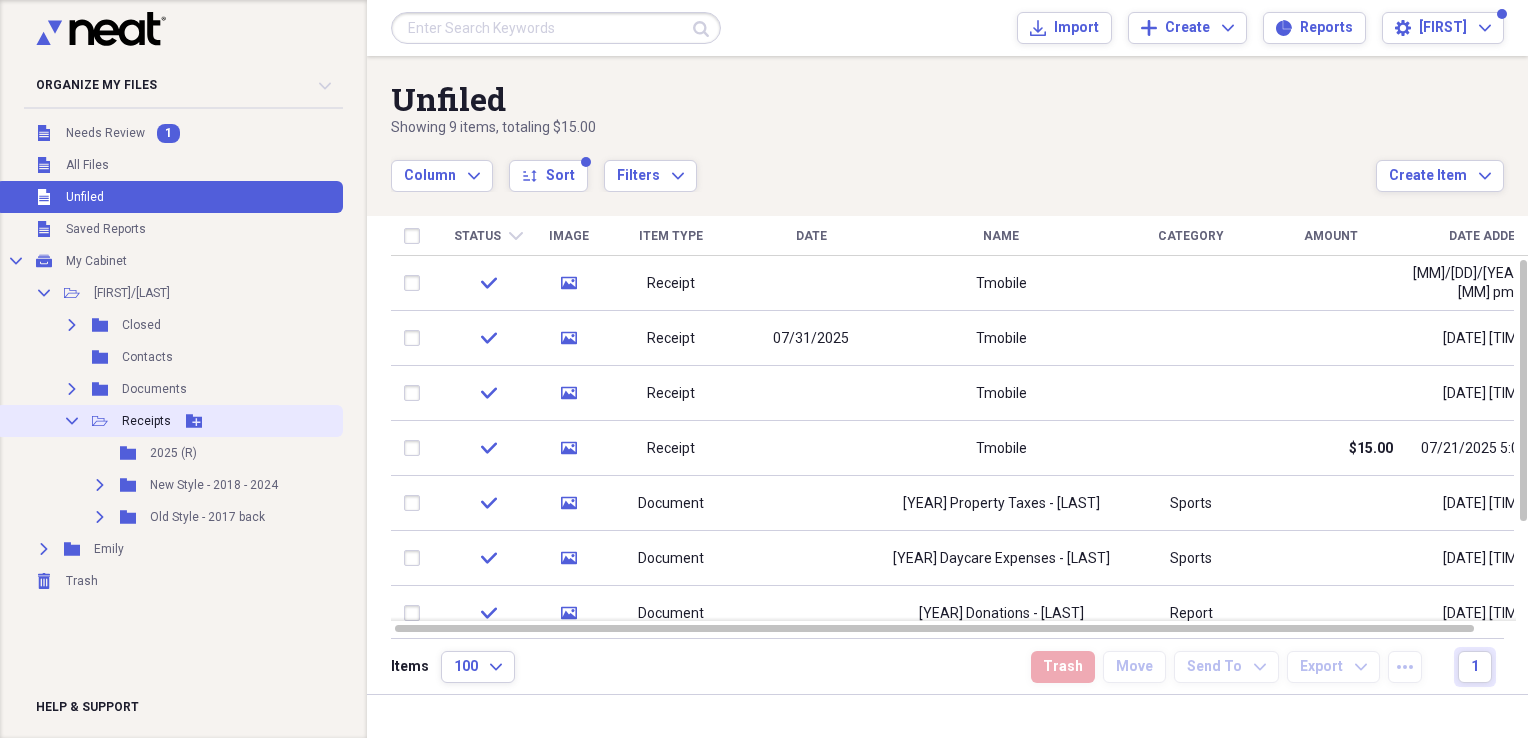 click on "Receipts" at bounding box center [146, 421] 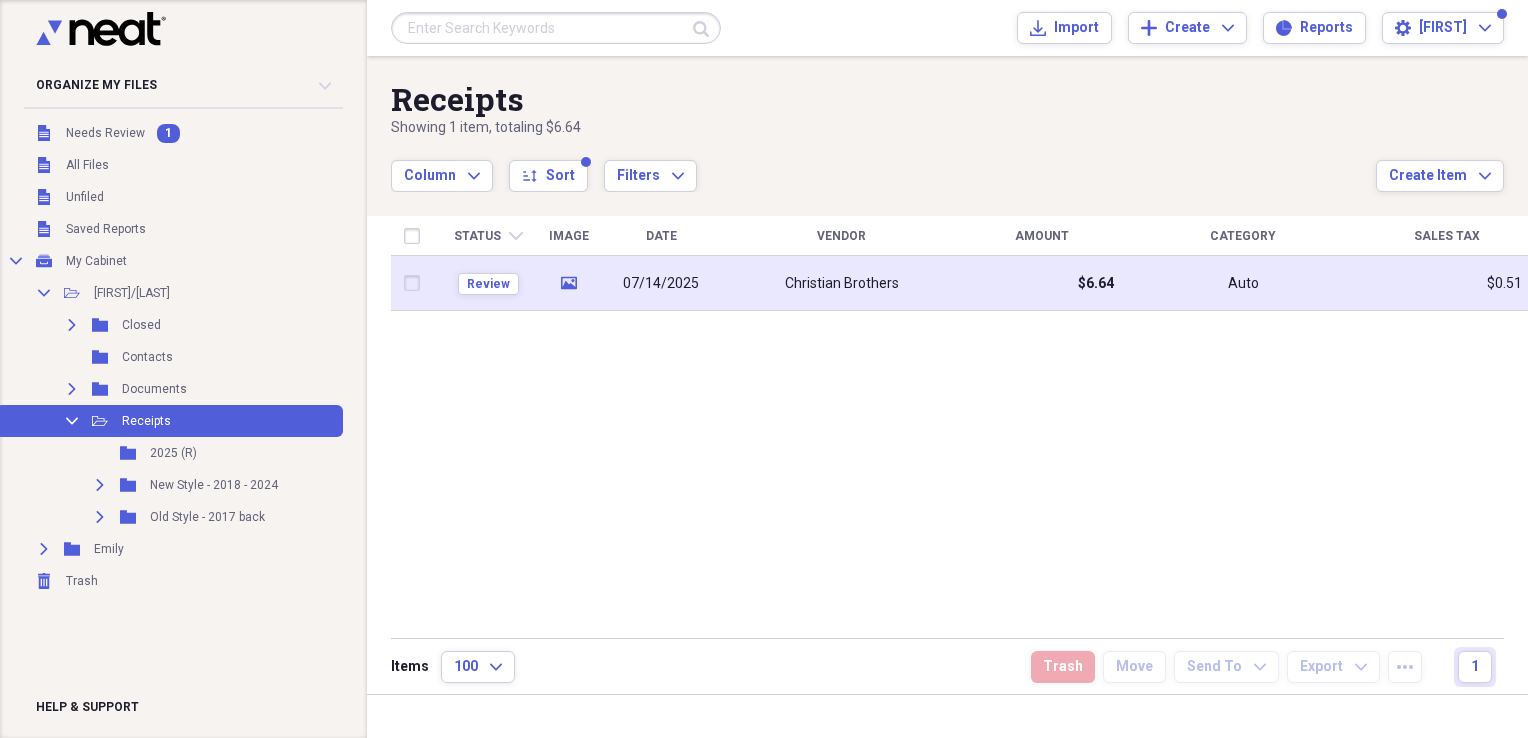click on "media" 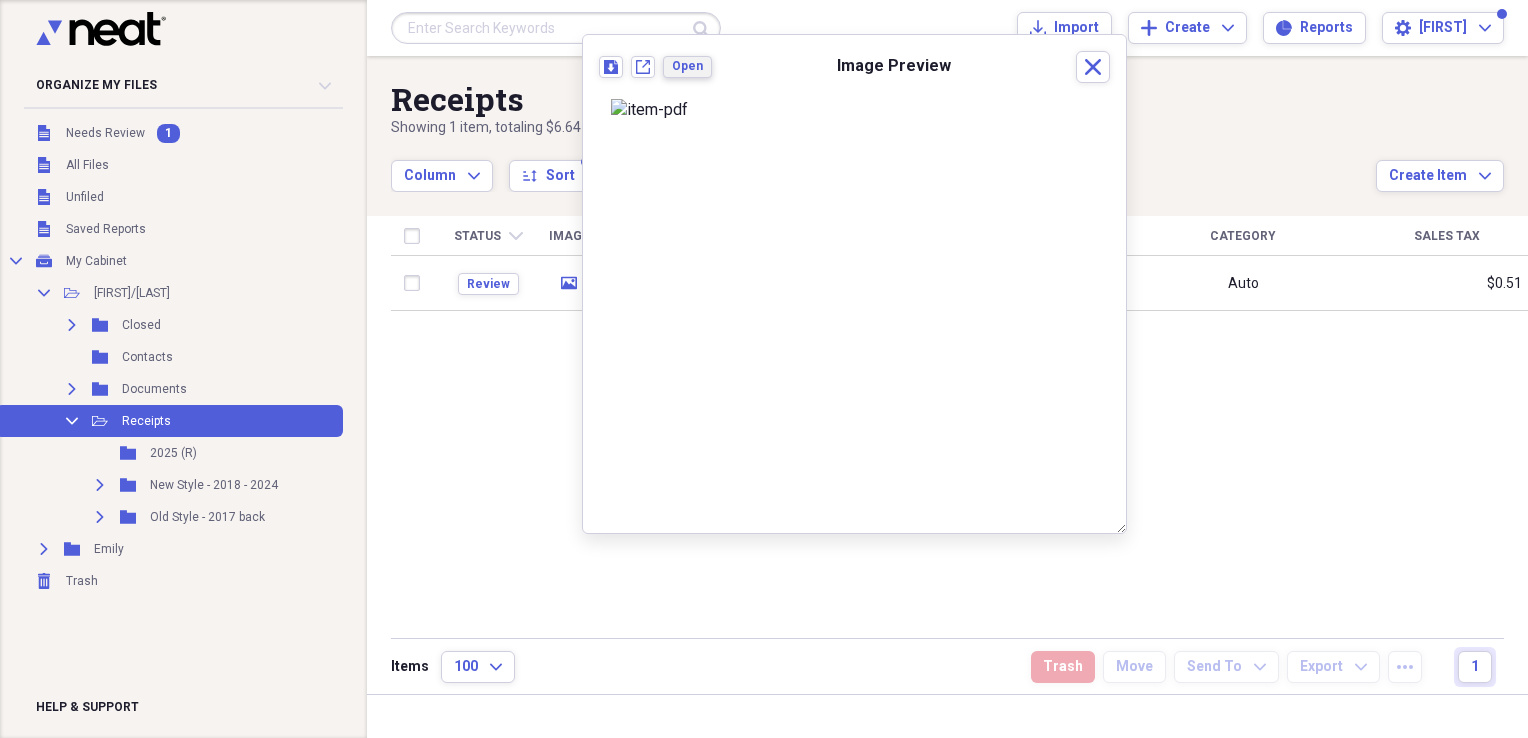 click on "Open" at bounding box center [687, 66] 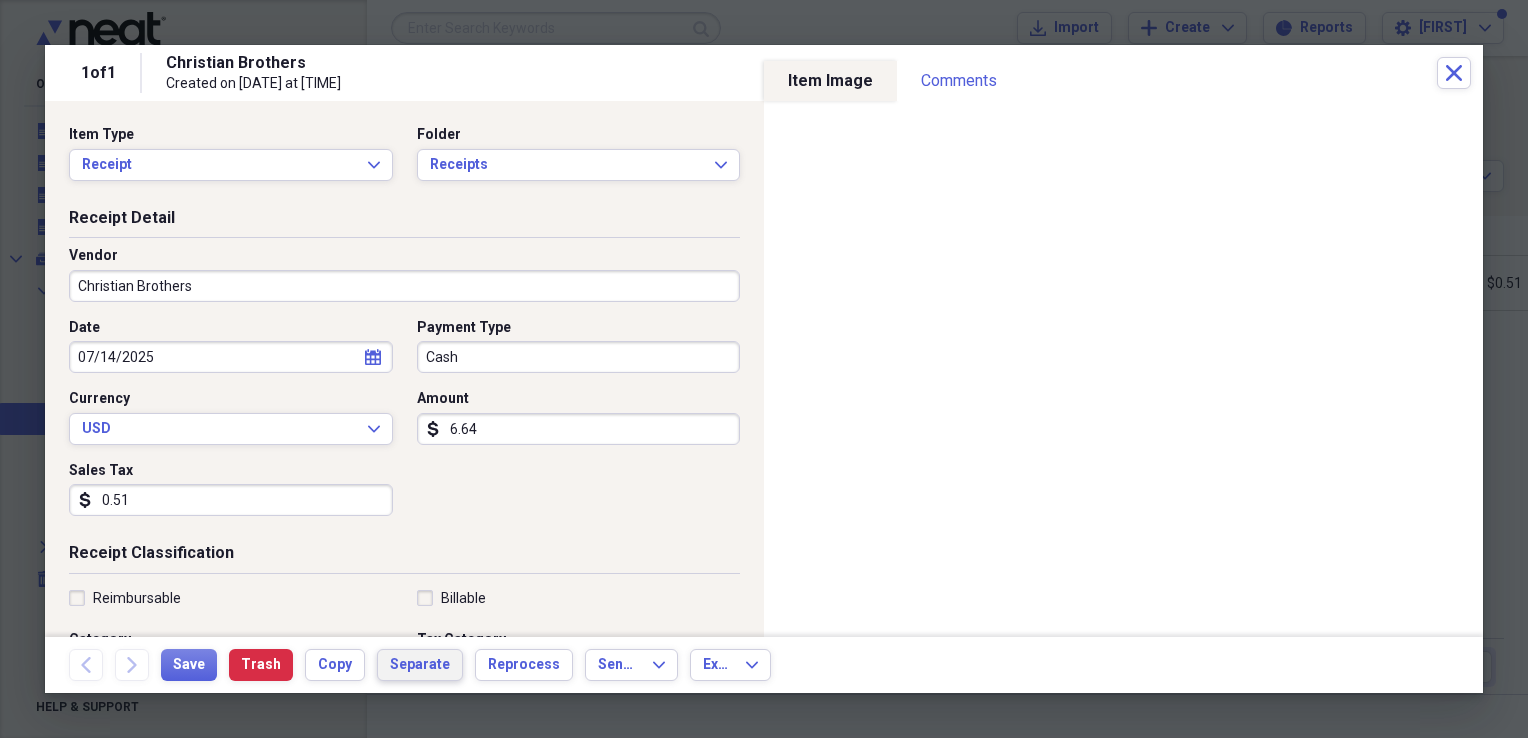 click on "Separate" at bounding box center [420, 665] 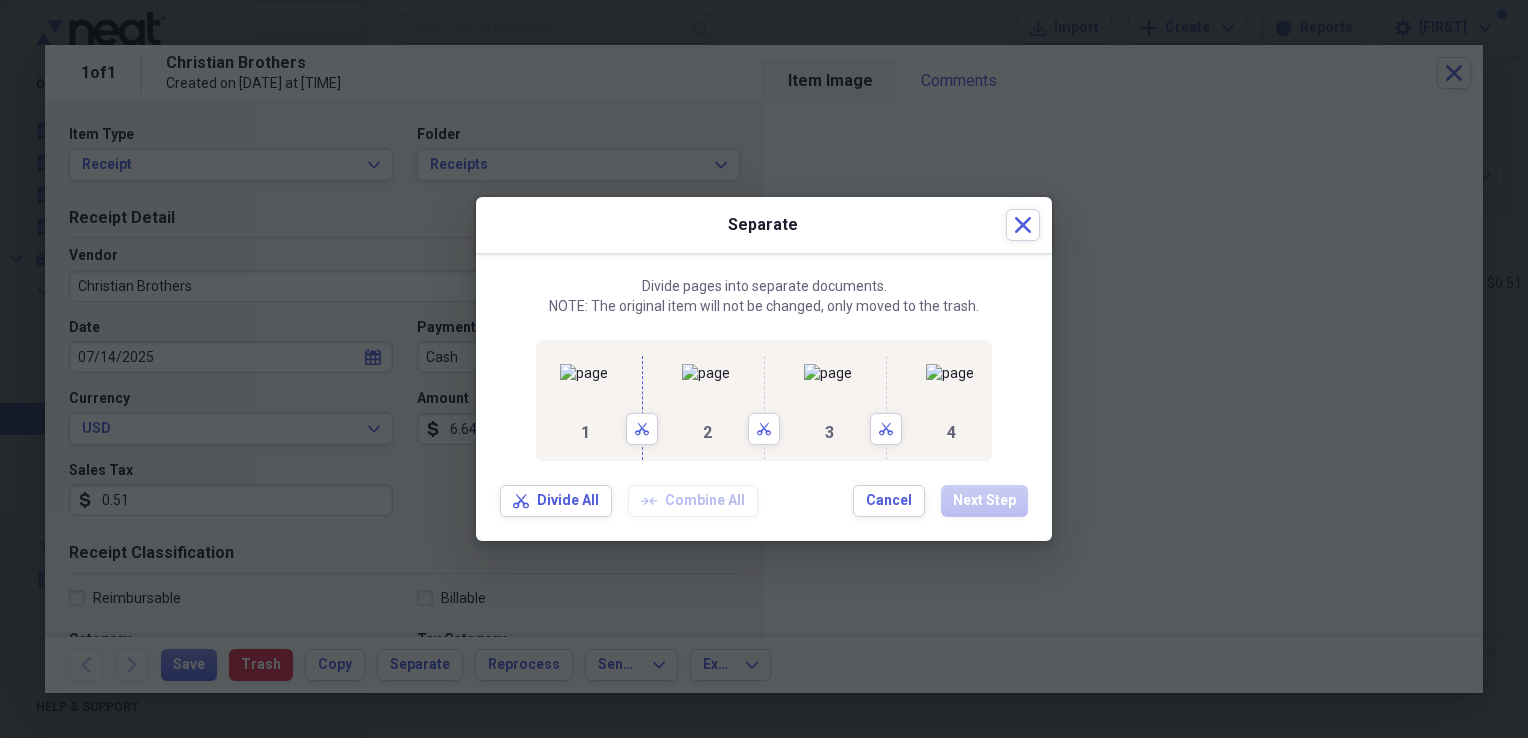 click on "Scissors" at bounding box center (642, 400) 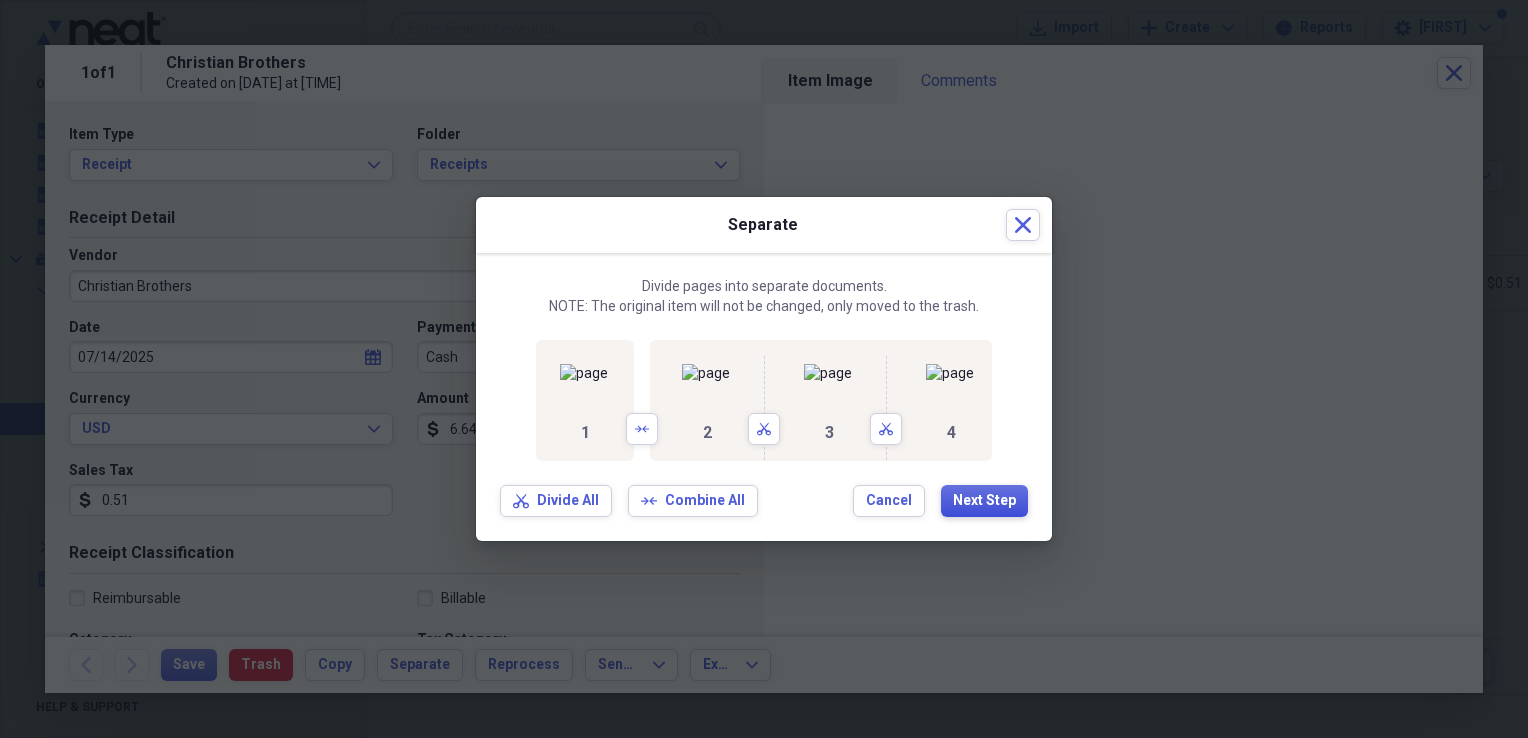 click on "Next Step" at bounding box center [984, 501] 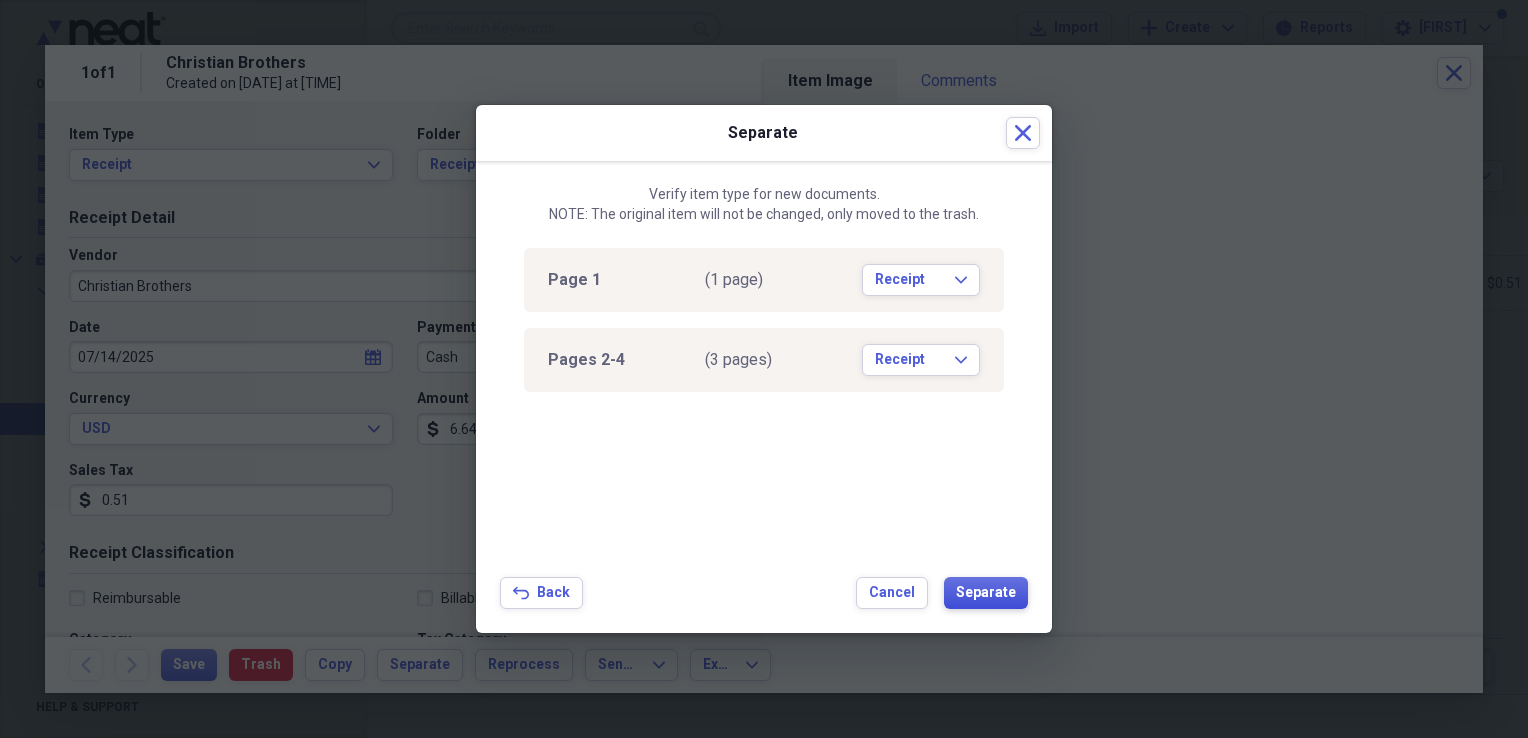 click on "Separate" at bounding box center [986, 593] 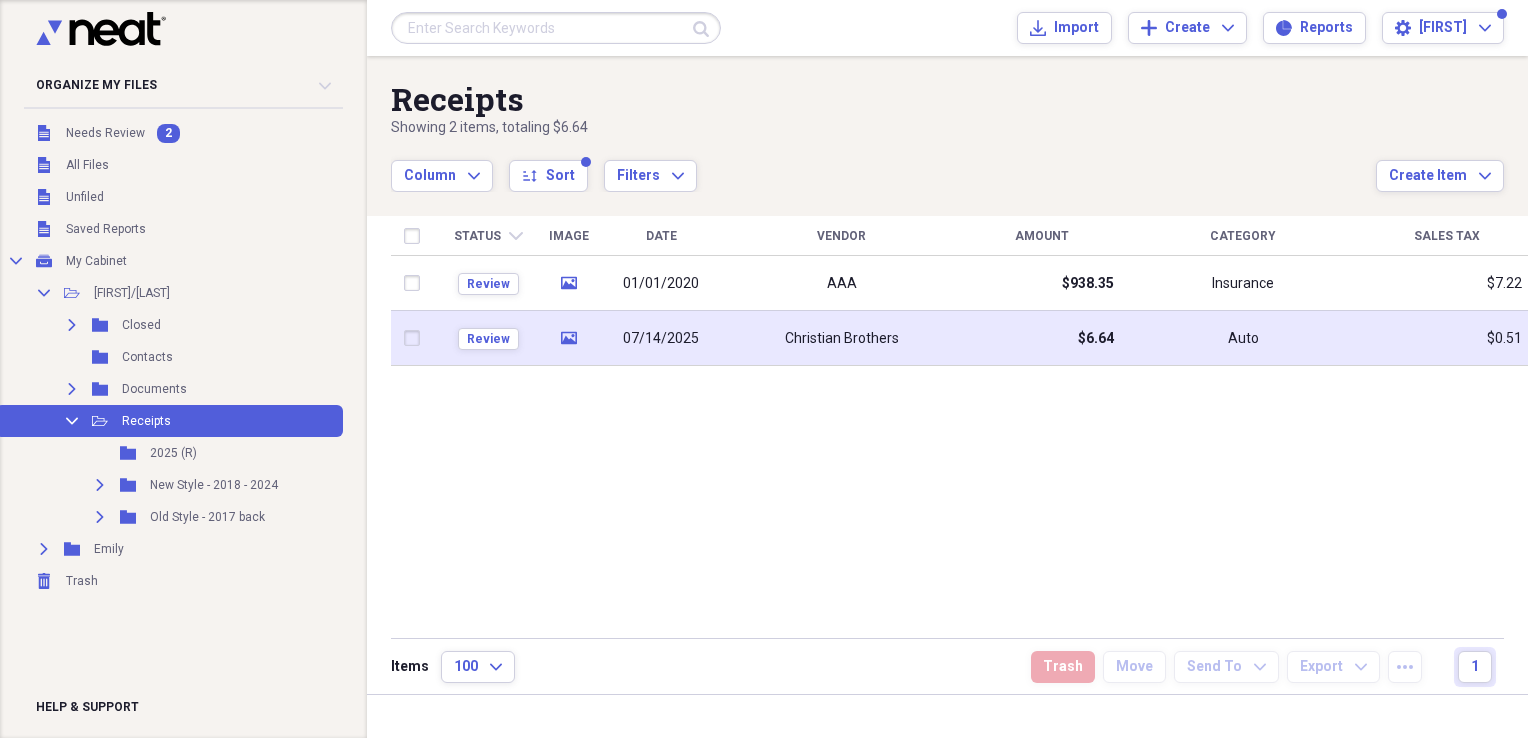 click on "media" 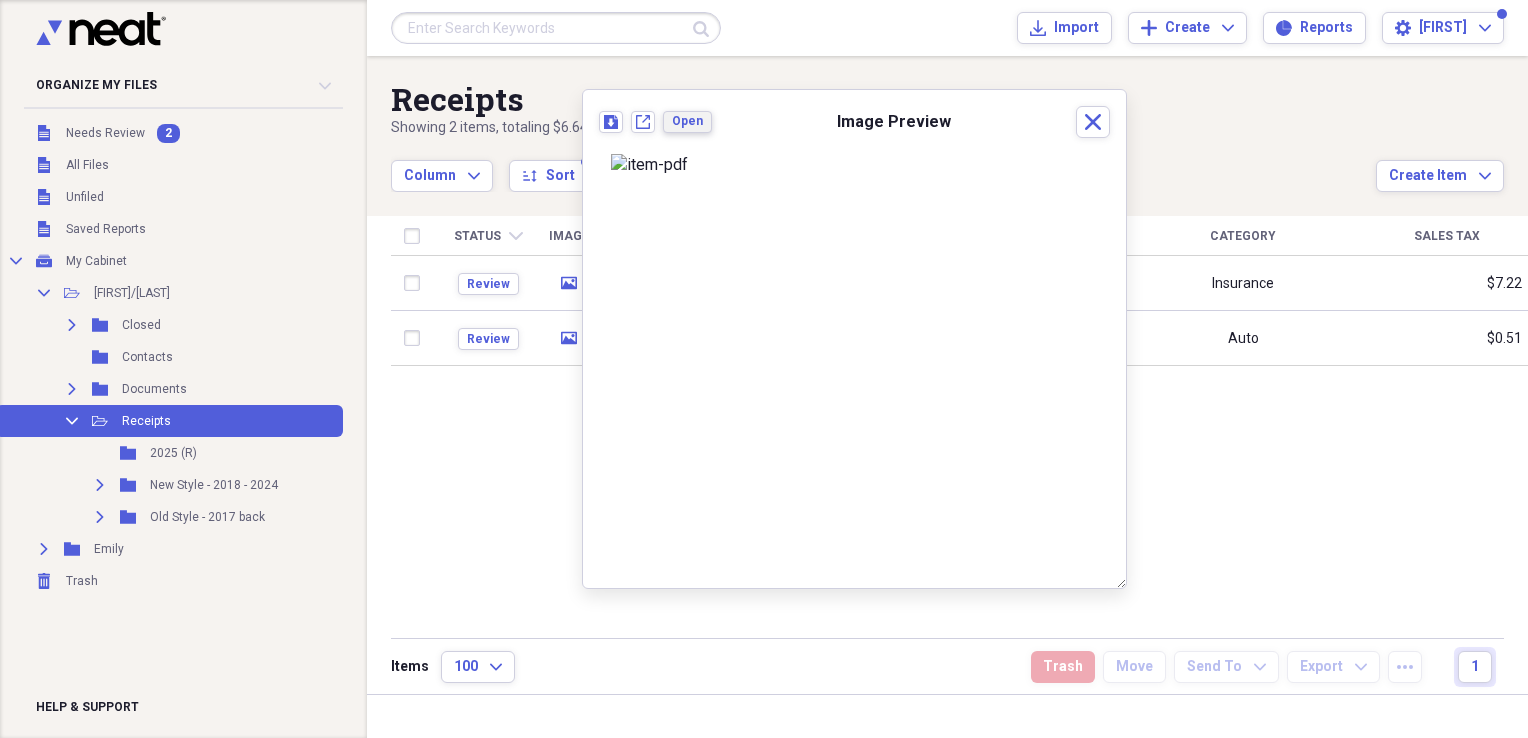 click on "Open" at bounding box center [687, 121] 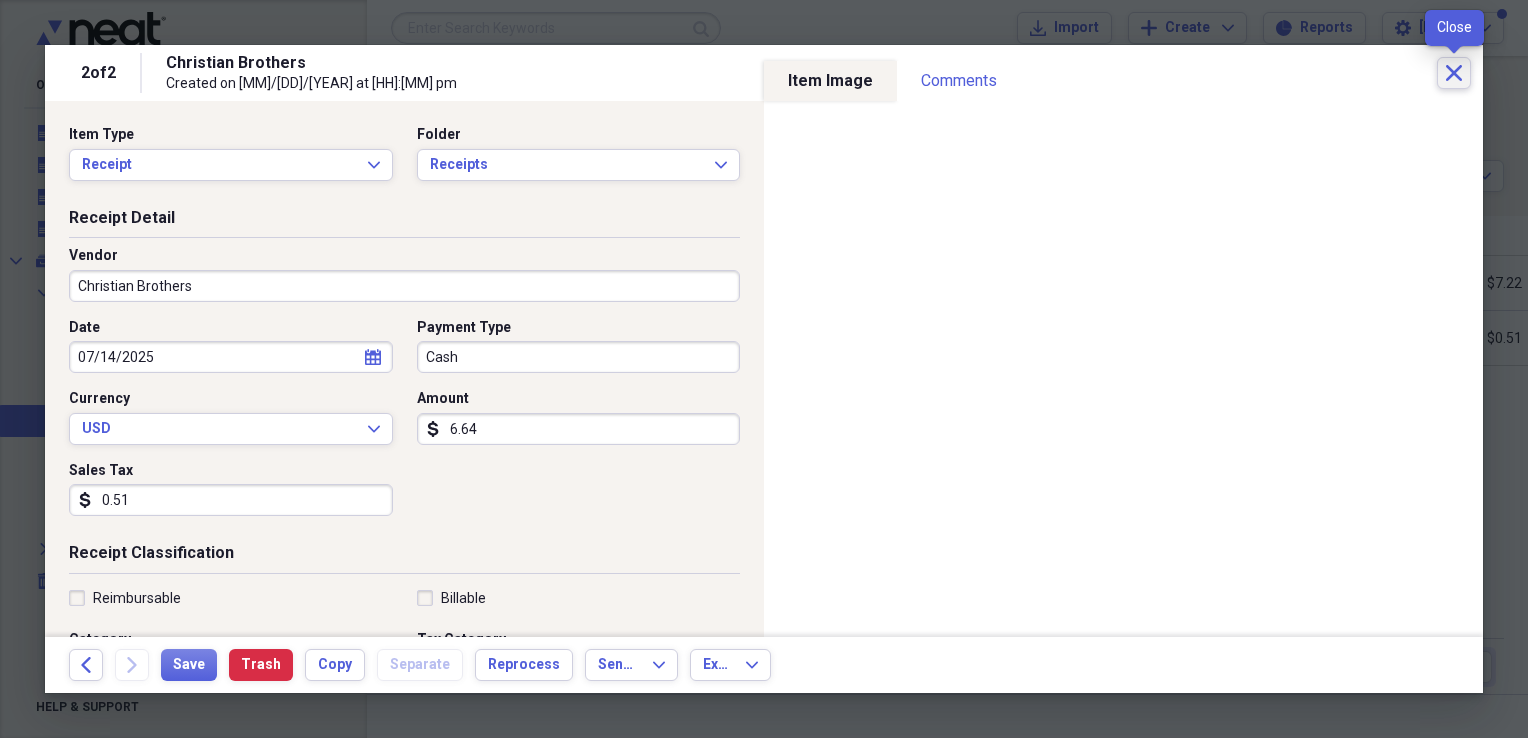 click 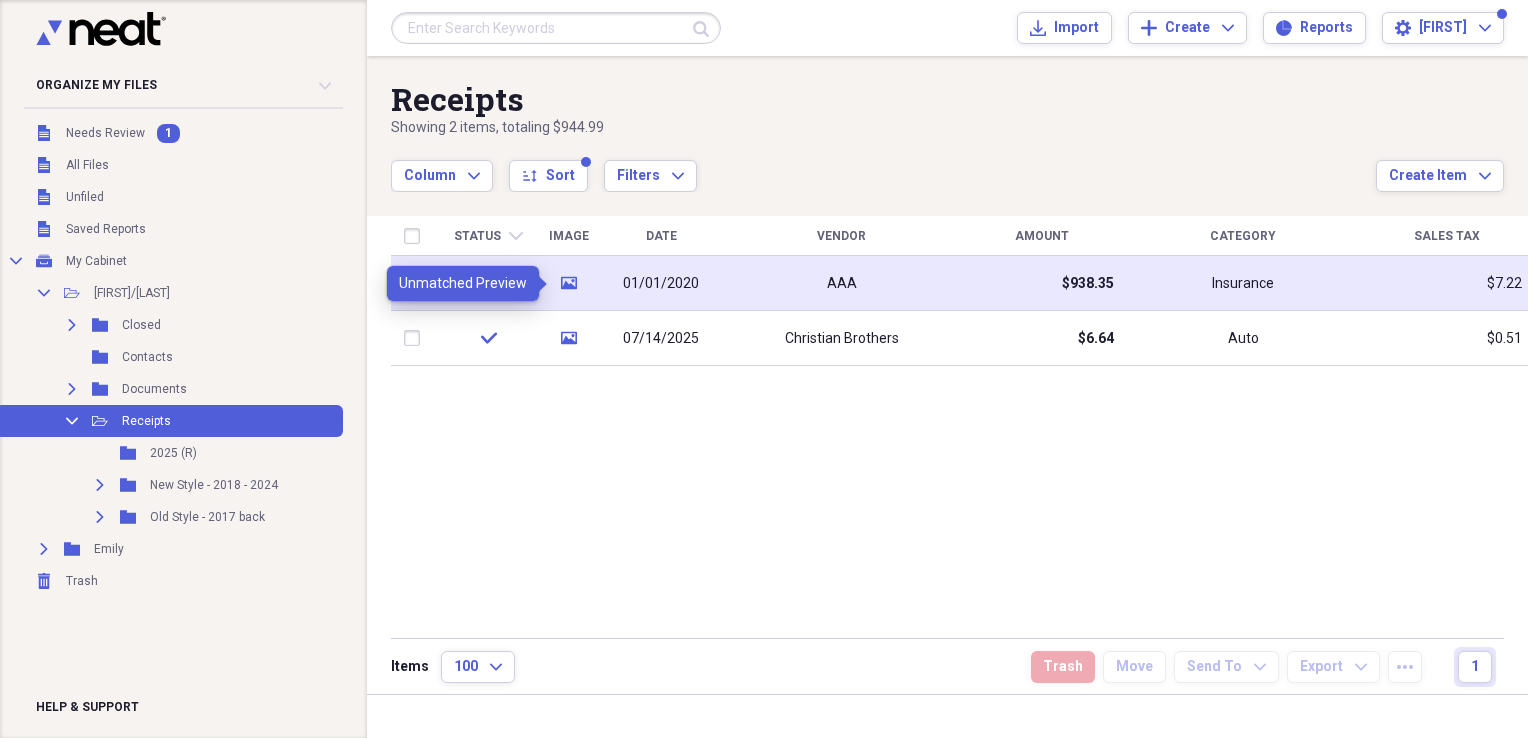 click on "media" 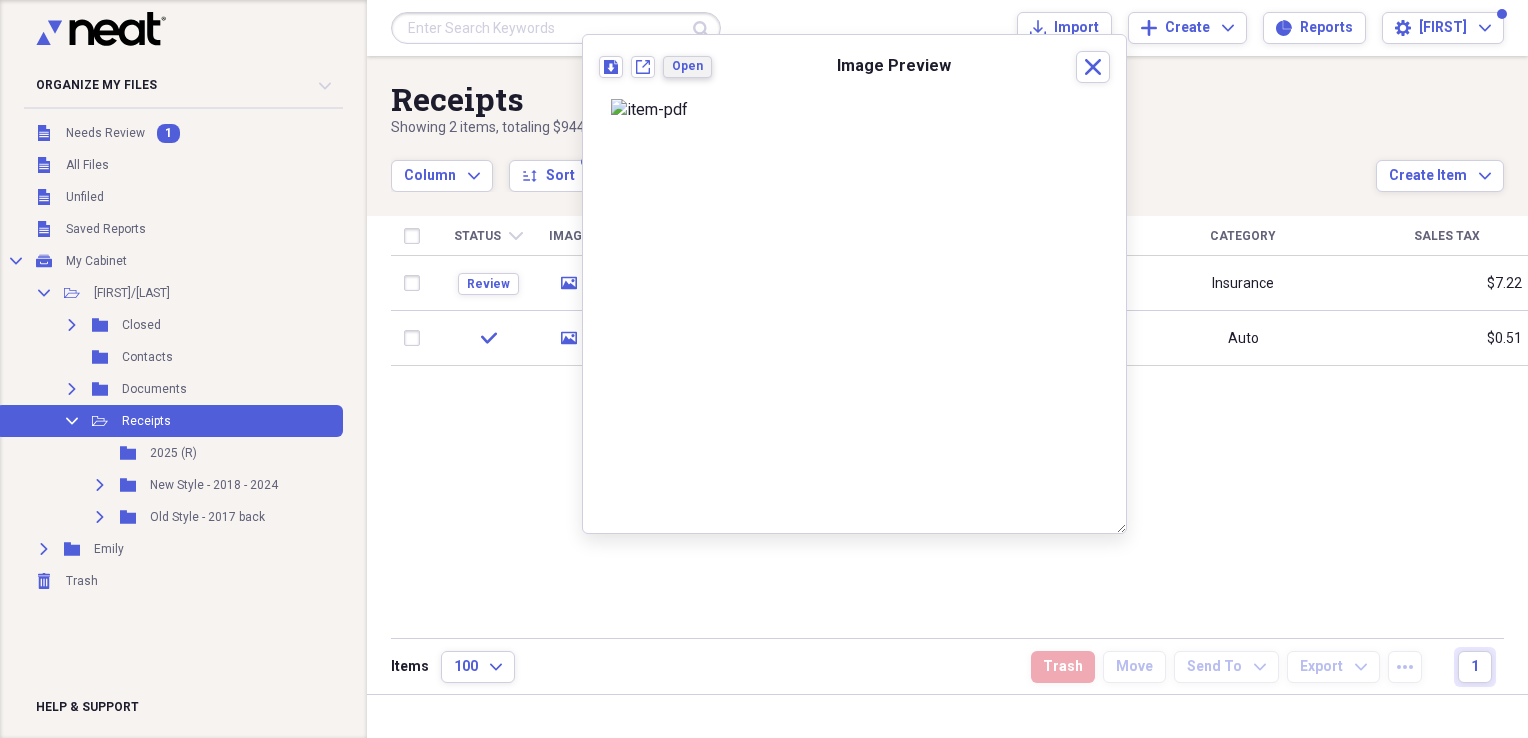 click on "Open" at bounding box center (687, 66) 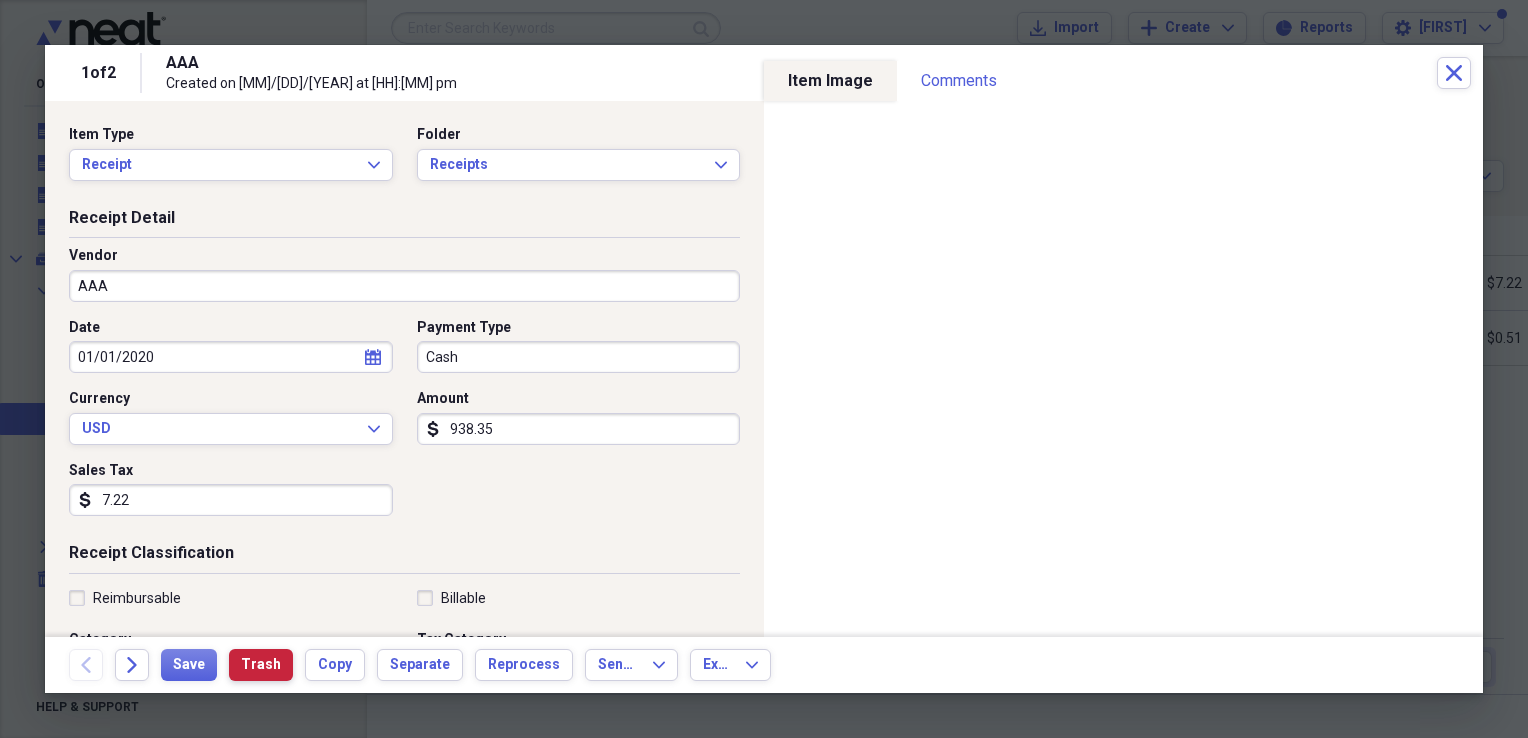 click on "Trash" at bounding box center (261, 665) 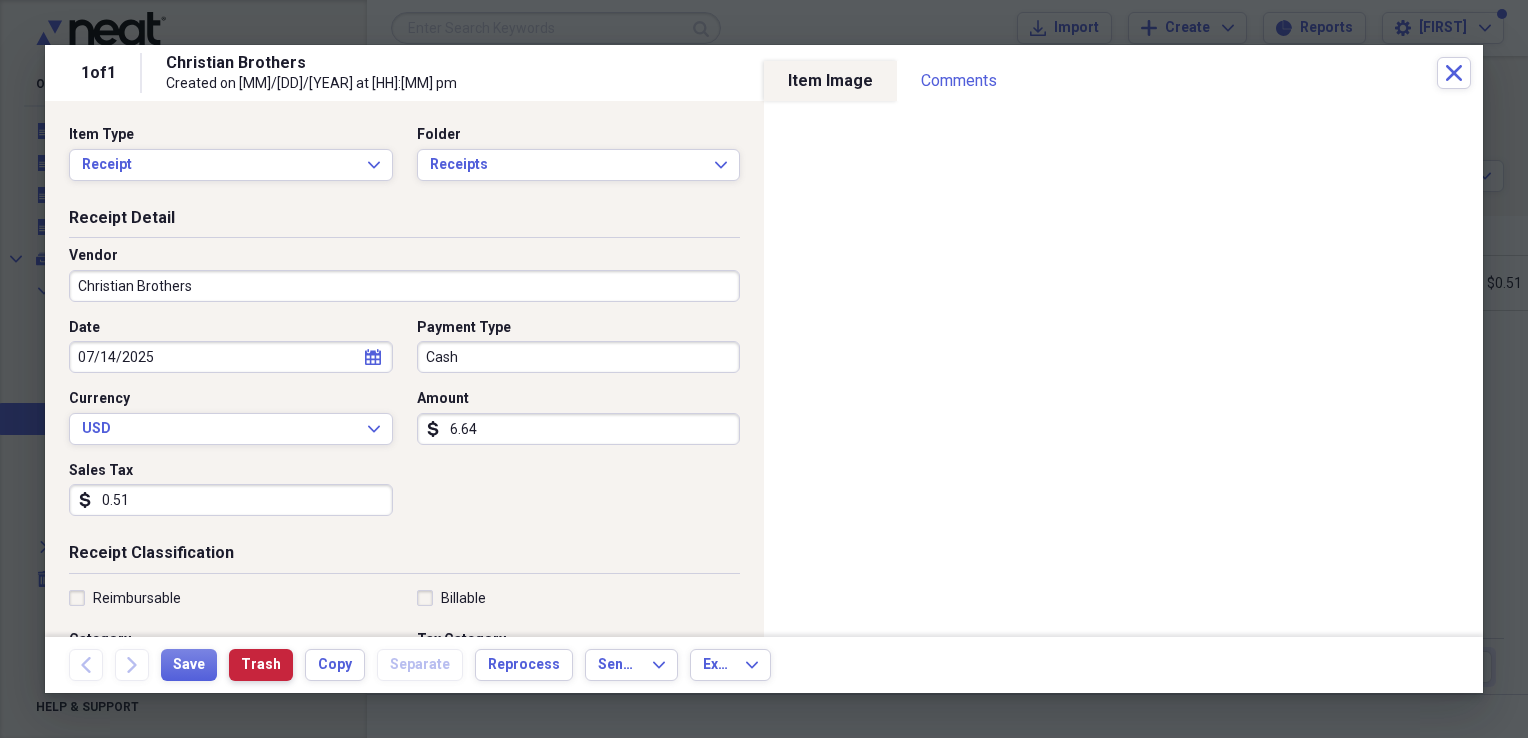 click on "Trash" at bounding box center (261, 665) 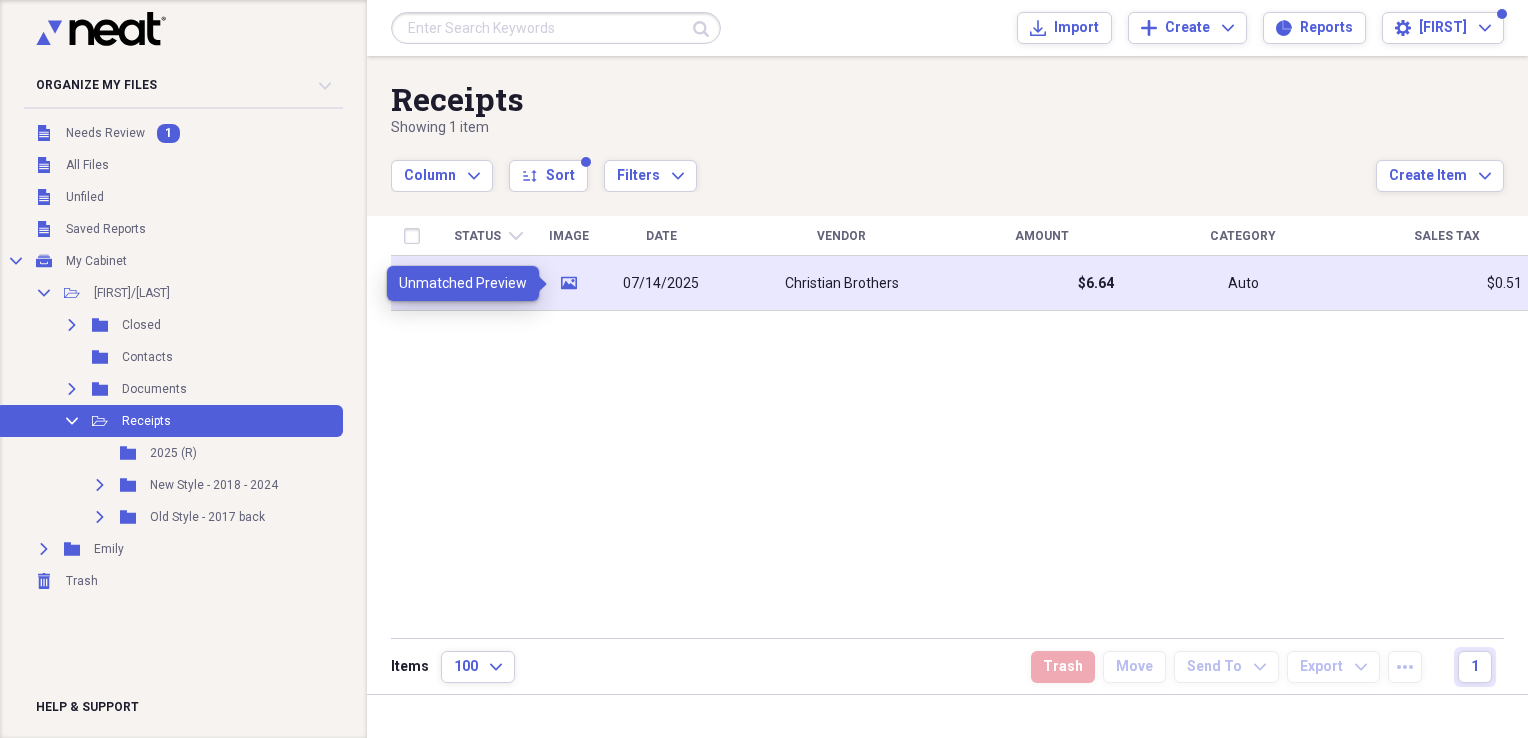 click 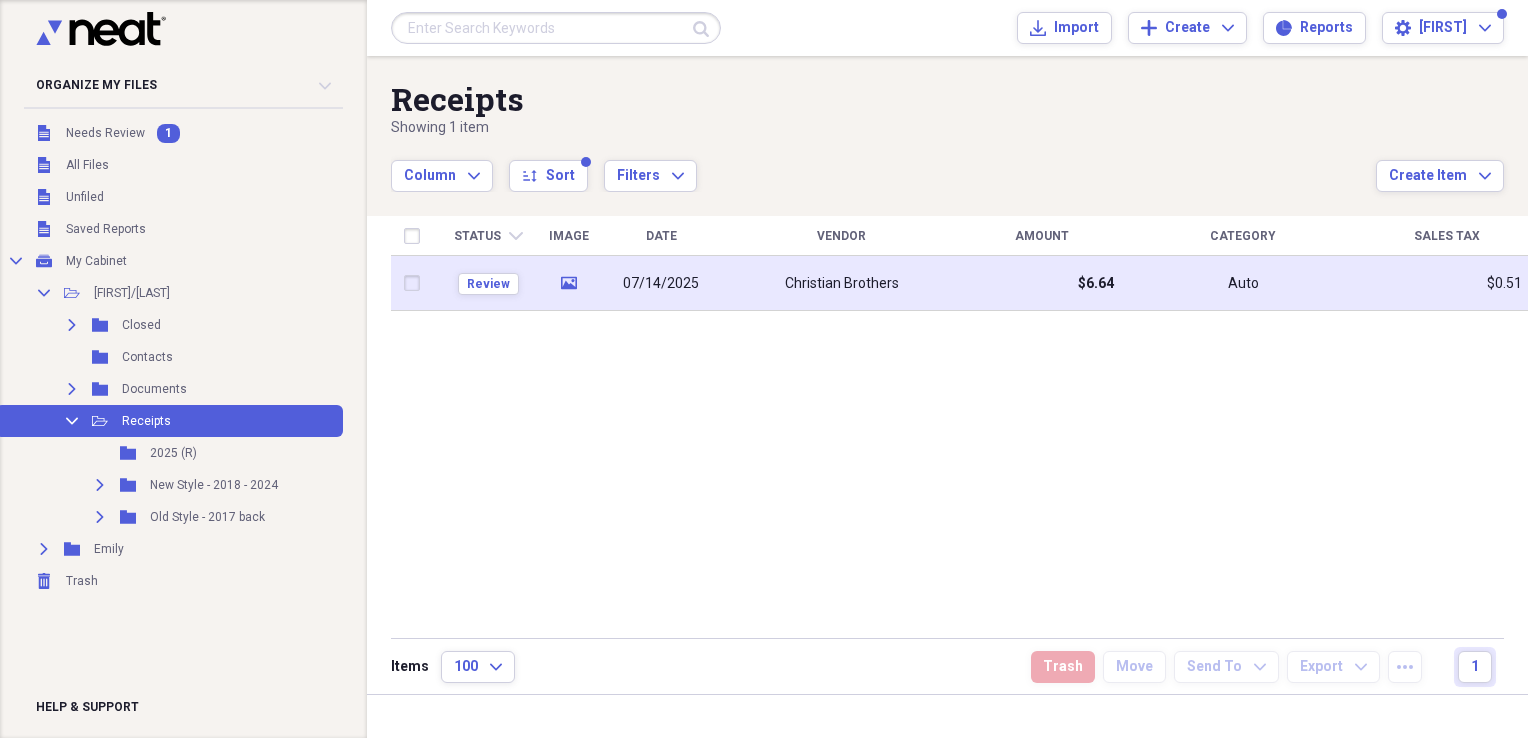 click at bounding box center (416, 283) 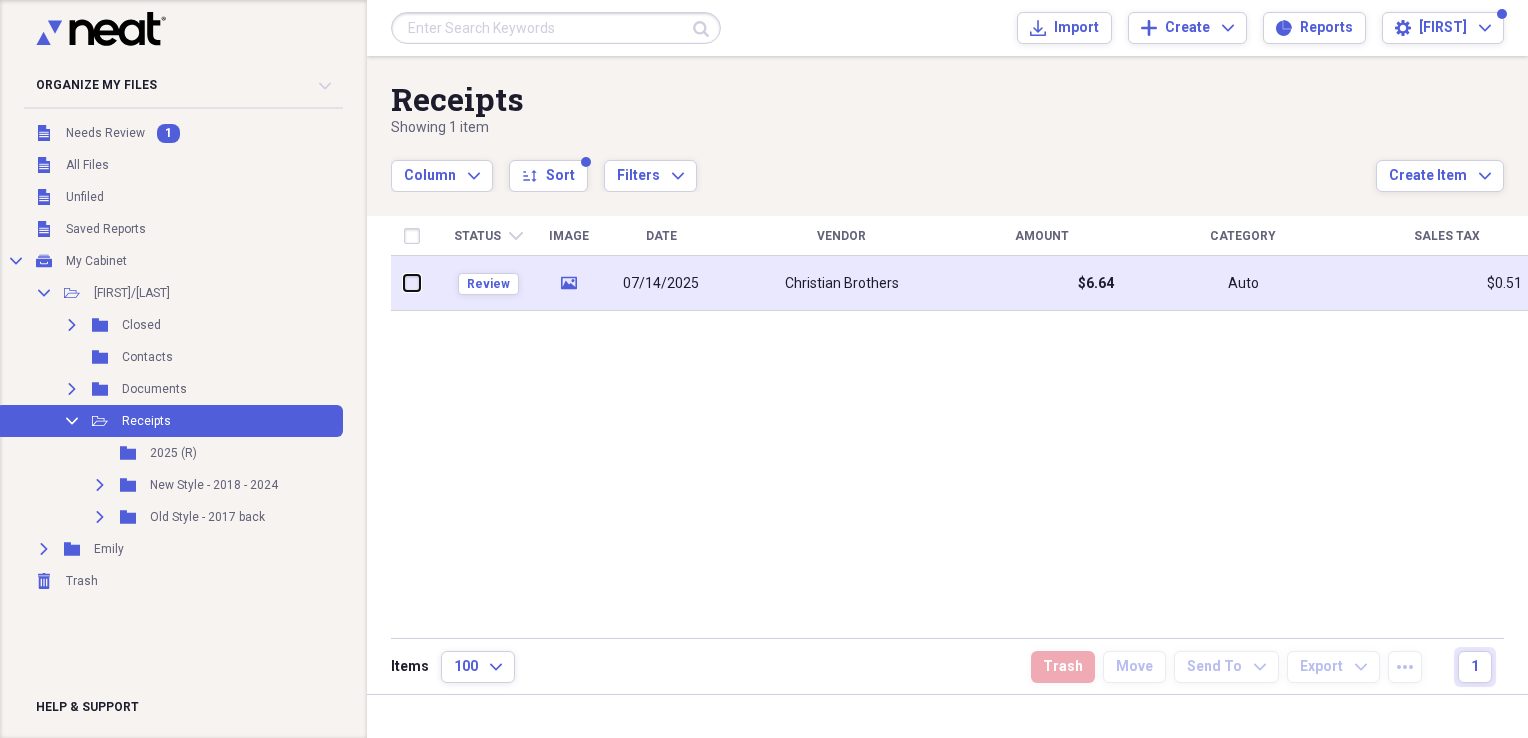 click at bounding box center [404, 283] 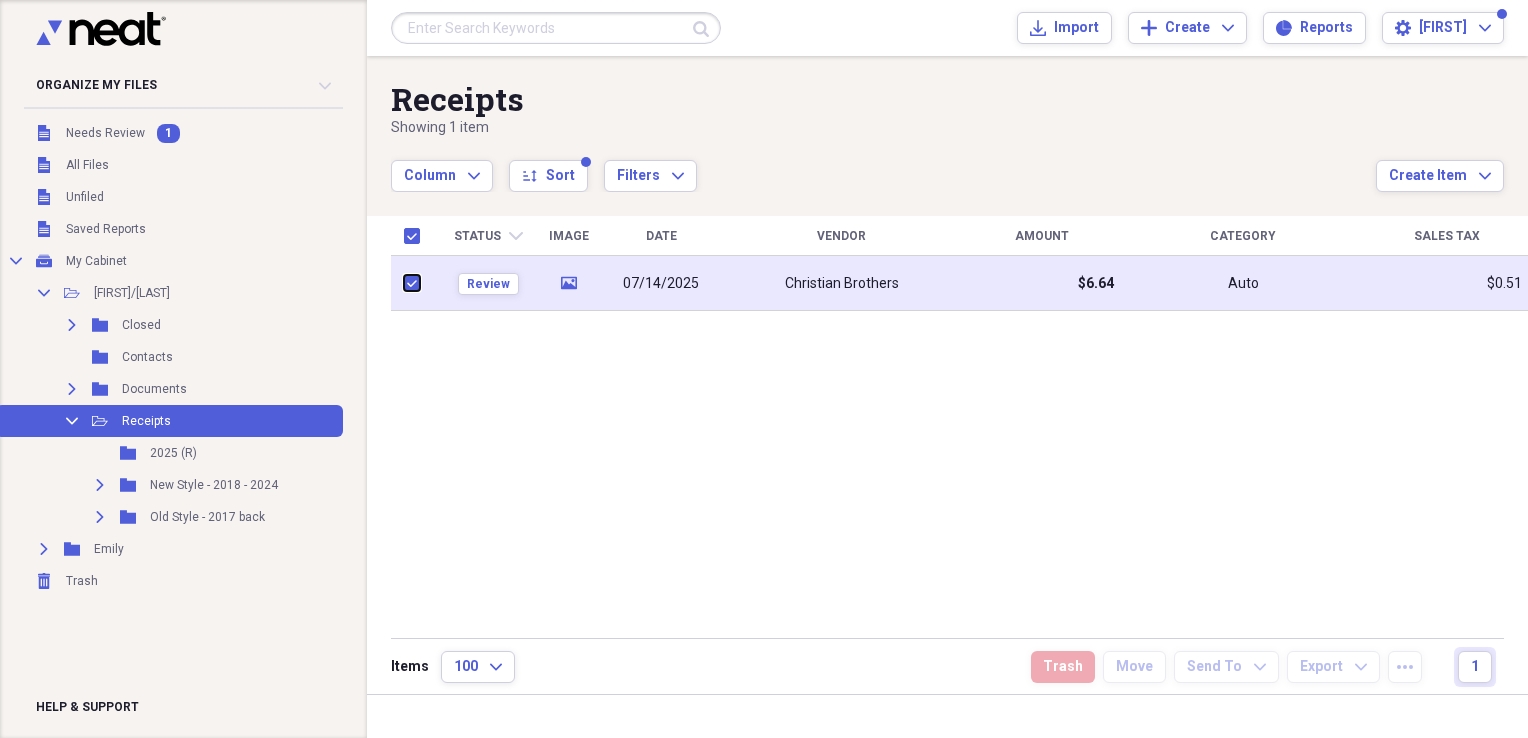 checkbox on "true" 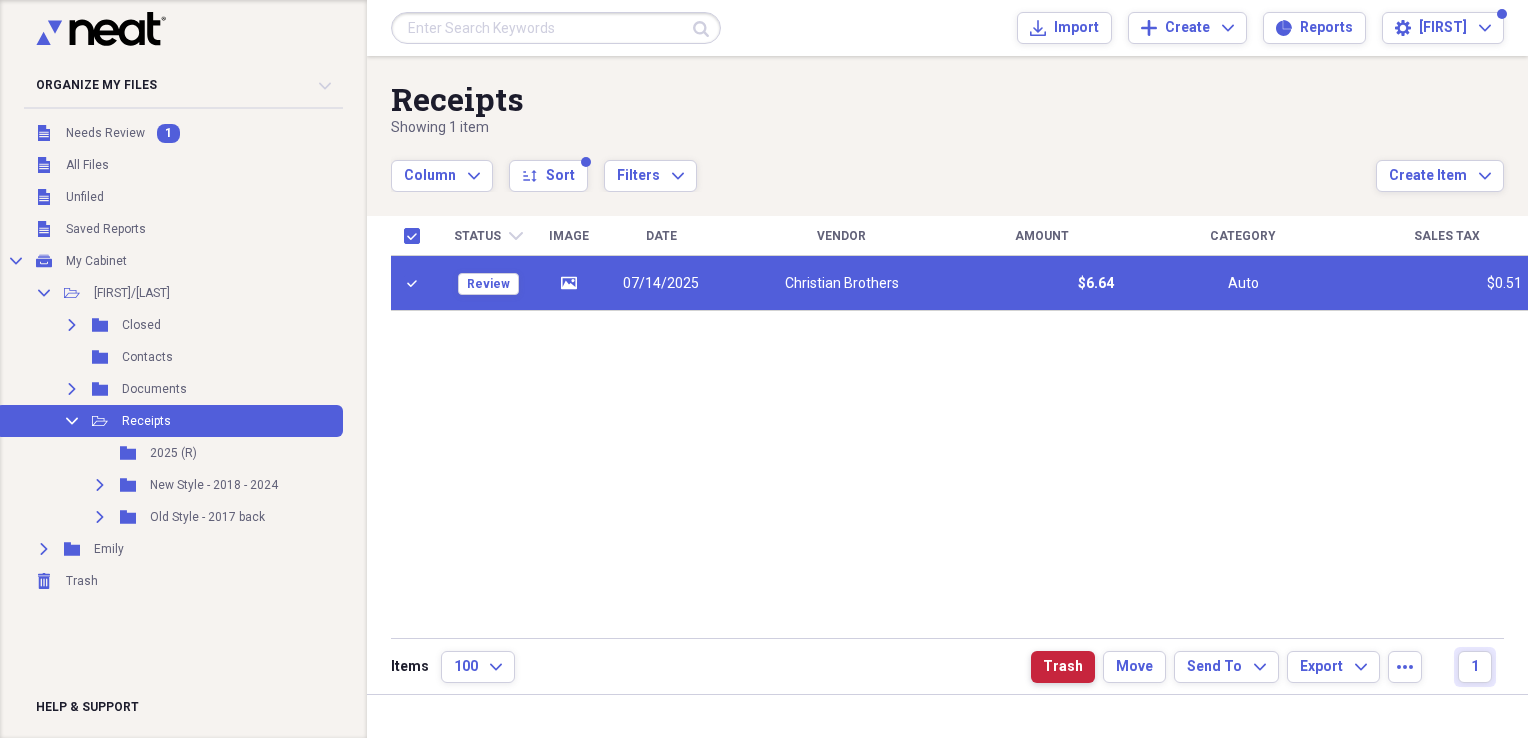 click on "Trash" at bounding box center [1063, 667] 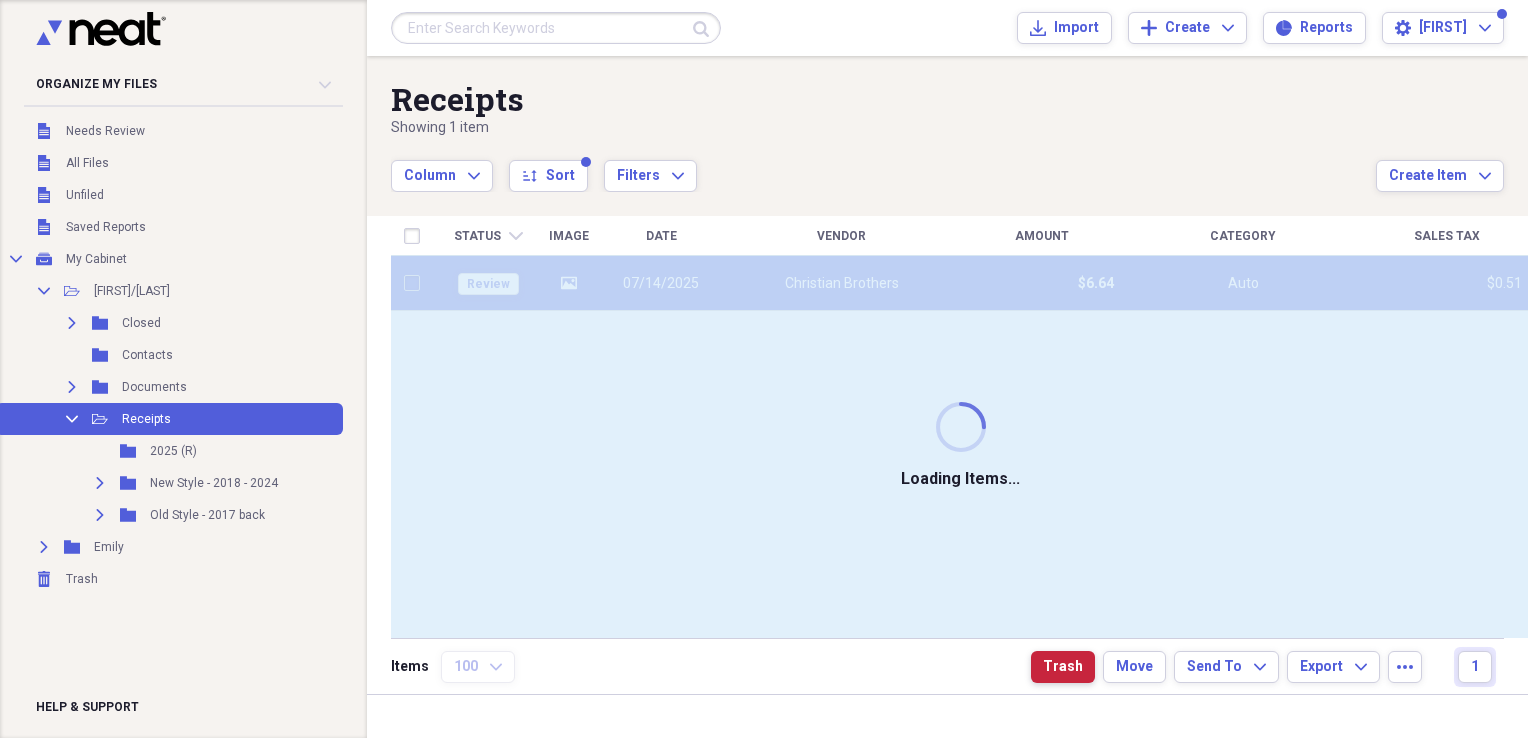 checkbox on "false" 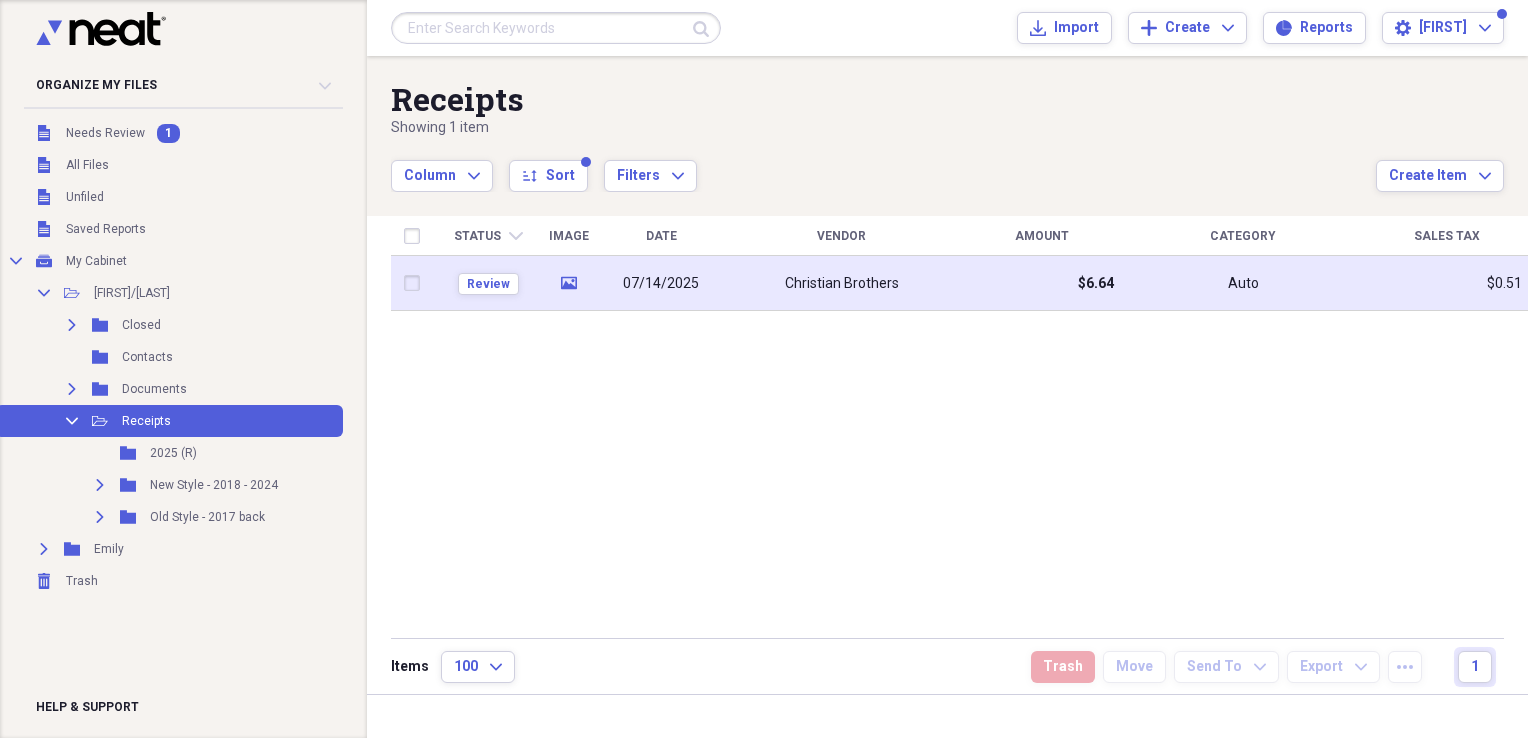 click on "media" 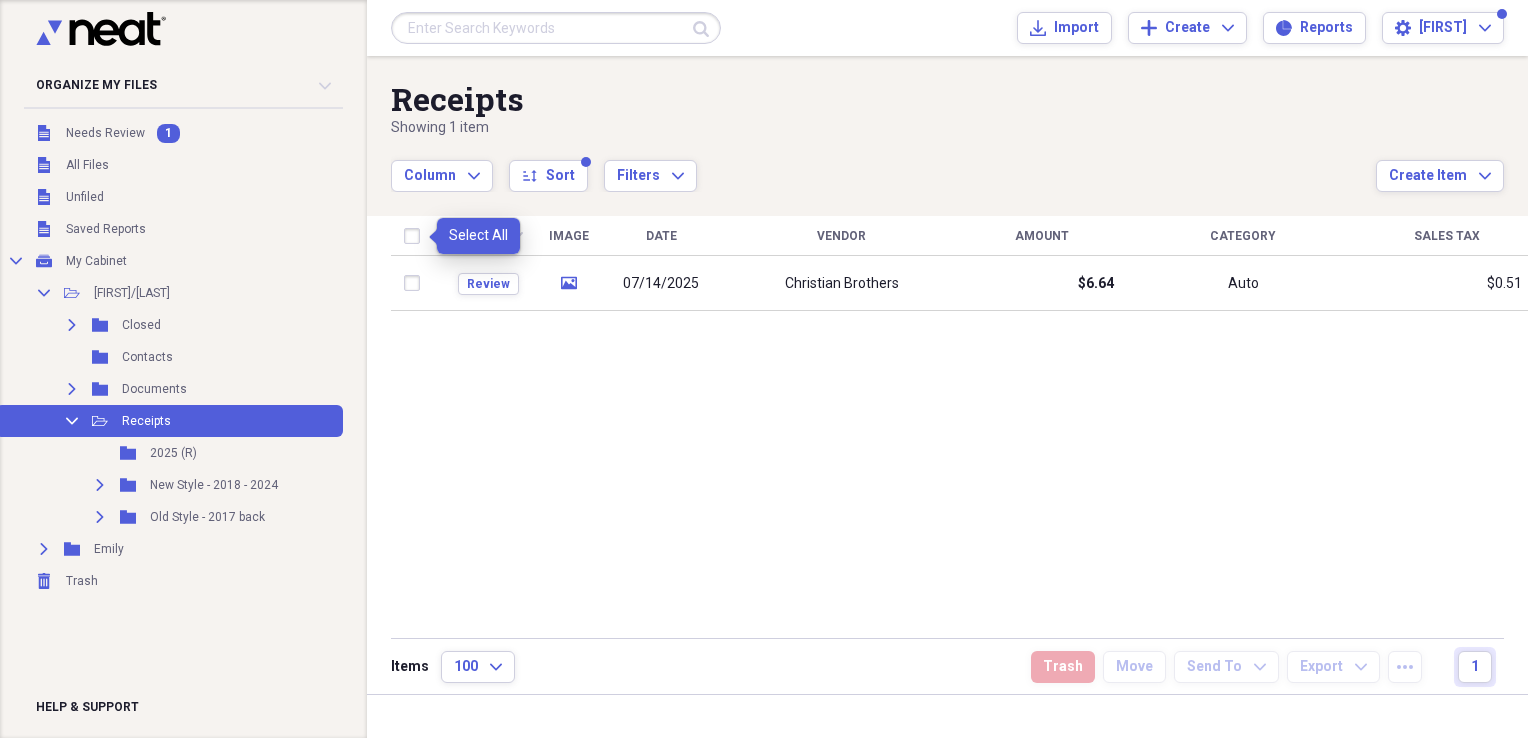 click at bounding box center (416, 236) 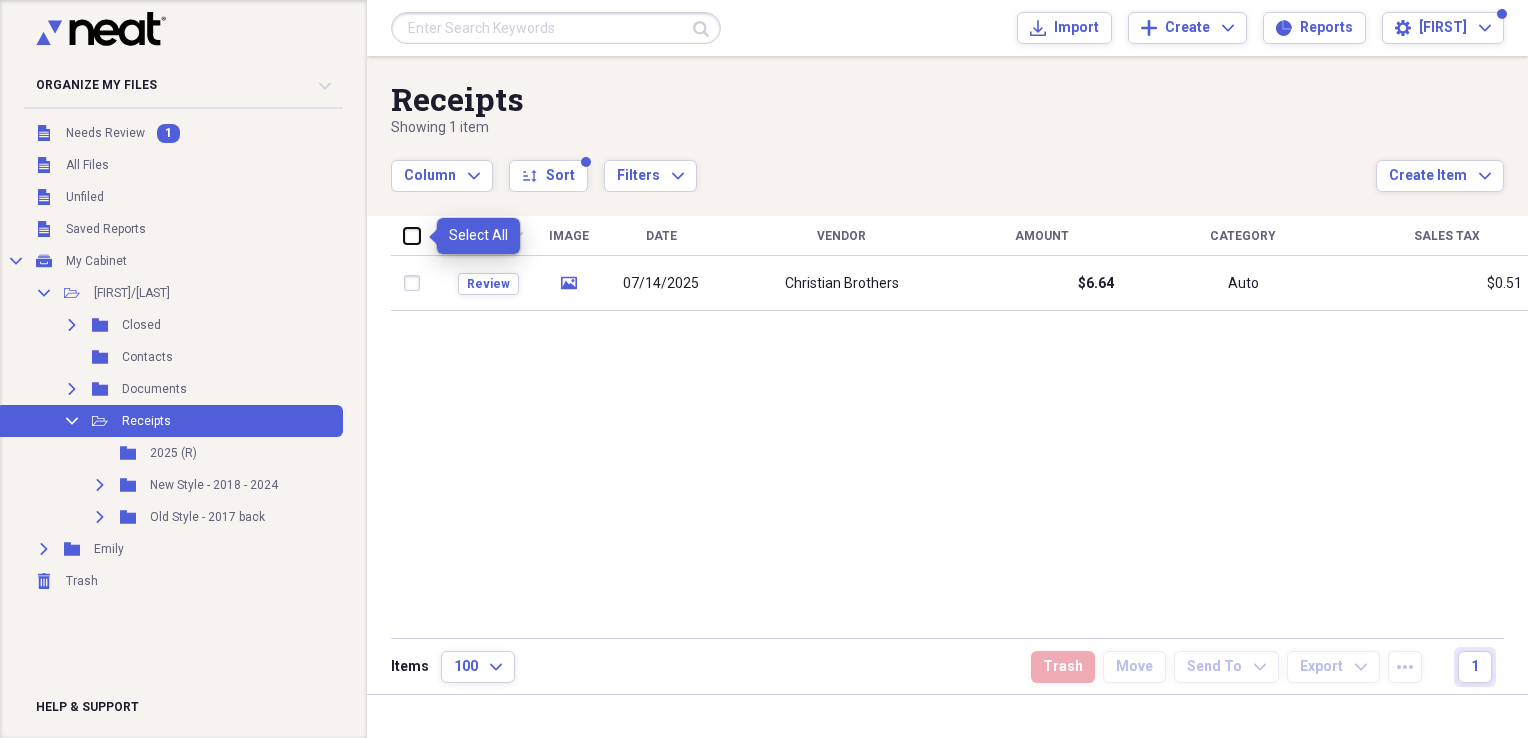 click at bounding box center [404, 235] 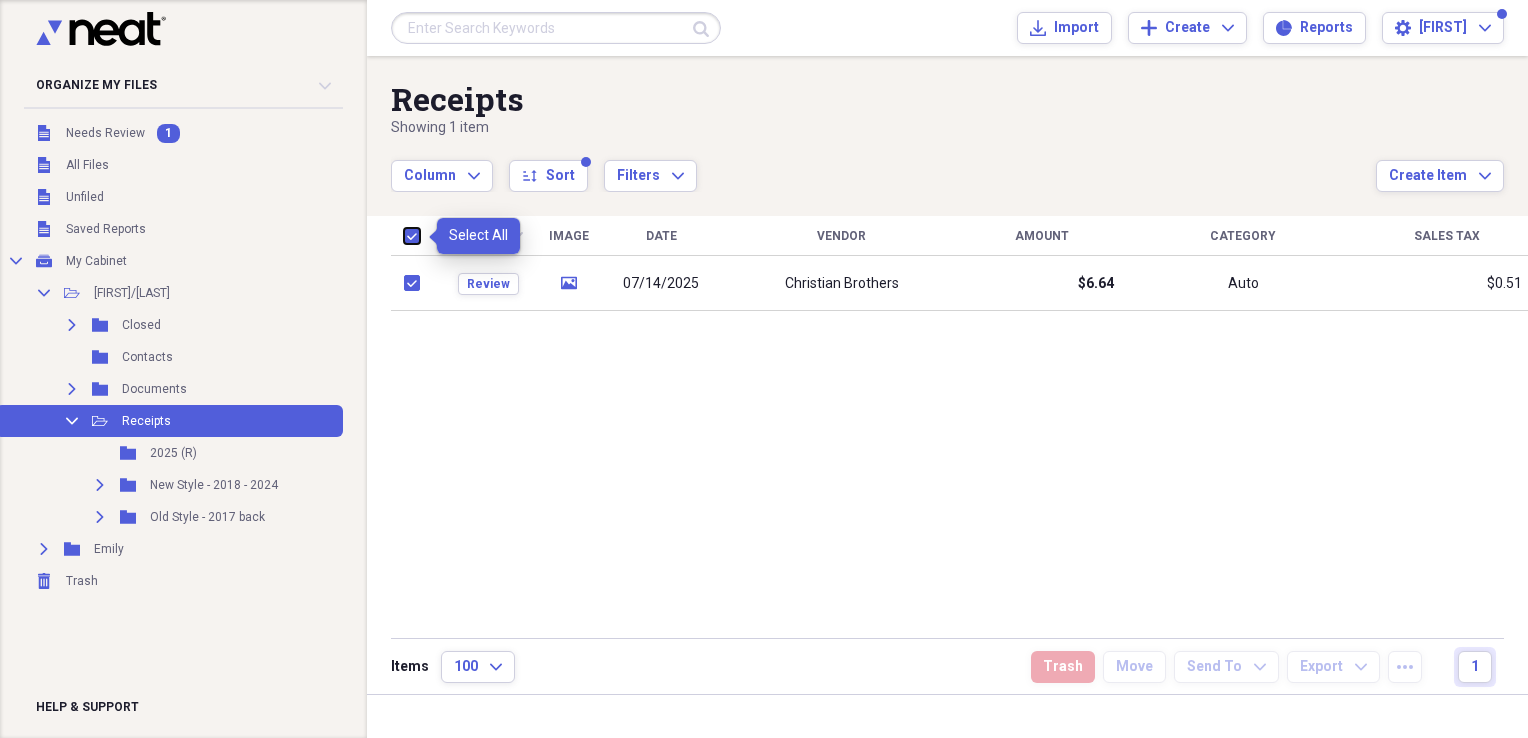 checkbox on "true" 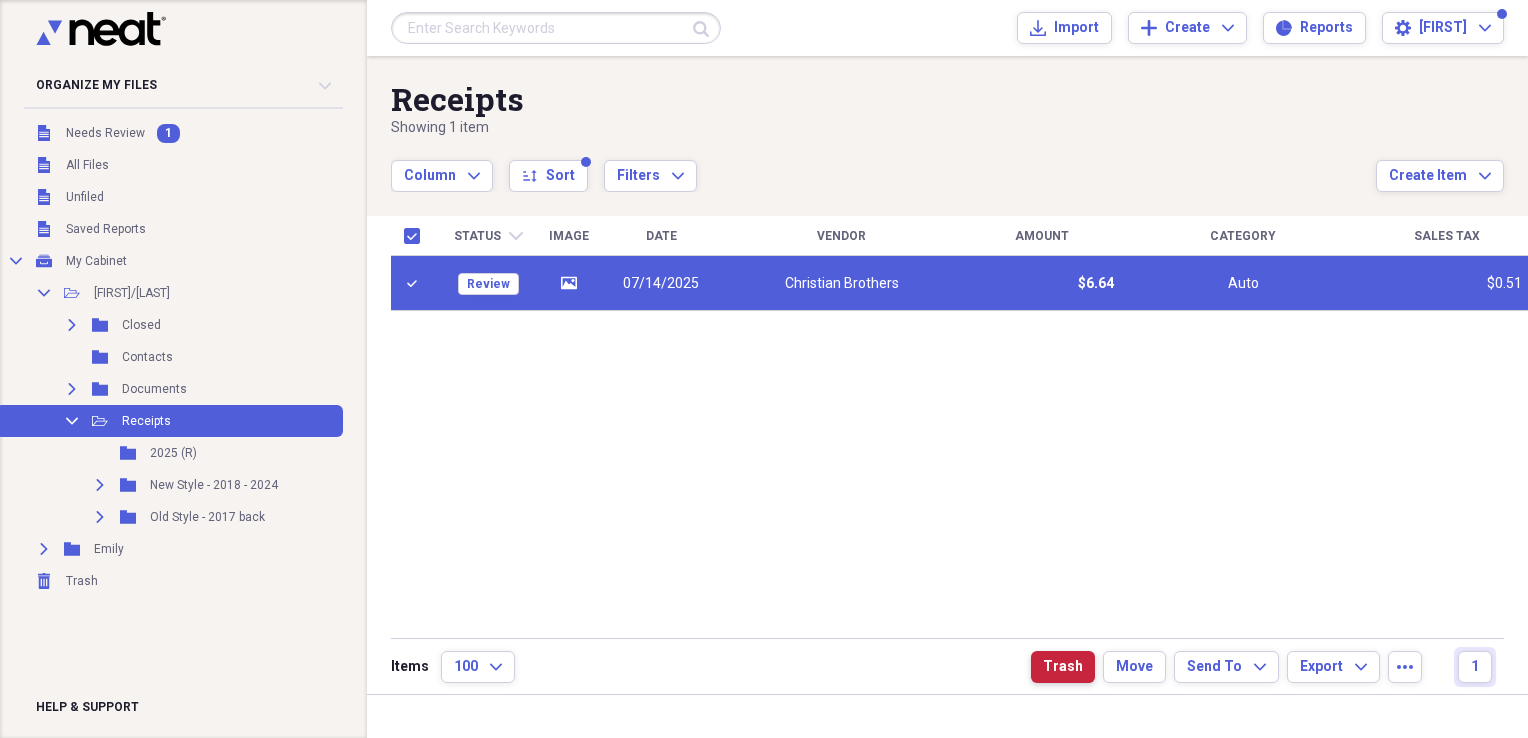 click on "Trash" at bounding box center [1063, 667] 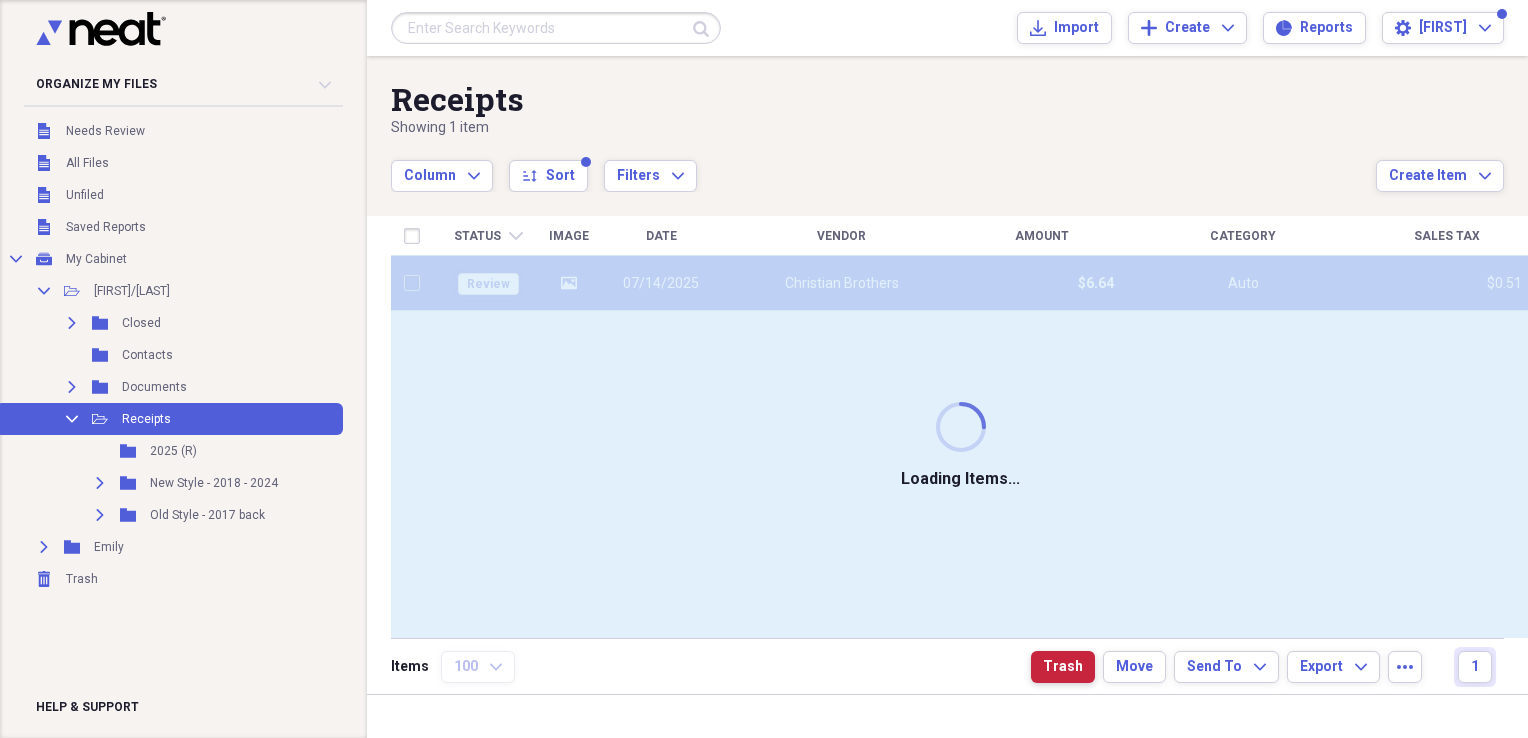 checkbox on "false" 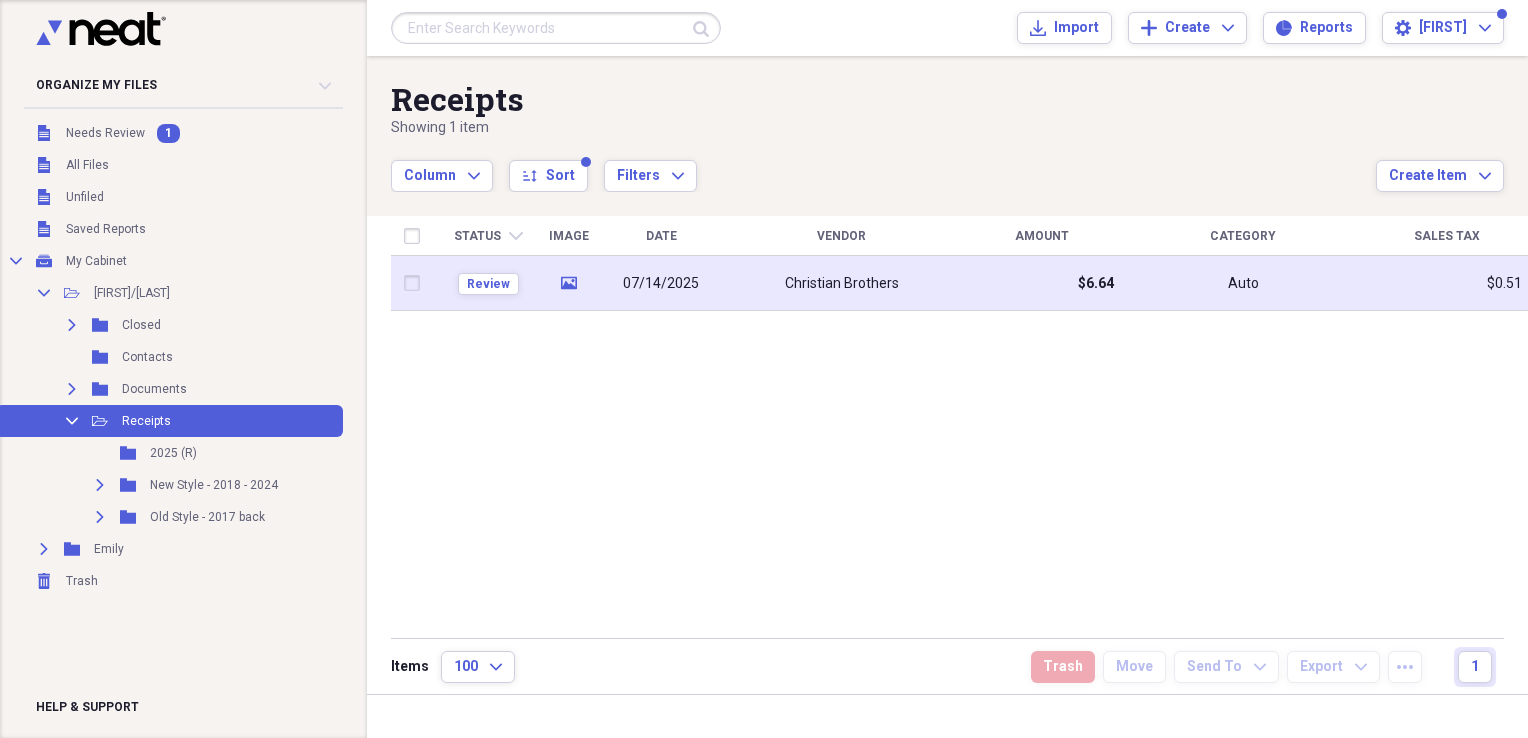 click on "media" 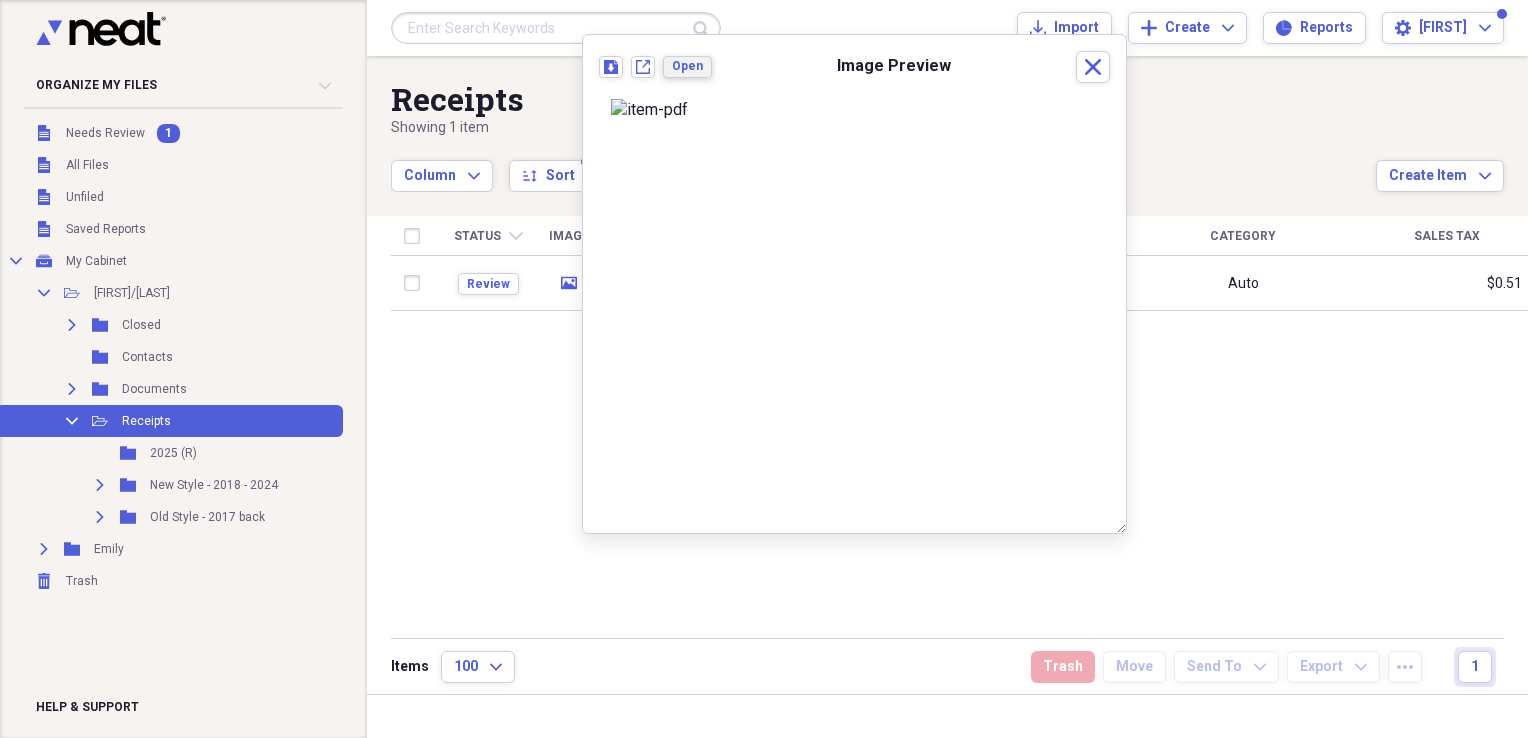 click on "Open" at bounding box center (687, 66) 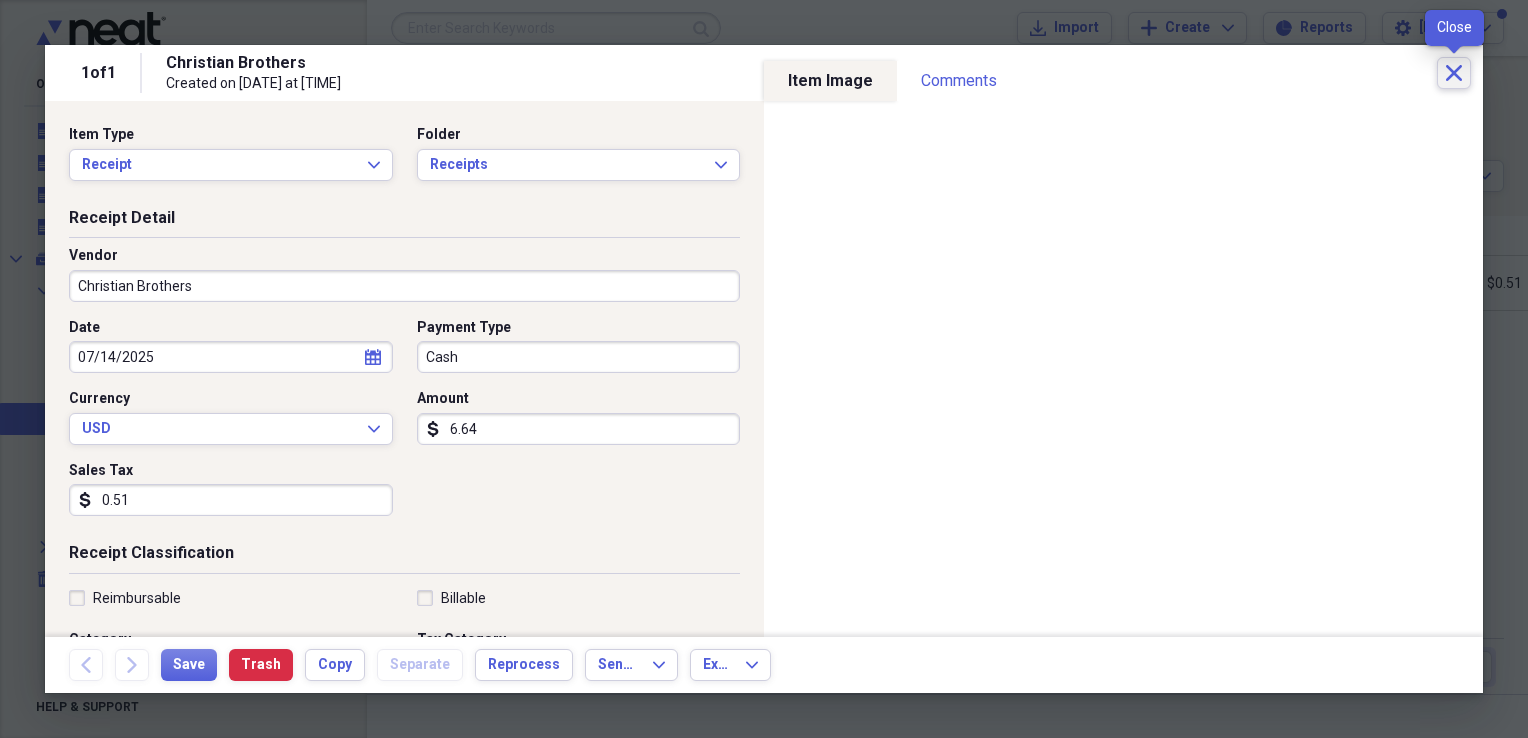 click on "Close" 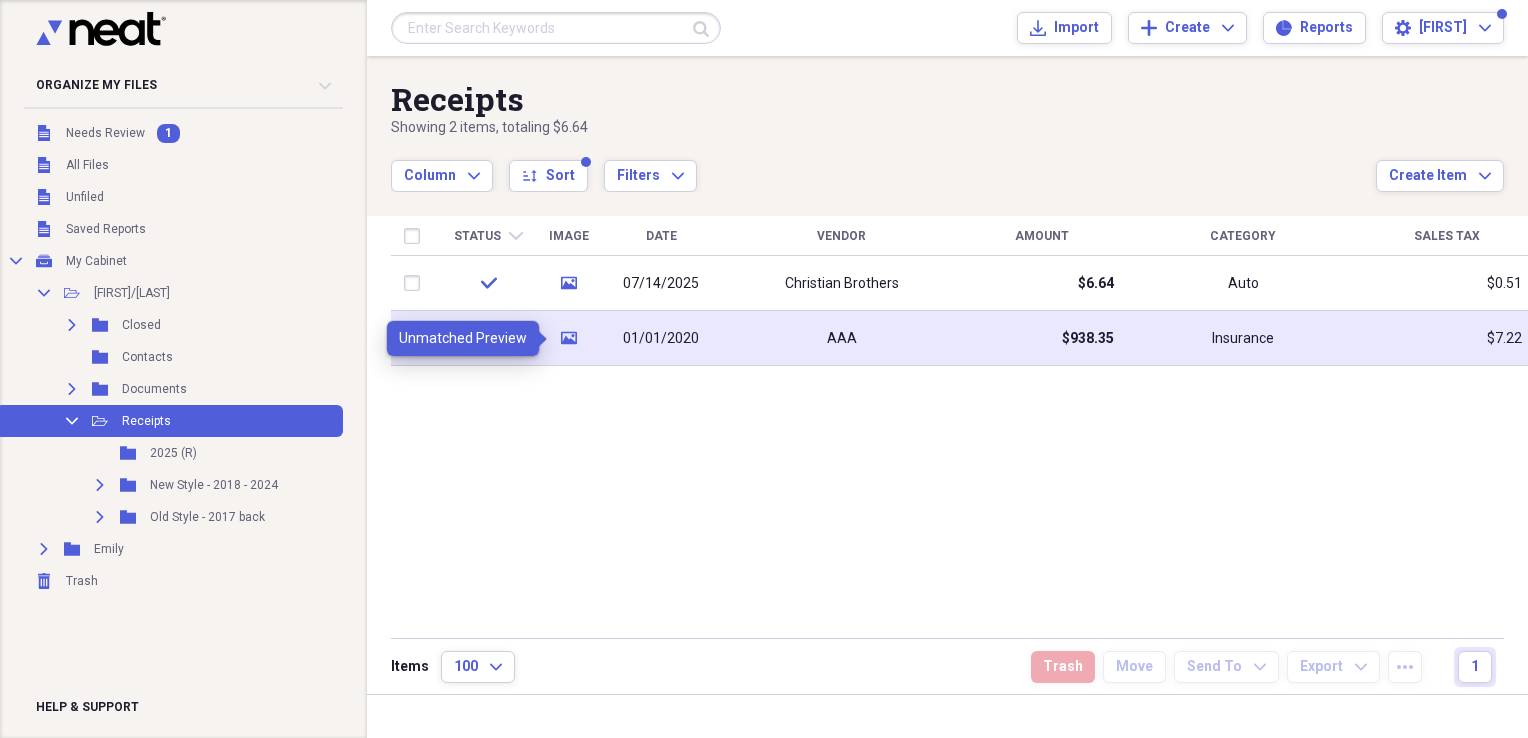 click 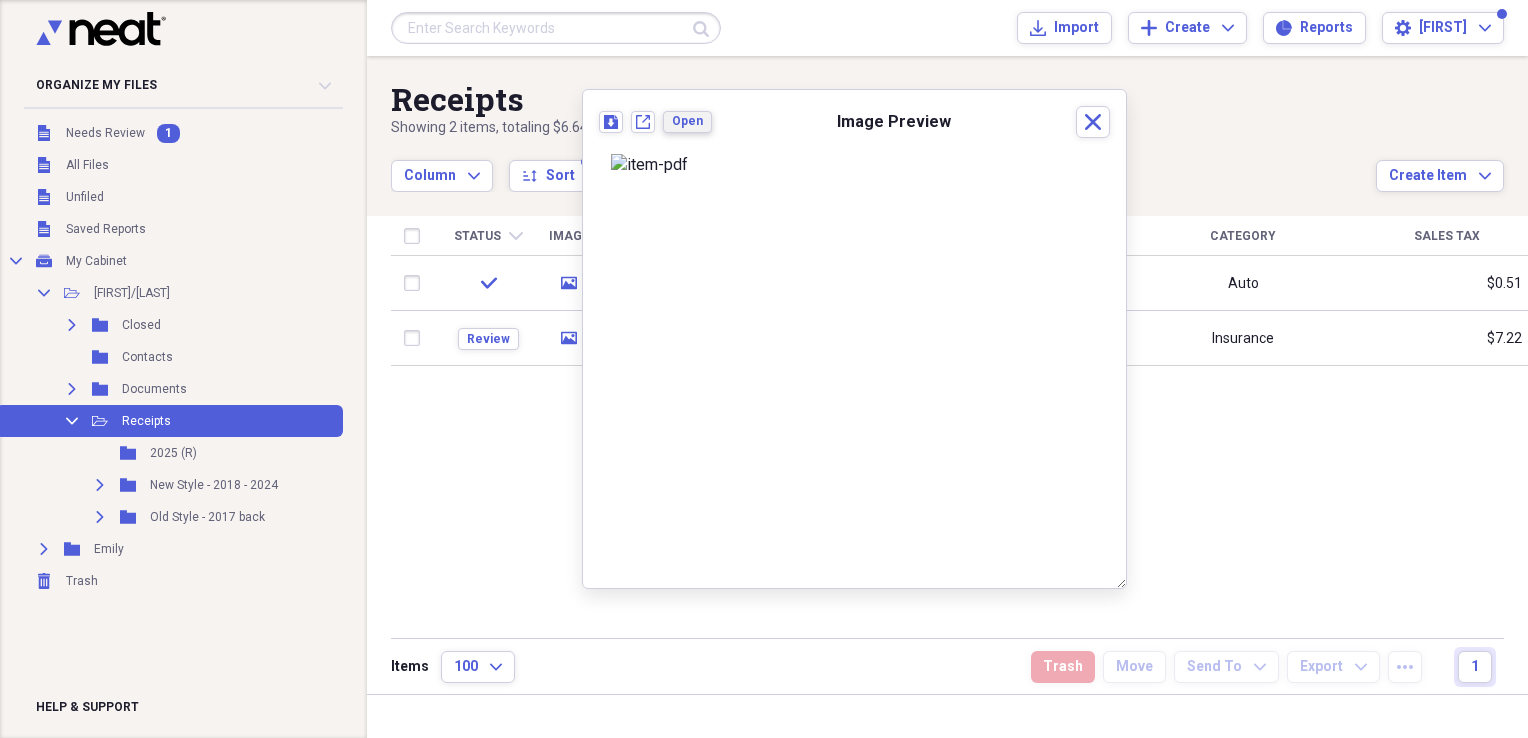 click on "Open" at bounding box center (687, 121) 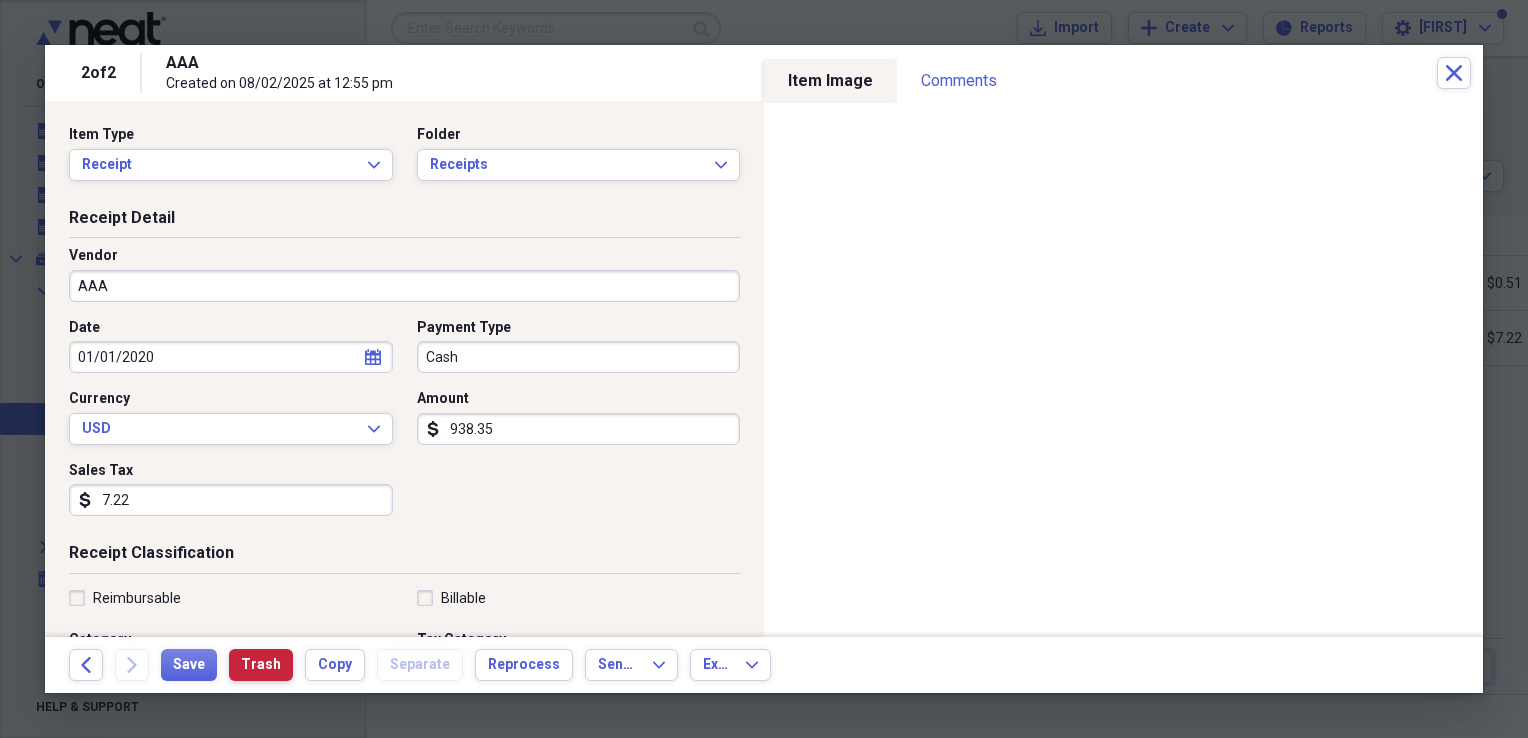 click on "Trash" at bounding box center [261, 665] 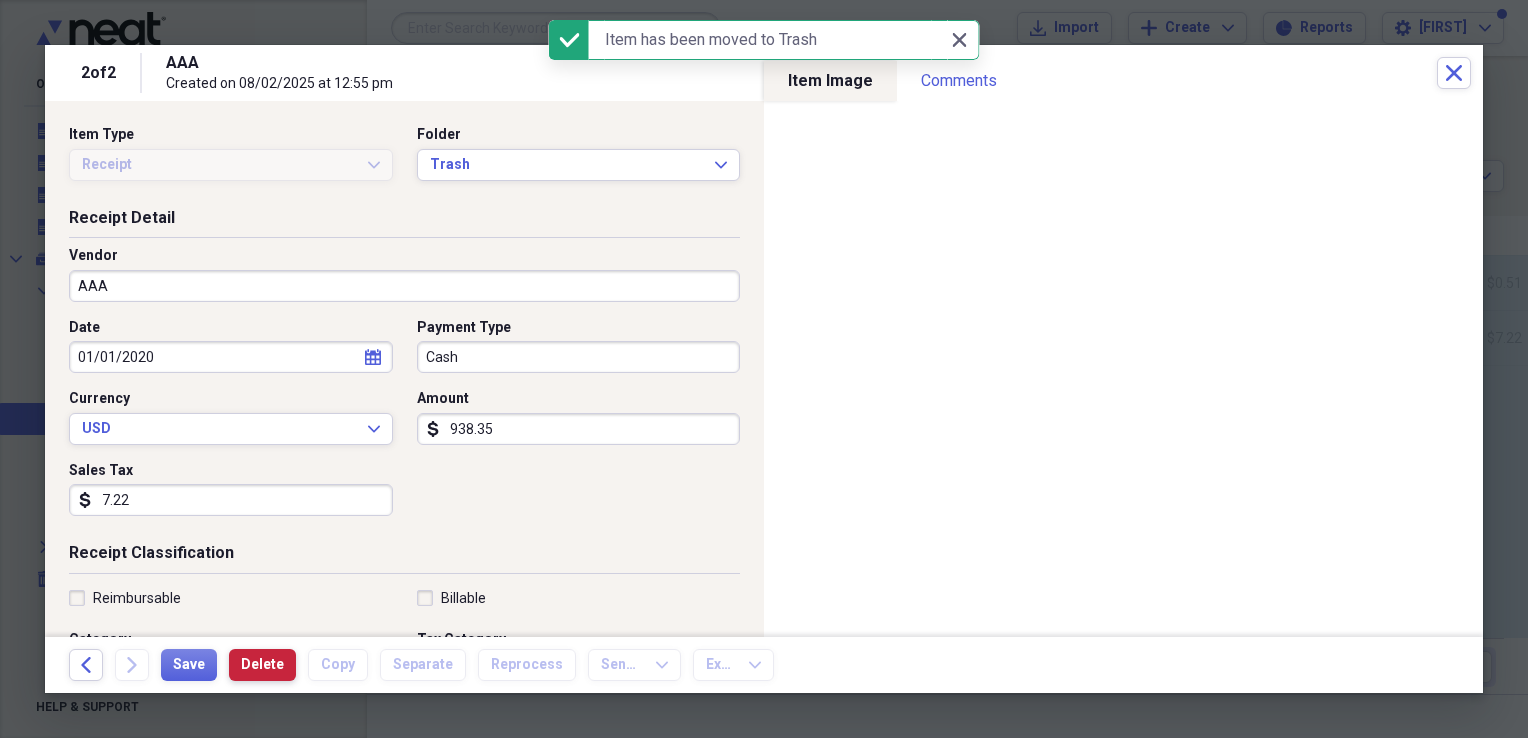 type 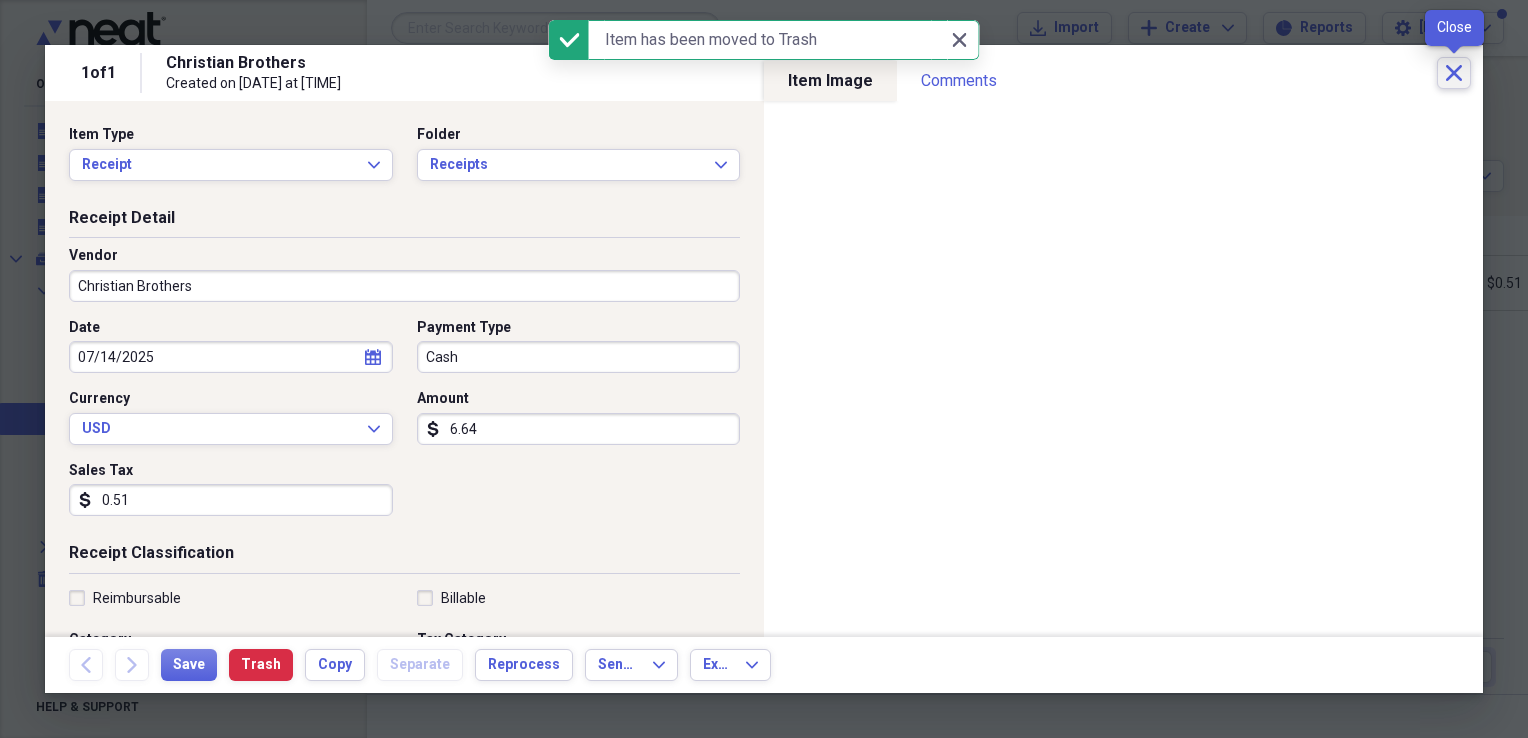 click 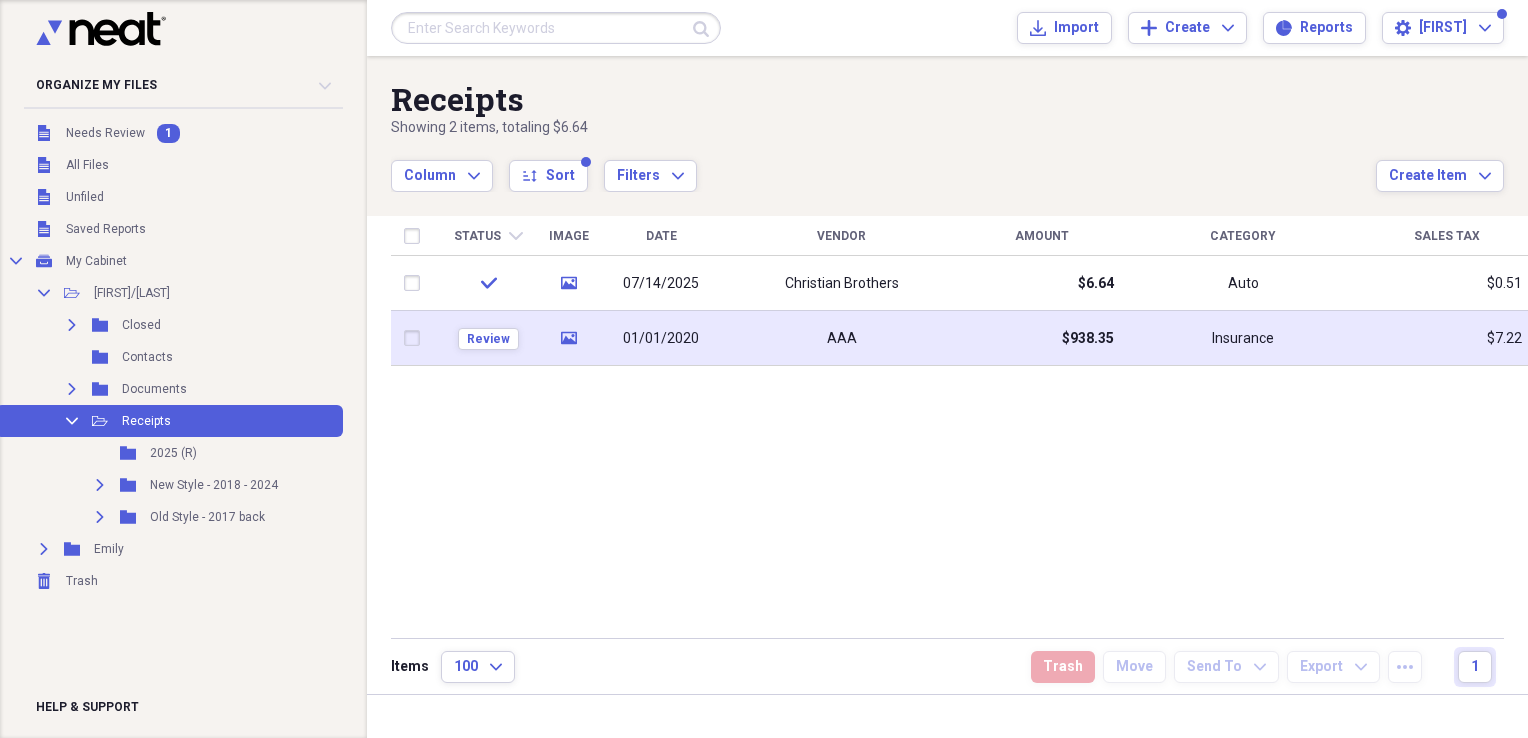 click on "media" 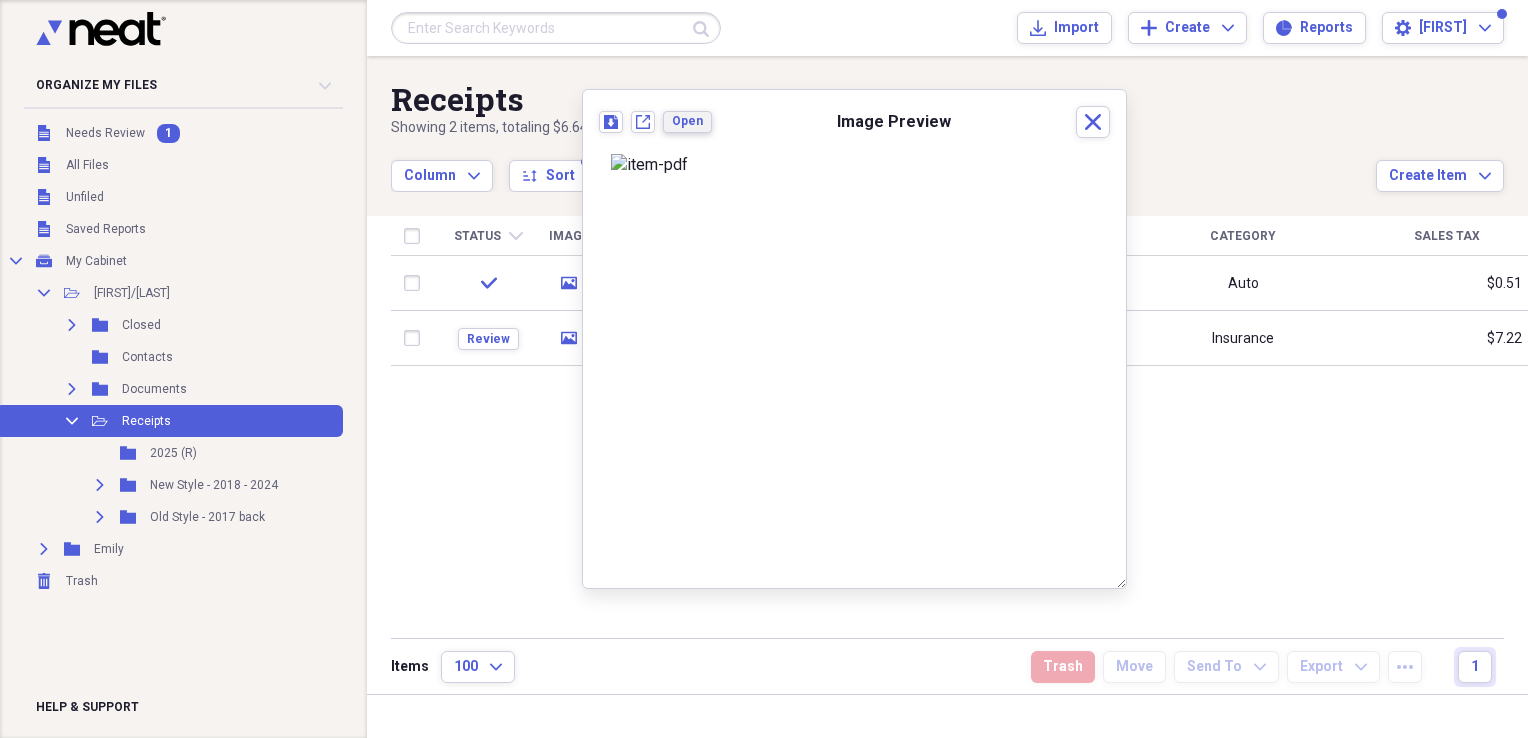 click on "Open" at bounding box center (687, 121) 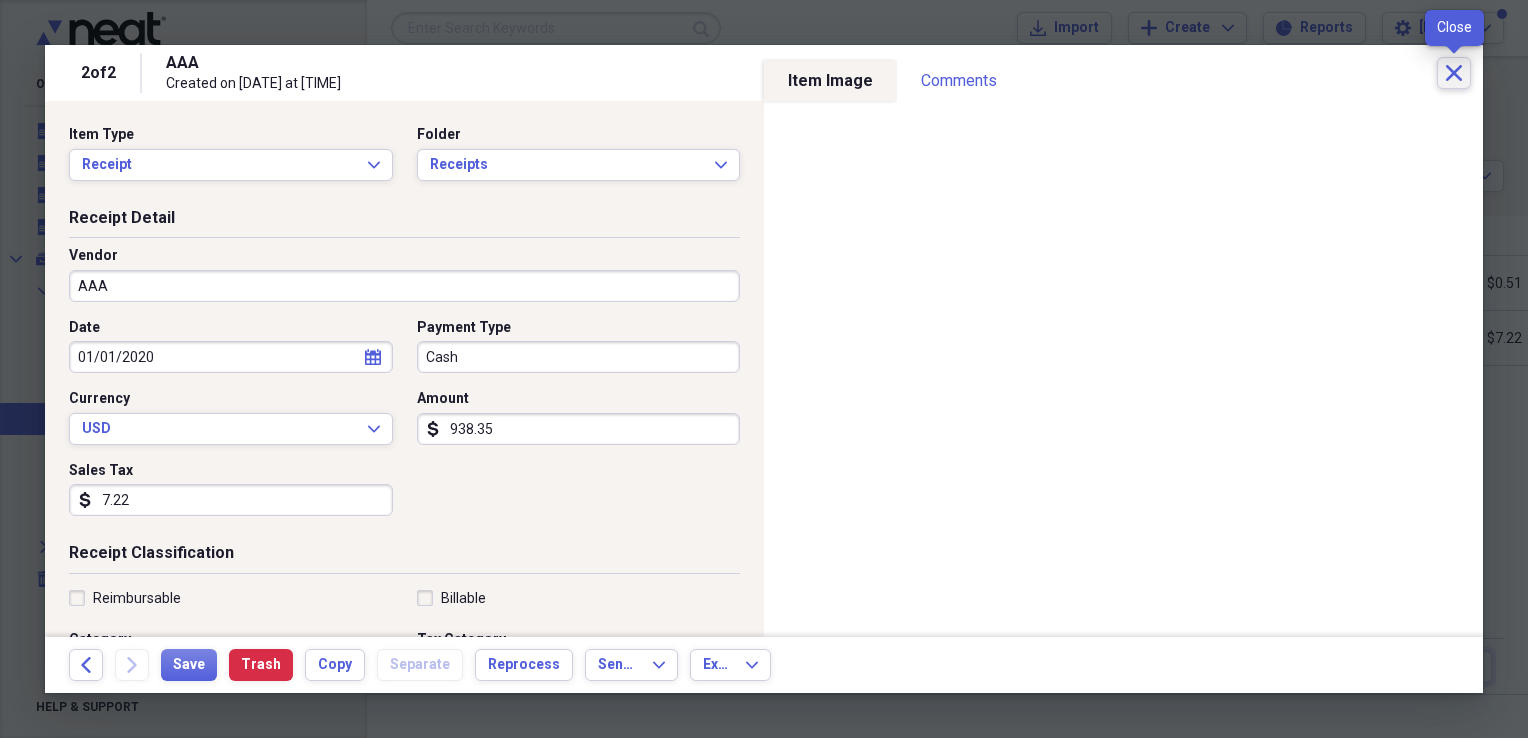 click on "Close" at bounding box center [1454, 73] 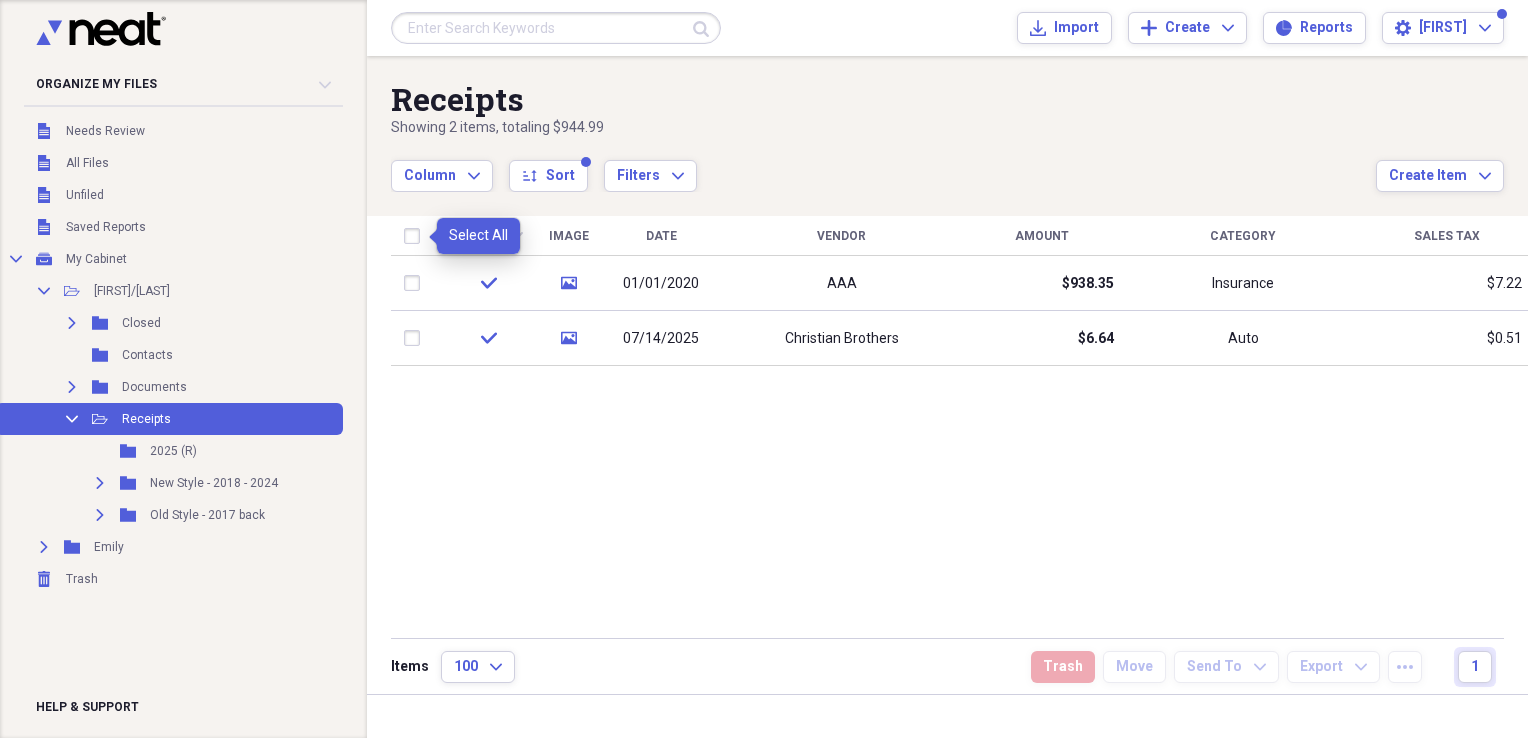 click at bounding box center [416, 236] 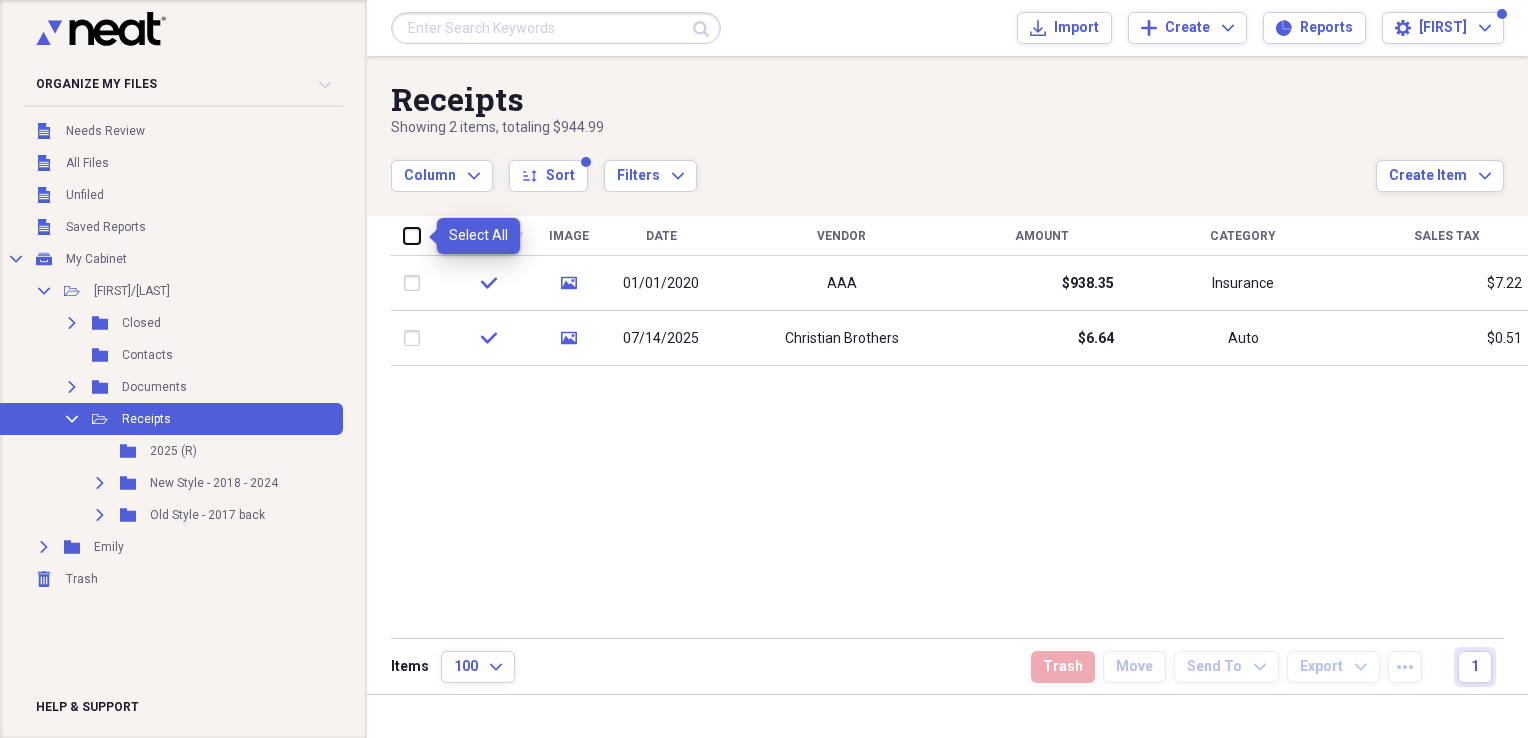 click at bounding box center (404, 235) 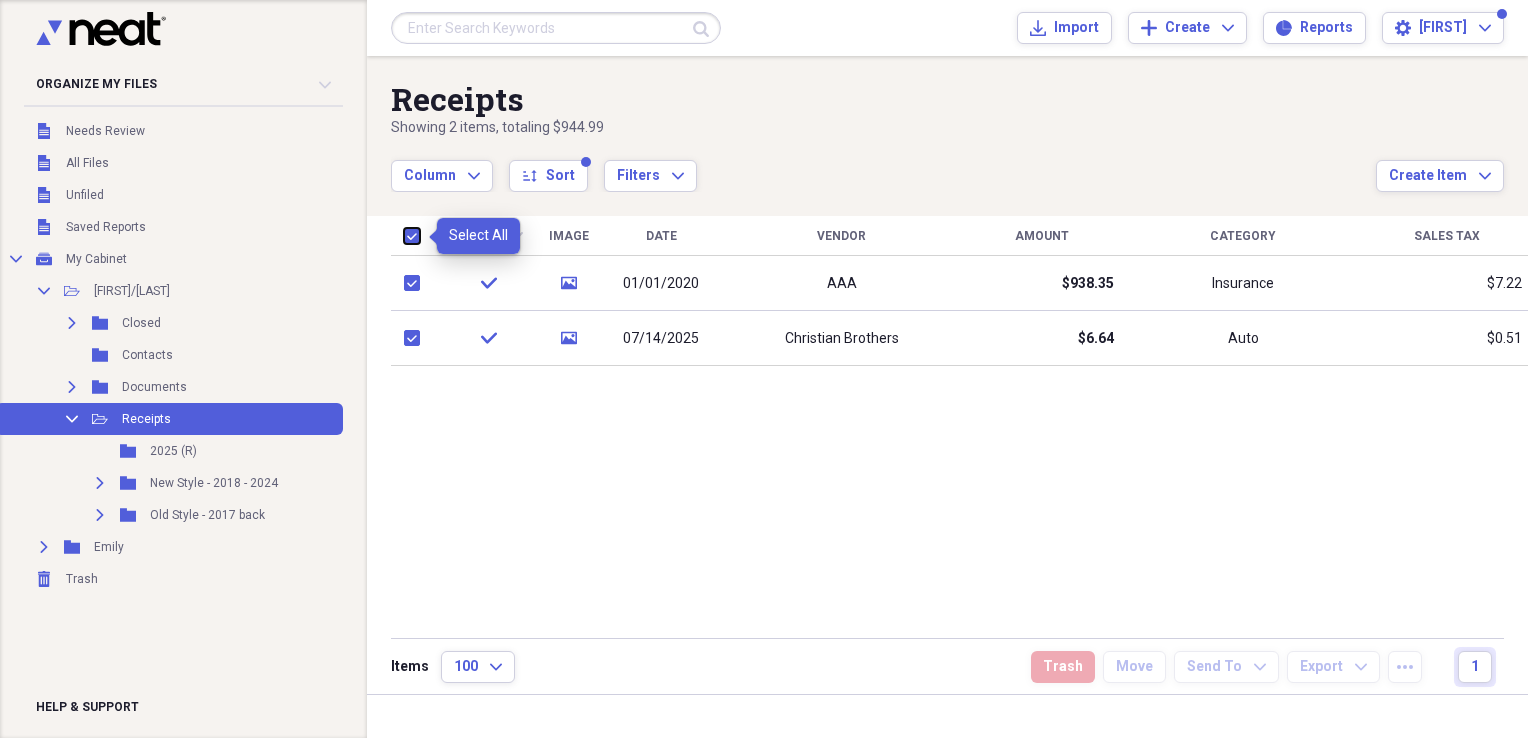 checkbox on "true" 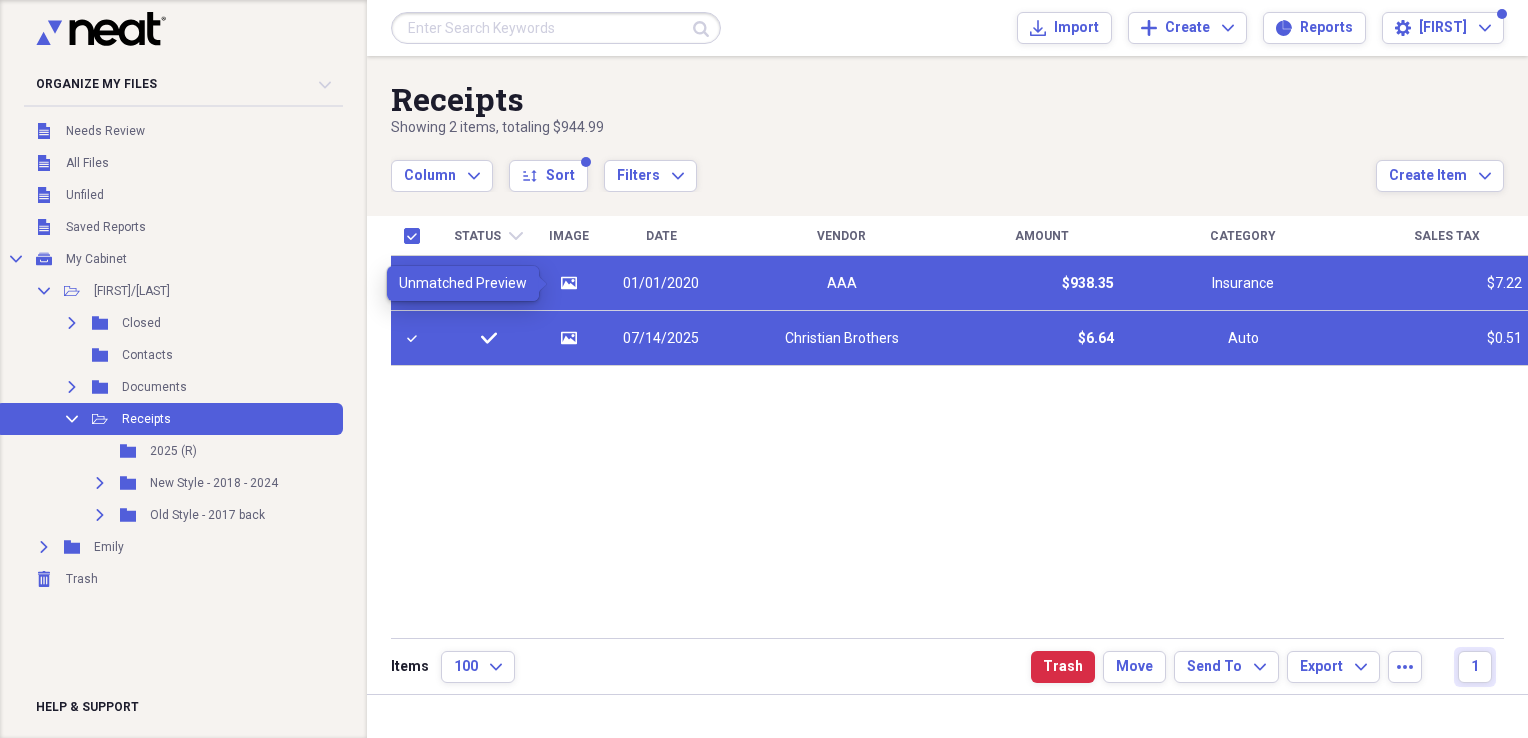 click on "media" 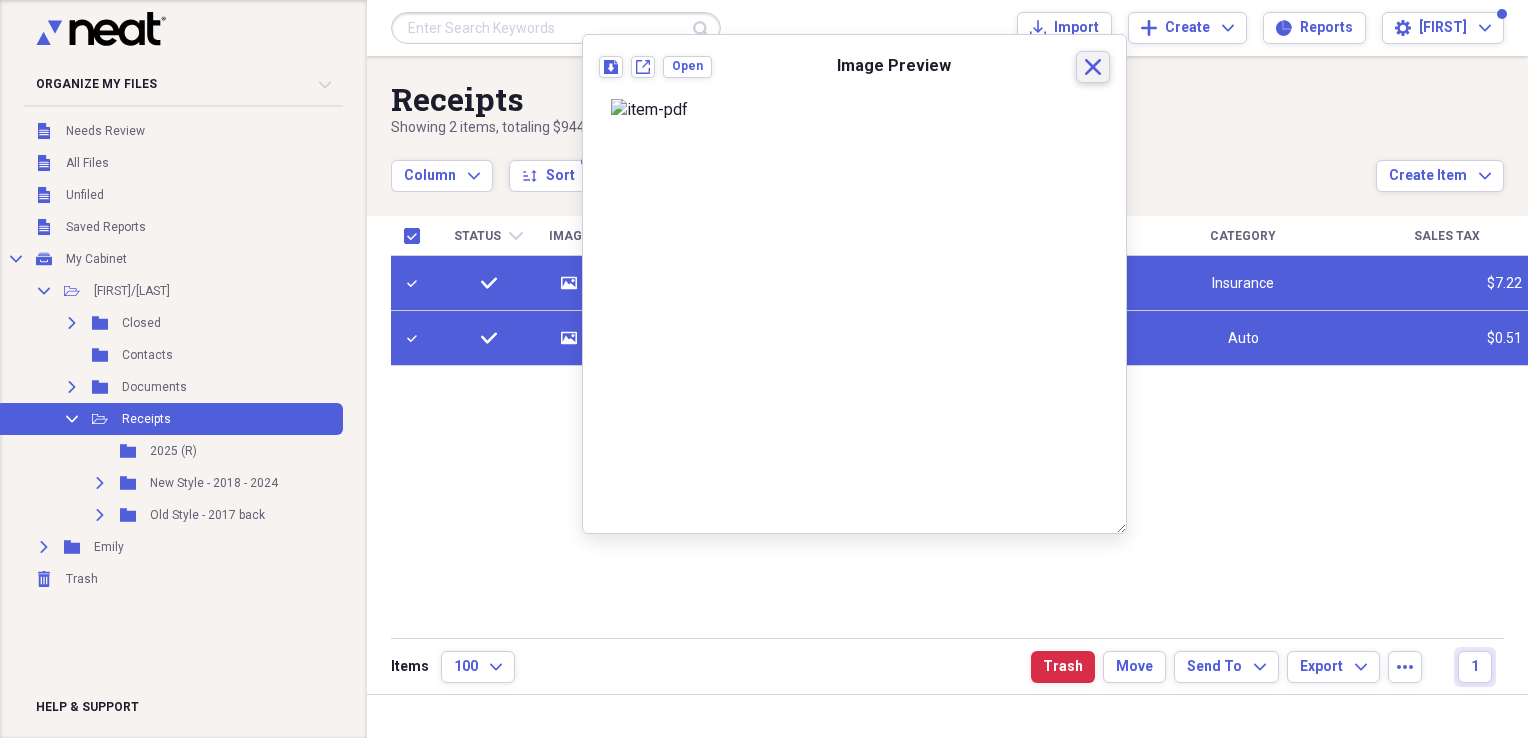 click on "Close" 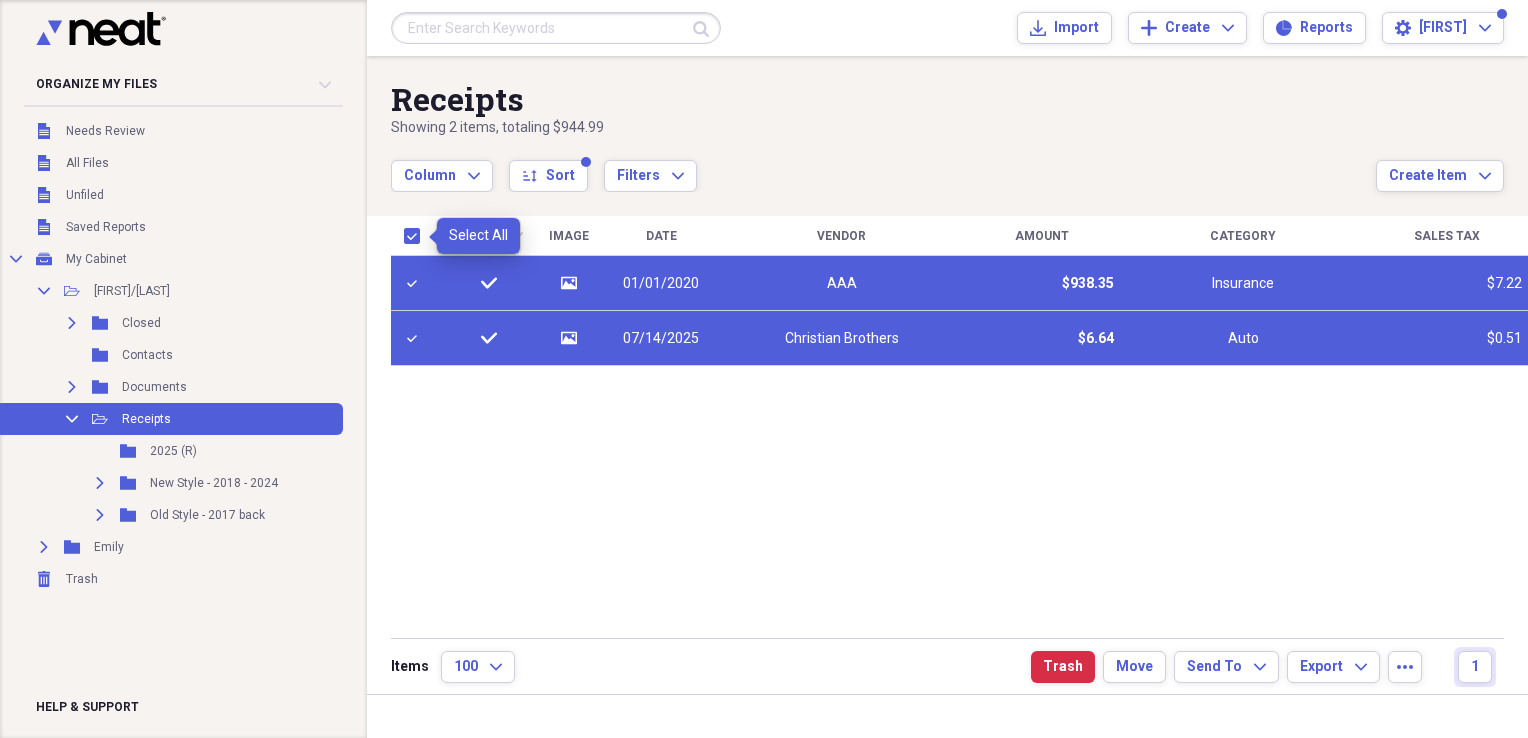click at bounding box center [416, 236] 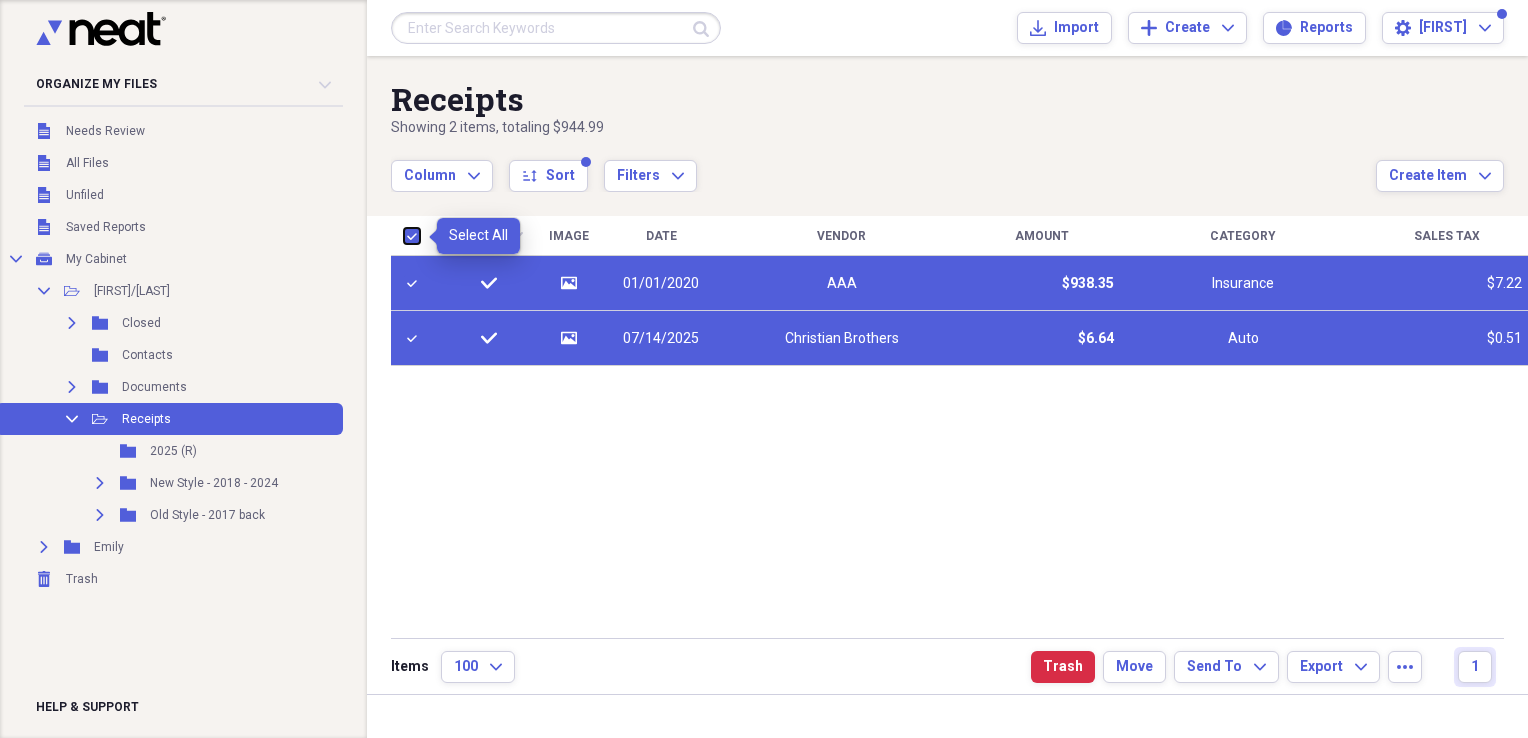 click at bounding box center (404, 235) 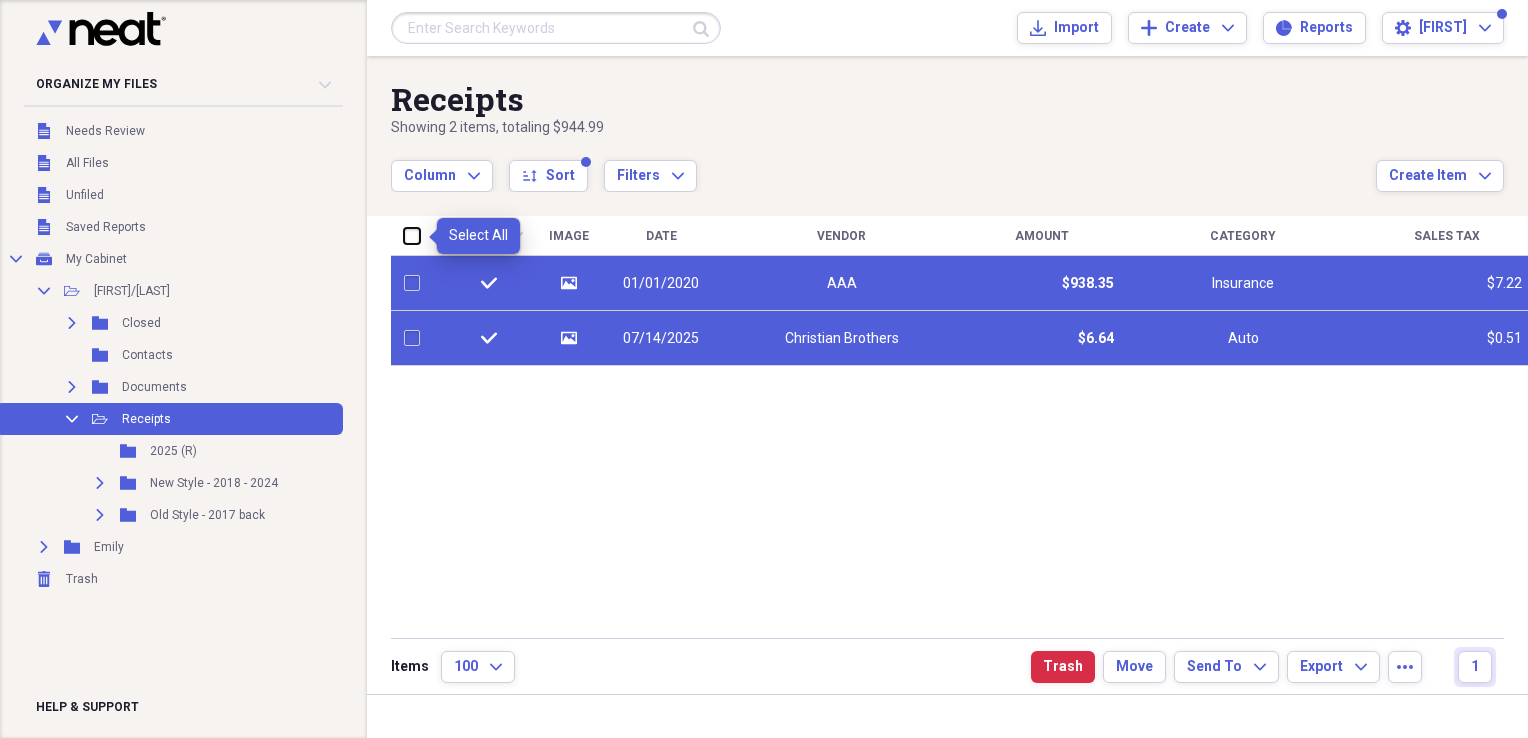 checkbox on "false" 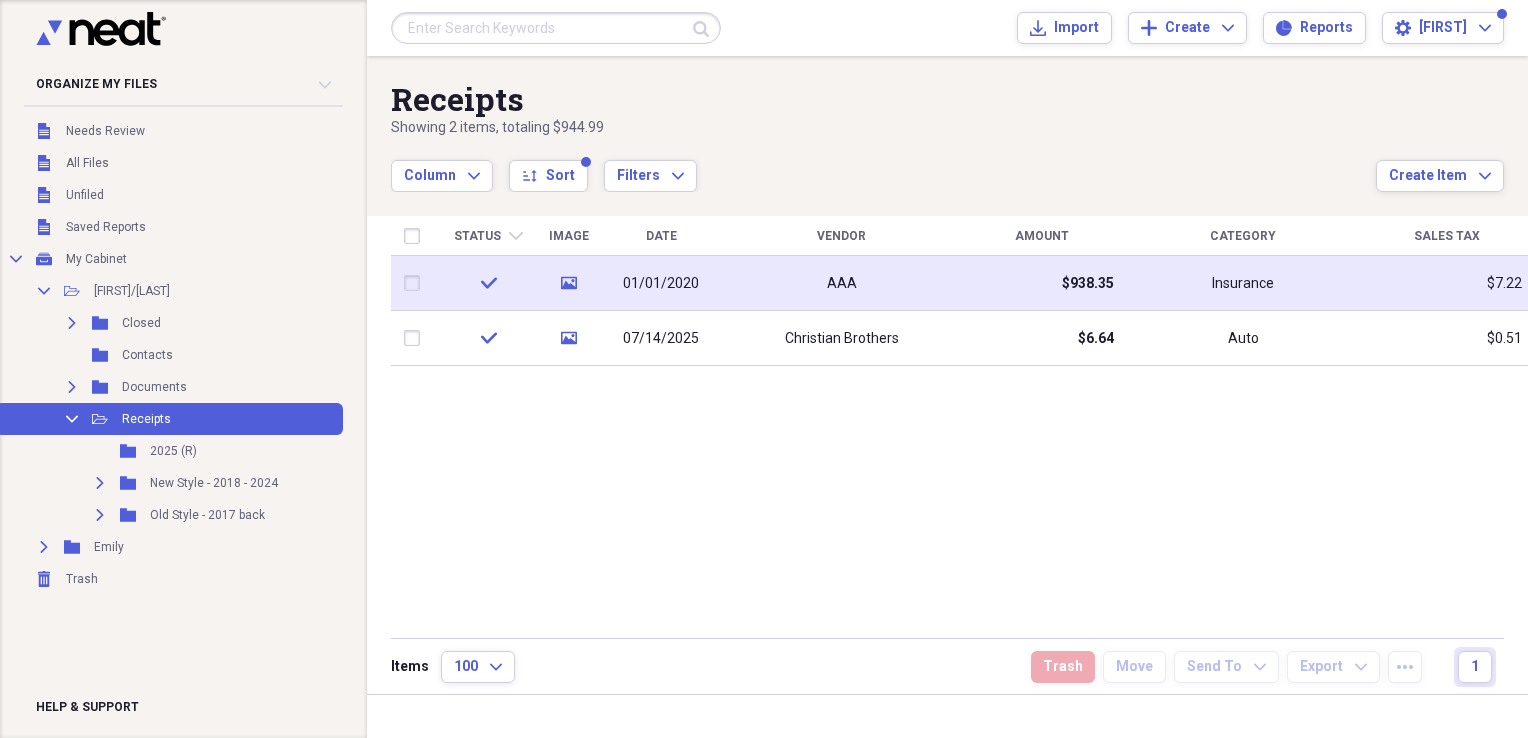 click 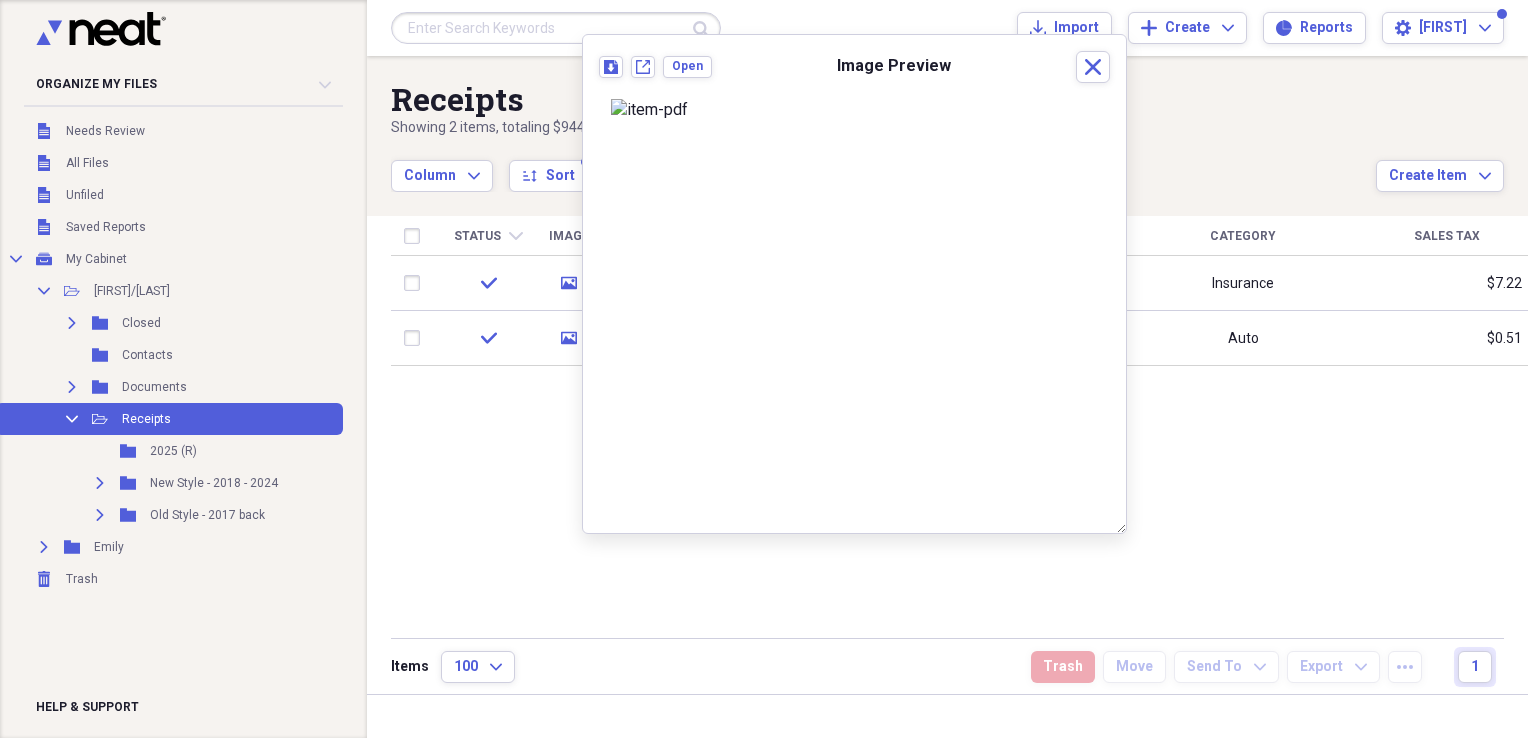 scroll, scrollTop: 0, scrollLeft: 0, axis: both 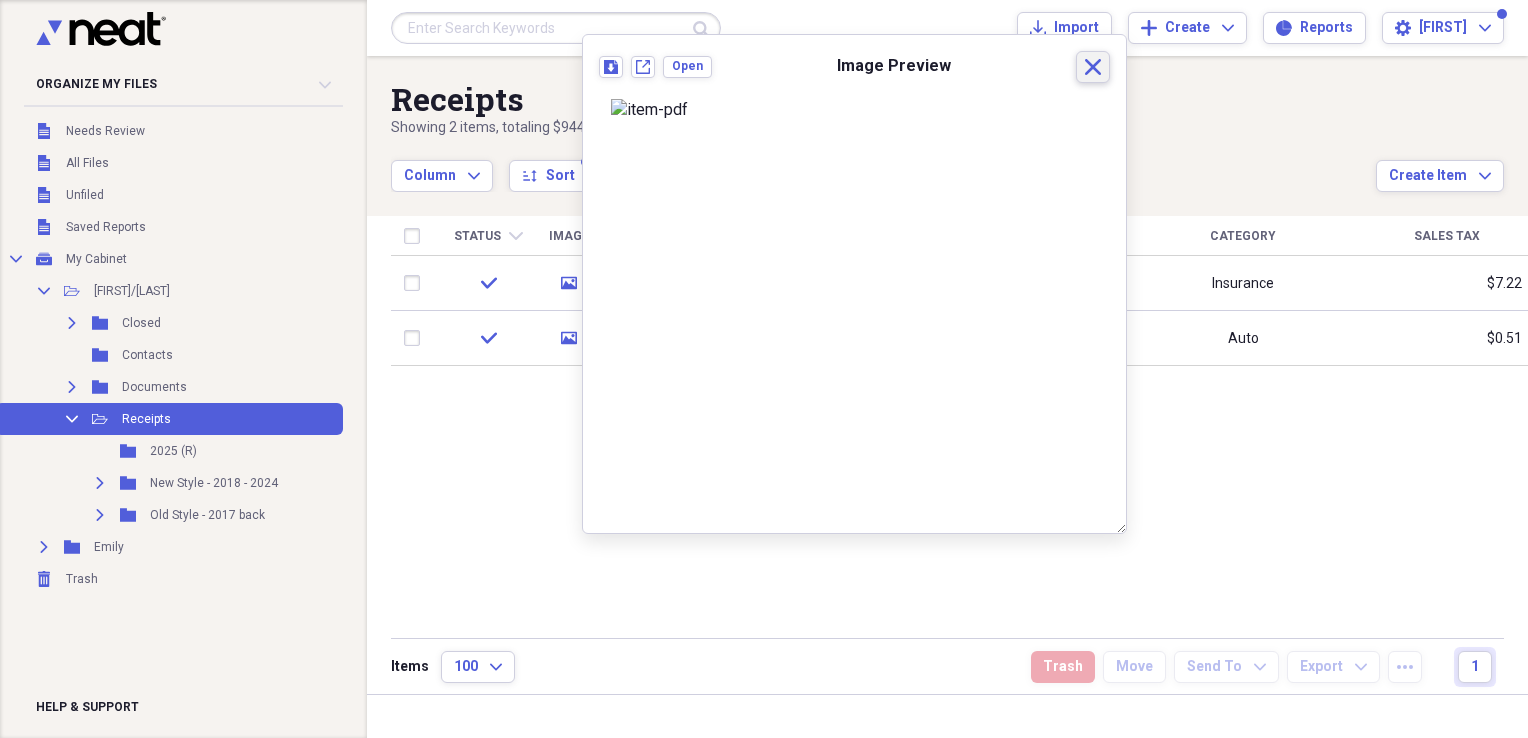 click 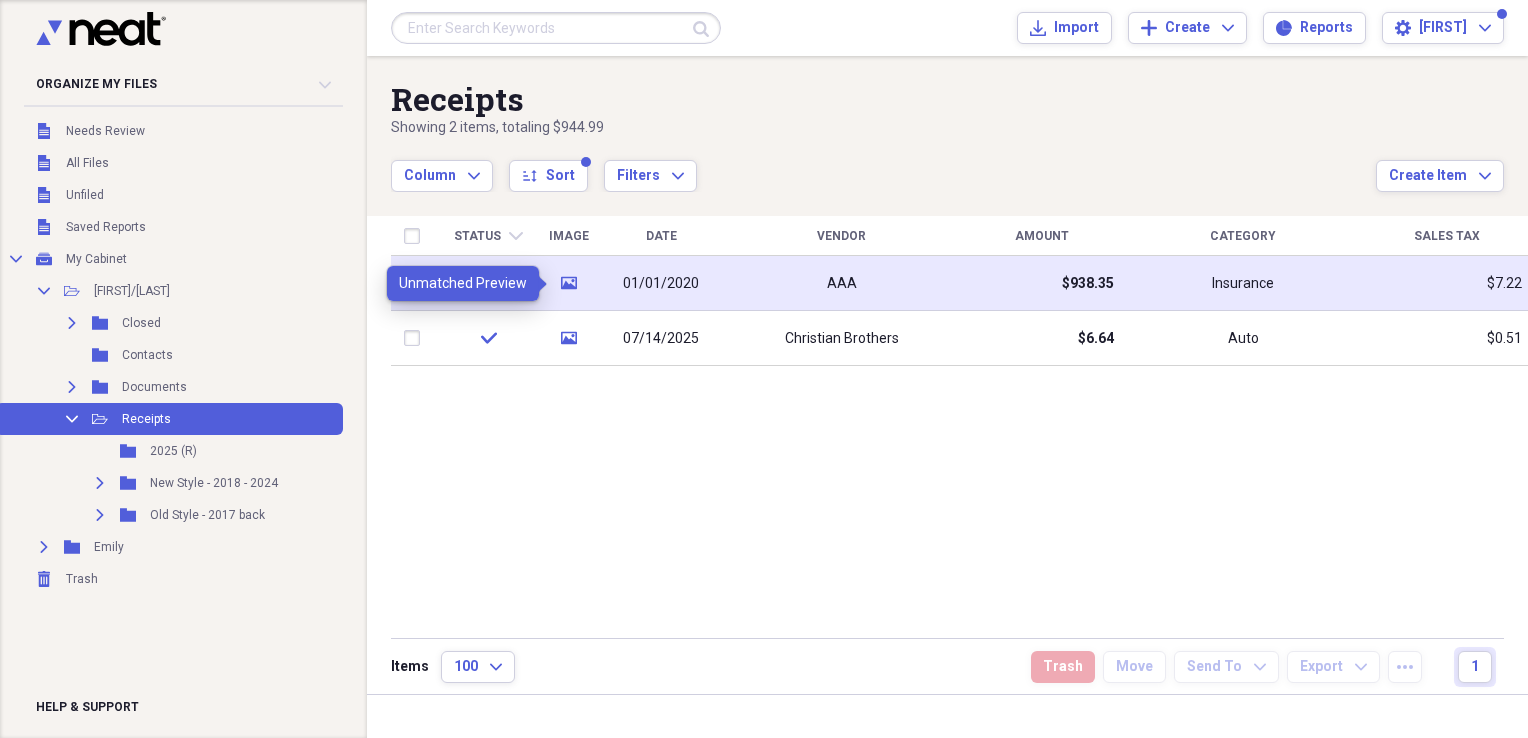 click 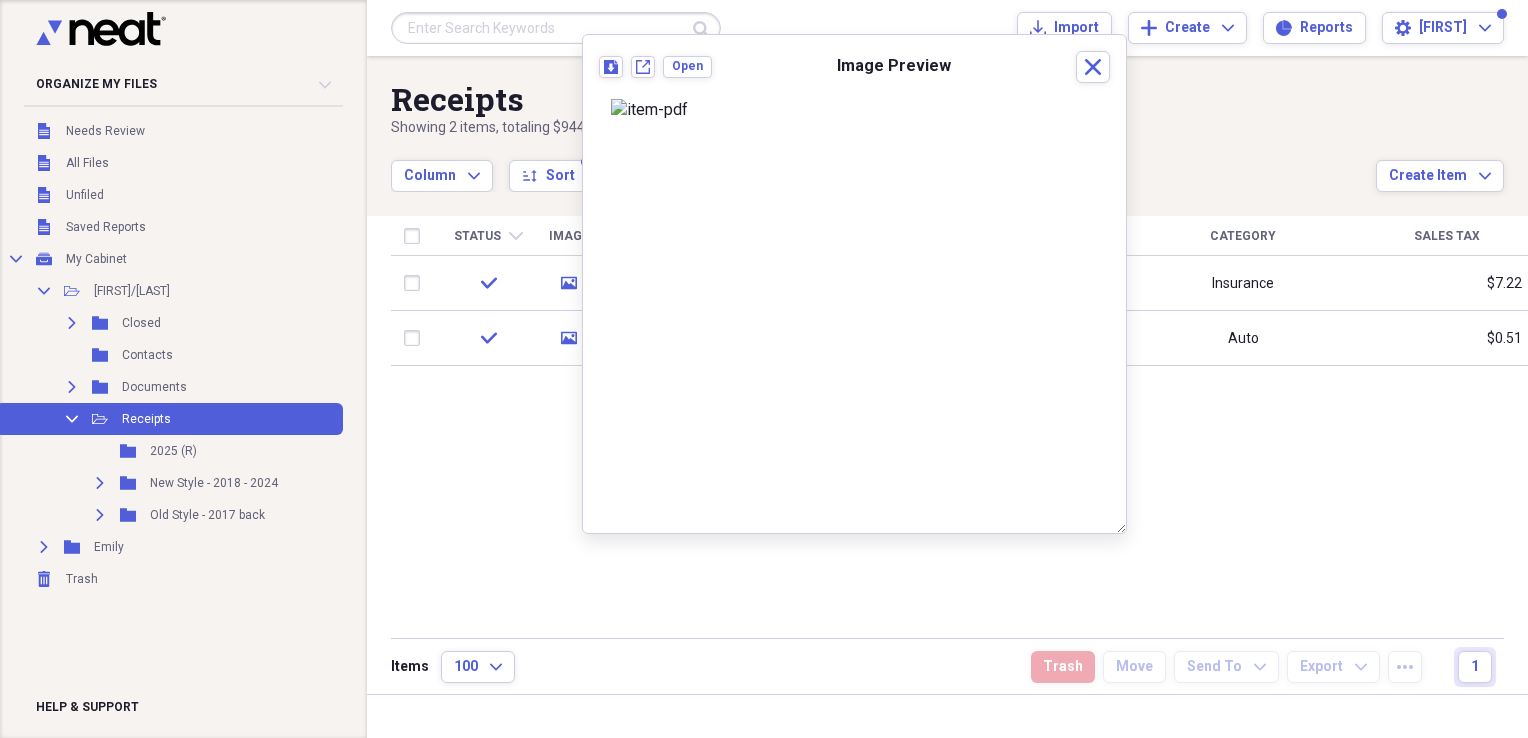 scroll, scrollTop: 164, scrollLeft: 0, axis: vertical 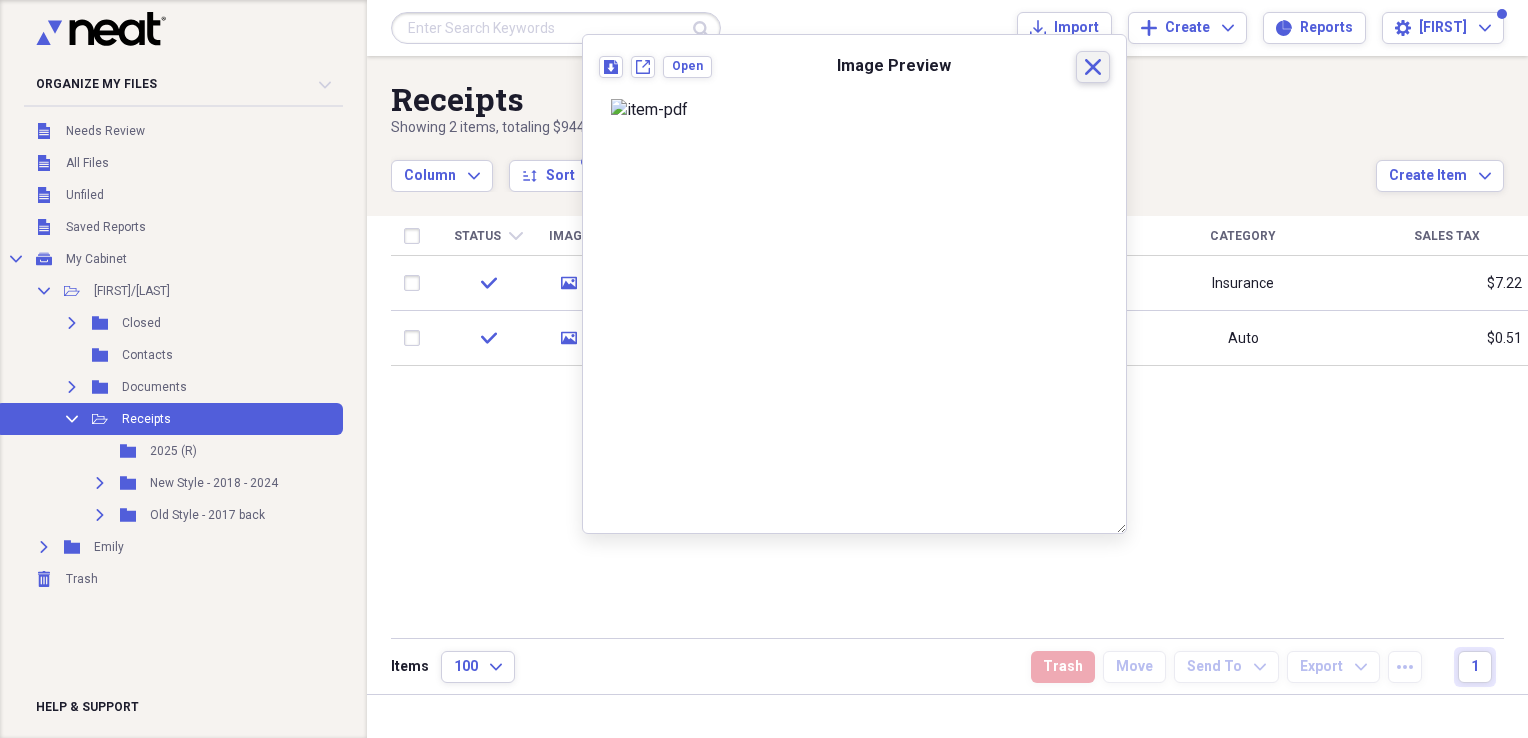 click 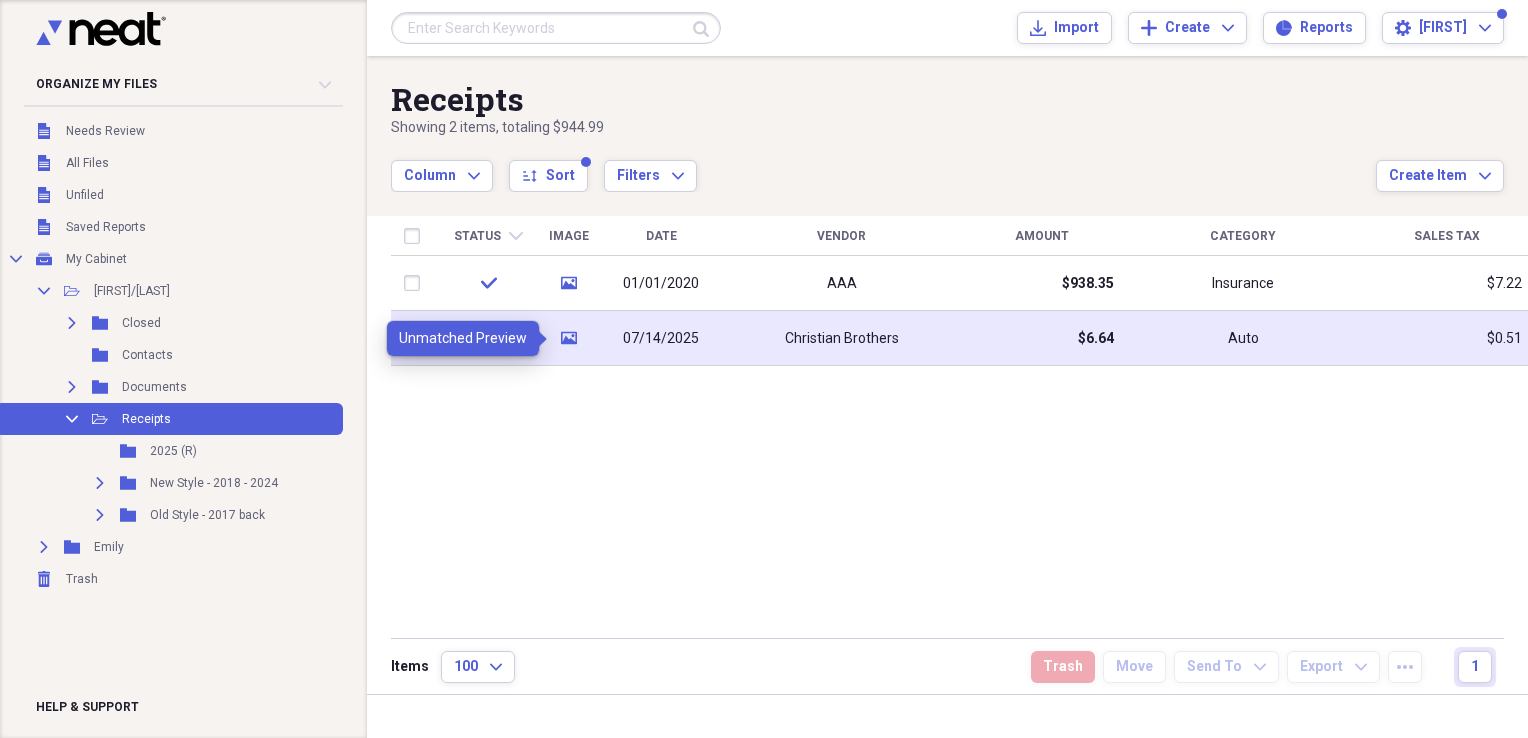 click on "media" 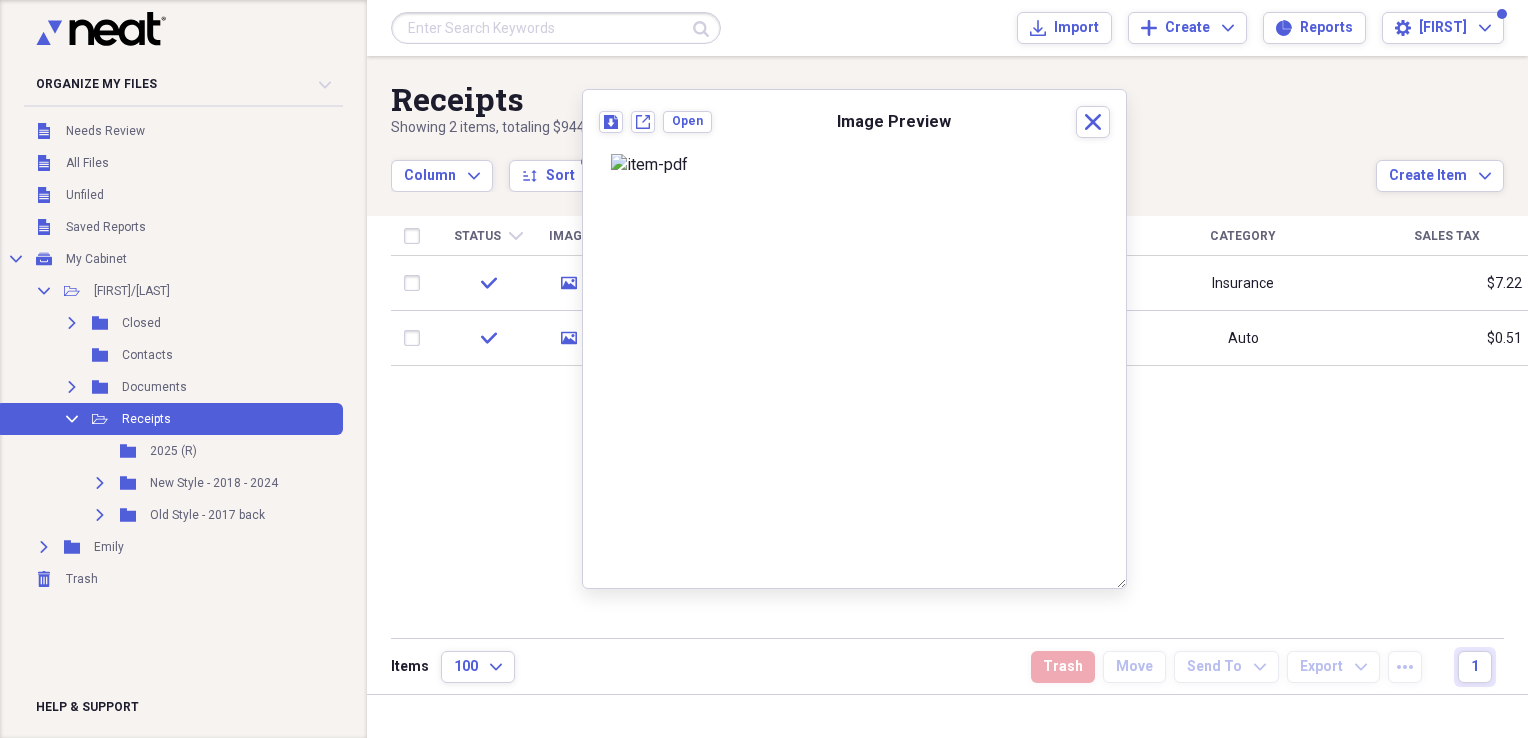 scroll, scrollTop: 172, scrollLeft: 0, axis: vertical 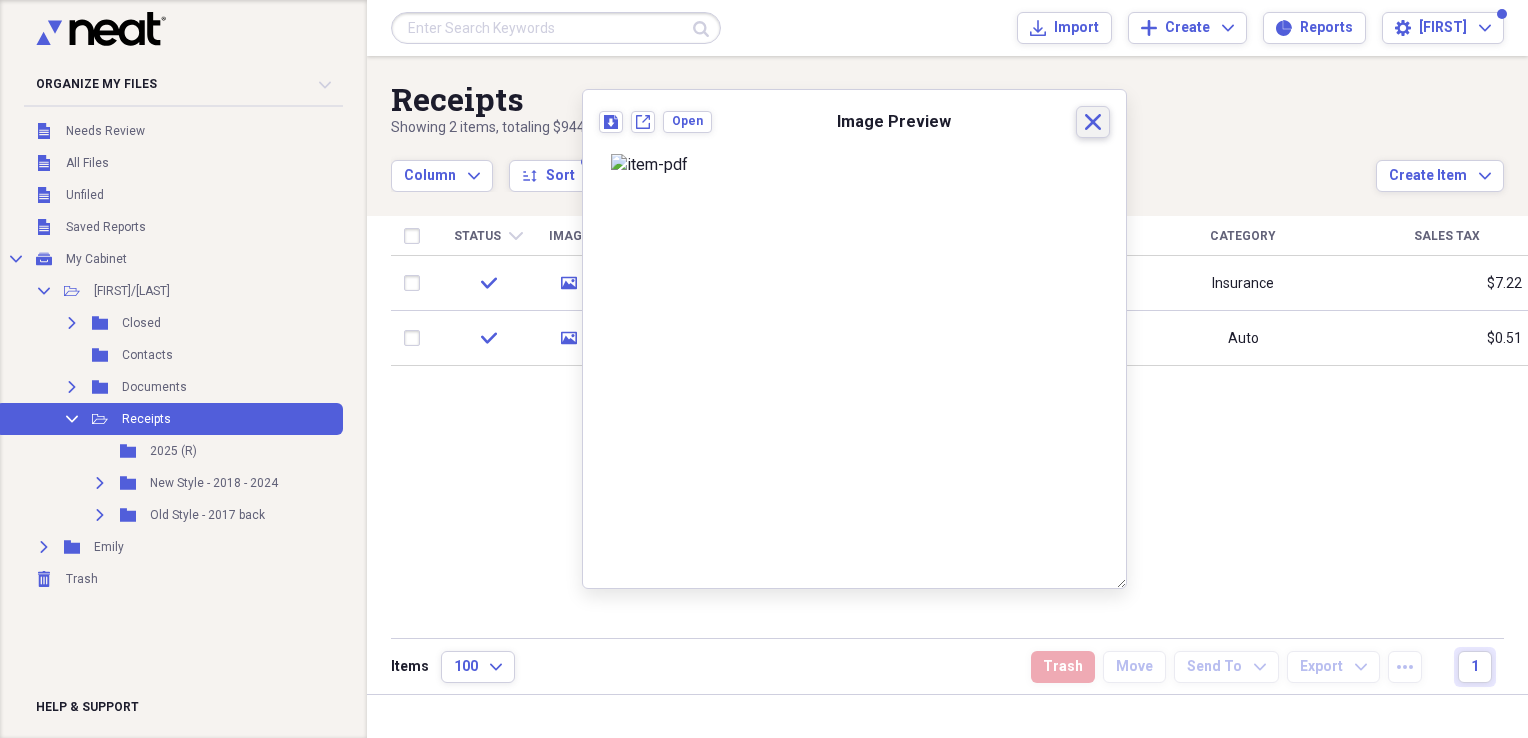click on "Close" 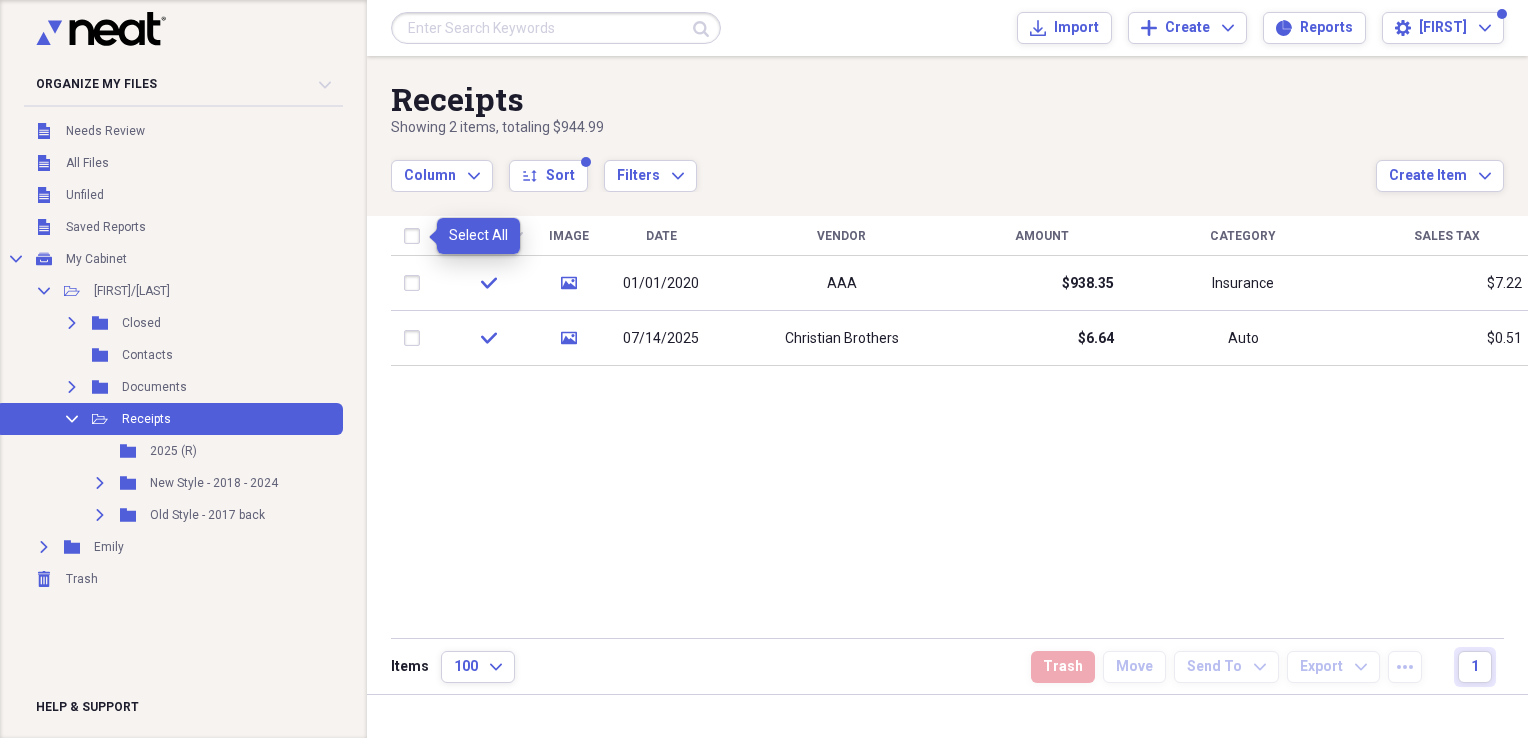 click at bounding box center [416, 236] 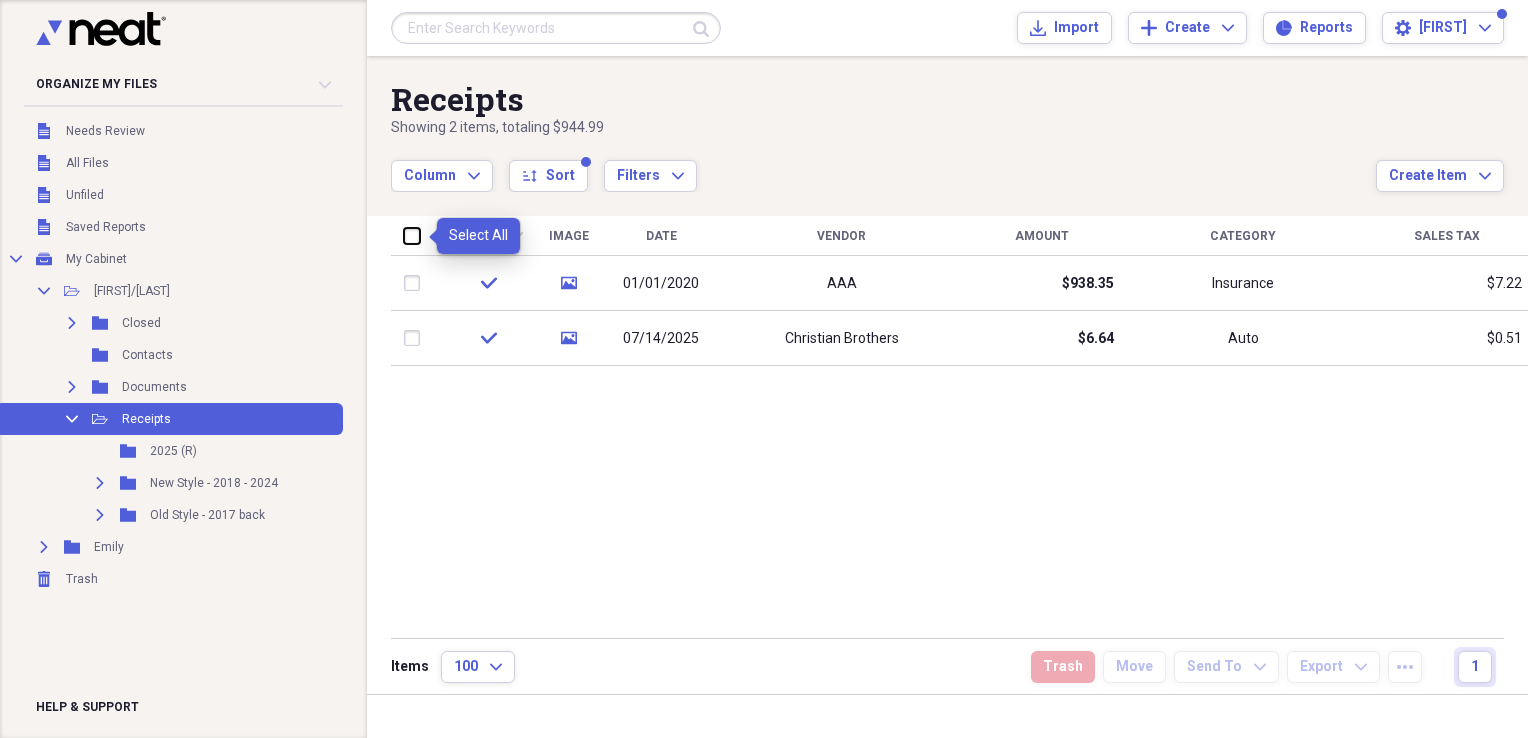 click at bounding box center (404, 235) 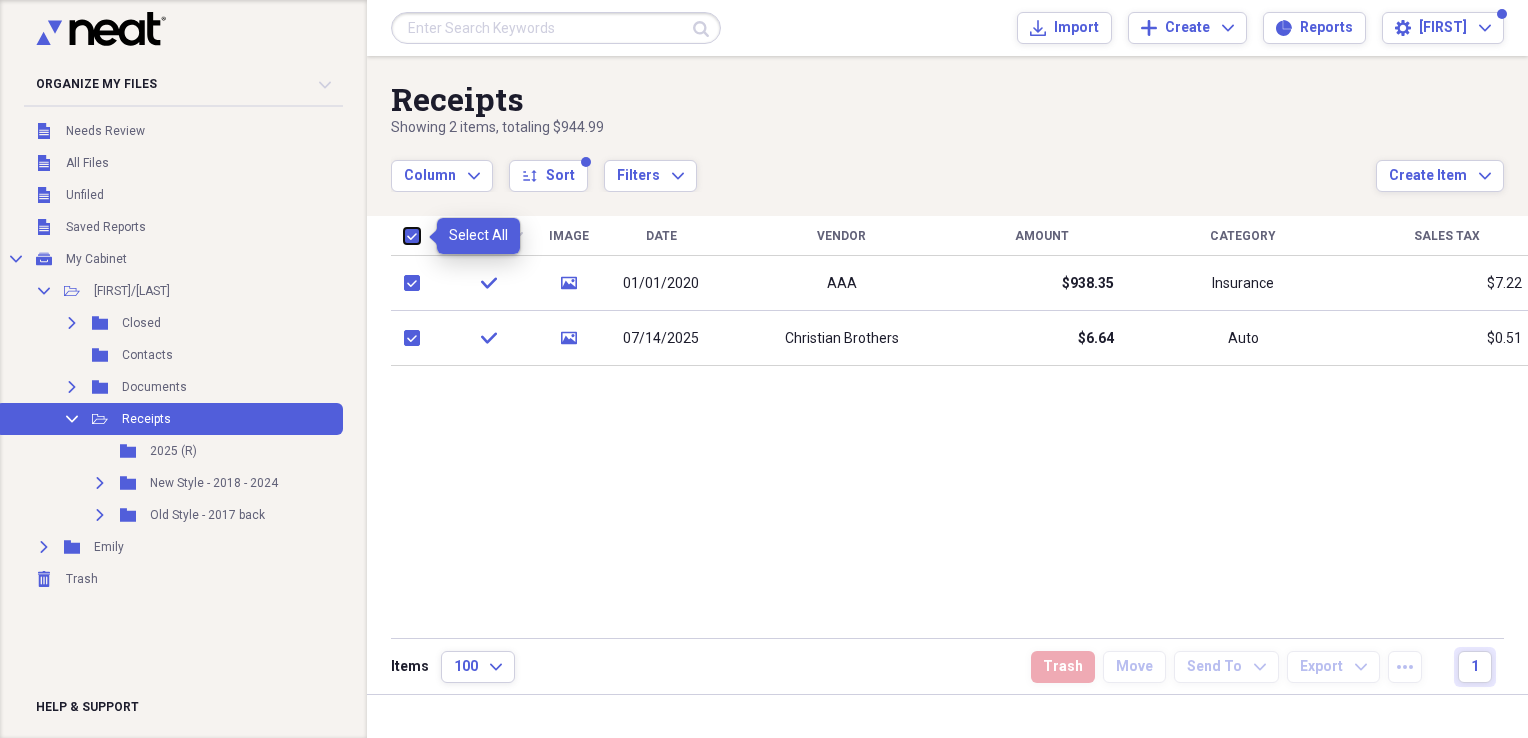 checkbox on "true" 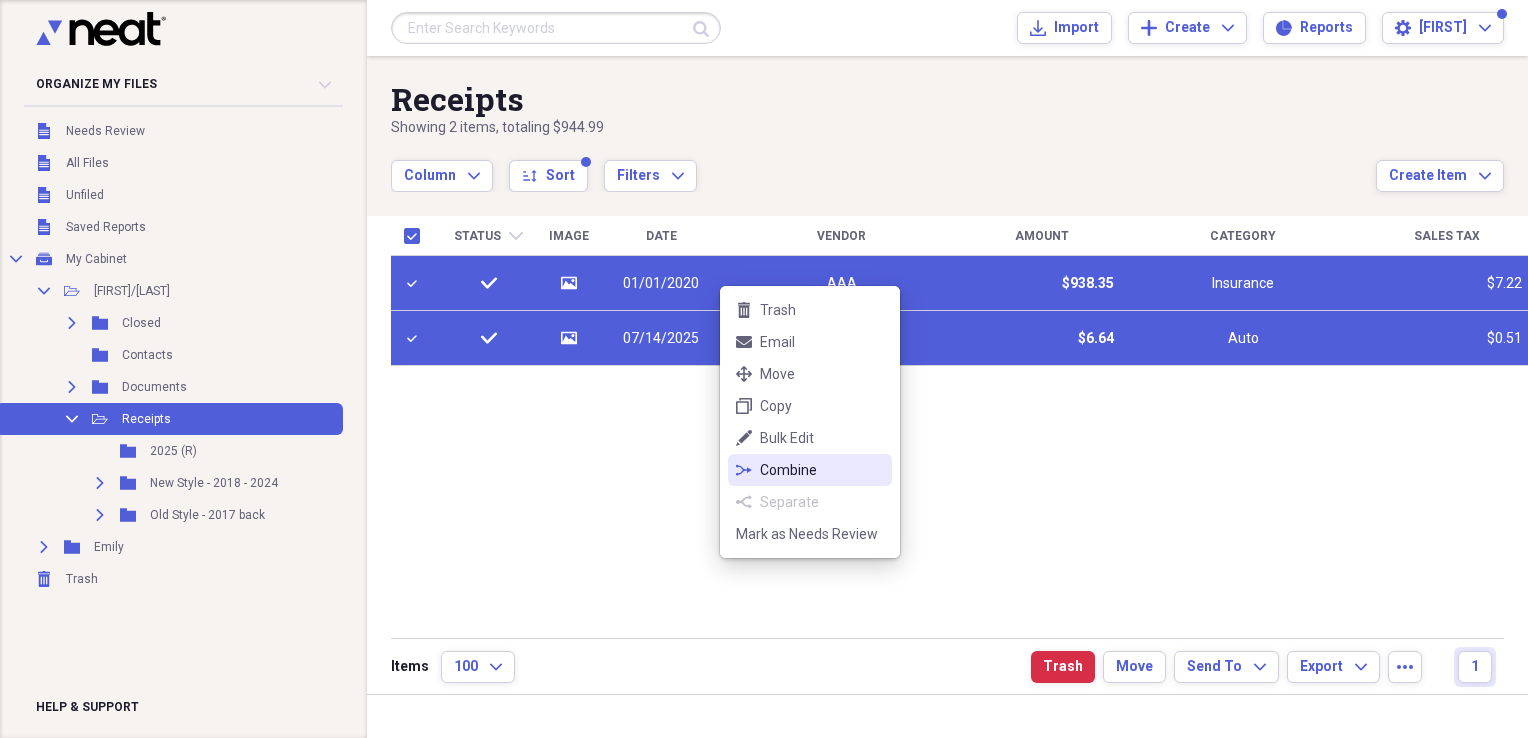 click on "Combine" at bounding box center [822, 470] 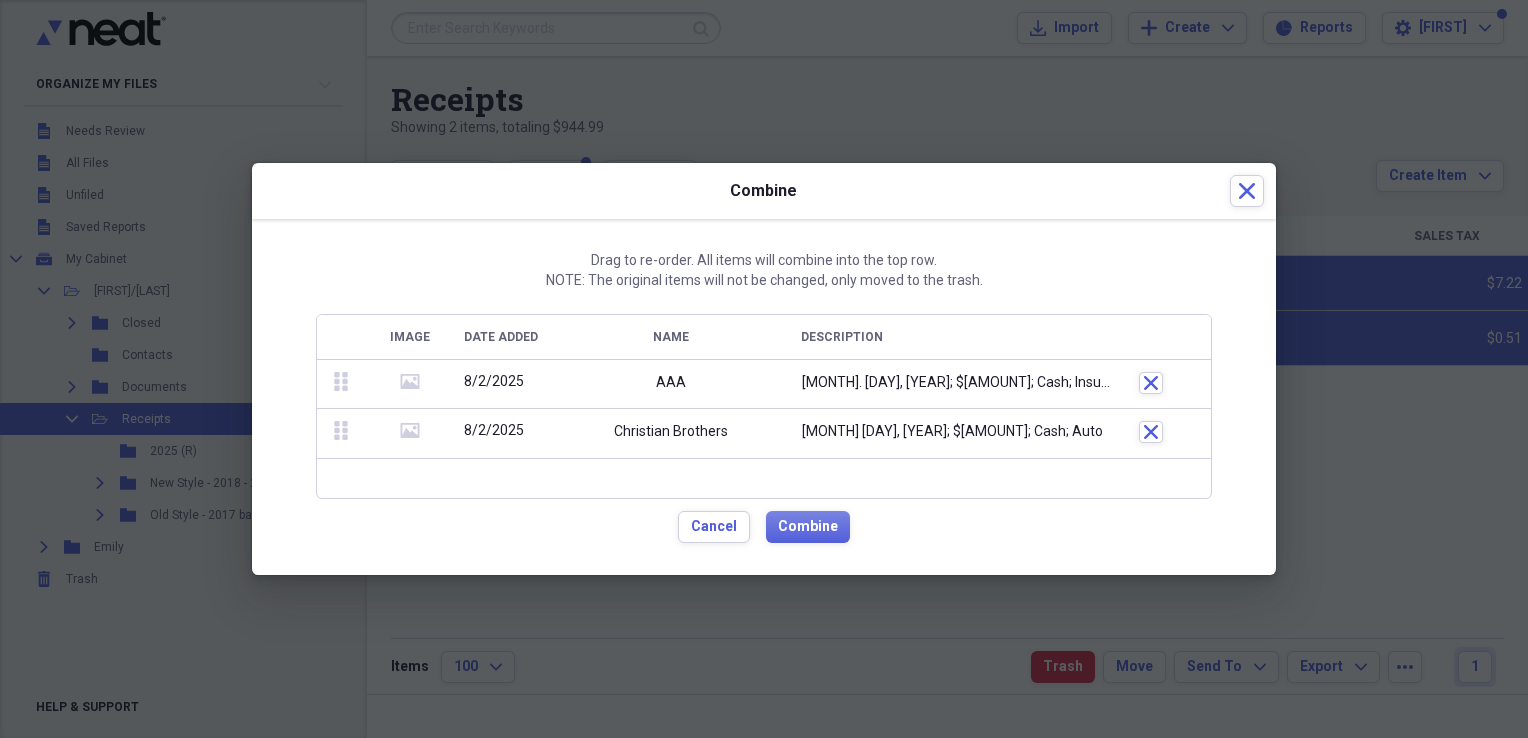 click on "media" 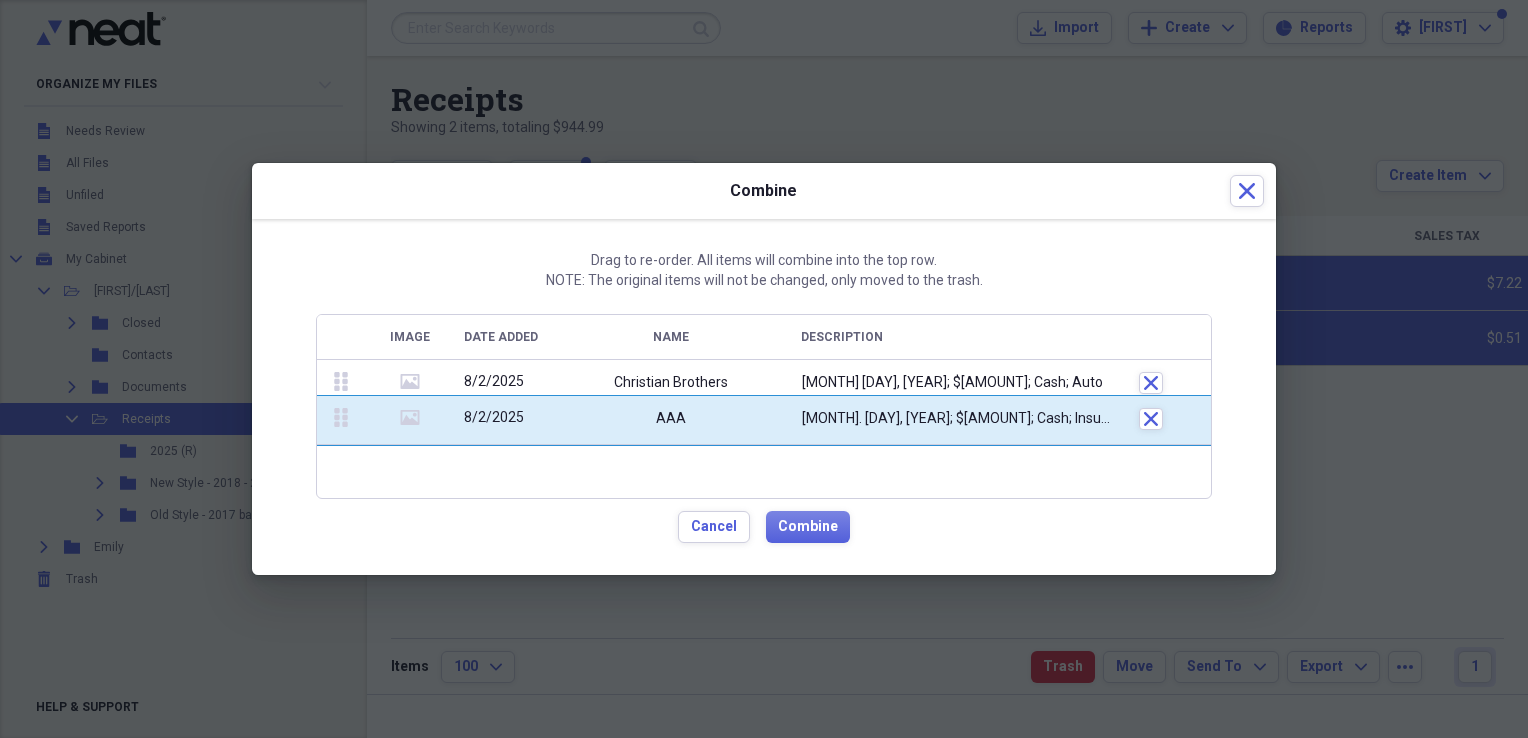 drag, startPoint x: 336, startPoint y: 380, endPoint x: 339, endPoint y: 416, distance: 36.124783 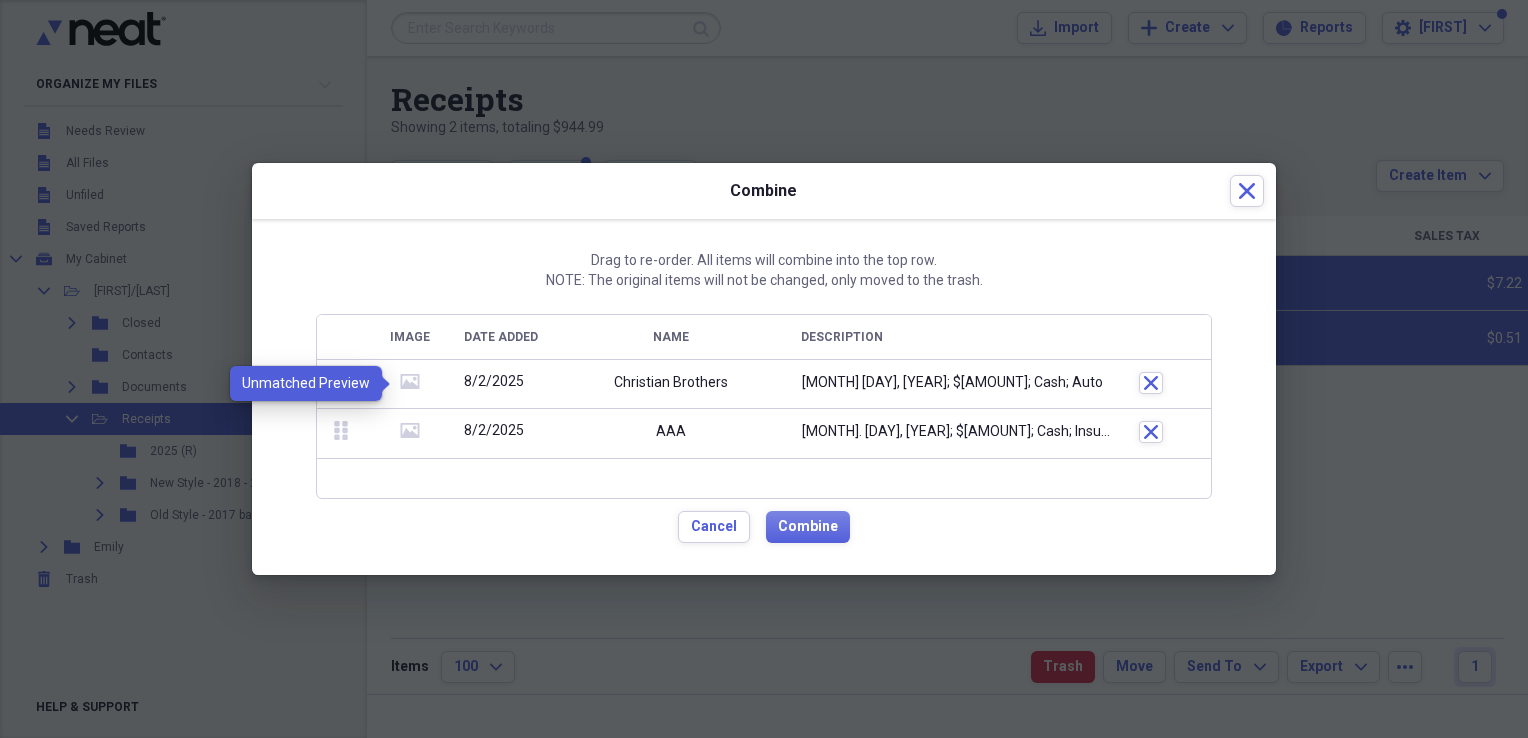 click 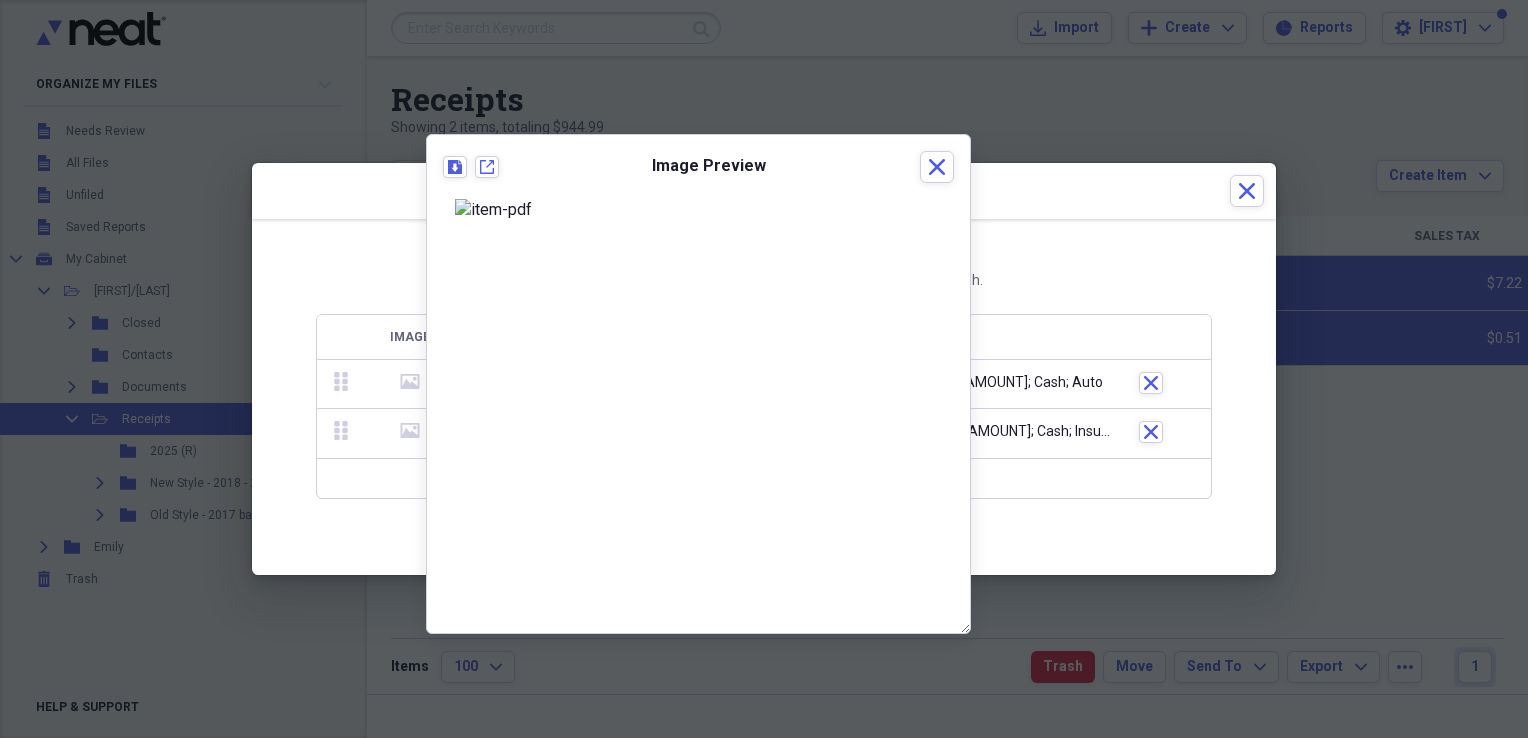 click 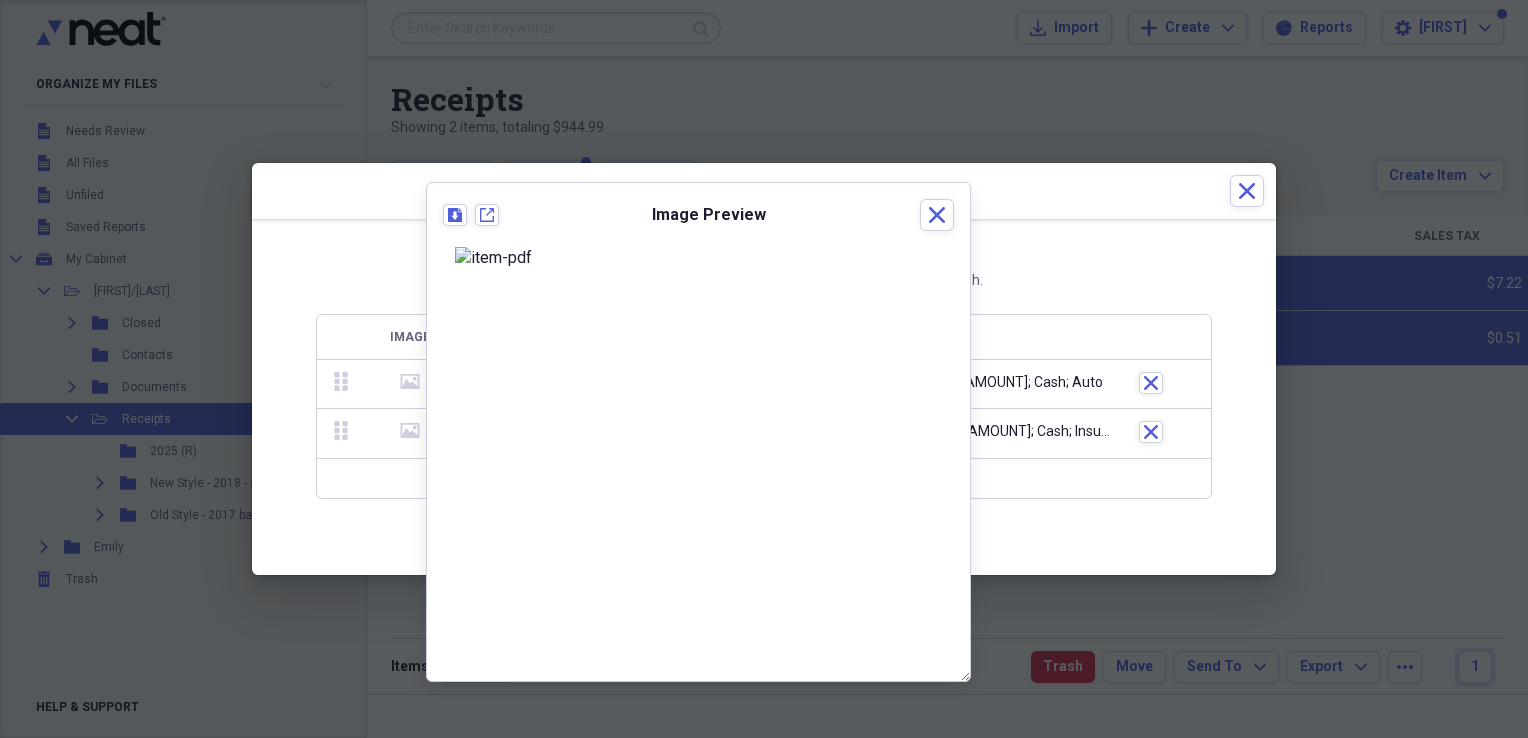 scroll, scrollTop: 0, scrollLeft: 0, axis: both 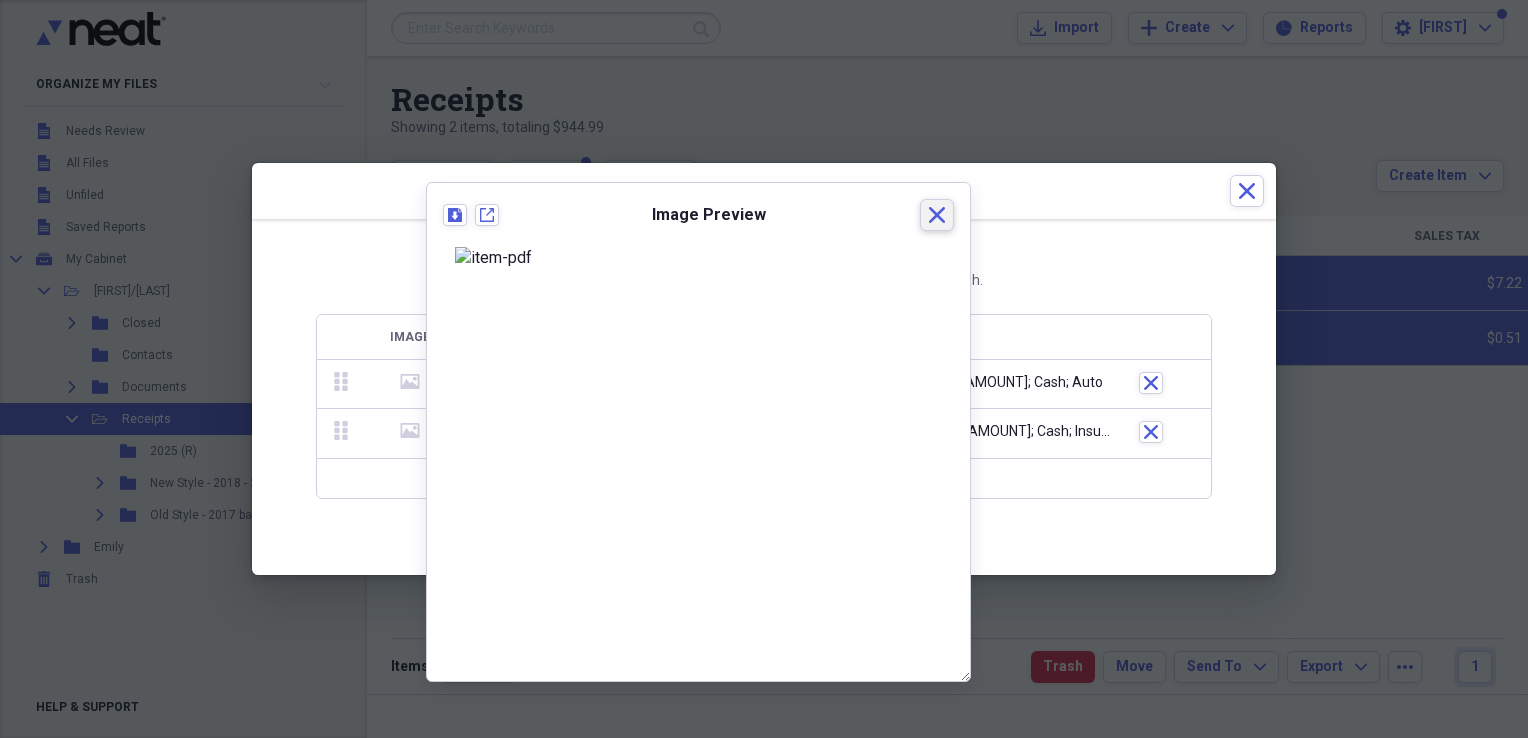 click on "Close" 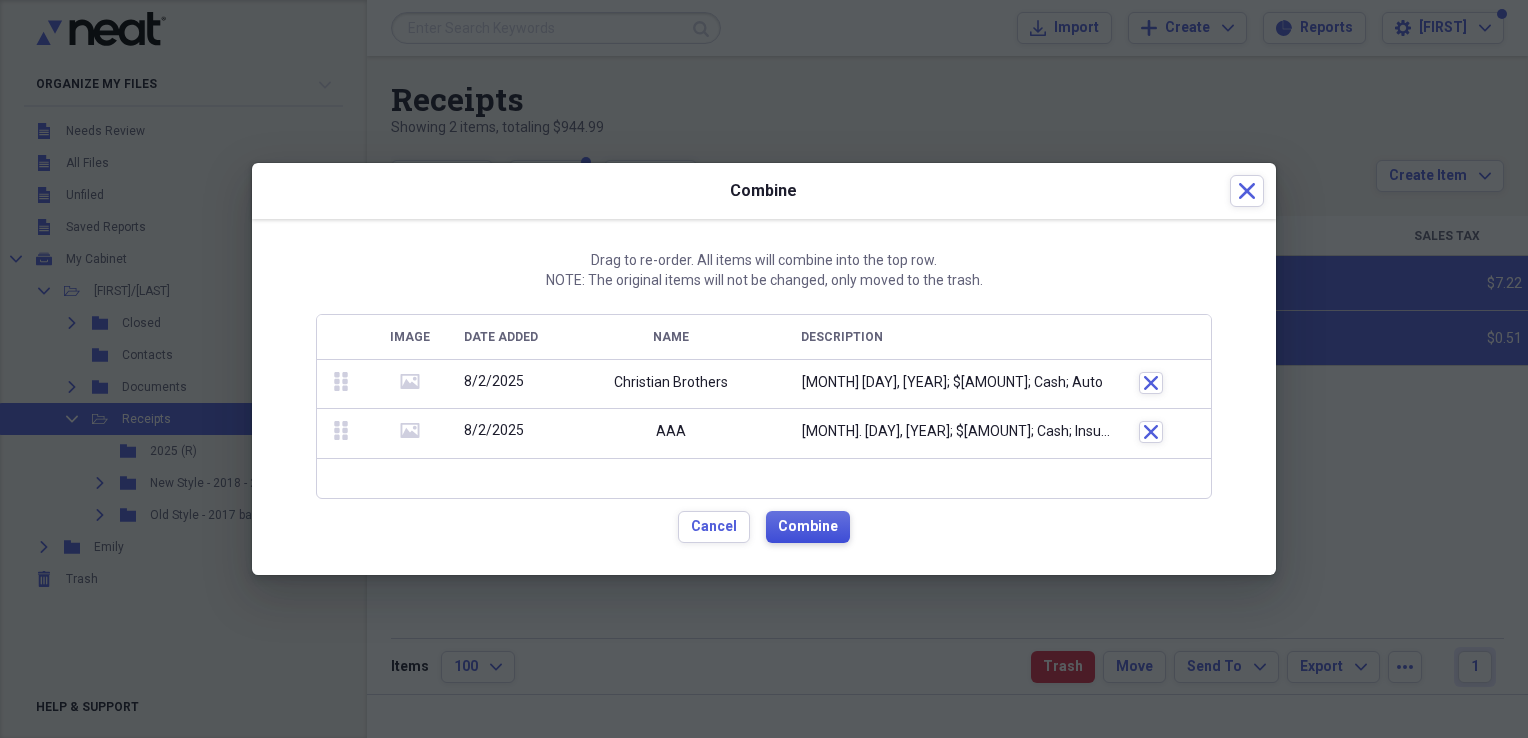 click on "Combine" at bounding box center [808, 527] 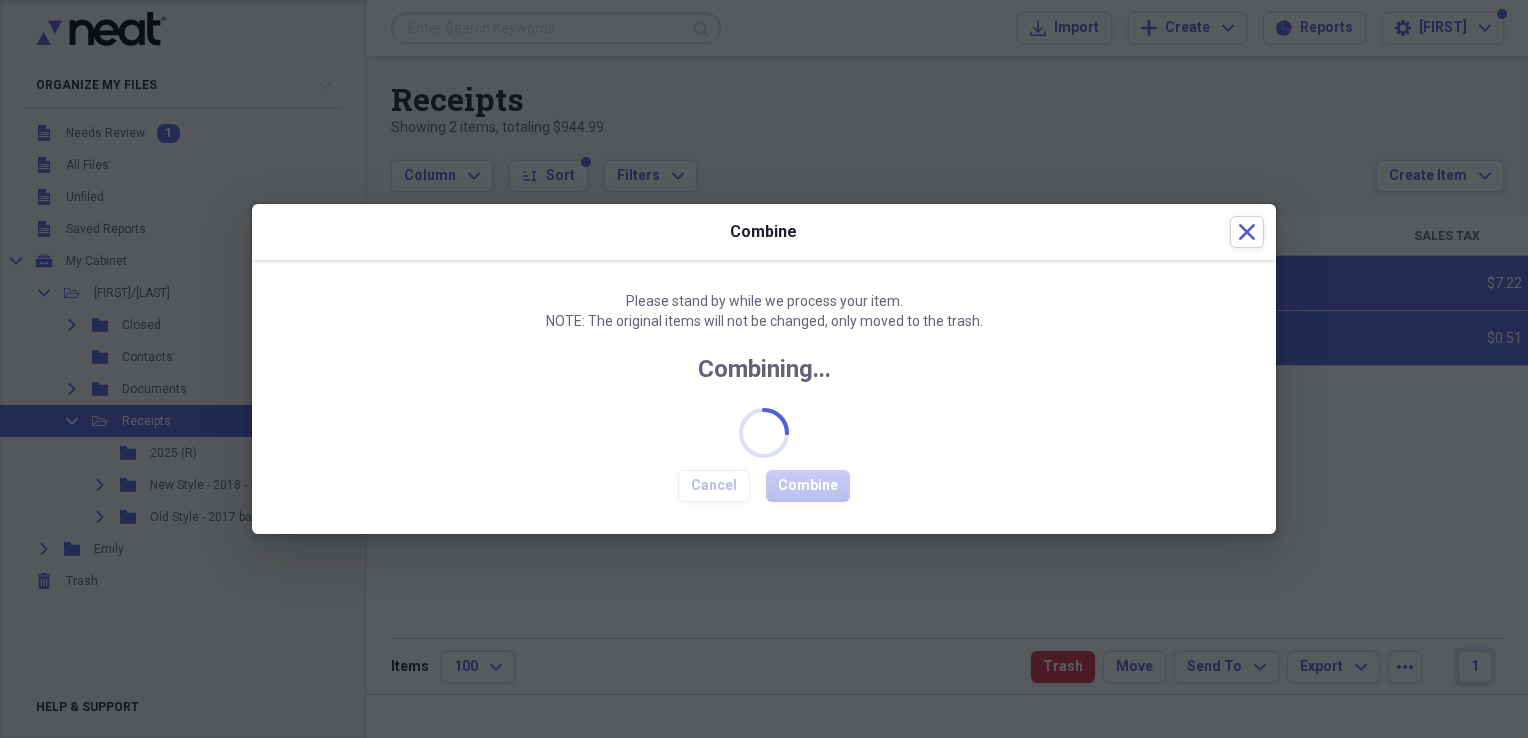 checkbox on "false" 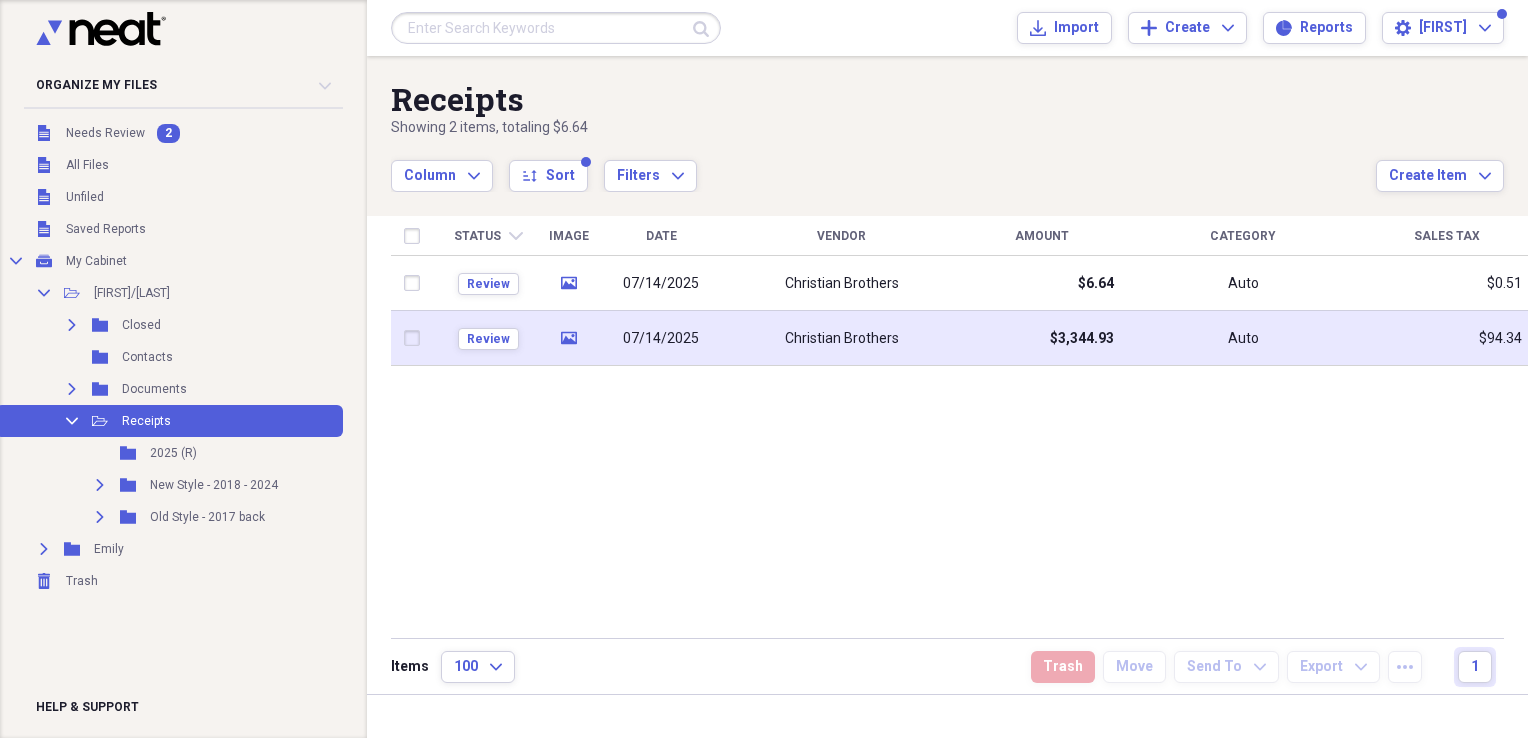 click on "media" 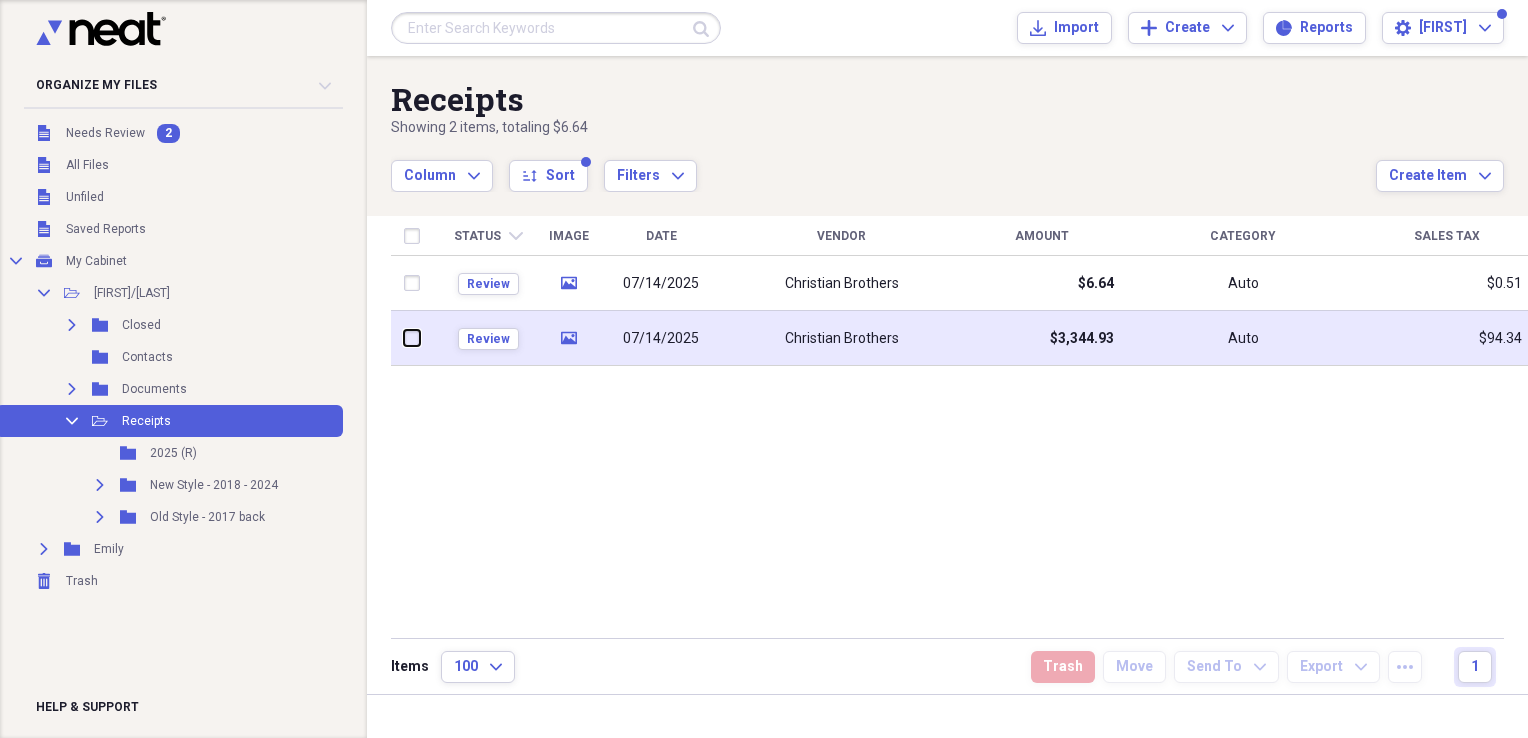 click at bounding box center (404, 338) 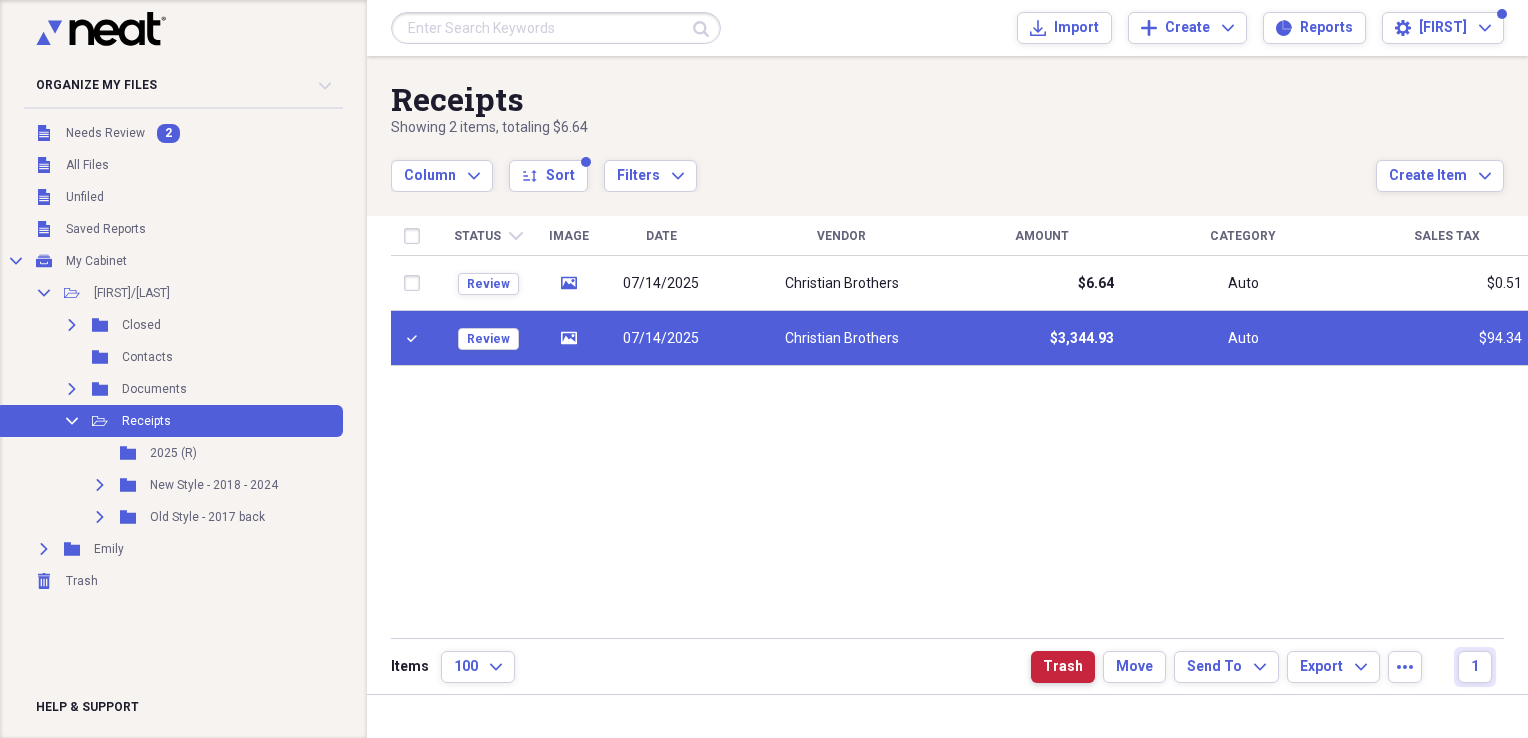 click on "Trash" at bounding box center [1063, 667] 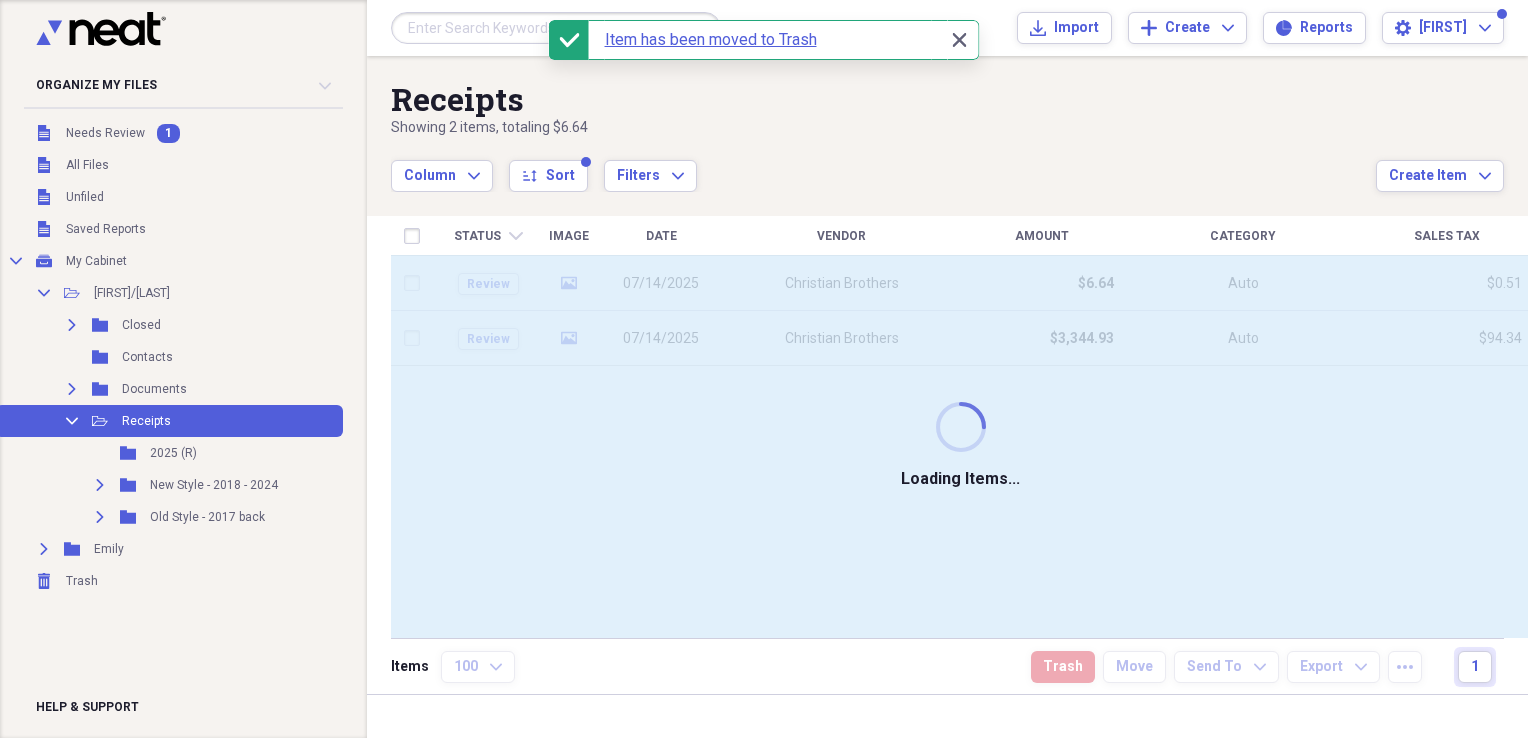checkbox on "false" 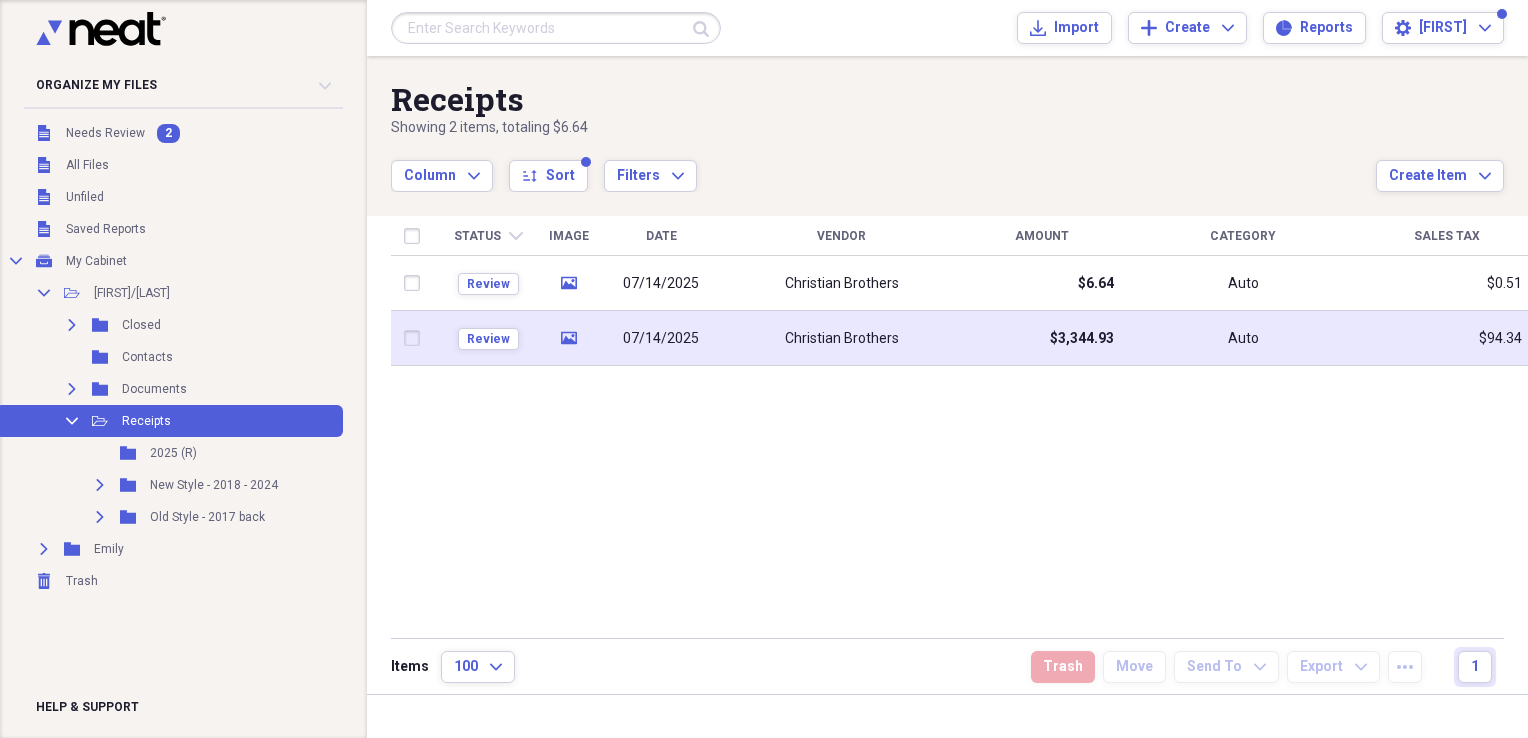click on "media" 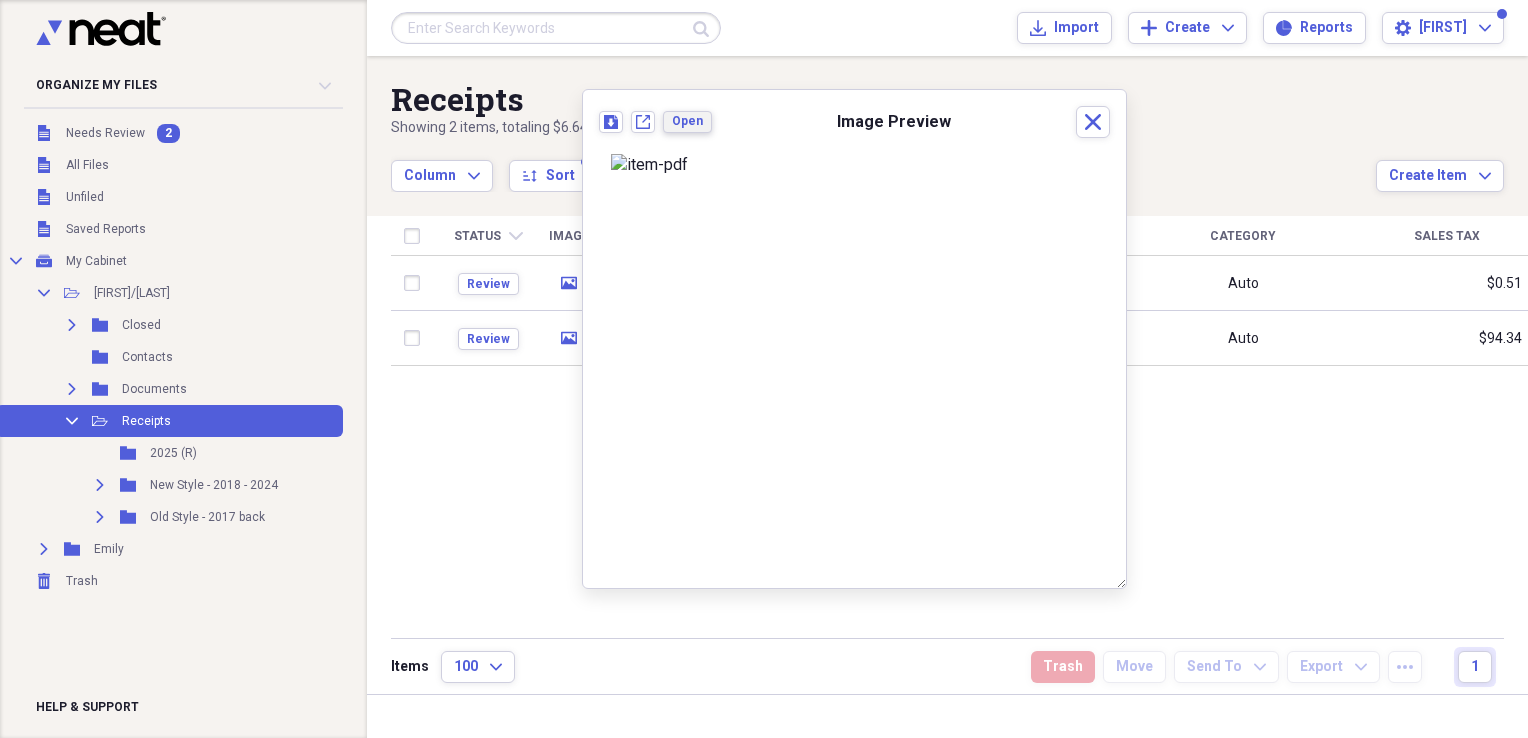 click on "Open" at bounding box center (687, 121) 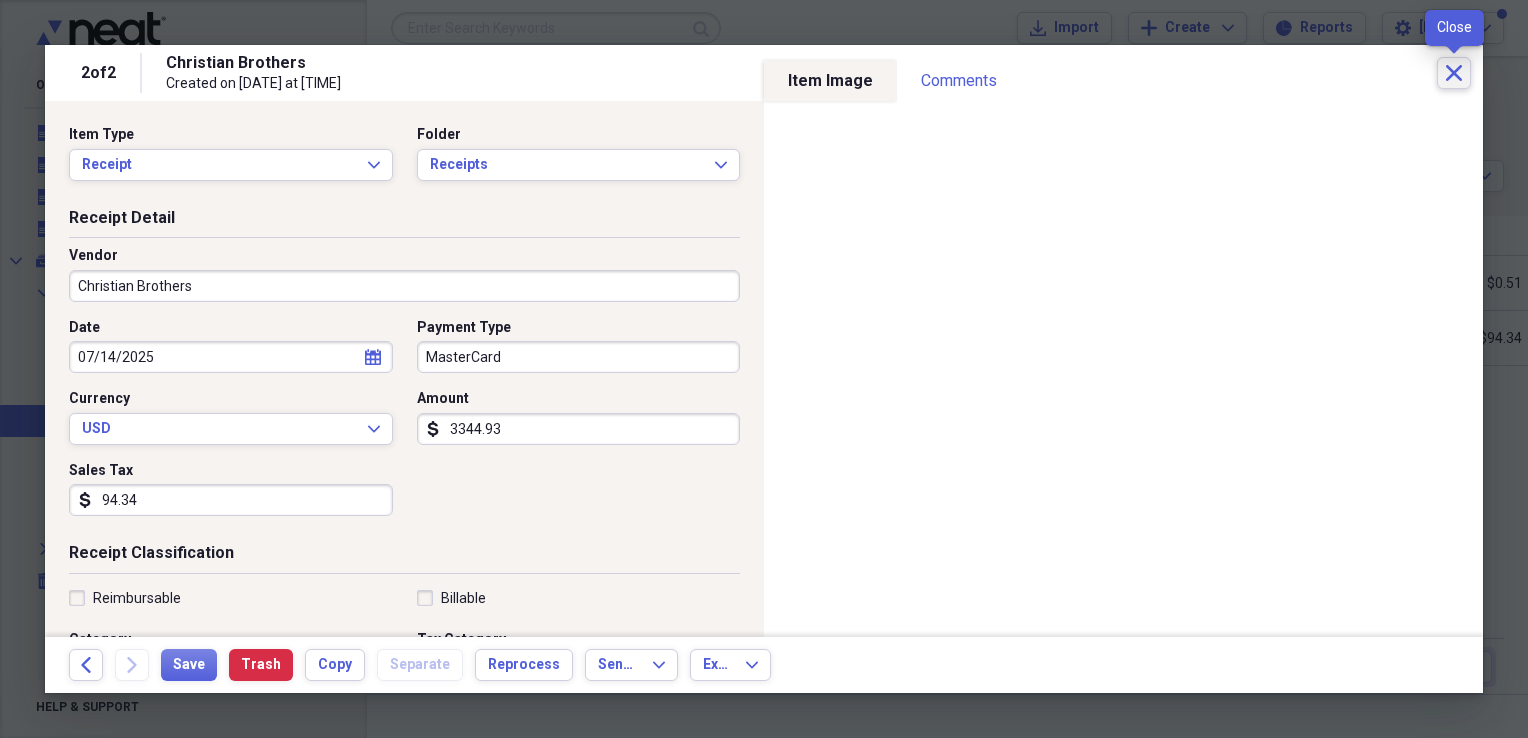 click on "Close" 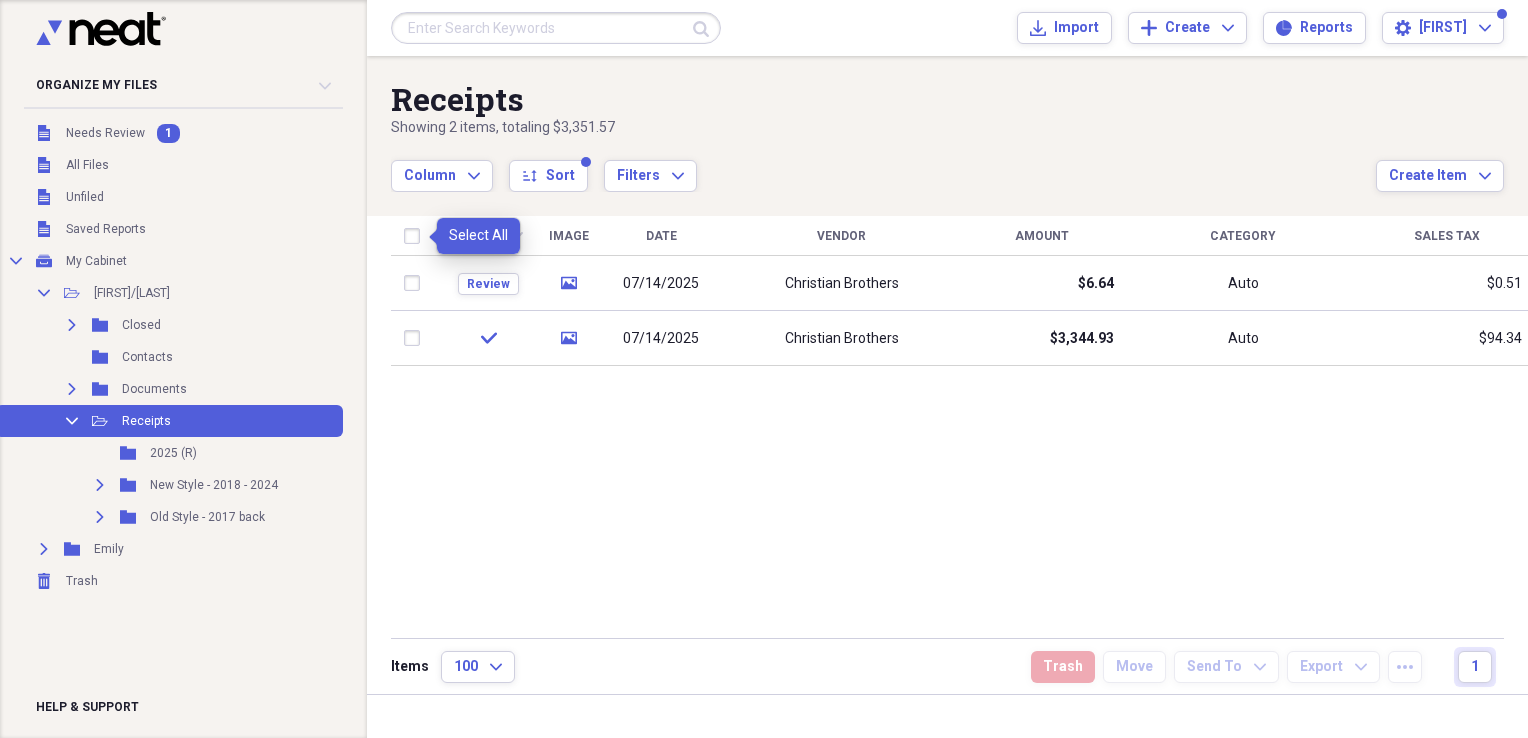 click at bounding box center [416, 236] 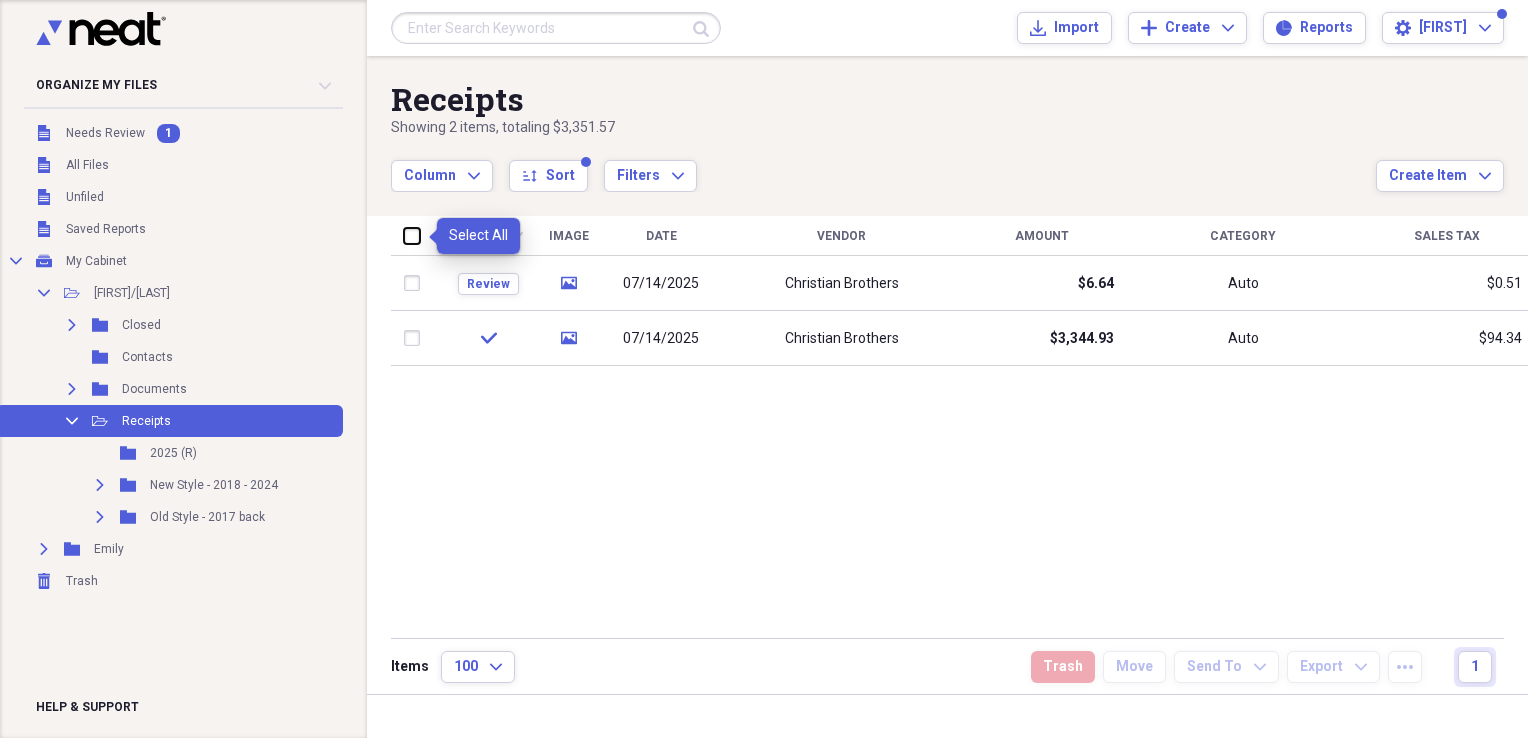 click at bounding box center (404, 235) 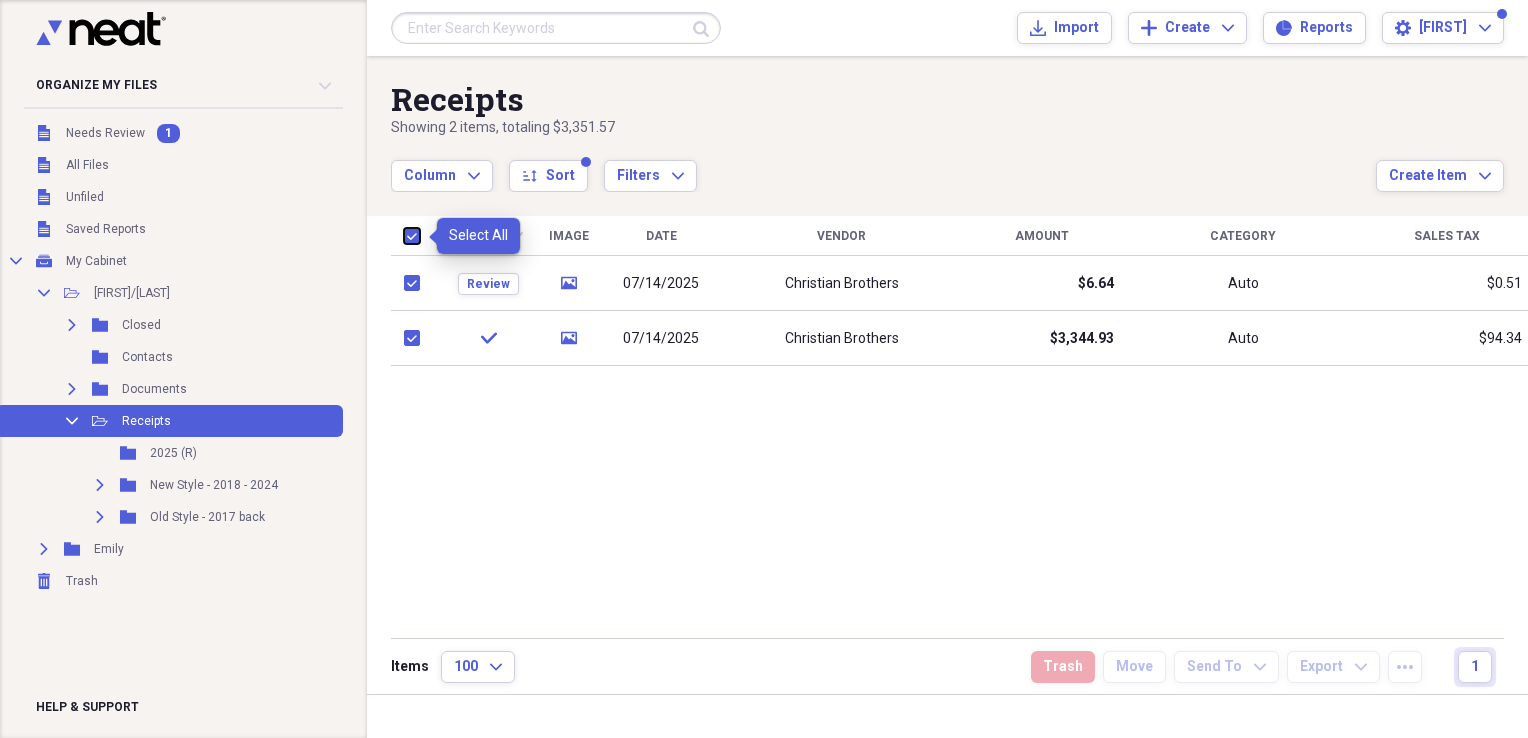 checkbox on "true" 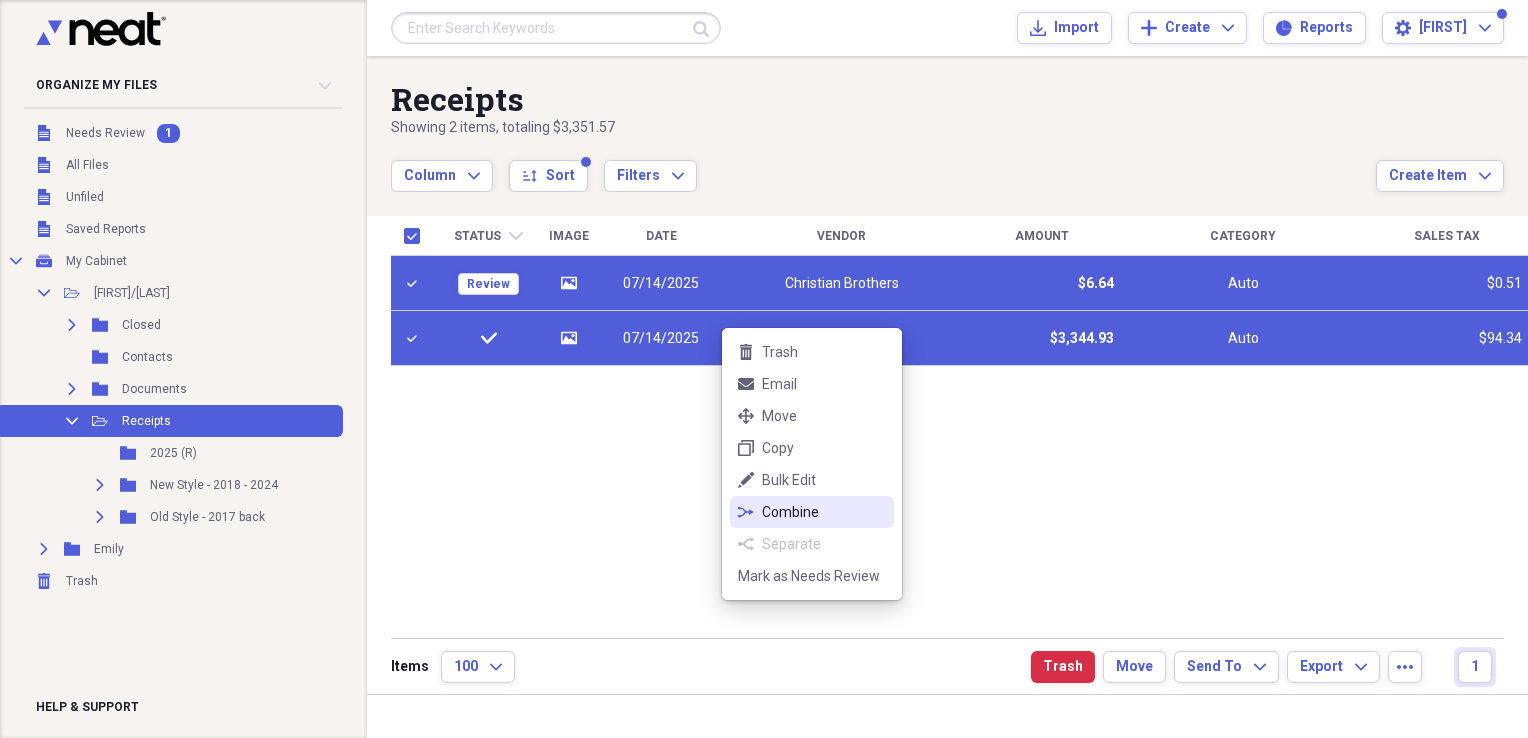 click on "Combine" at bounding box center [824, 512] 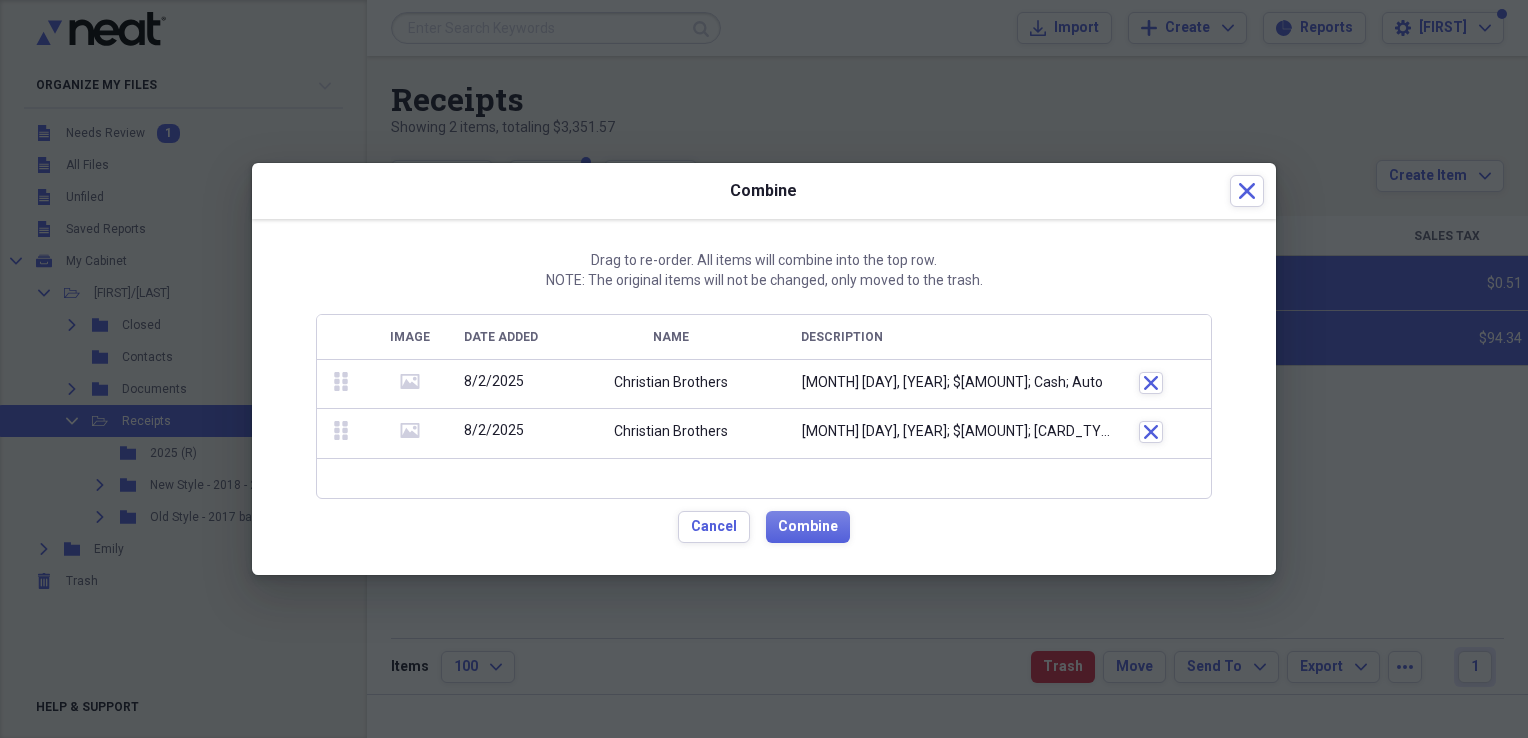 click on "media" 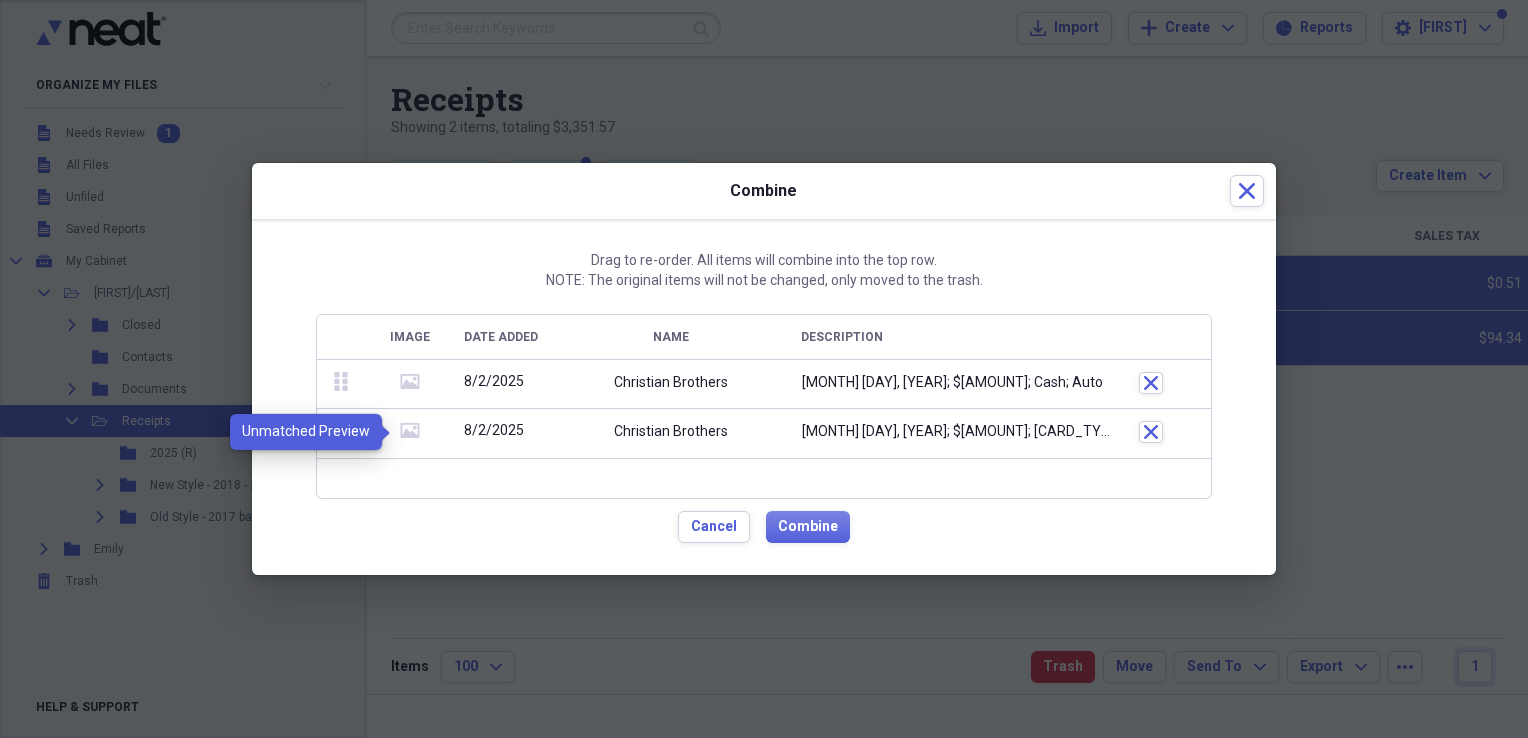 click 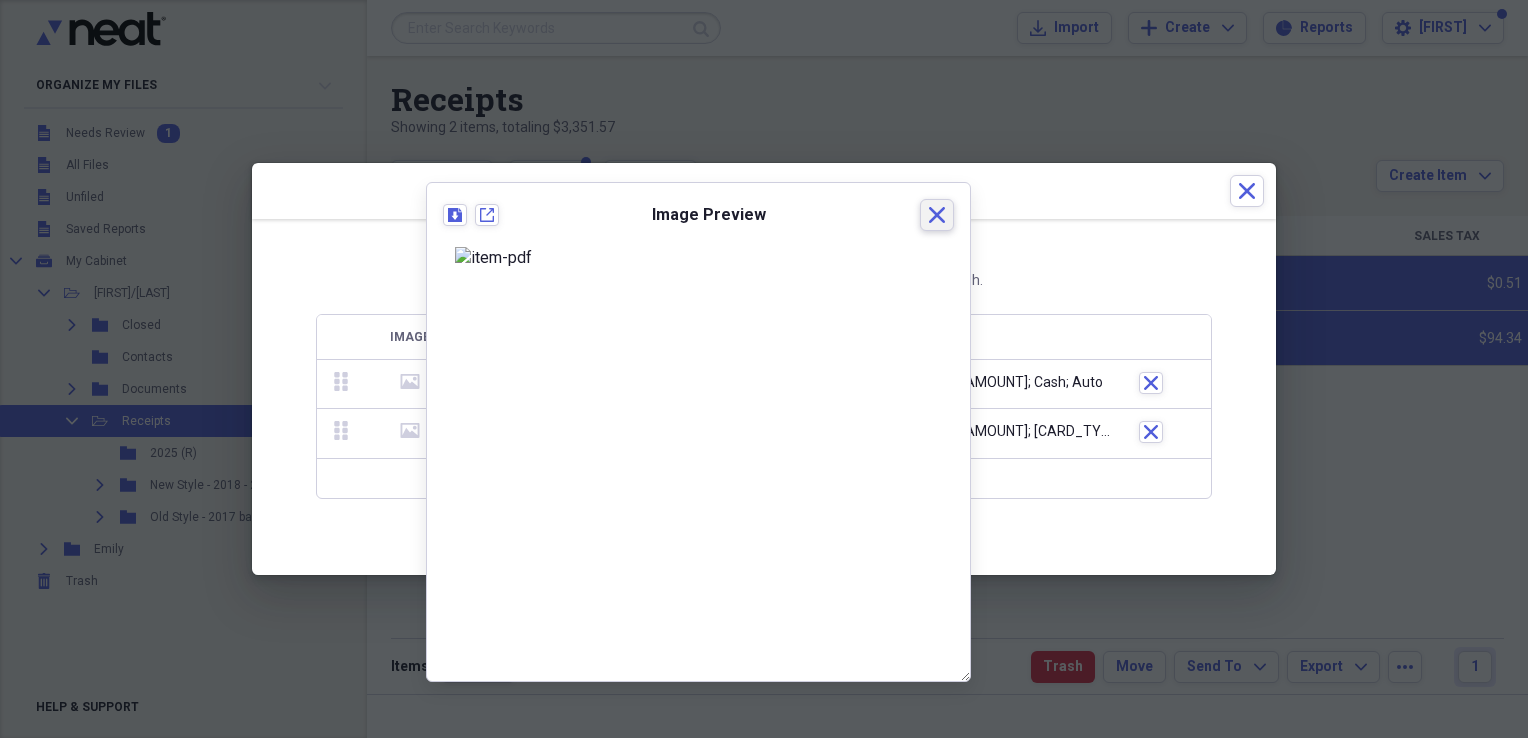 click on "Close" 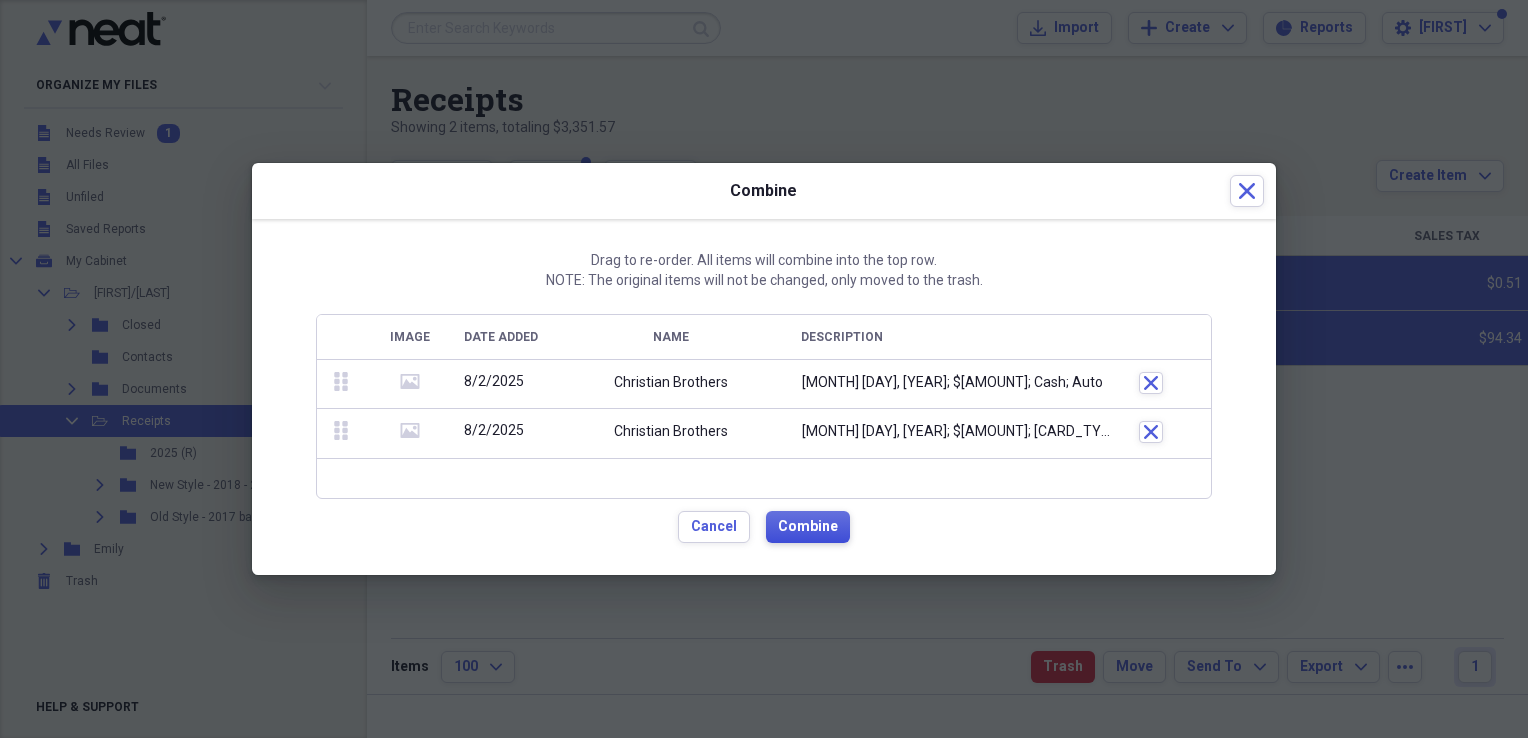 click on "Combine" at bounding box center [808, 527] 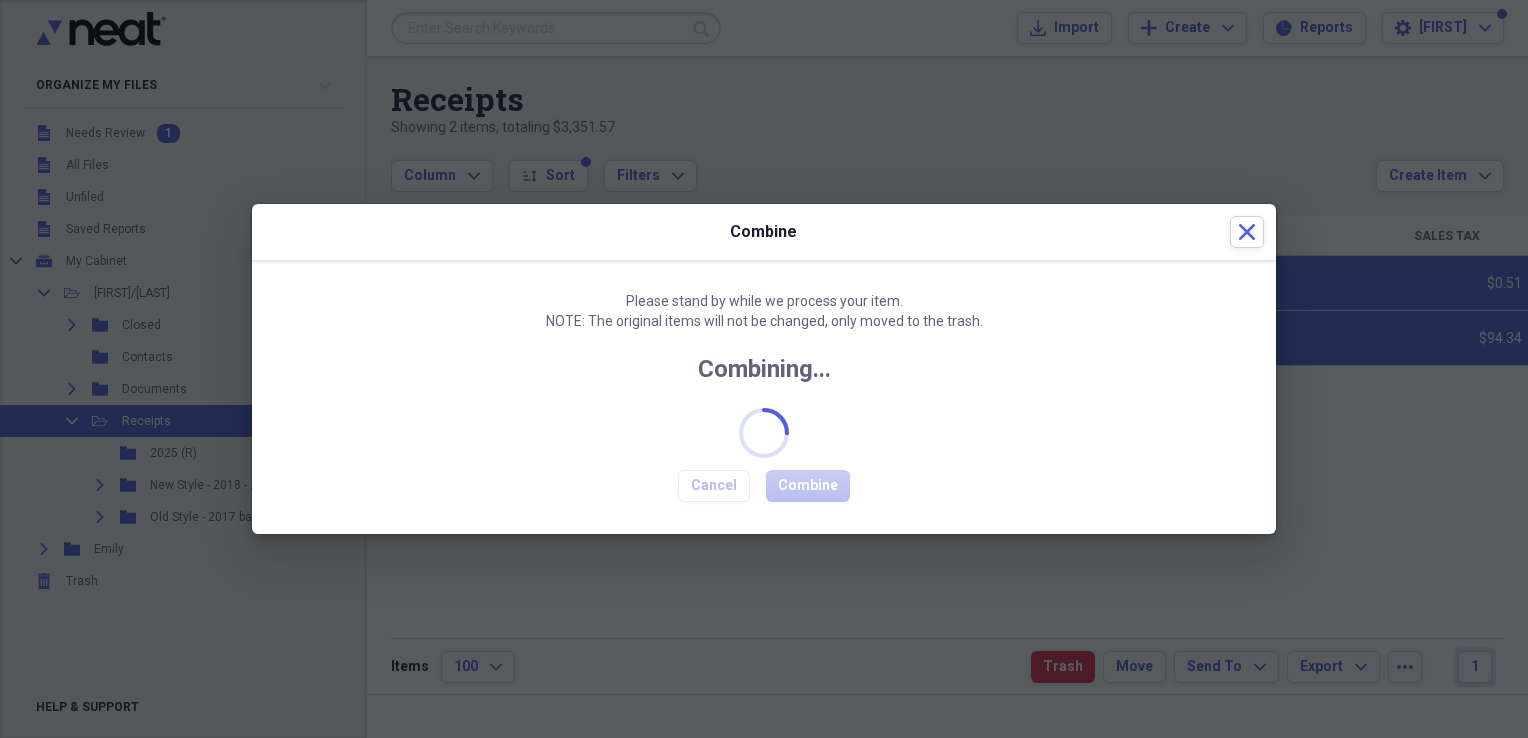 checkbox on "false" 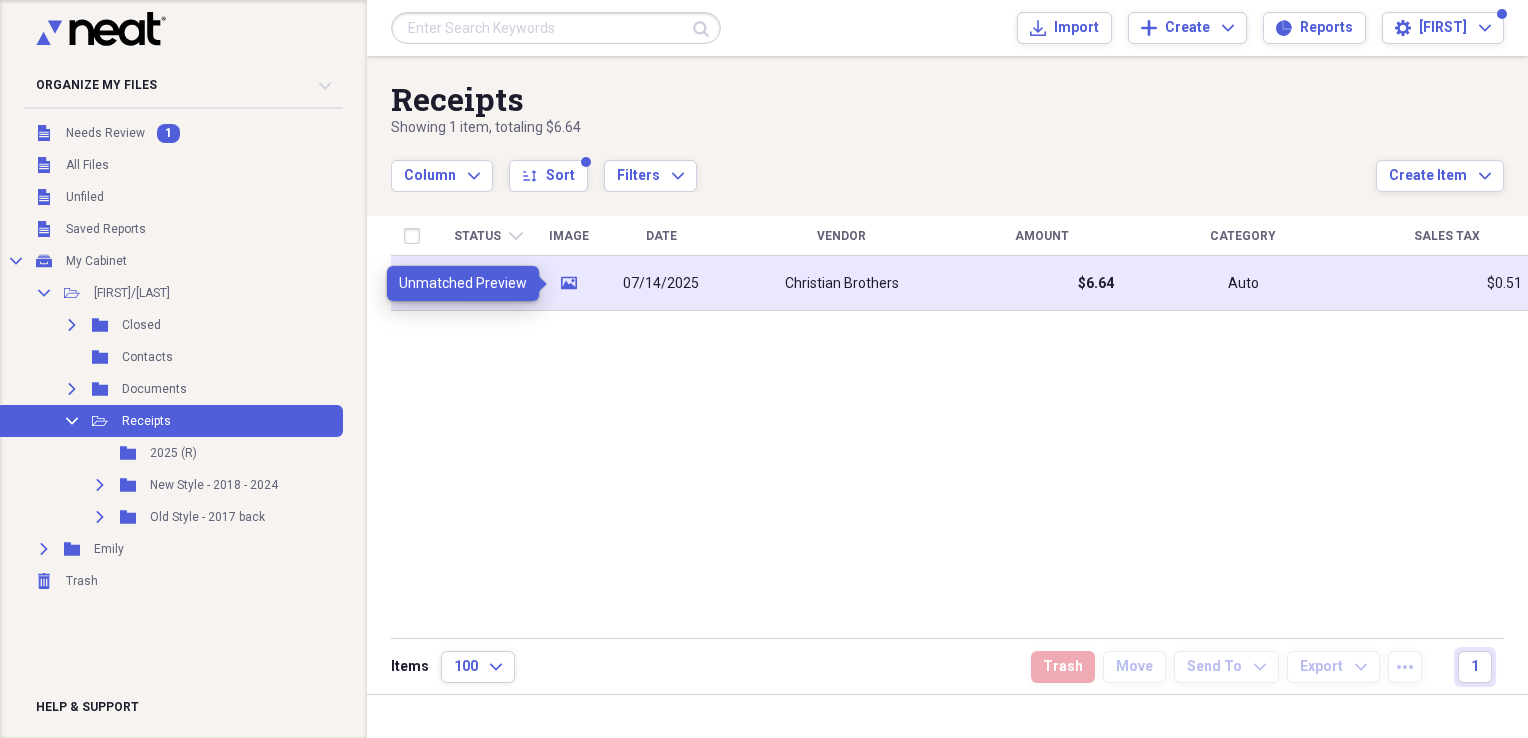 click 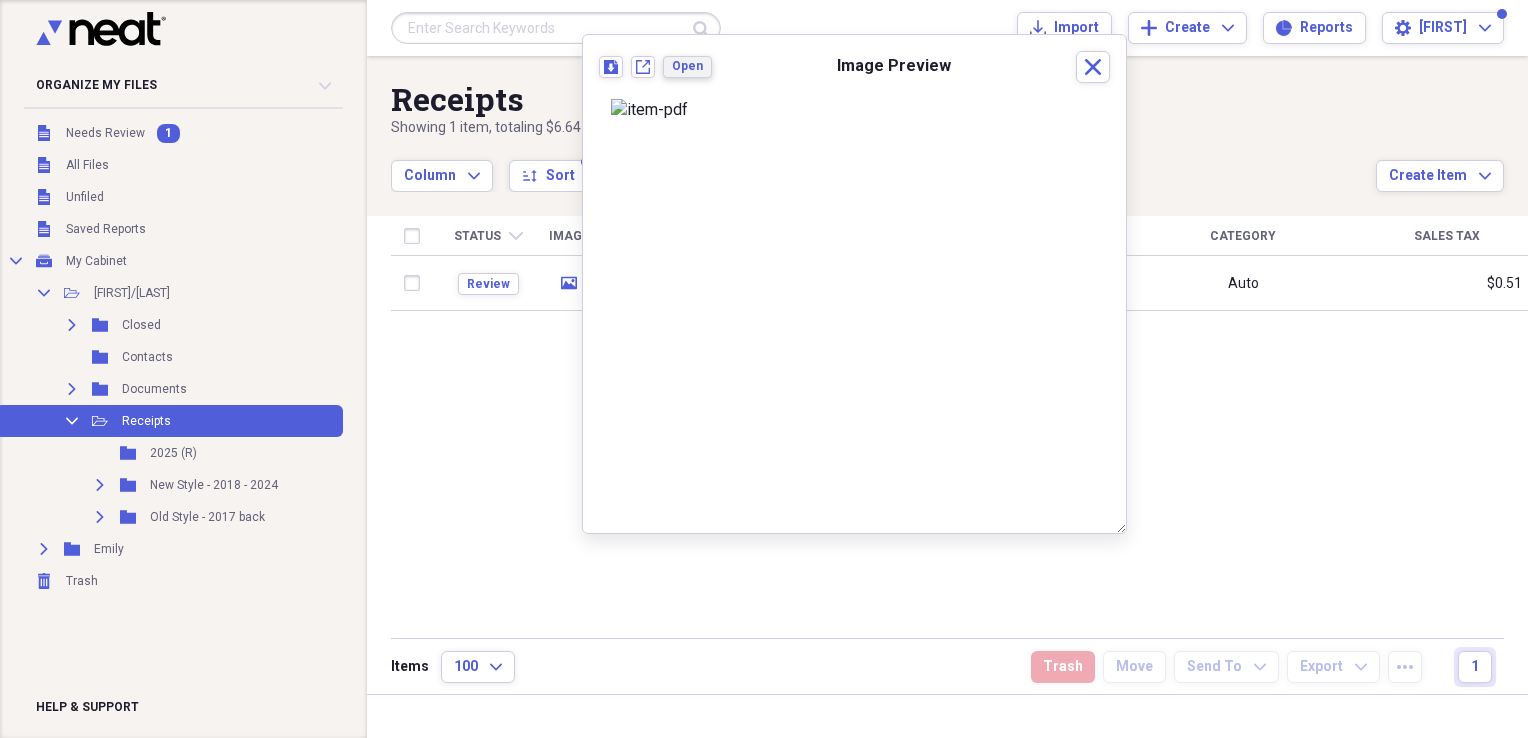 click on "Open" at bounding box center (687, 66) 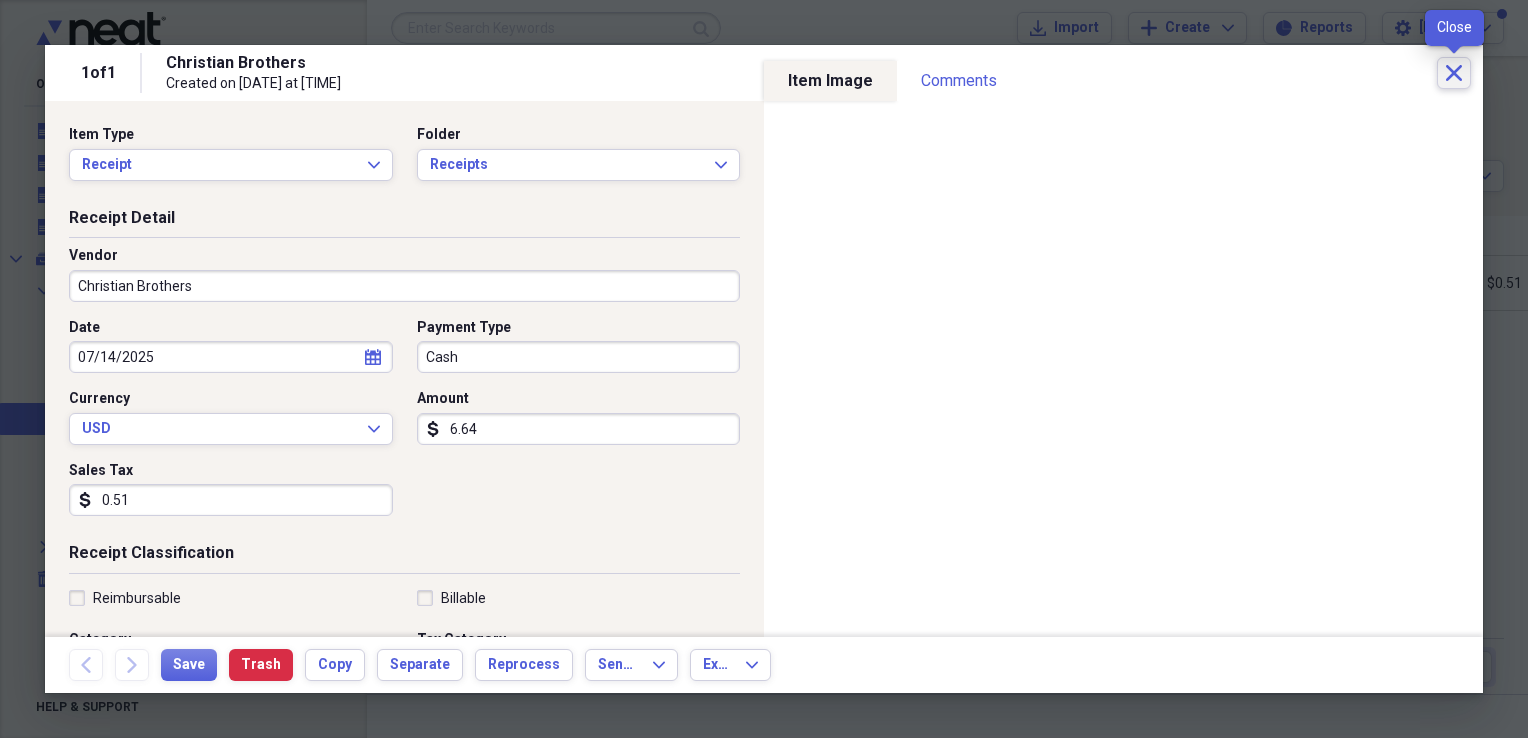 click on "Close" 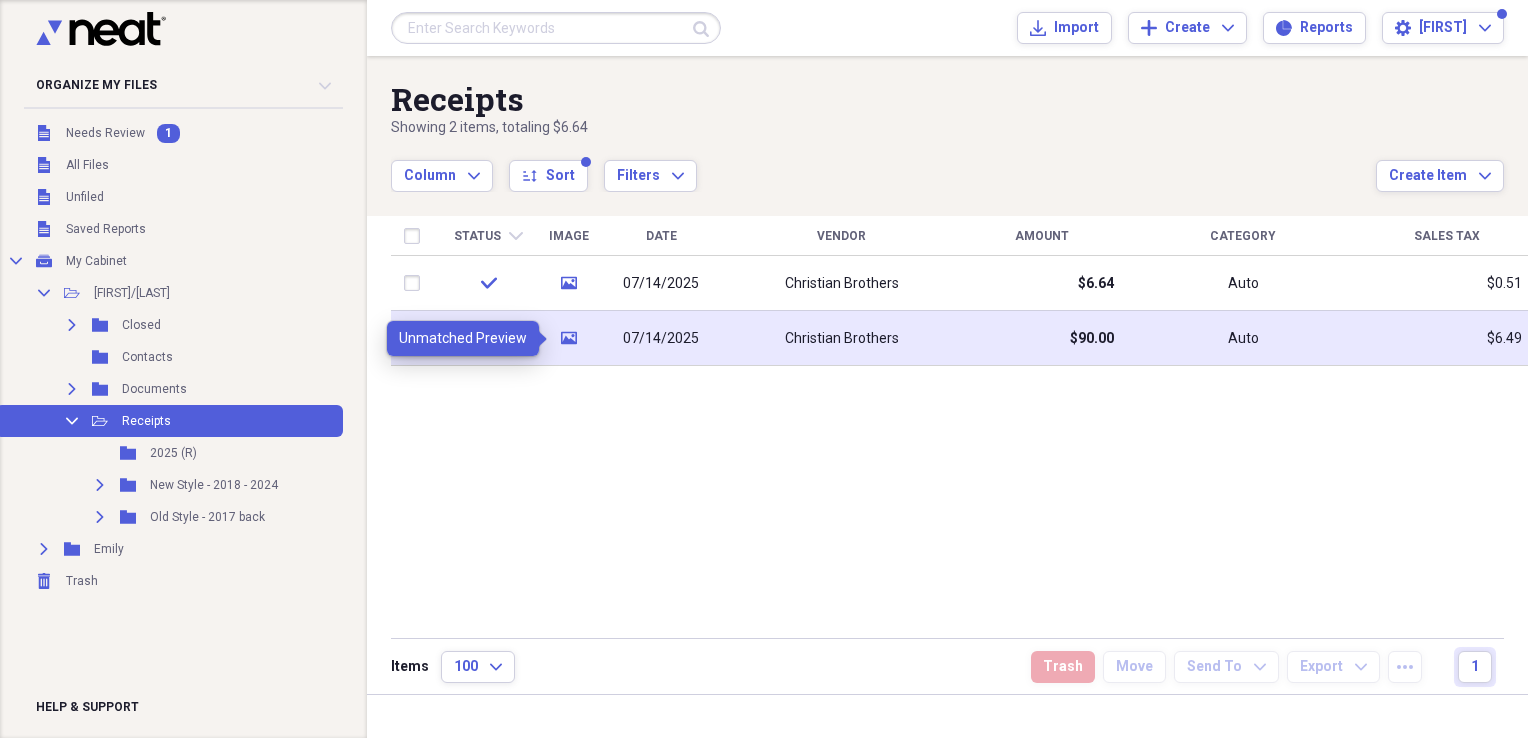 click on "media" 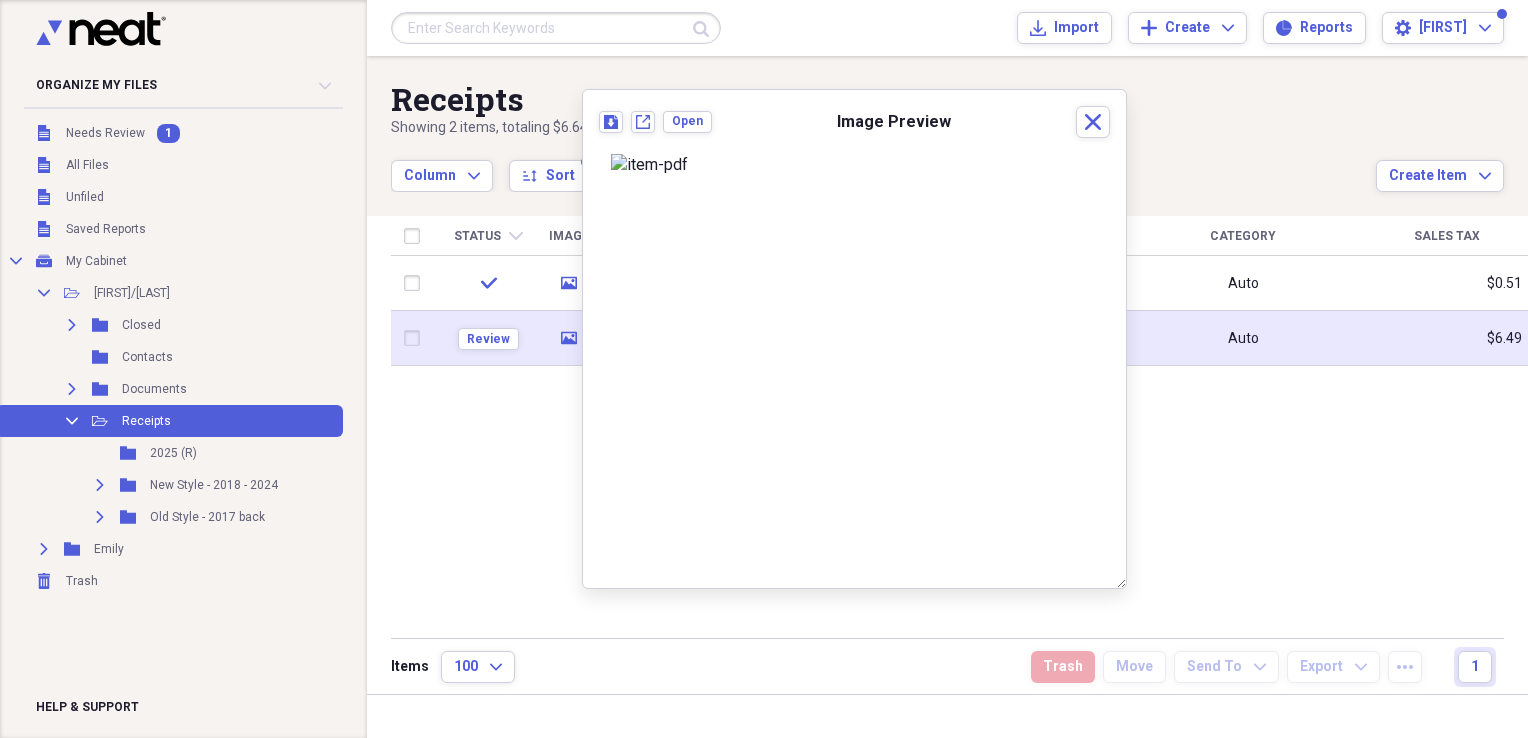 click at bounding box center (416, 338) 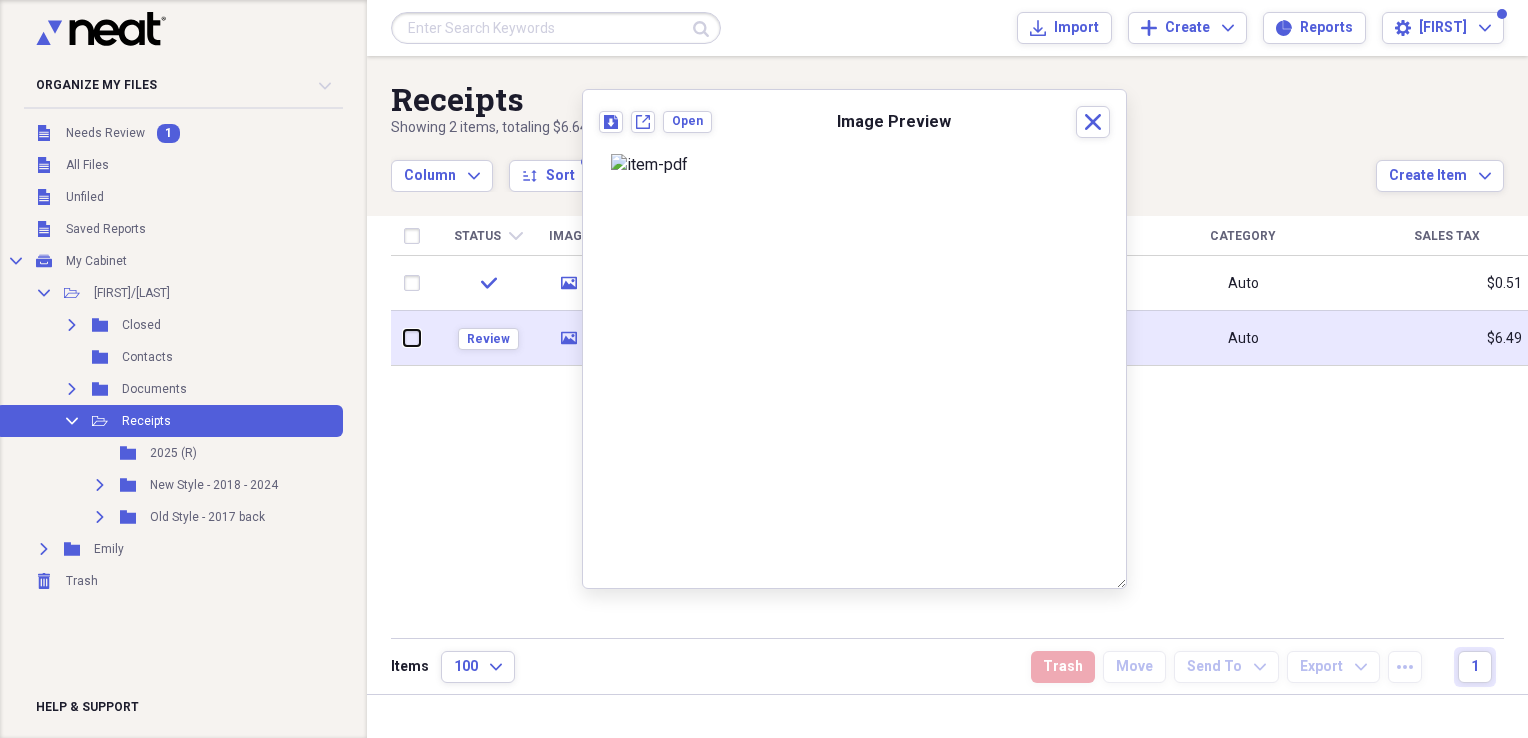 click at bounding box center (404, 338) 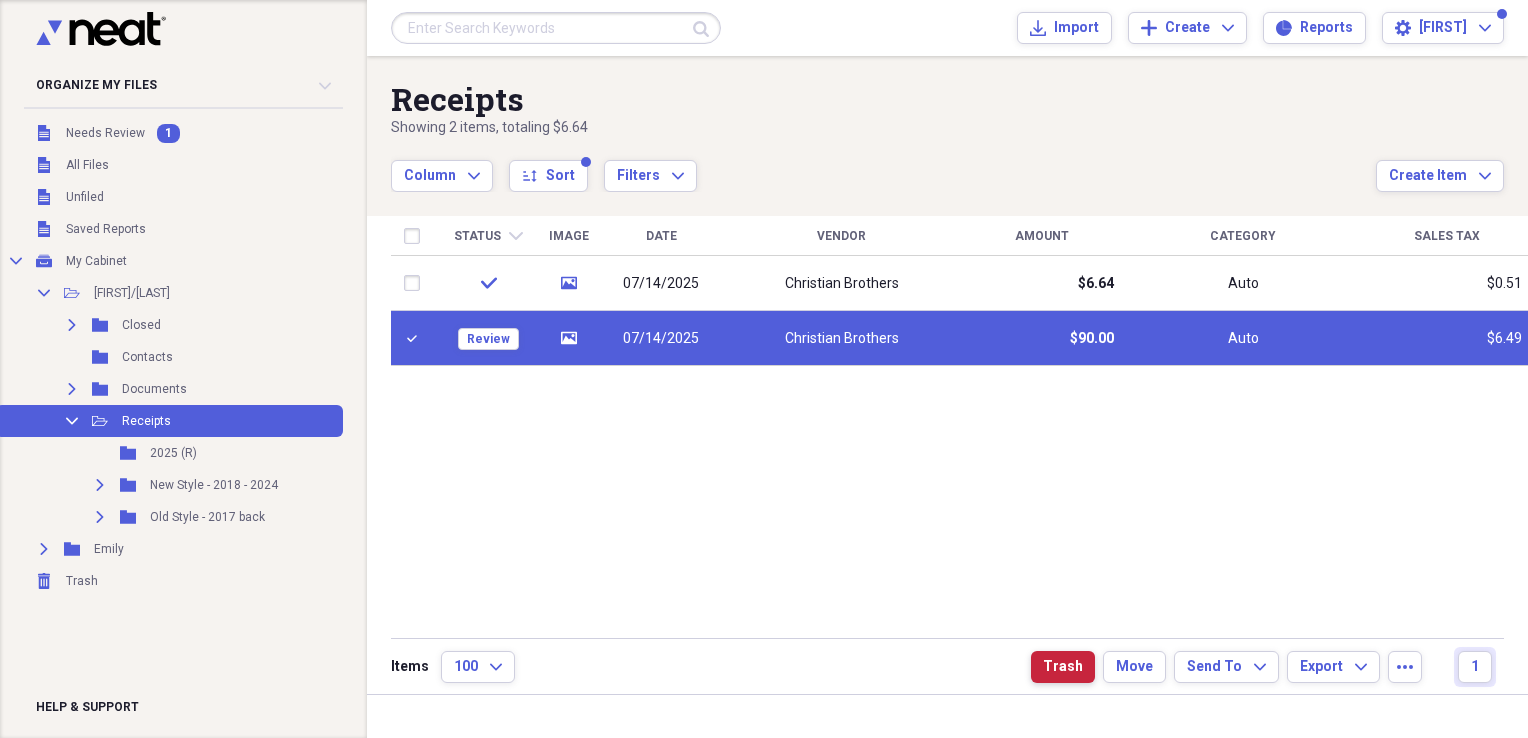 click on "Trash" at bounding box center (1063, 667) 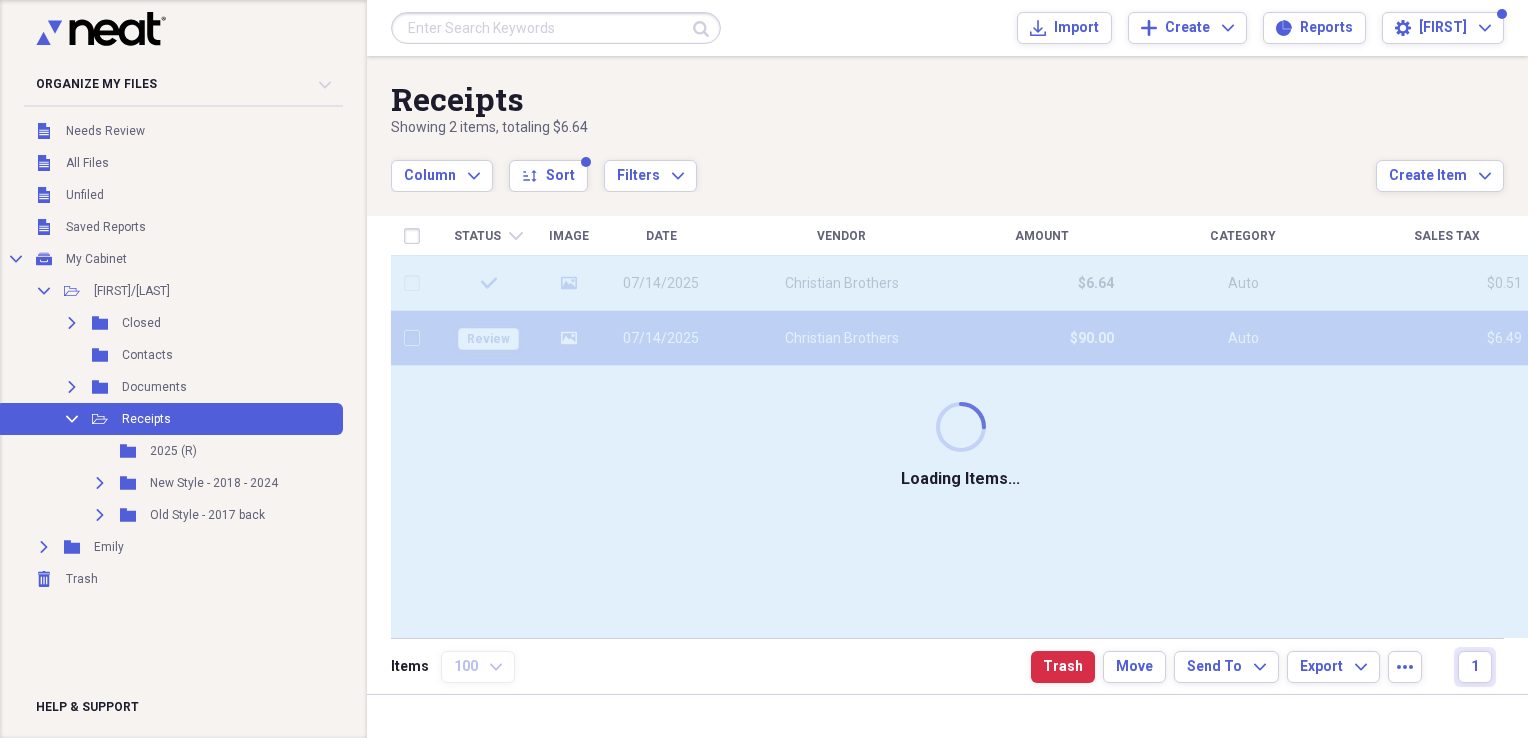 checkbox on "false" 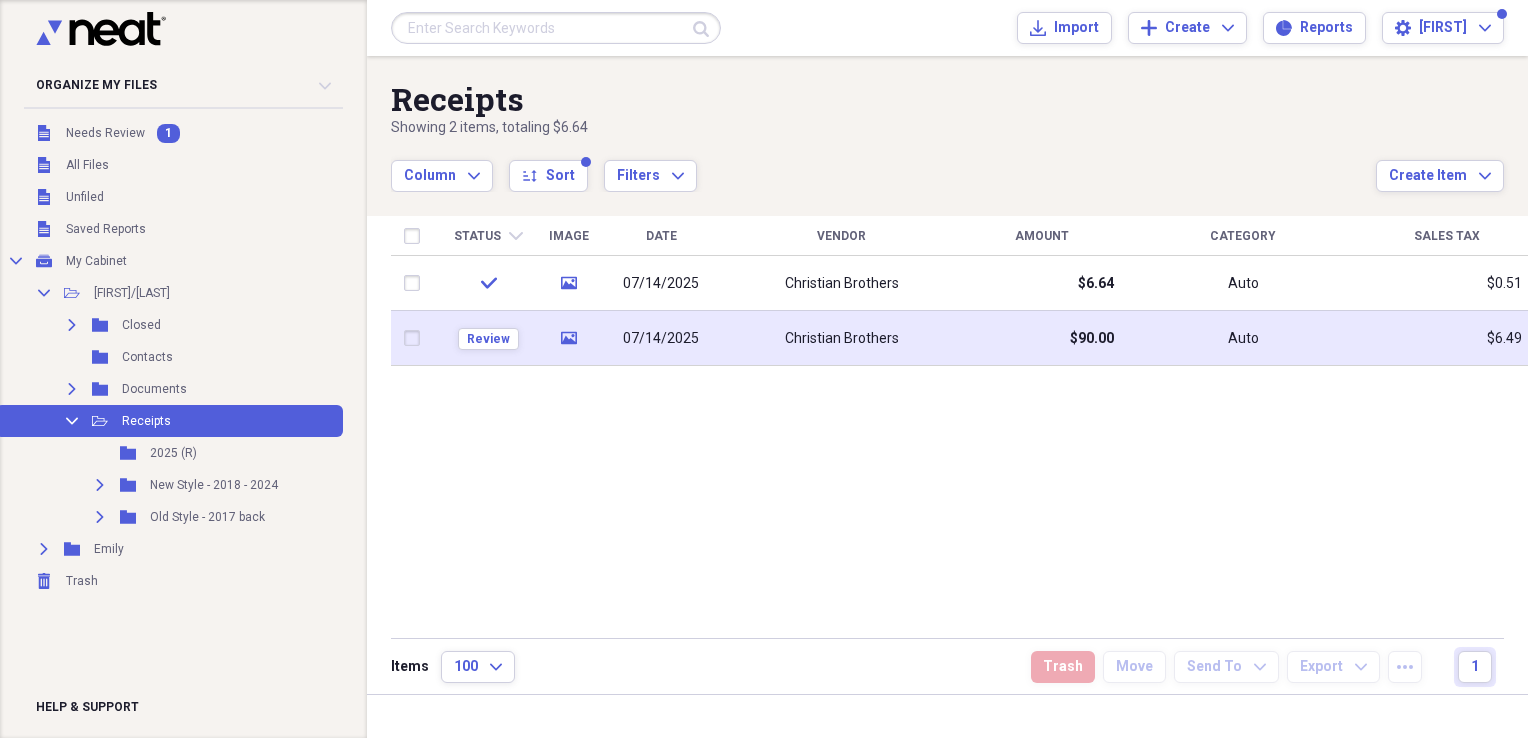 click on "media" 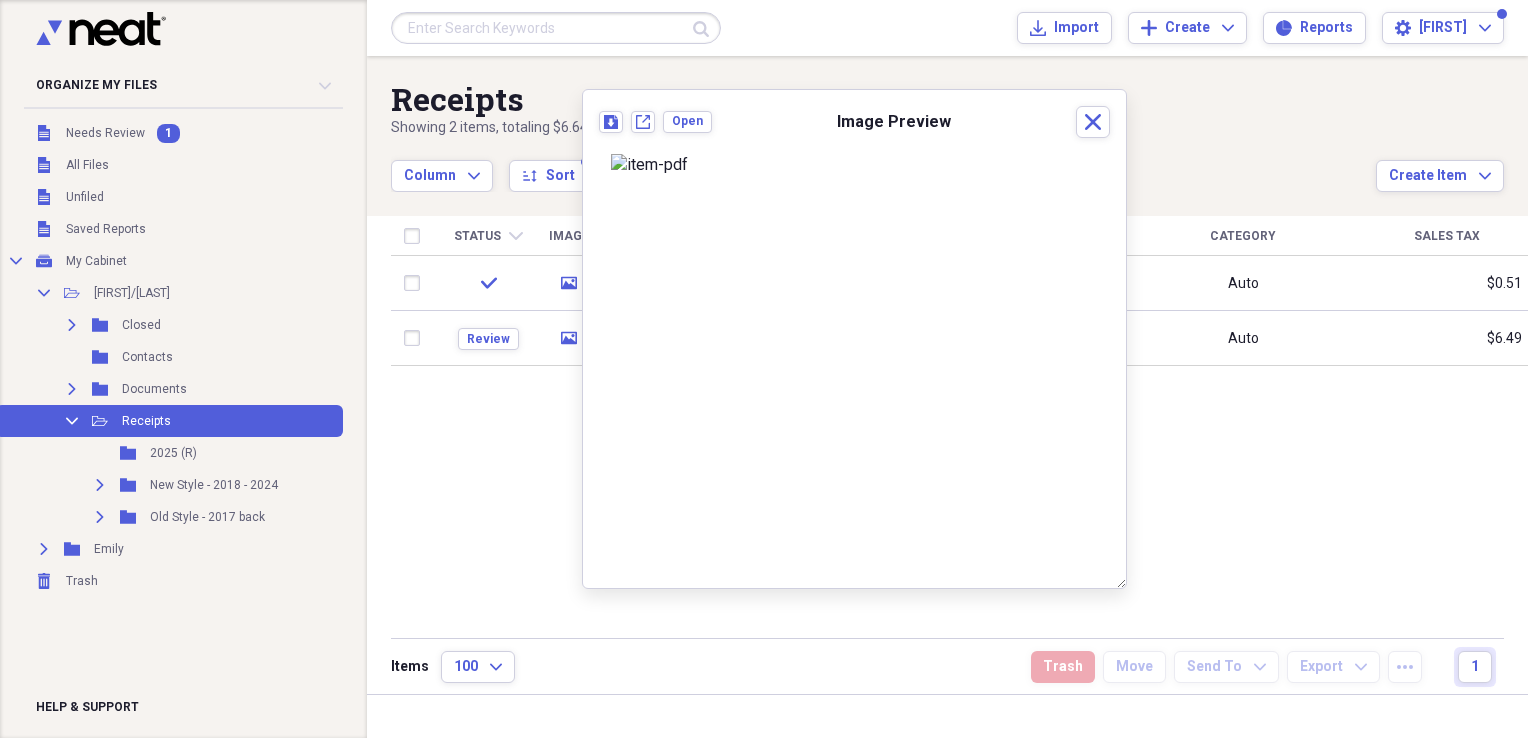 scroll, scrollTop: 0, scrollLeft: 0, axis: both 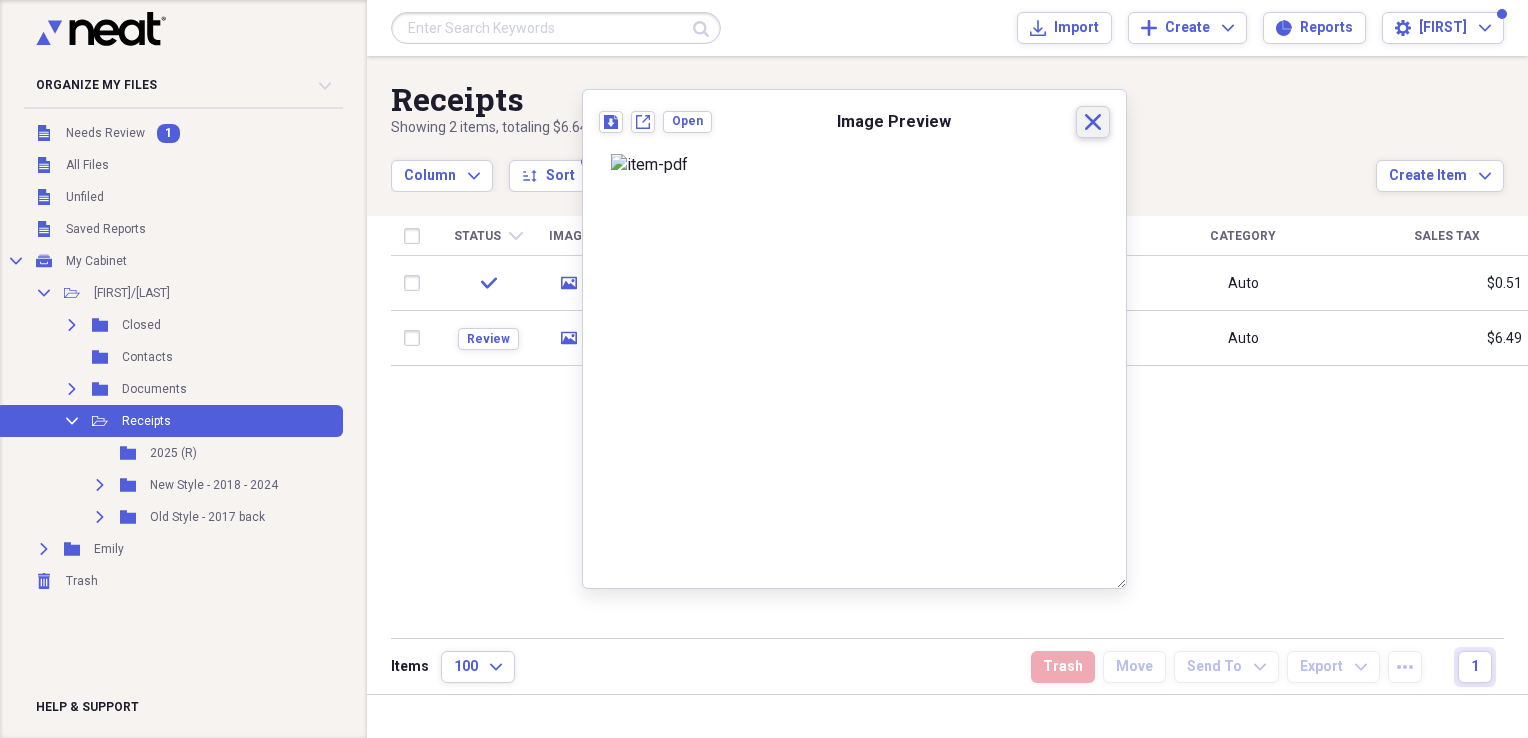click on "Close" 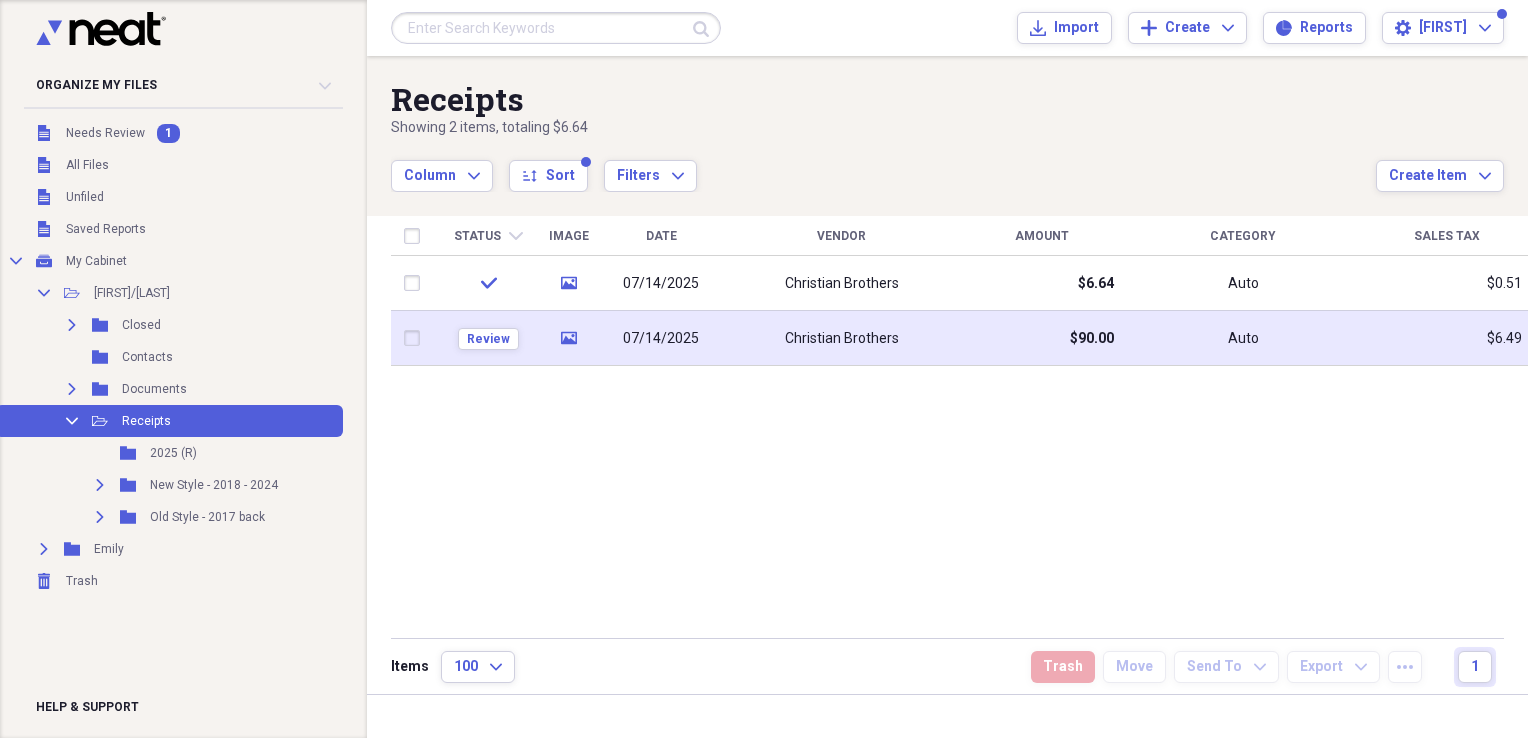 click at bounding box center [416, 338] 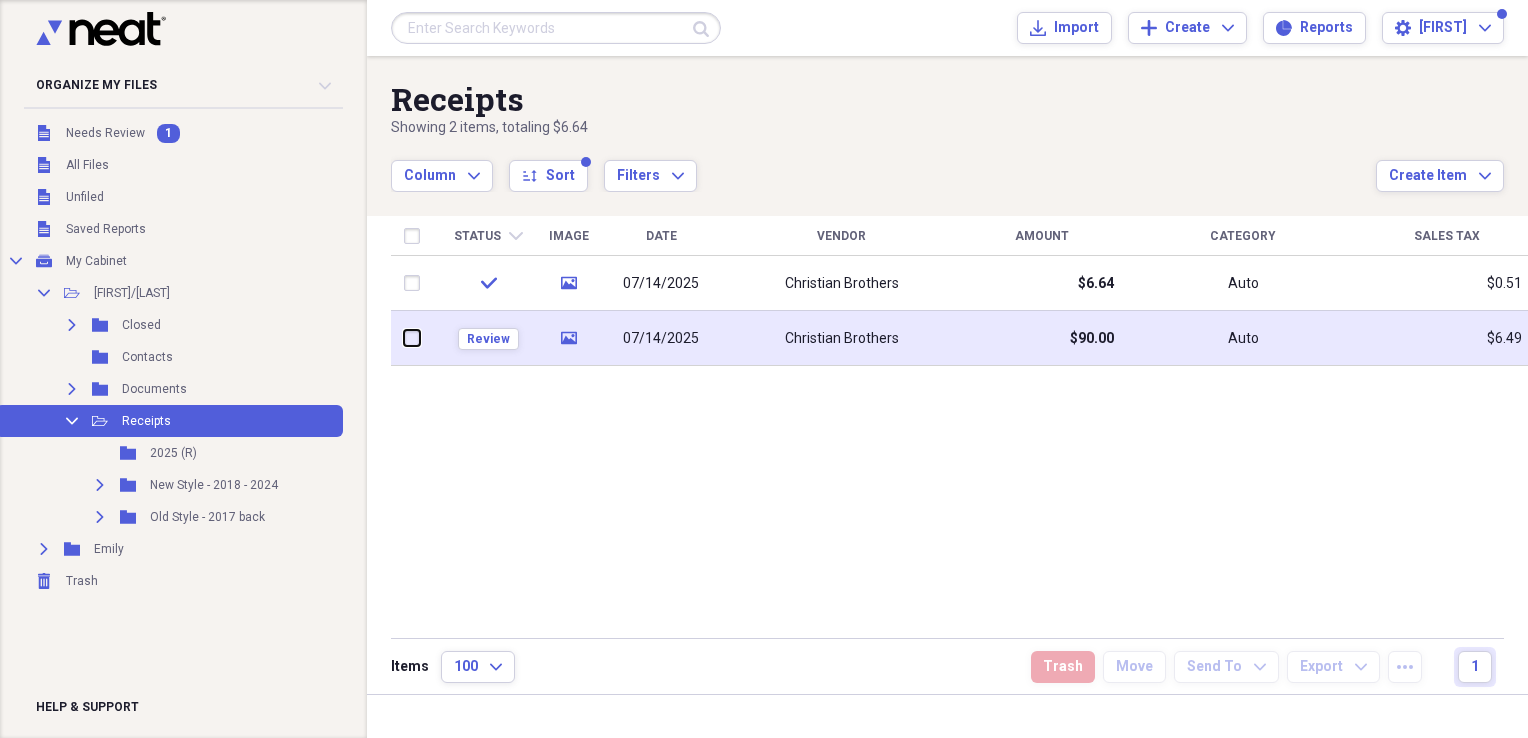click at bounding box center [404, 338] 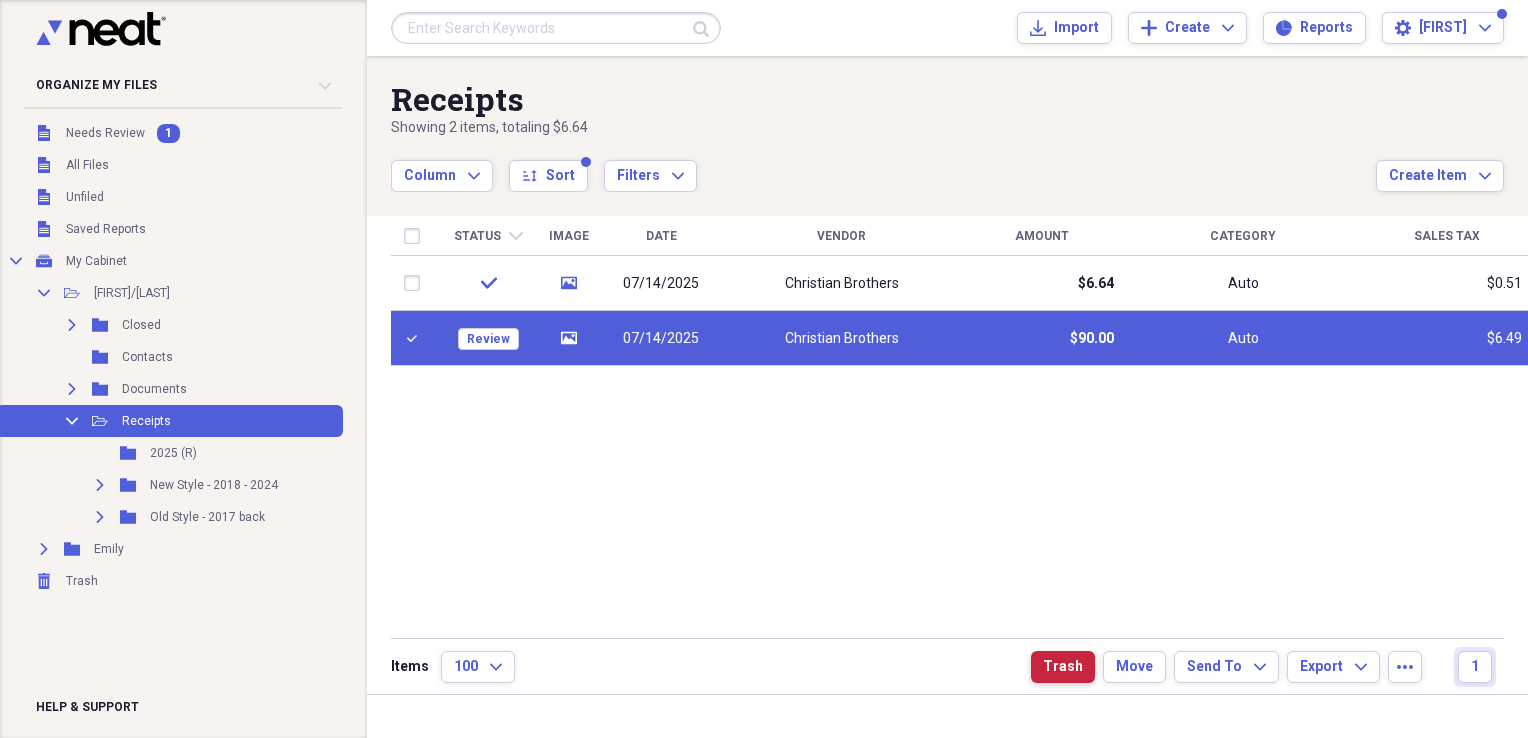 click on "Trash" at bounding box center [1063, 667] 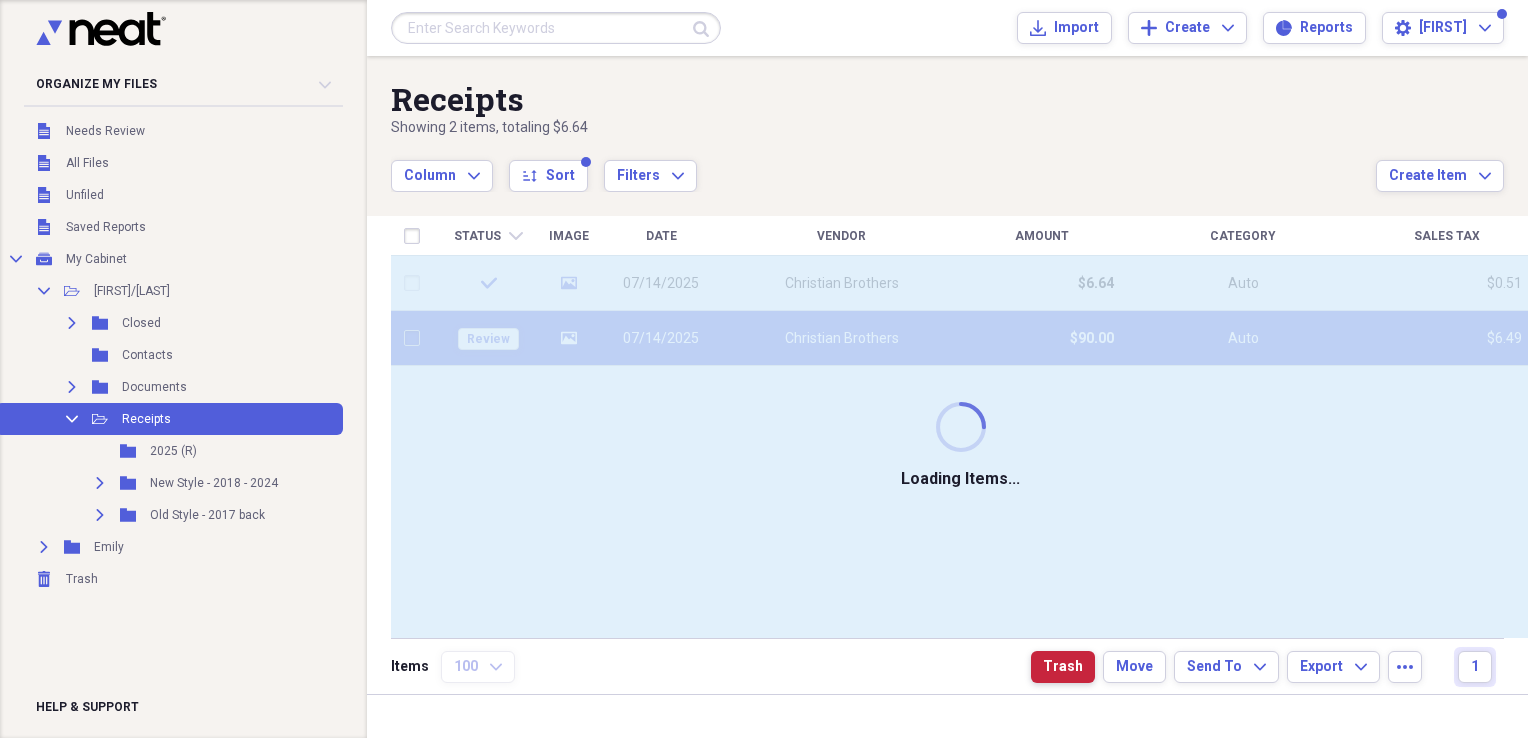 checkbox on "false" 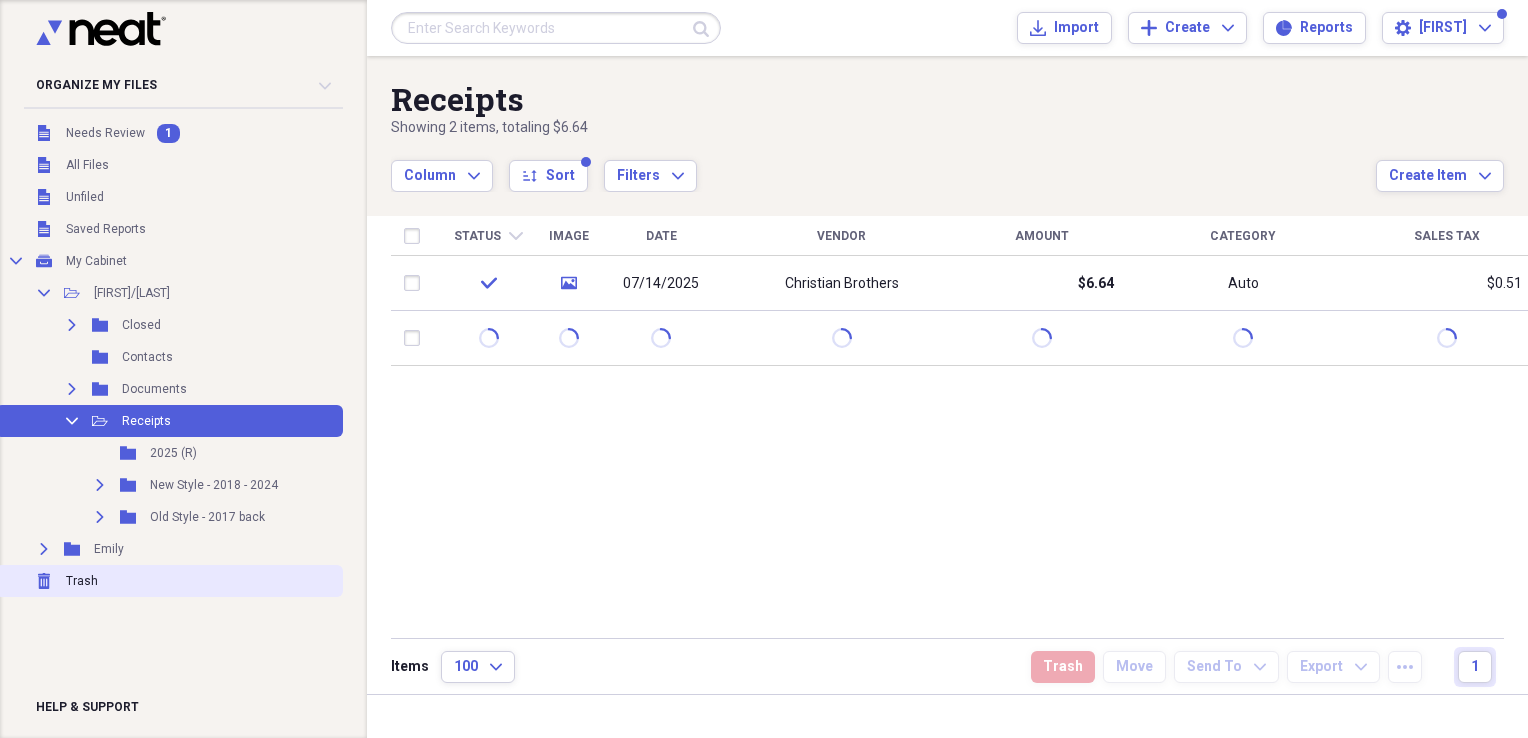 click on "Trash" at bounding box center [82, 581] 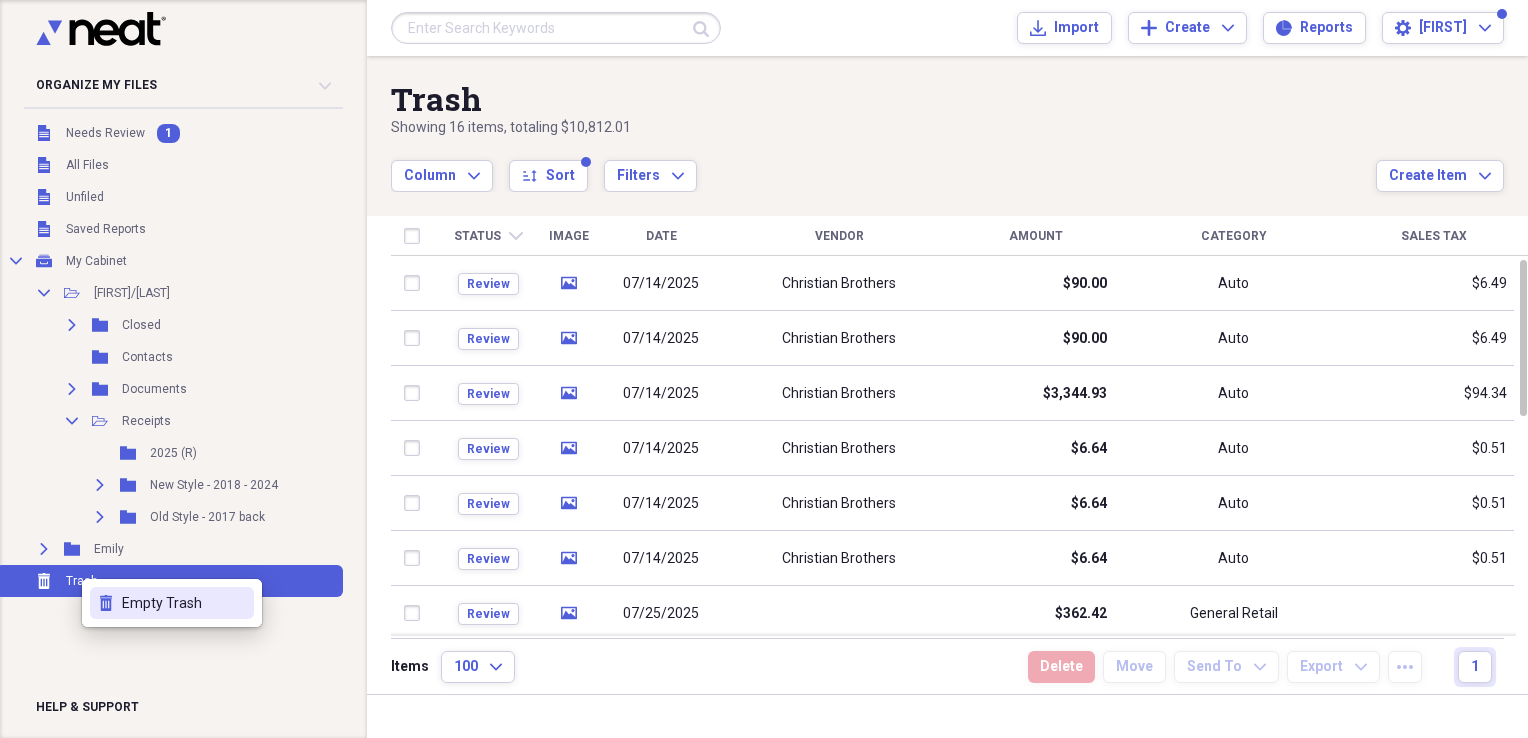 click on "Empty Trash" at bounding box center [184, 603] 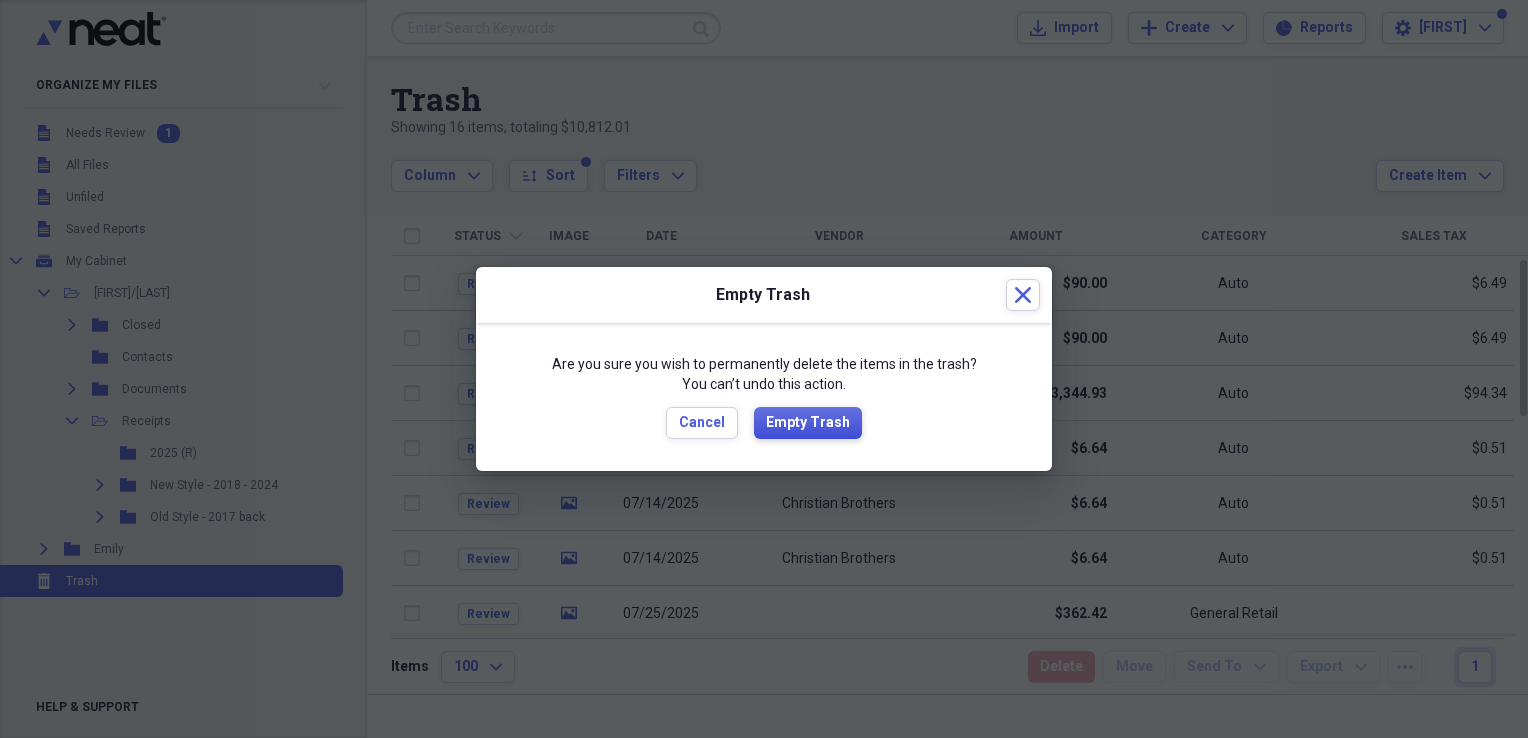 click on "Empty Trash" at bounding box center (808, 423) 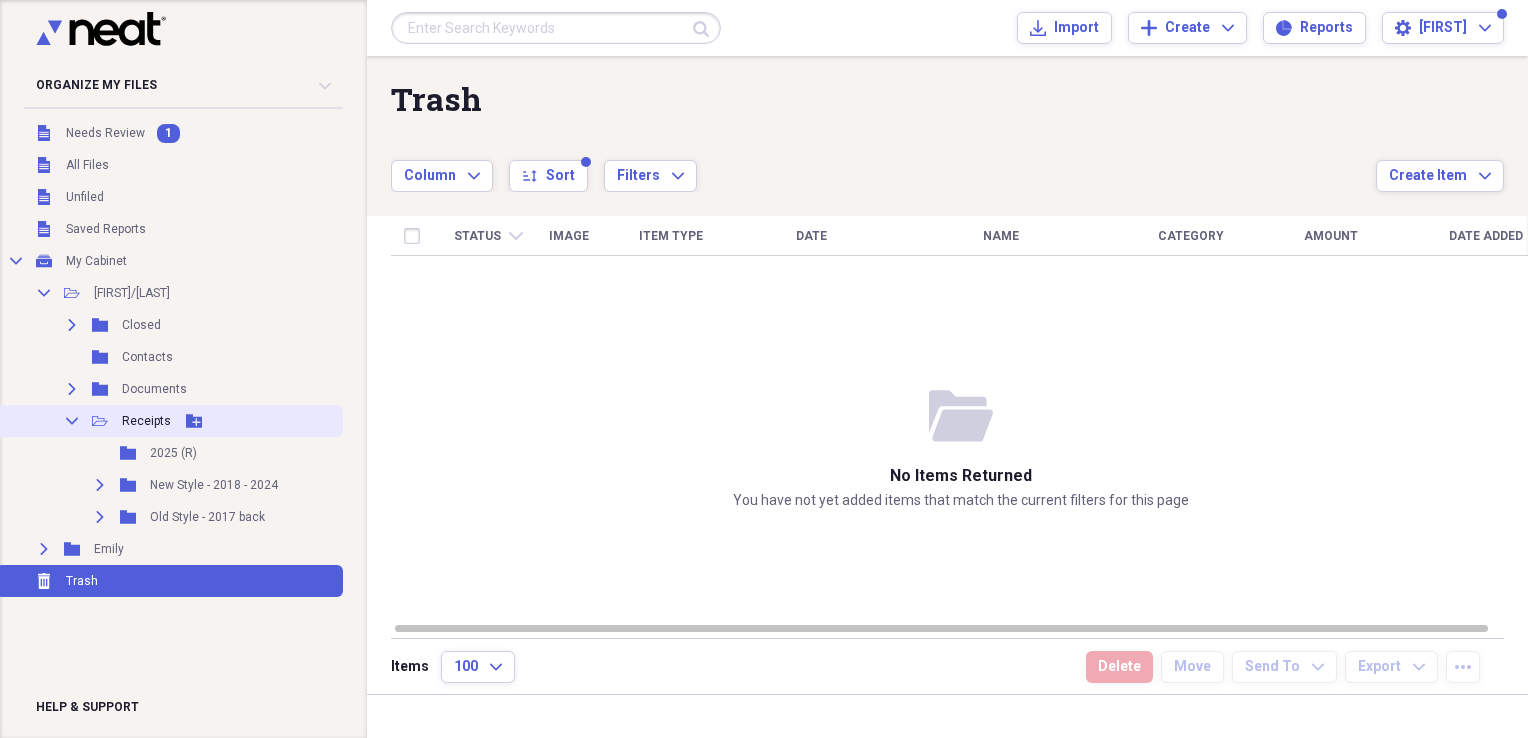 click on "Receipts" at bounding box center (146, 421) 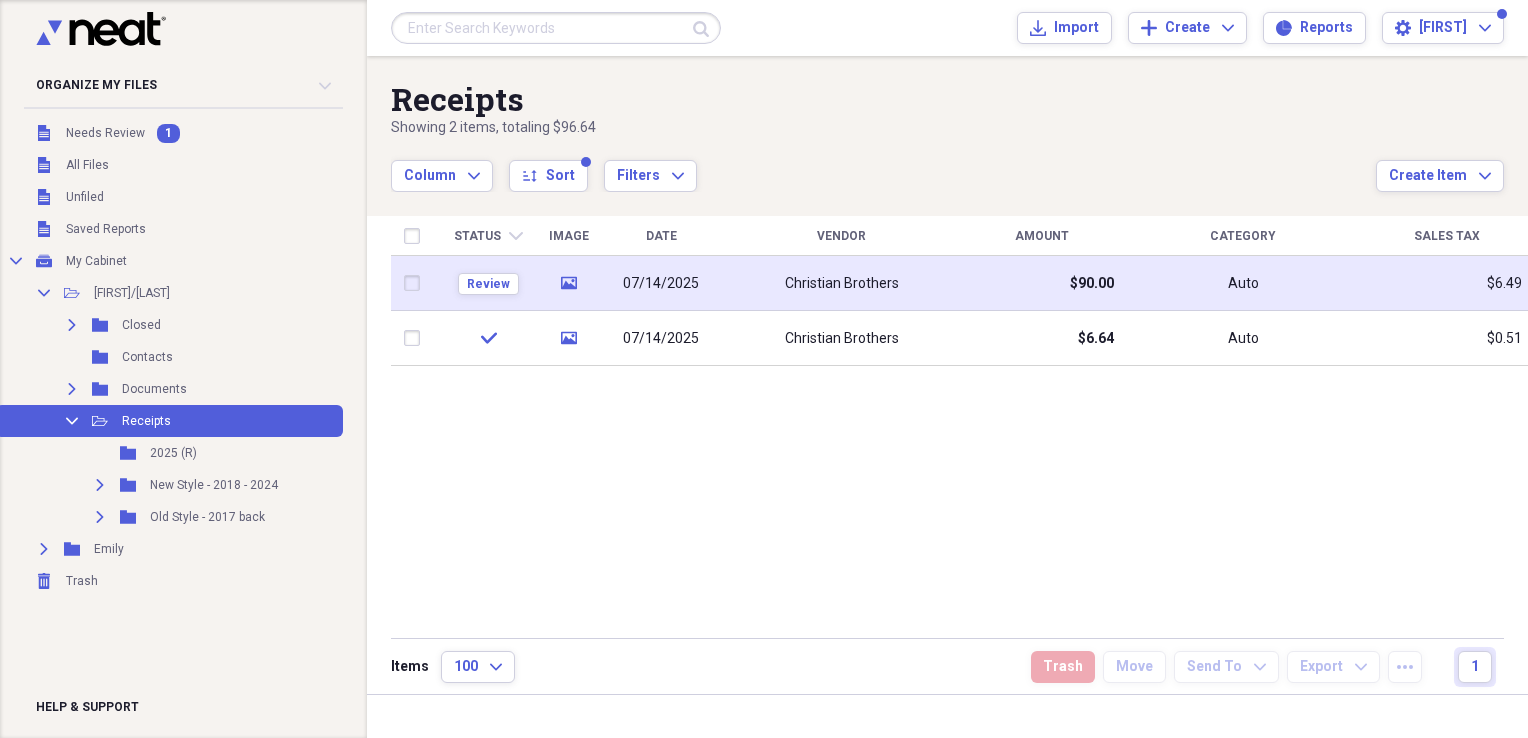 click on "media" 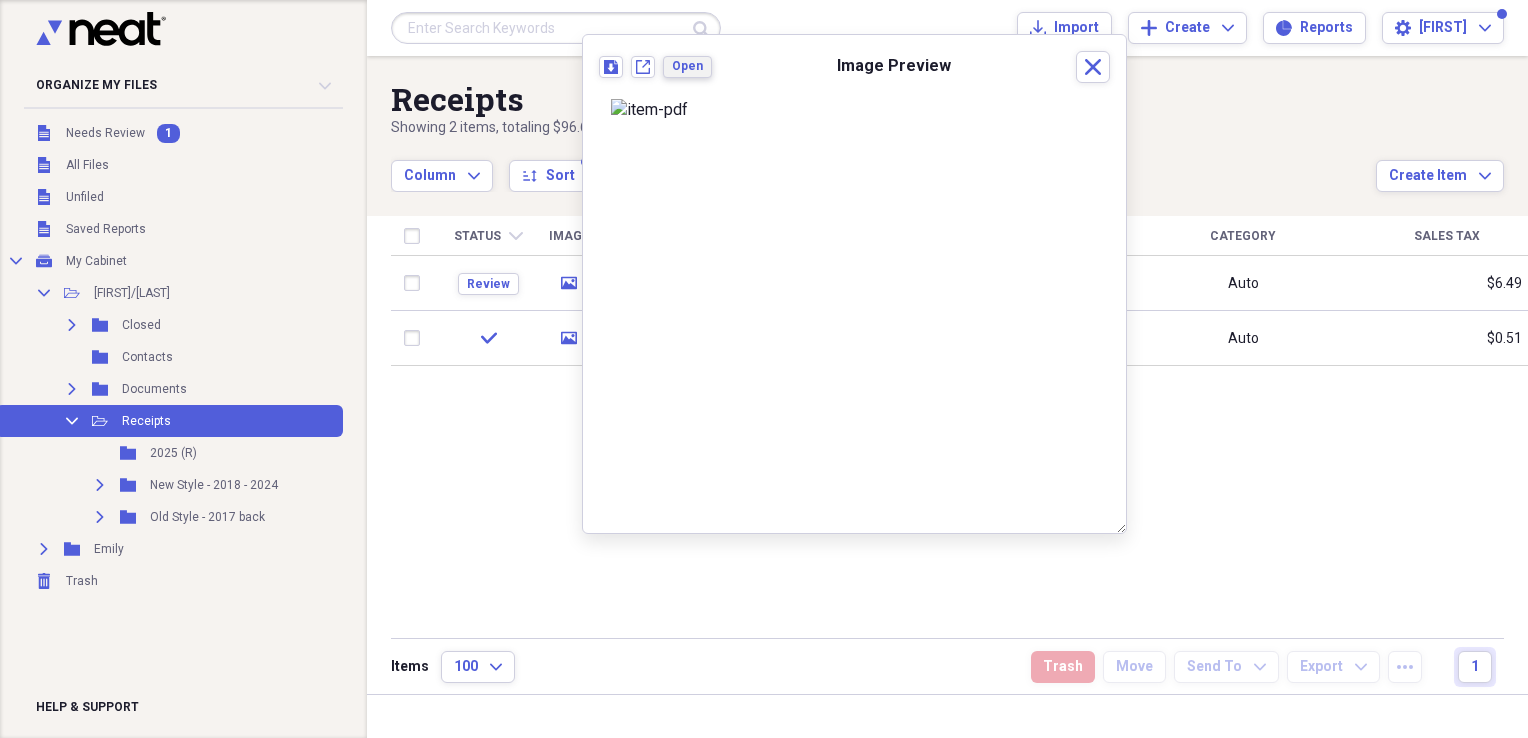 click on "Open" at bounding box center (687, 66) 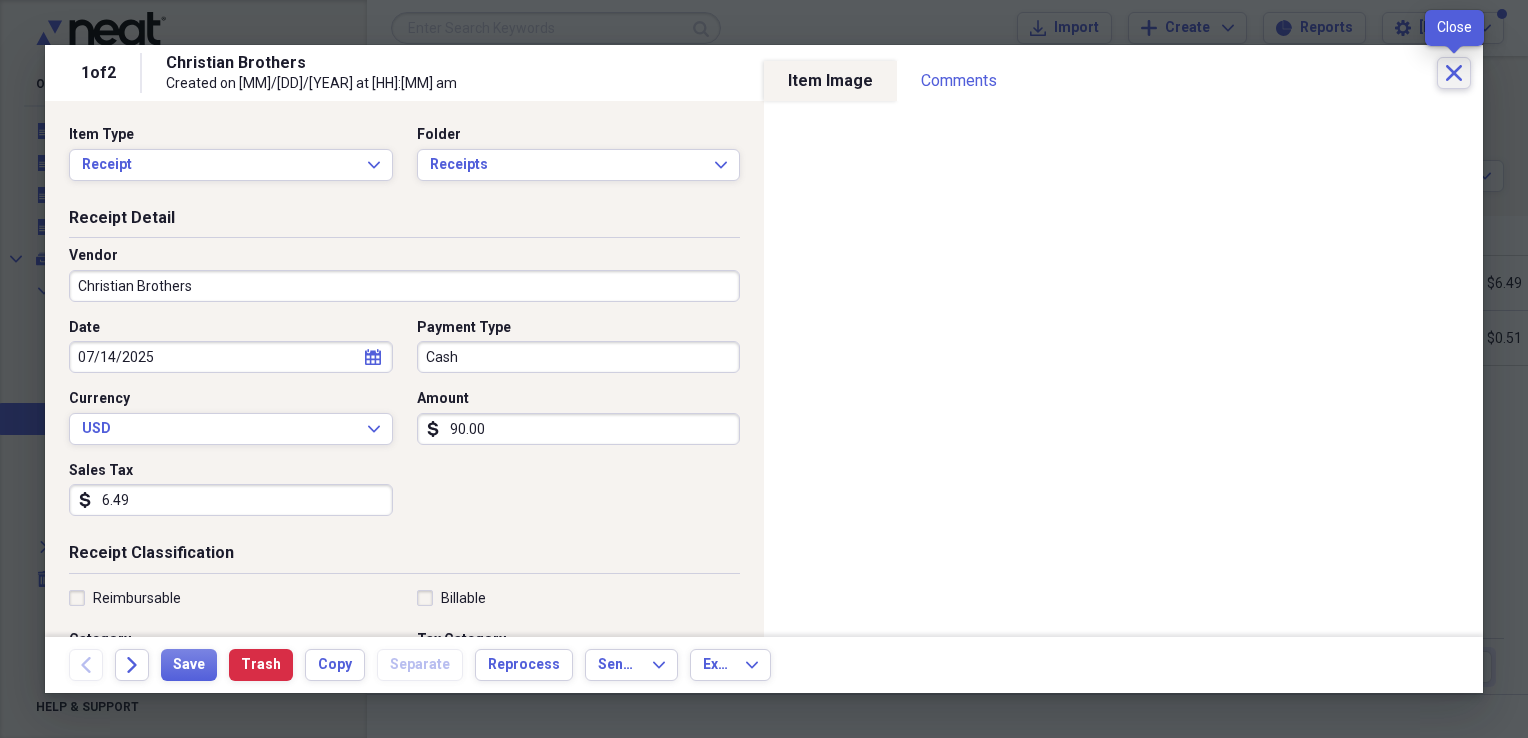 click on "Close" 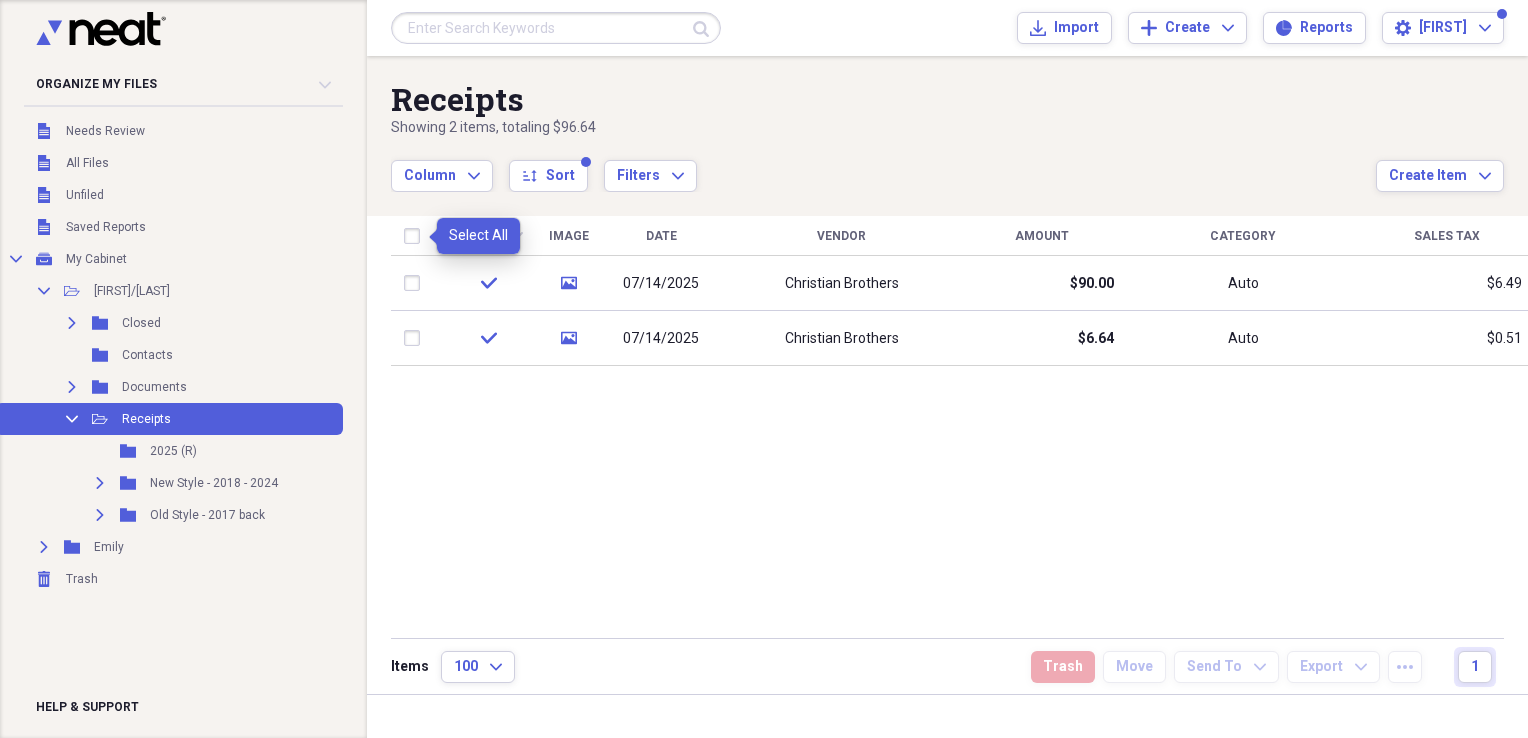 click at bounding box center (416, 236) 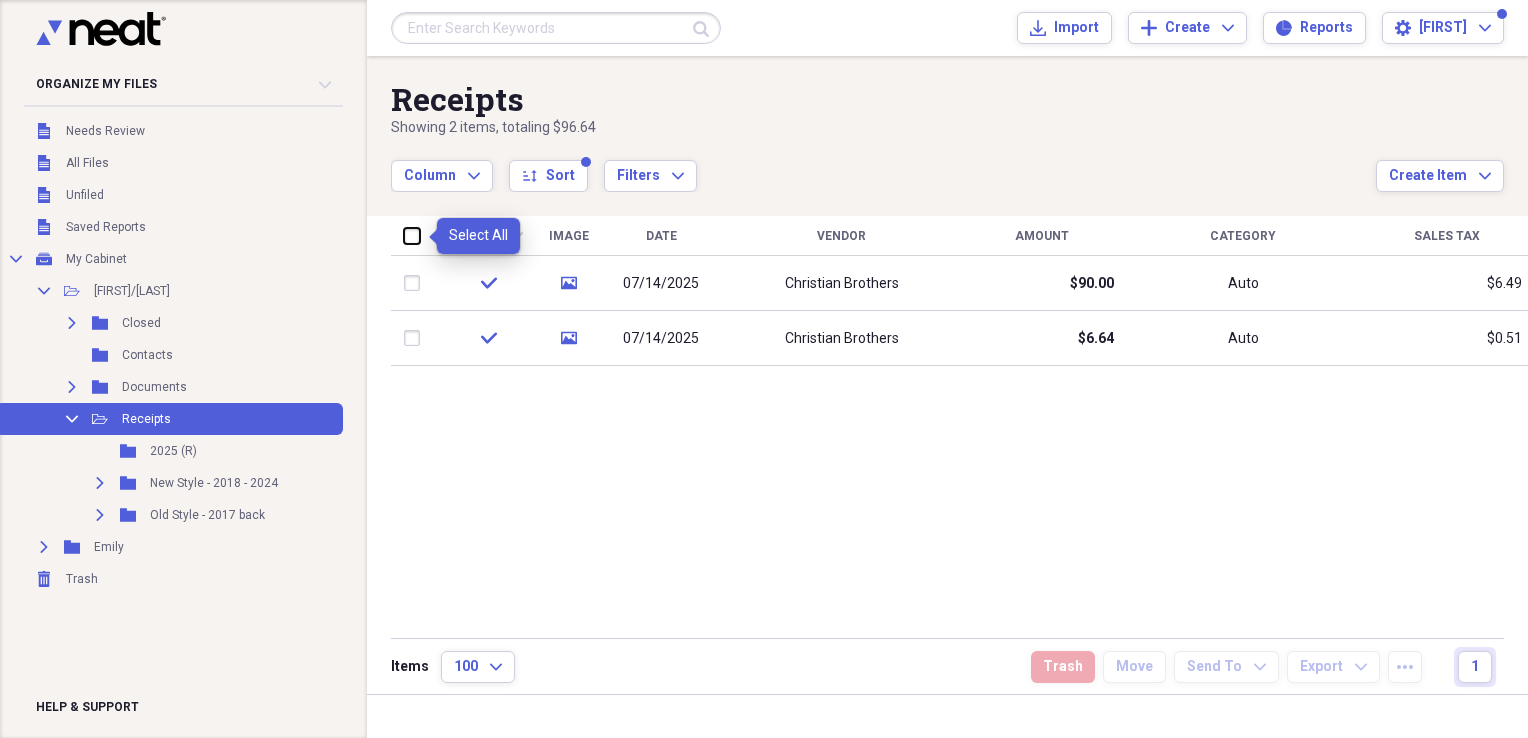 click at bounding box center (404, 235) 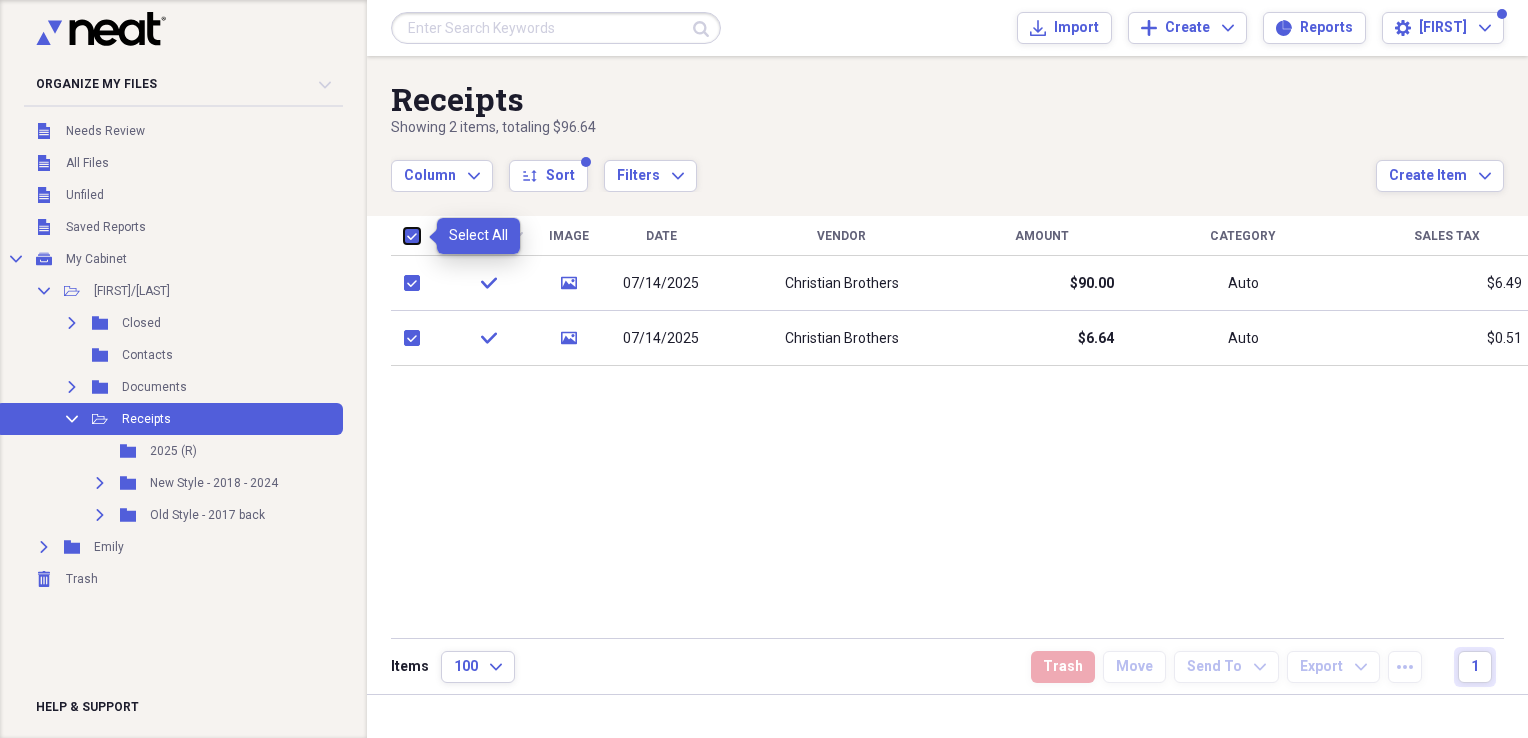 checkbox on "true" 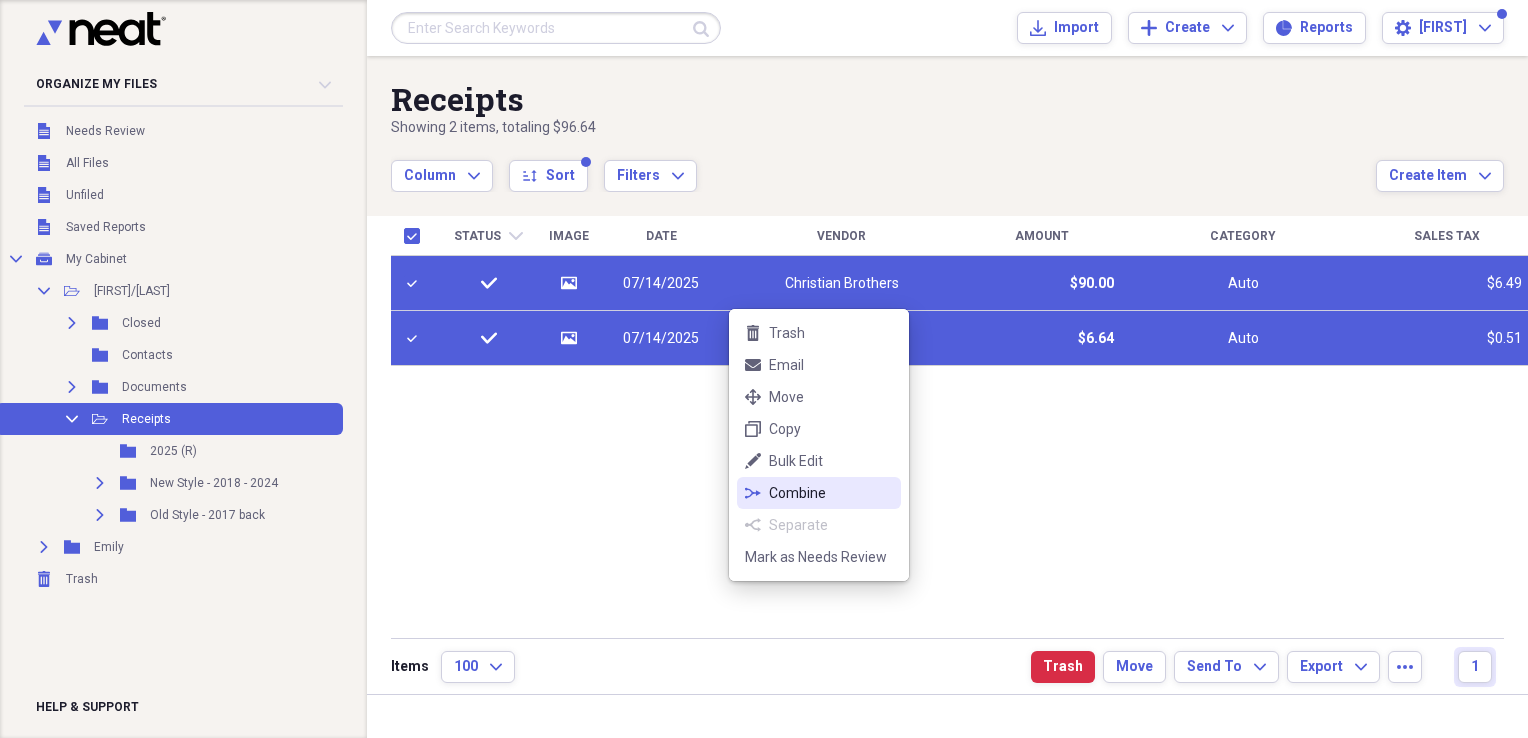 click on "Combine" at bounding box center [831, 493] 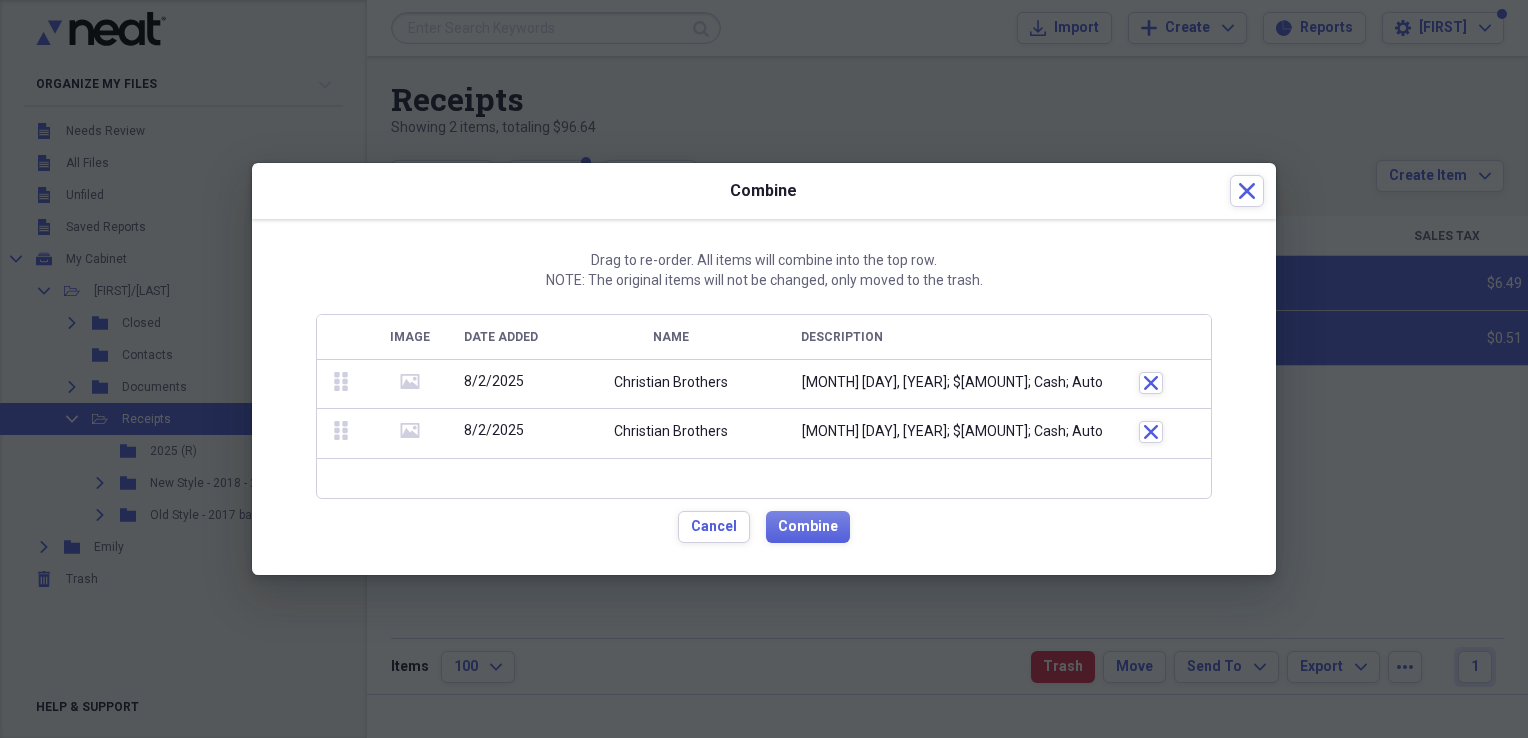 click 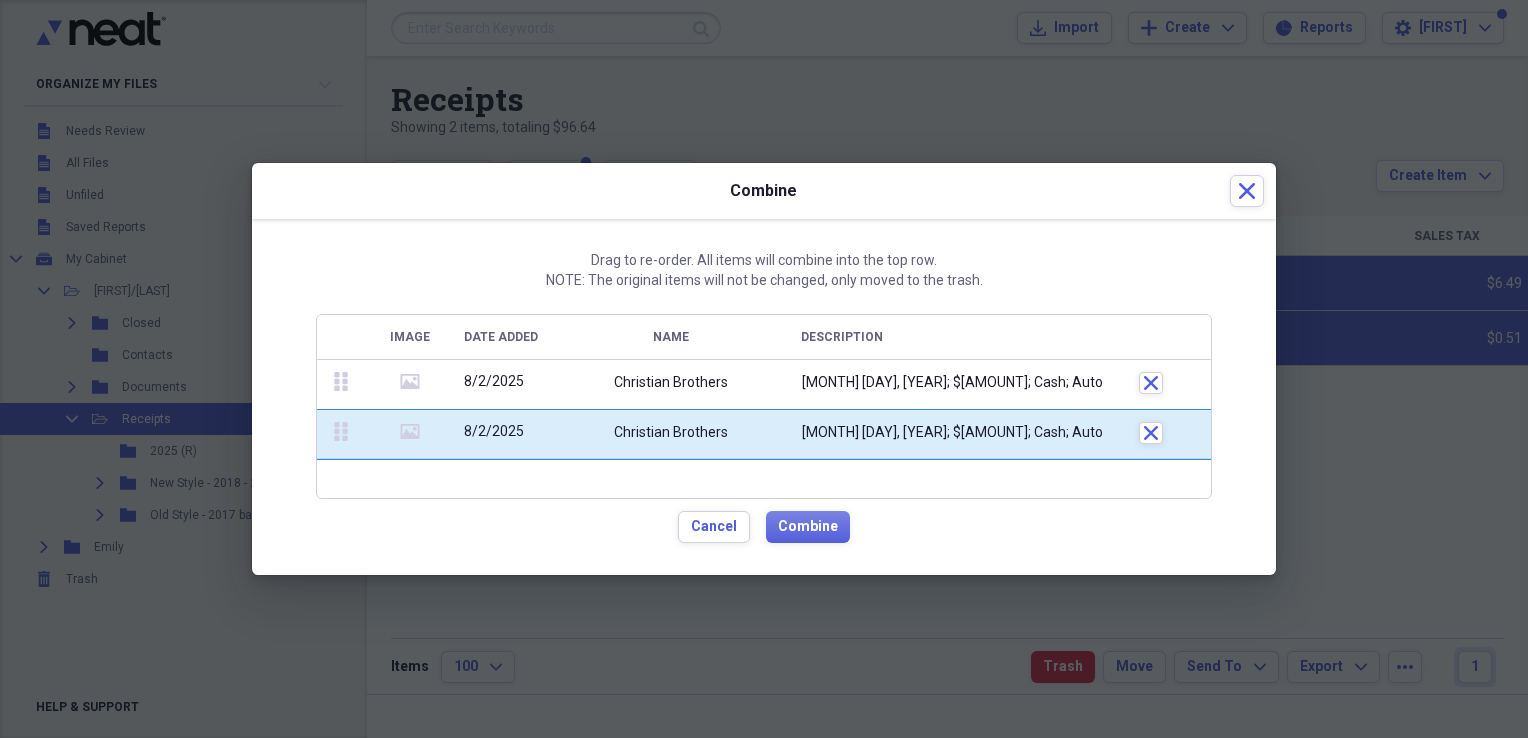 drag, startPoint x: 337, startPoint y: 379, endPoint x: 333, endPoint y: 406, distance: 27.294687 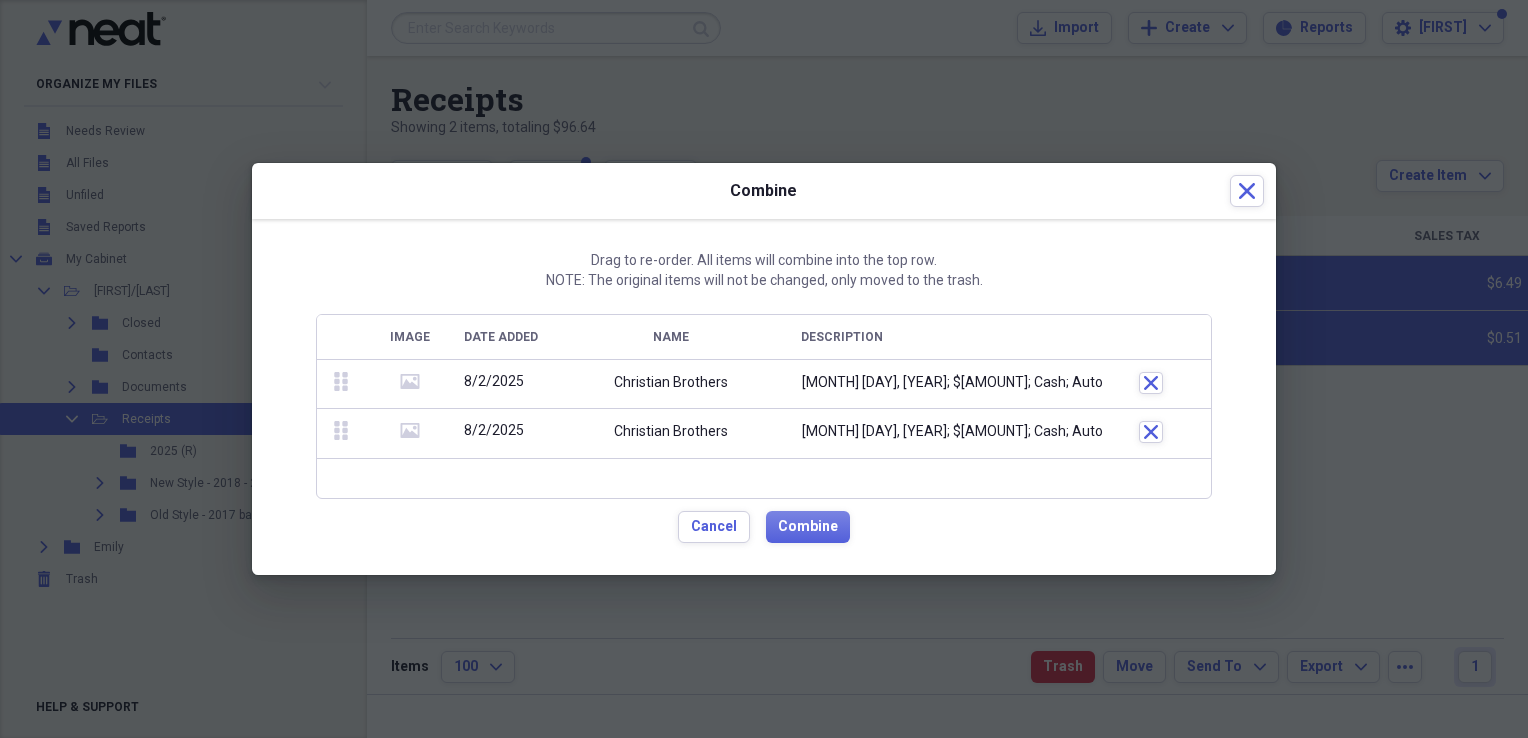 click on "media" 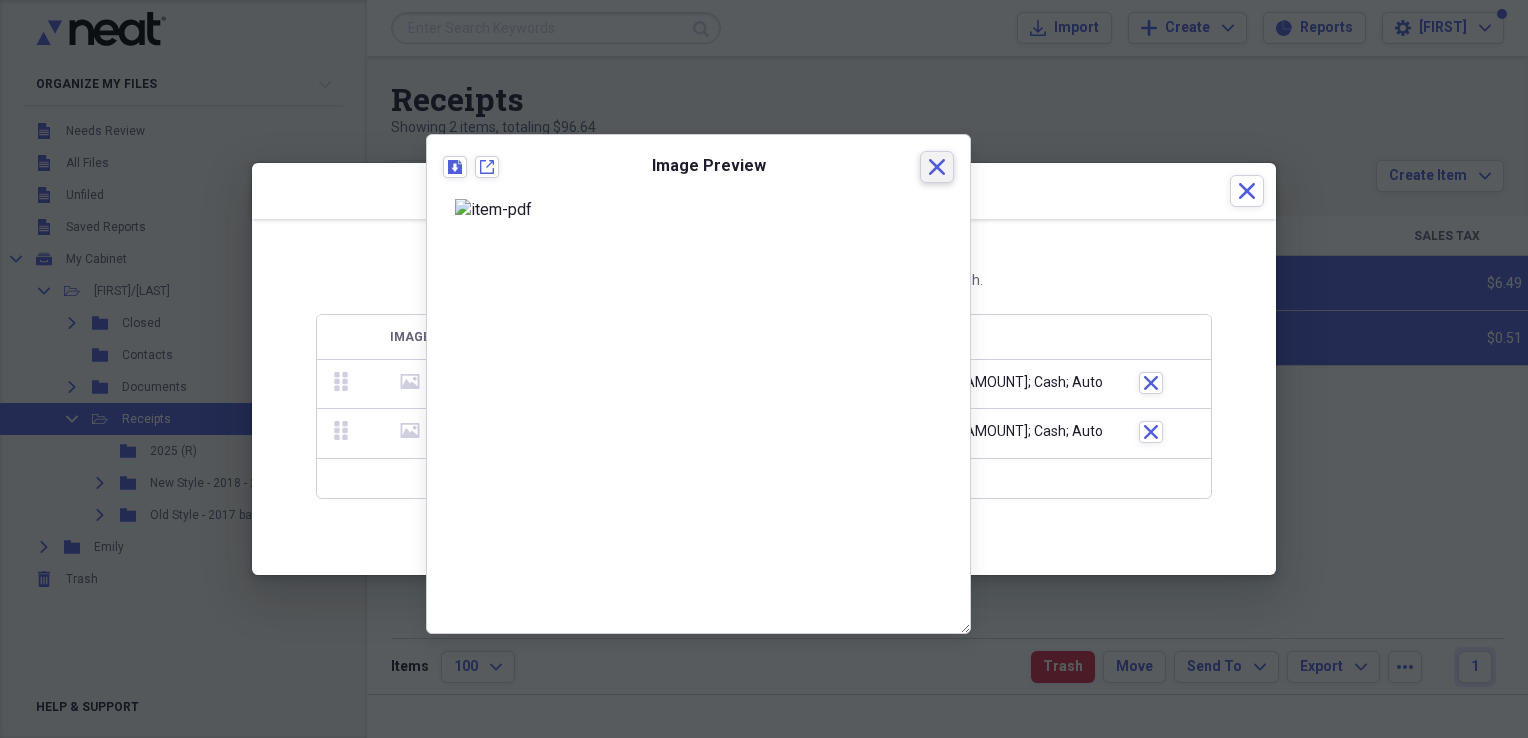 click on "Close" at bounding box center (937, 167) 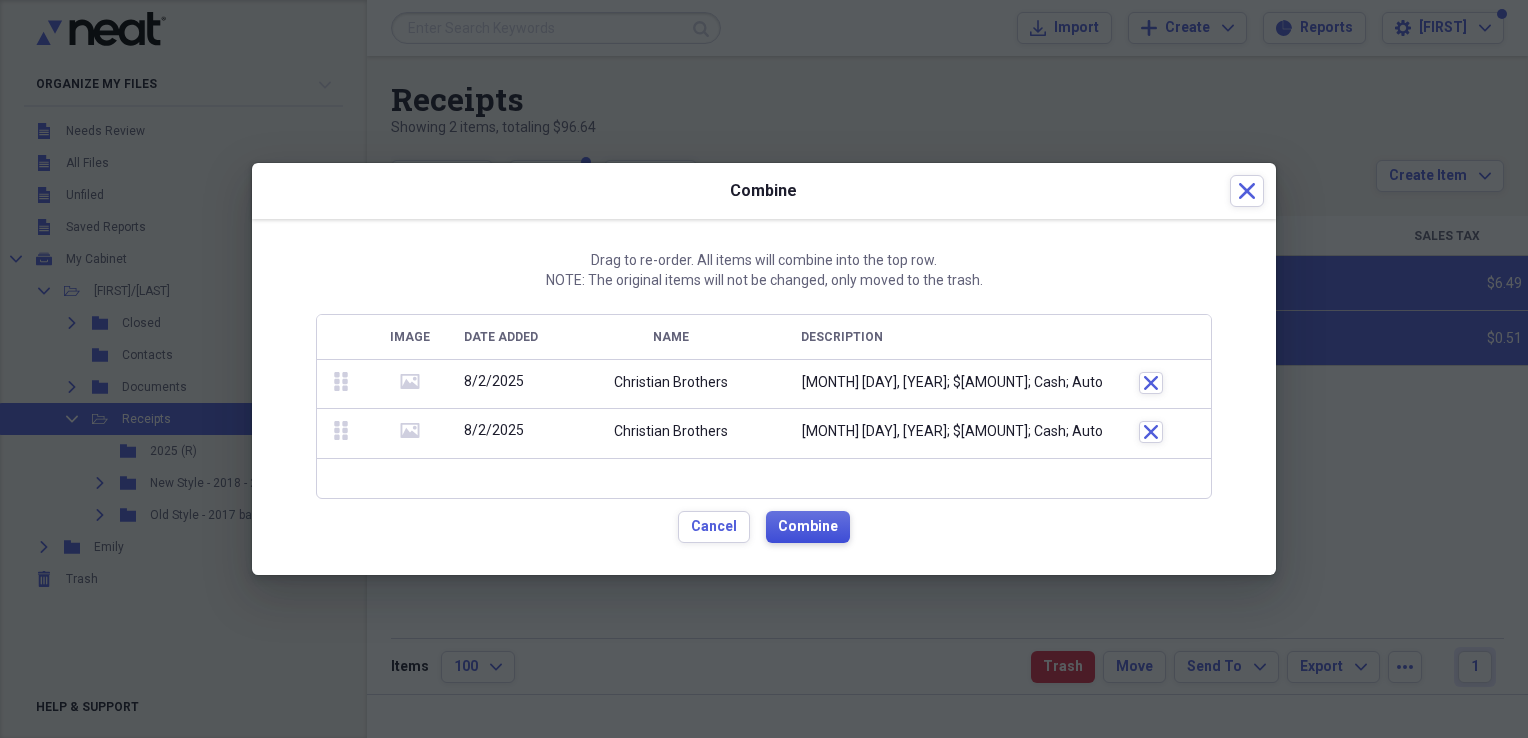 click on "Combine" at bounding box center [808, 527] 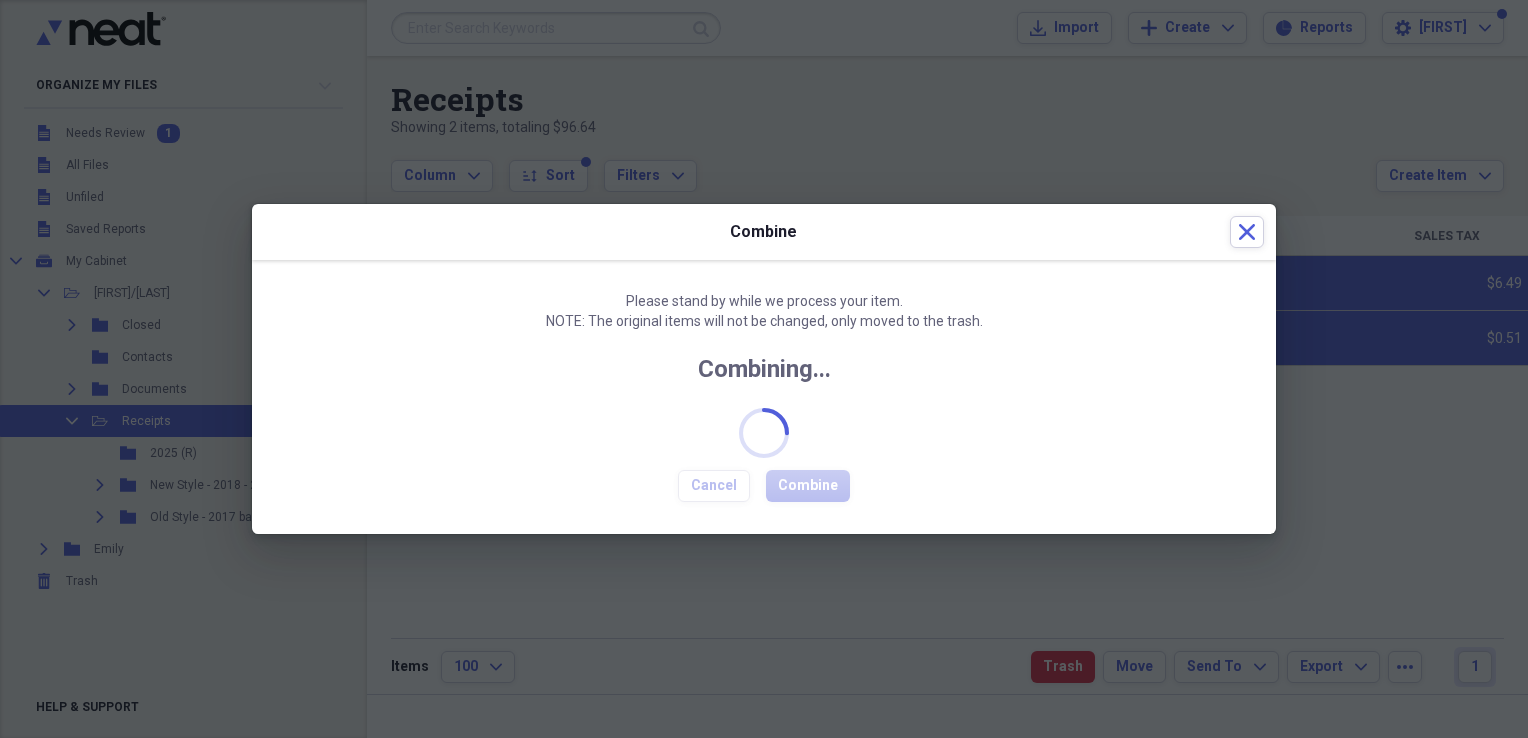 checkbox on "false" 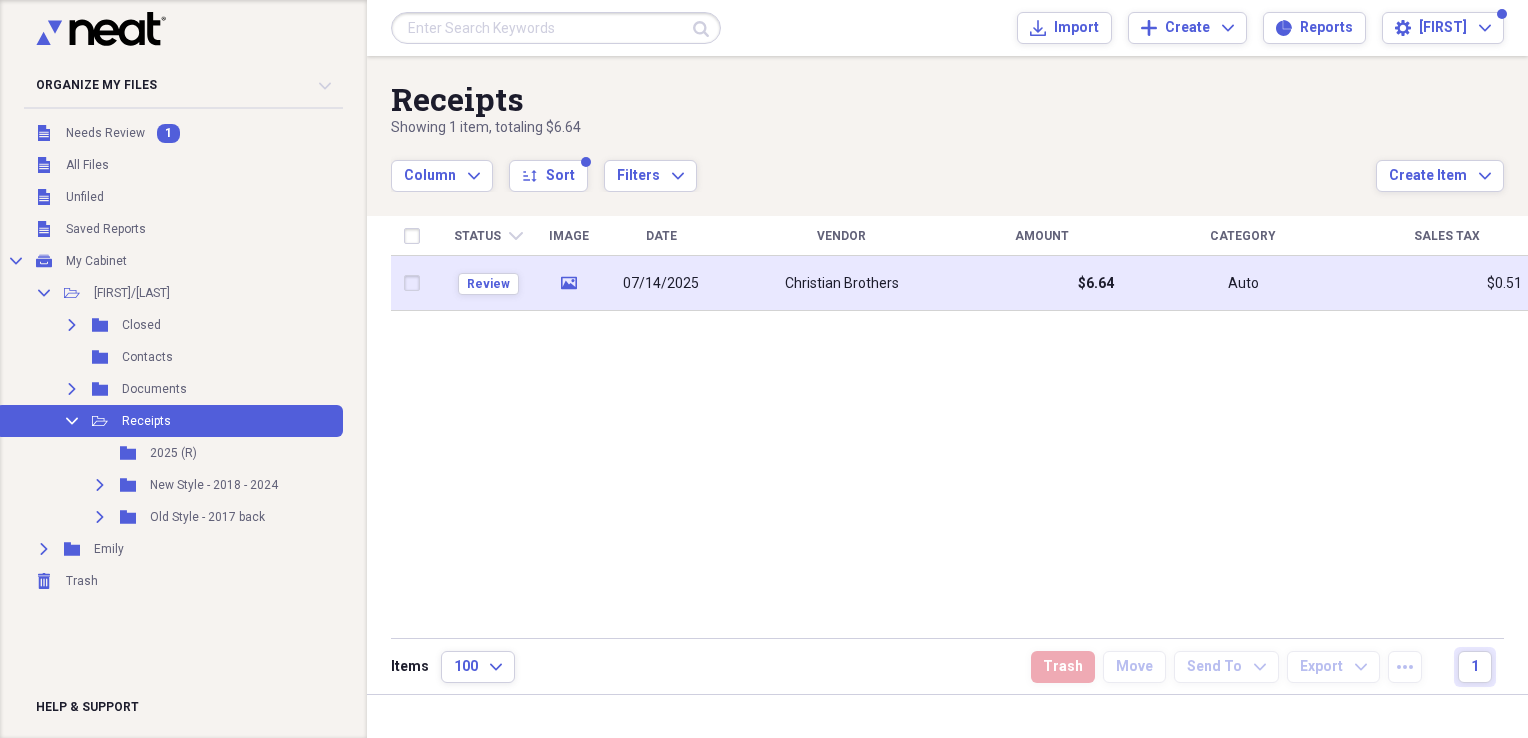 click 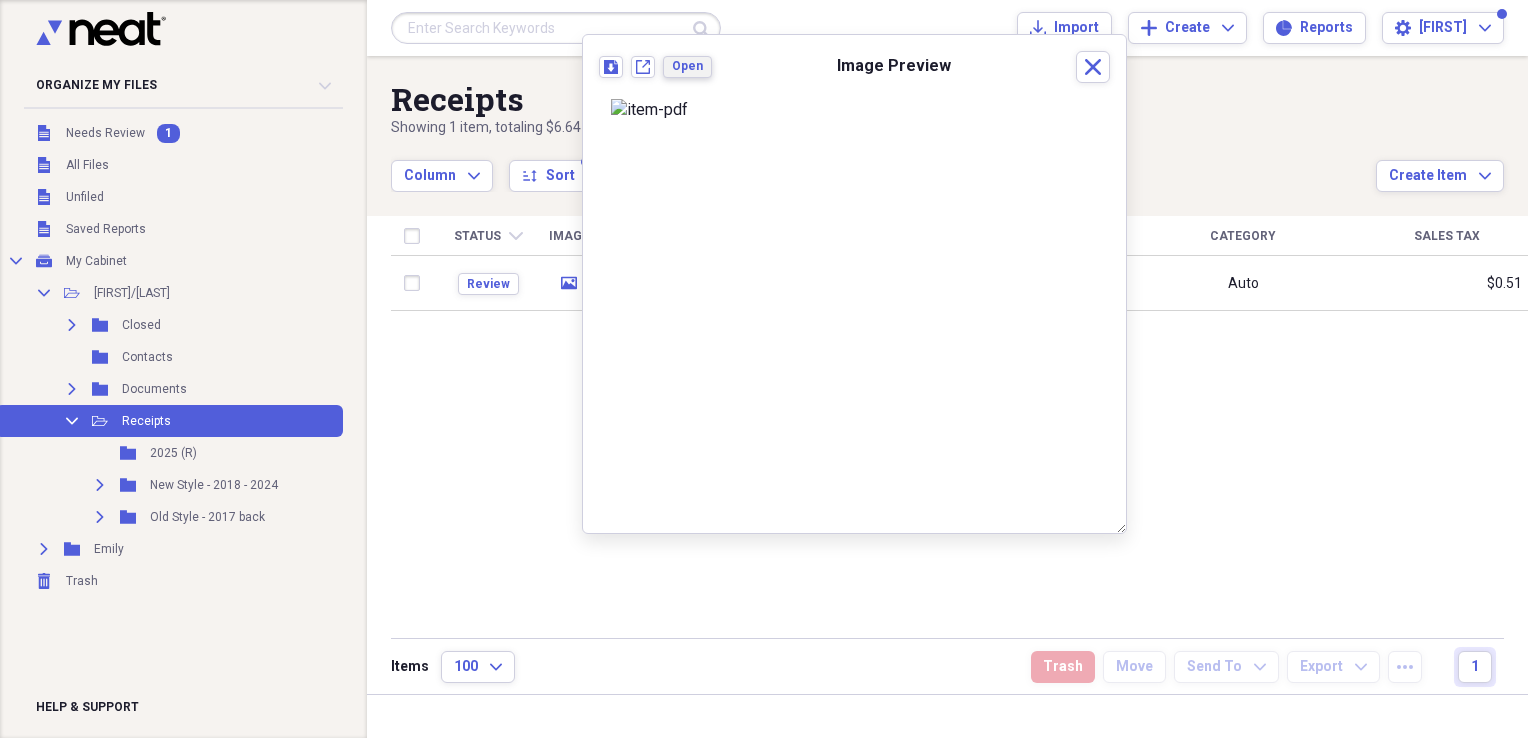 click on "Open" at bounding box center [687, 66] 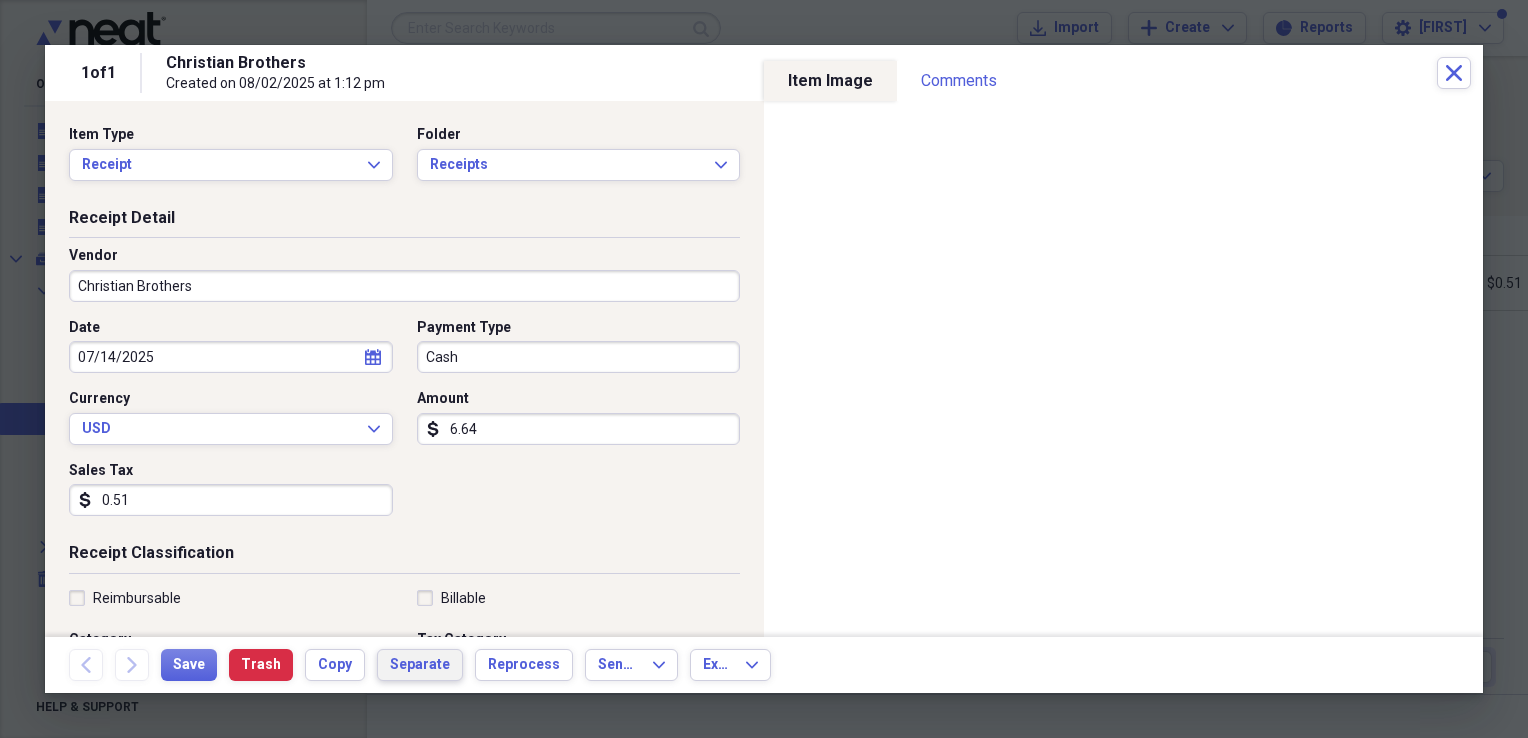 click on "Separate" at bounding box center (420, 665) 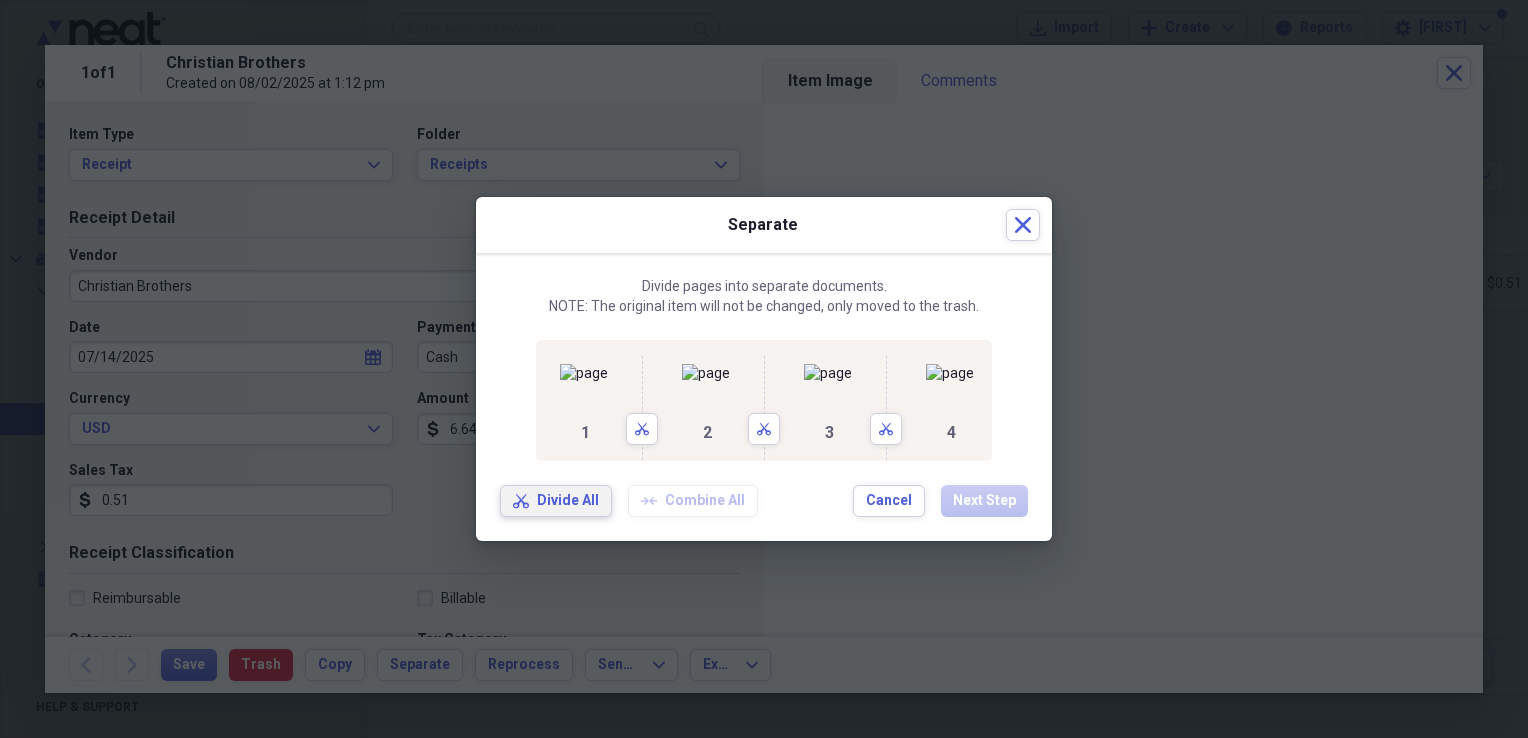 click on "Divide All" at bounding box center [568, 501] 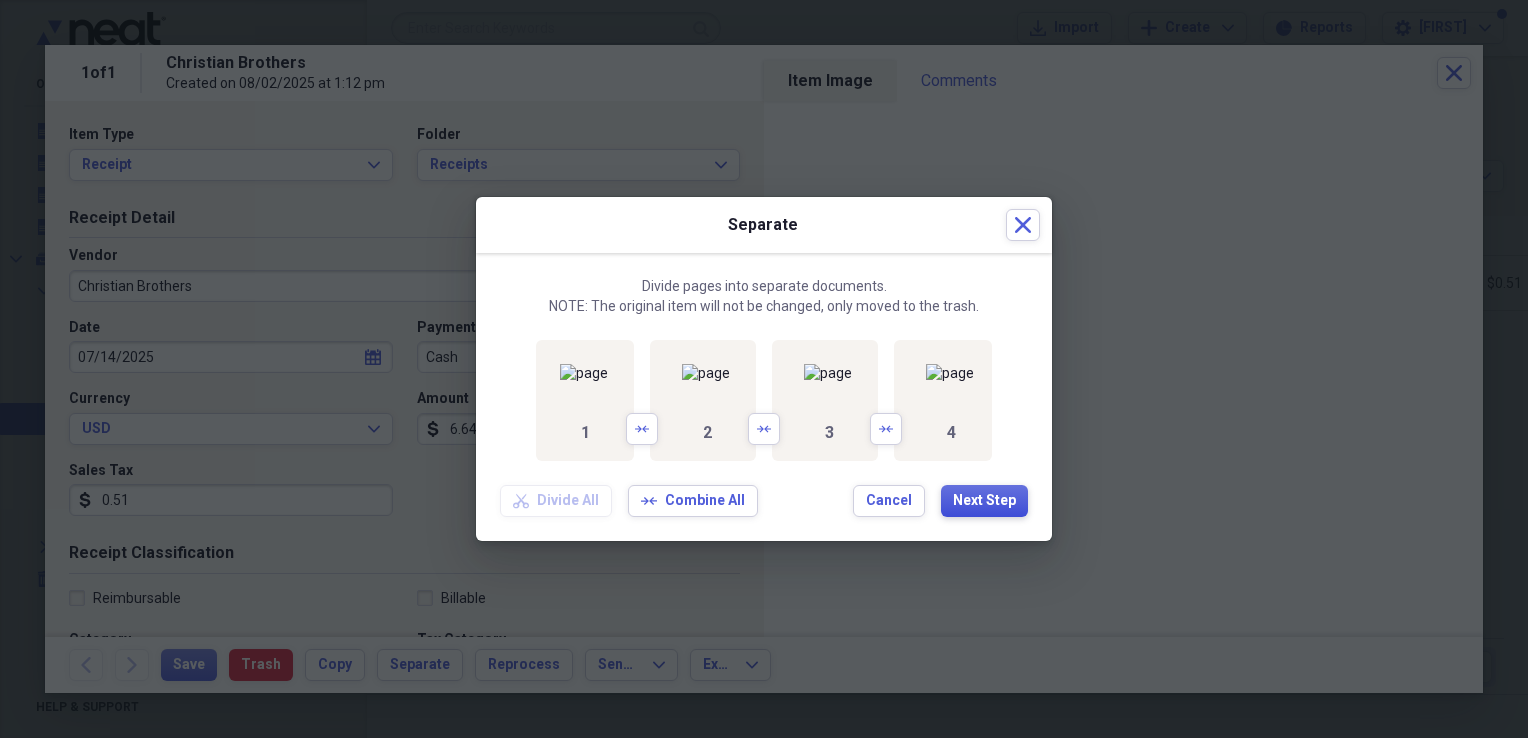 click on "Next Step" at bounding box center (984, 501) 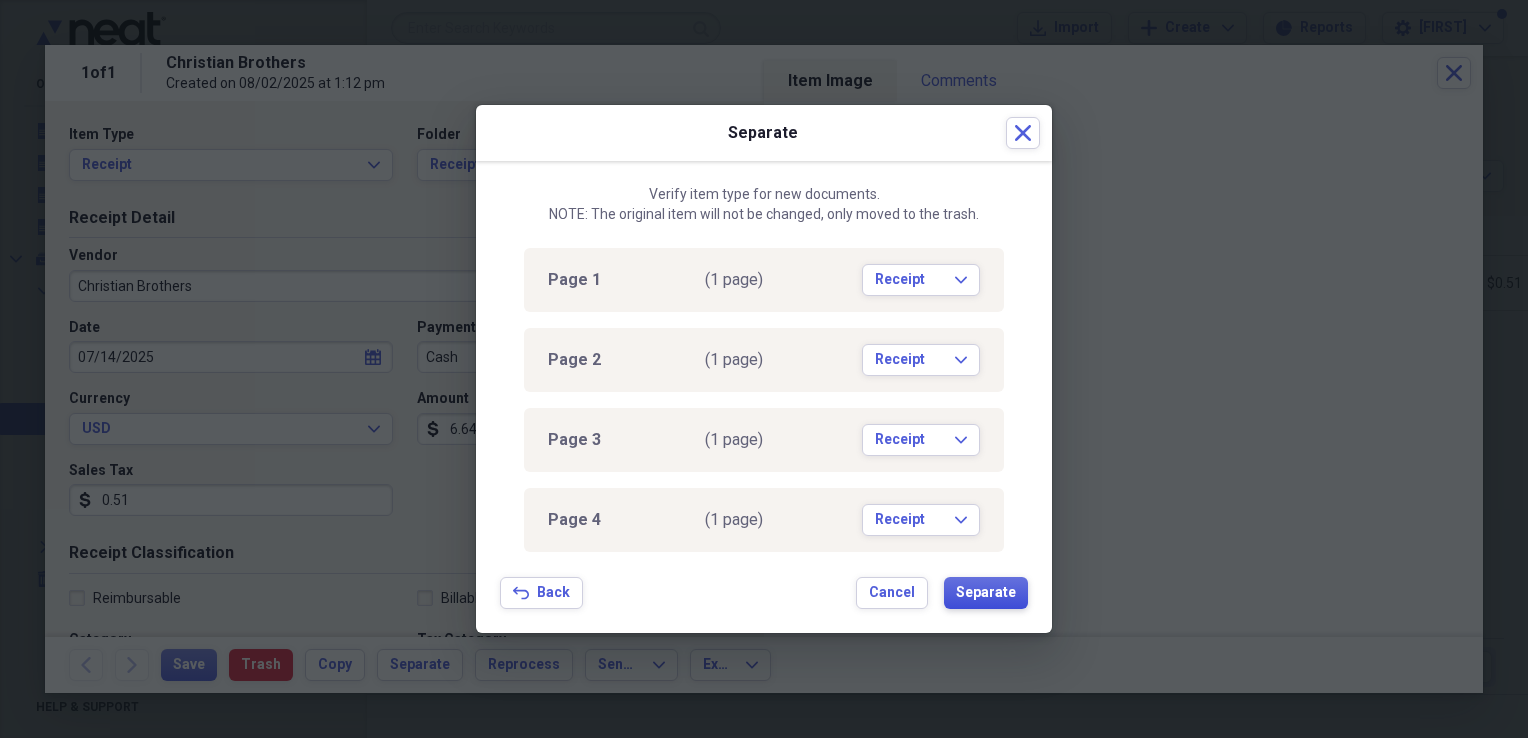 click on "Separate" at bounding box center (986, 593) 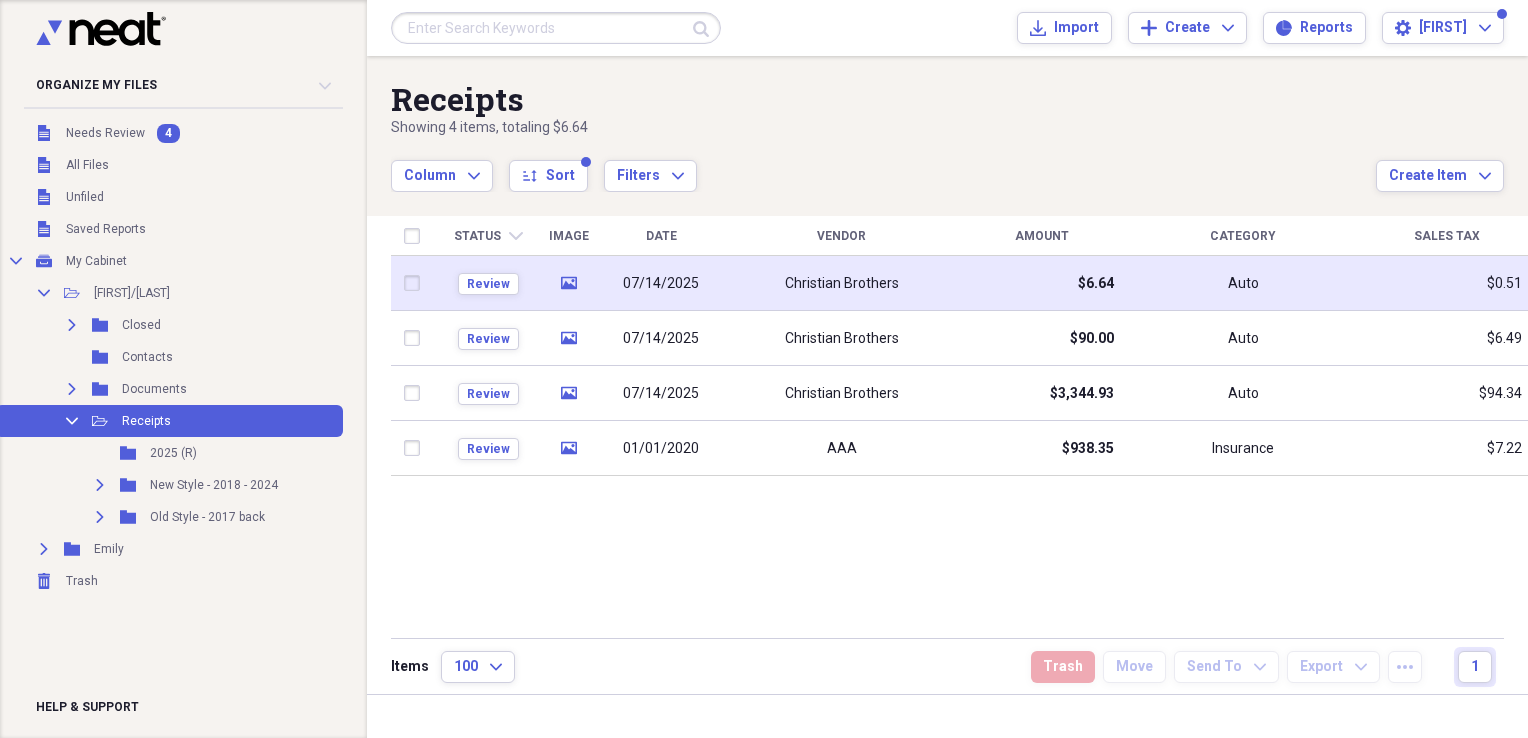 click on "media" 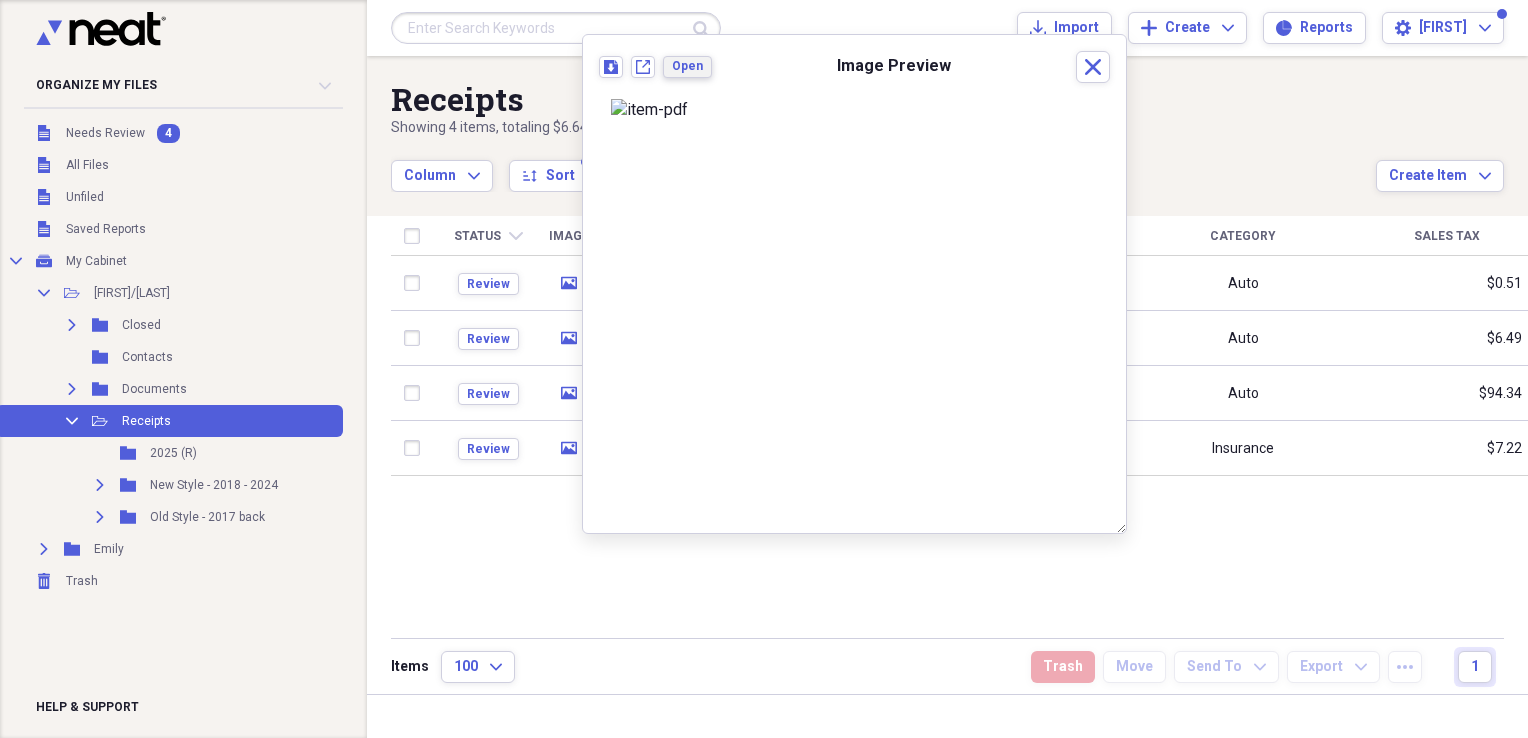 click on "Open" at bounding box center (687, 66) 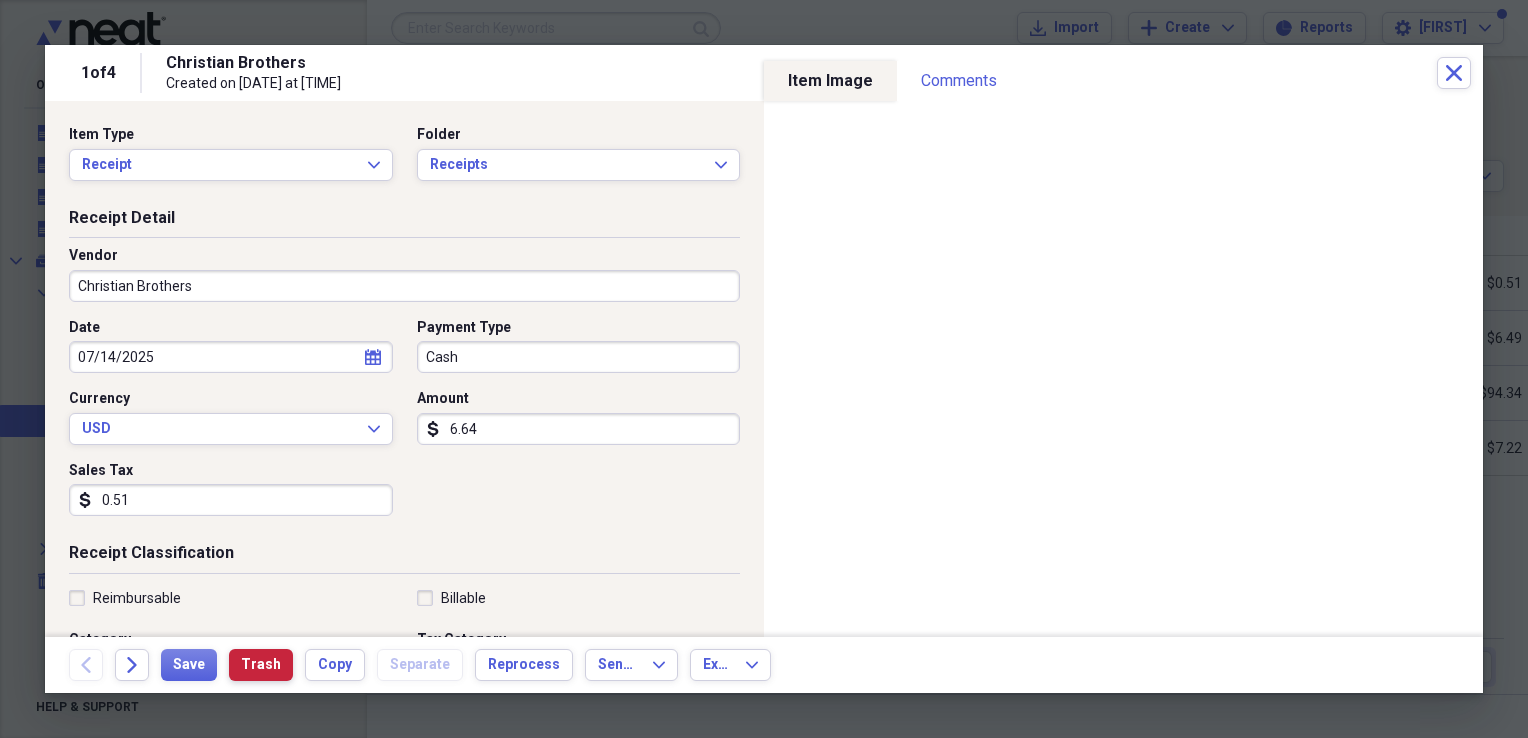 click on "Trash" at bounding box center (261, 665) 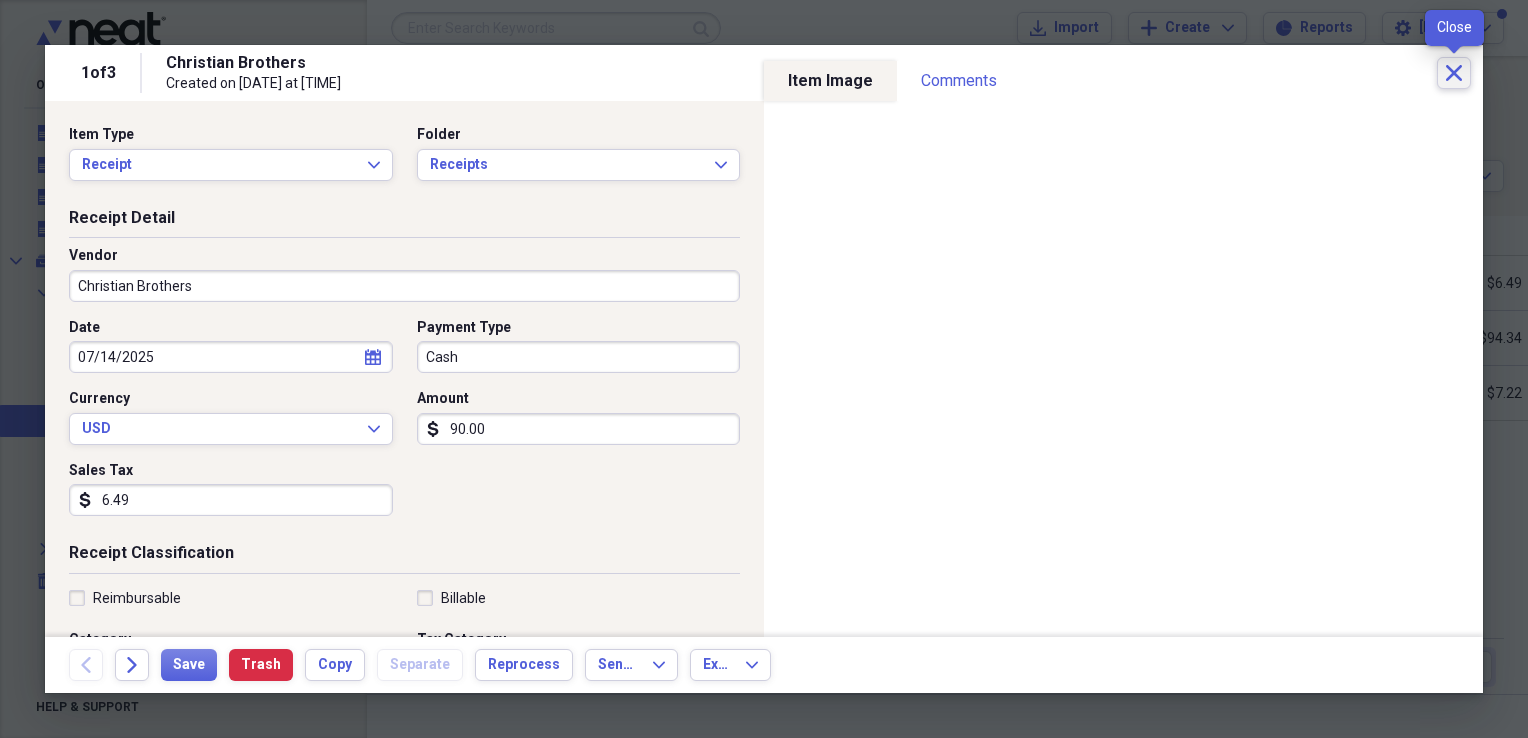 click on "Close" 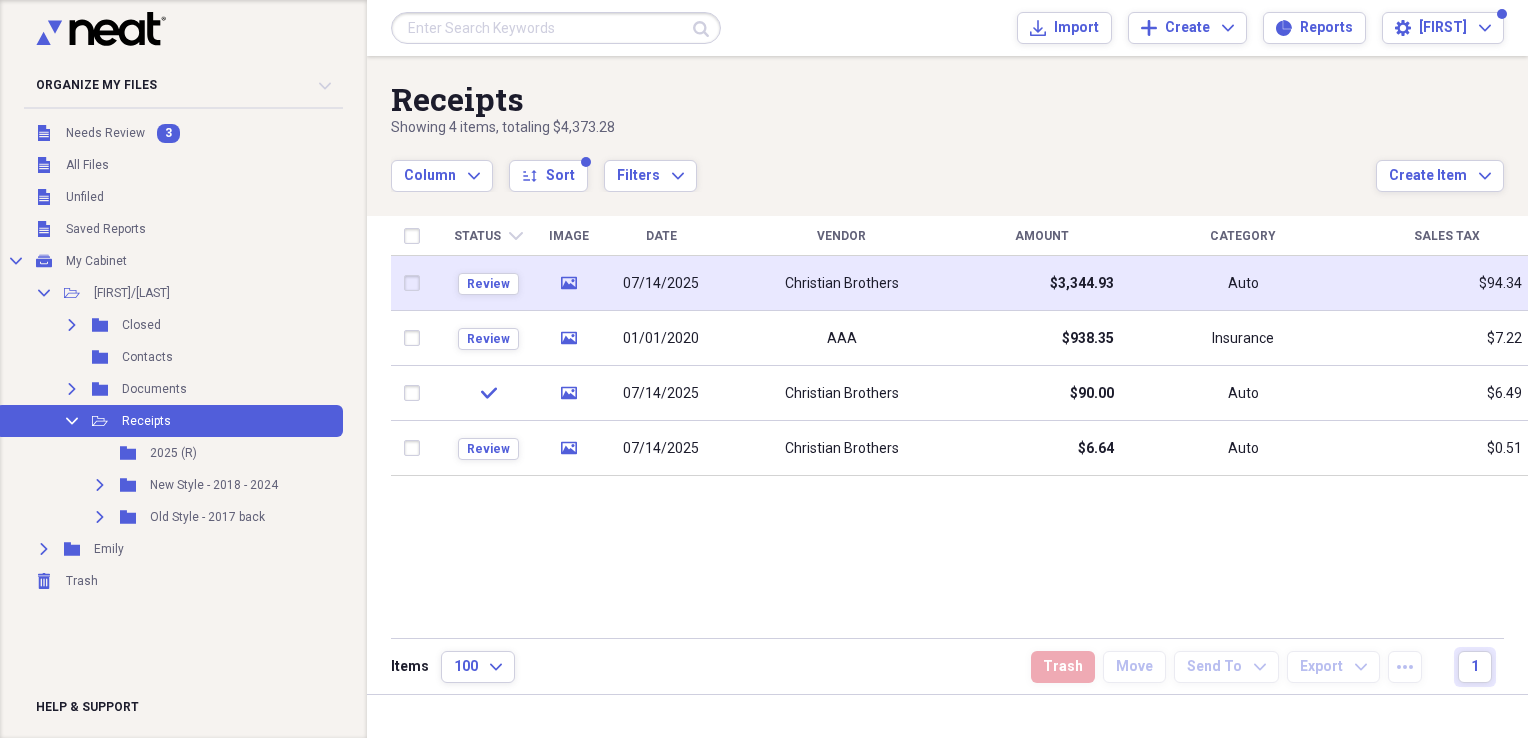 click on "media" 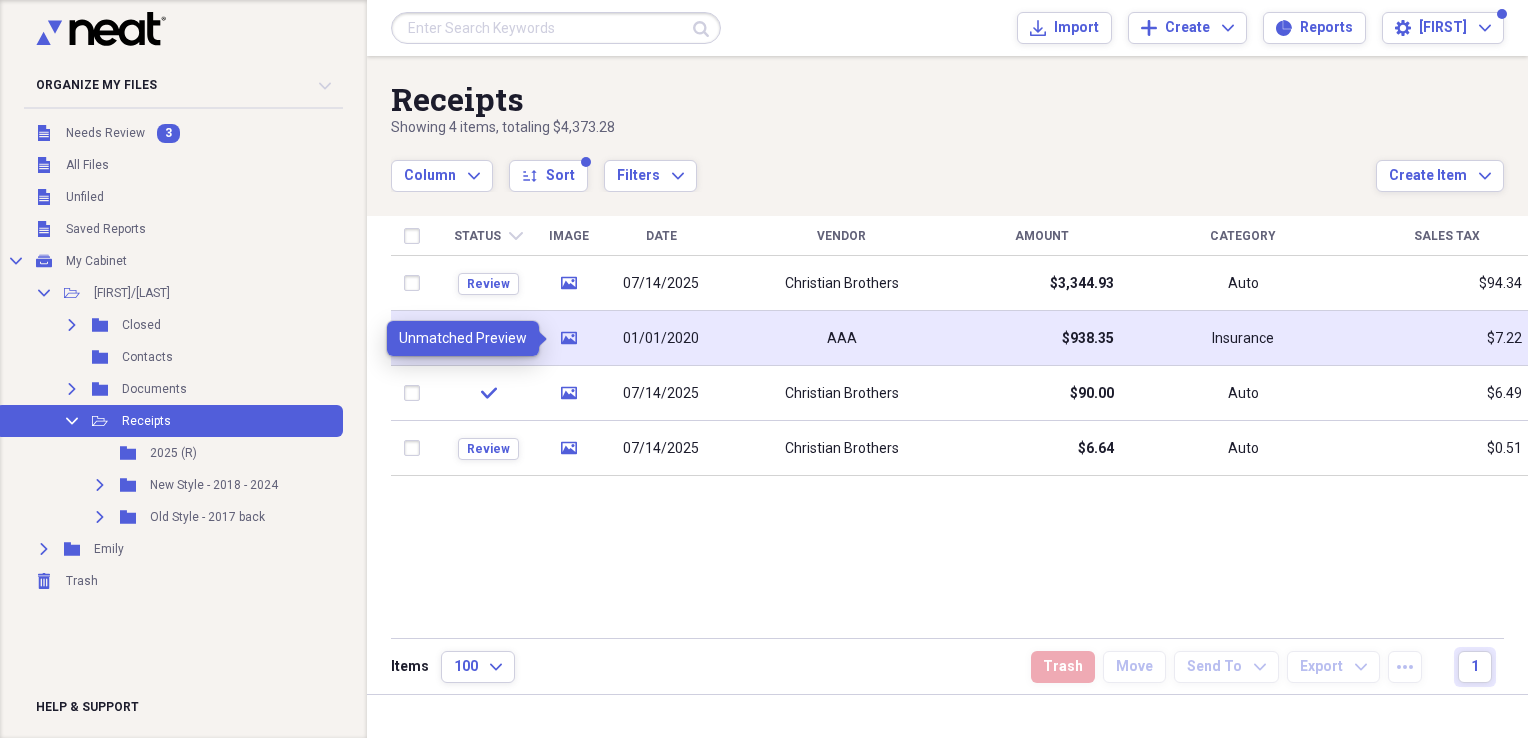 click on "media" 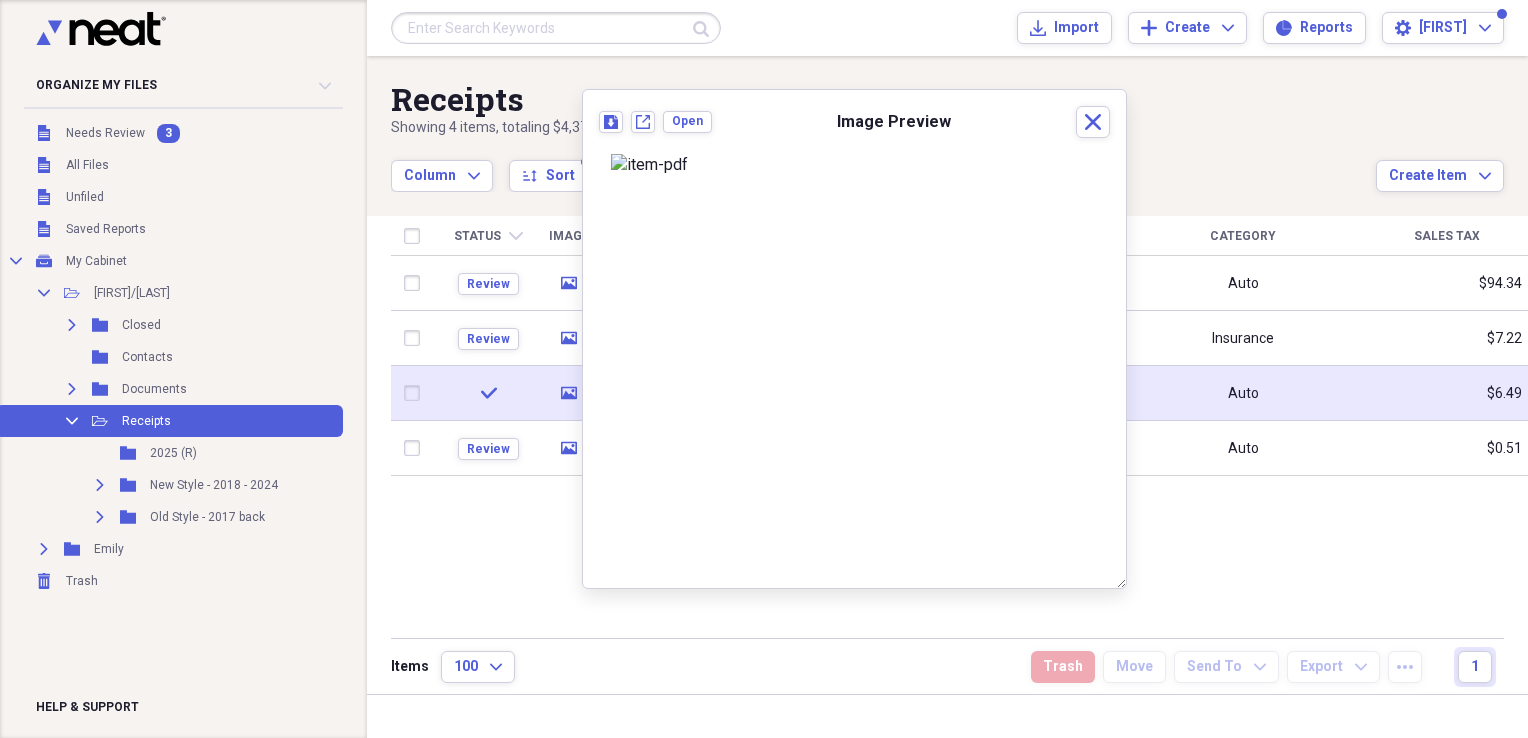 click on "media" 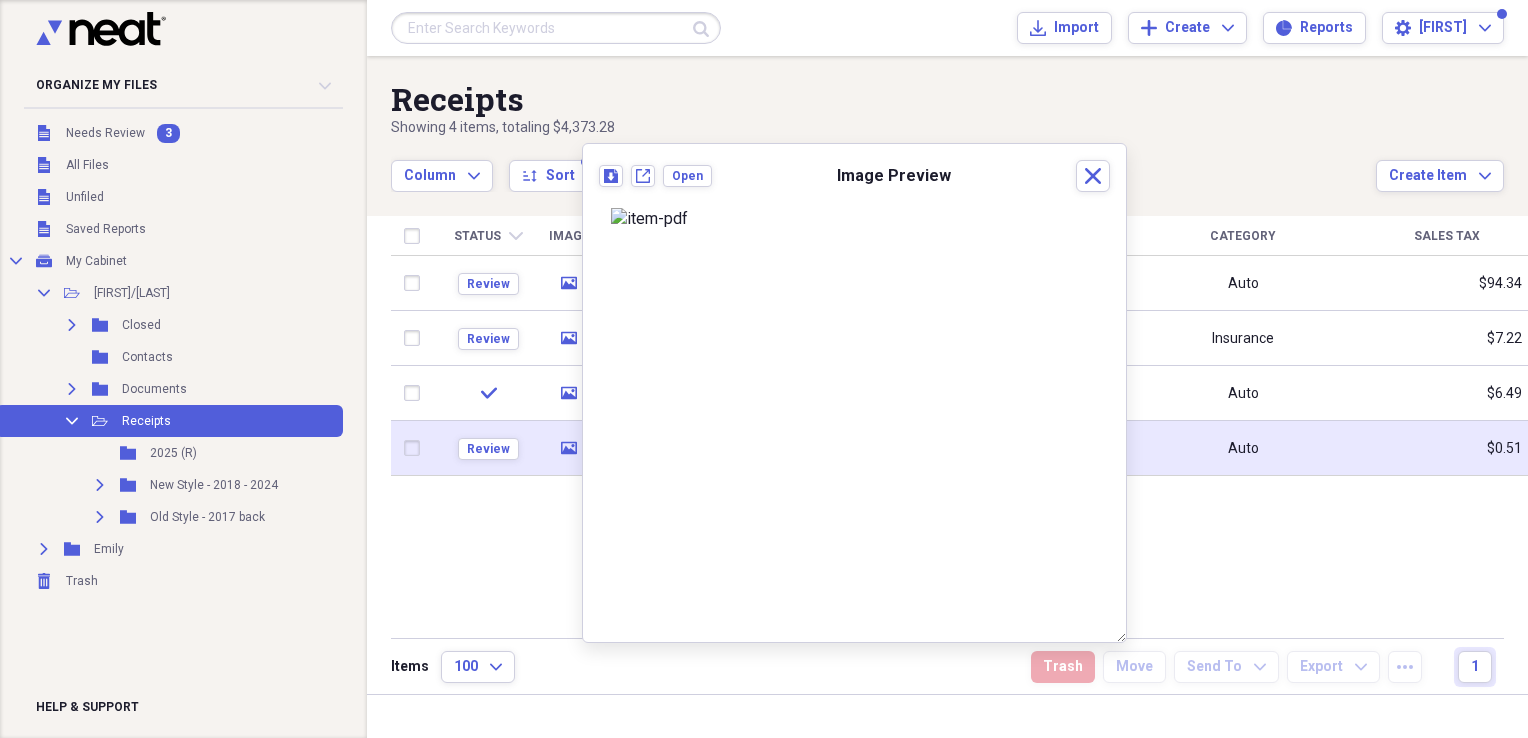 click 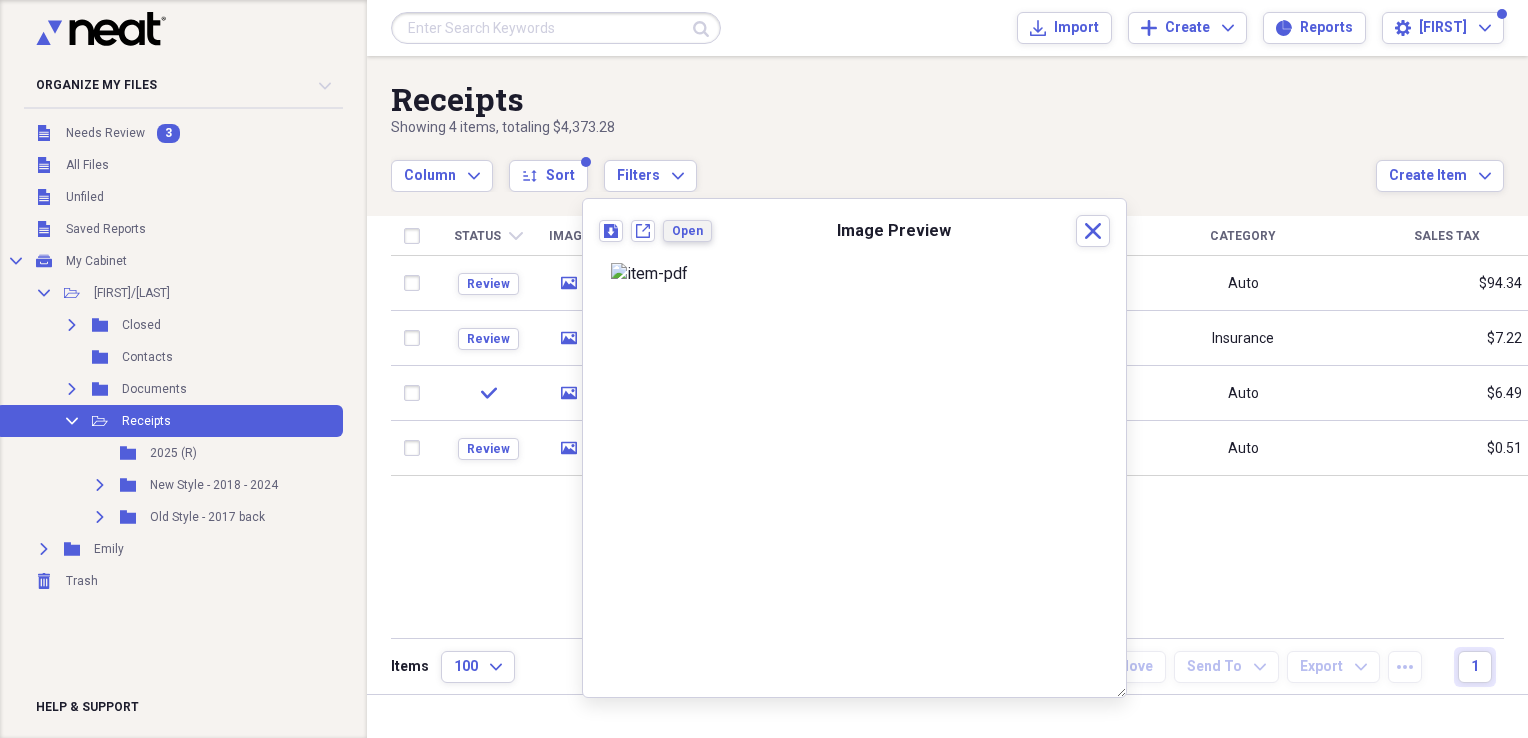 click on "Open" at bounding box center [687, 231] 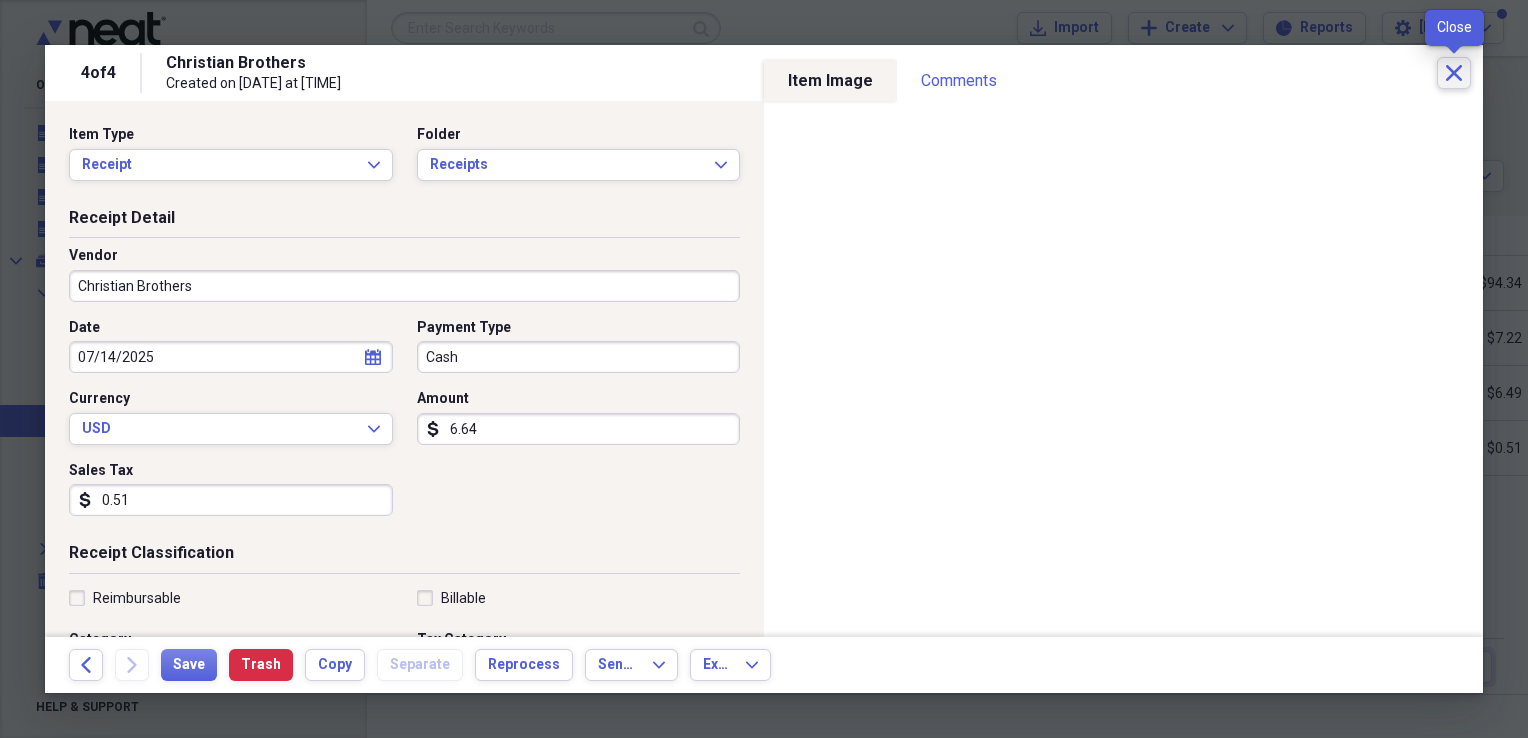 click 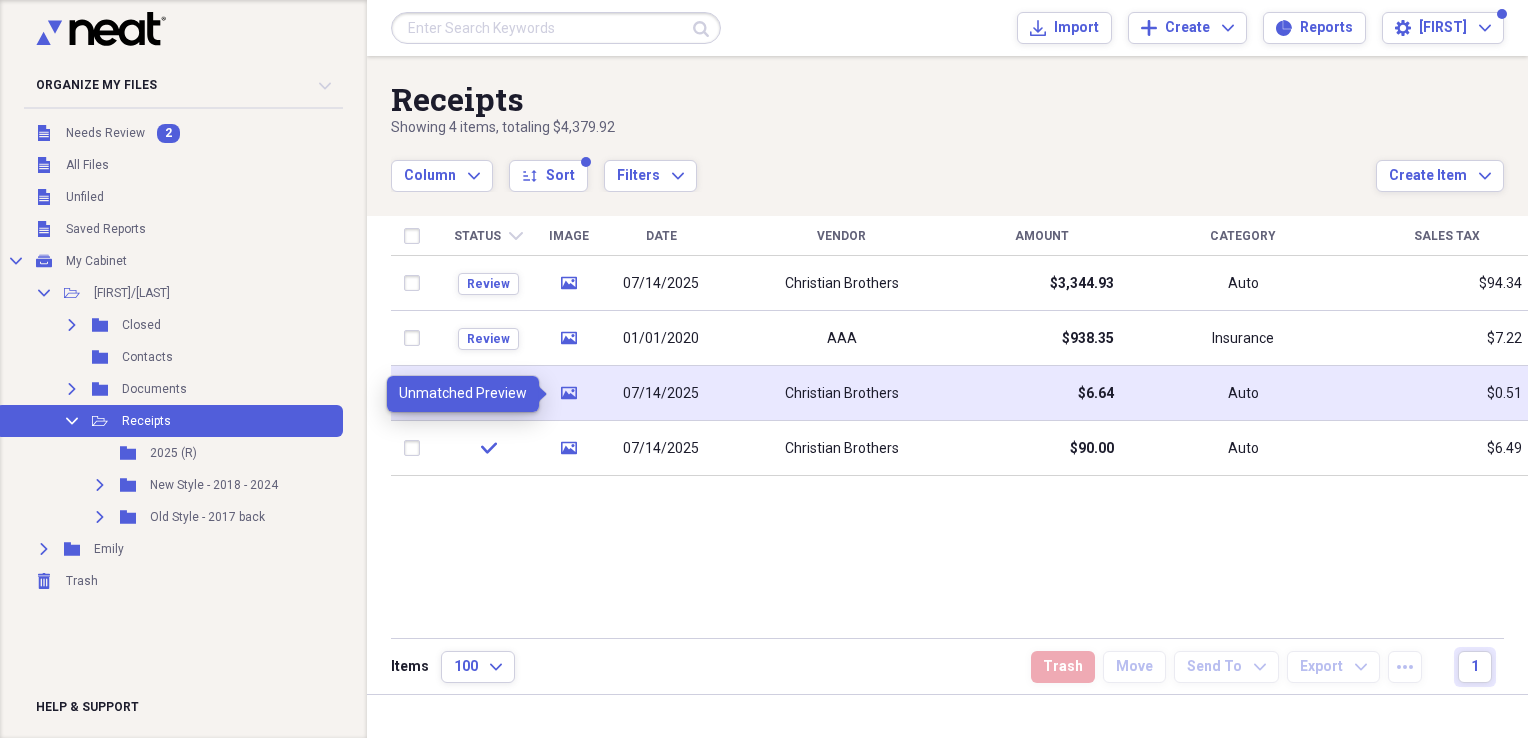 click on "media" 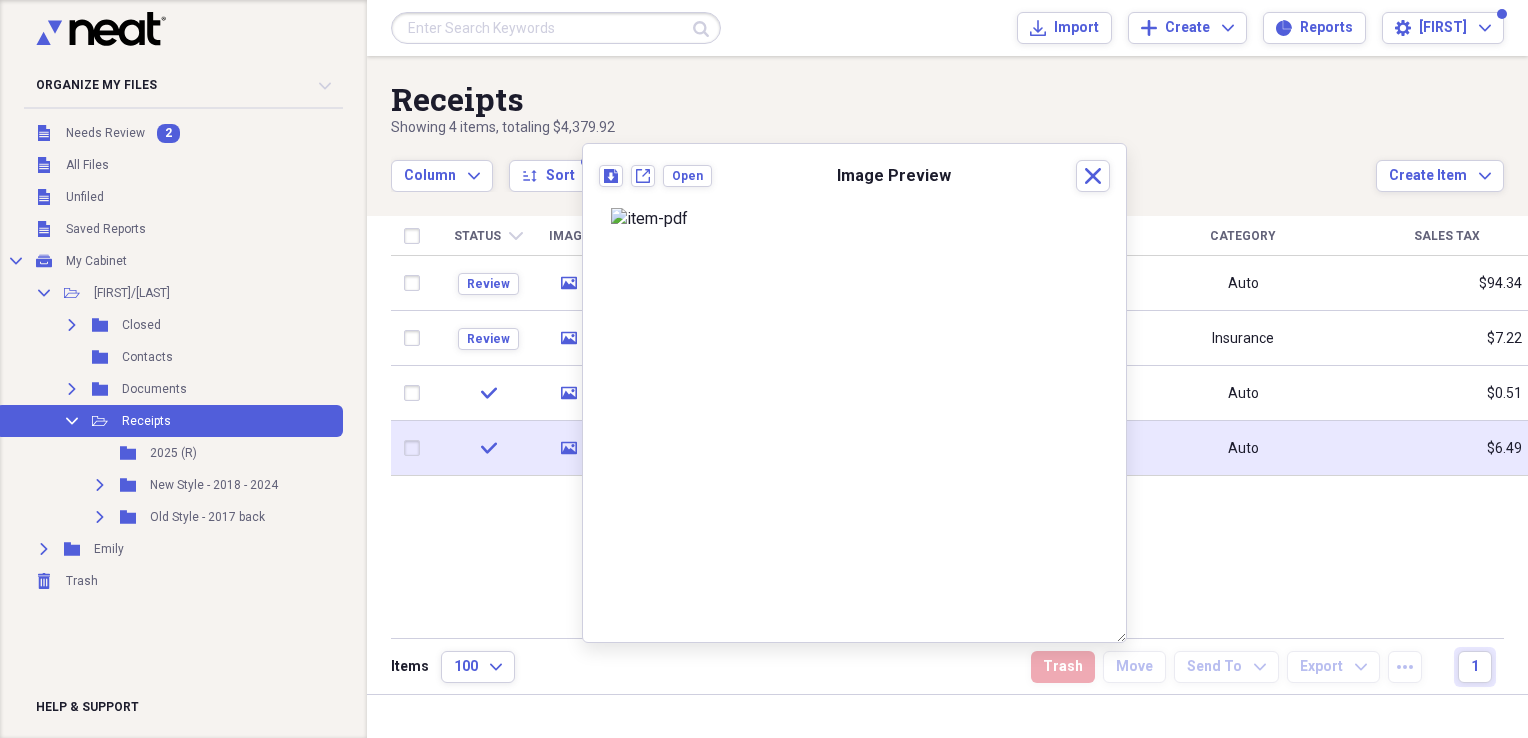 click 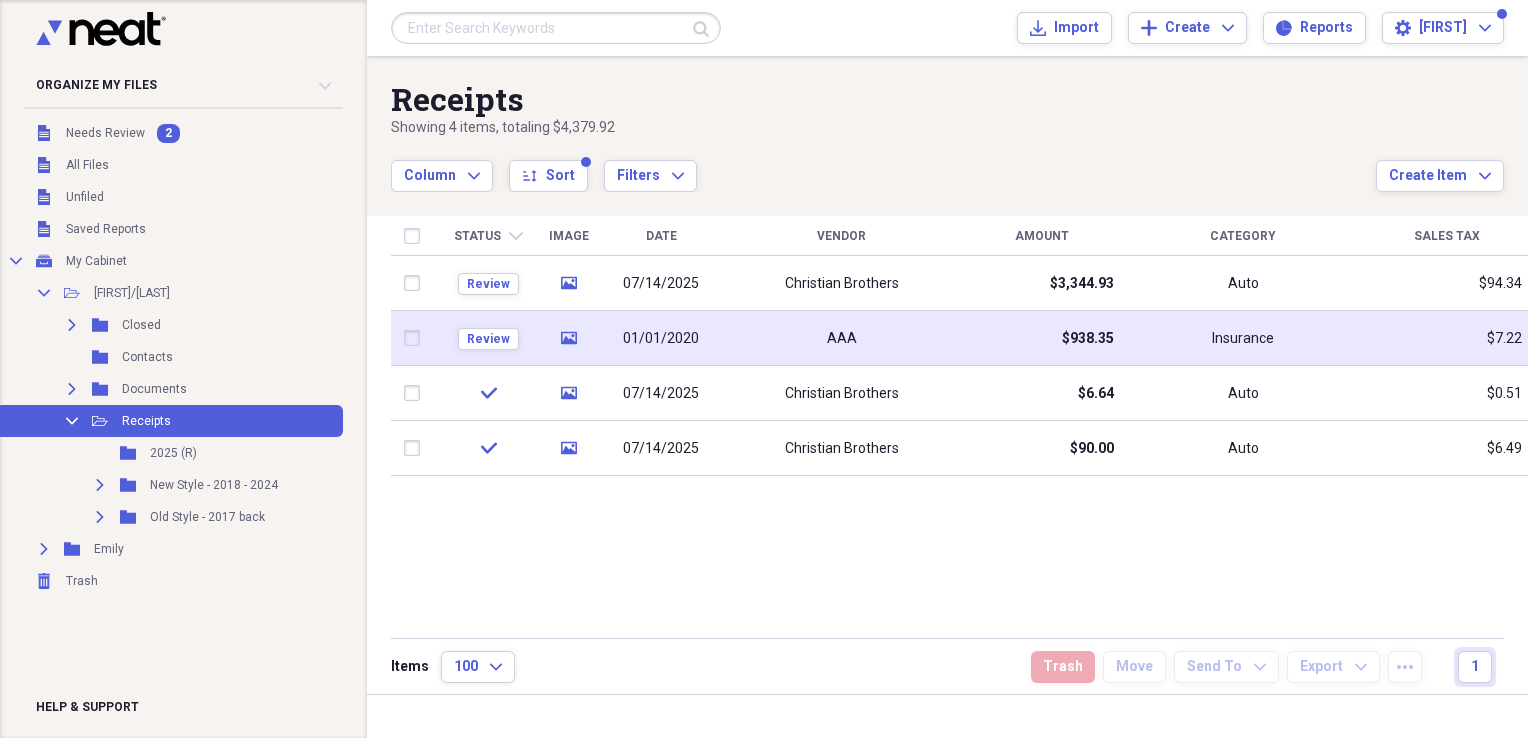 click 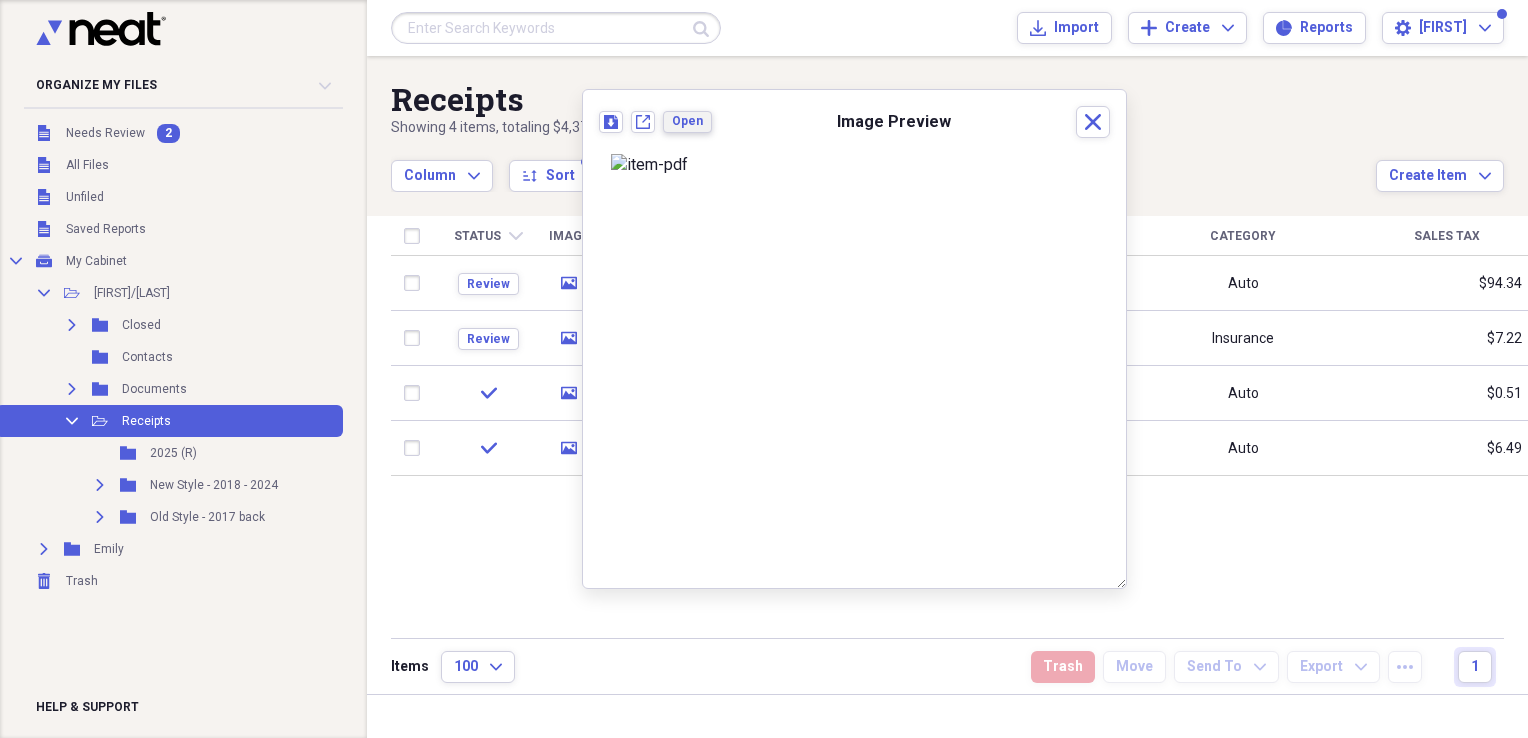 click on "Open" at bounding box center [687, 121] 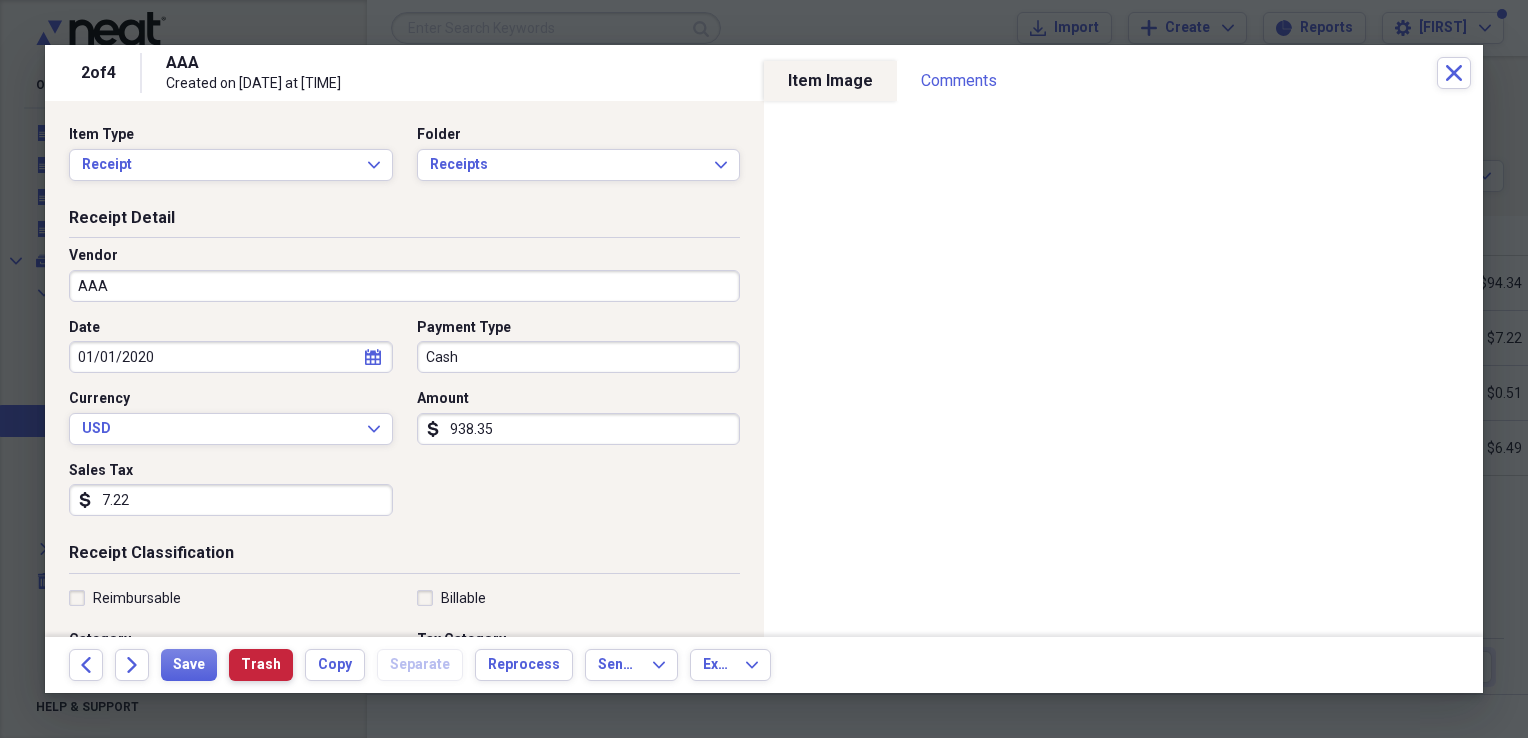 click on "Trash" at bounding box center (261, 665) 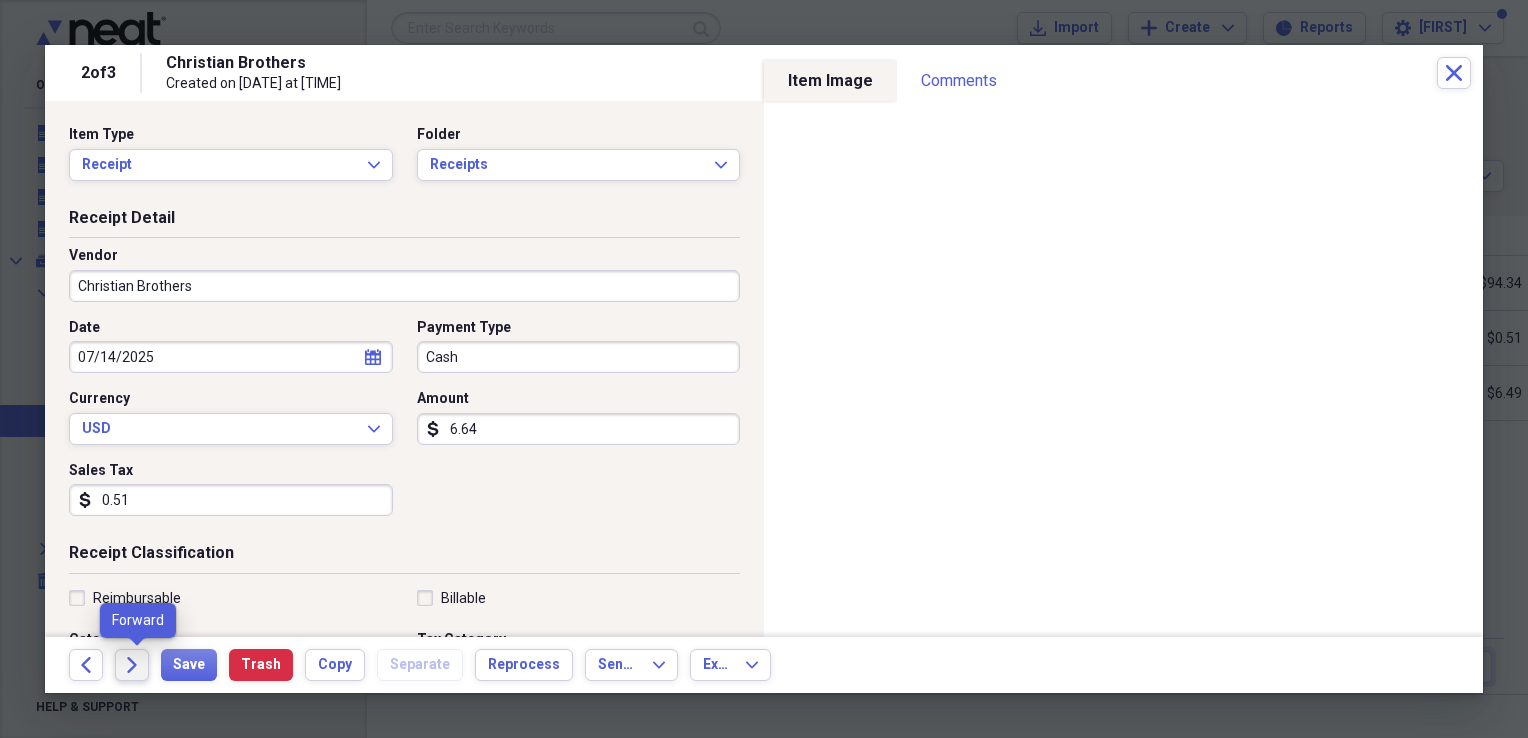 click on "Forward" 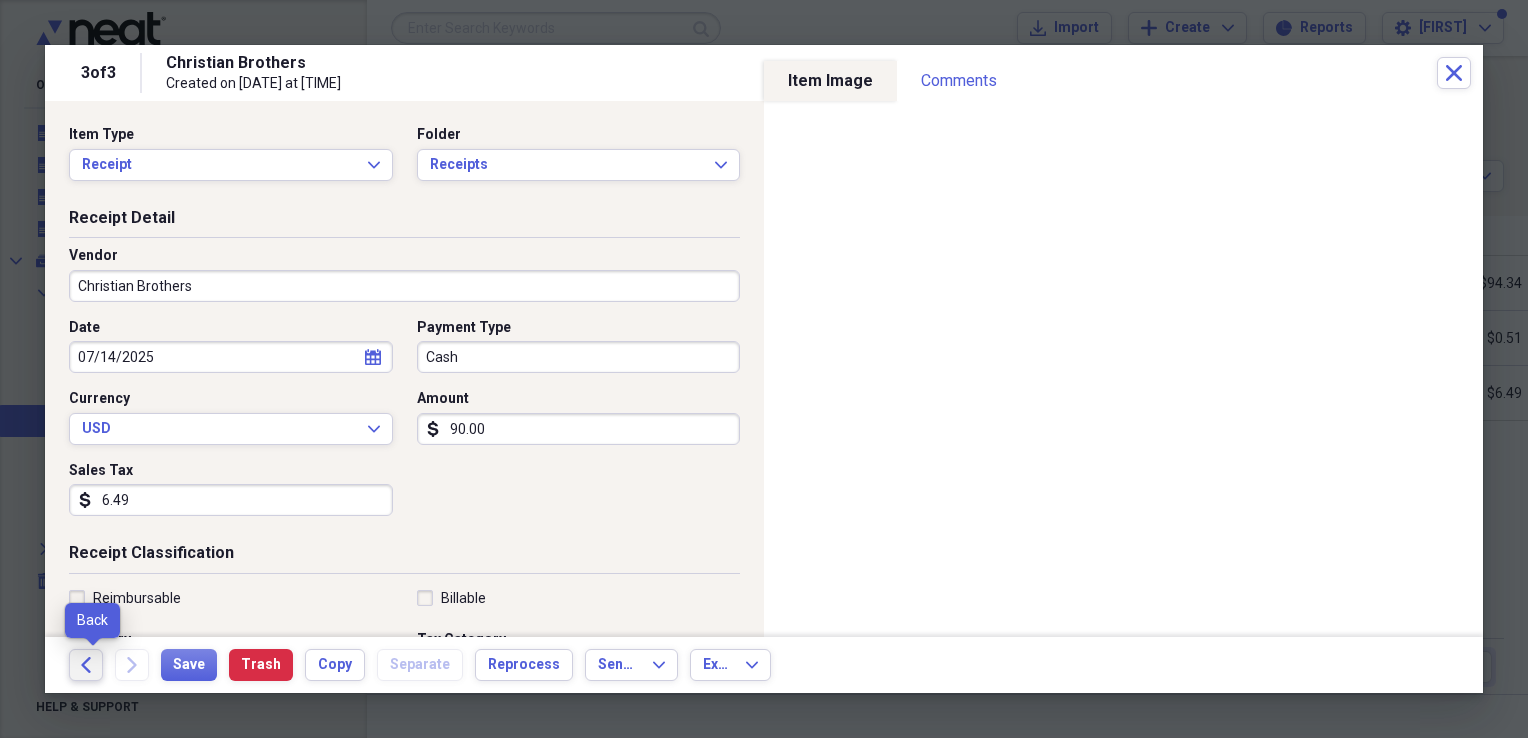 click on "Back" 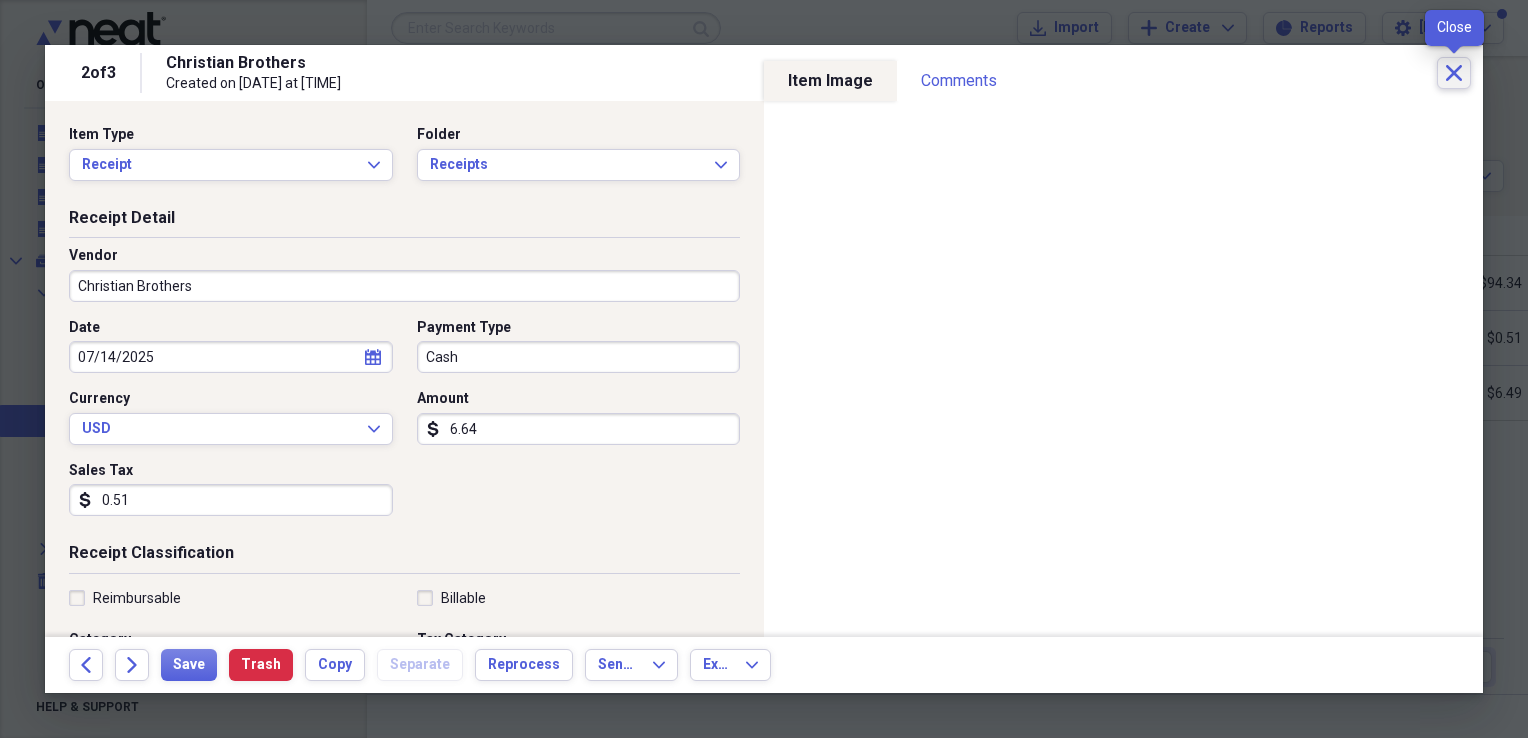 click on "Close" 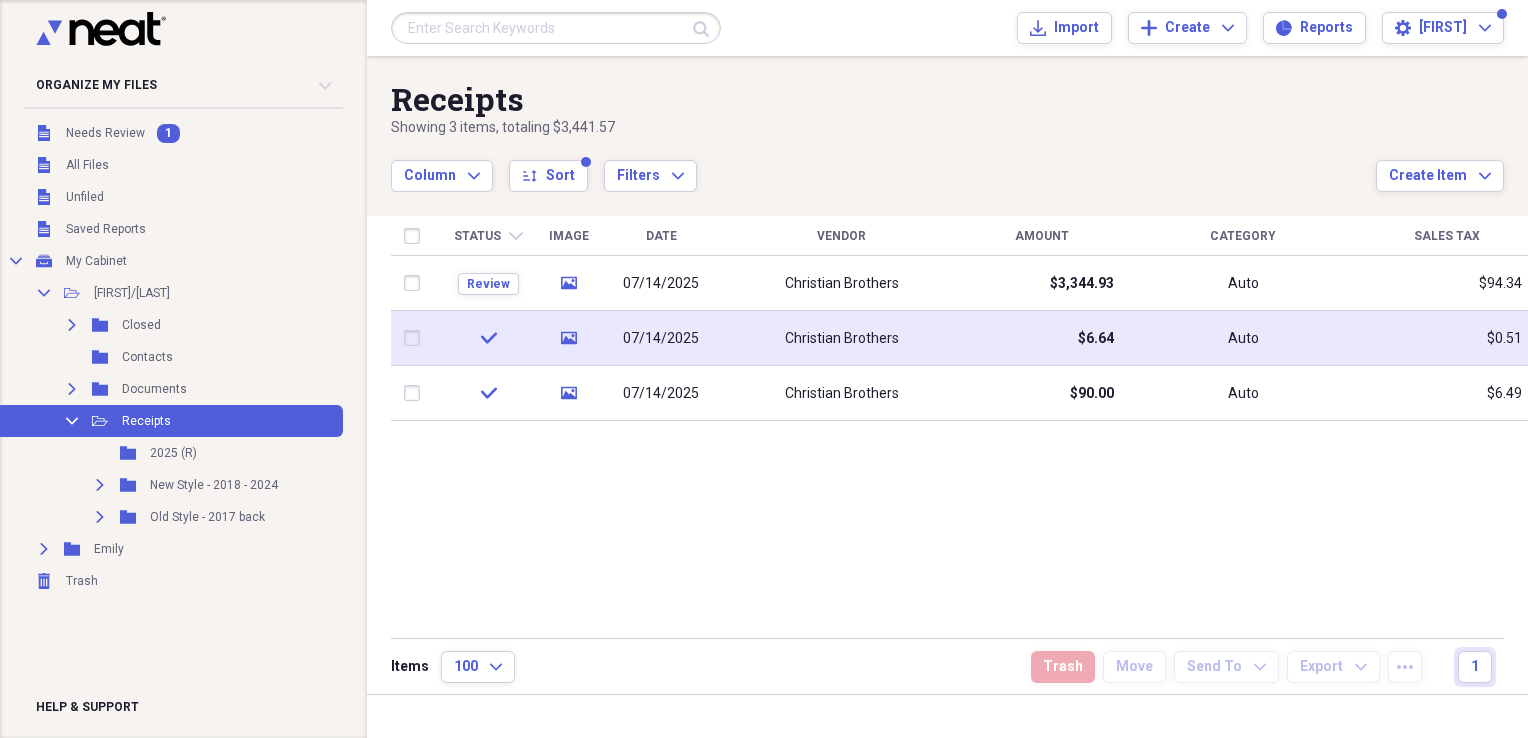 click on "media" 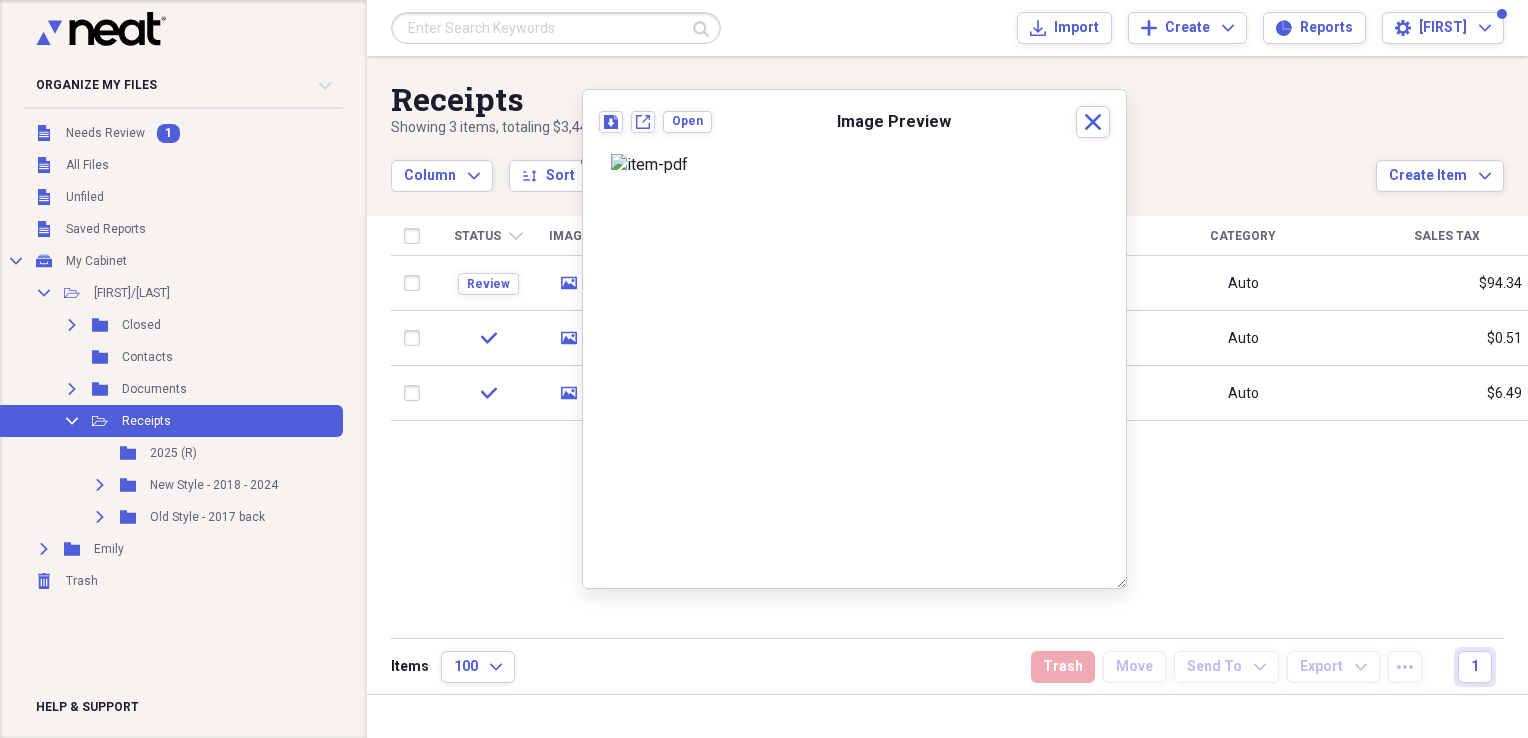 scroll, scrollTop: 0, scrollLeft: 0, axis: both 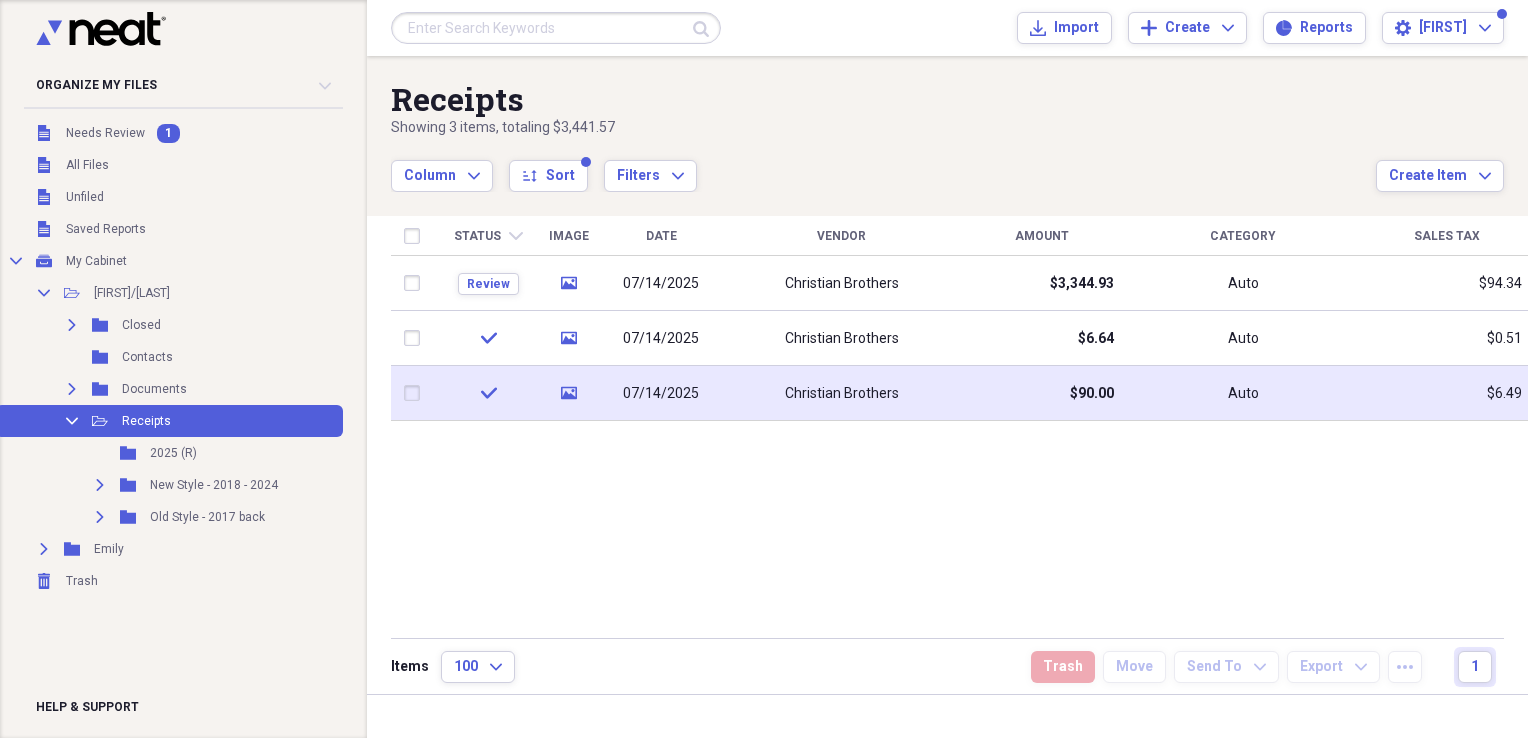 click on "media" 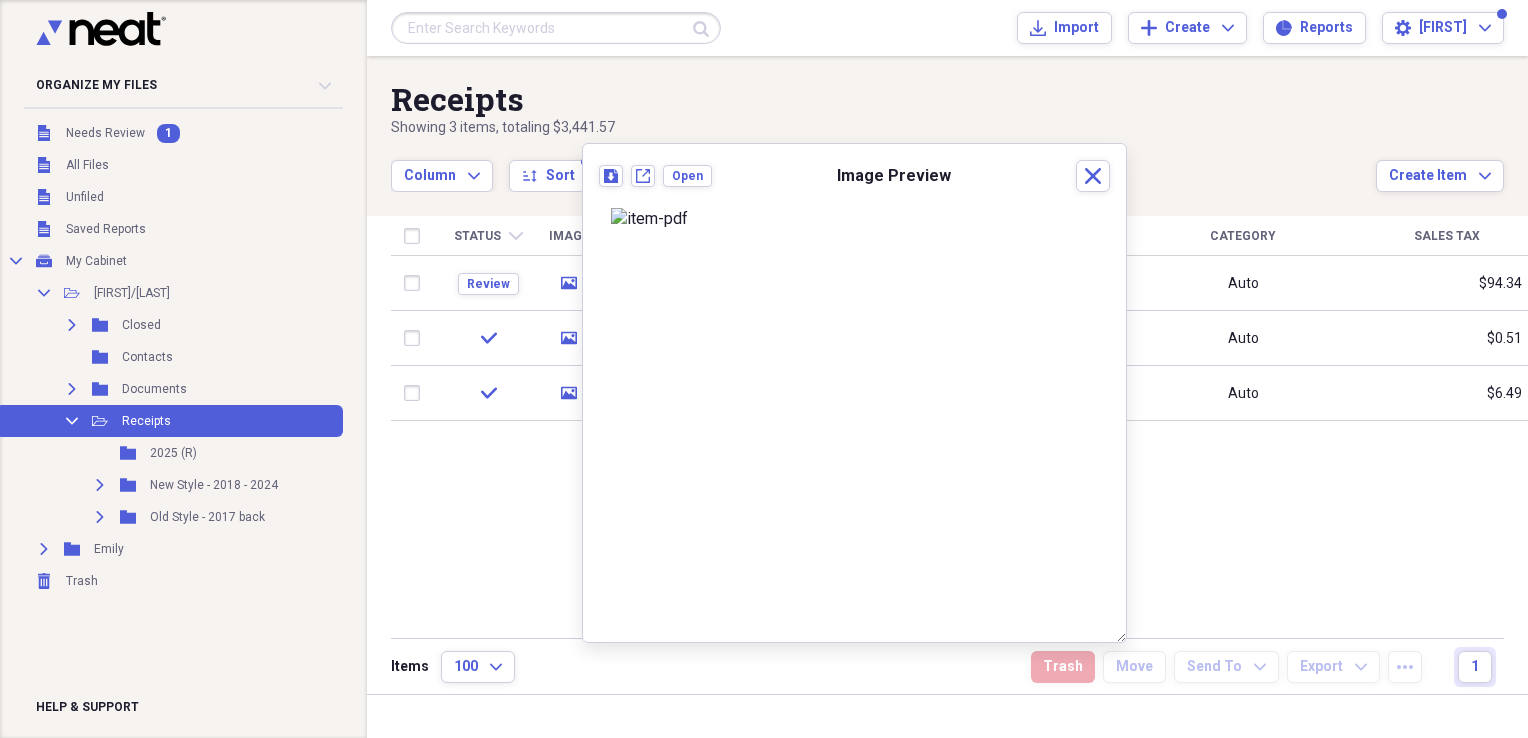 scroll, scrollTop: 172, scrollLeft: 0, axis: vertical 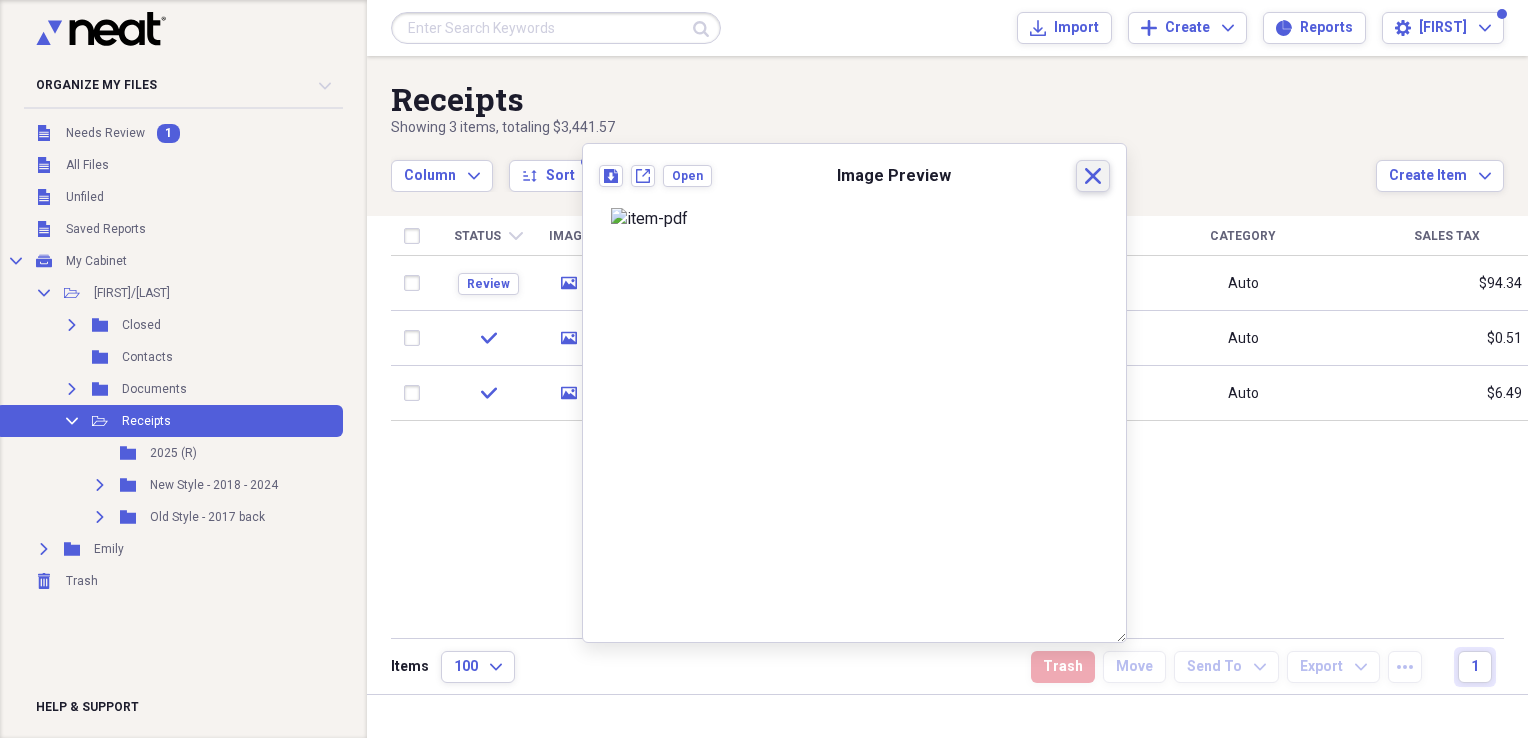 click 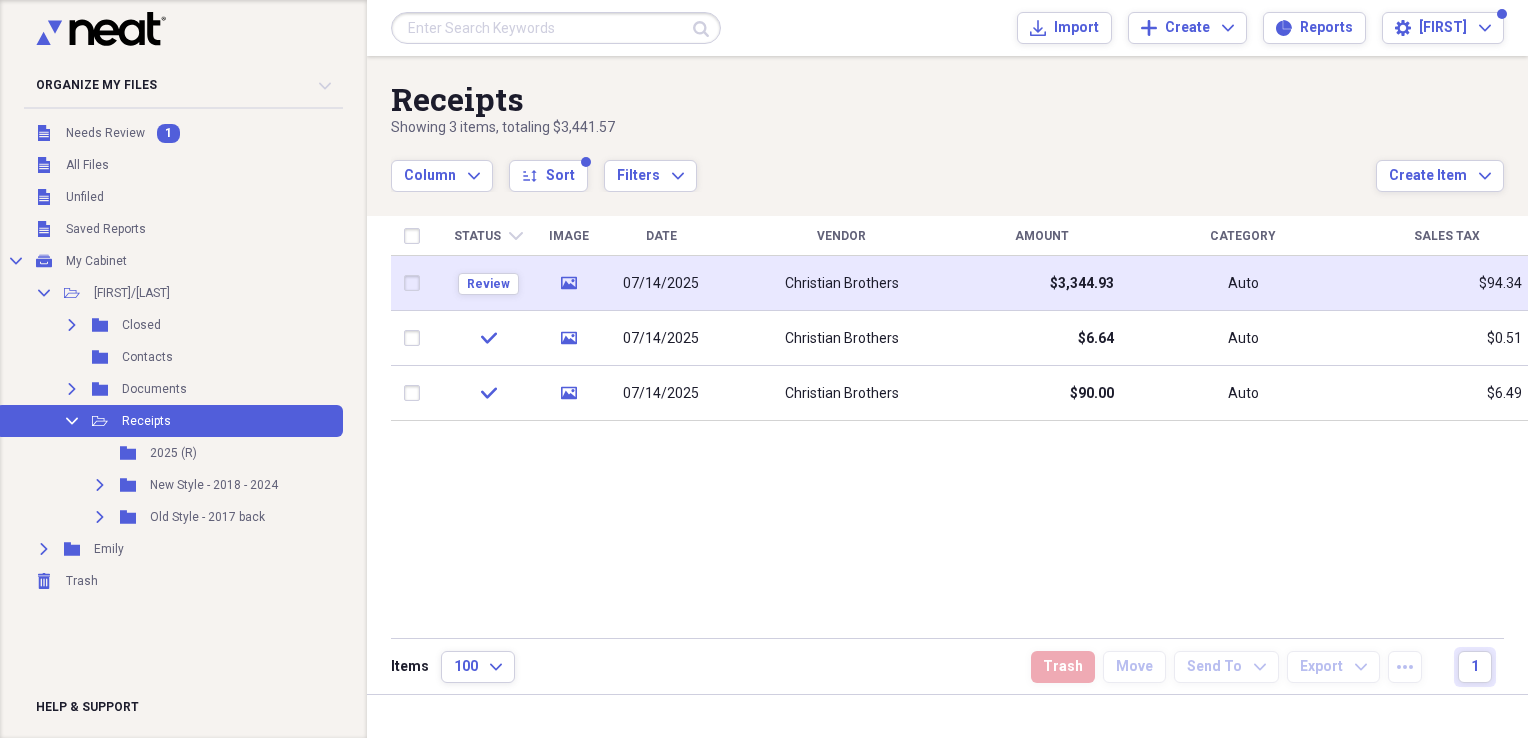 click on "media" 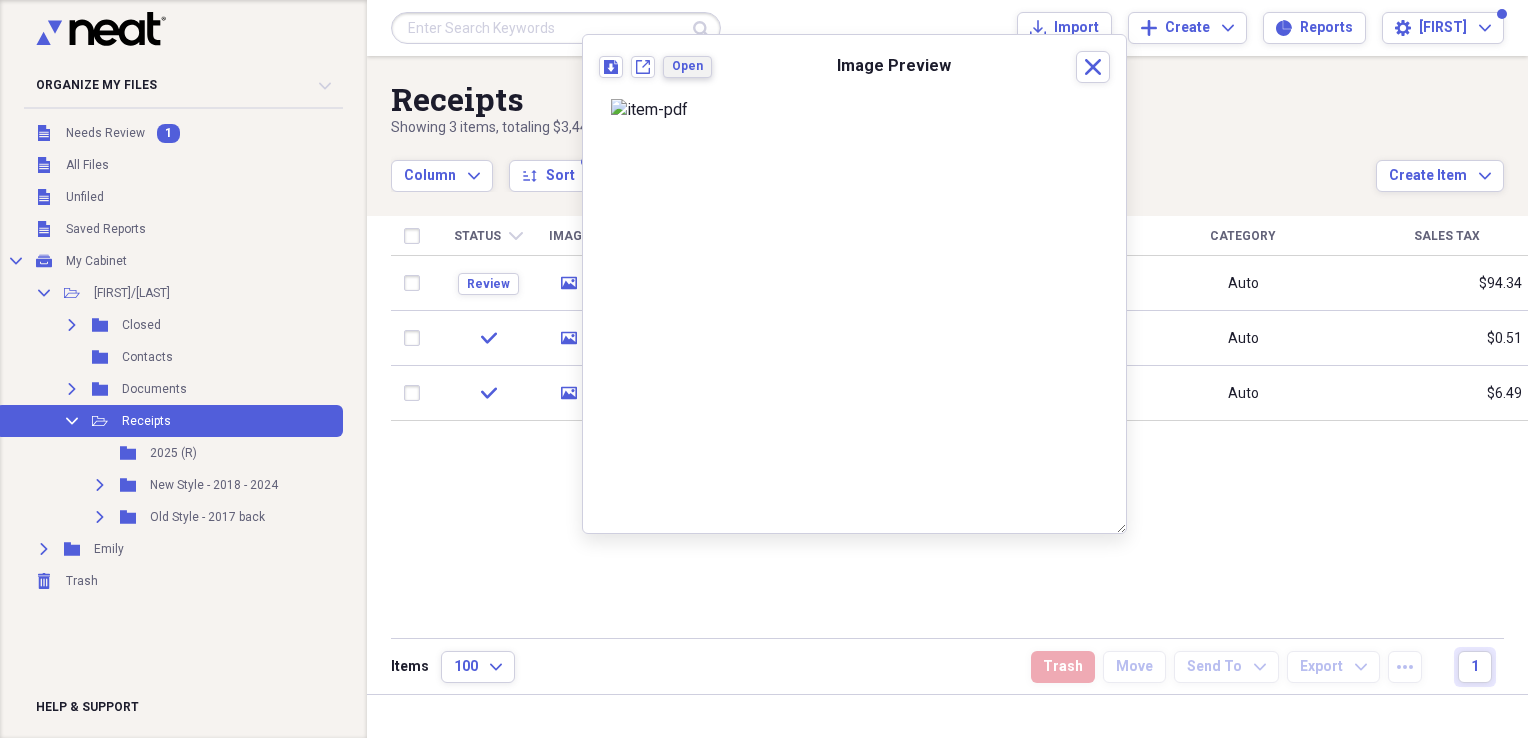 click on "Open" at bounding box center (687, 66) 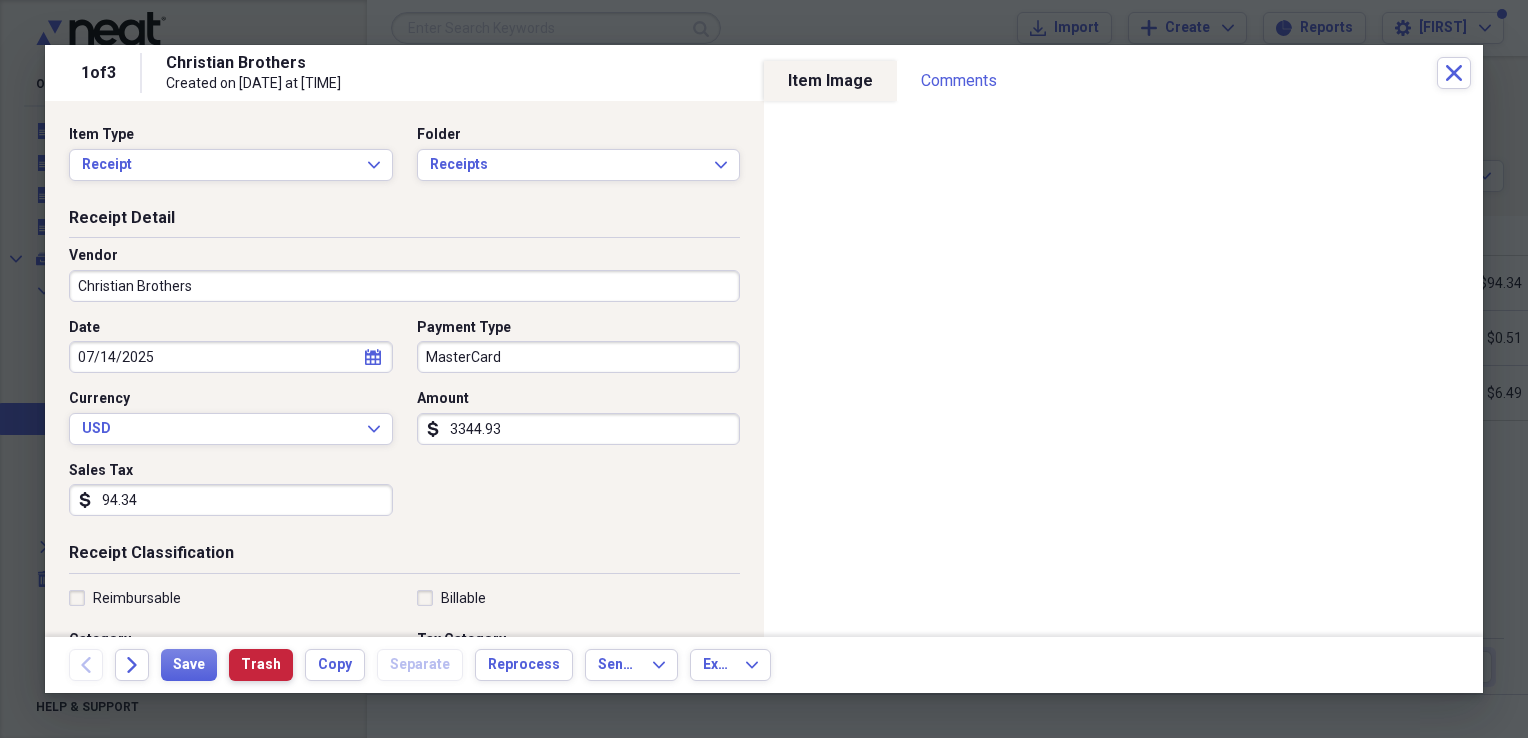 click on "Trash" at bounding box center (261, 665) 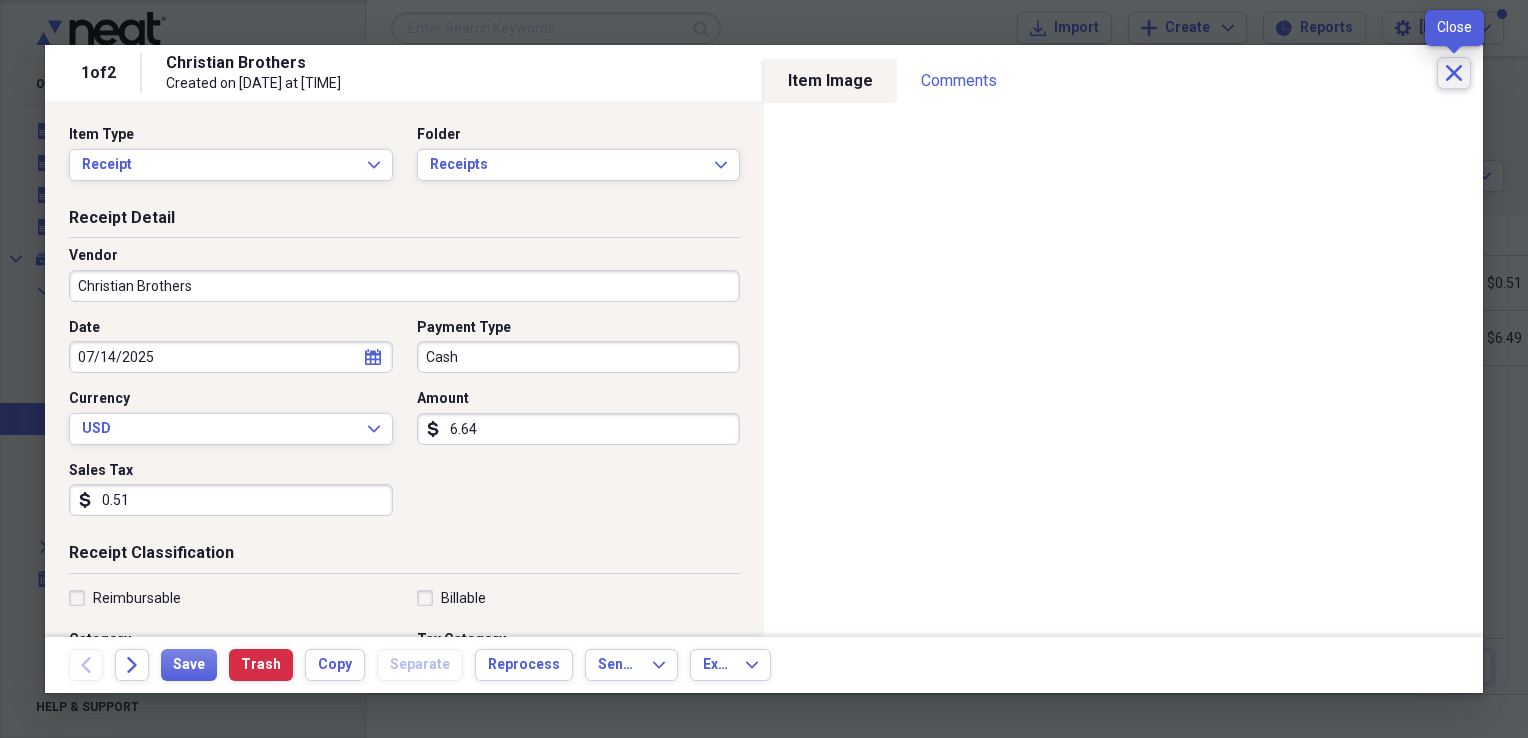 click on "Close" 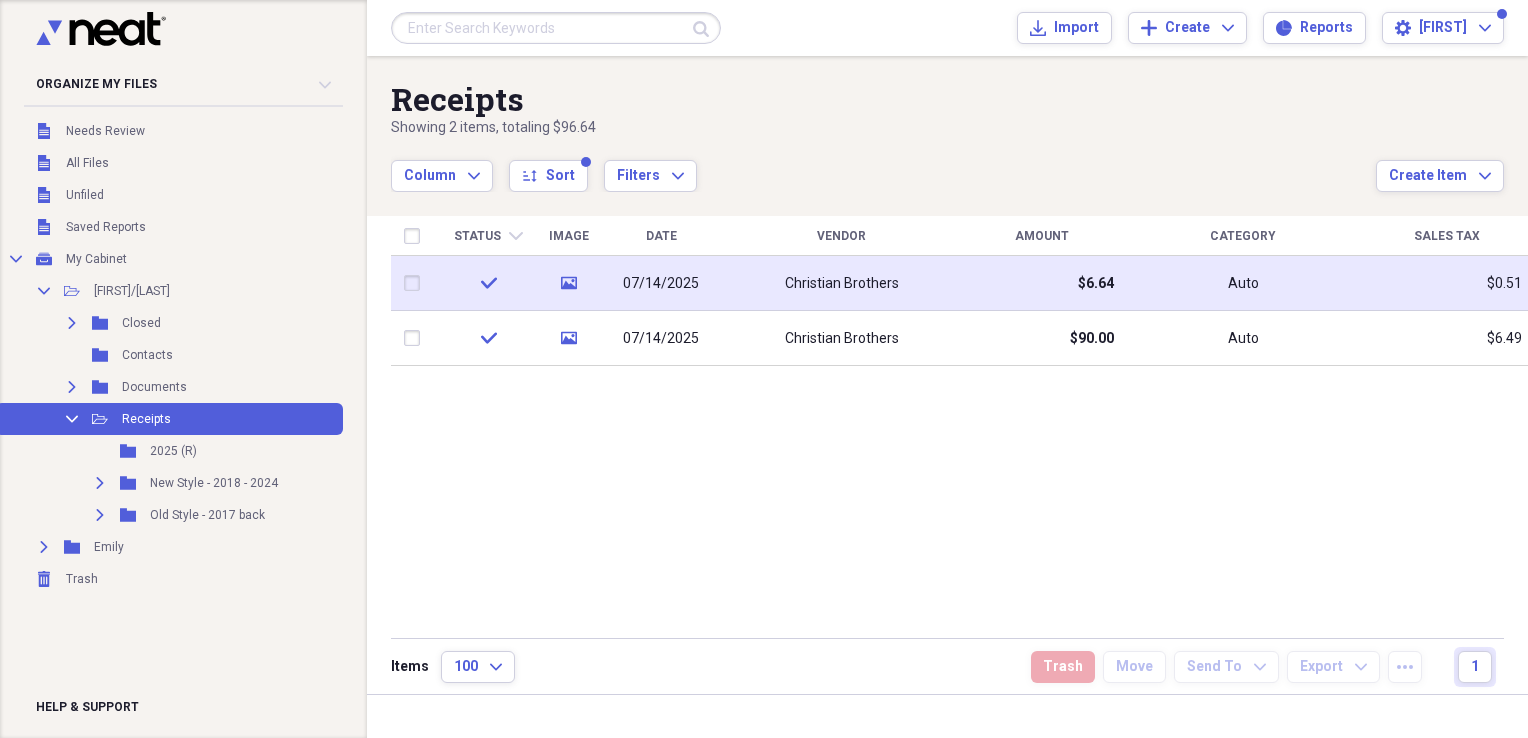 click on "media" 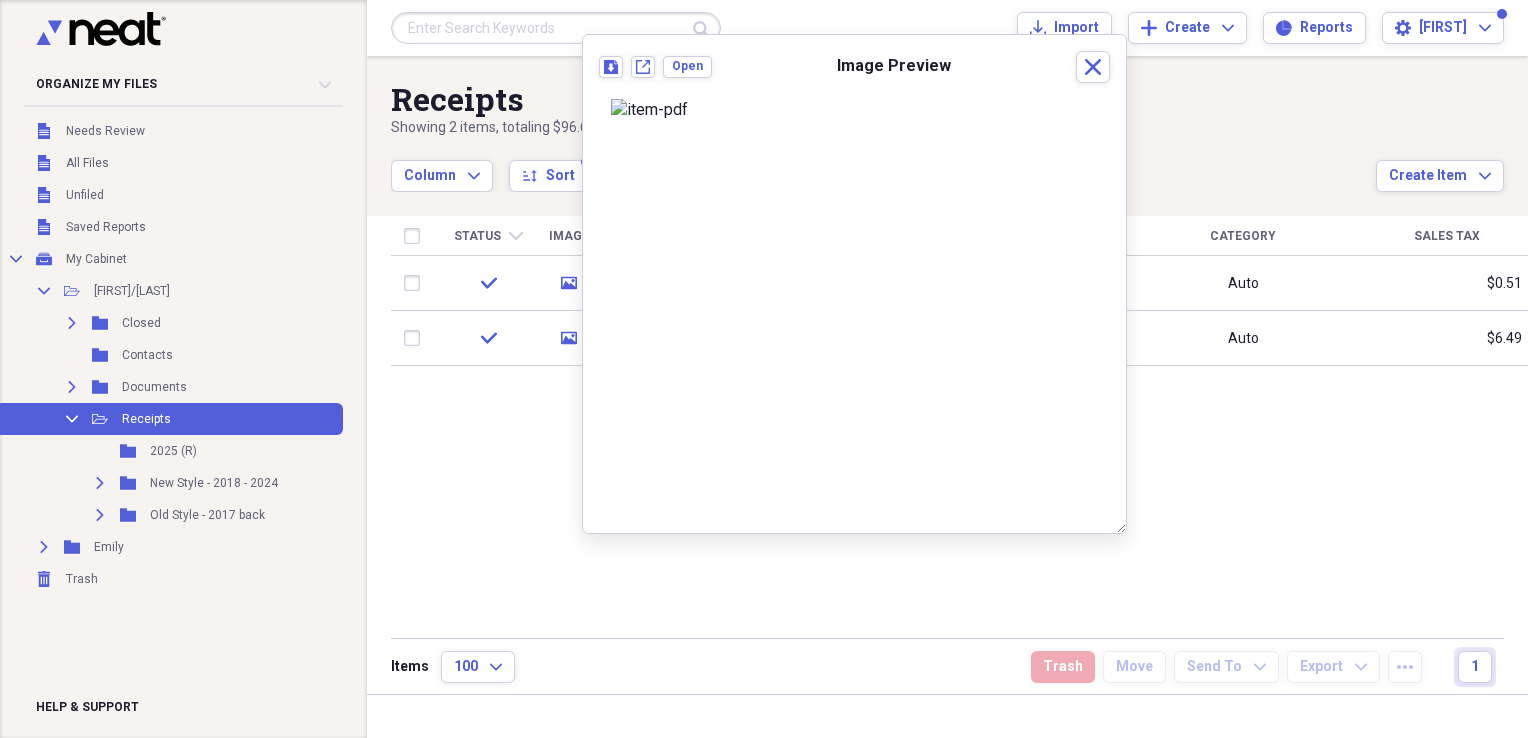 scroll, scrollTop: 173, scrollLeft: 0, axis: vertical 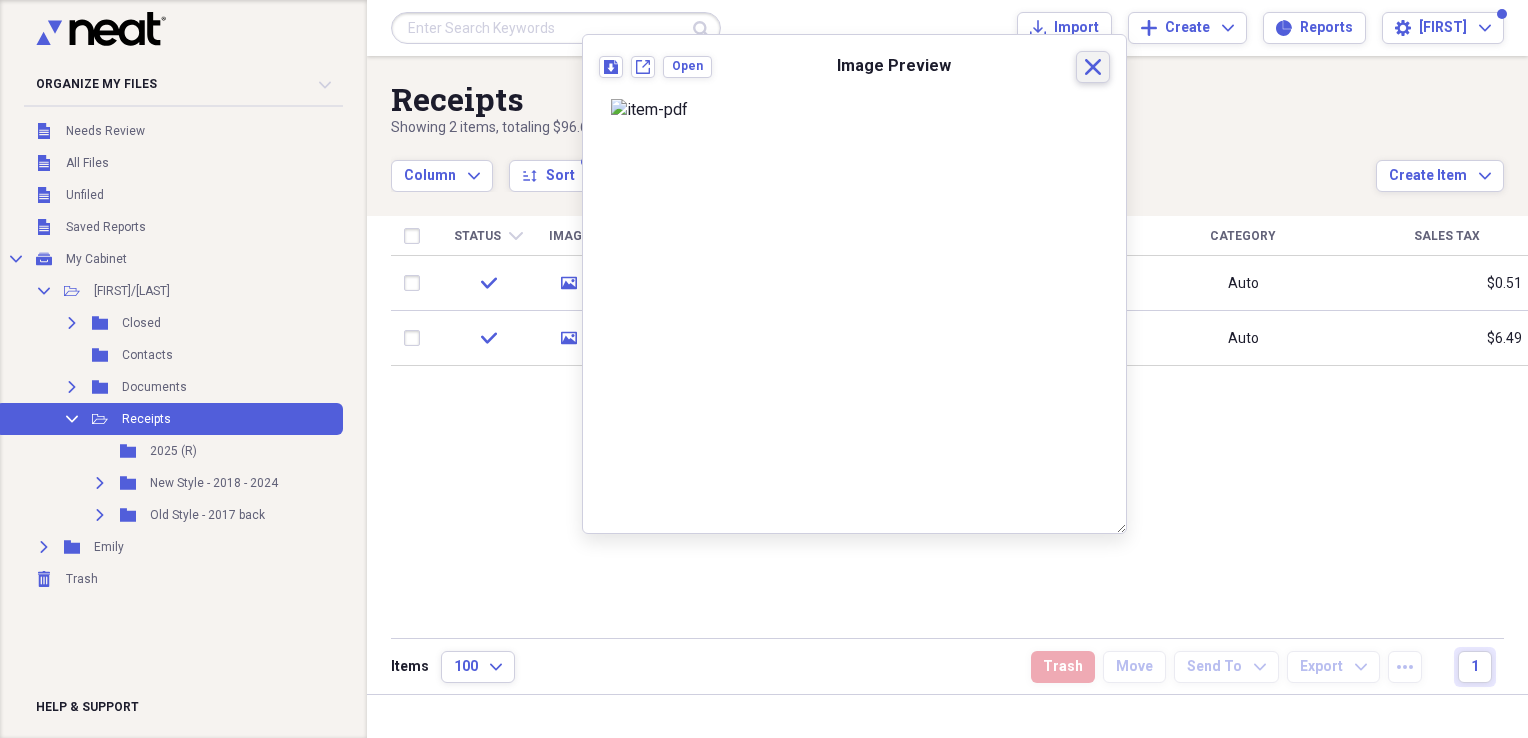 click on "Close" 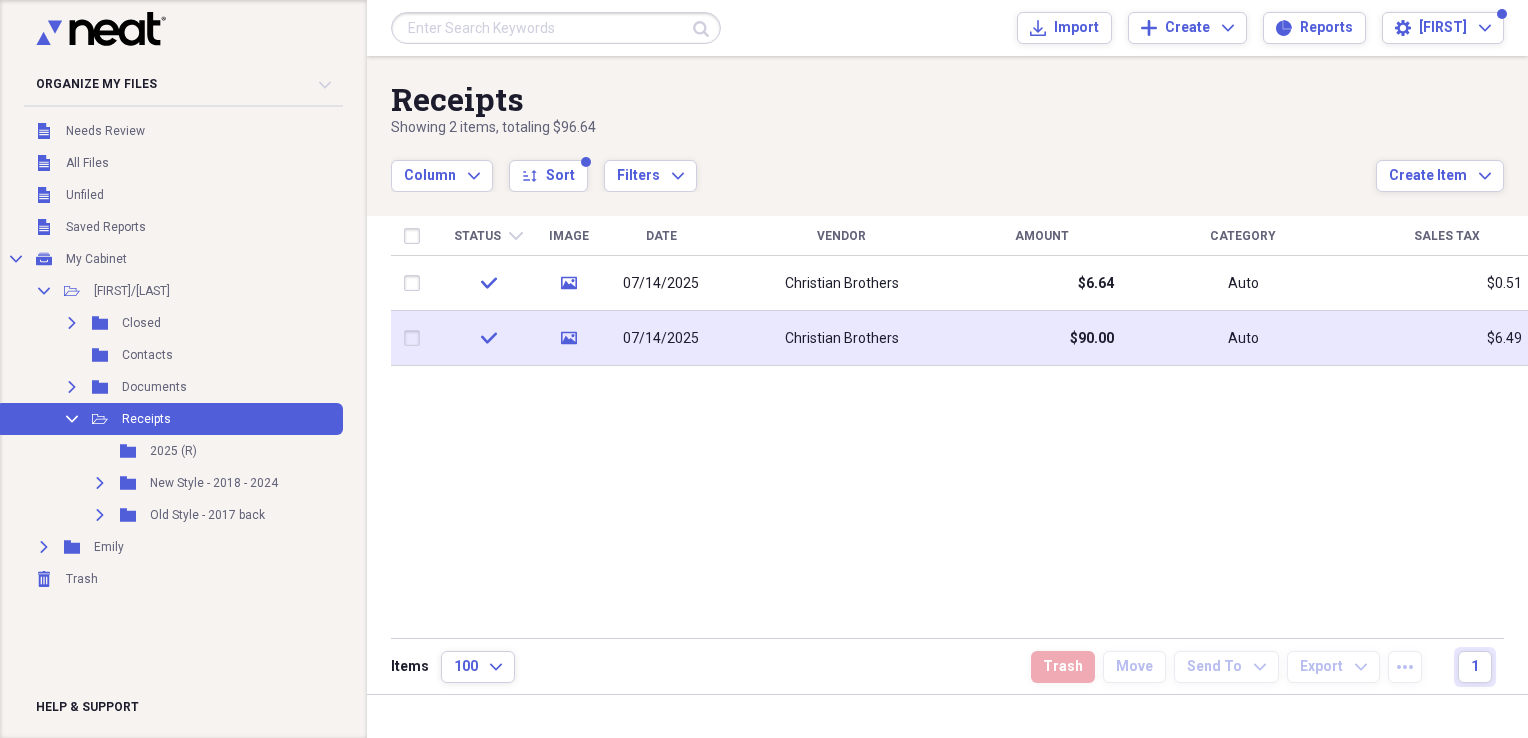 click 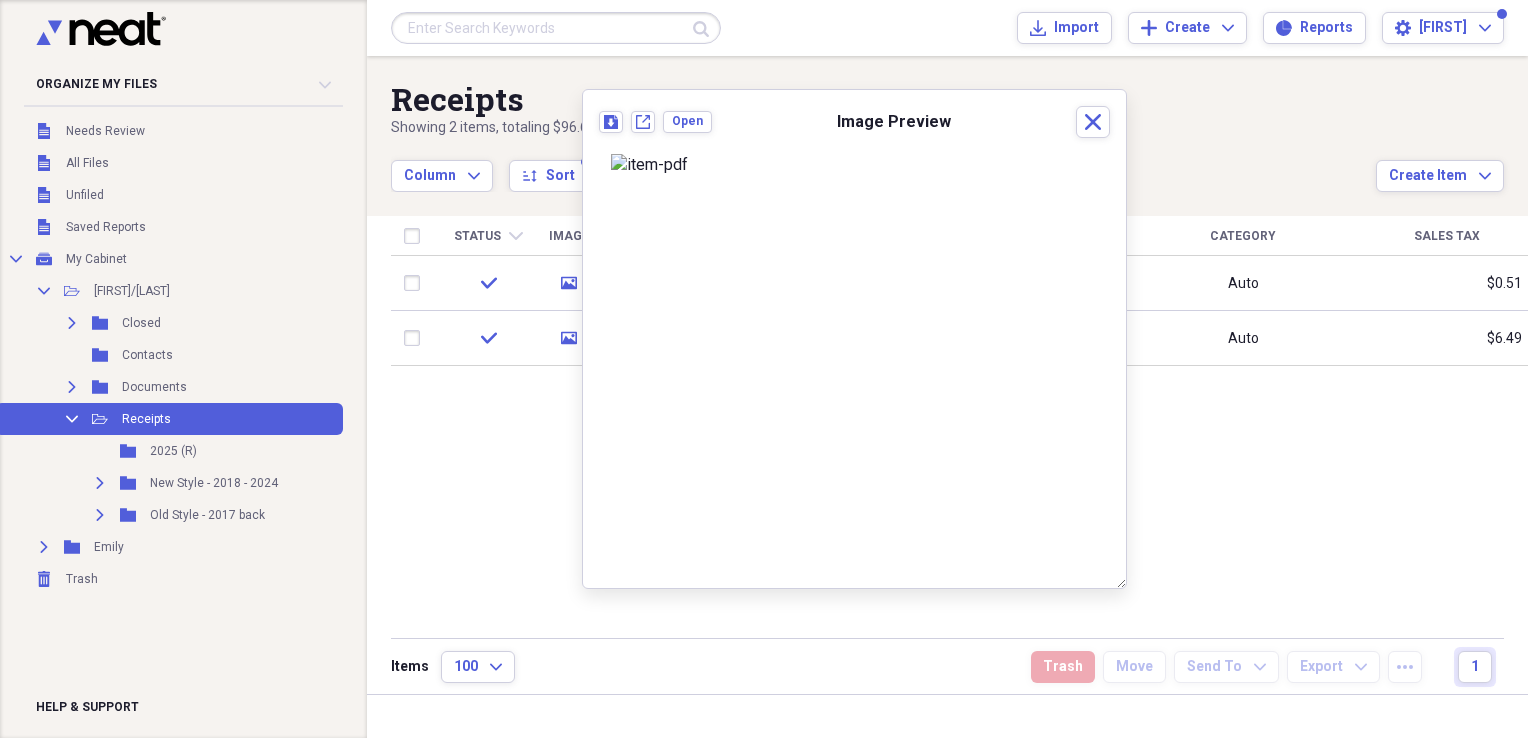 scroll, scrollTop: 172, scrollLeft: 0, axis: vertical 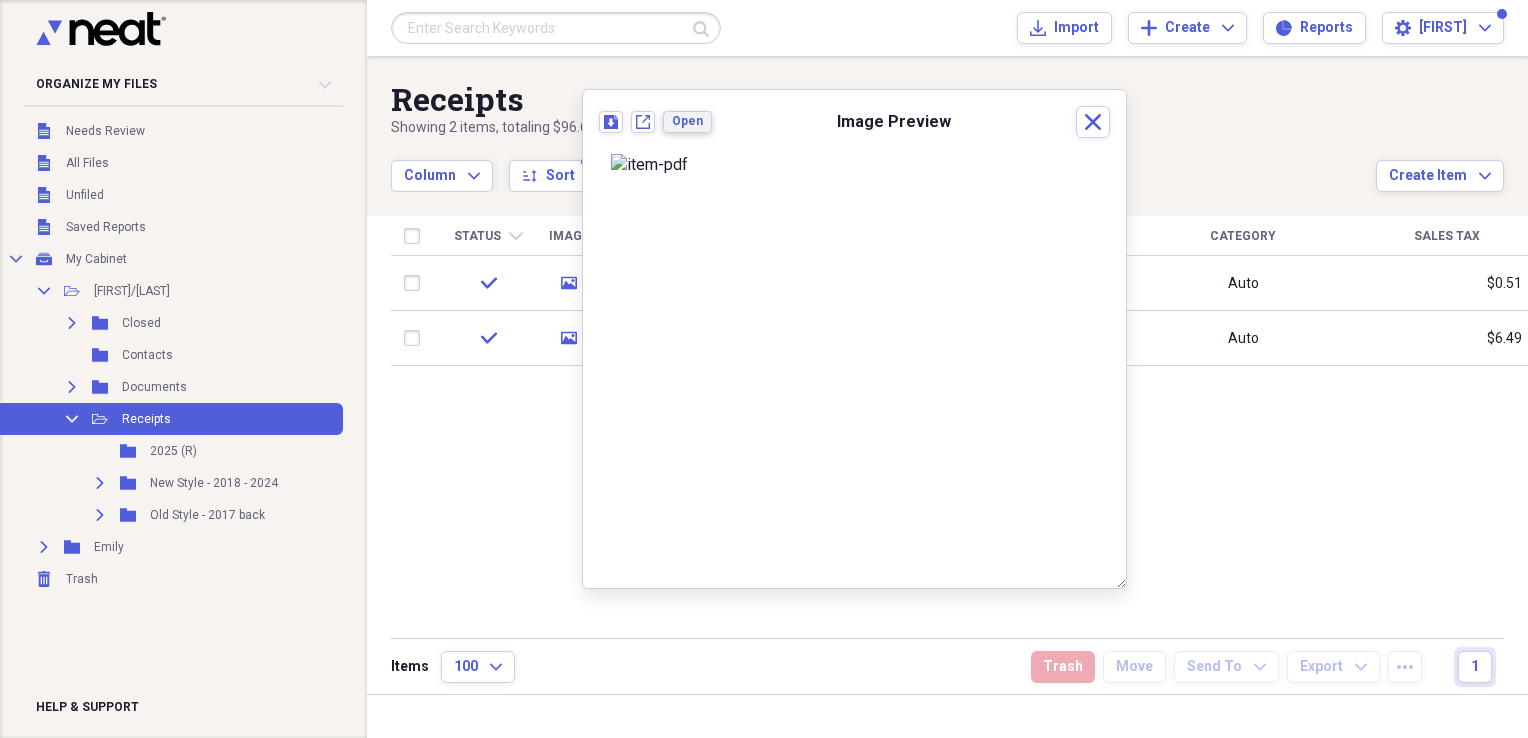 click on "Open" at bounding box center [687, 121] 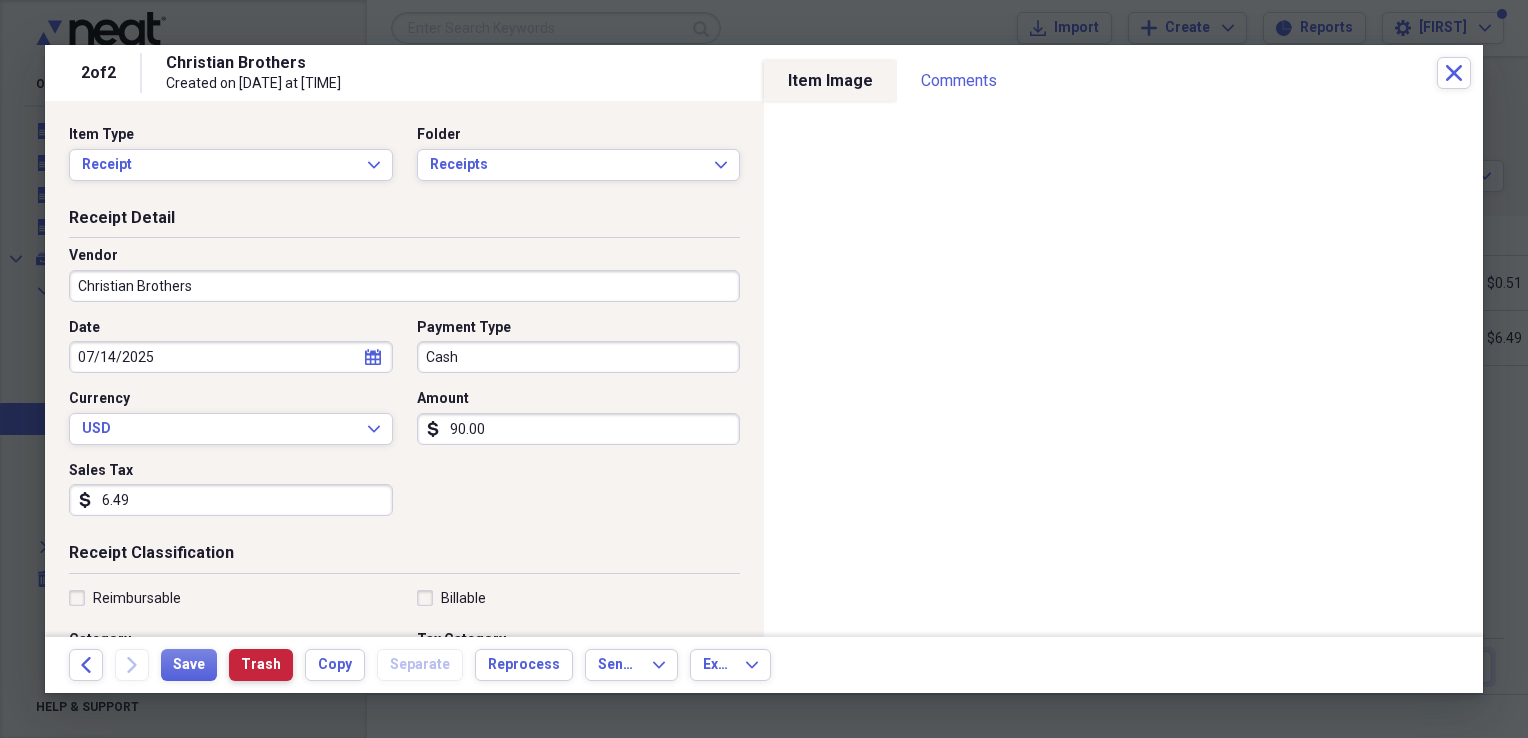 click on "Trash" at bounding box center (261, 665) 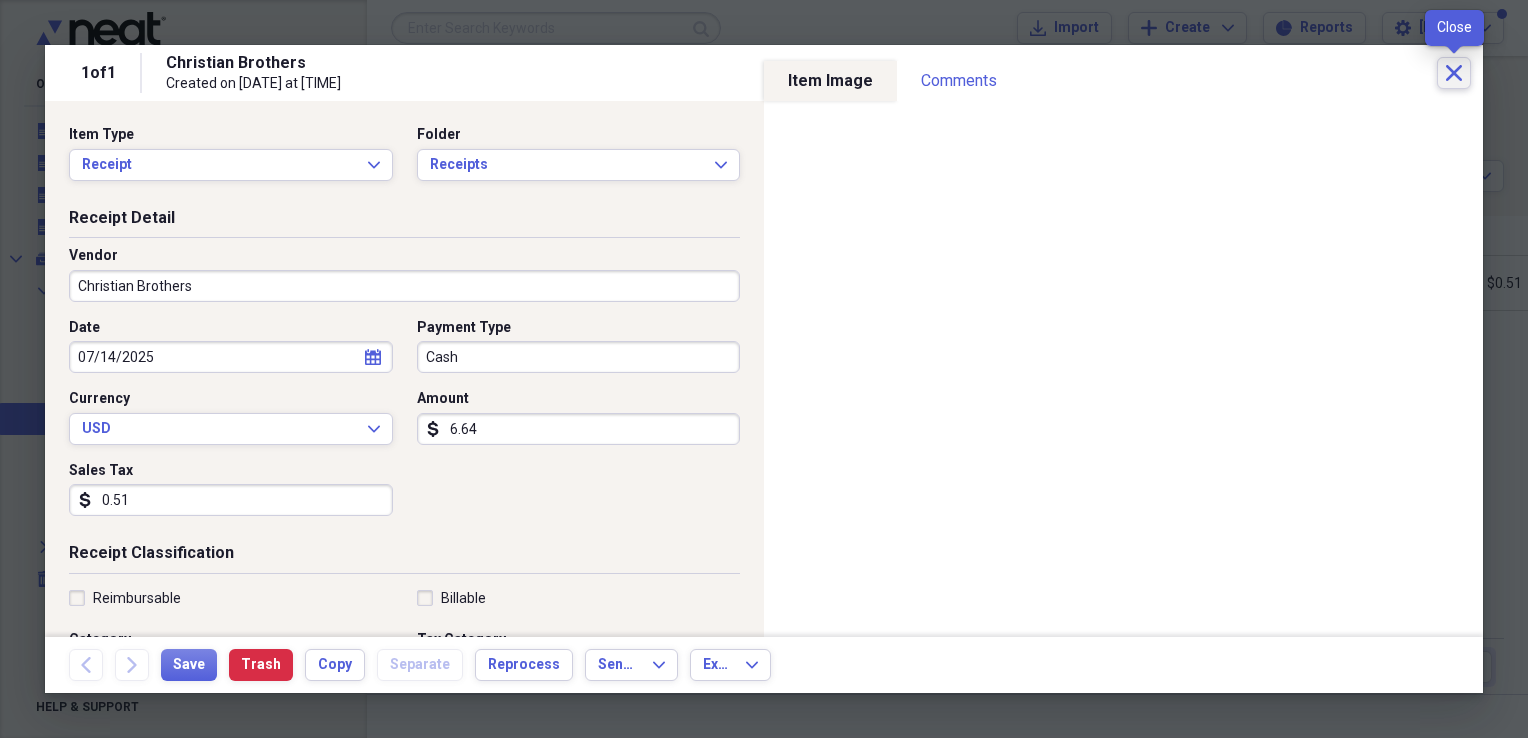 click on "Close" at bounding box center (1454, 73) 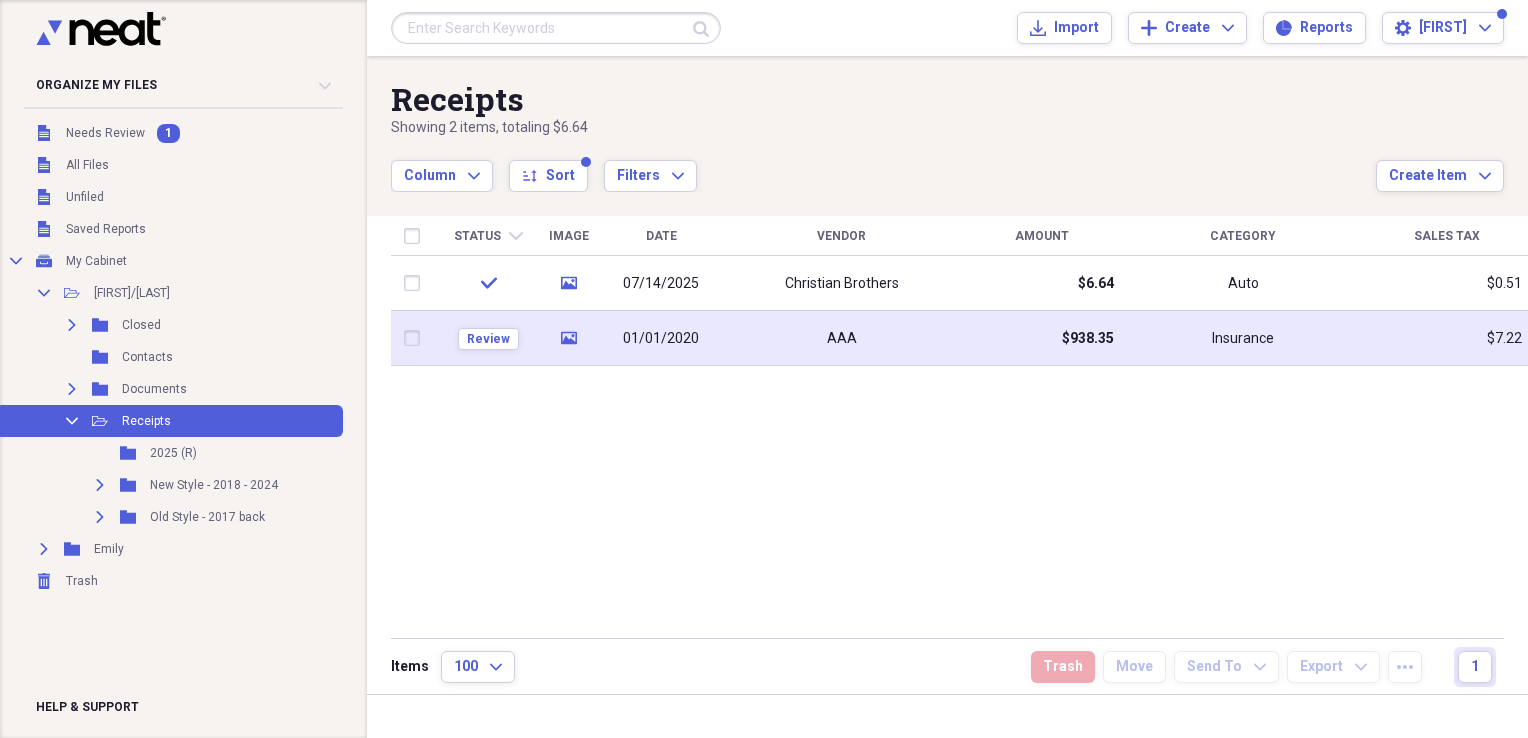 click on "media" 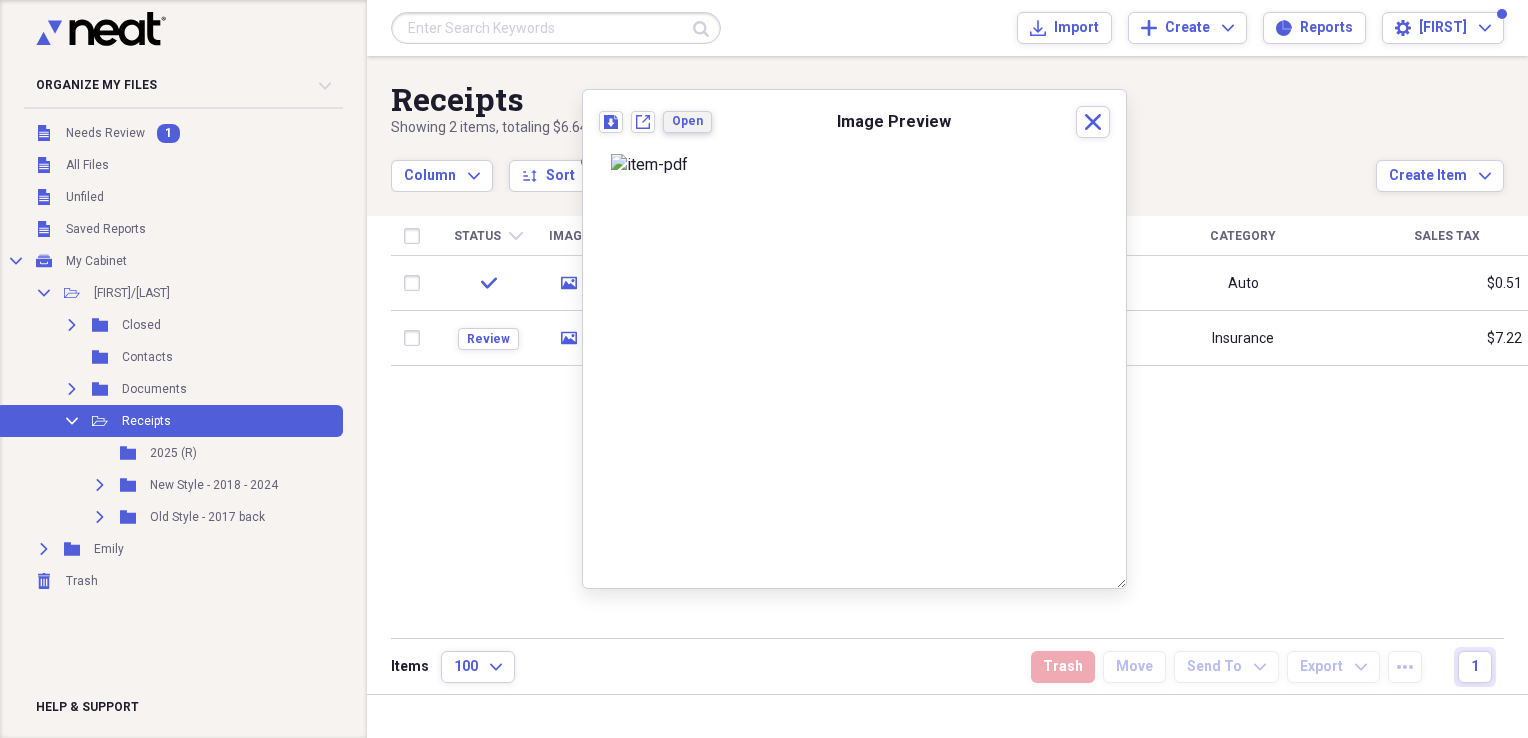 click on "Open" at bounding box center [687, 121] 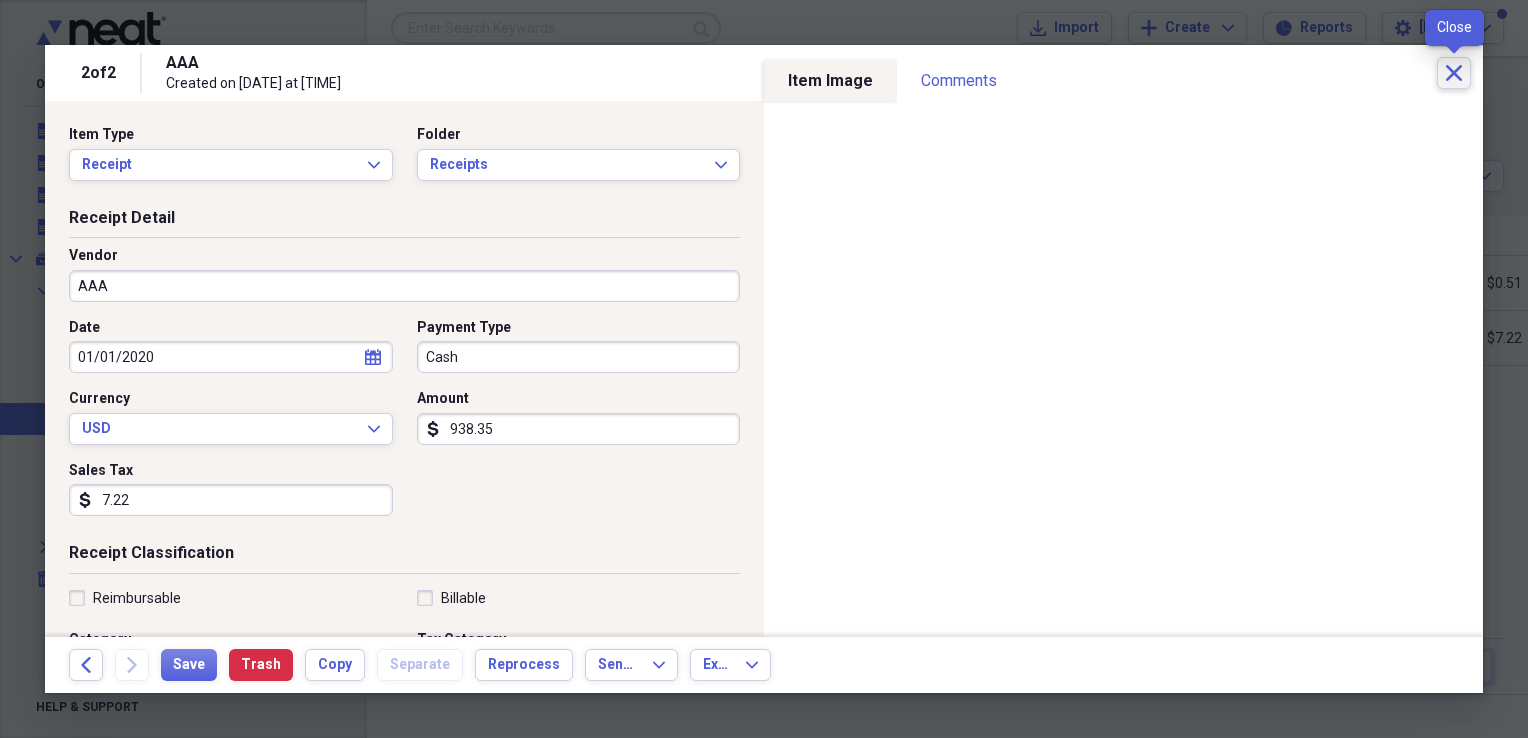 click on "Close" at bounding box center (1454, 73) 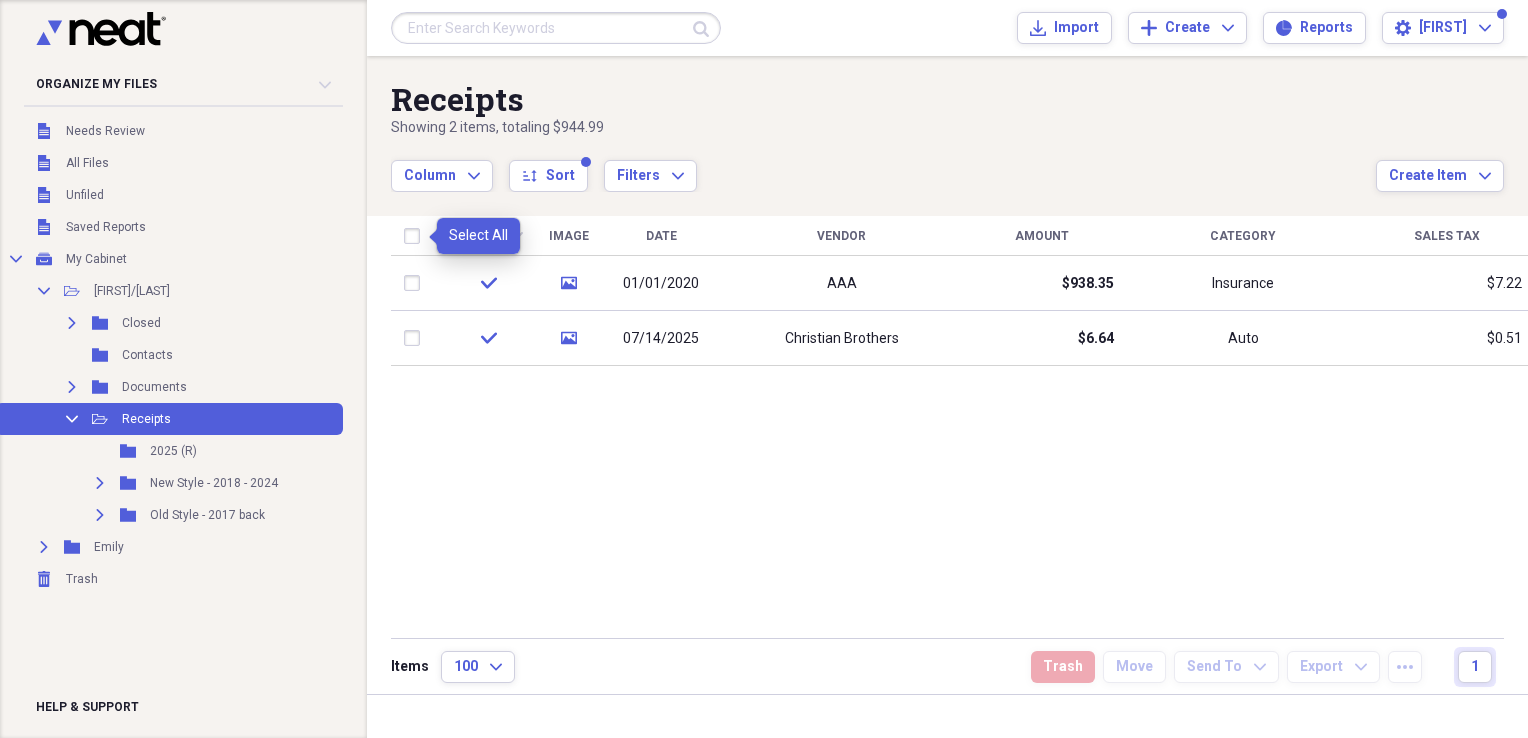 click at bounding box center [416, 236] 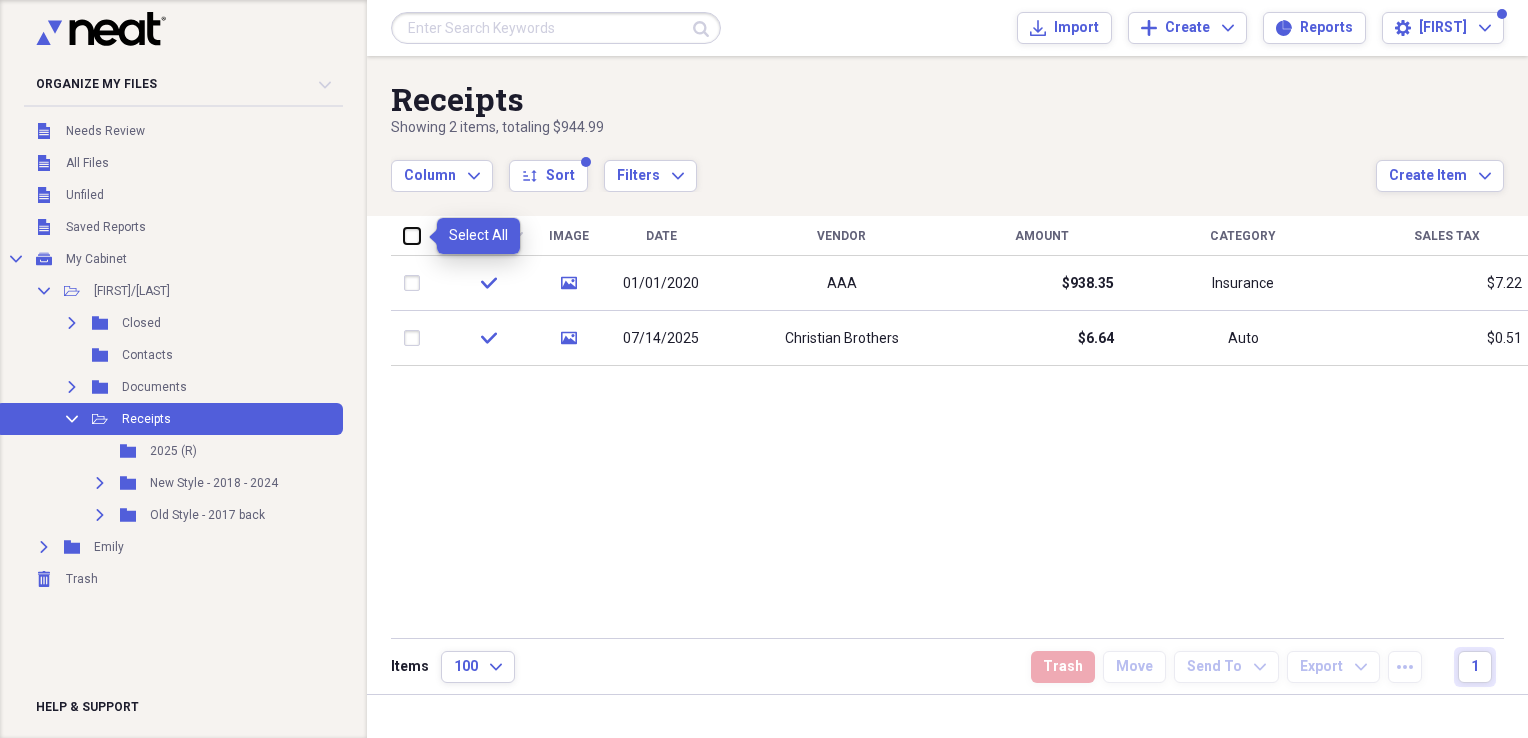 click at bounding box center (404, 235) 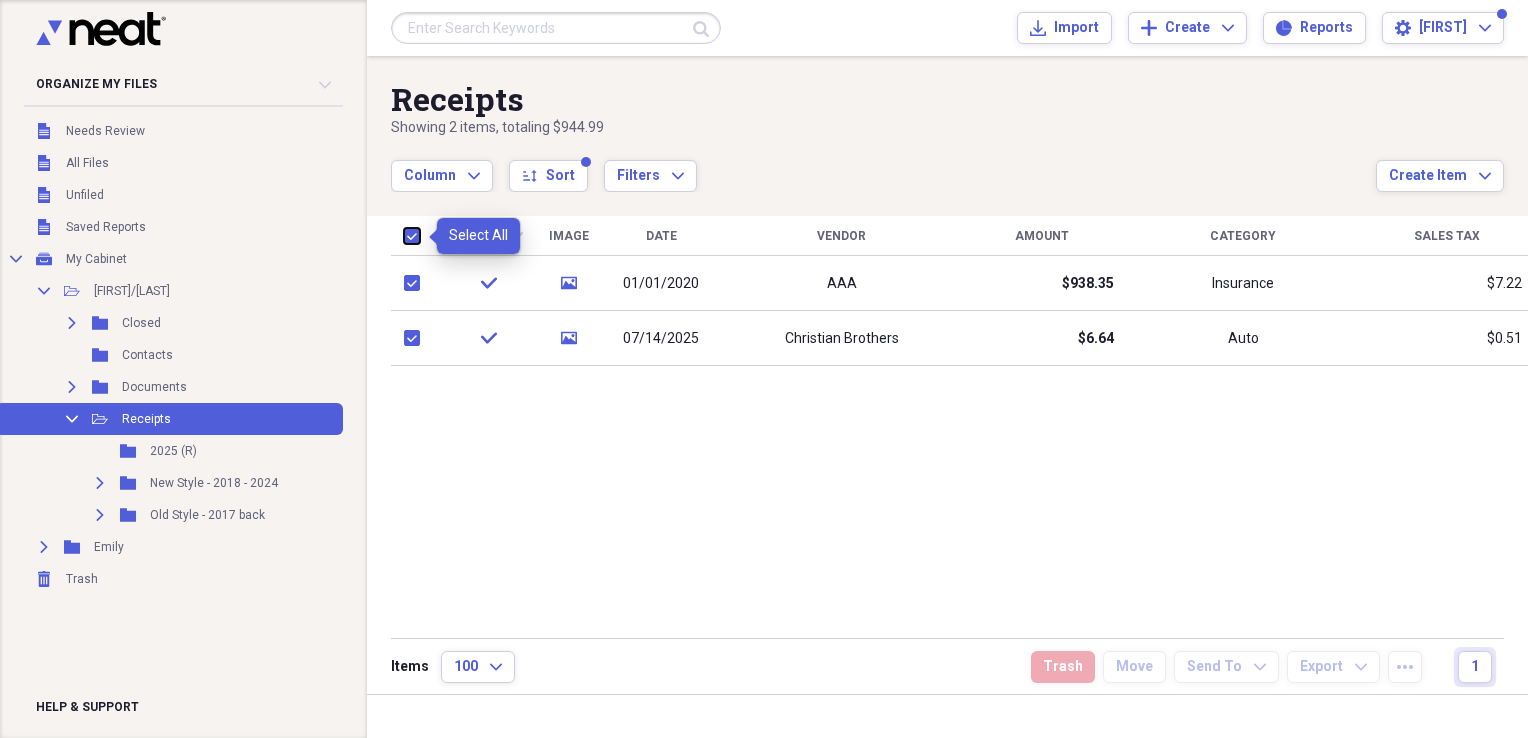 checkbox on "true" 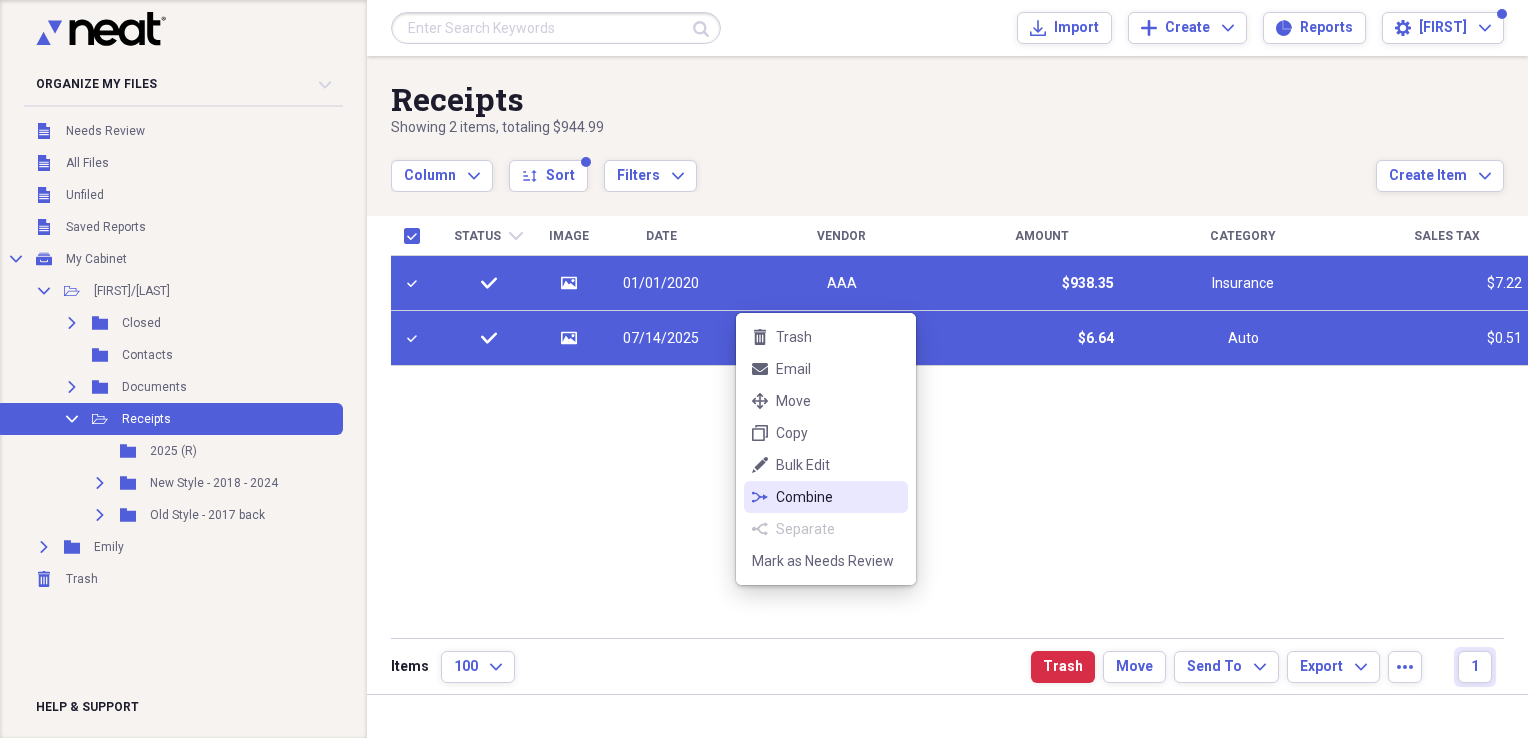 click on "Combine" at bounding box center (838, 497) 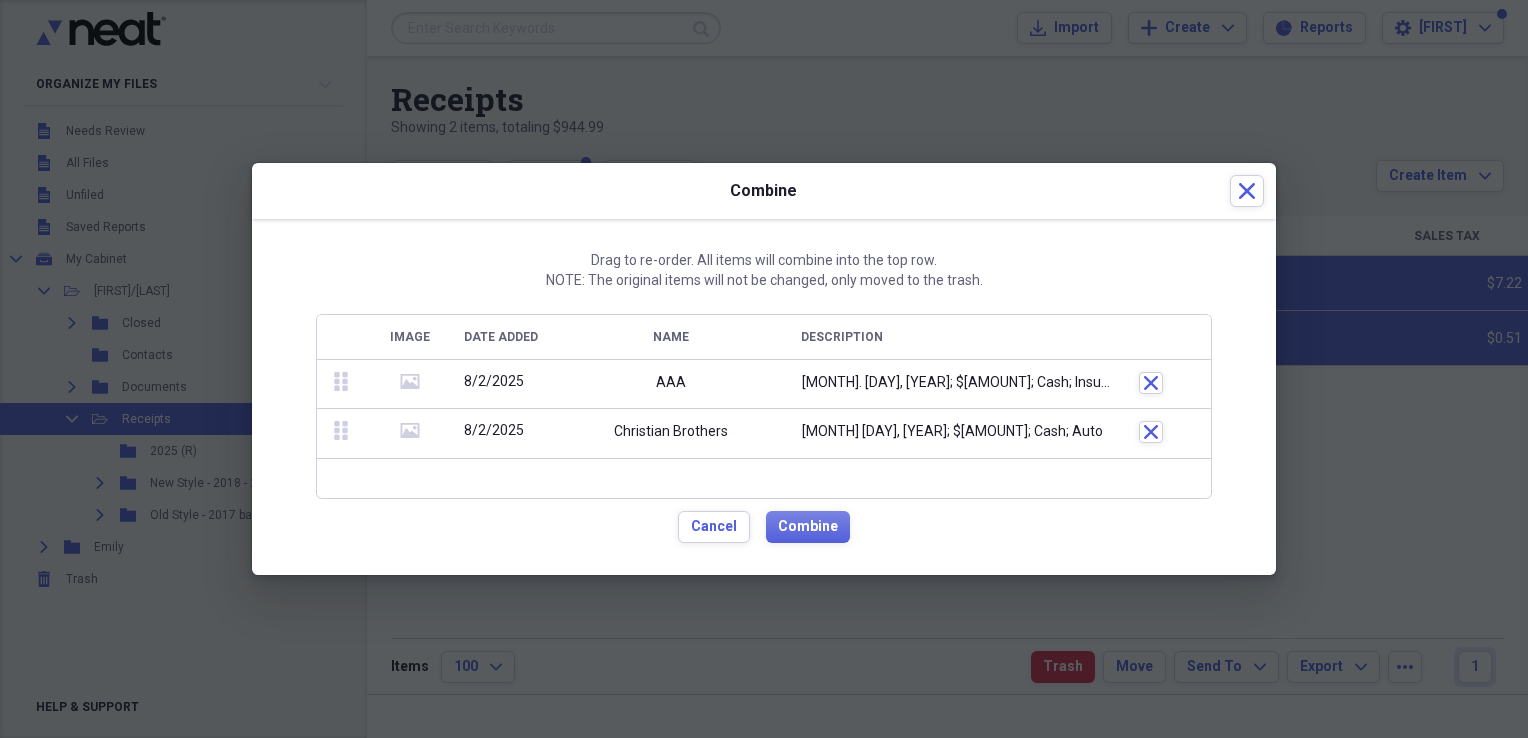 click on "media" 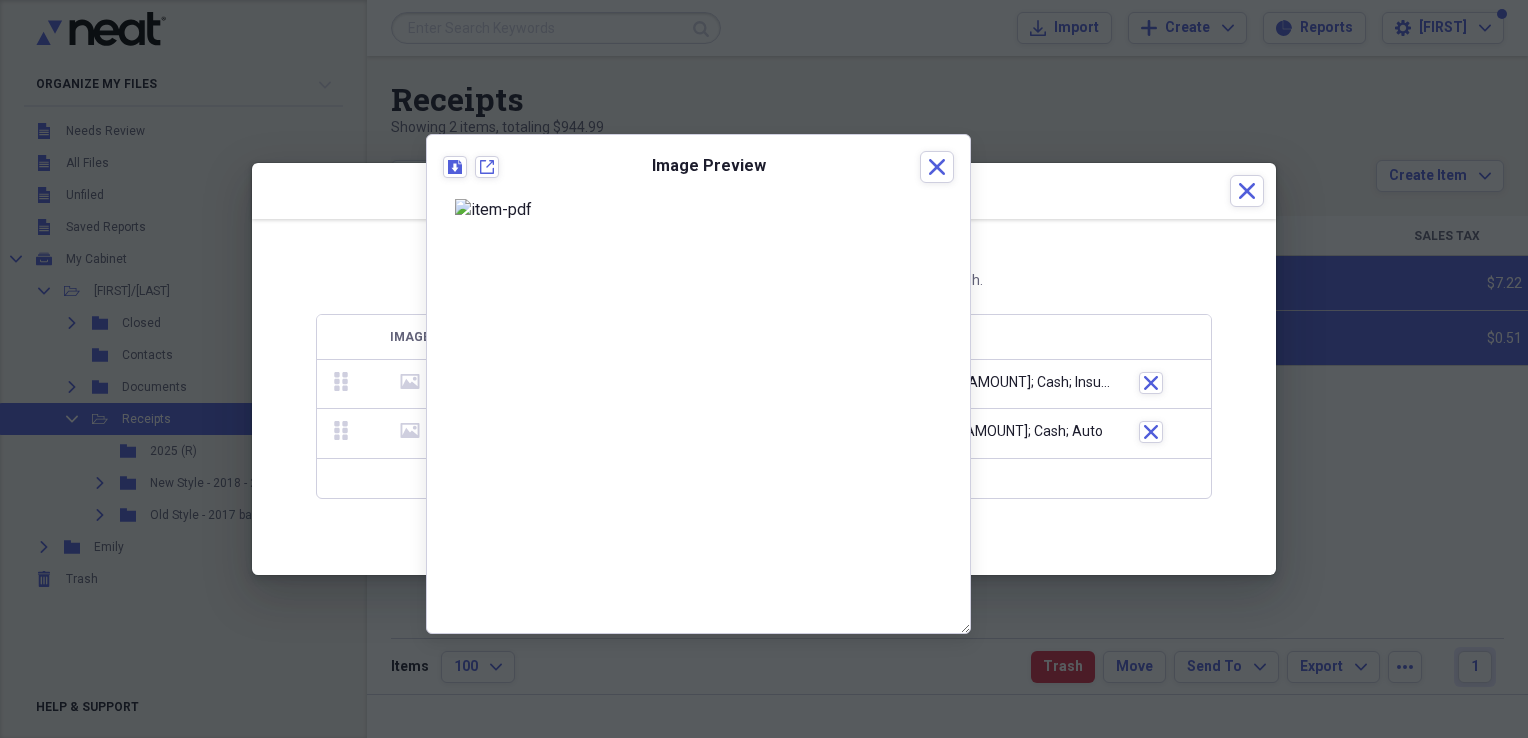 scroll, scrollTop: 163, scrollLeft: 0, axis: vertical 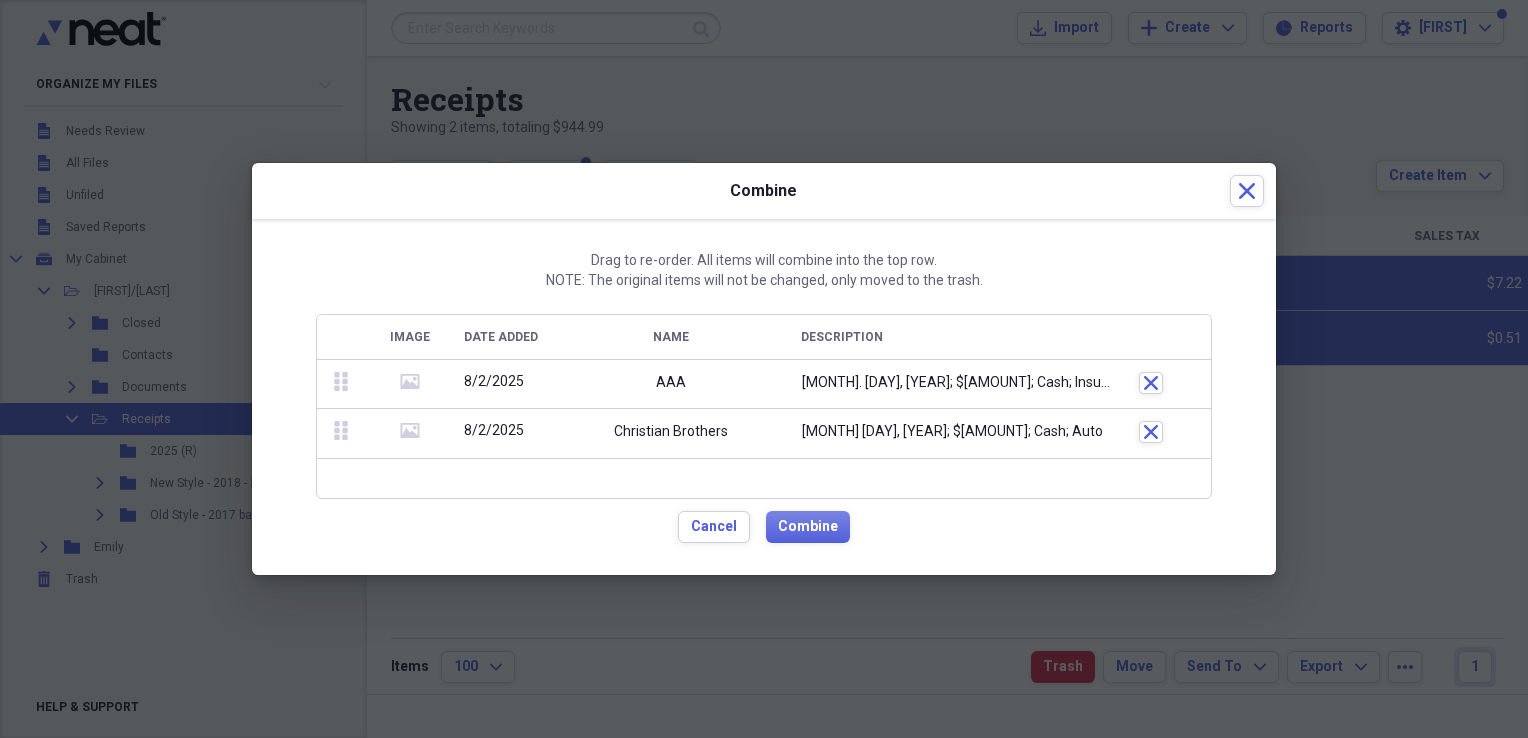 click 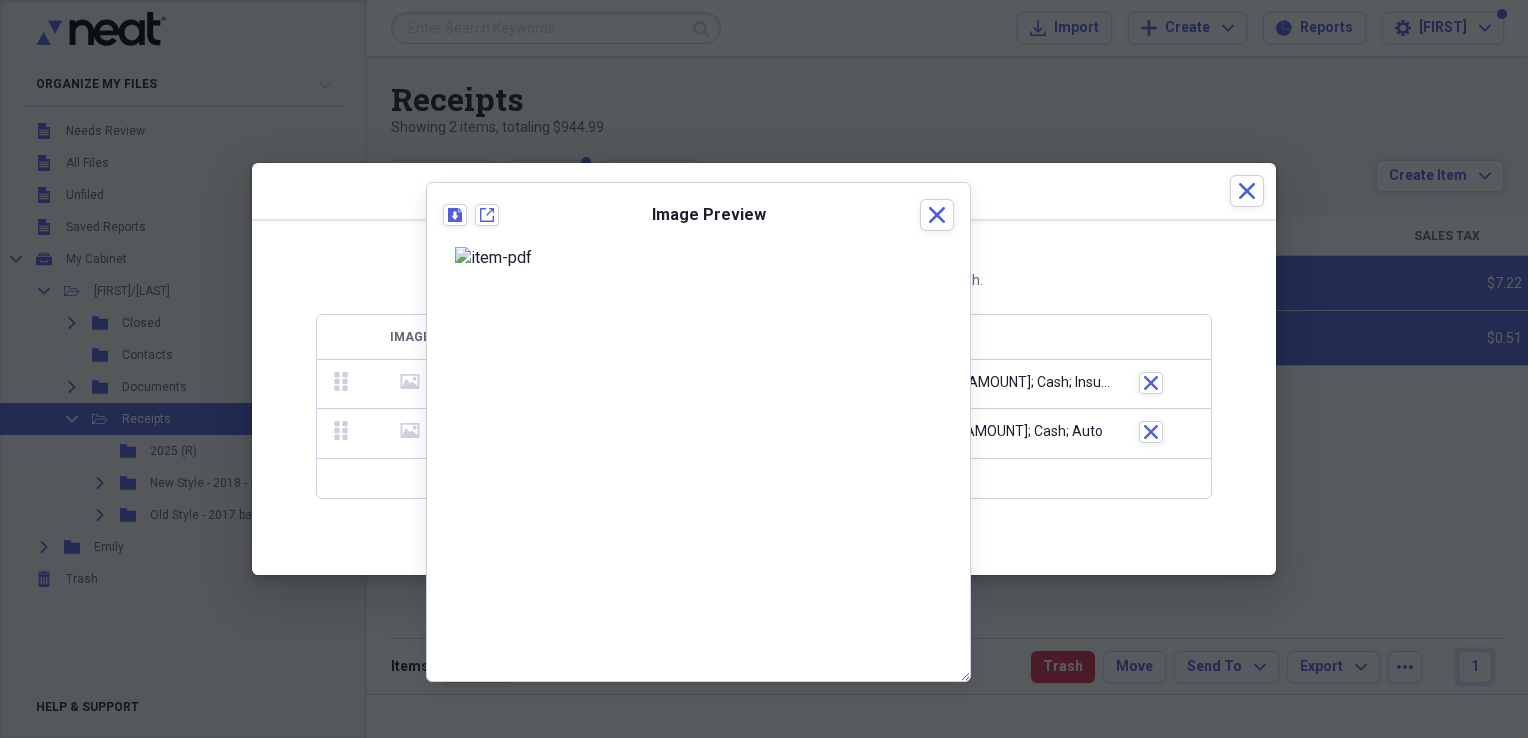 scroll, scrollTop: 173, scrollLeft: 0, axis: vertical 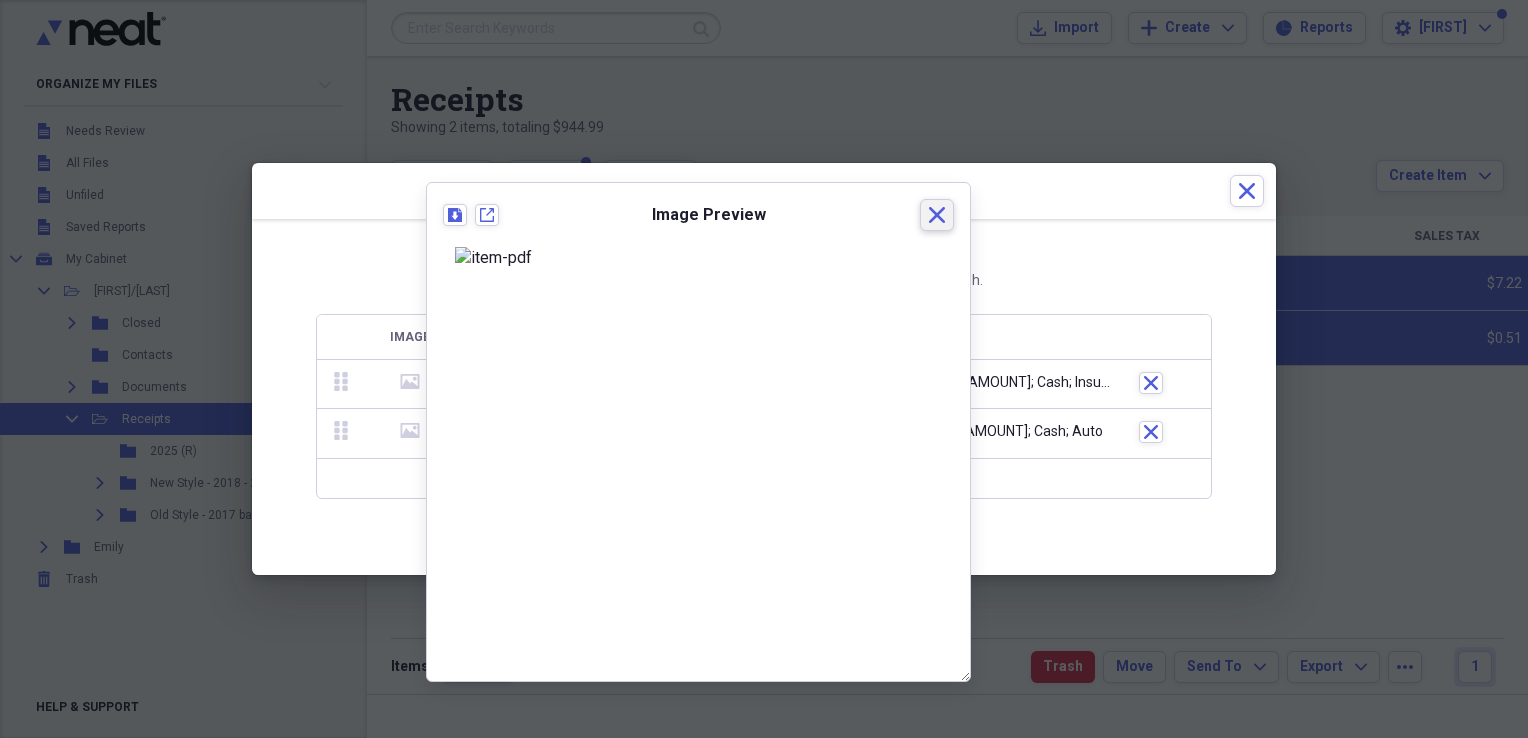 click on "Close" 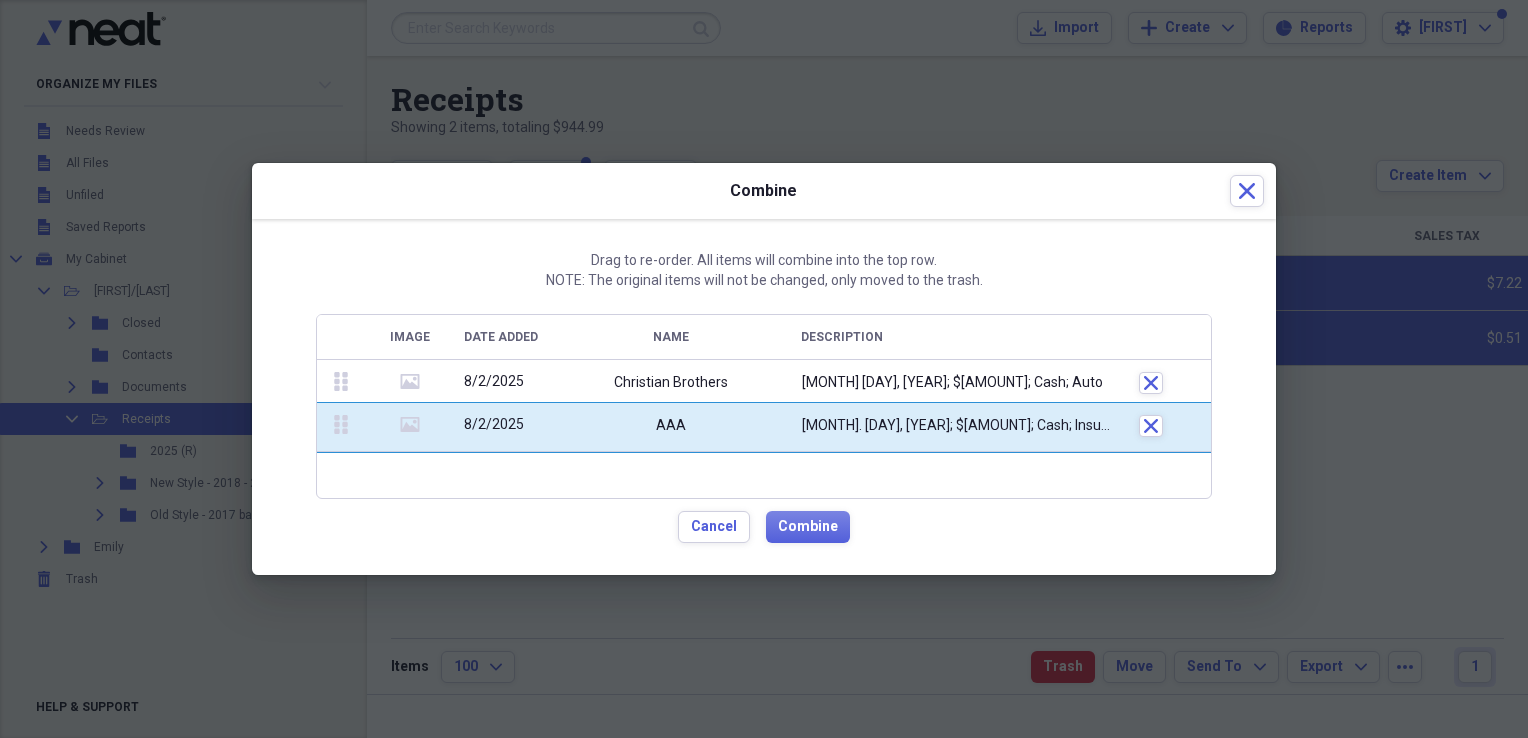 drag, startPoint x: 334, startPoint y: 378, endPoint x: 343, endPoint y: 417, distance: 40.024994 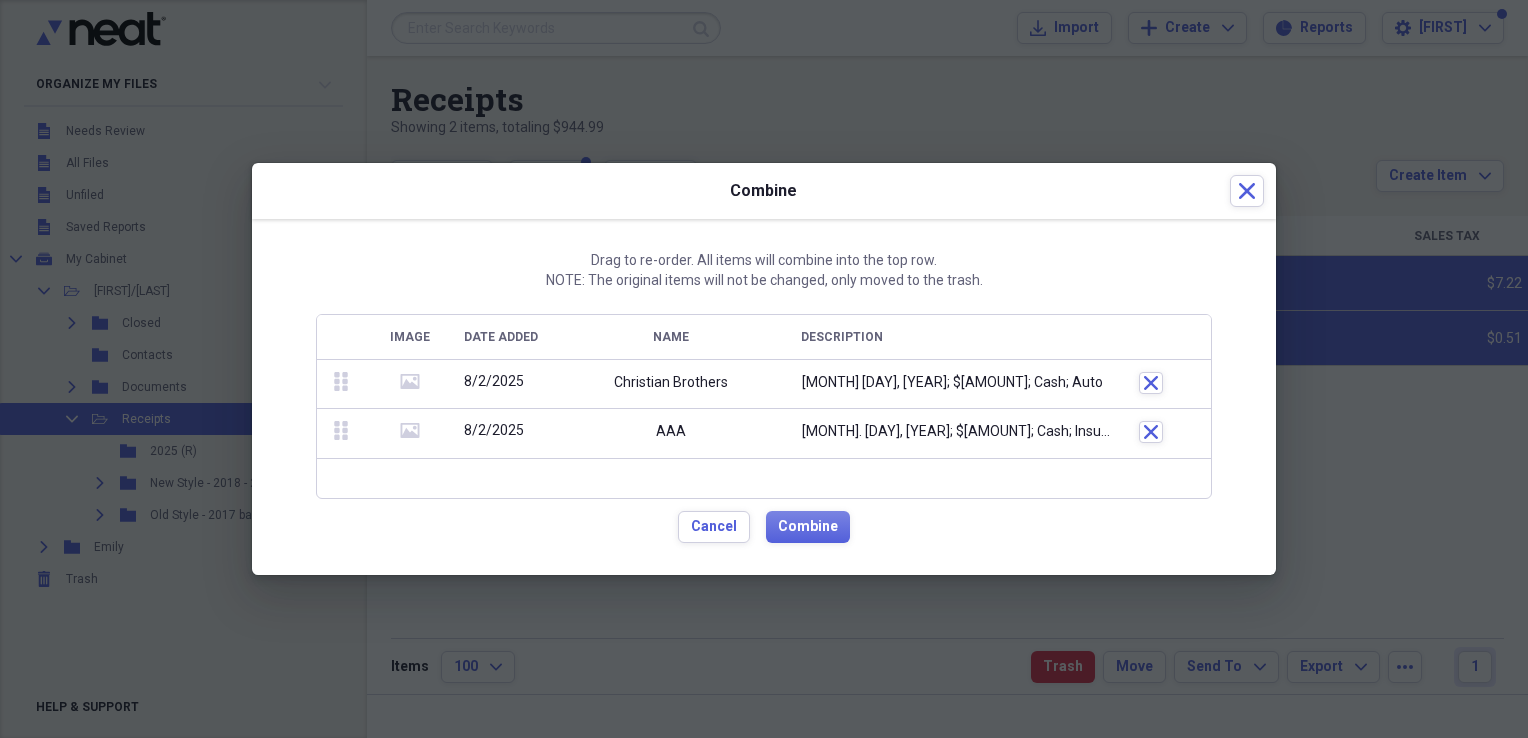 click 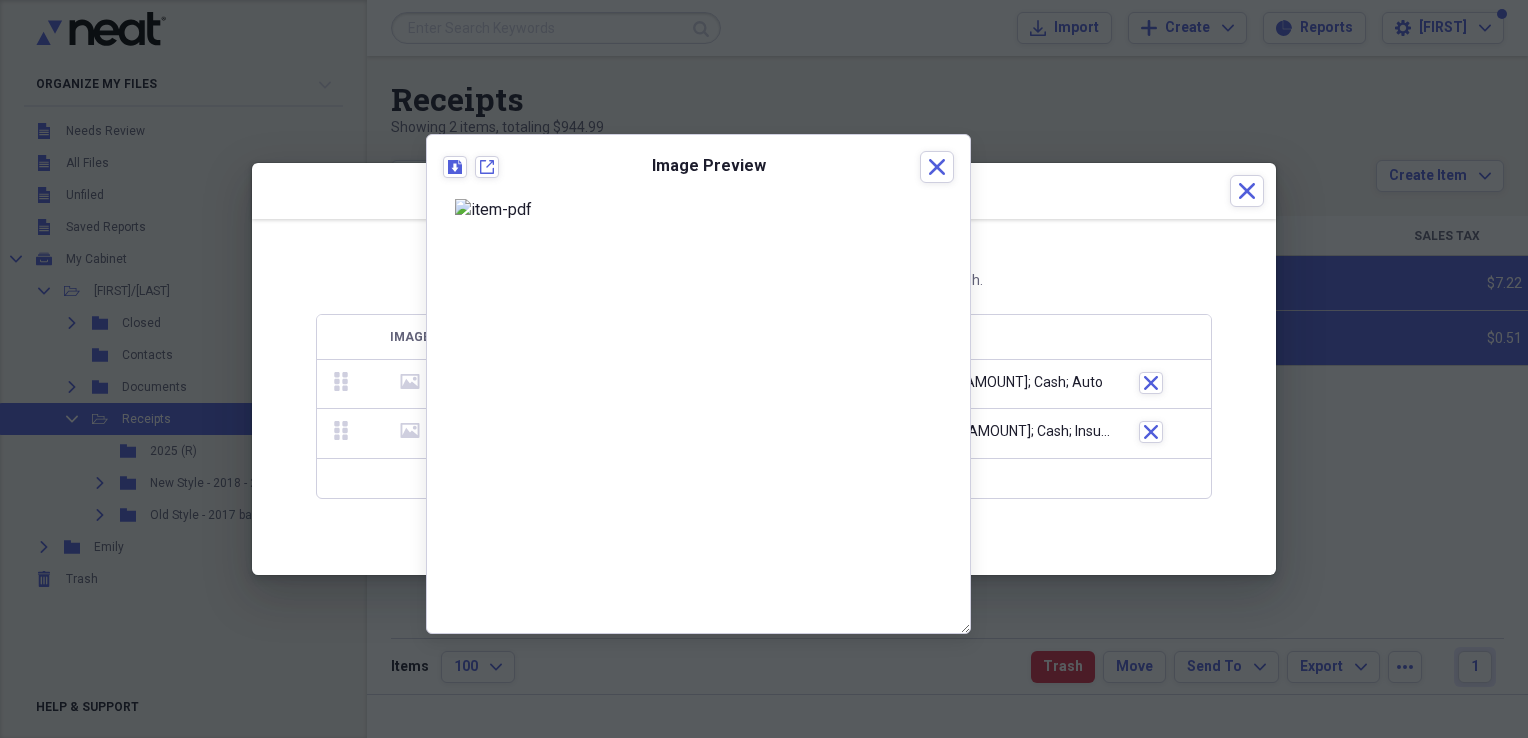 click on "media" at bounding box center (410, 434) 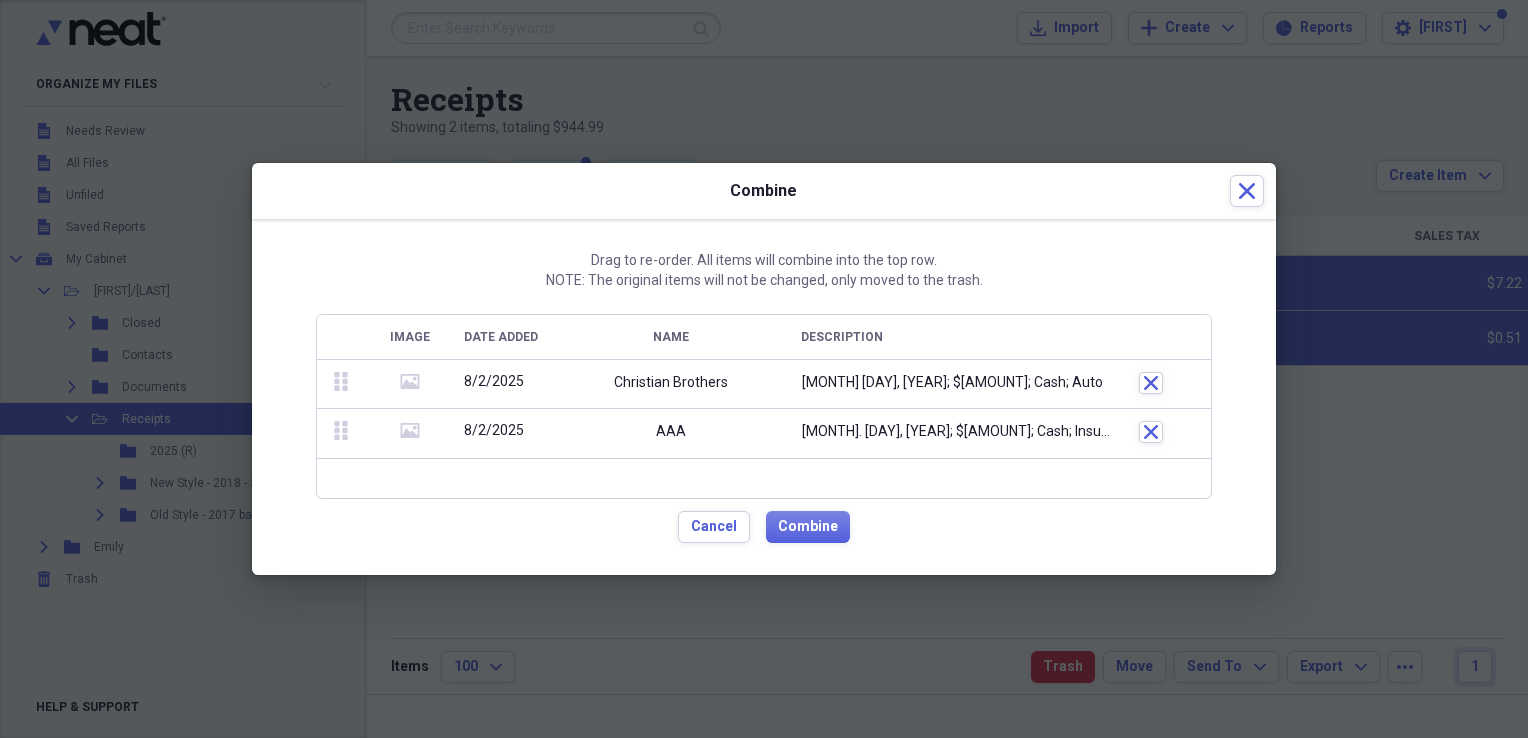 click 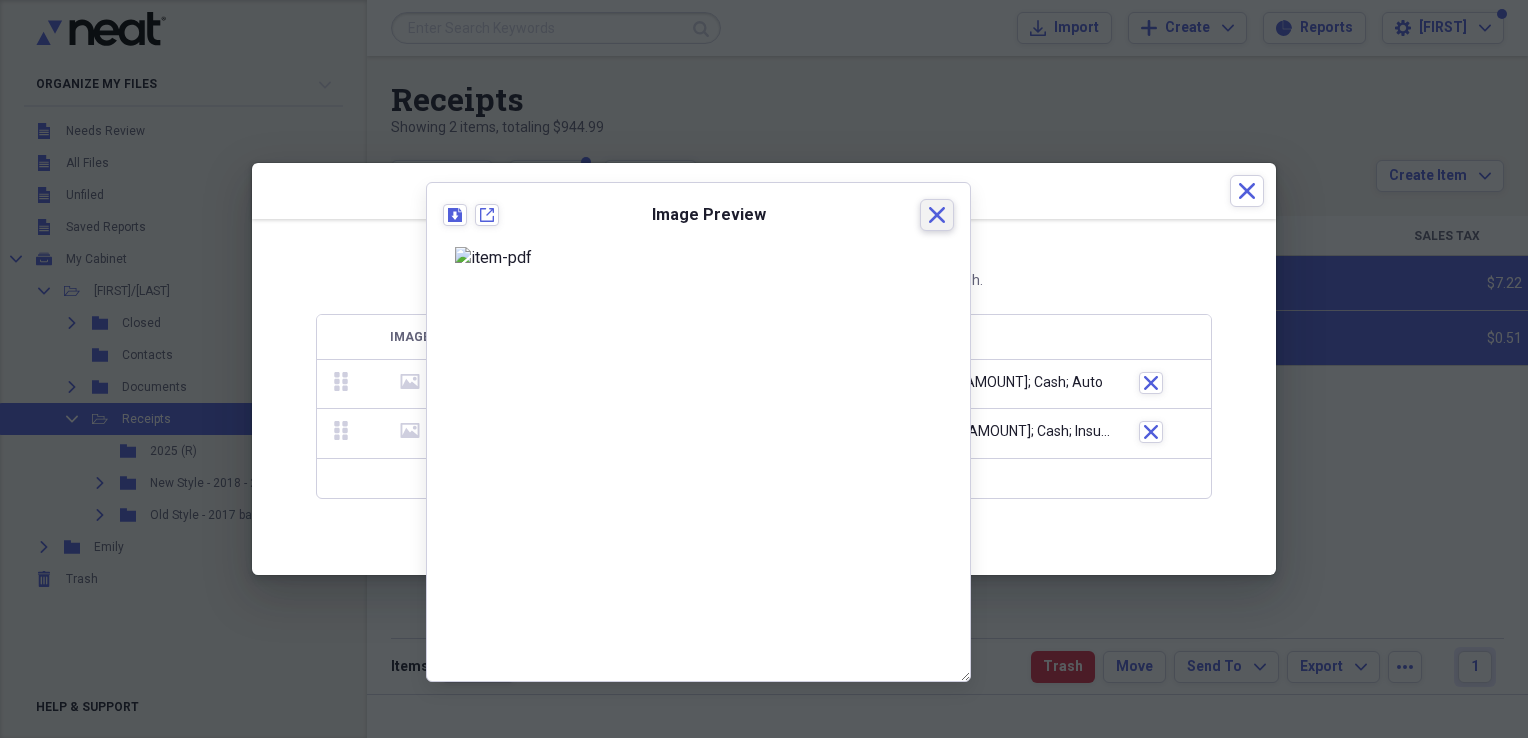 click on "Close" 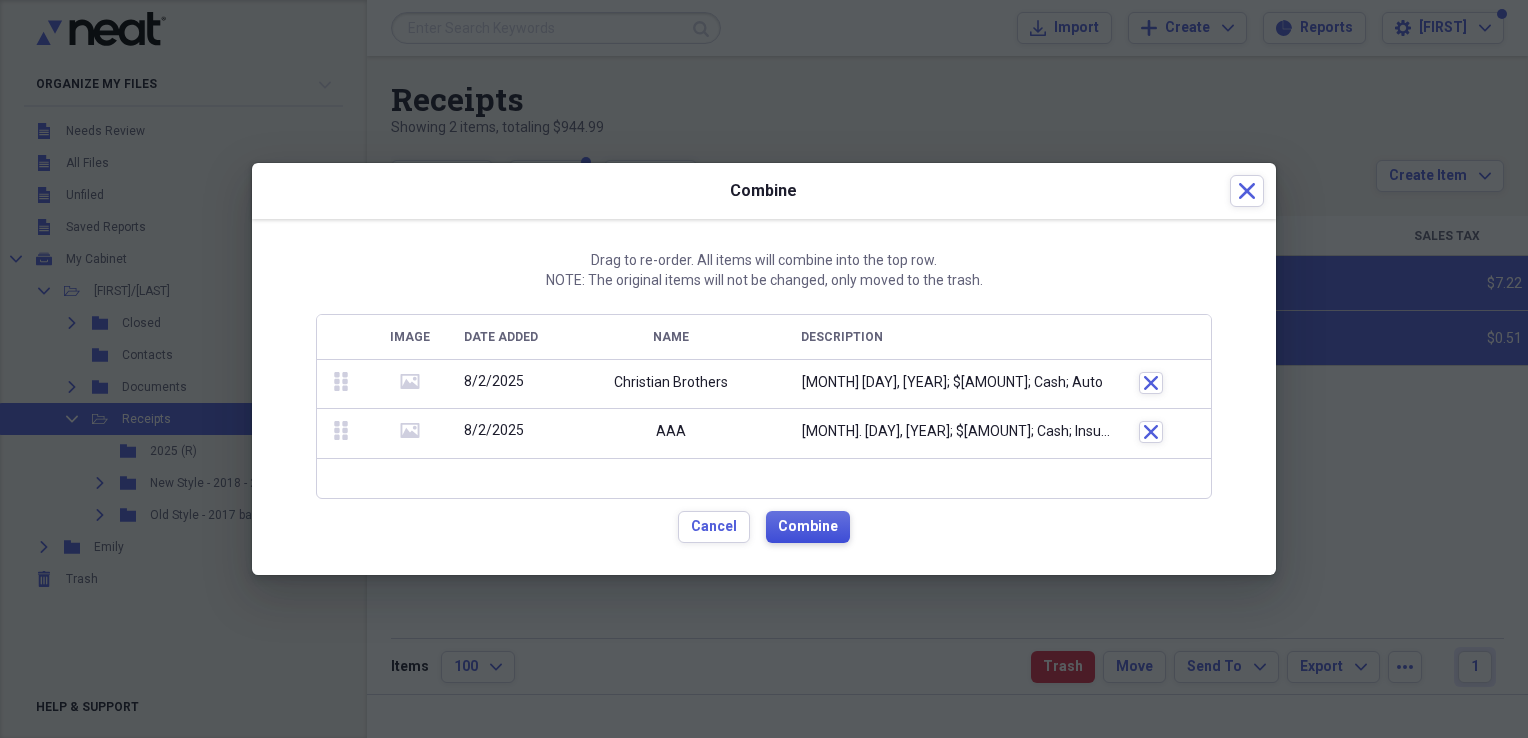 click on "Combine" at bounding box center [808, 527] 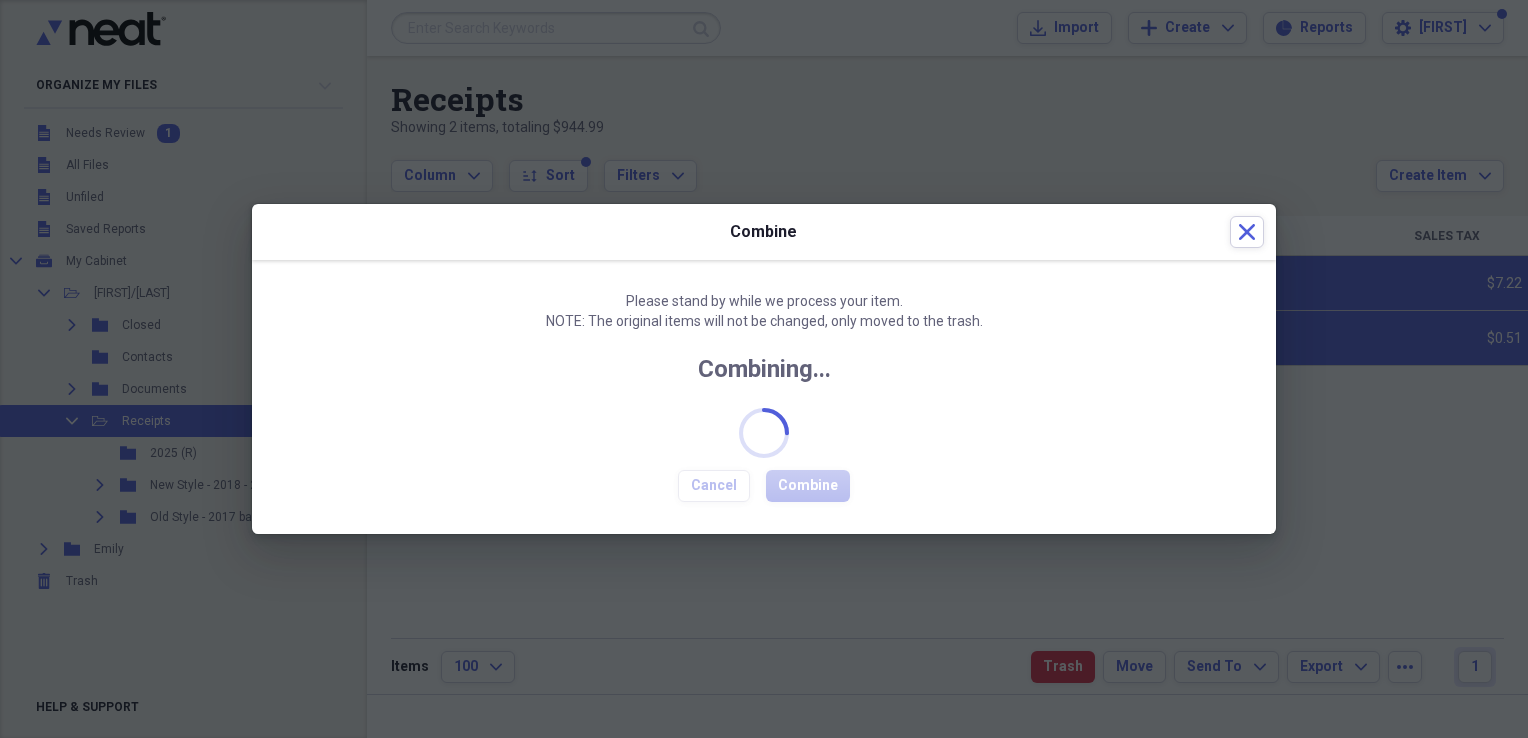 checkbox on "false" 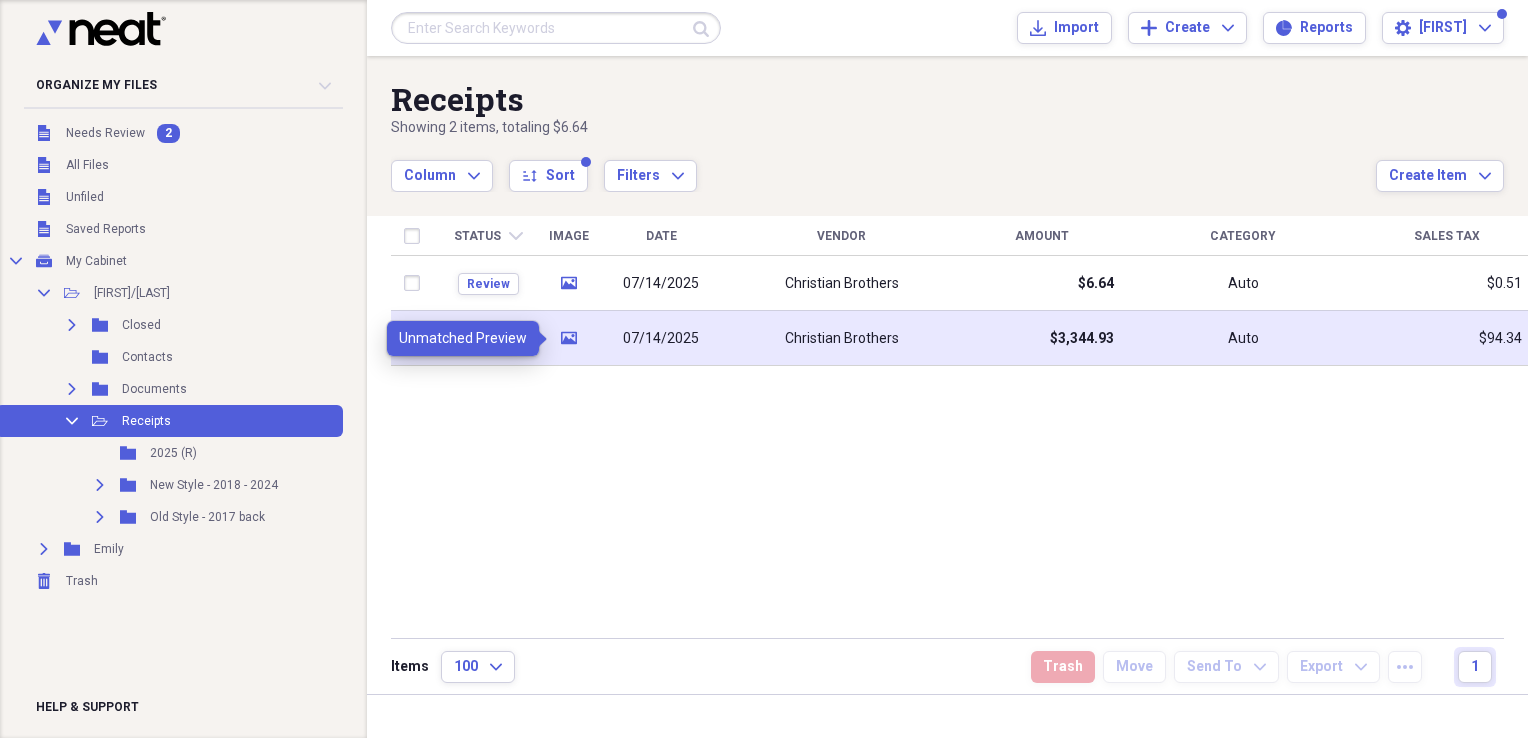 click 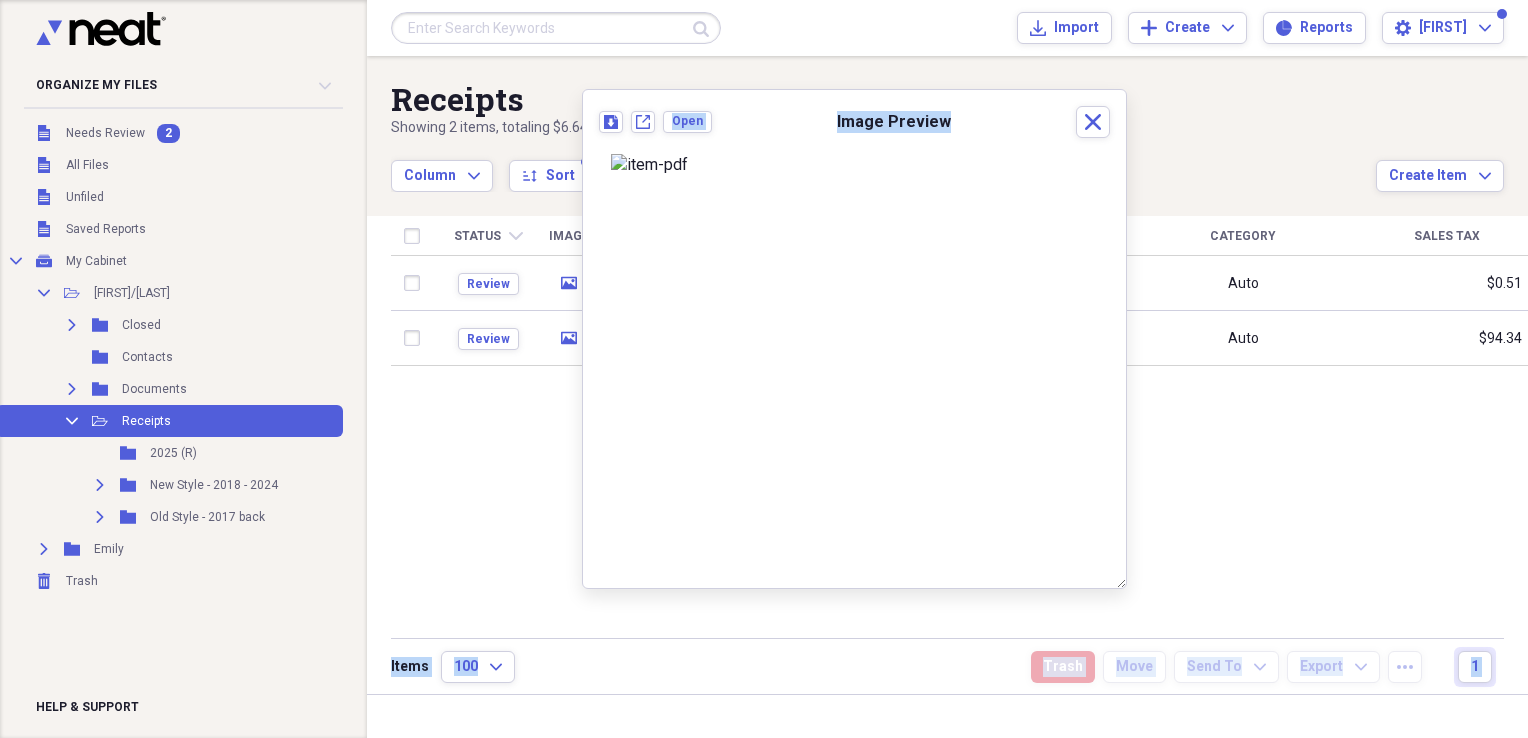 drag, startPoint x: 1109, startPoint y: 239, endPoint x: 1135, endPoint y: 416, distance: 178.89941 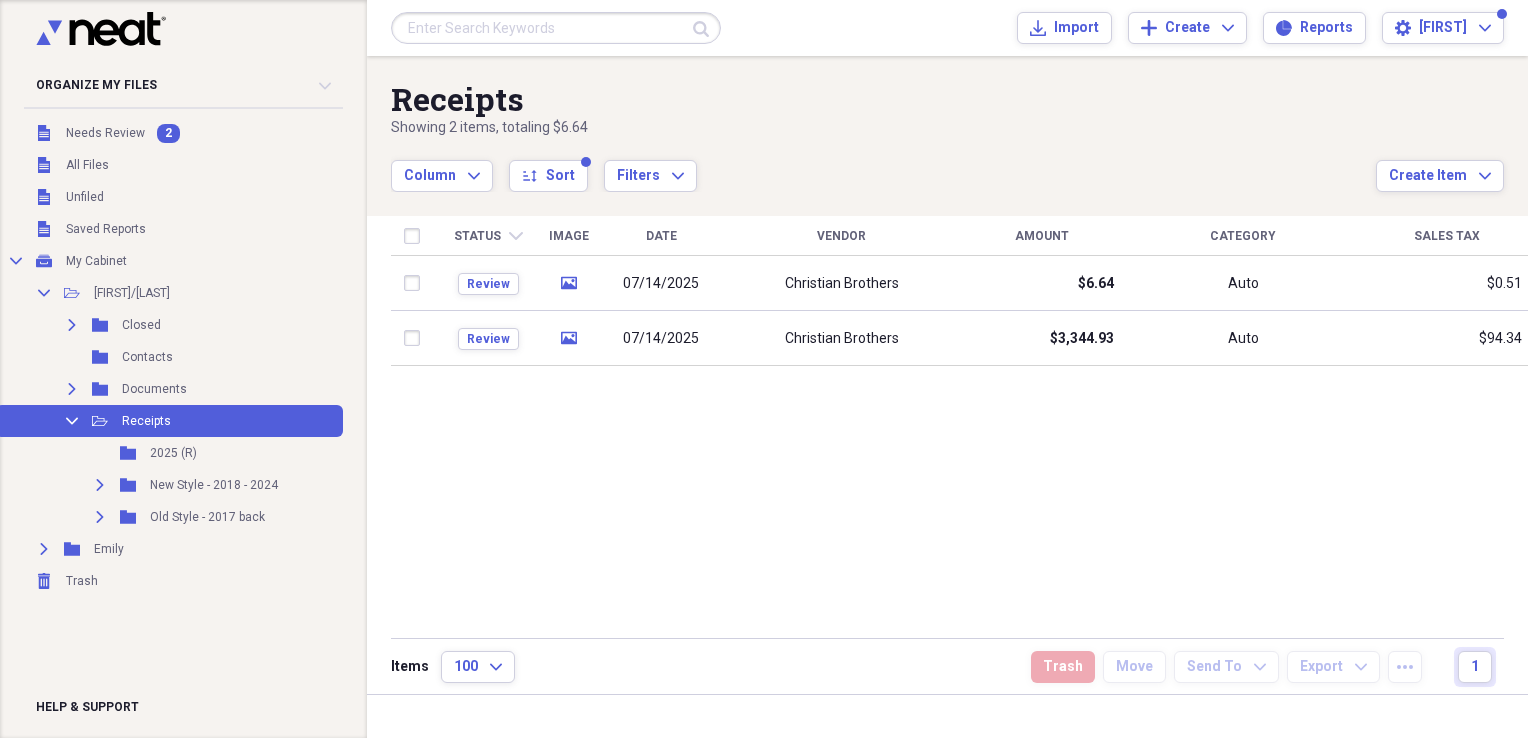 click on "Column Expand sort Sort Filters  Expand" at bounding box center [883, 165] 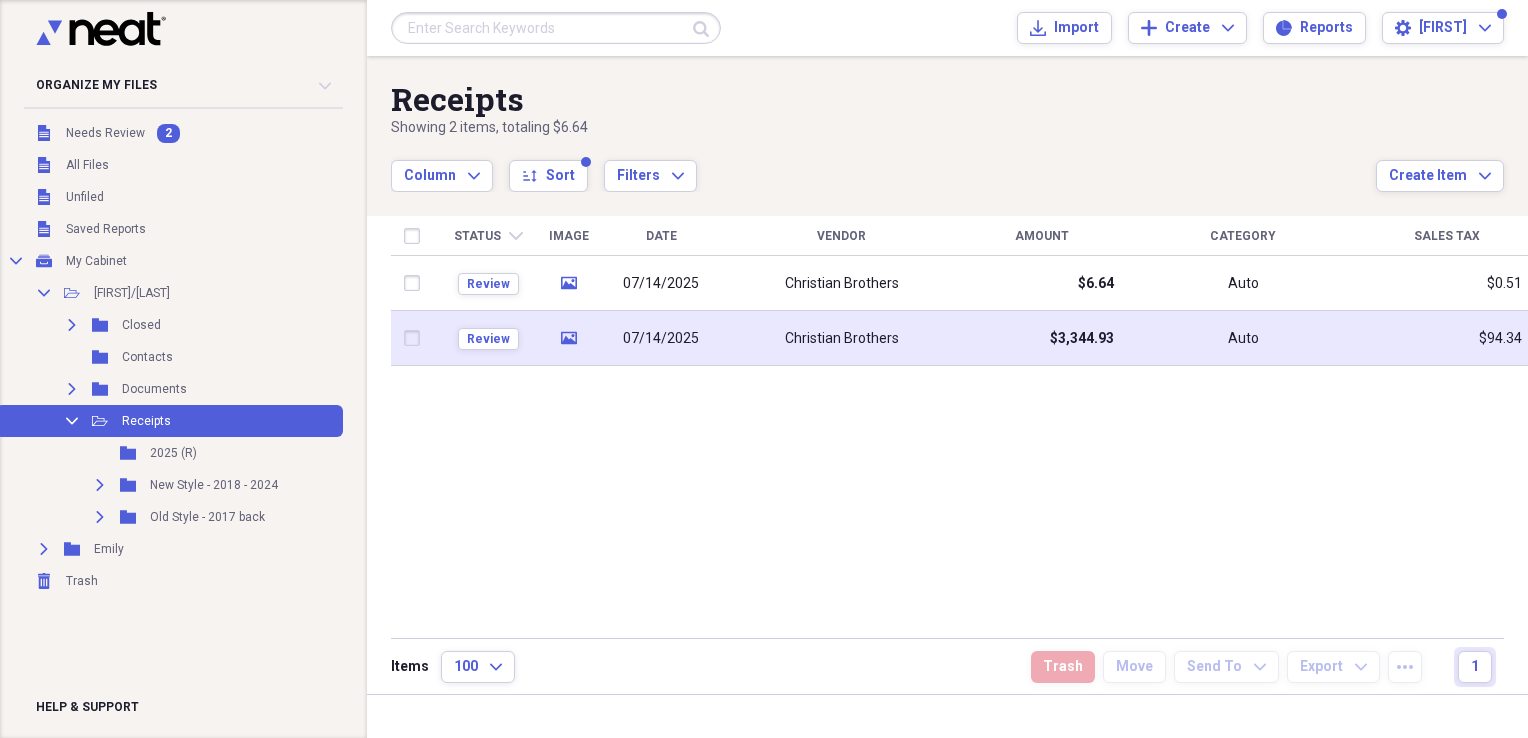 click on "media" 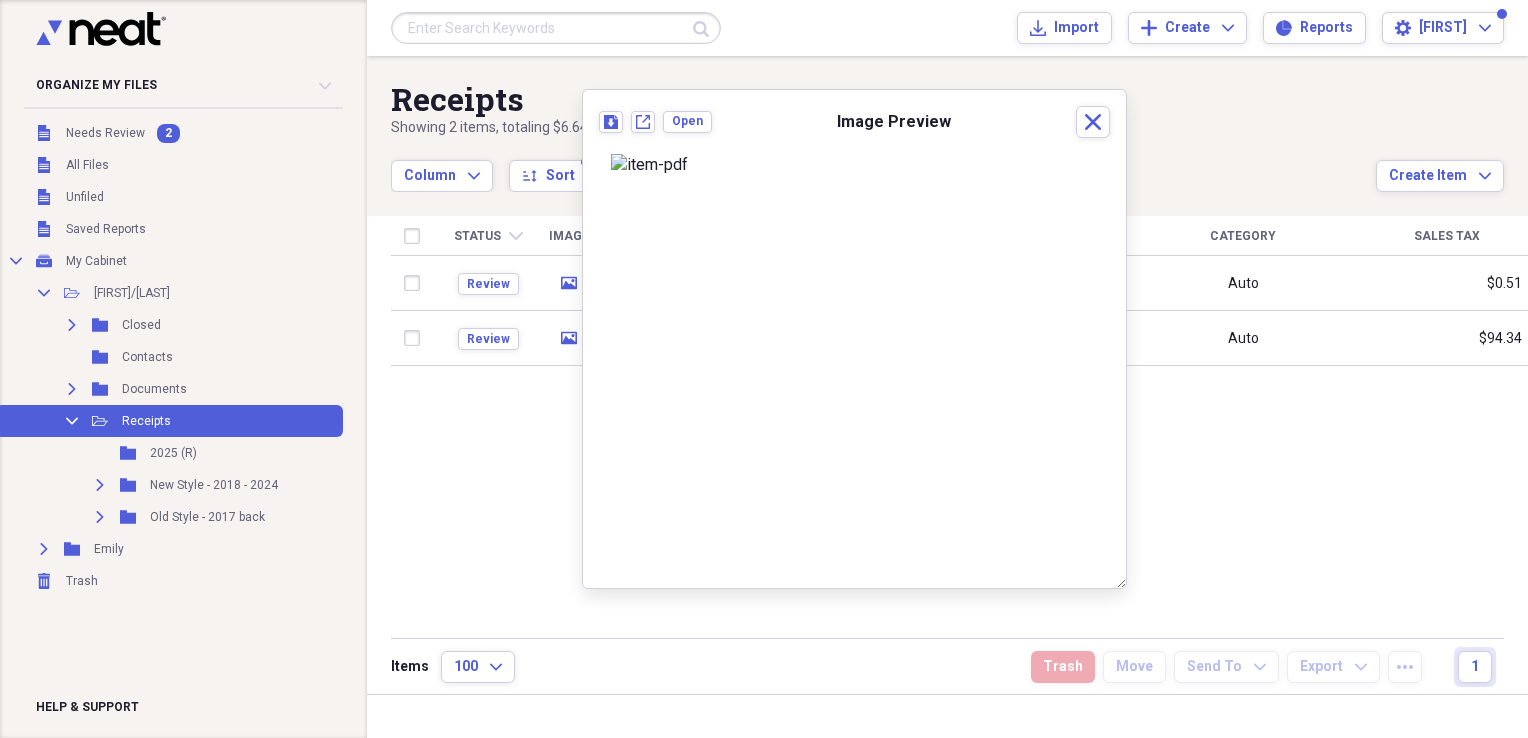 scroll, scrollTop: 171, scrollLeft: 0, axis: vertical 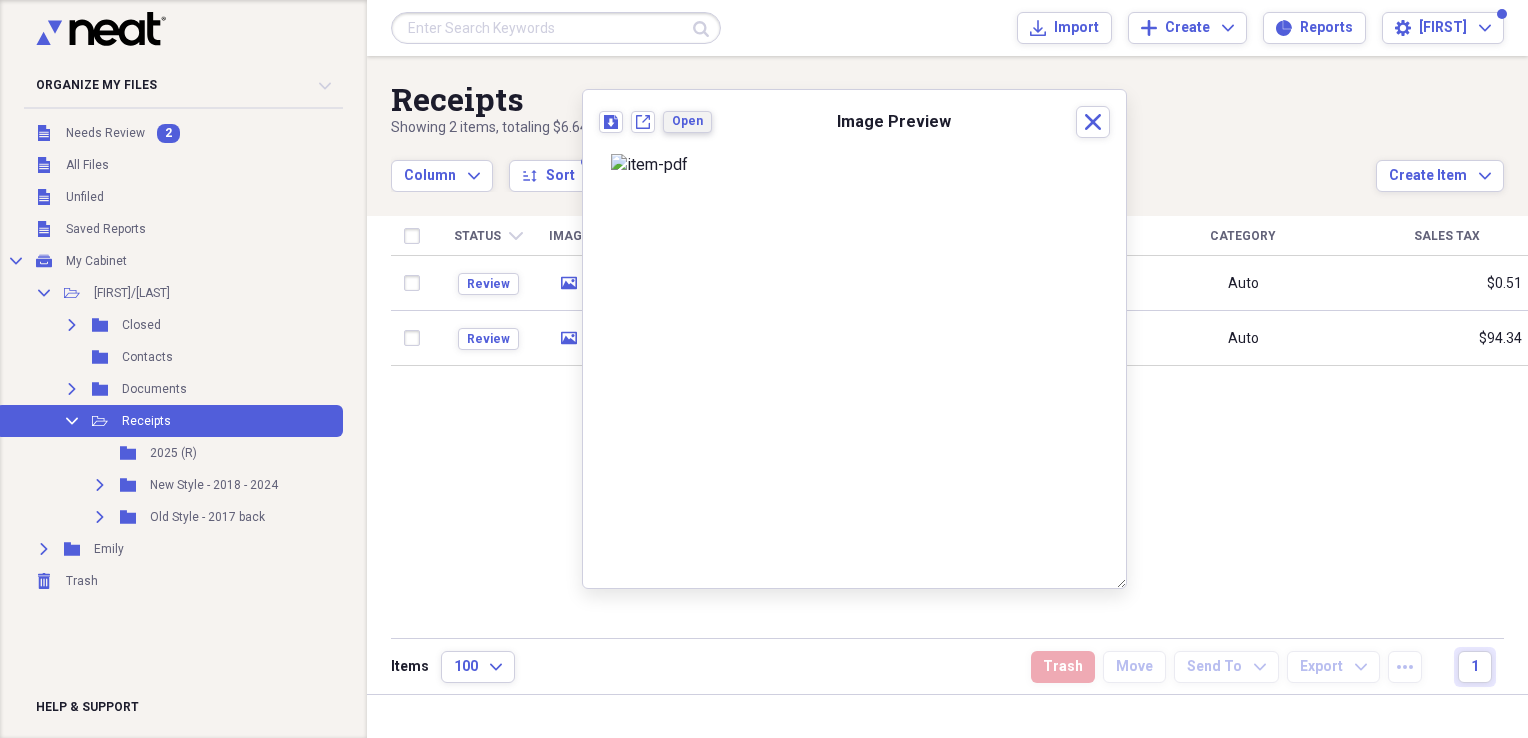 click on "Open" at bounding box center (687, 121) 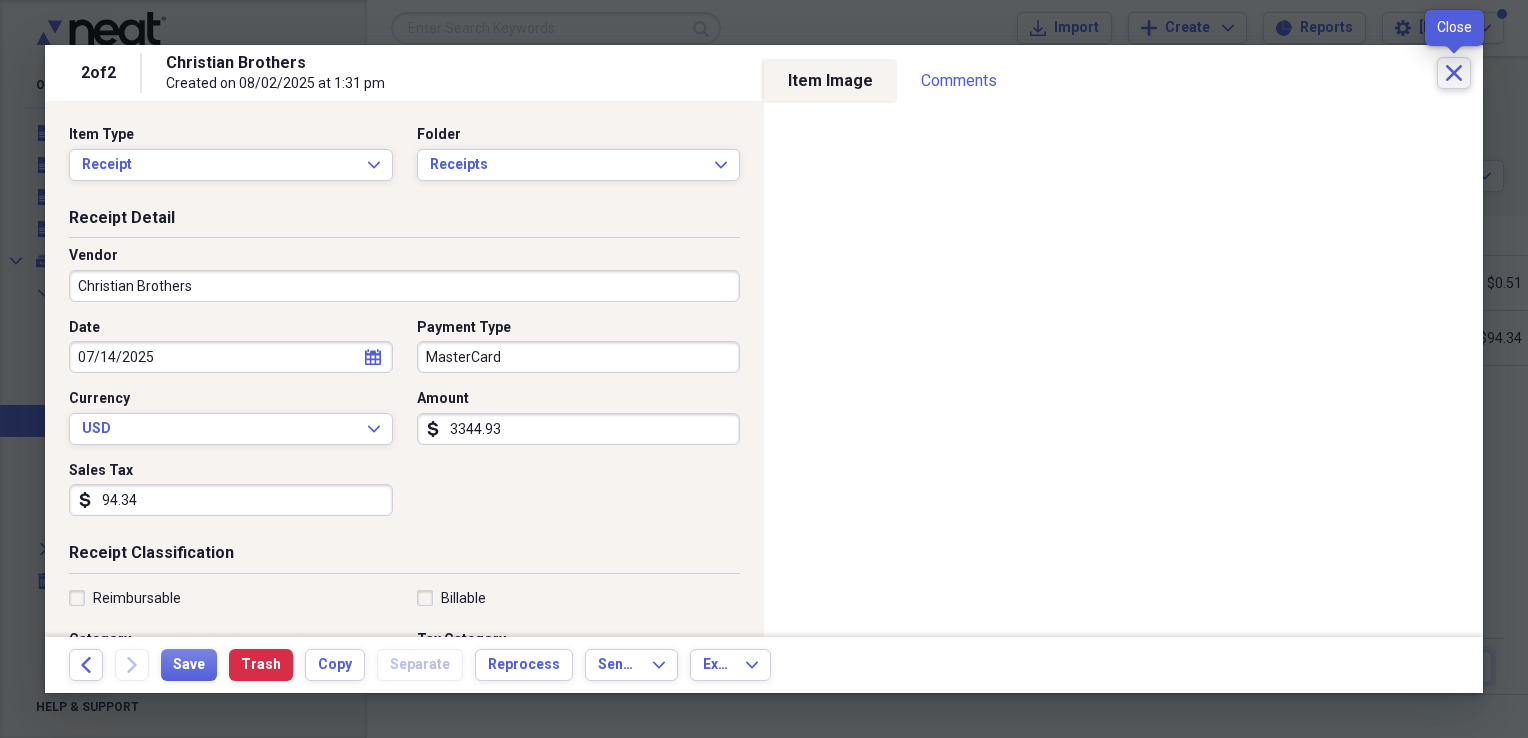 click on "Close" 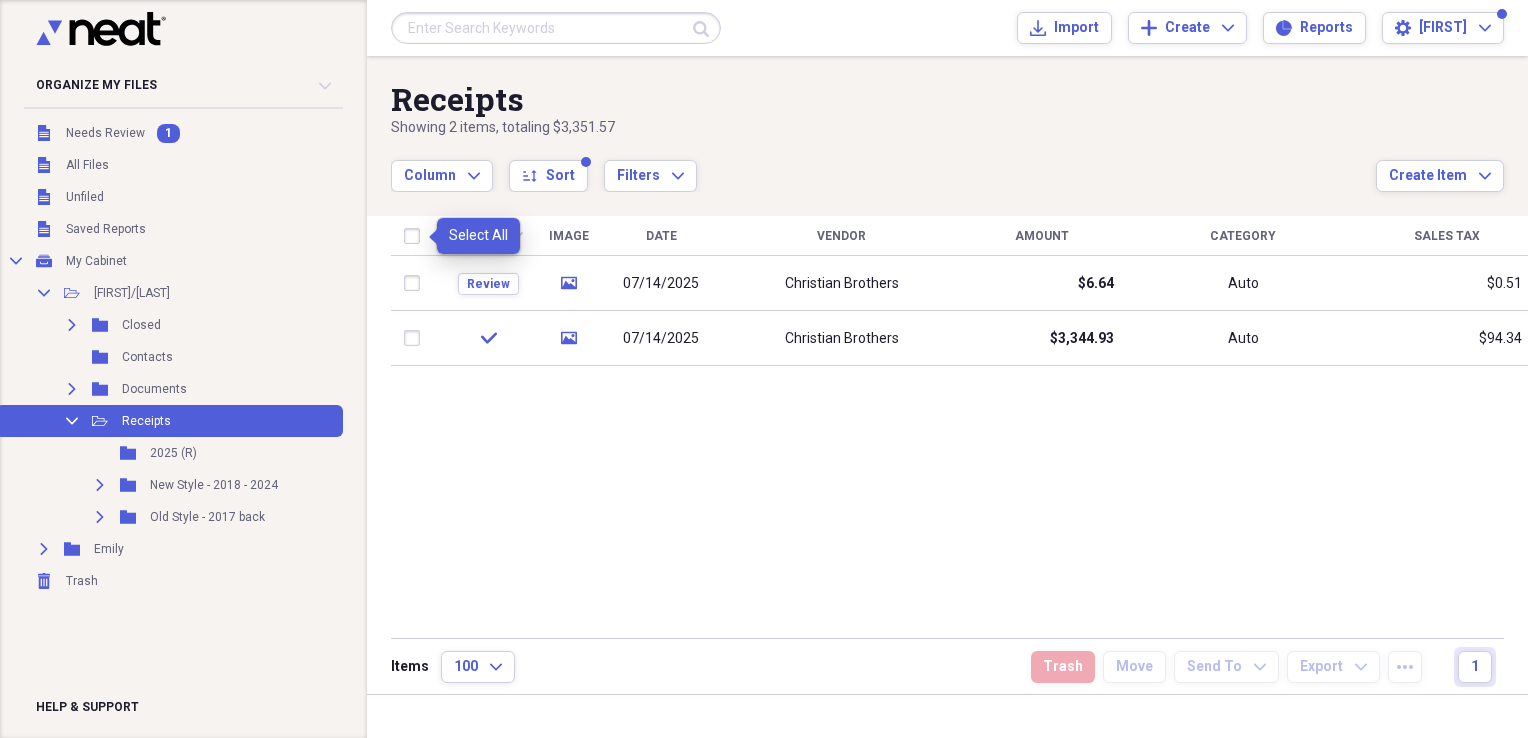 click at bounding box center (416, 236) 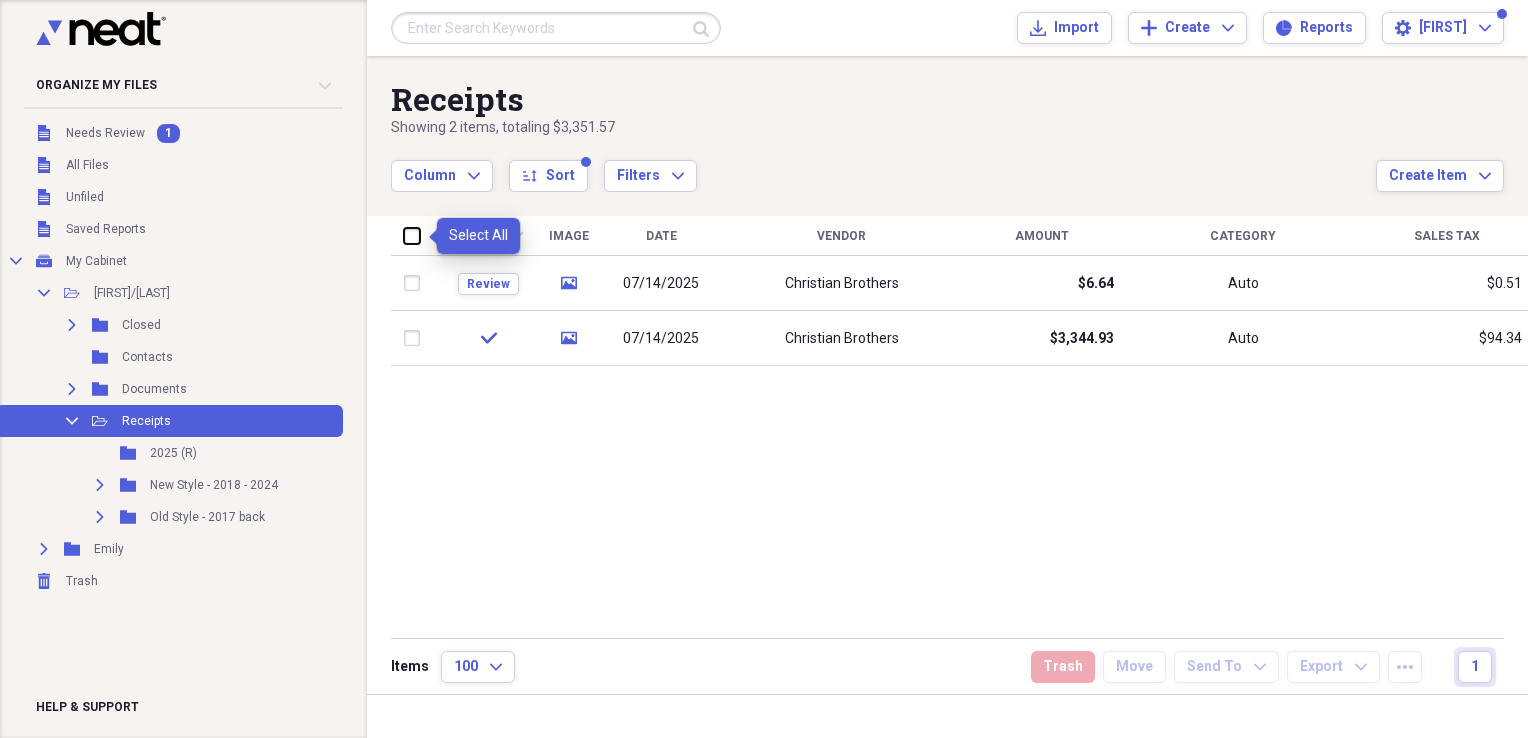 click at bounding box center (404, 235) 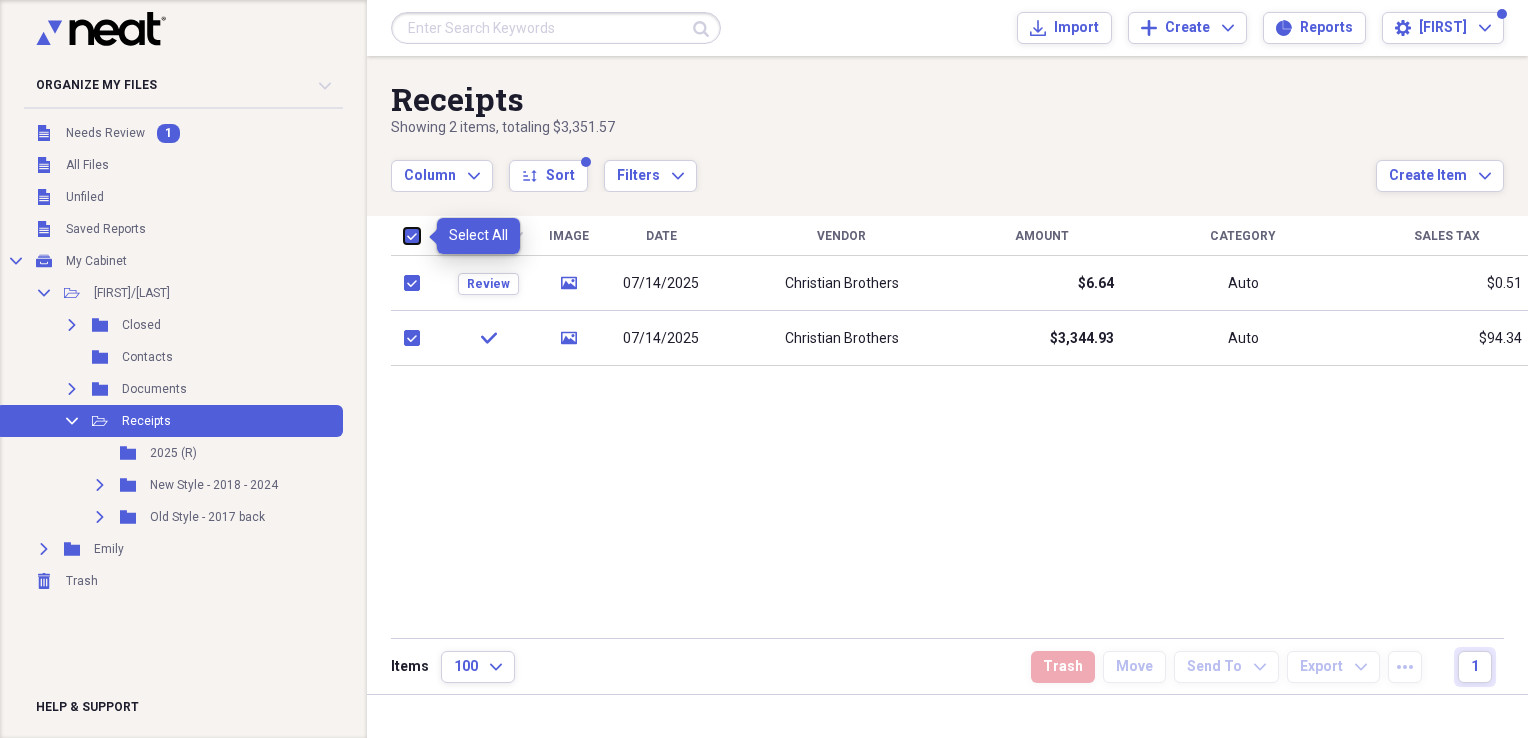 checkbox on "true" 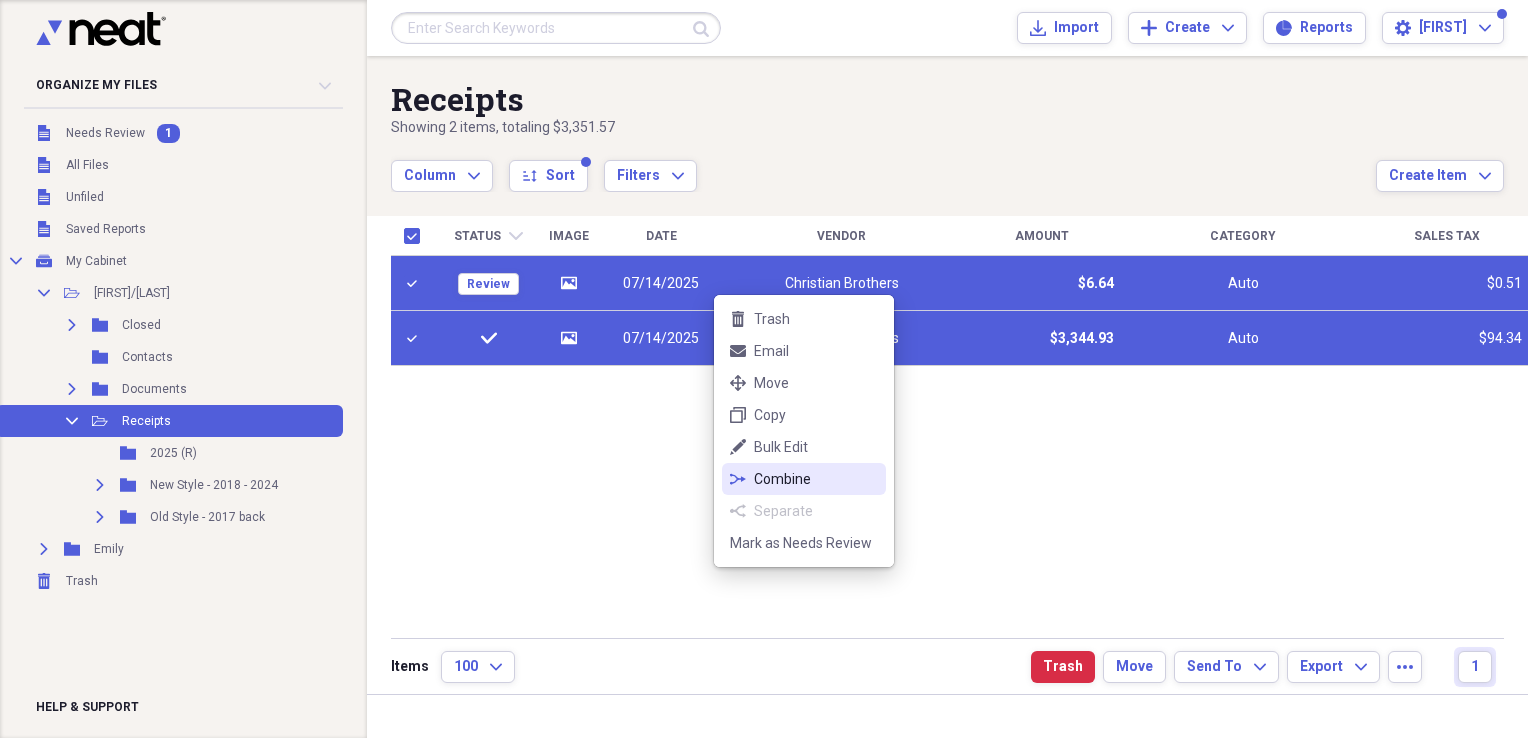 click on "Combine" at bounding box center (816, 479) 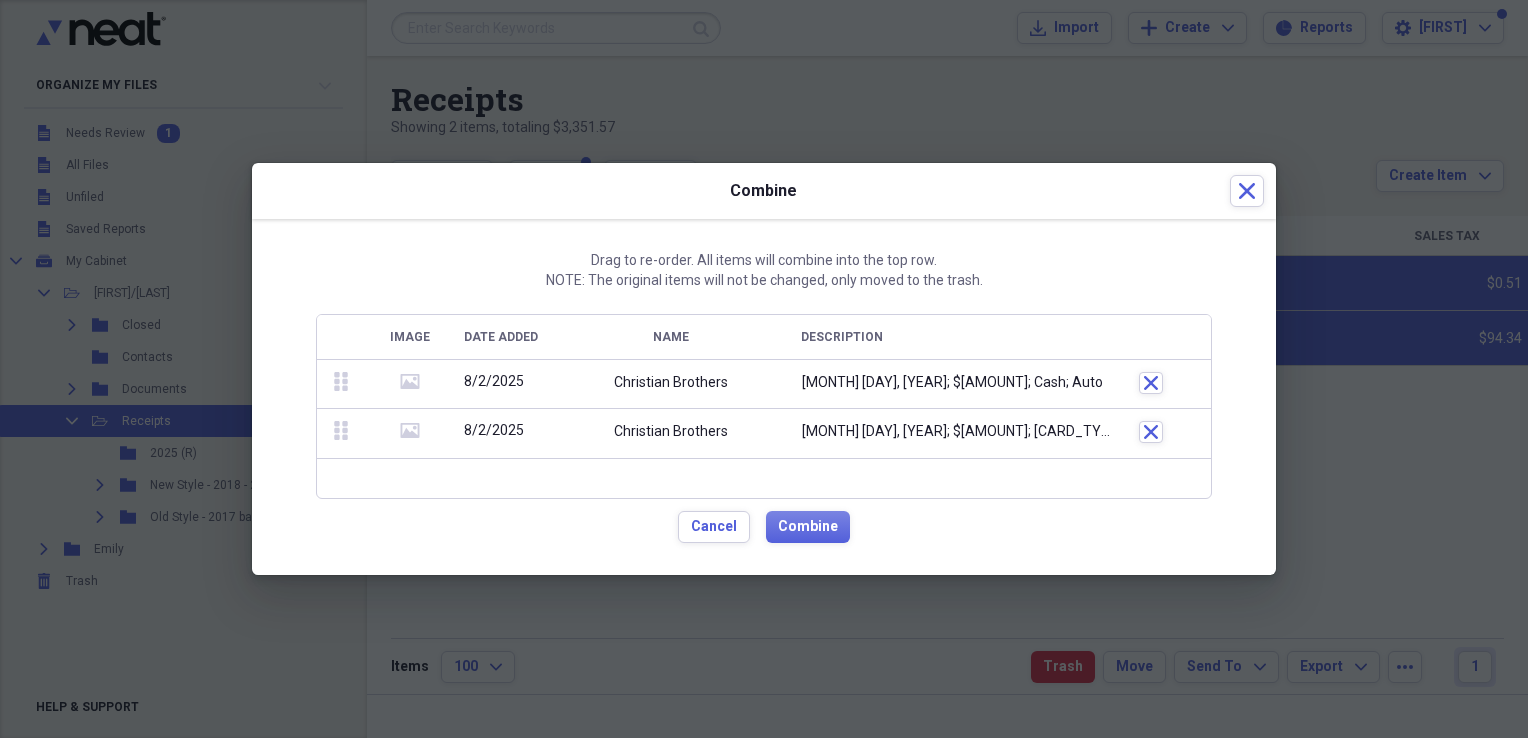 click on "media" 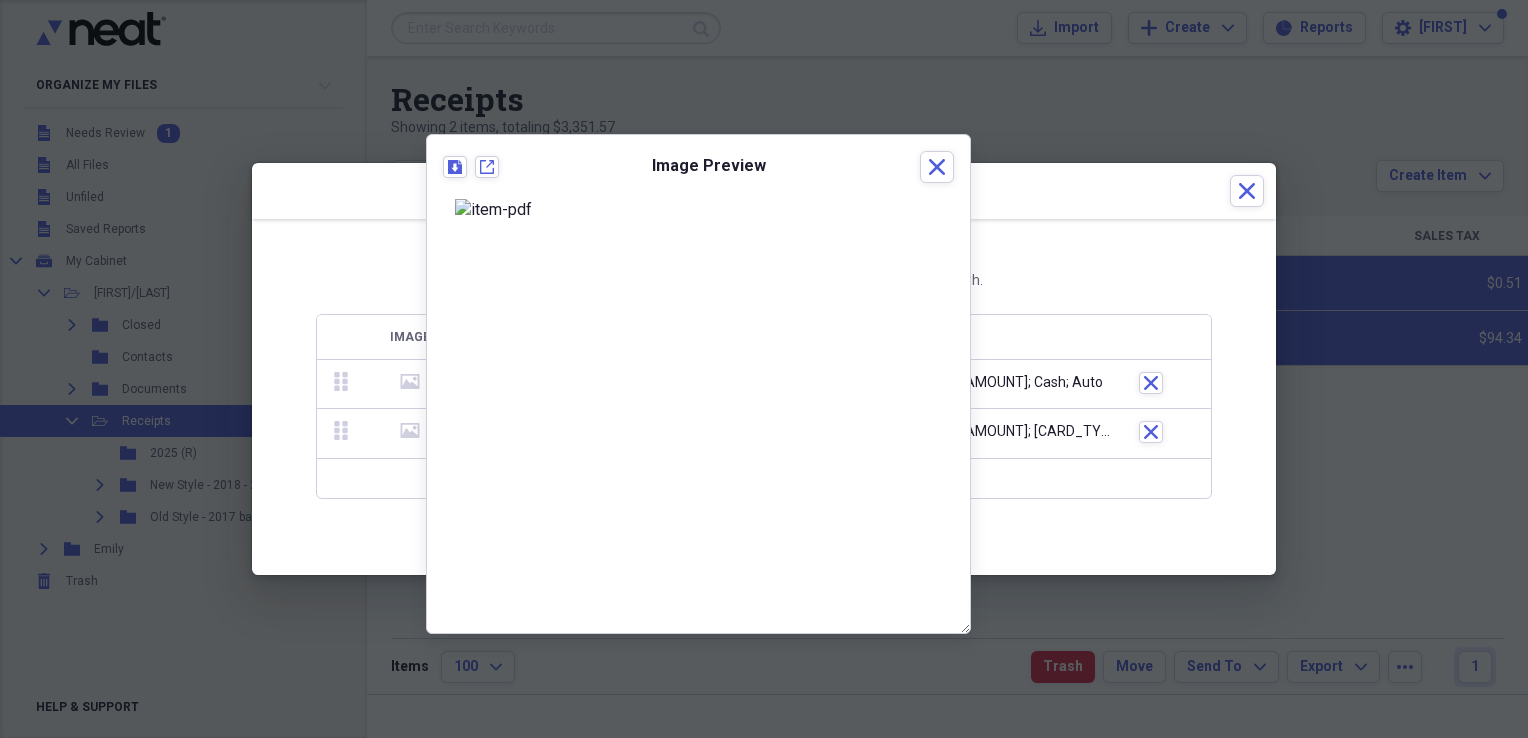 scroll, scrollTop: 0, scrollLeft: 0, axis: both 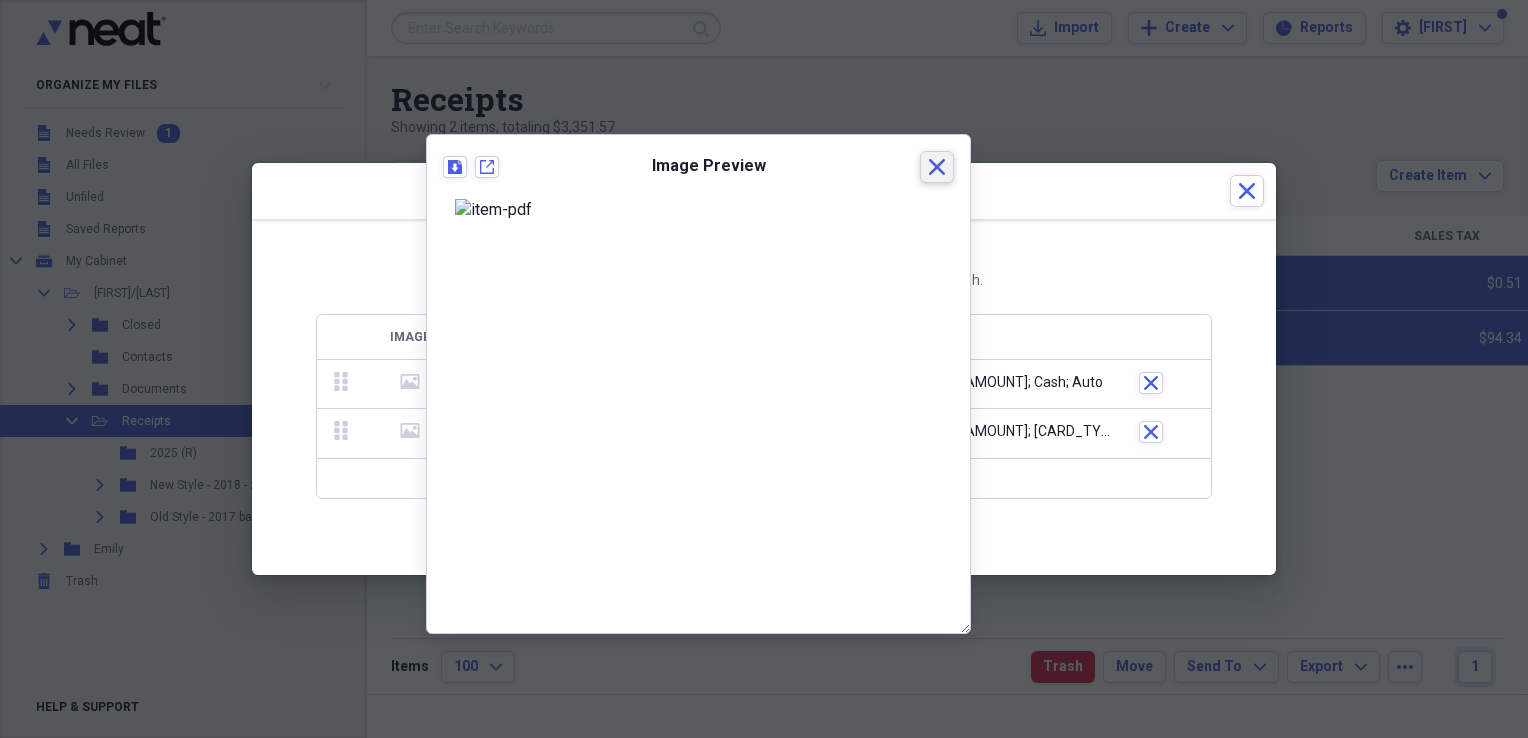 click 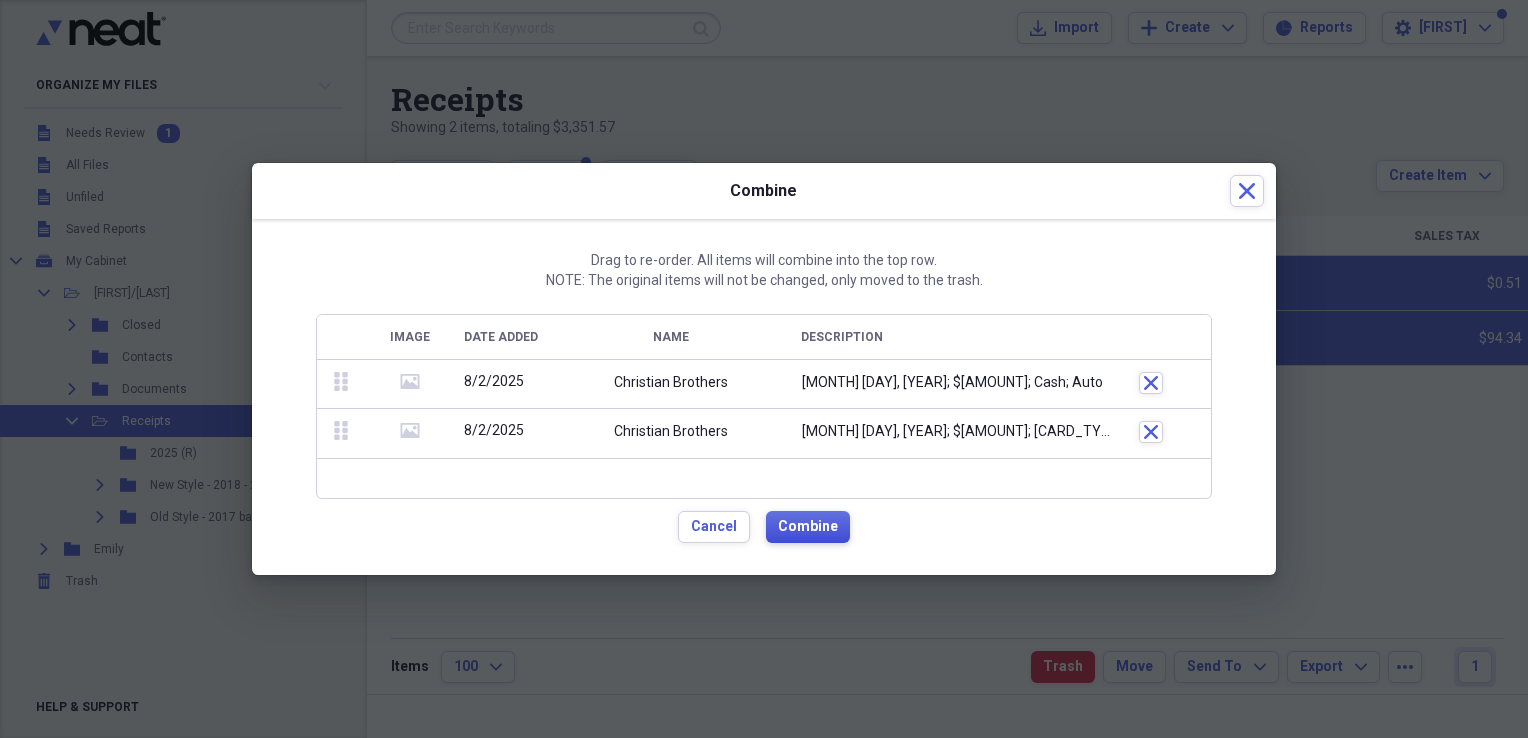 click on "Combine" at bounding box center (808, 527) 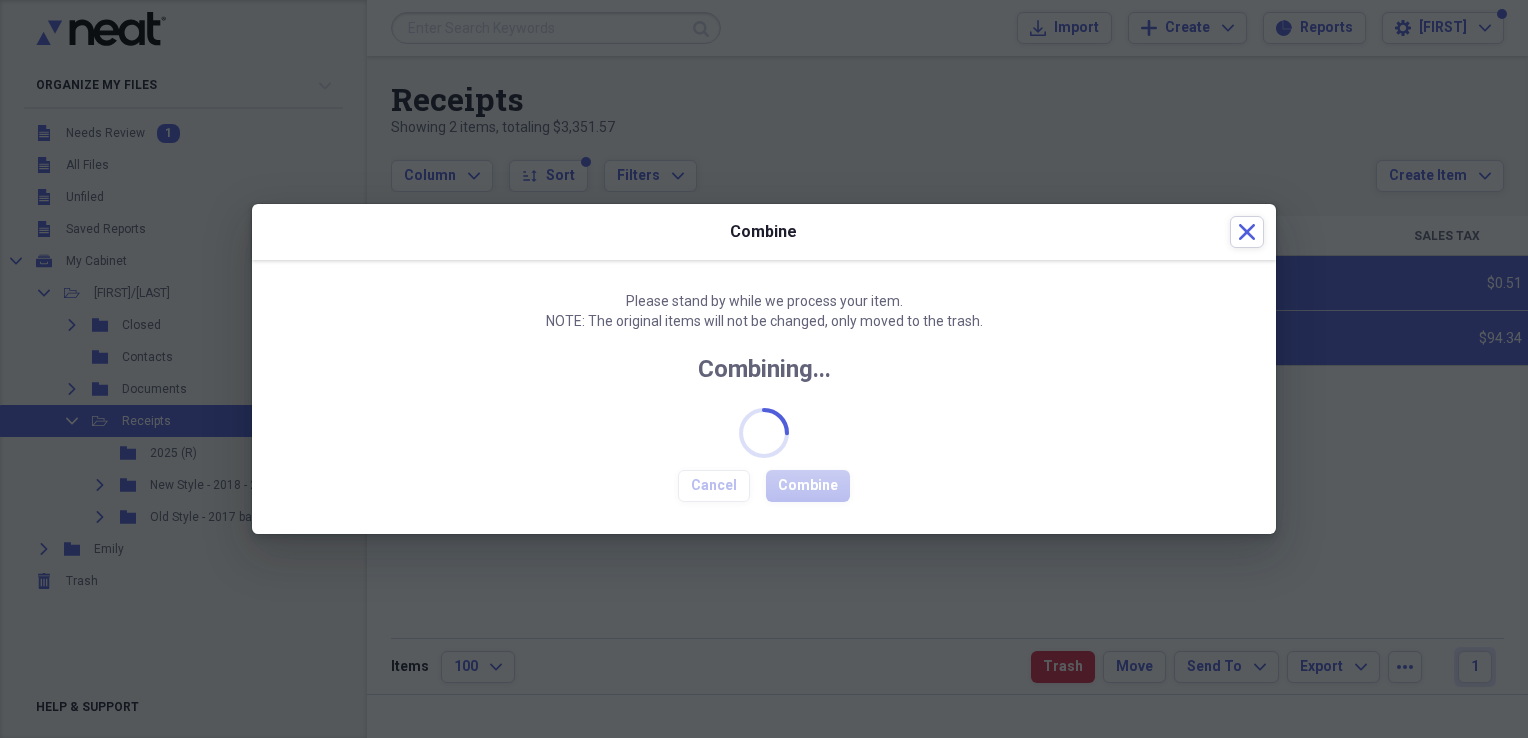 checkbox on "false" 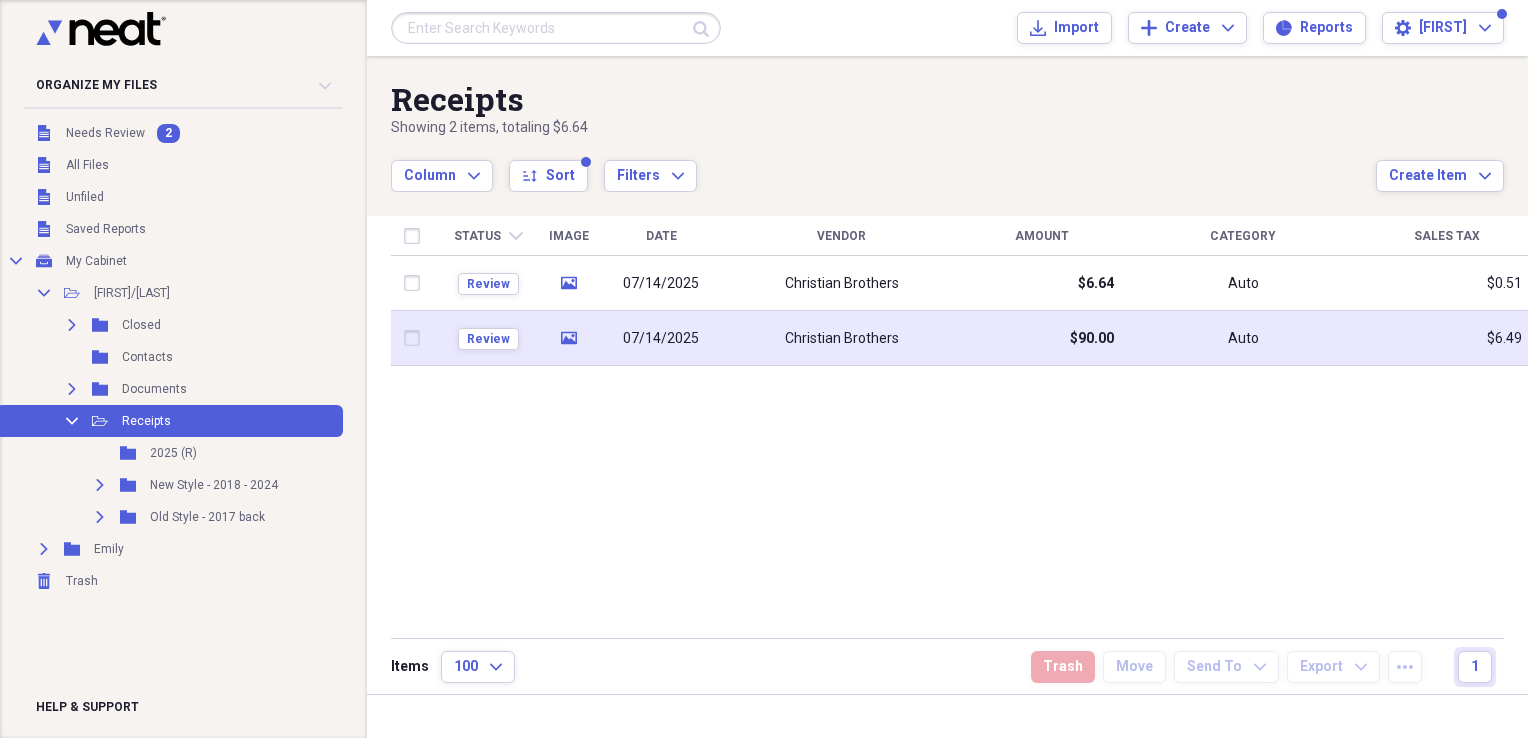 click 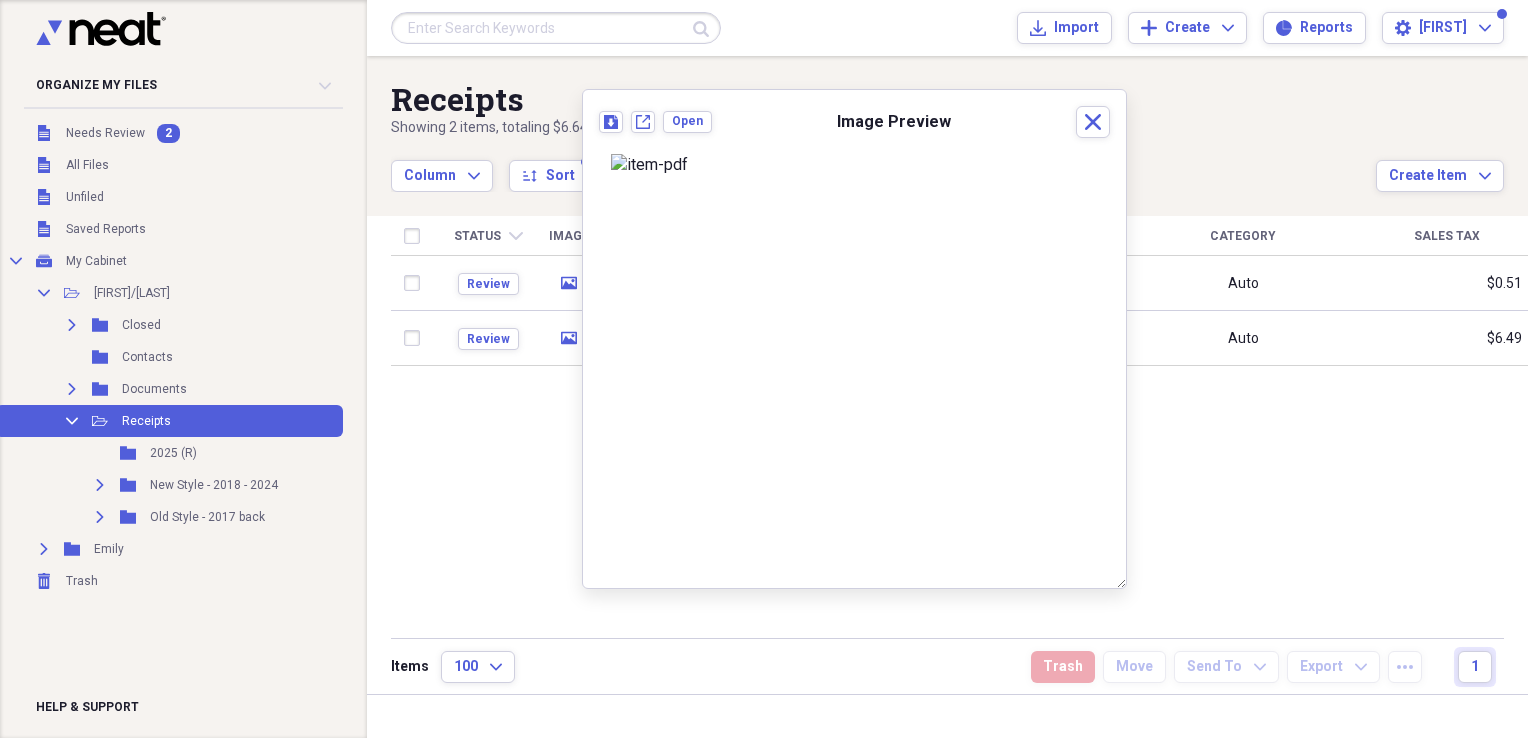 scroll, scrollTop: 160, scrollLeft: 0, axis: vertical 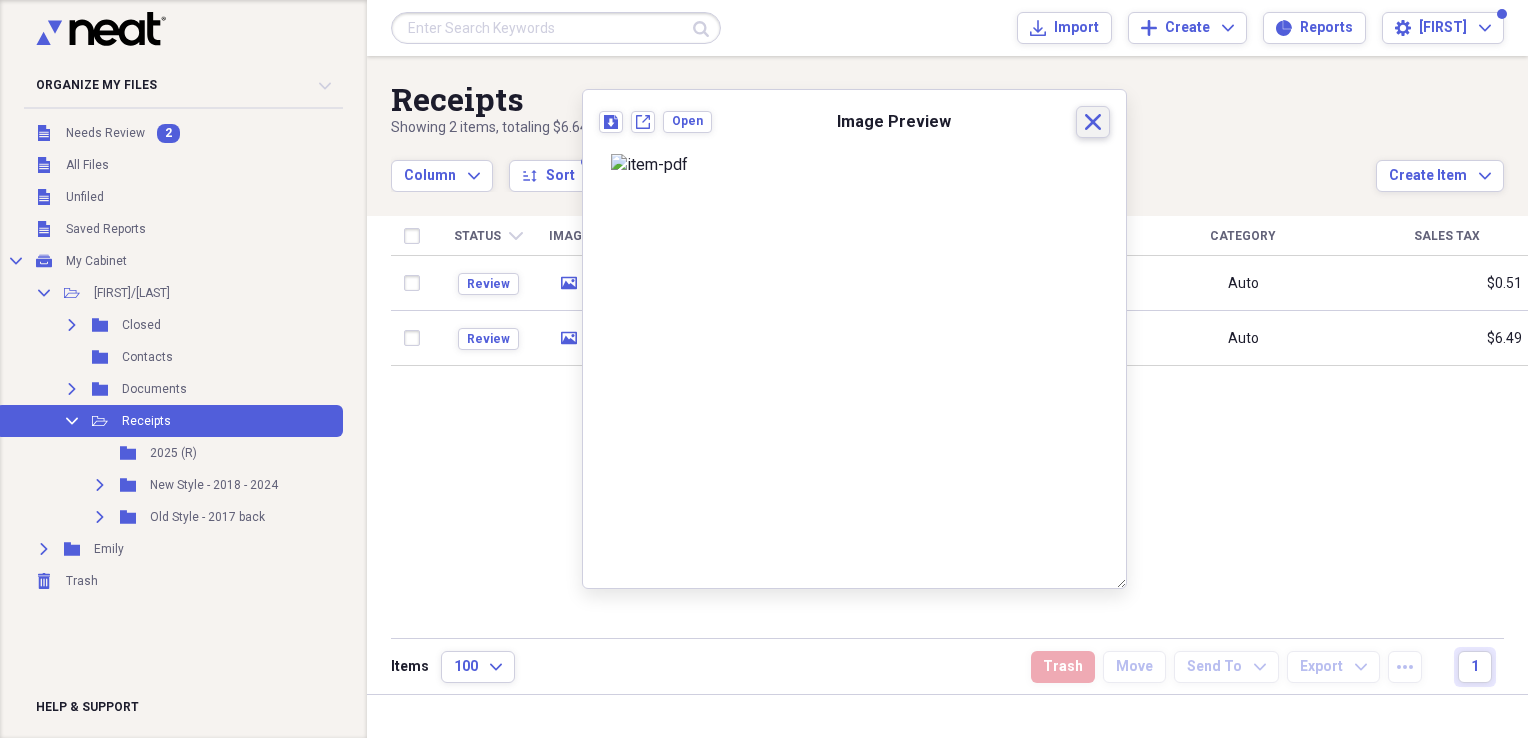 click 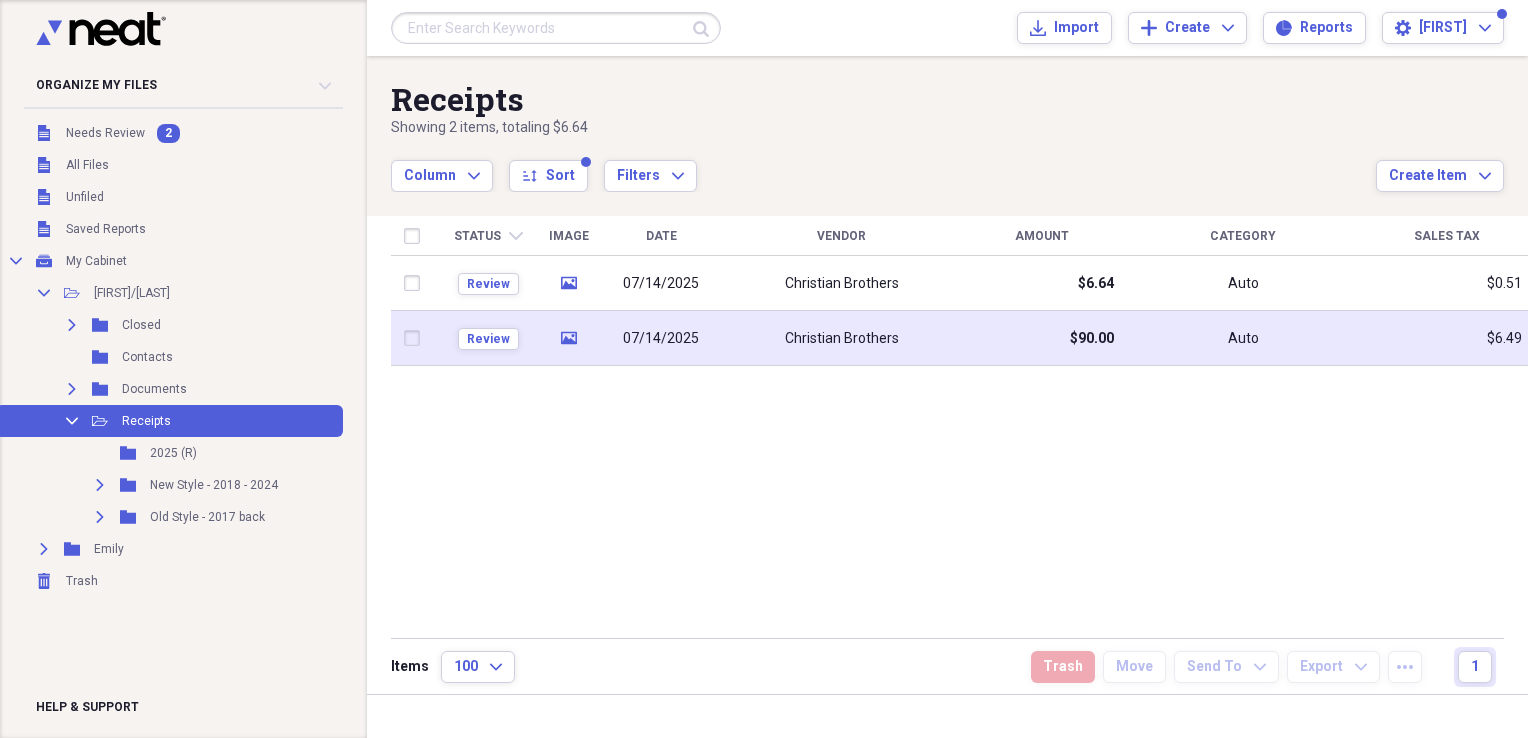 click at bounding box center [416, 338] 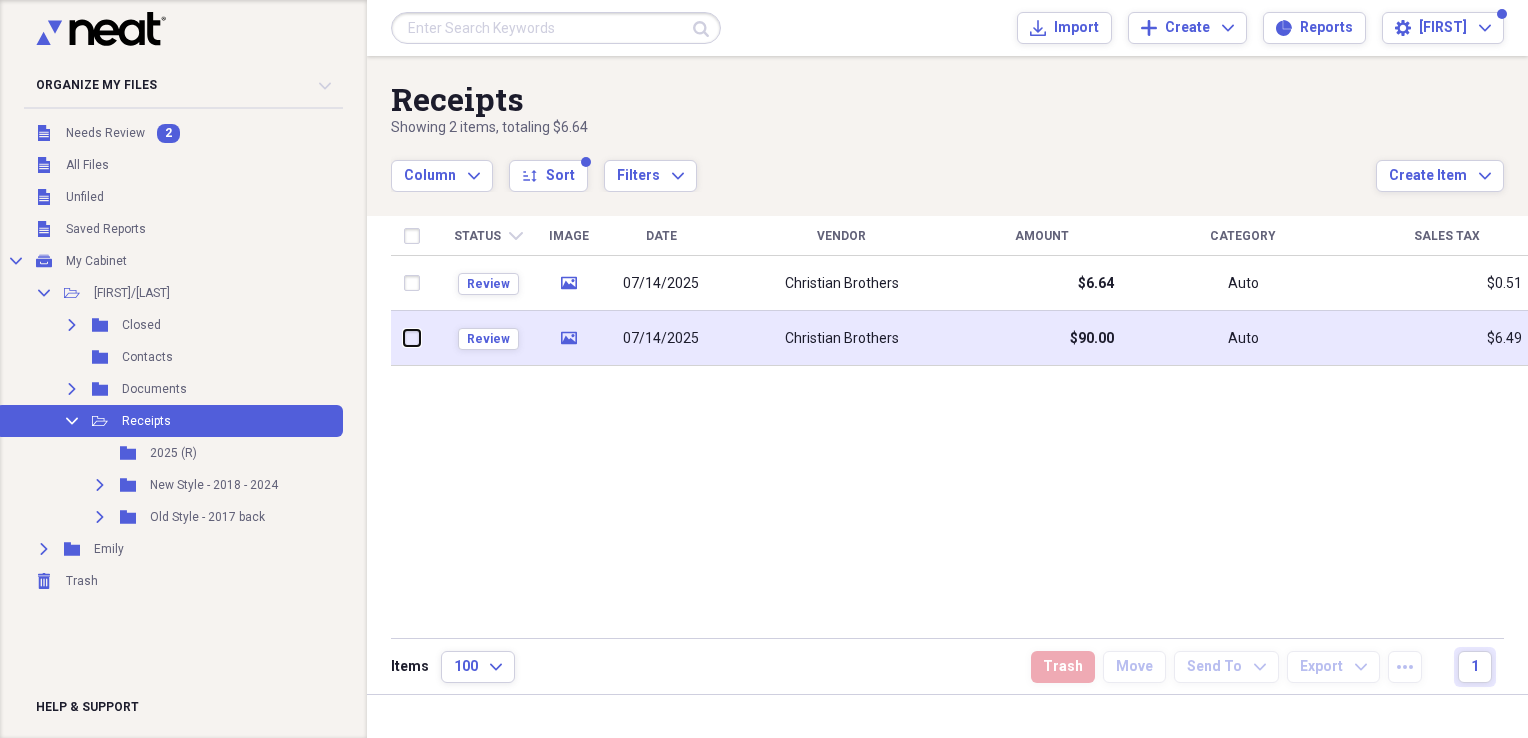 click at bounding box center (404, 338) 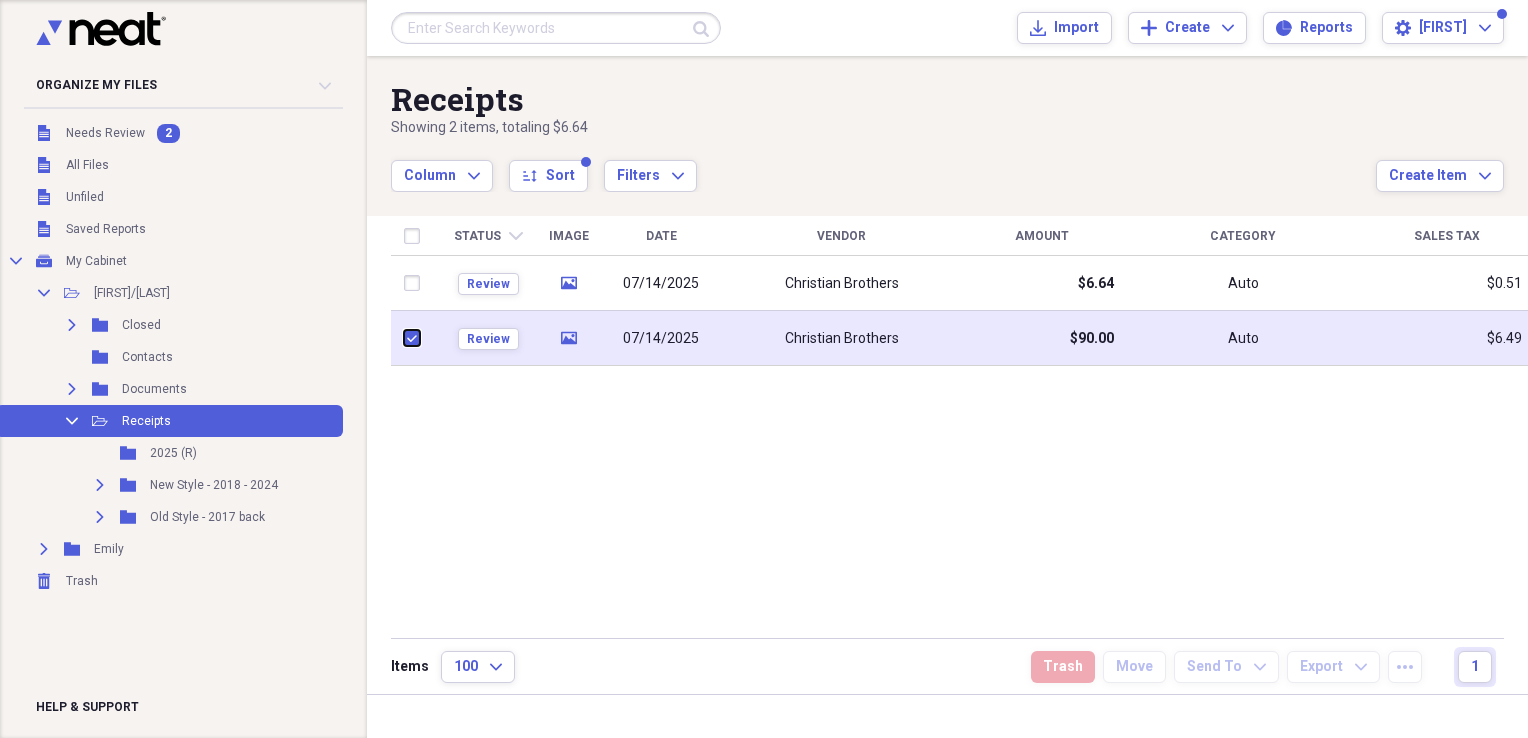 checkbox on "true" 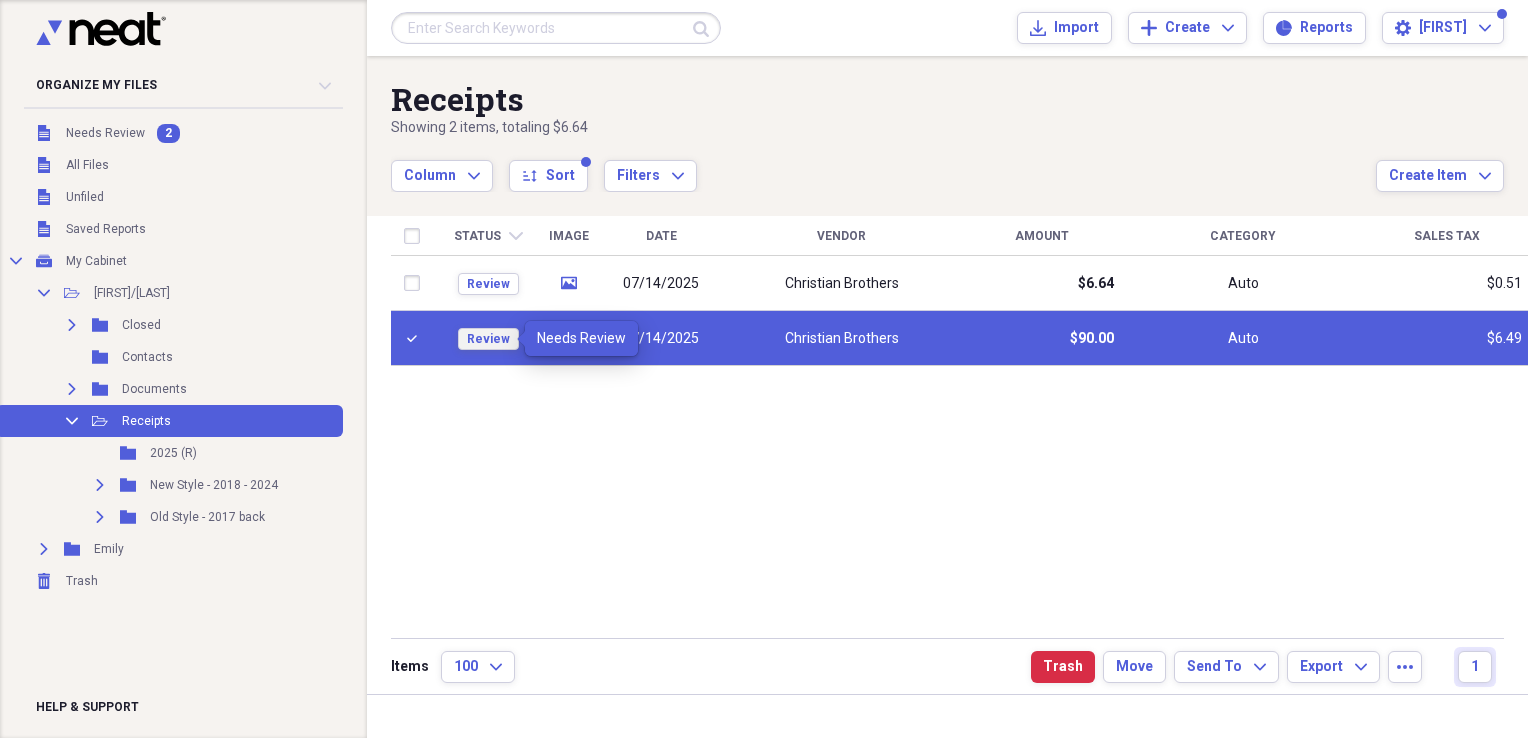 click on "Review" at bounding box center (488, 339) 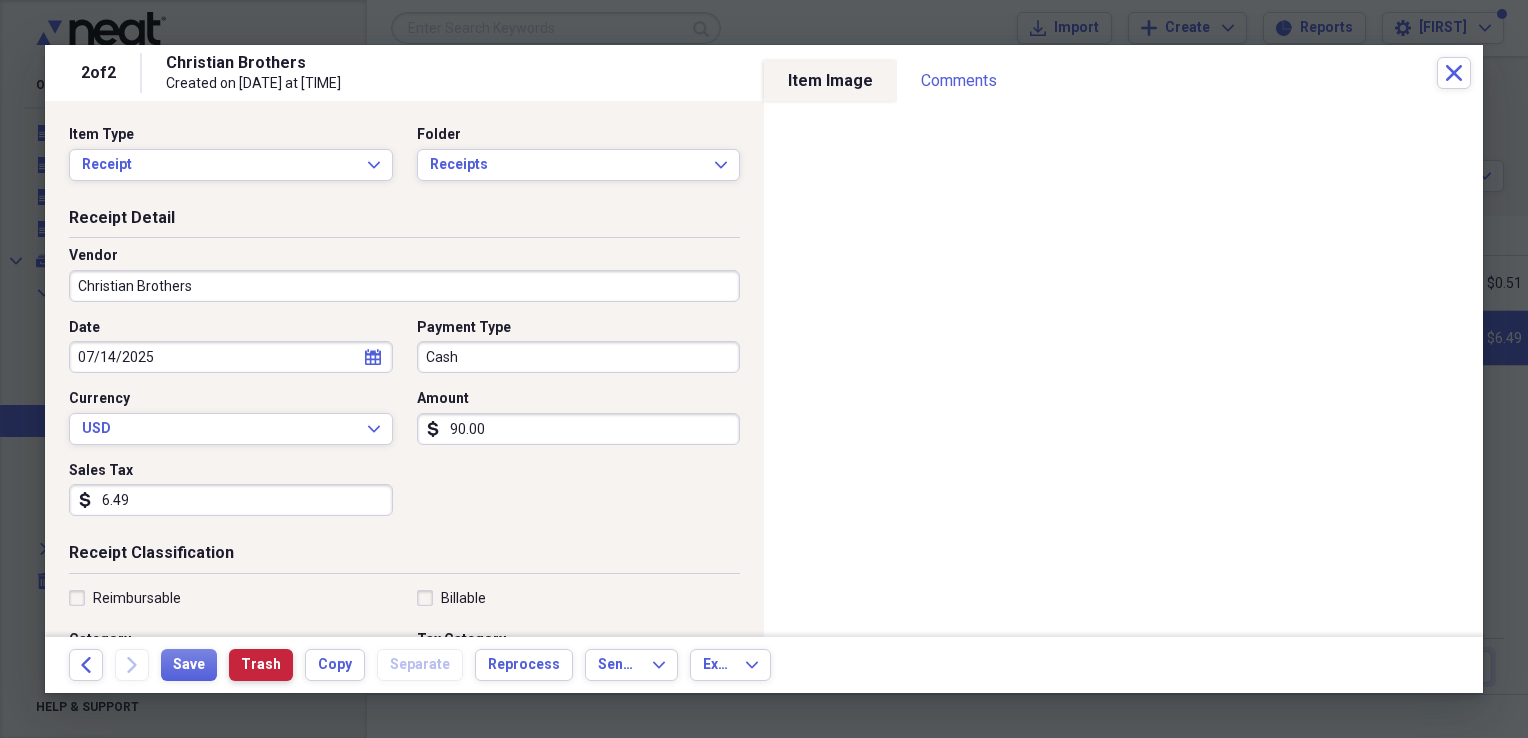 click on "Trash" at bounding box center (261, 665) 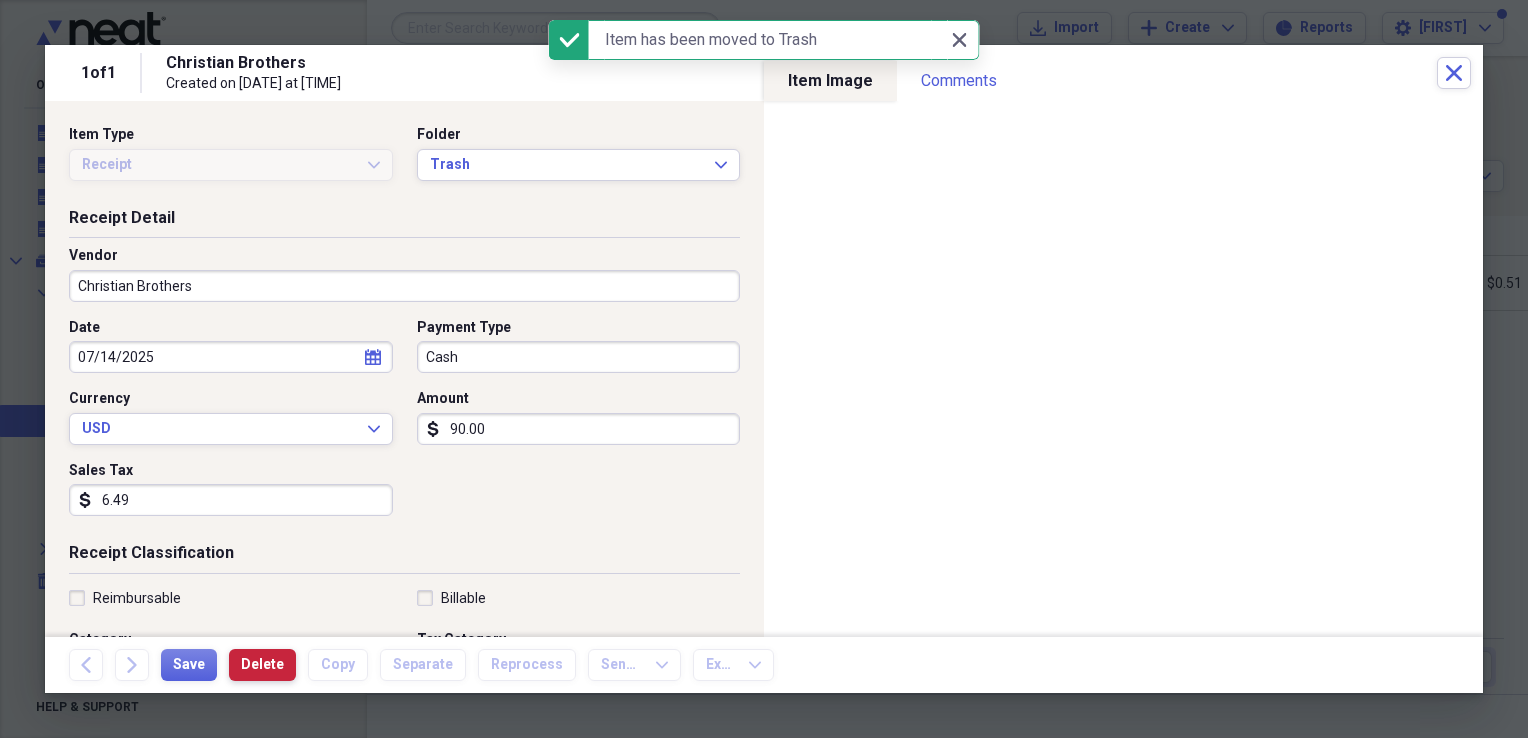 checkbox on "false" 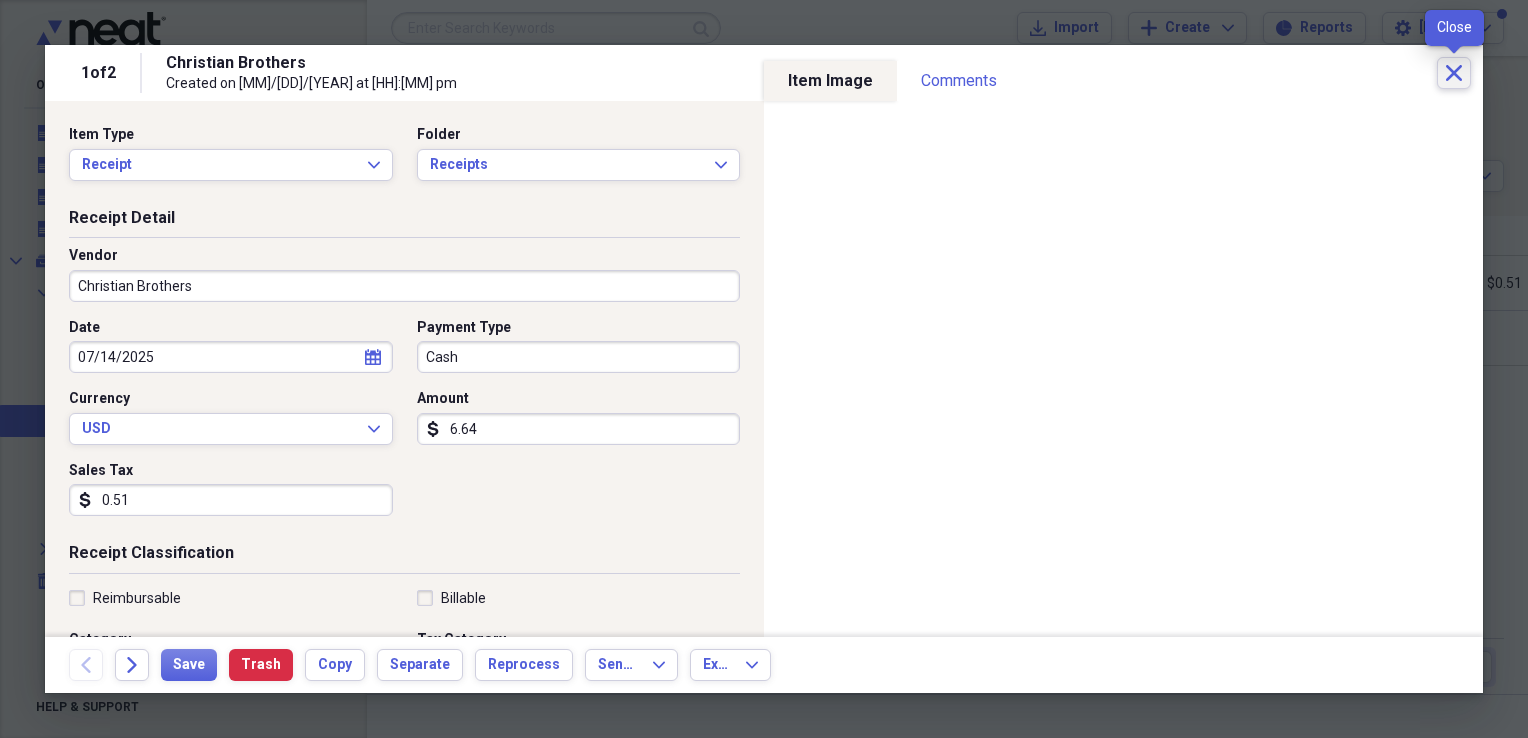 click on "Close" 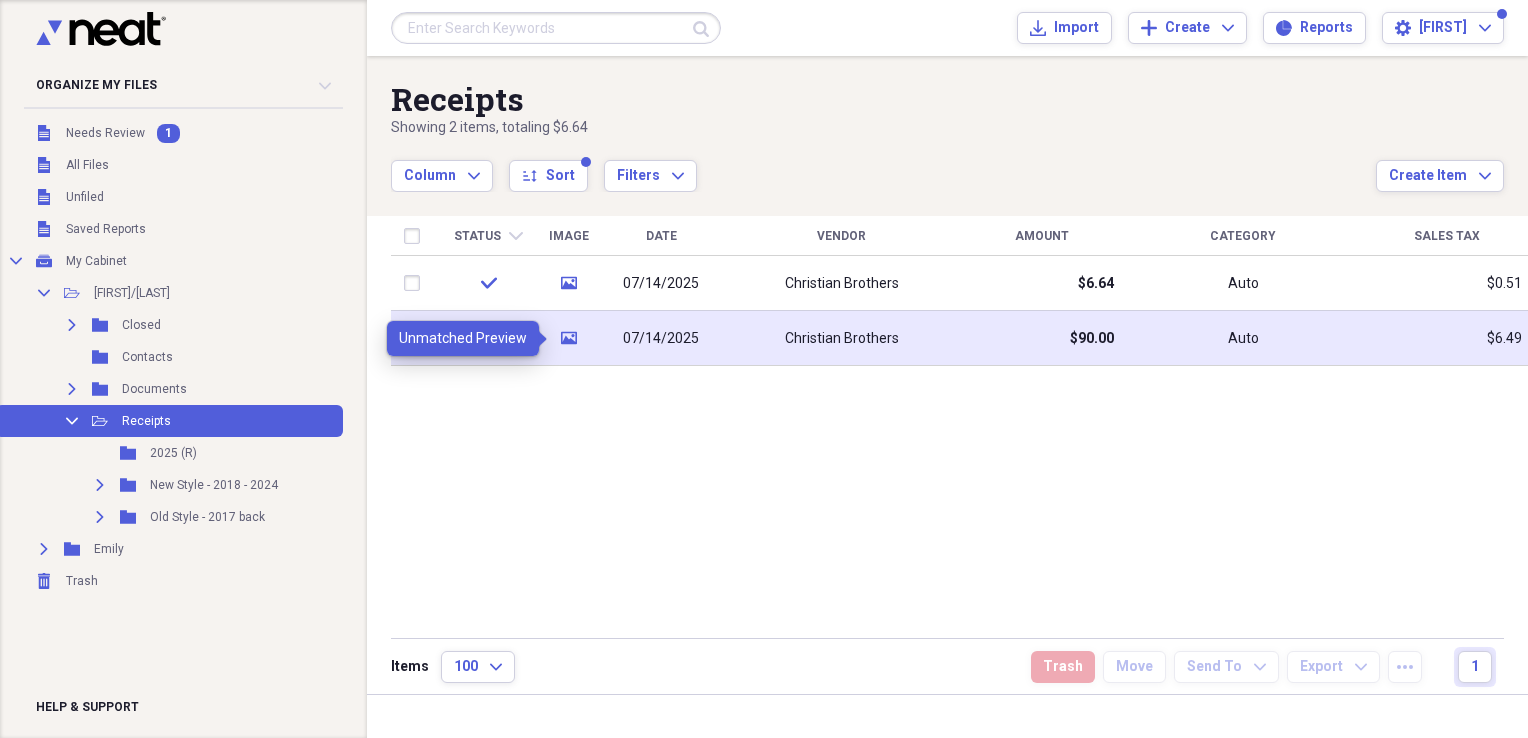 click on "media" 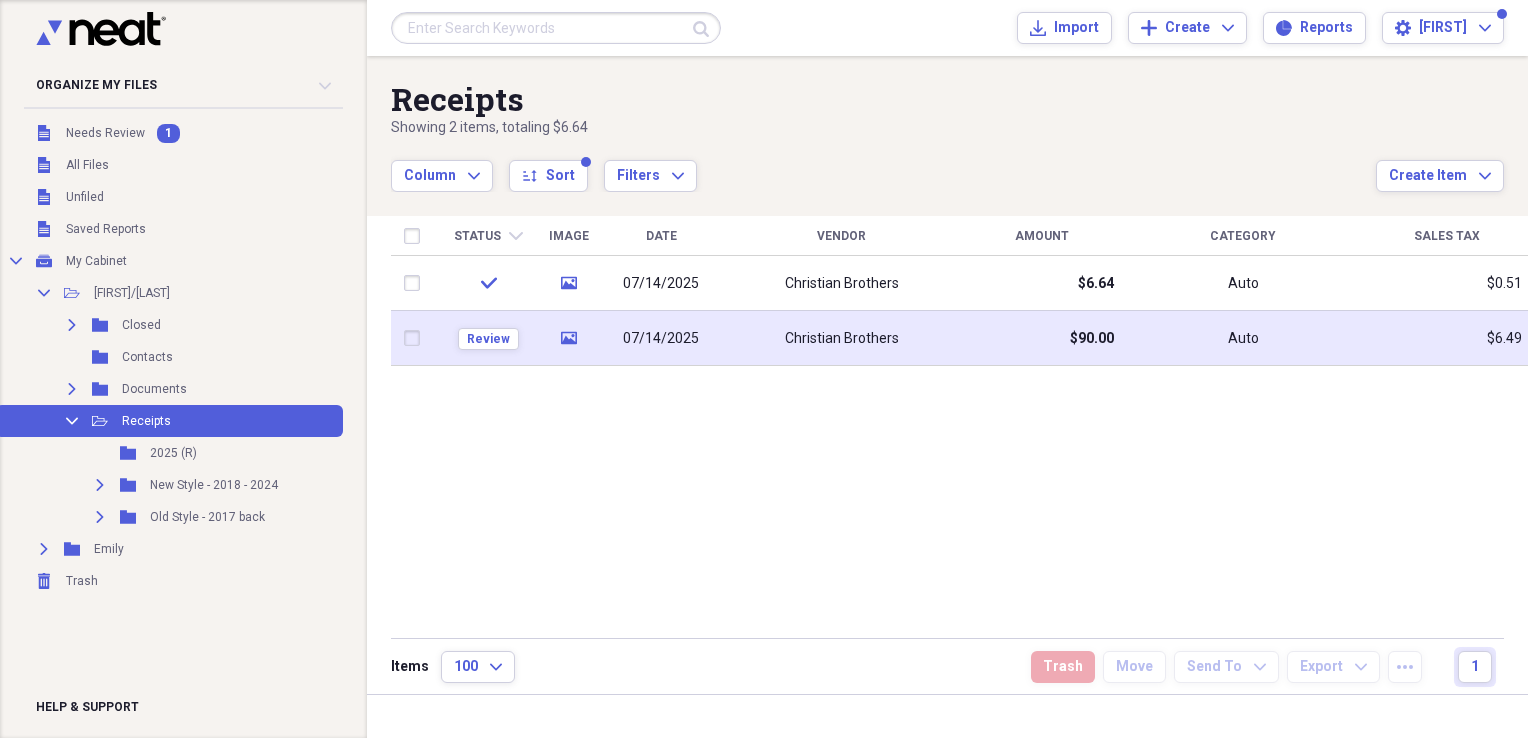 click at bounding box center [416, 338] 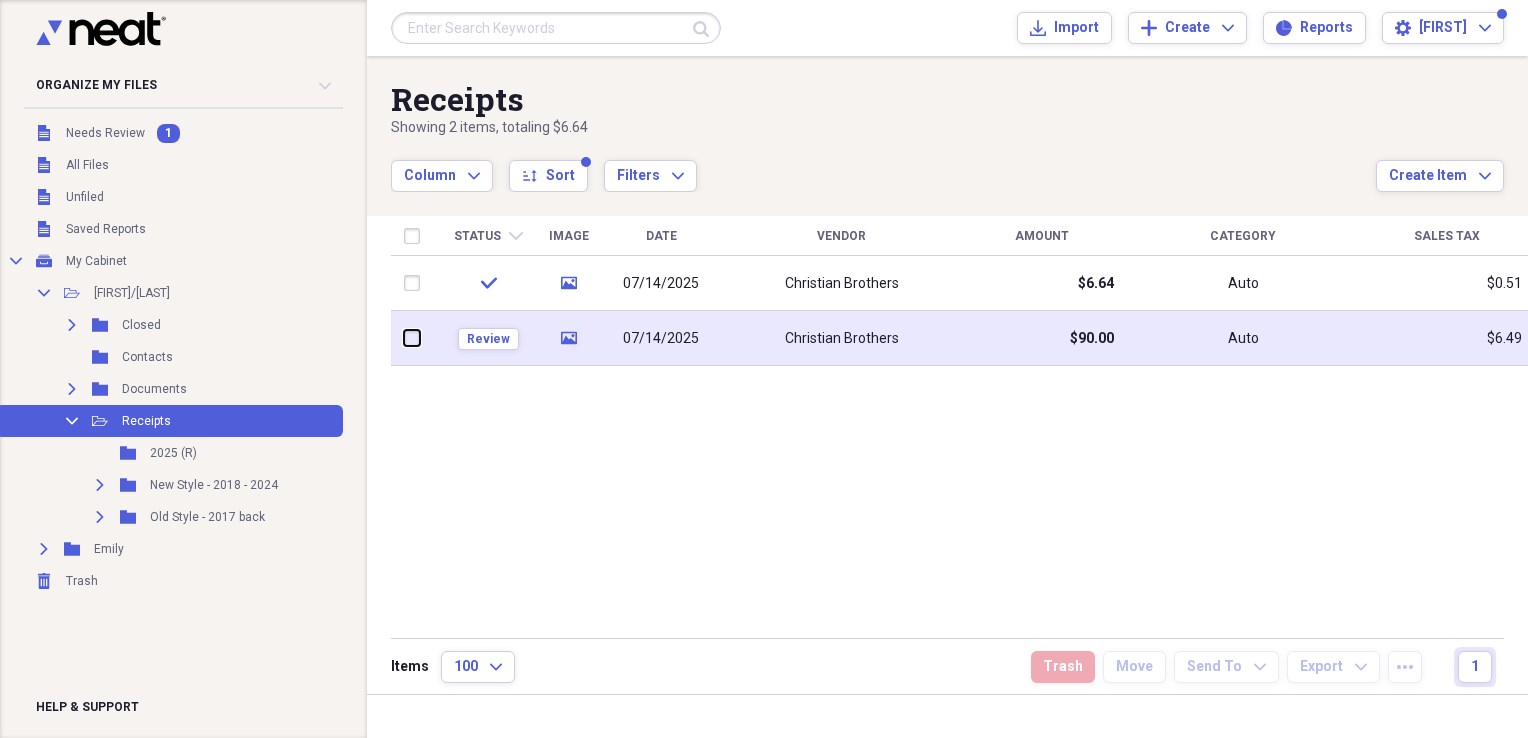 click at bounding box center [404, 338] 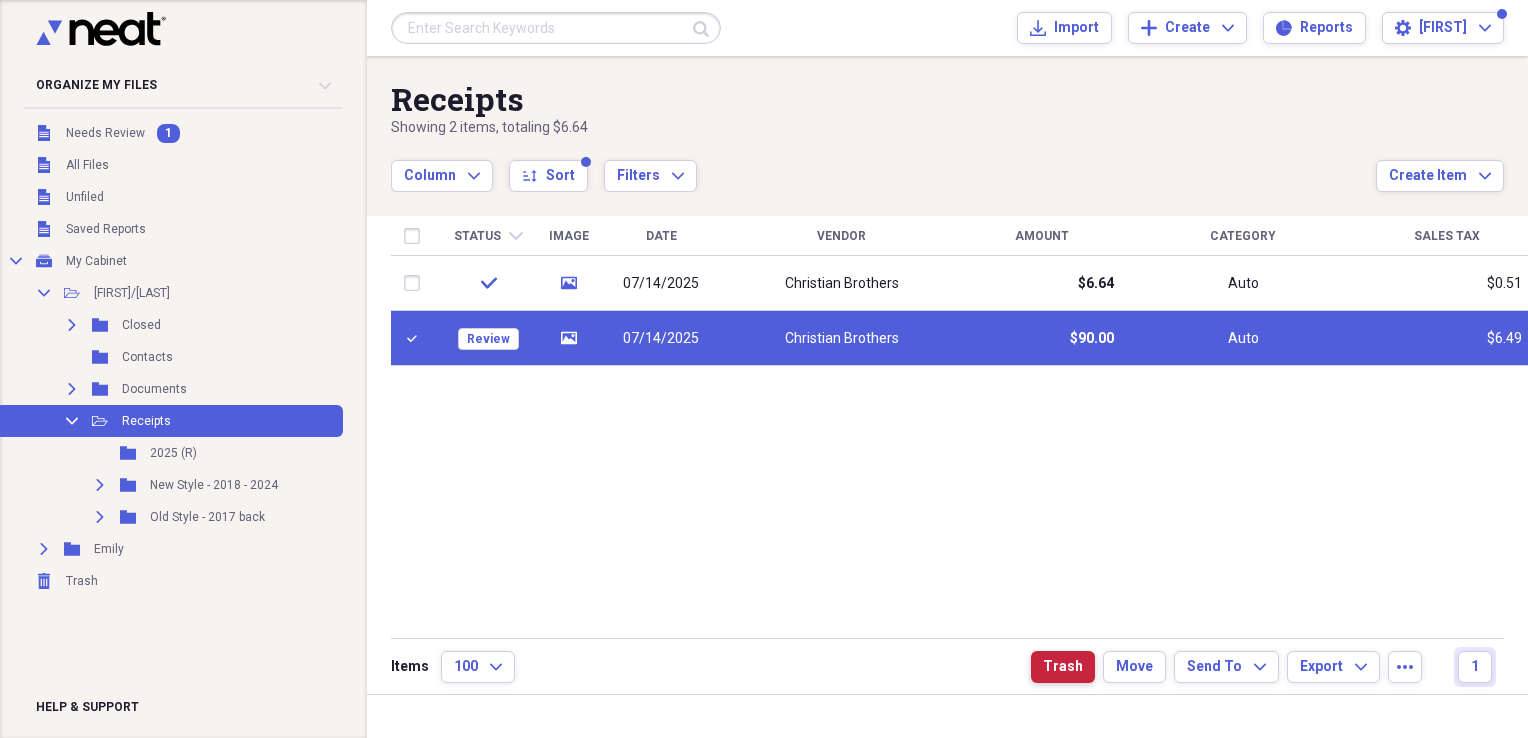 click on "Trash" at bounding box center (1063, 667) 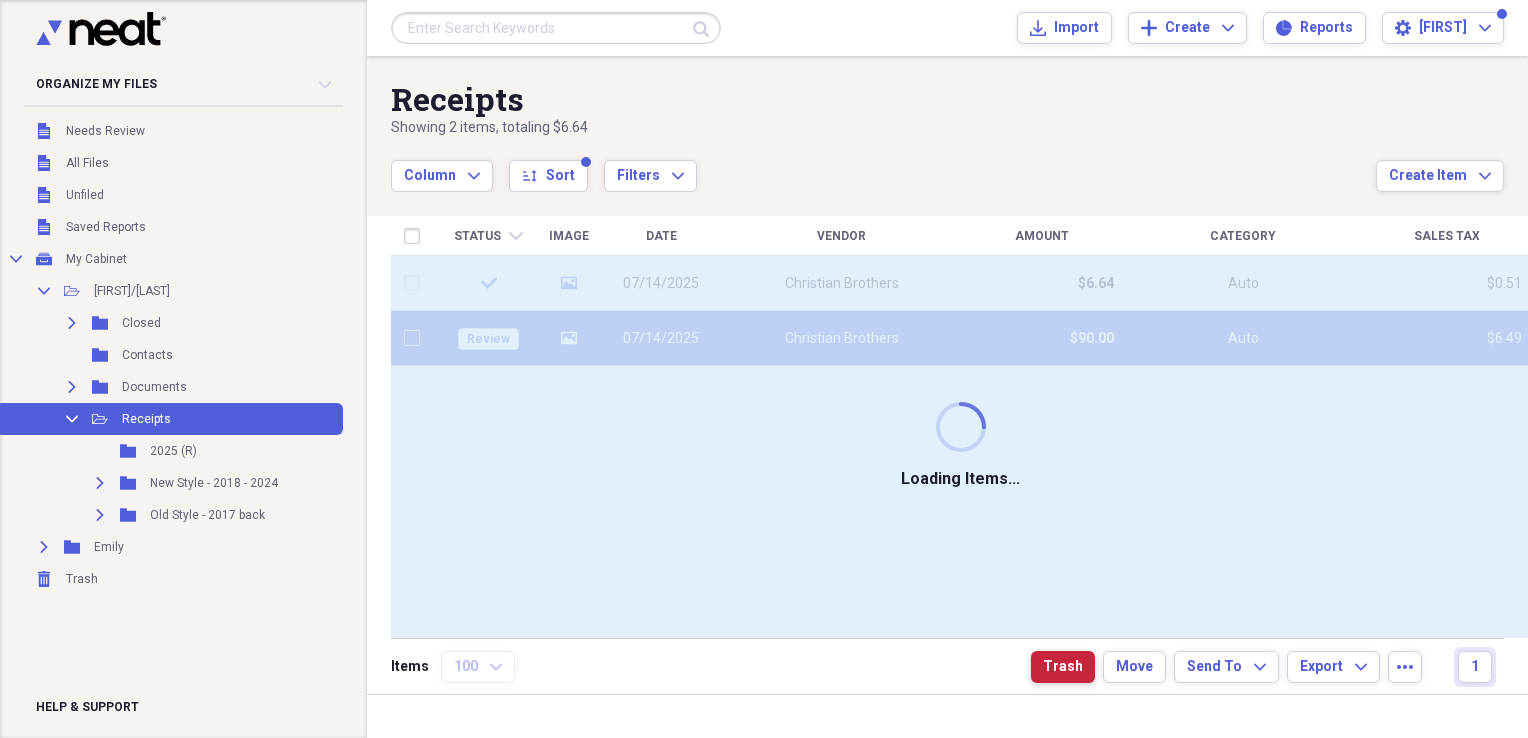 checkbox on "false" 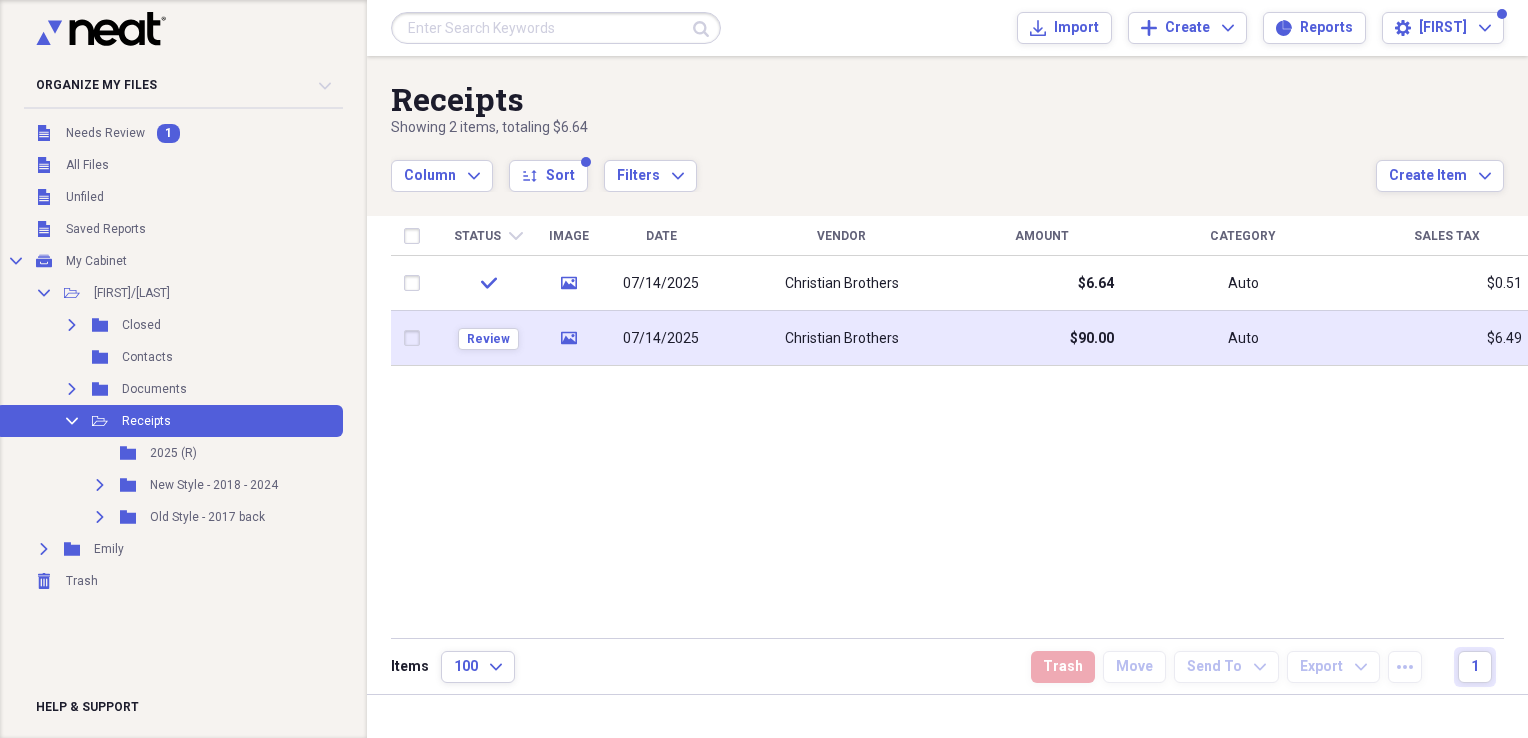 click on "media" 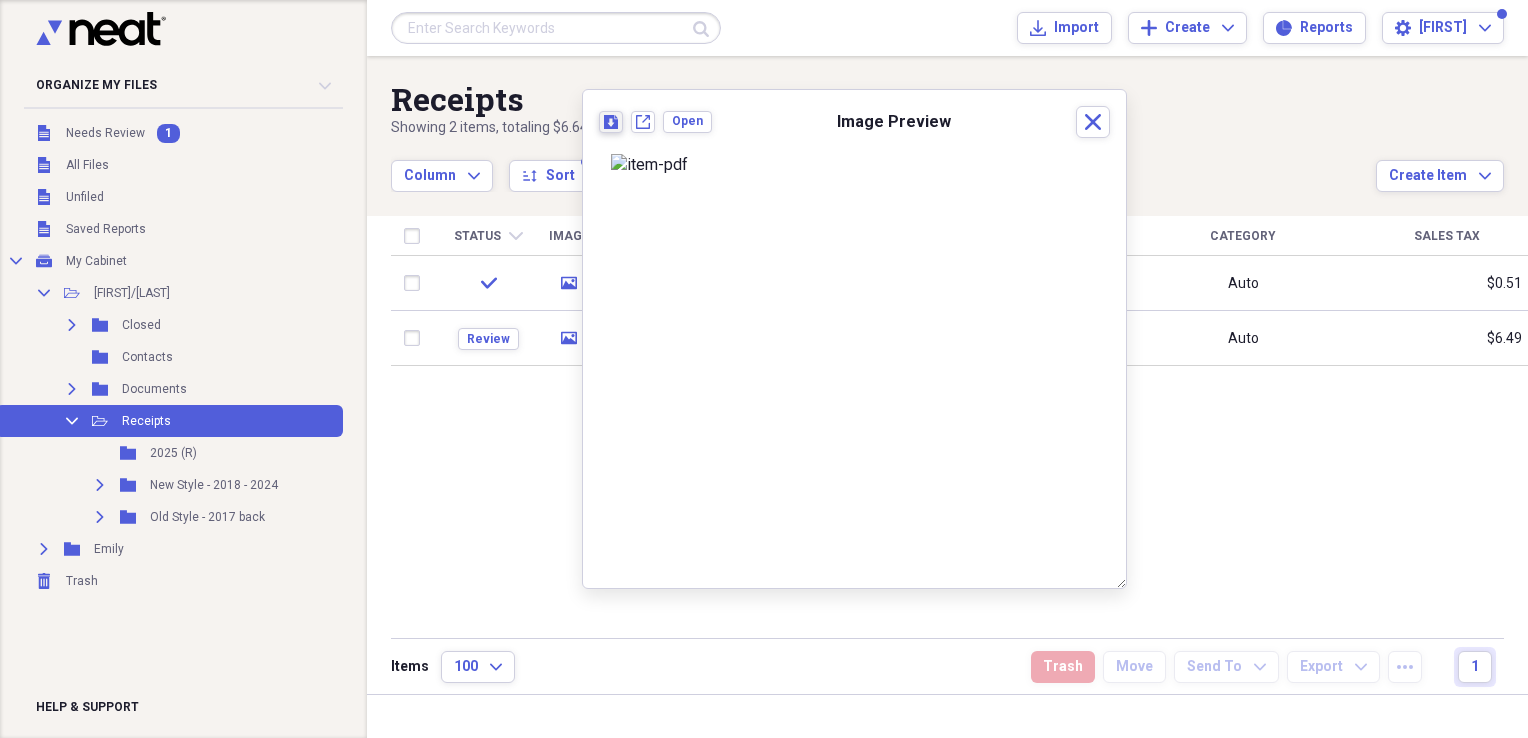 click 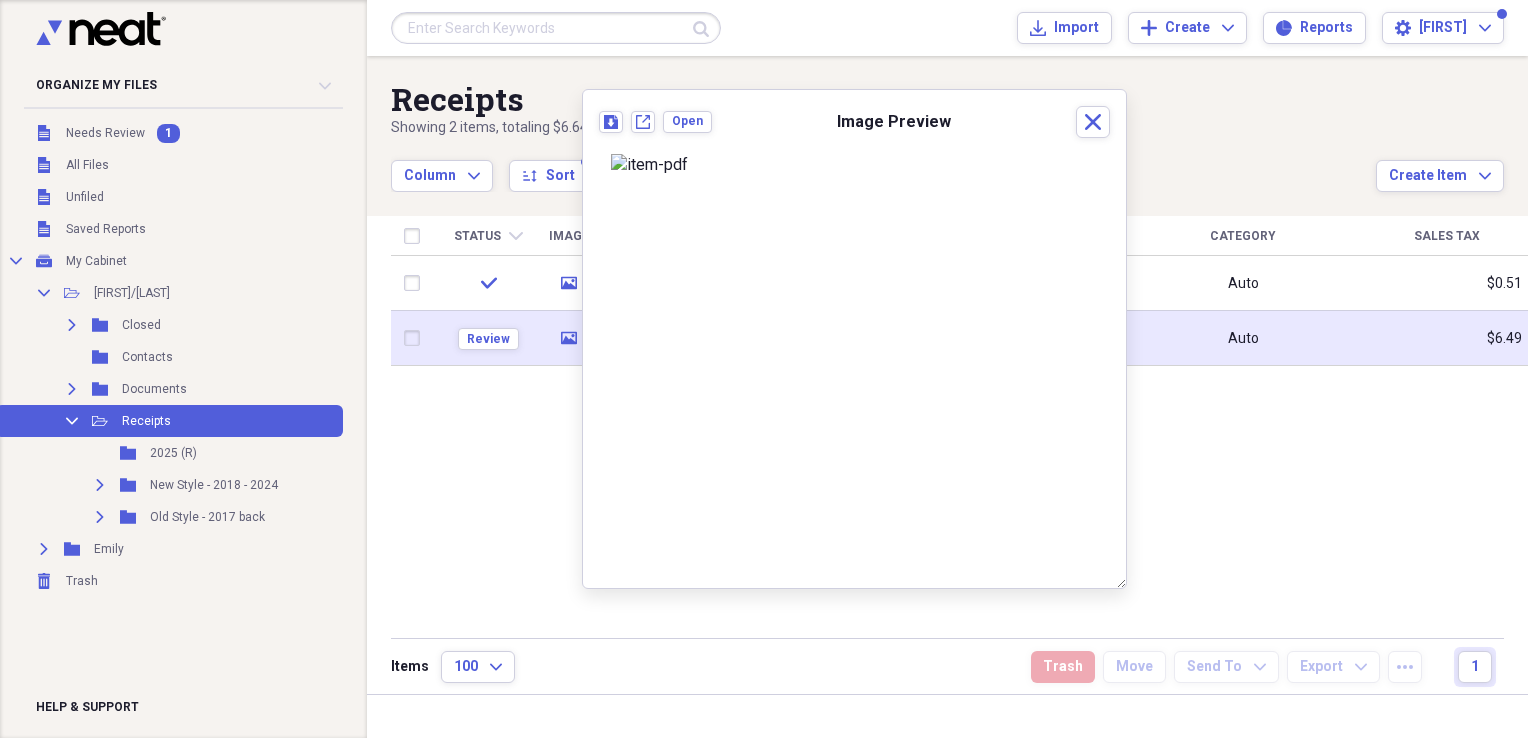 click at bounding box center (416, 338) 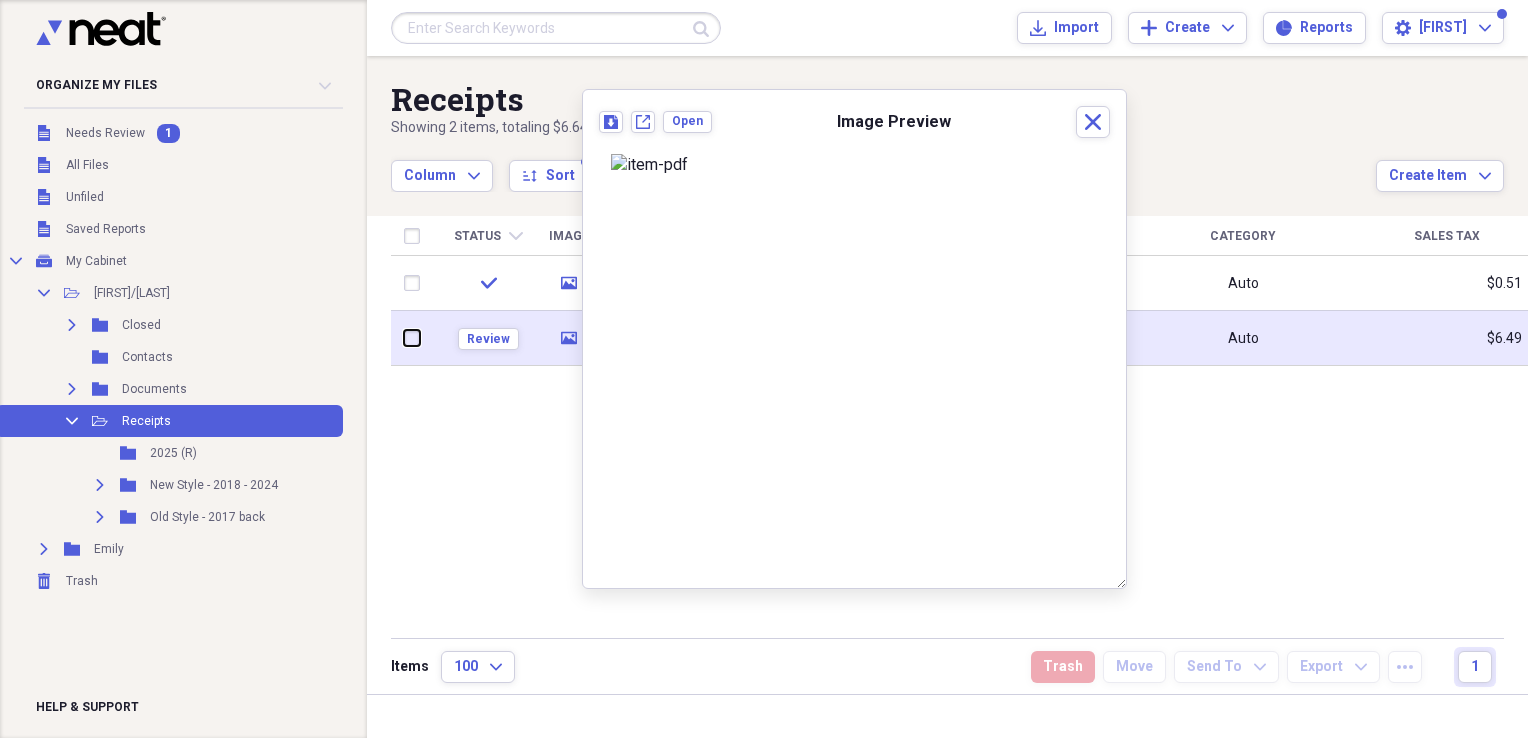 click at bounding box center (404, 338) 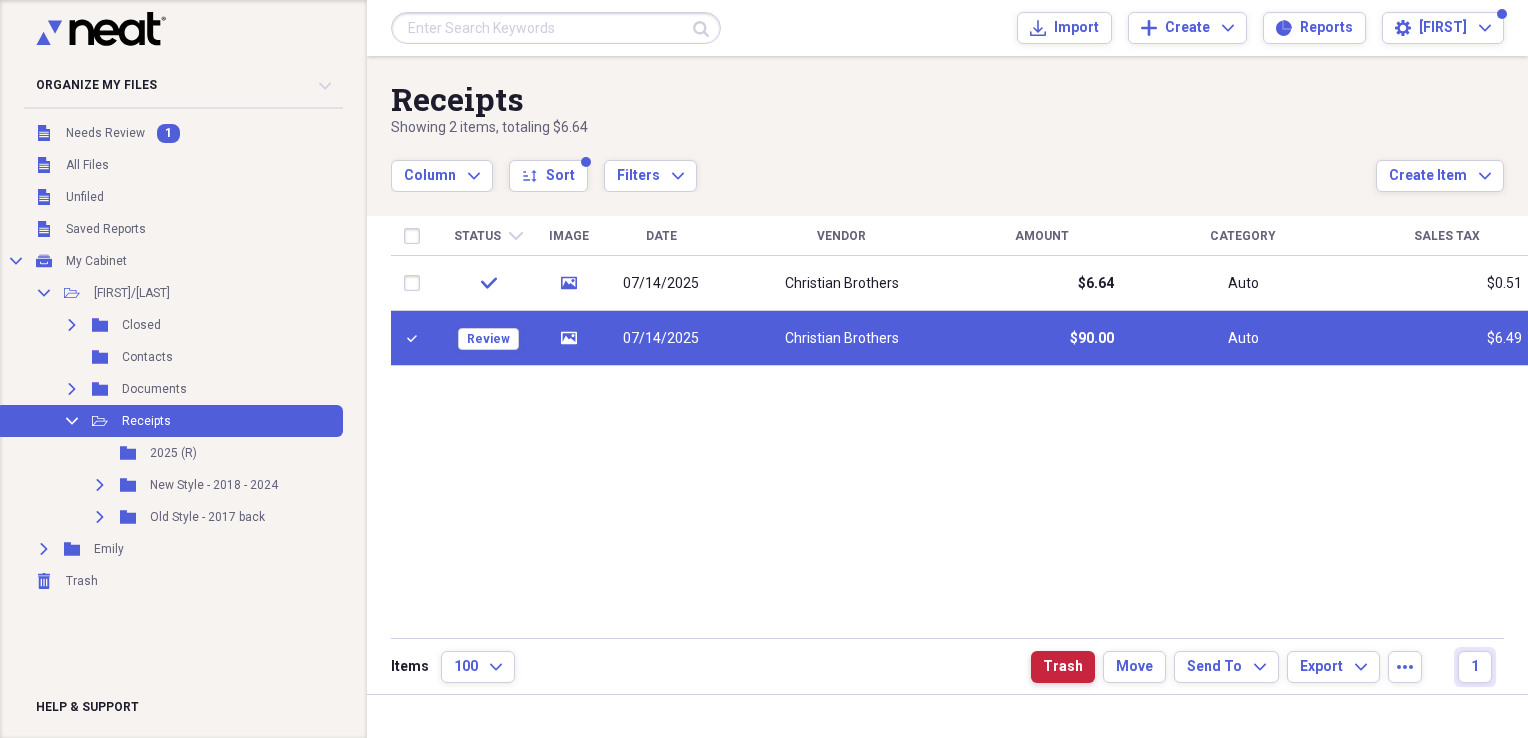 click on "Trash" at bounding box center [1063, 667] 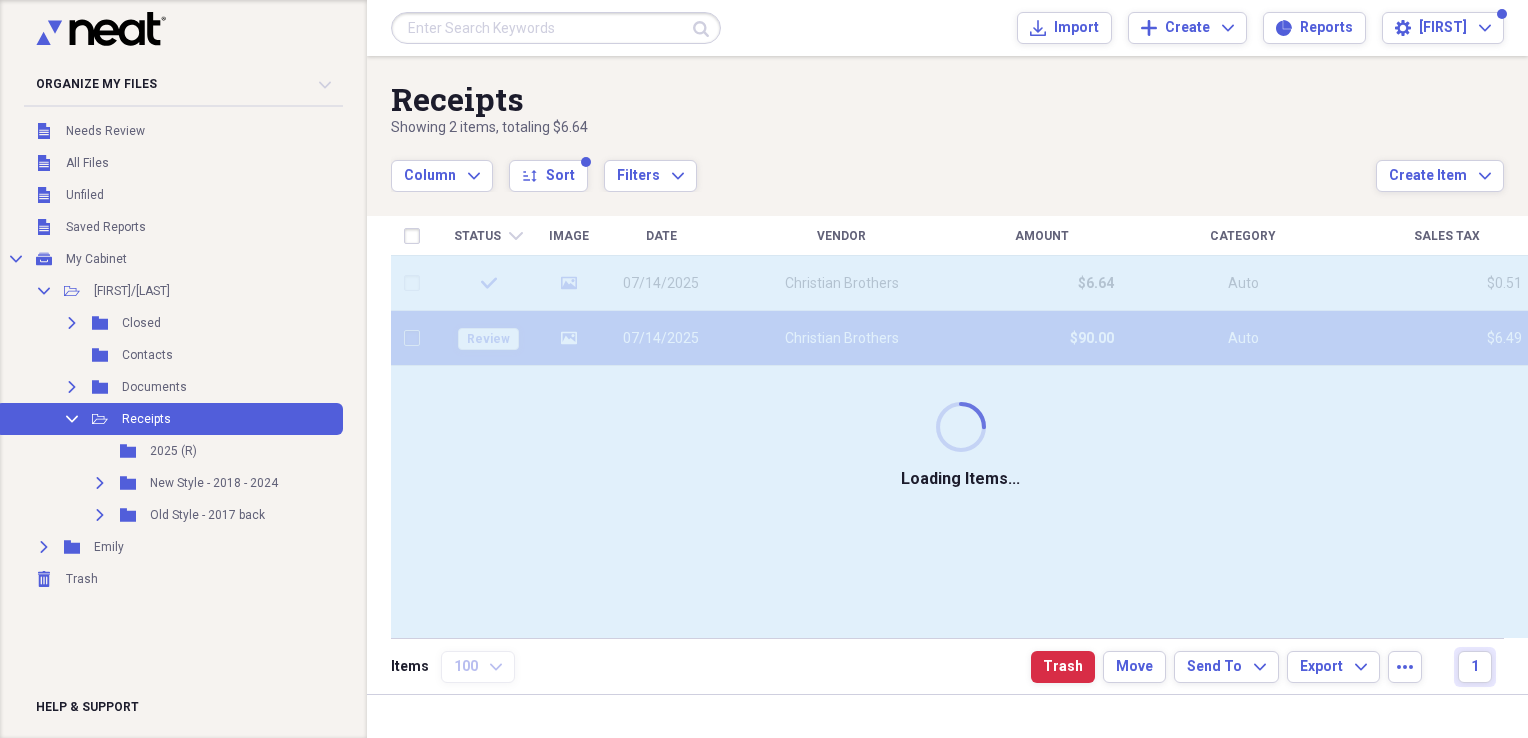 checkbox on "false" 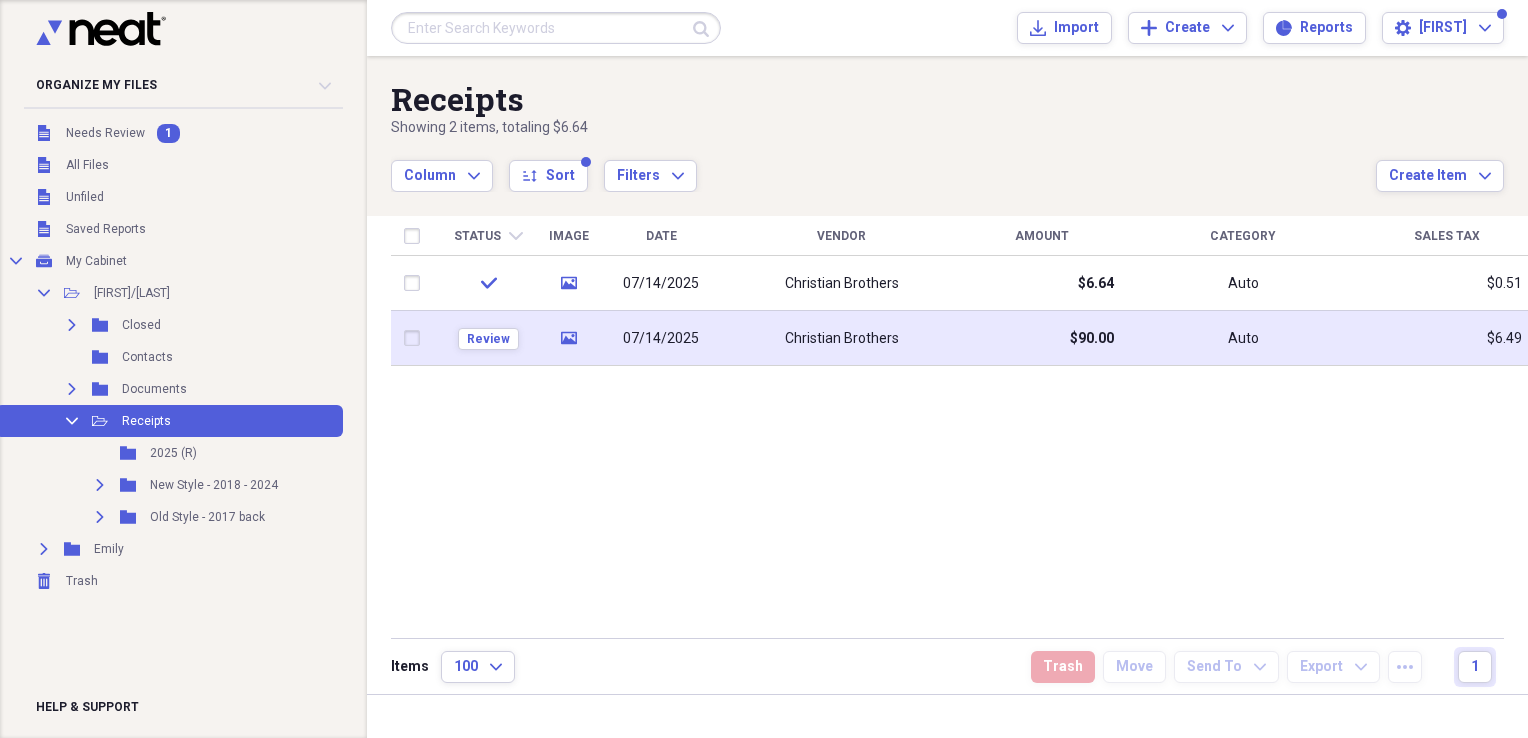 click 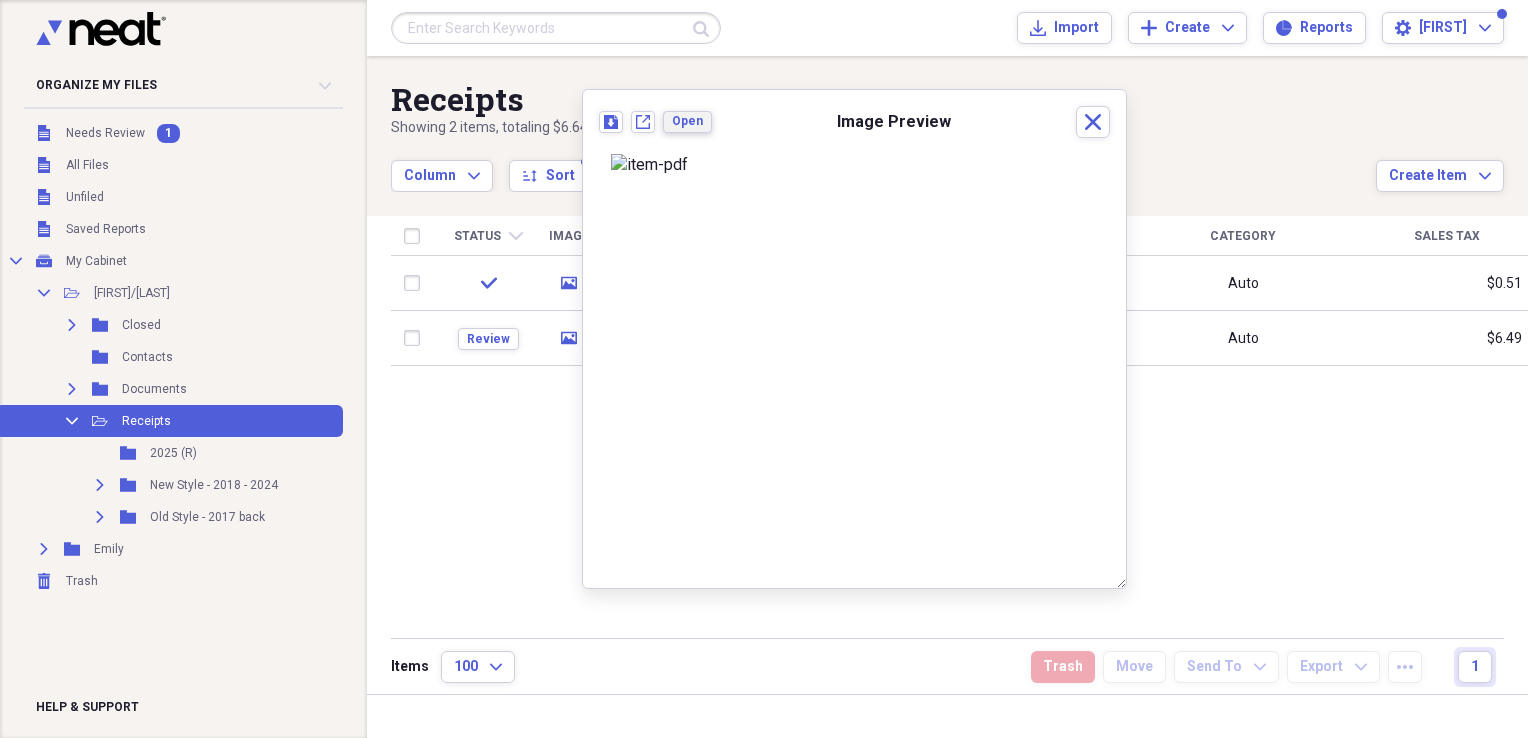 click on "Open" at bounding box center (687, 121) 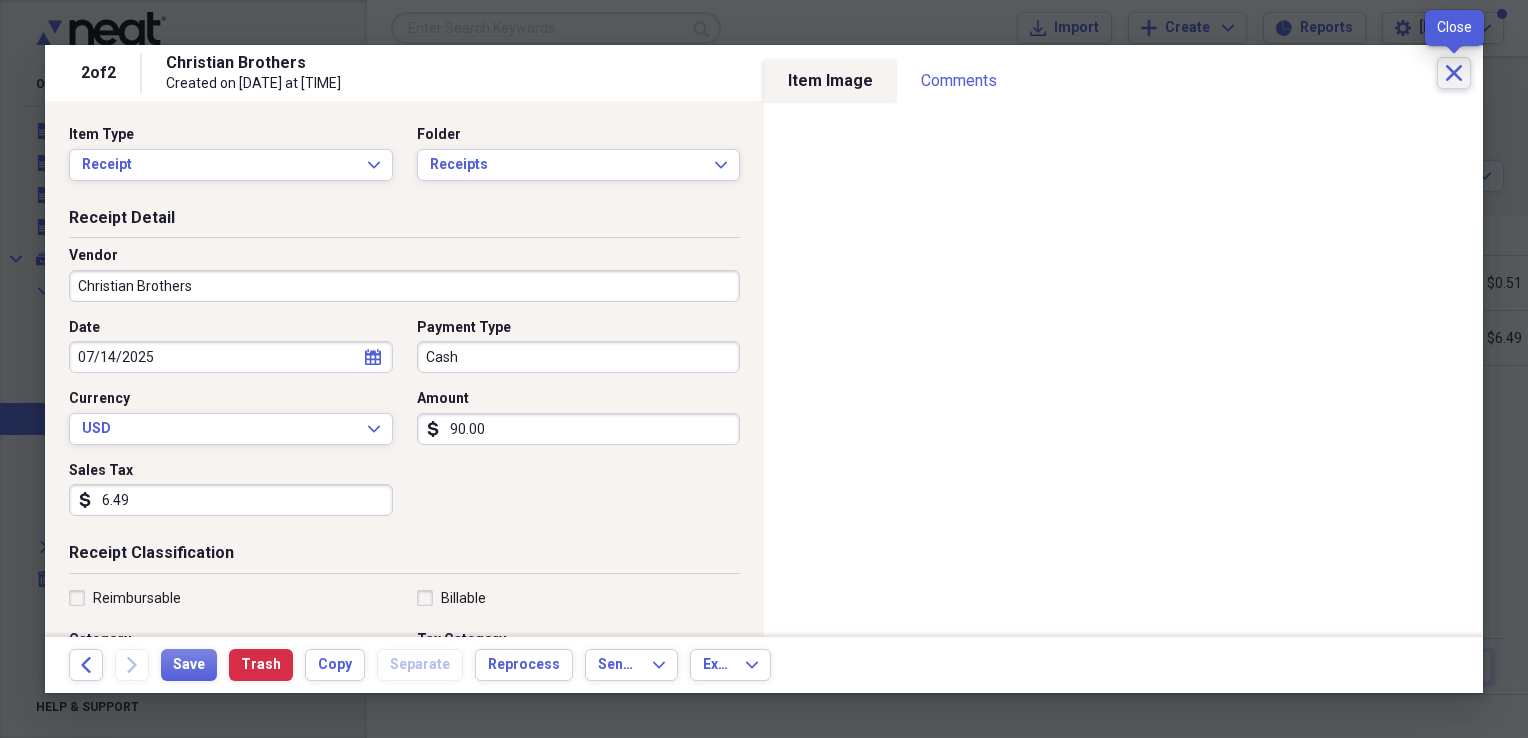 click on "Close" 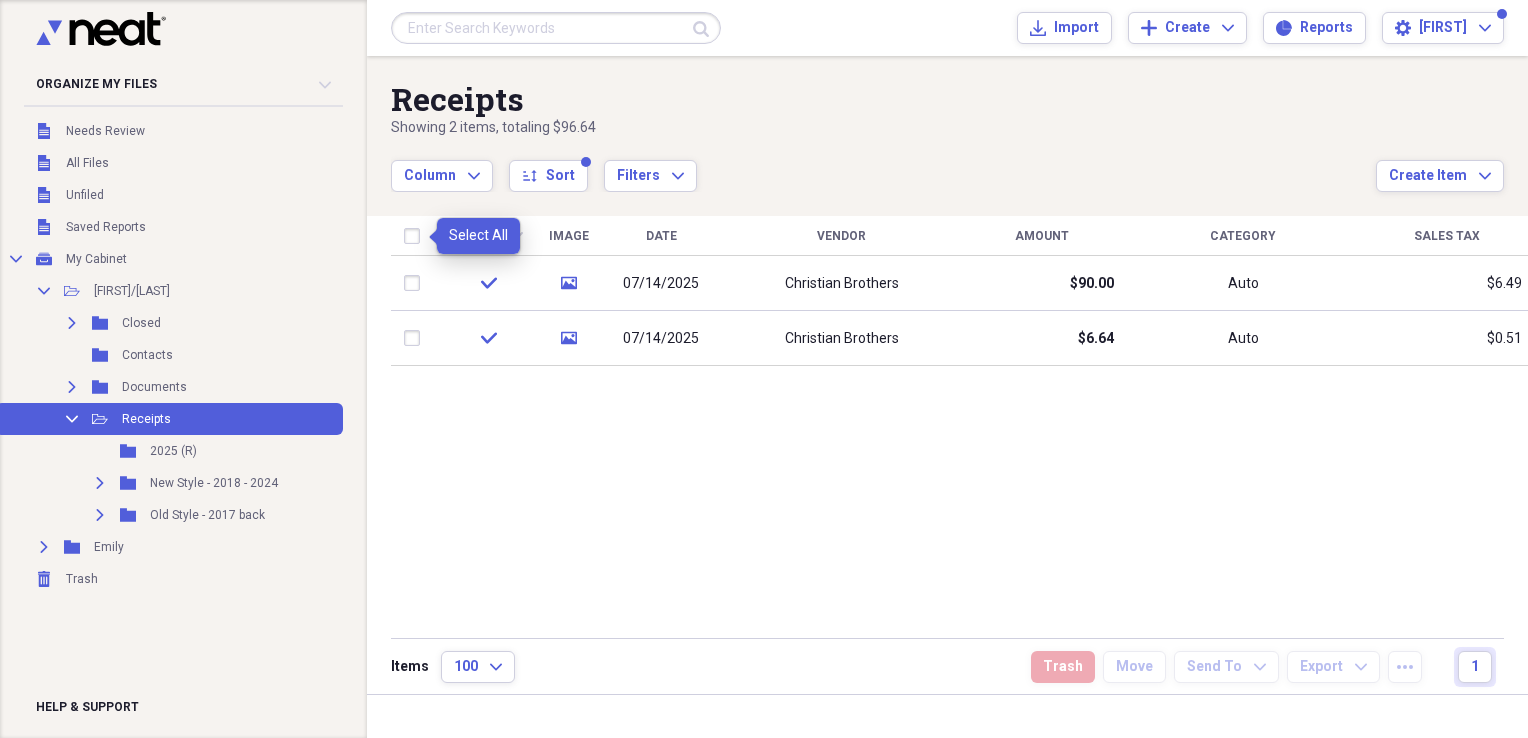 click at bounding box center [416, 236] 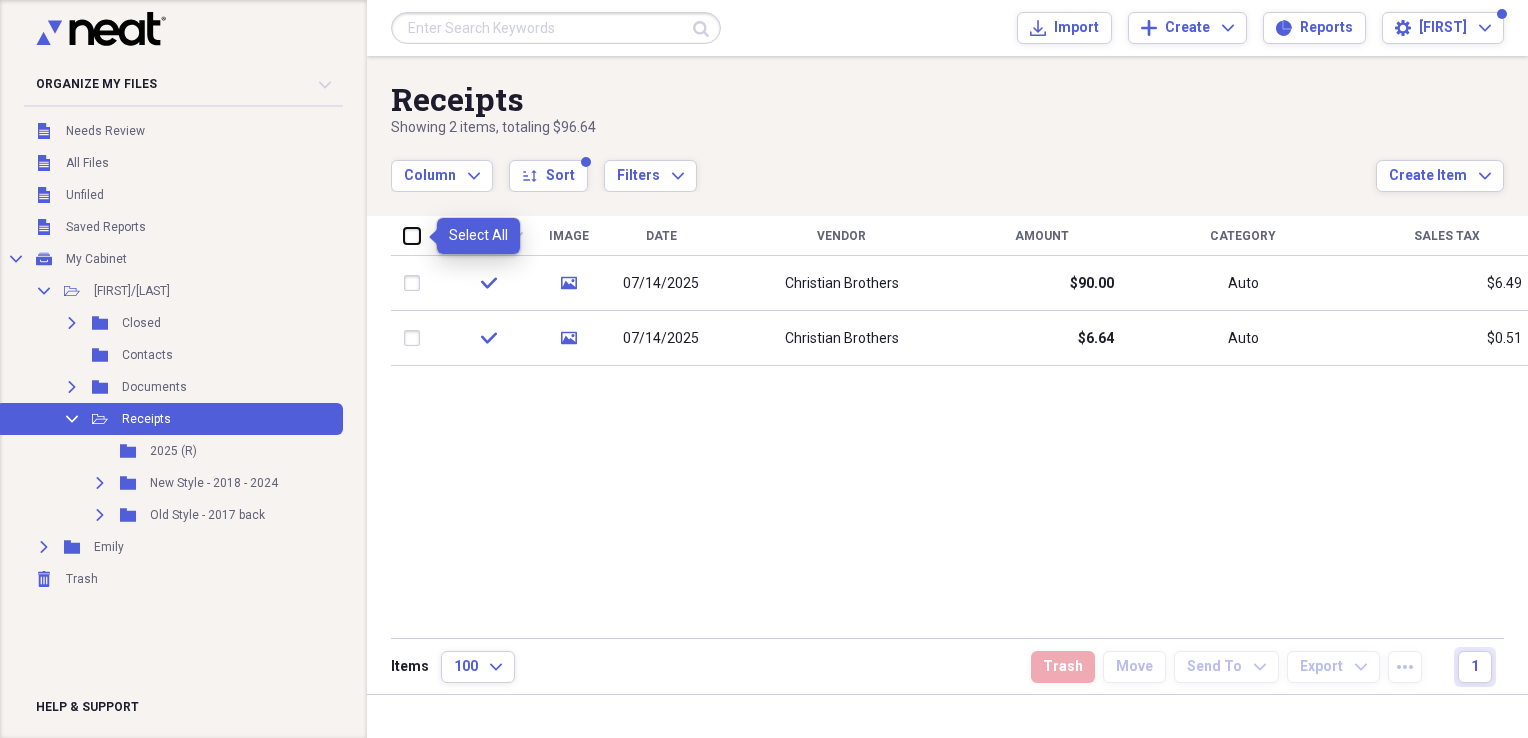click at bounding box center [404, 235] 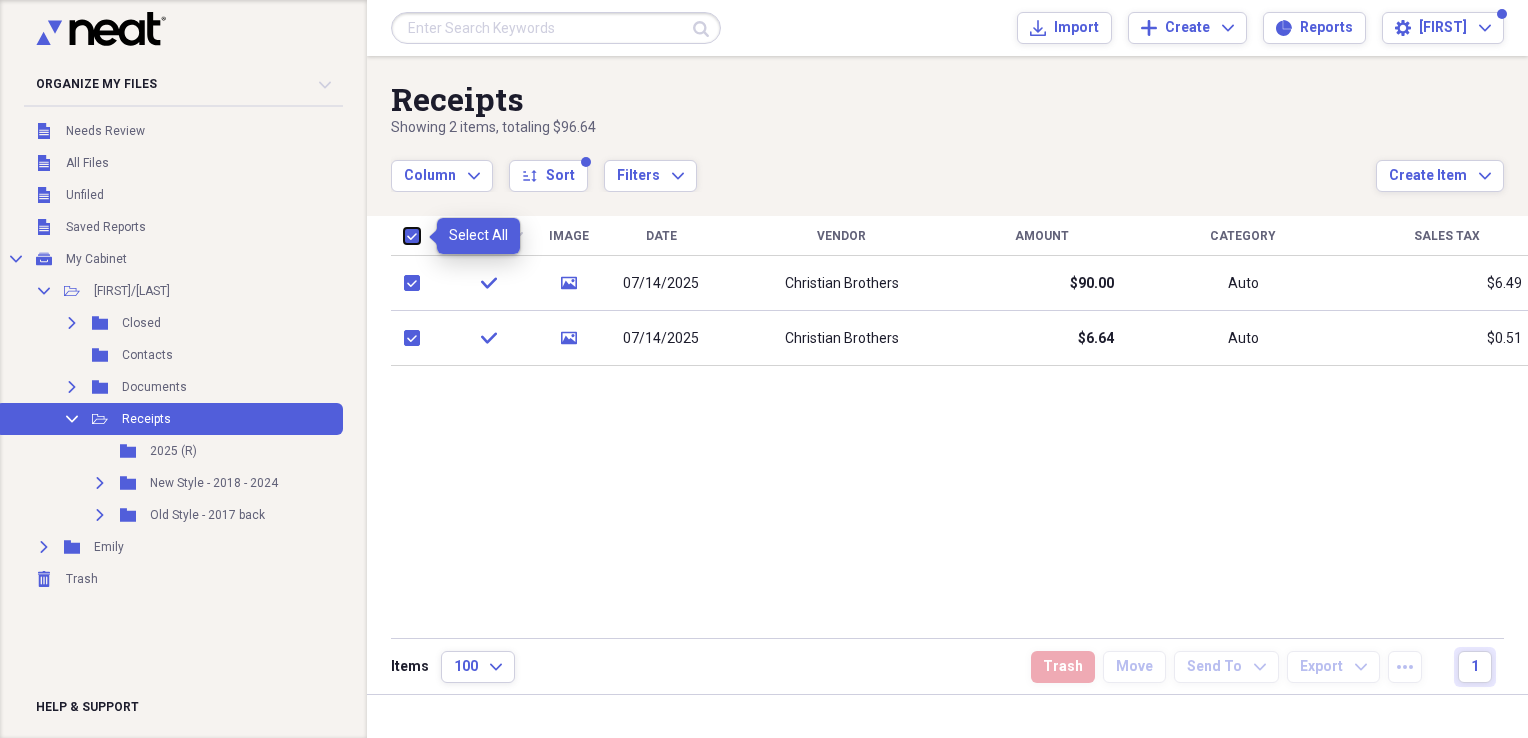 checkbox on "true" 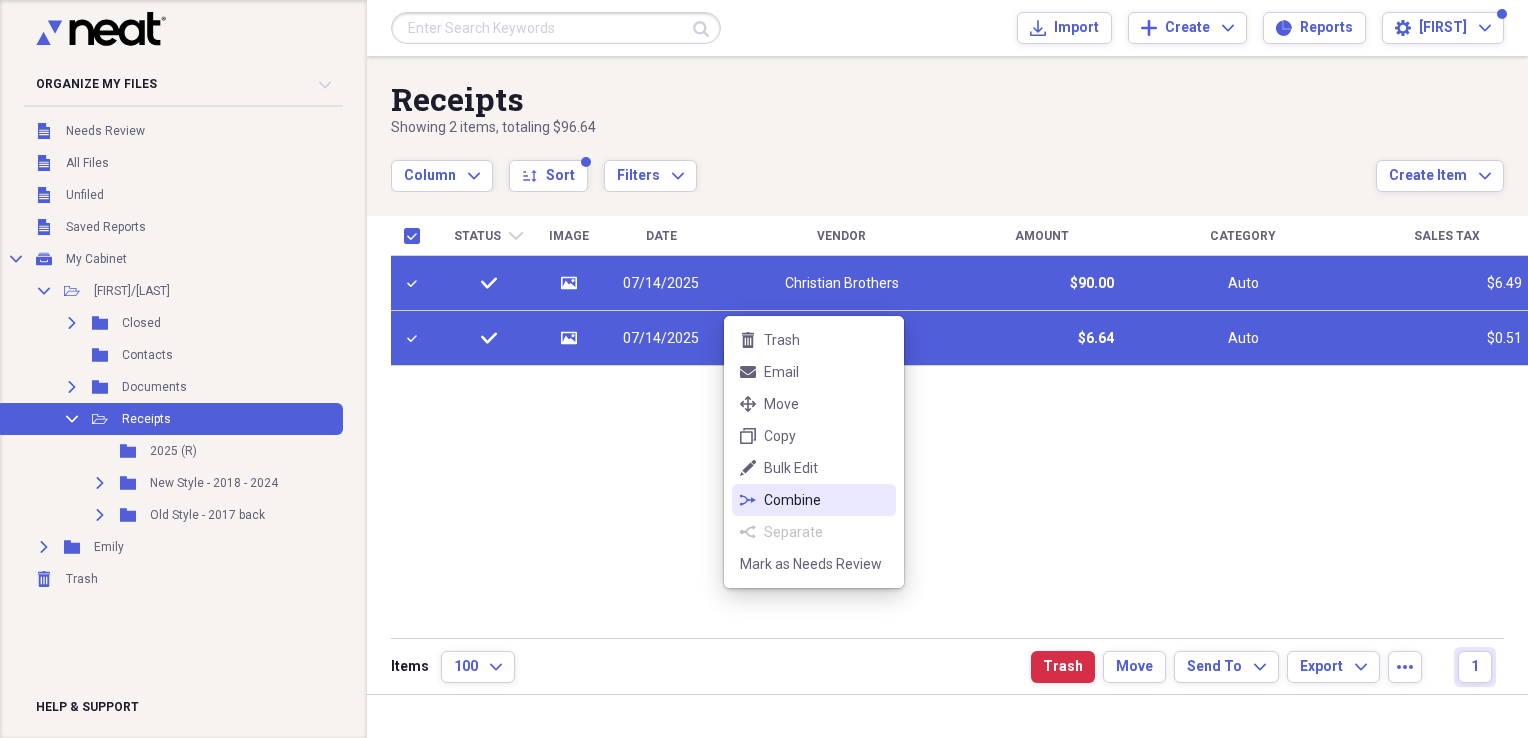 click on "Combine" at bounding box center [826, 500] 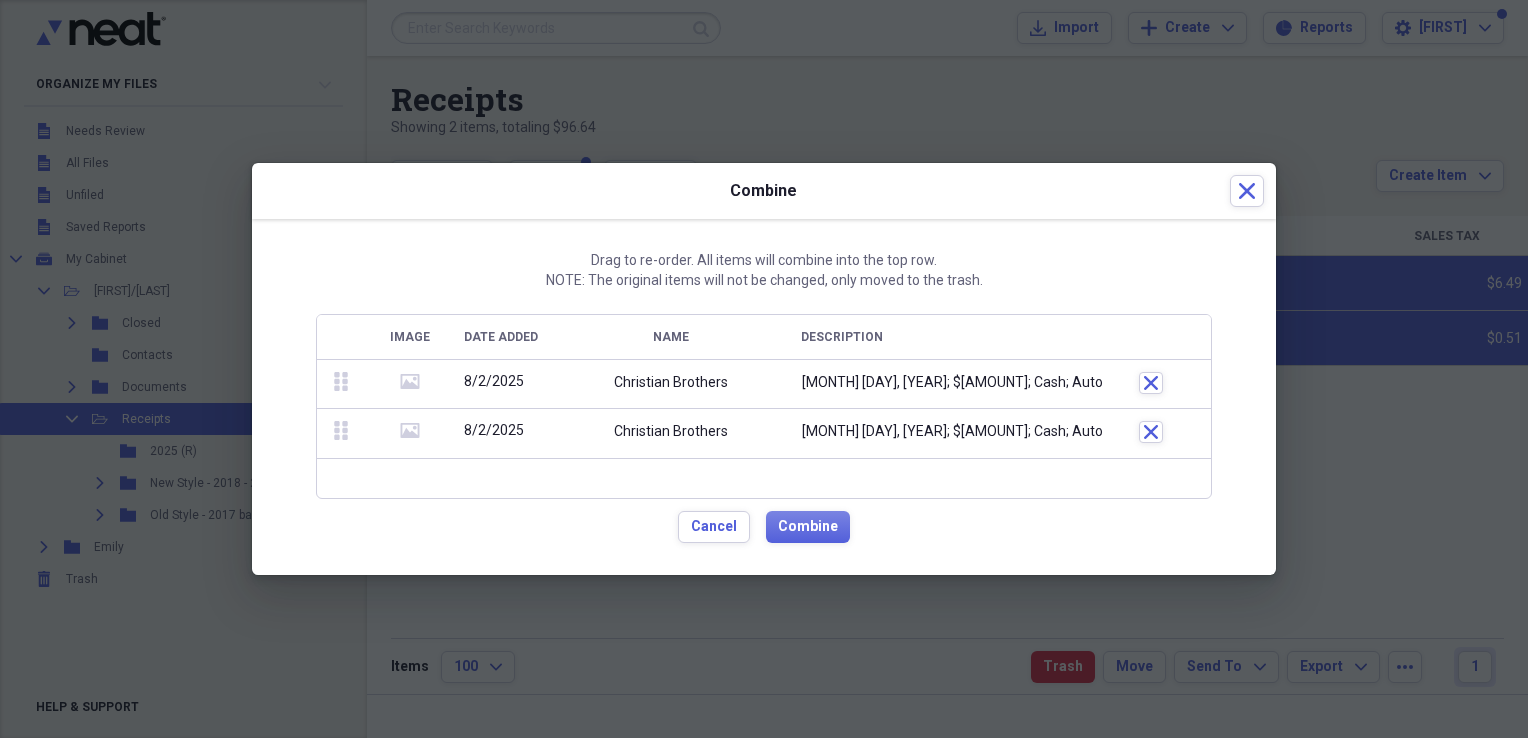 click on "media" 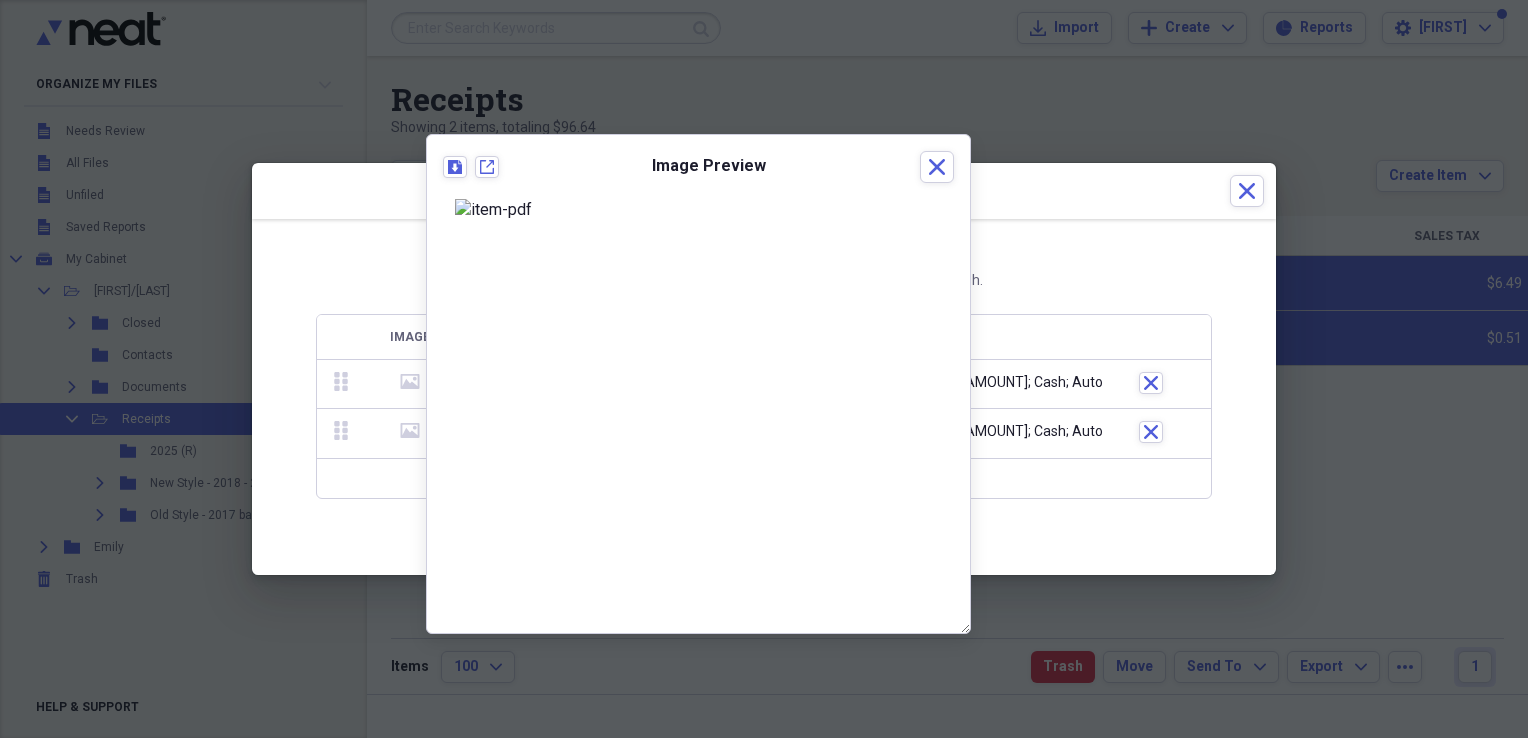 scroll, scrollTop: 0, scrollLeft: 0, axis: both 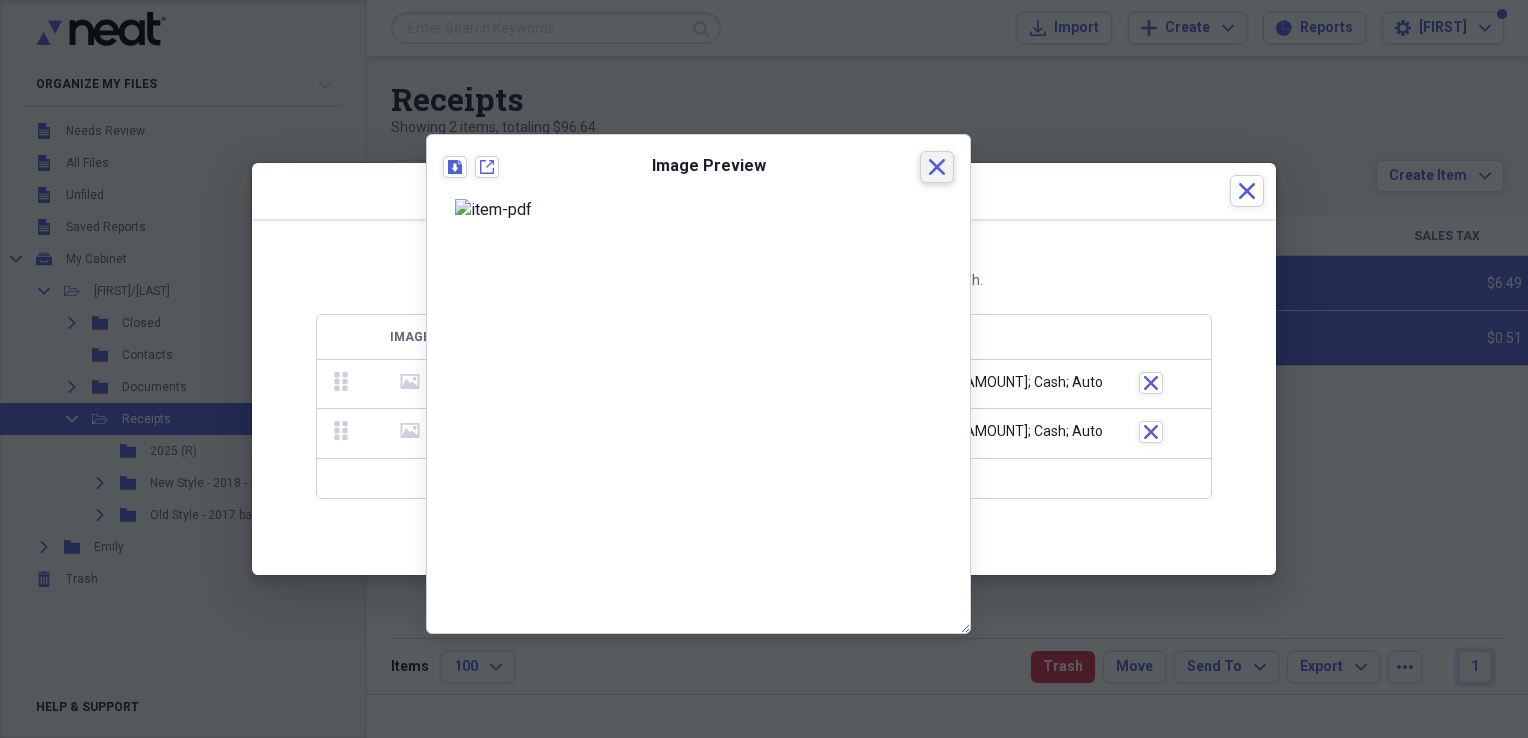 click on "Close" 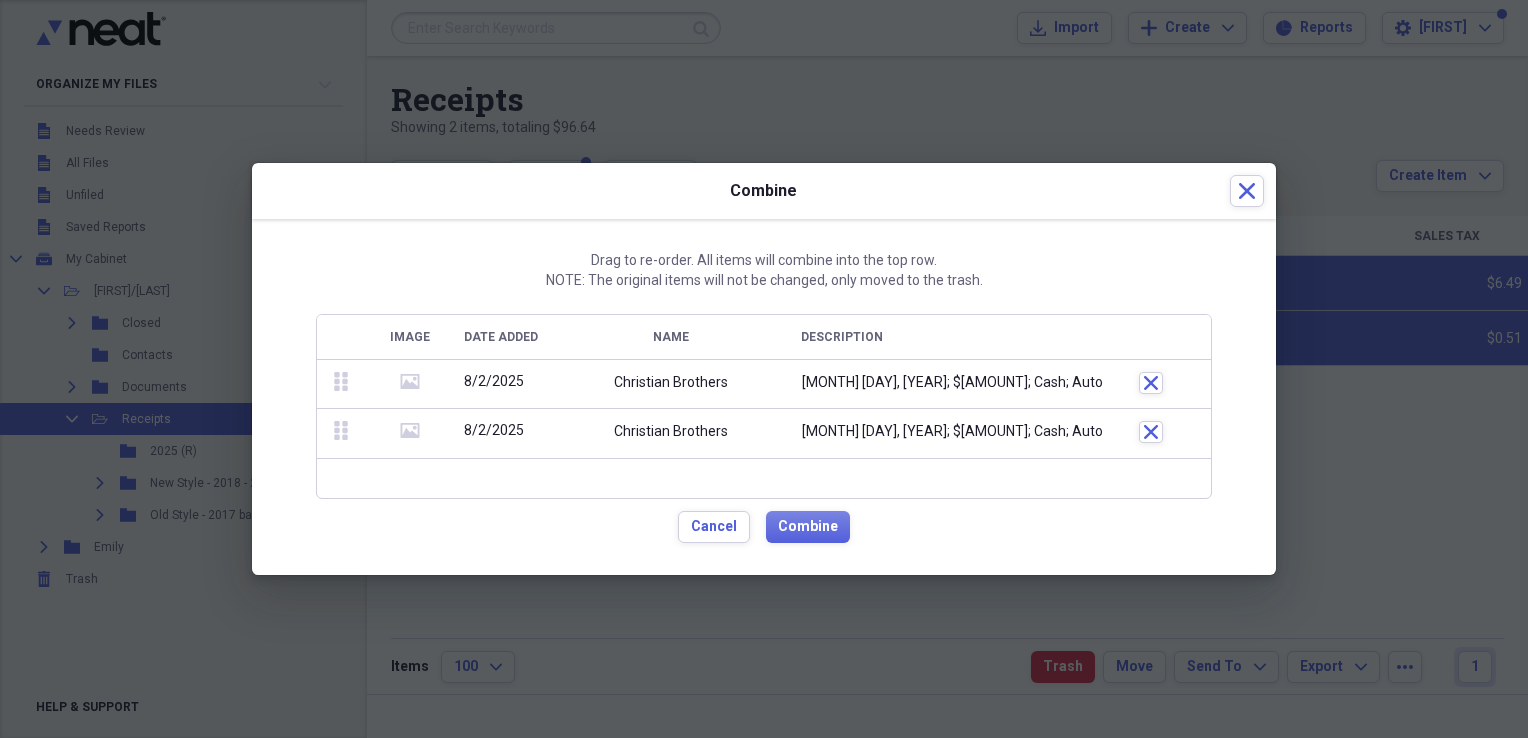click 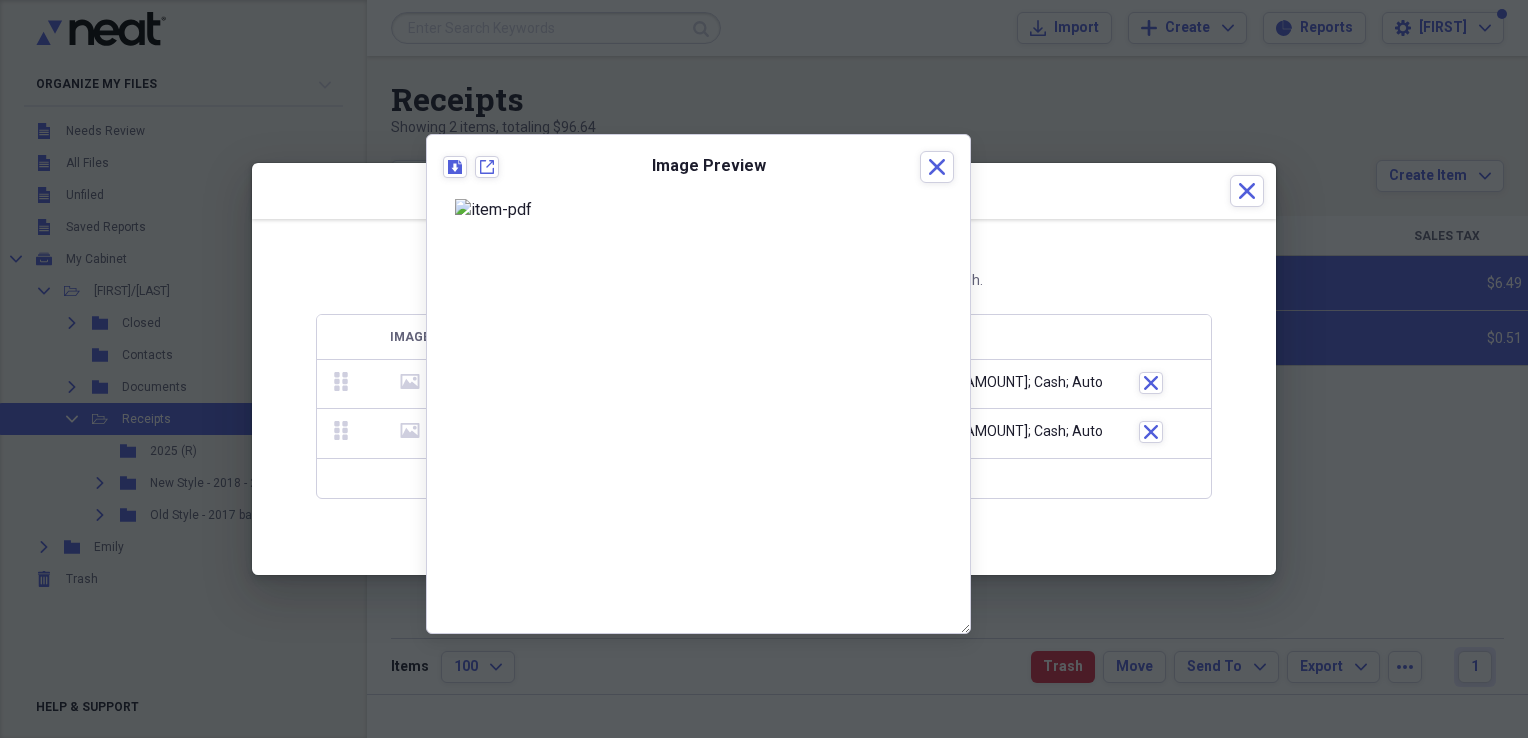 scroll, scrollTop: 0, scrollLeft: 0, axis: both 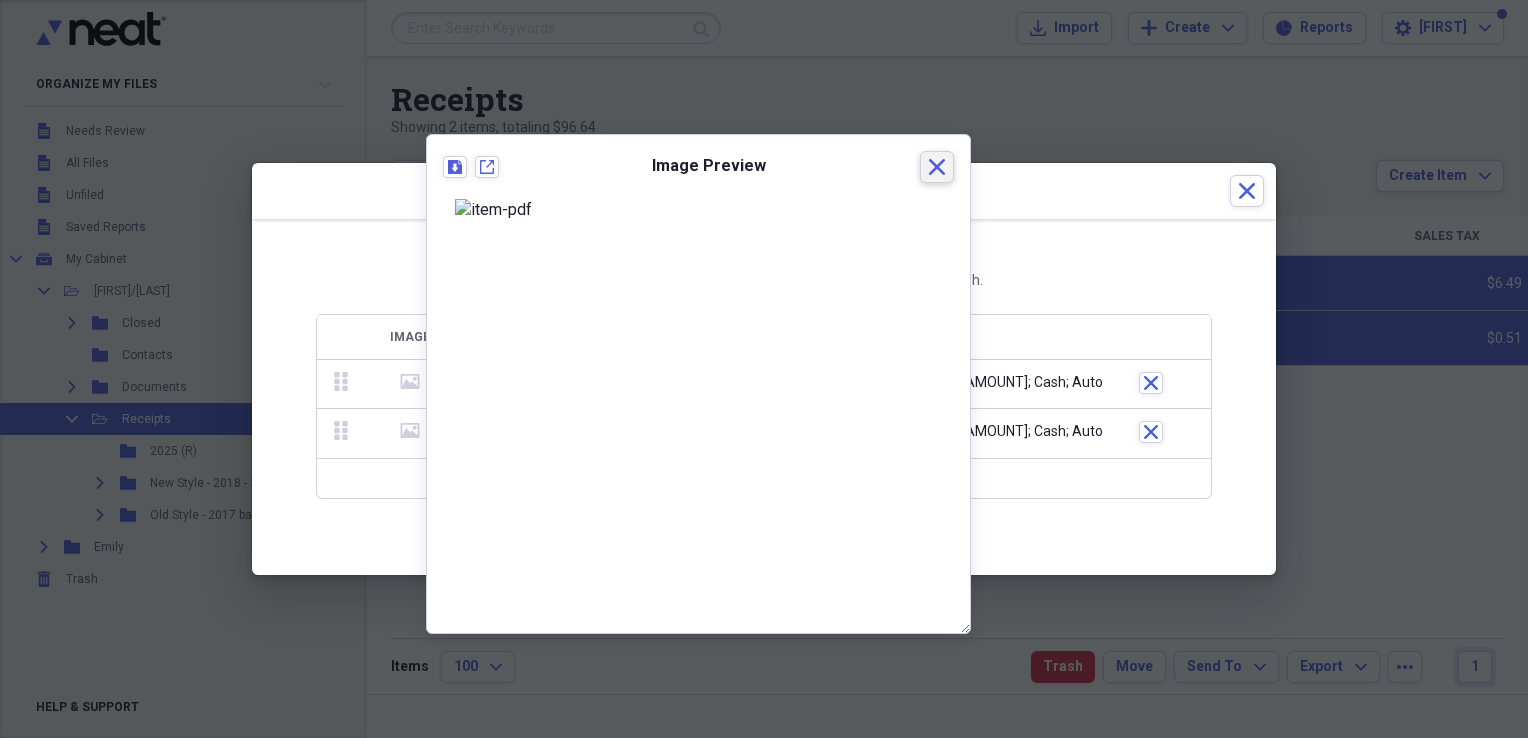 click on "Close" 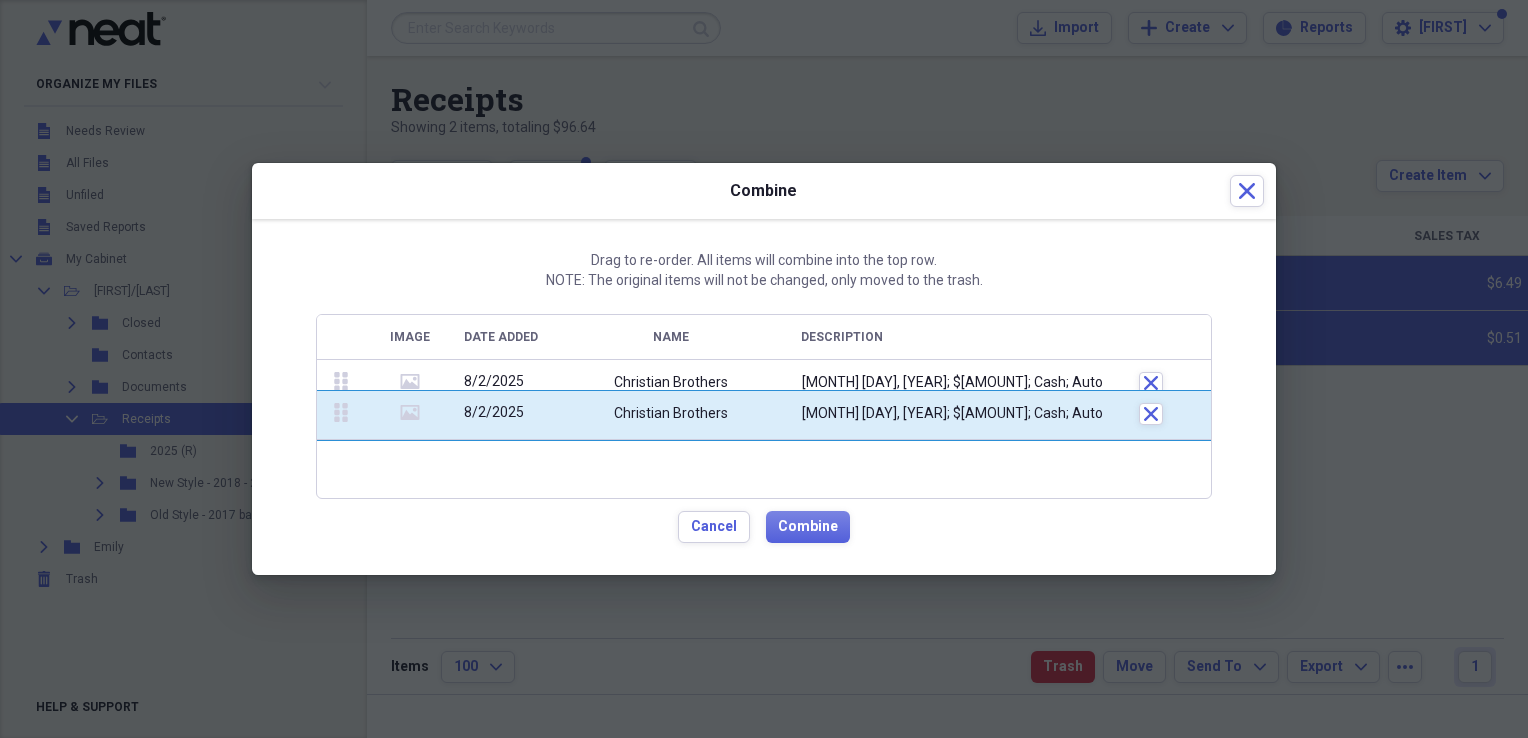 drag, startPoint x: 336, startPoint y: 380, endPoint x: 349, endPoint y: 409, distance: 31.780497 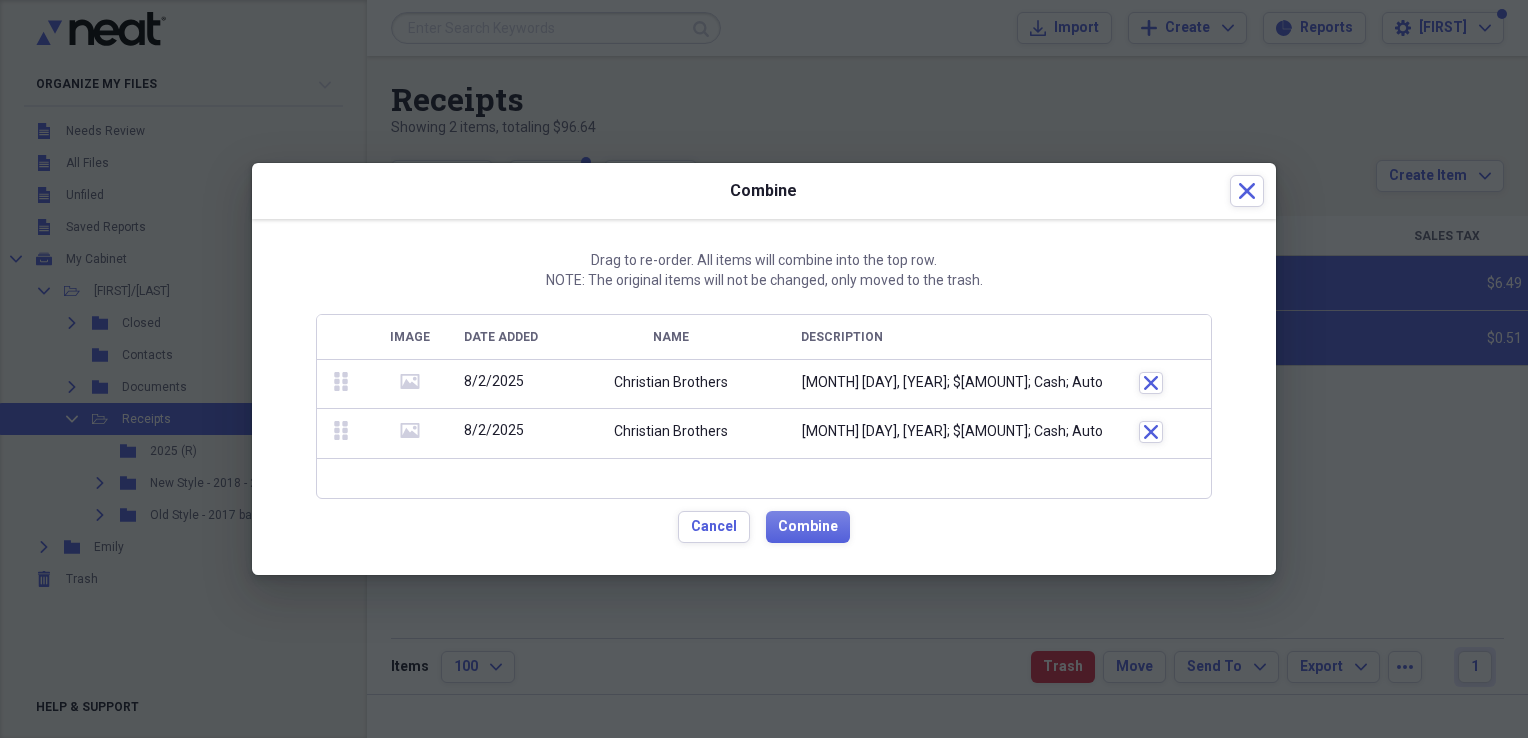 click on "media" 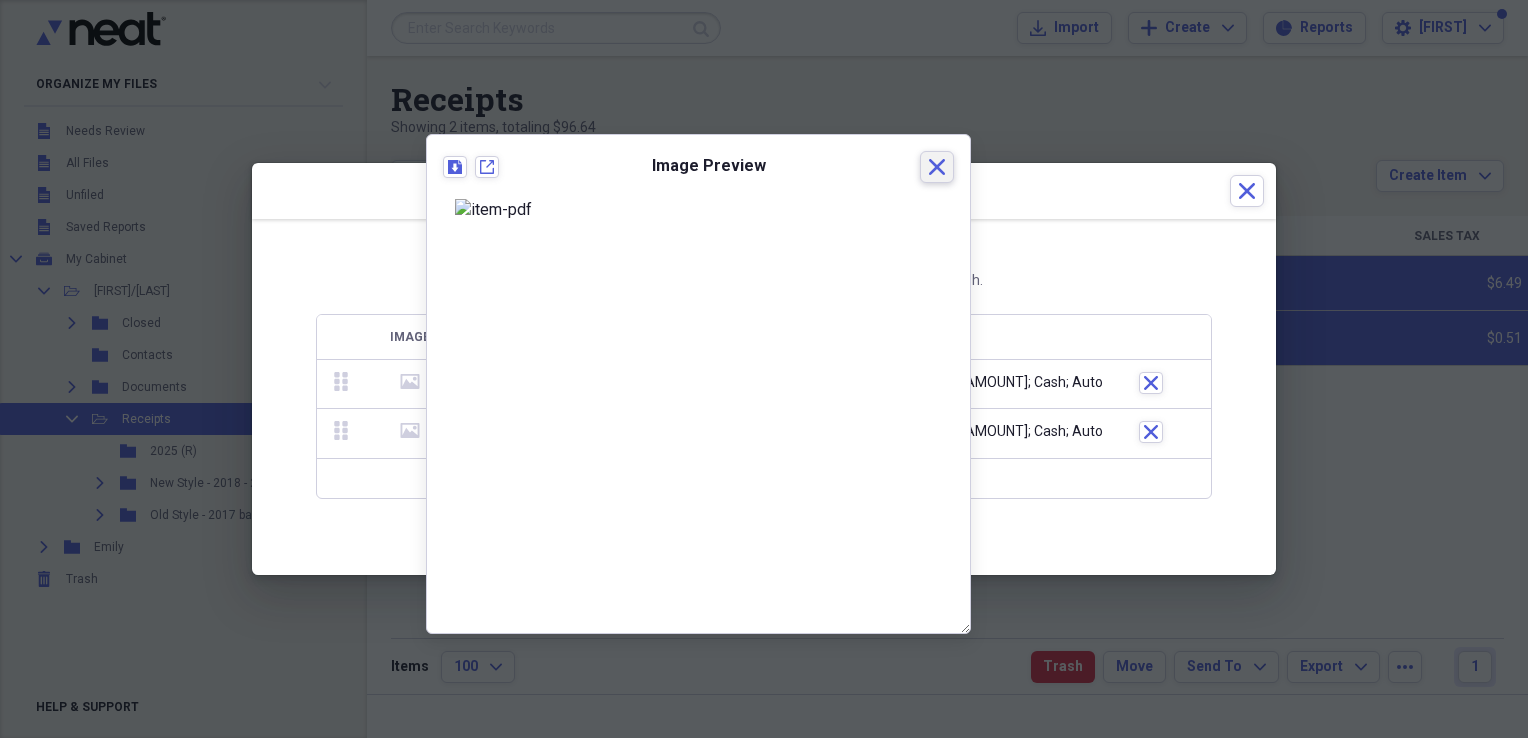 click on "Close" 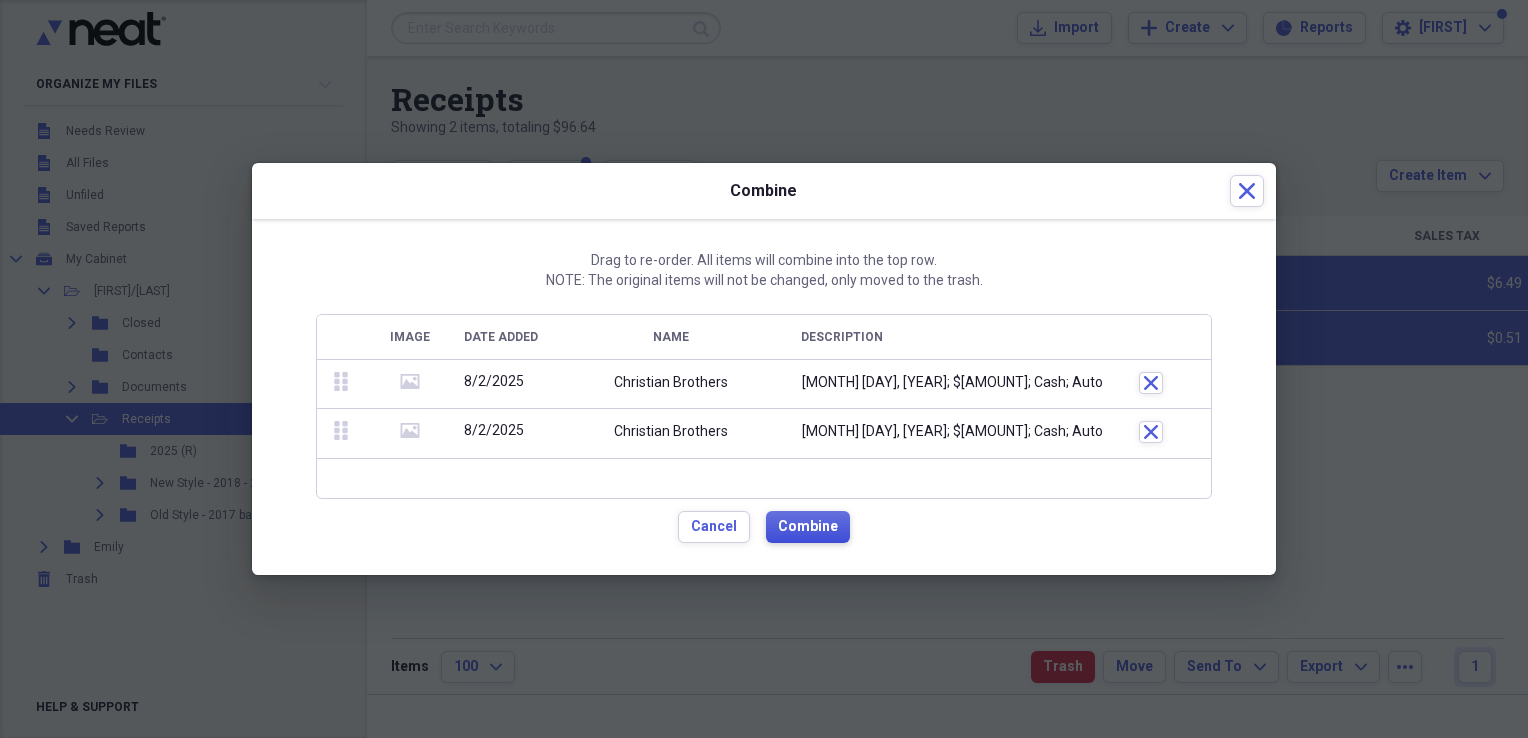click on "Combine" at bounding box center (808, 527) 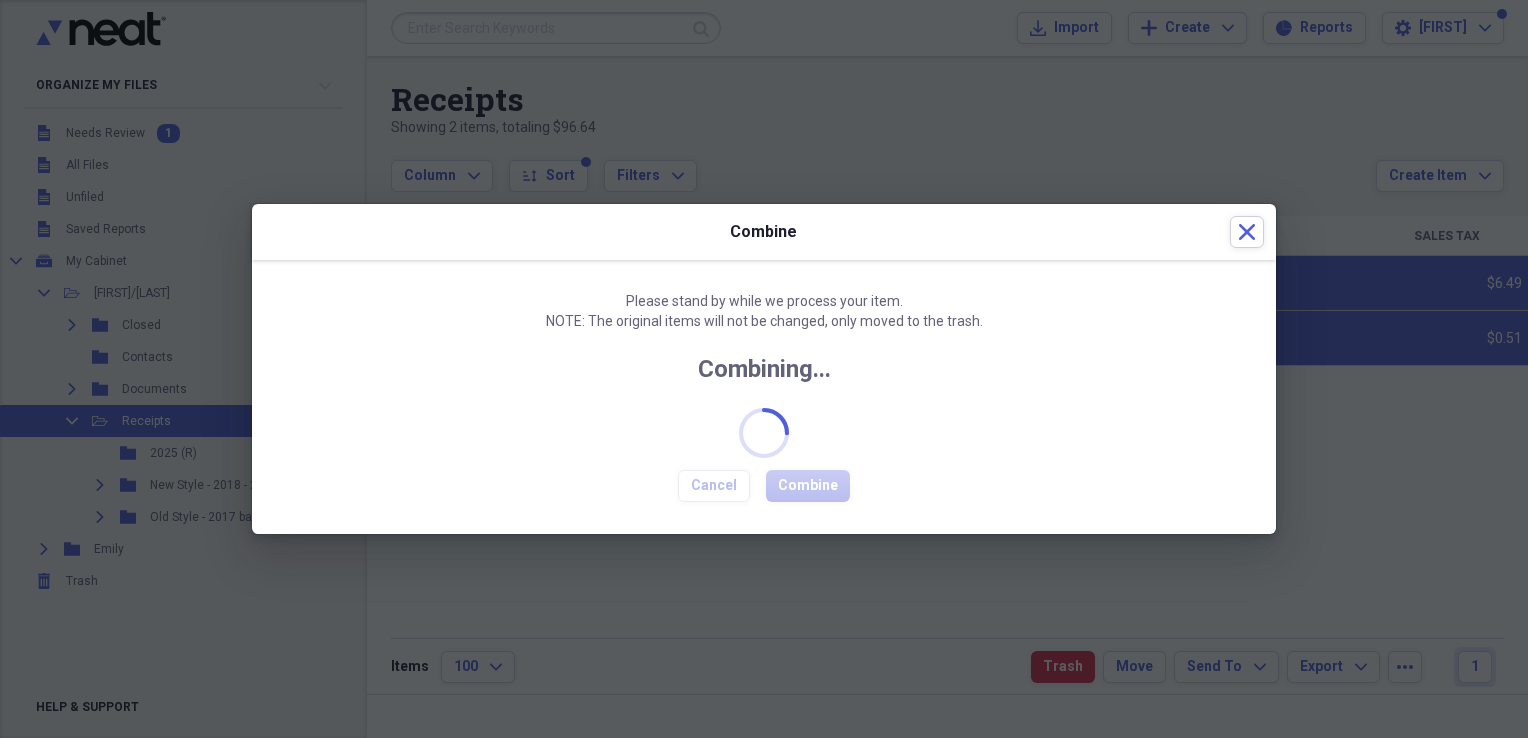 checkbox on "false" 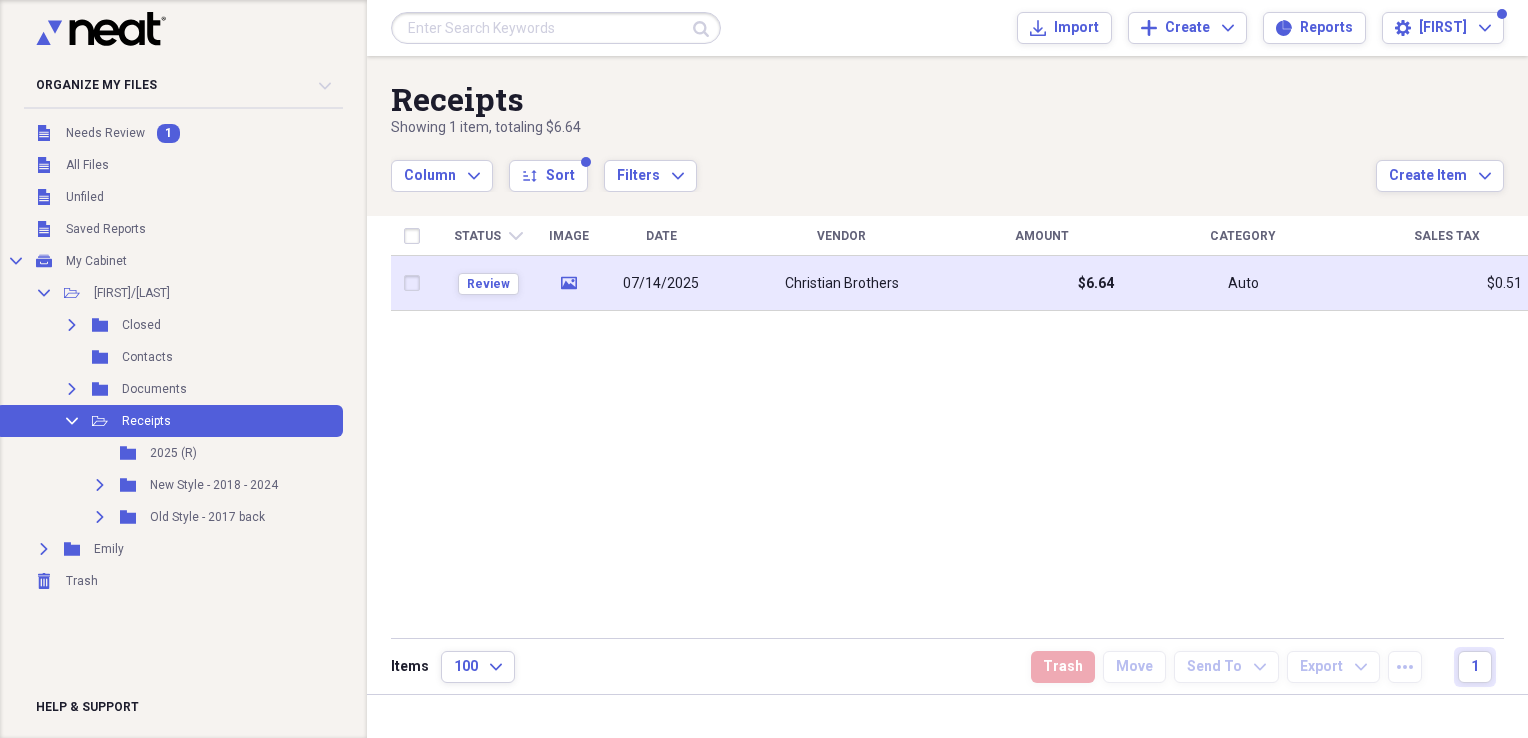 click 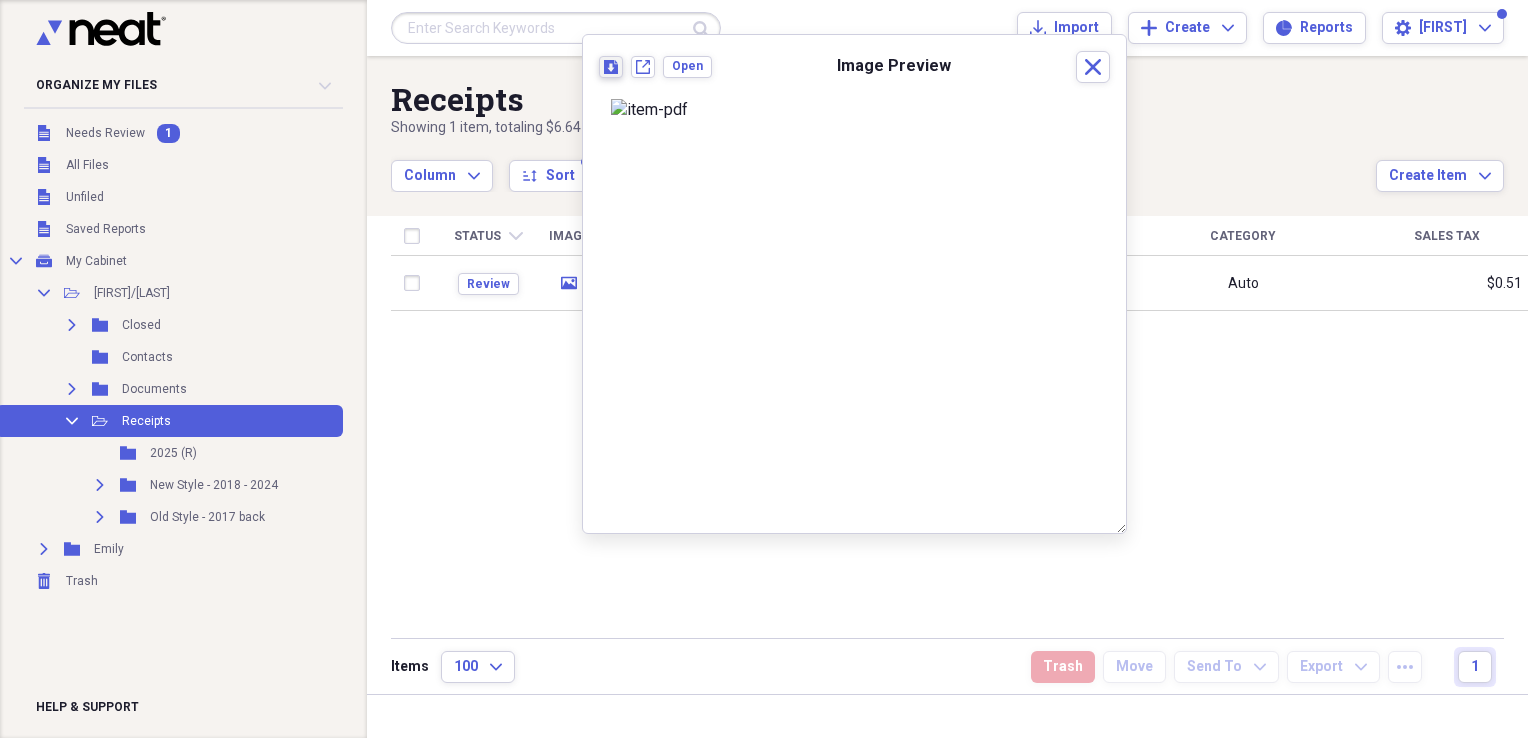 click on "Download" 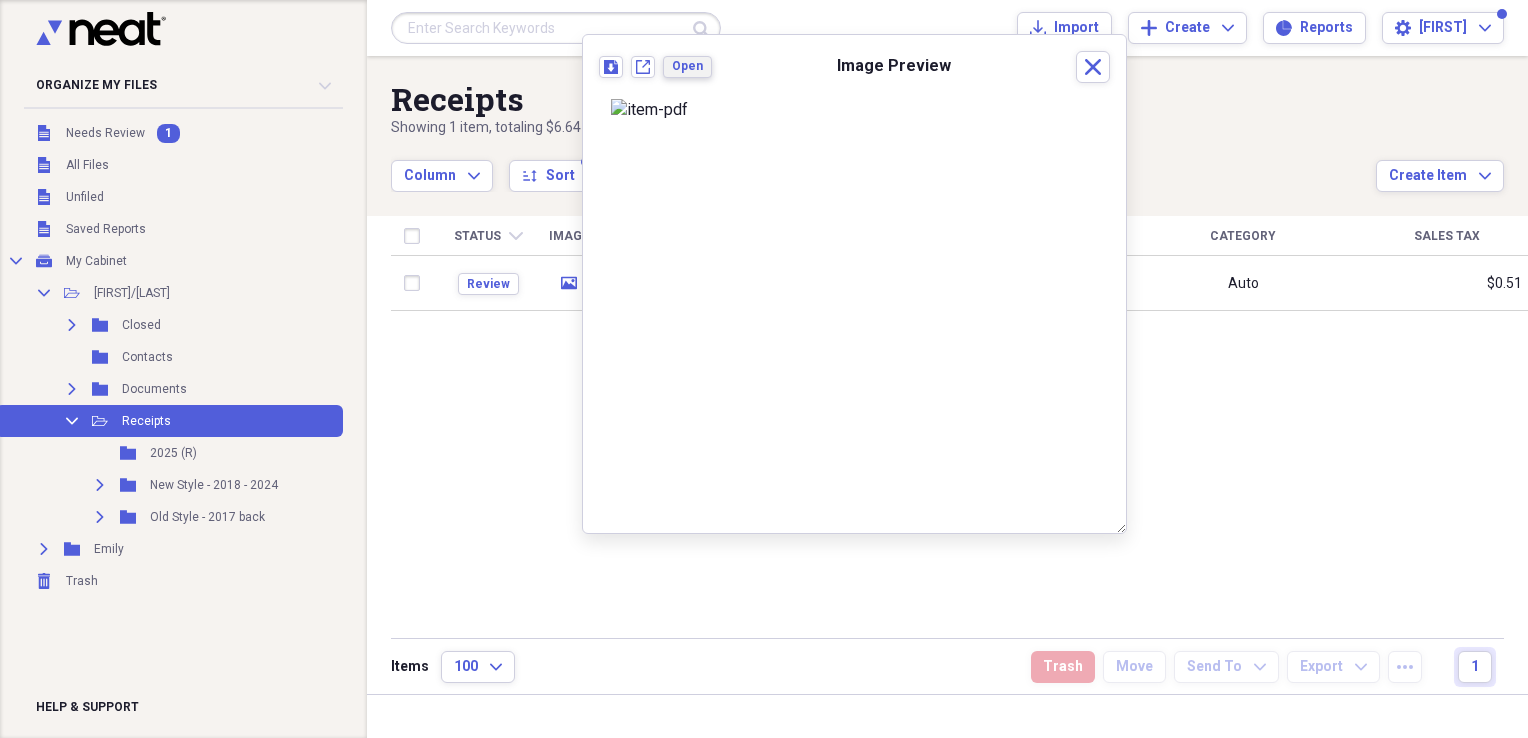 click on "Open" at bounding box center (687, 66) 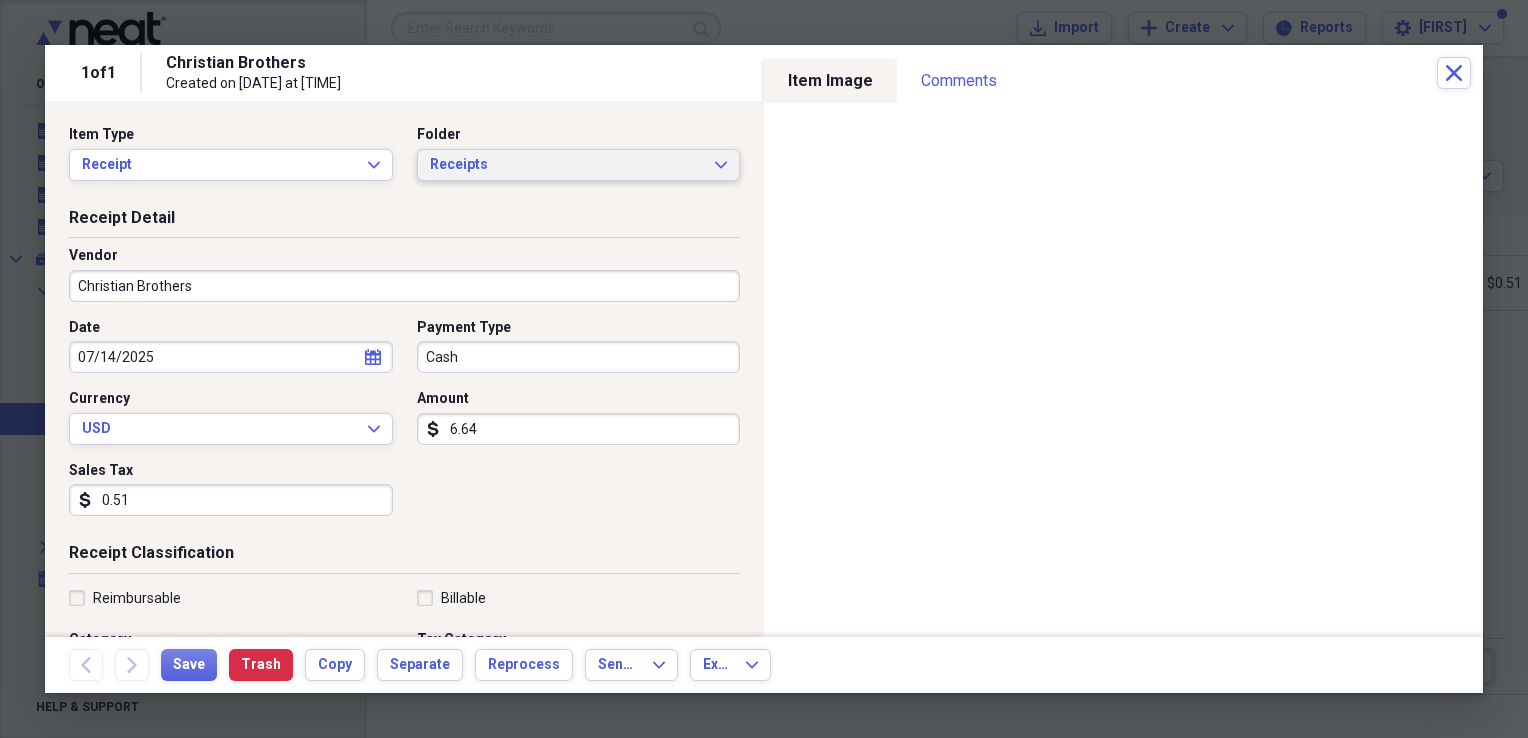 click on "Expand" 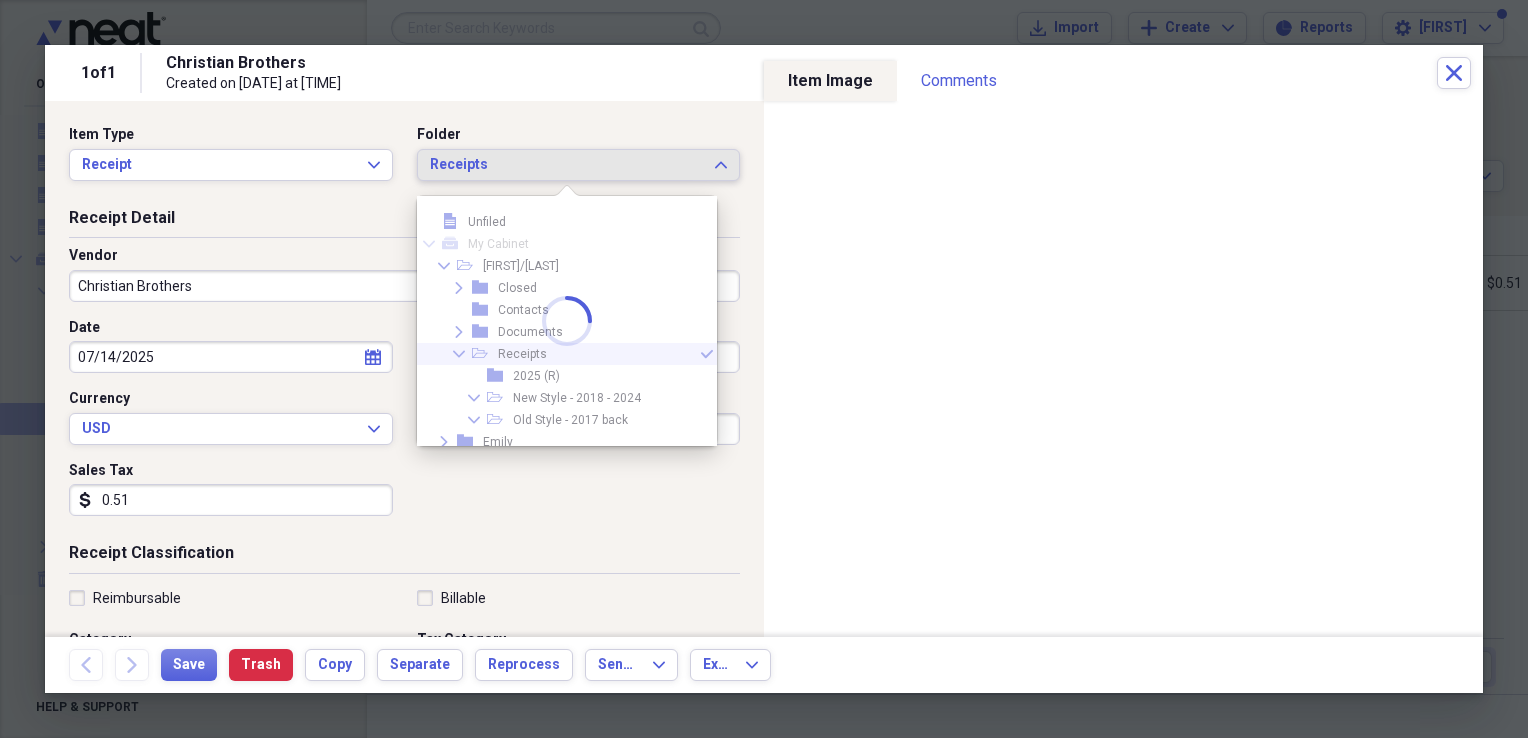 scroll, scrollTop: 28, scrollLeft: 0, axis: vertical 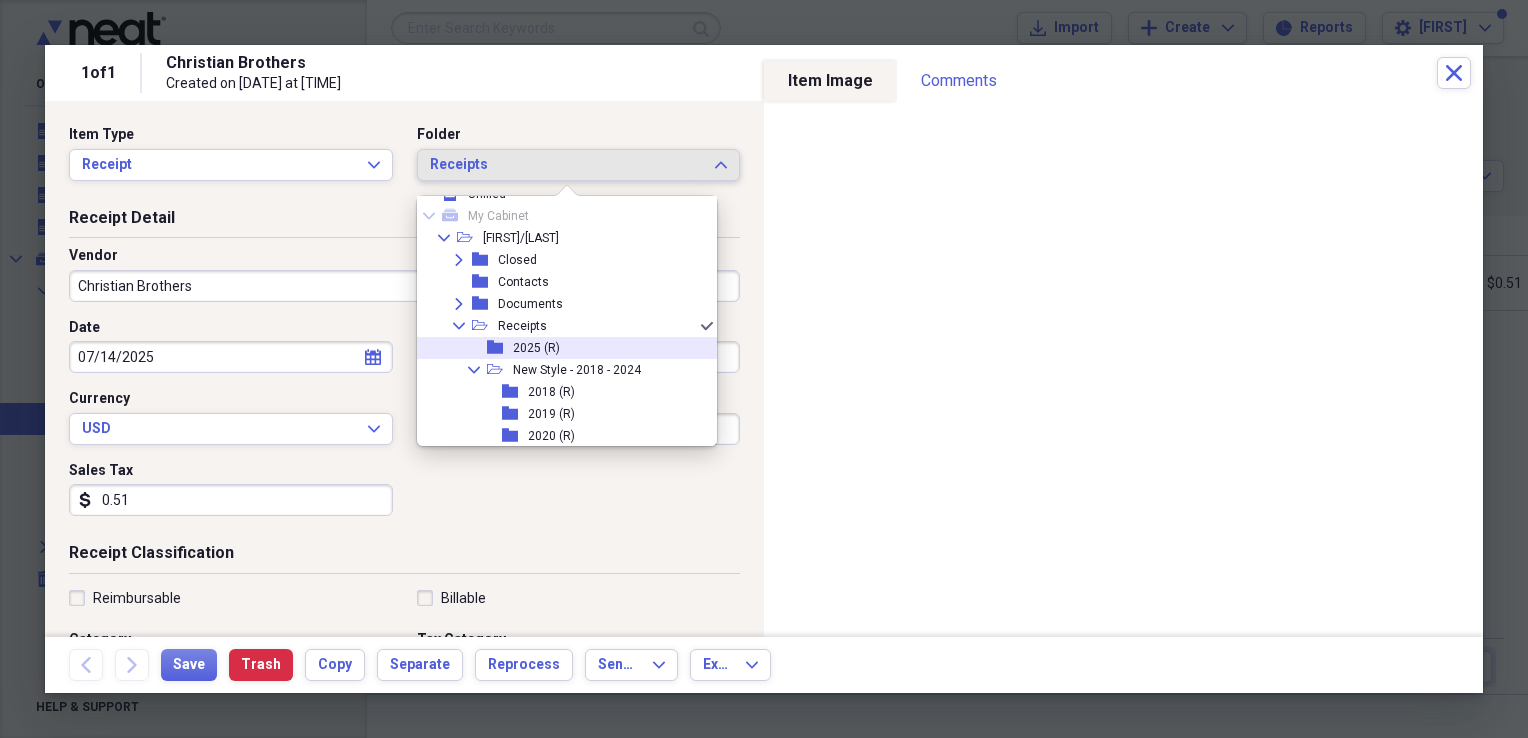 click on "2025 (R)" at bounding box center [536, 348] 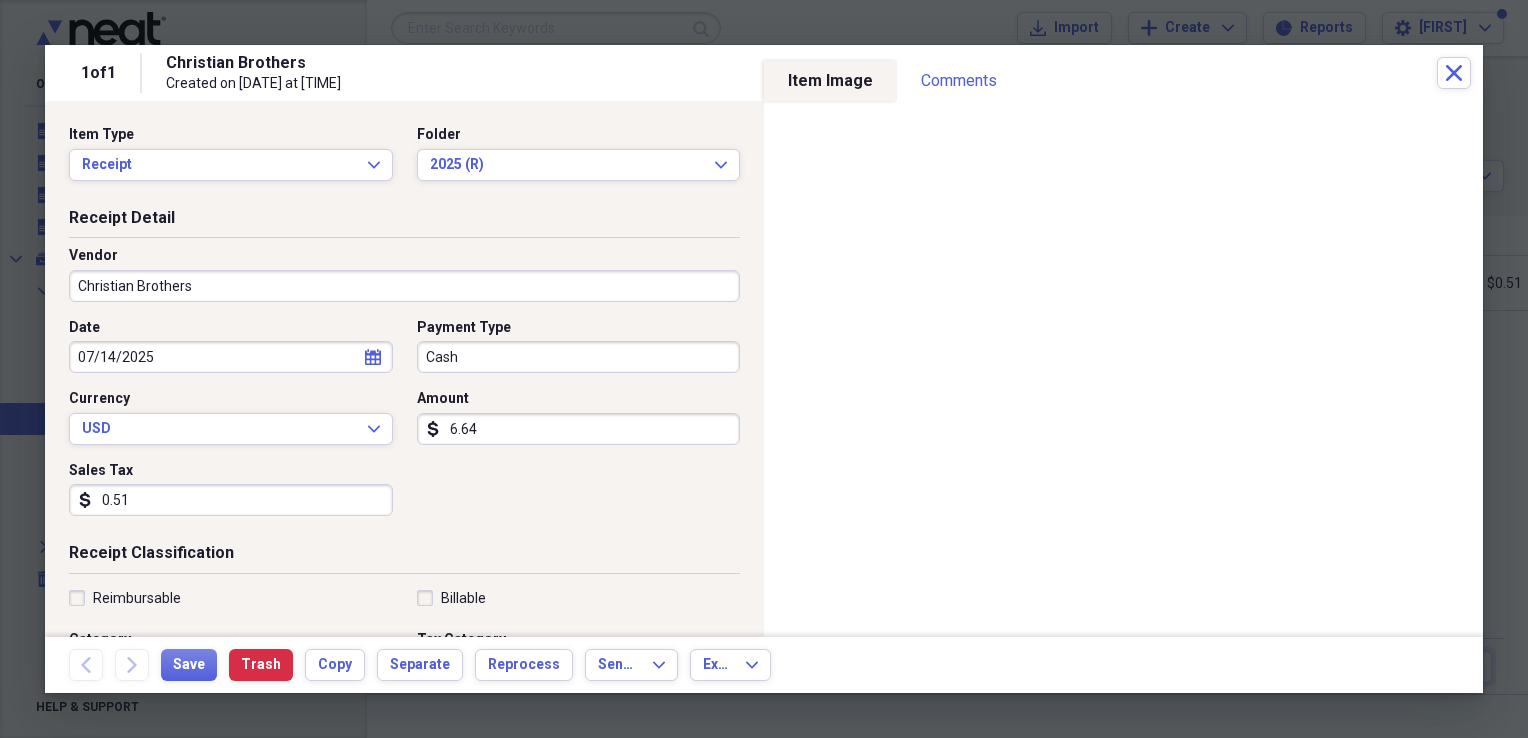 click on "Christian Brothers" at bounding box center (404, 286) 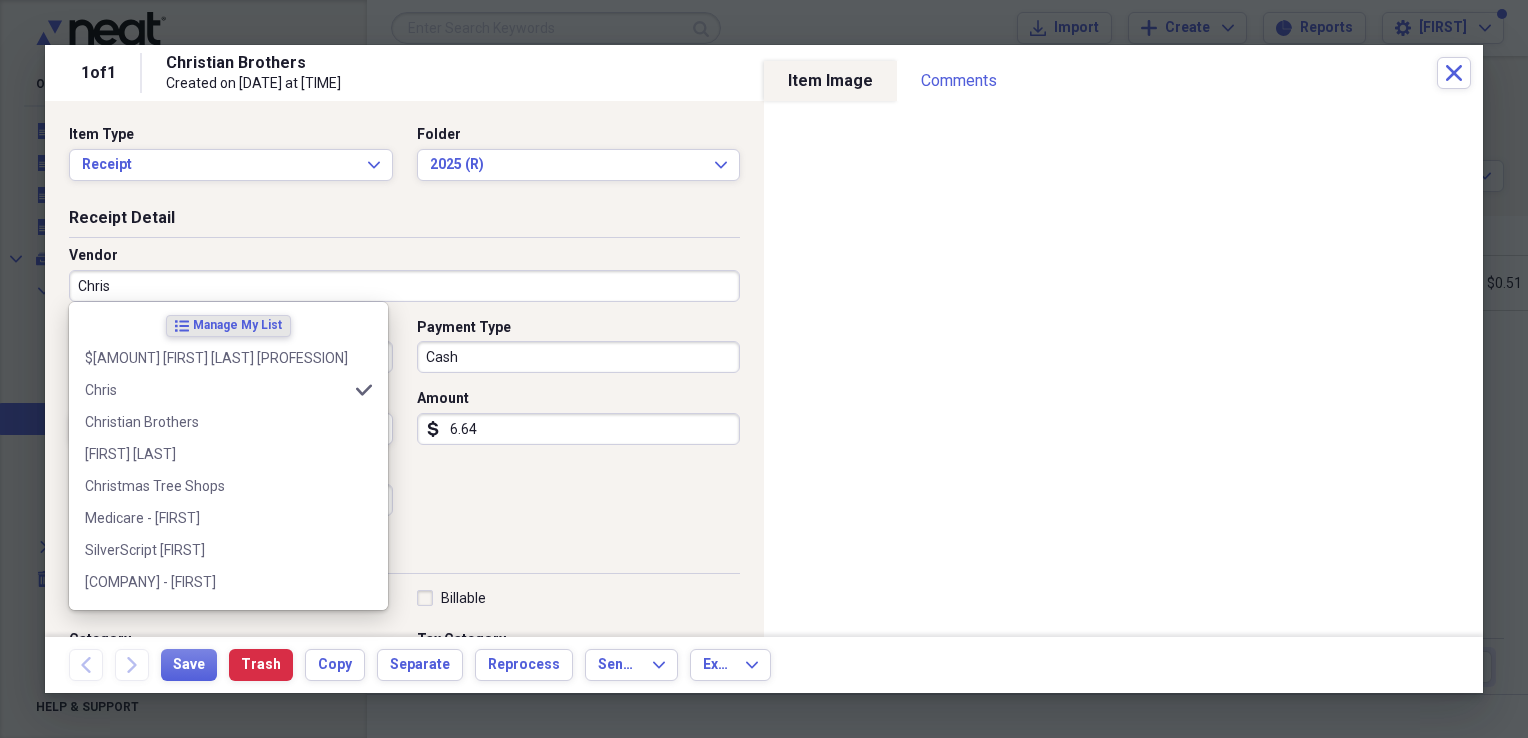 type on "Christ" 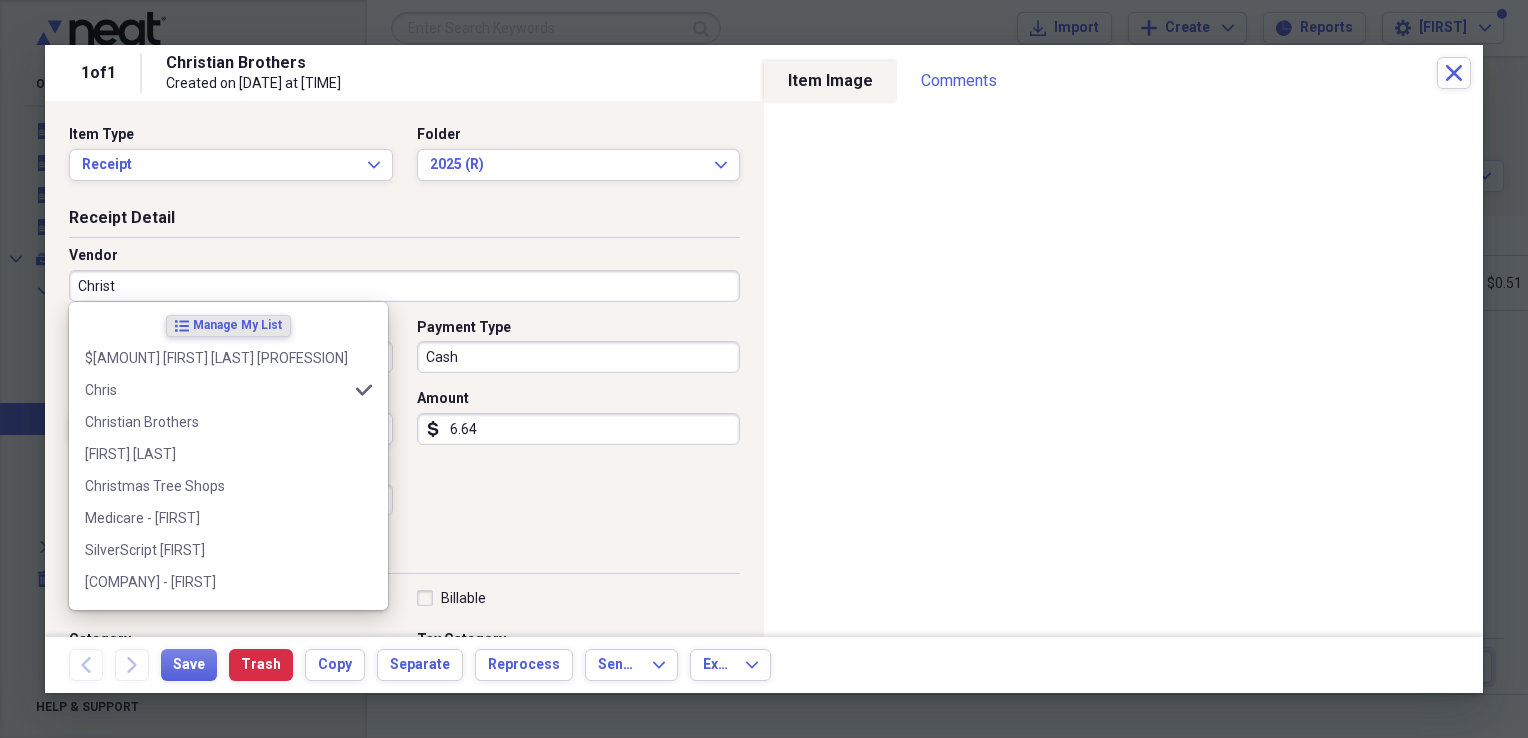type on "Outside Hire" 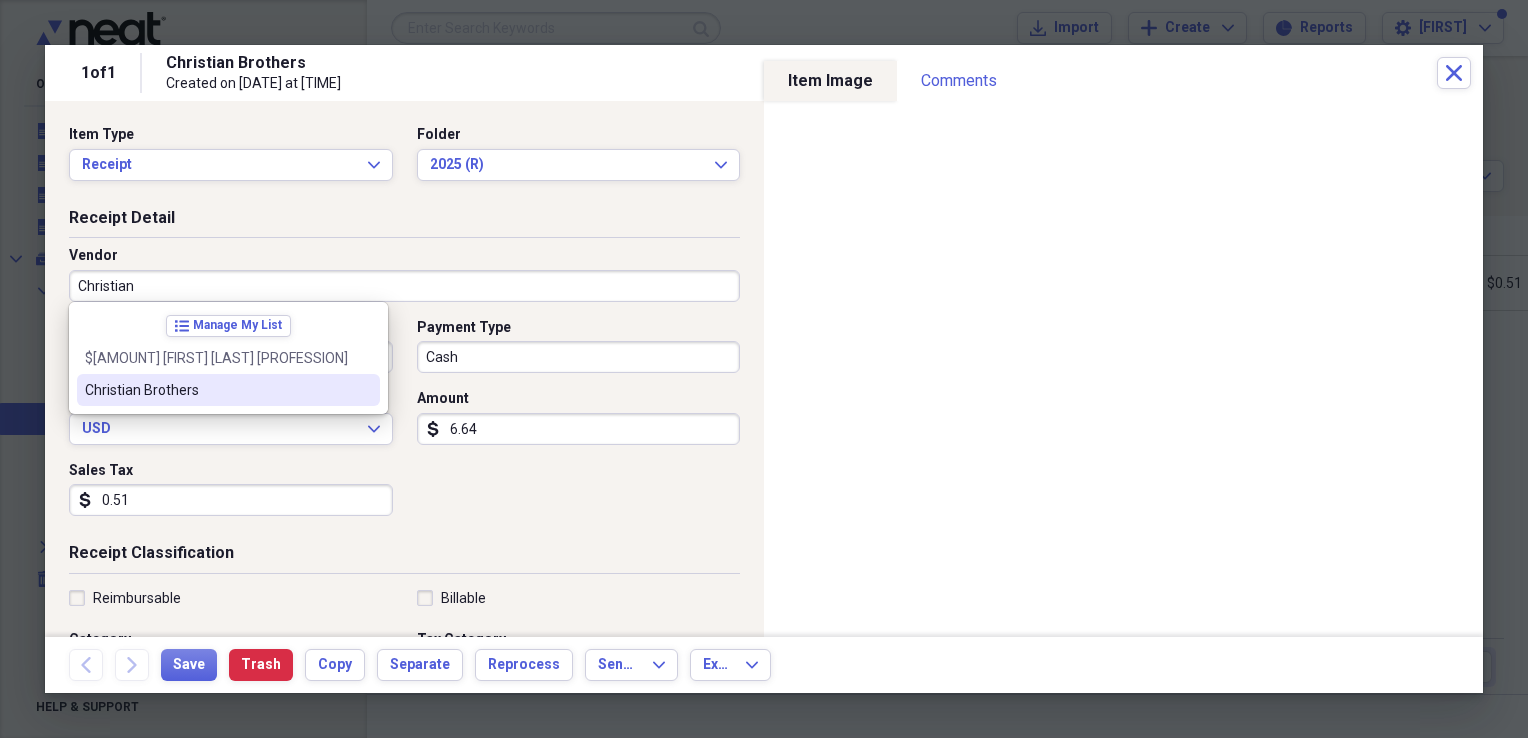 click on "Christian Brothers" at bounding box center [216, 390] 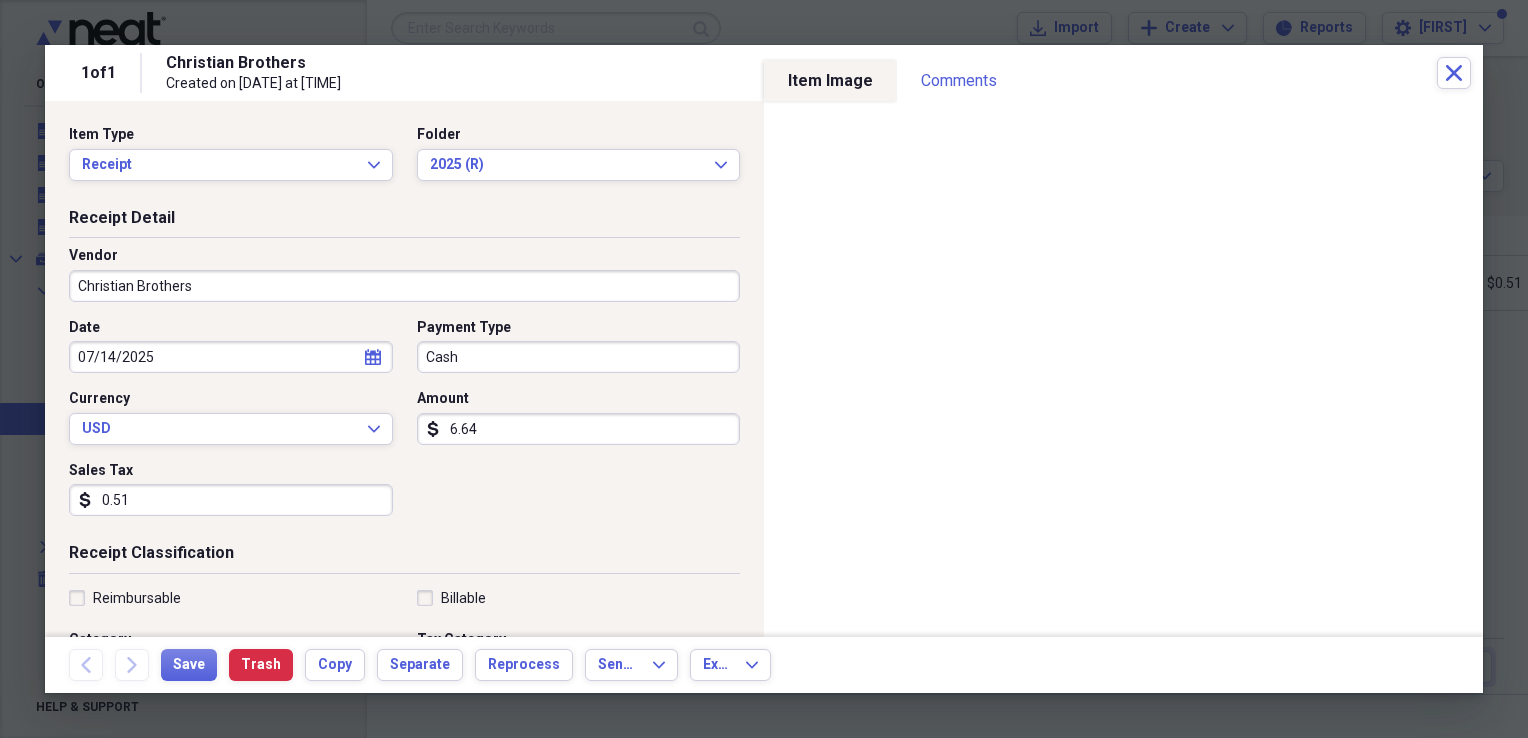 type on "Auto" 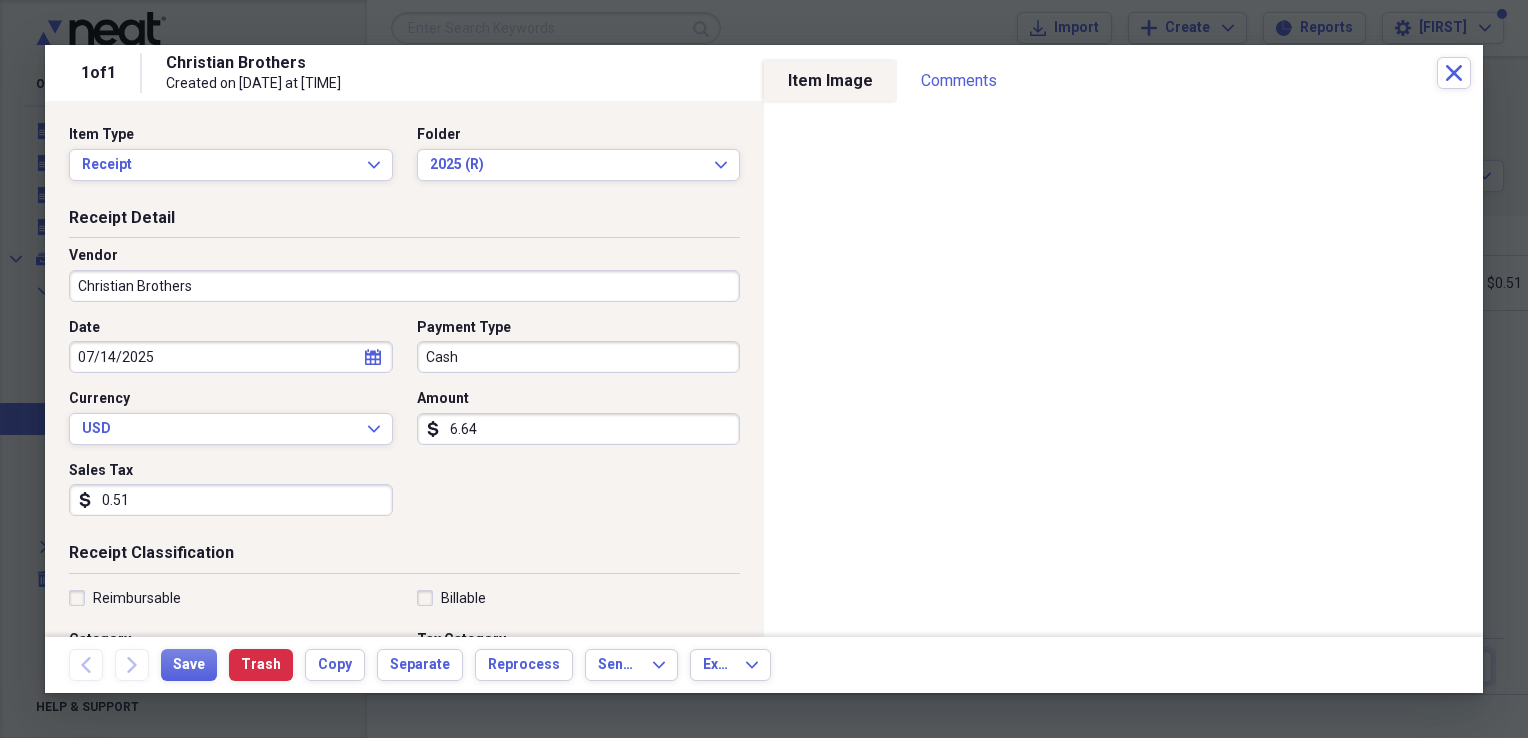 click on "6.64" at bounding box center [579, 429] 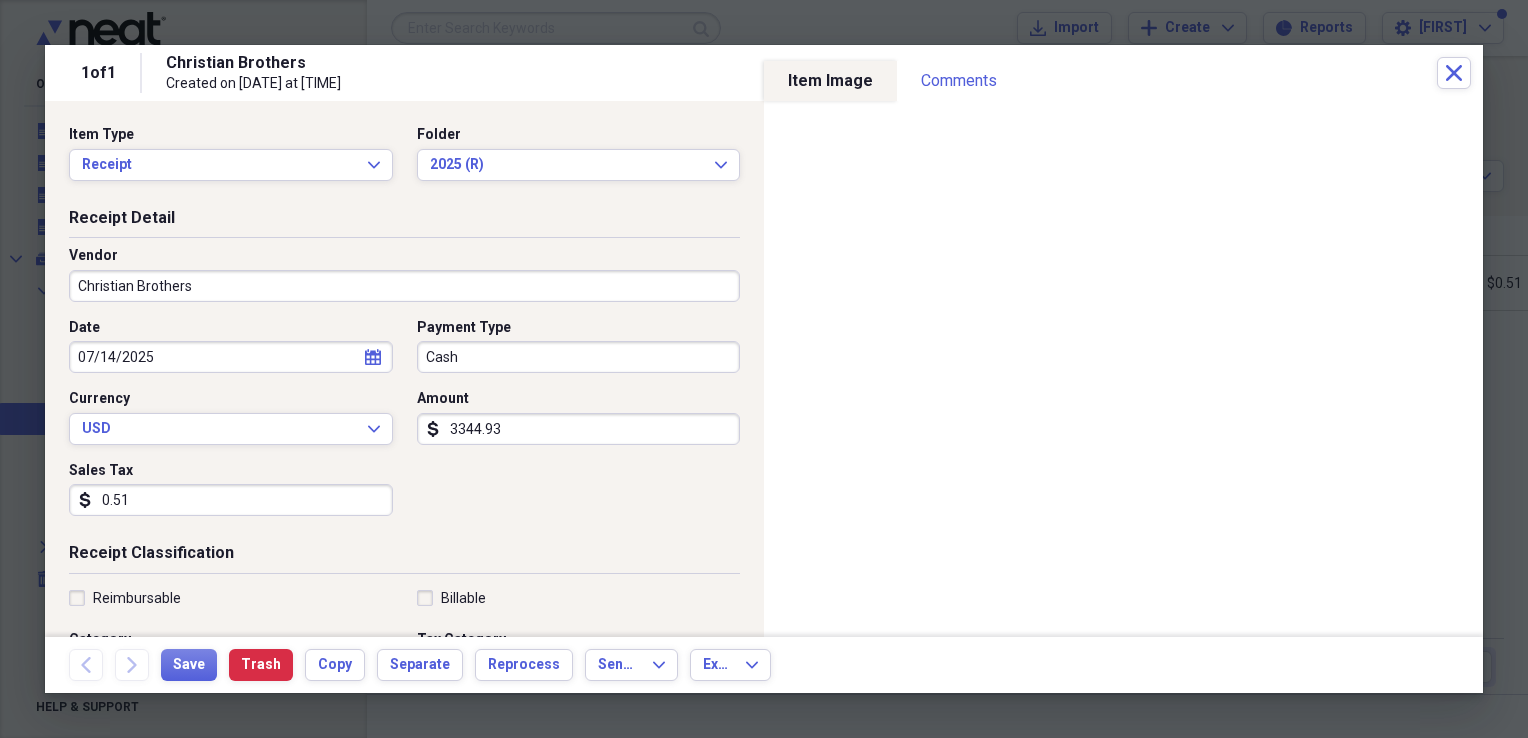 type on "3344.93" 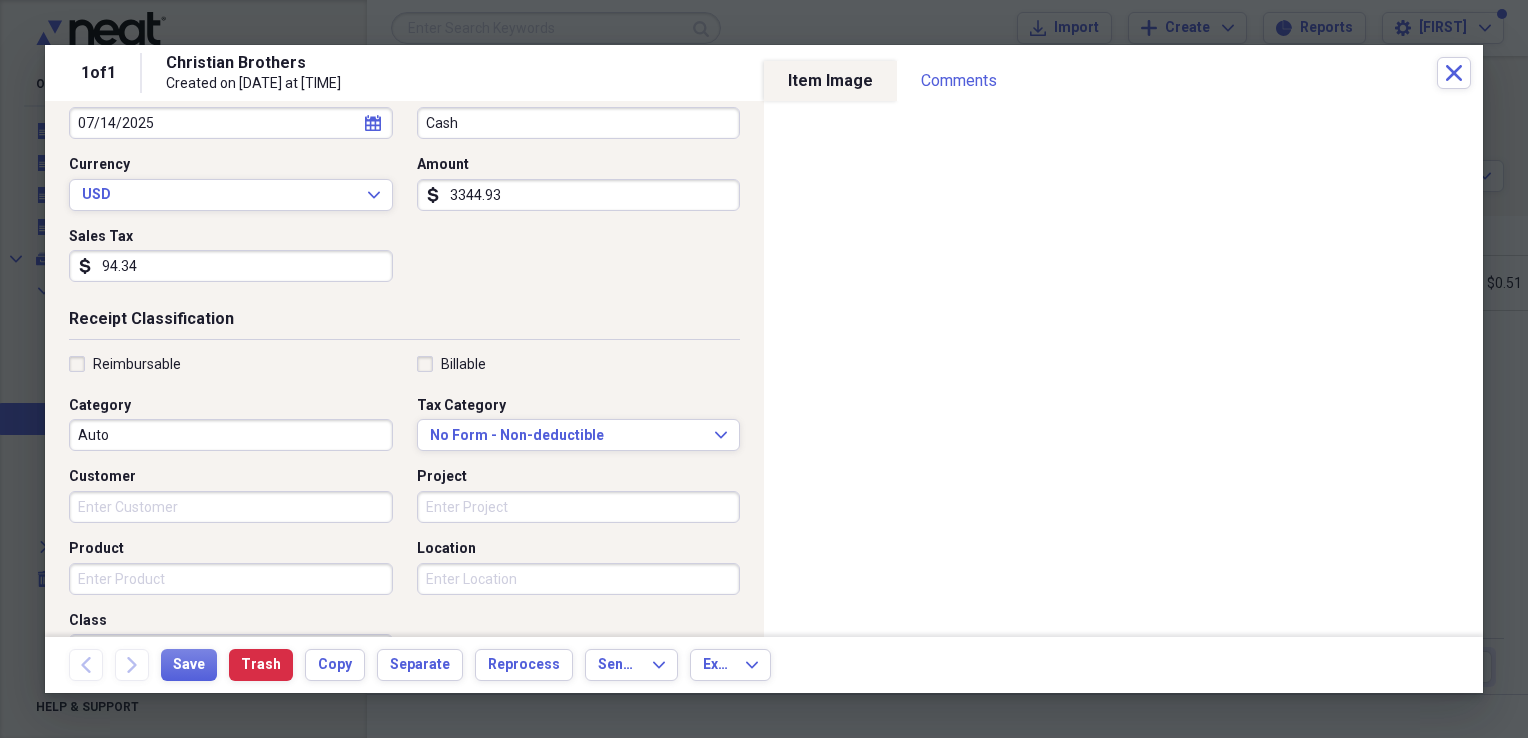 scroll, scrollTop: 242, scrollLeft: 0, axis: vertical 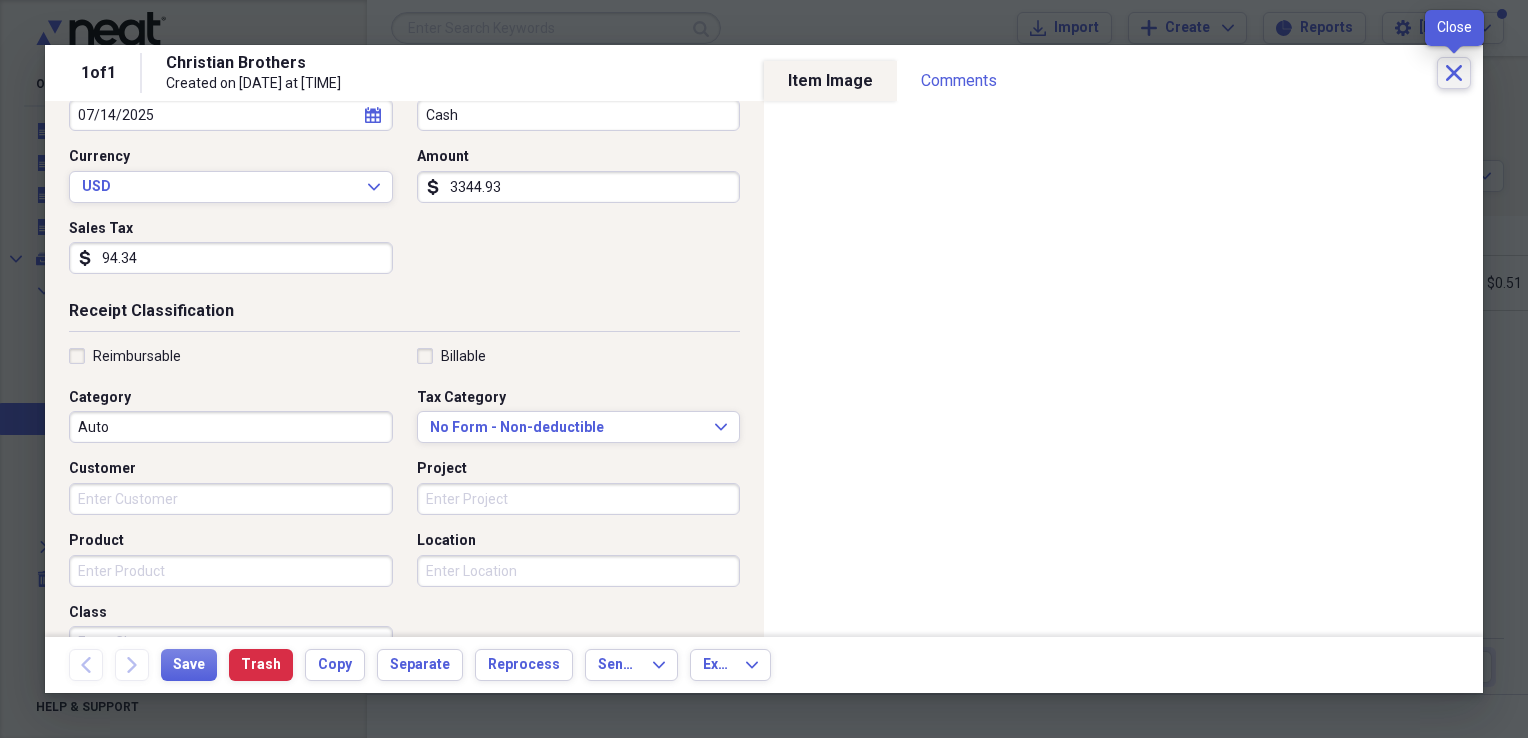 type on "94.34" 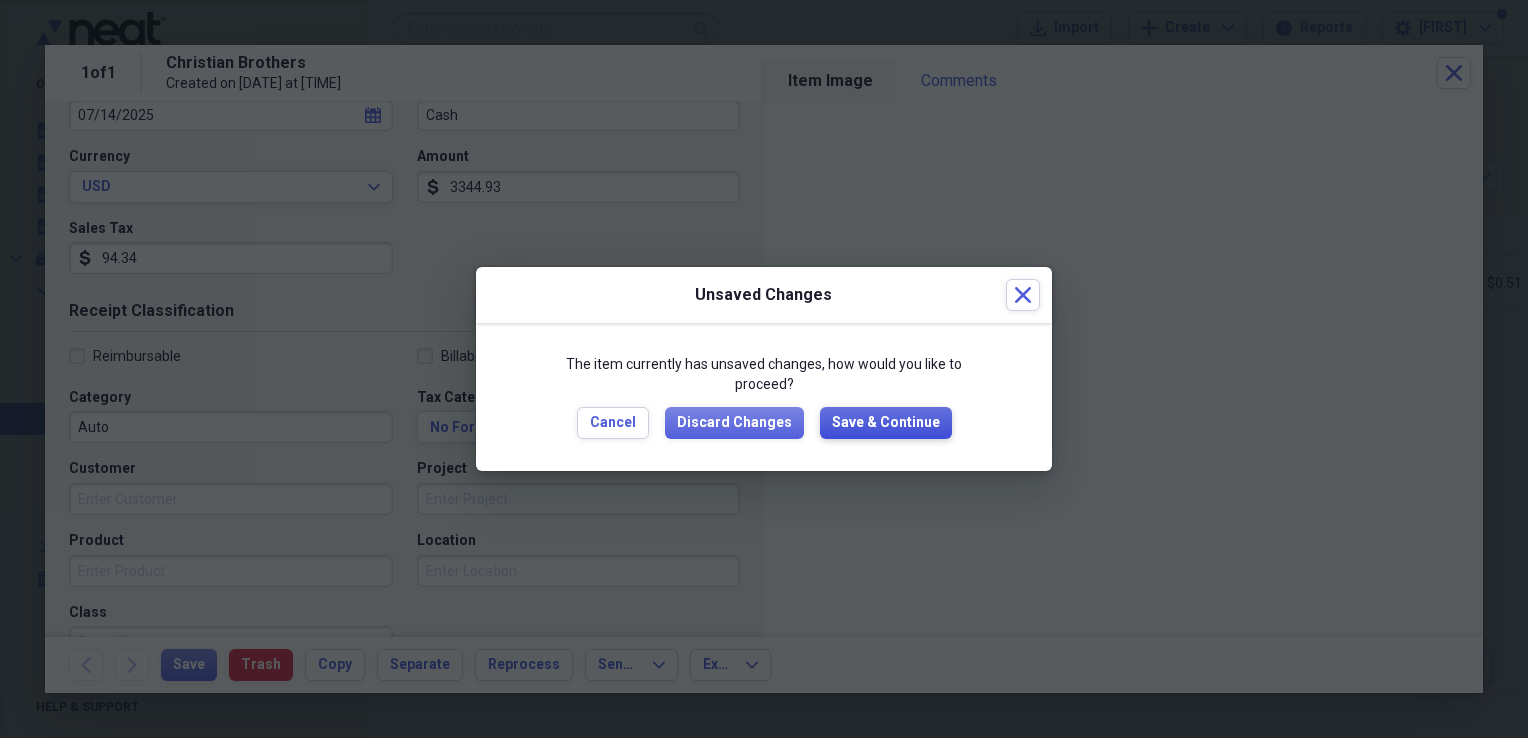 click on "Save & Continue" at bounding box center (886, 423) 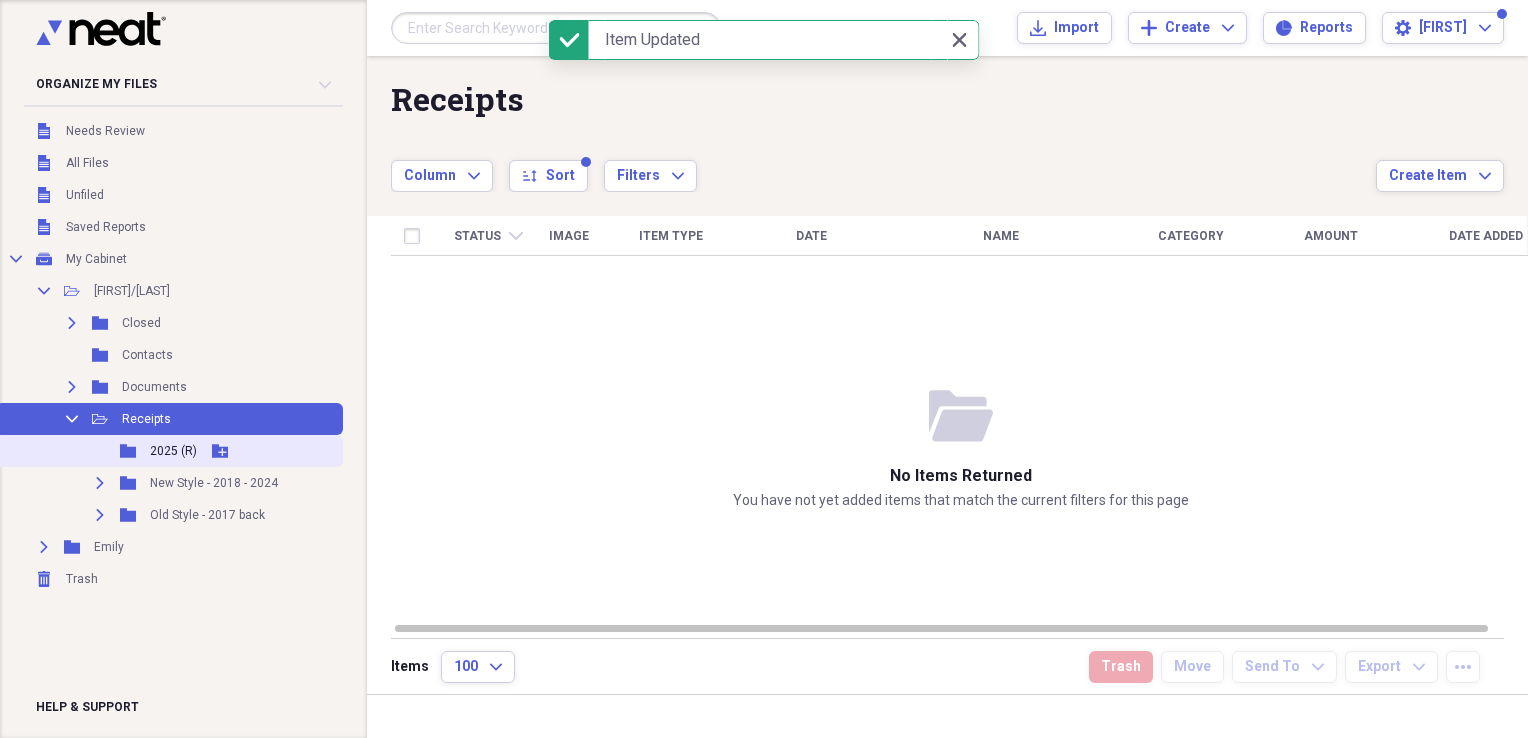 click on "2025 (R)" at bounding box center [173, 451] 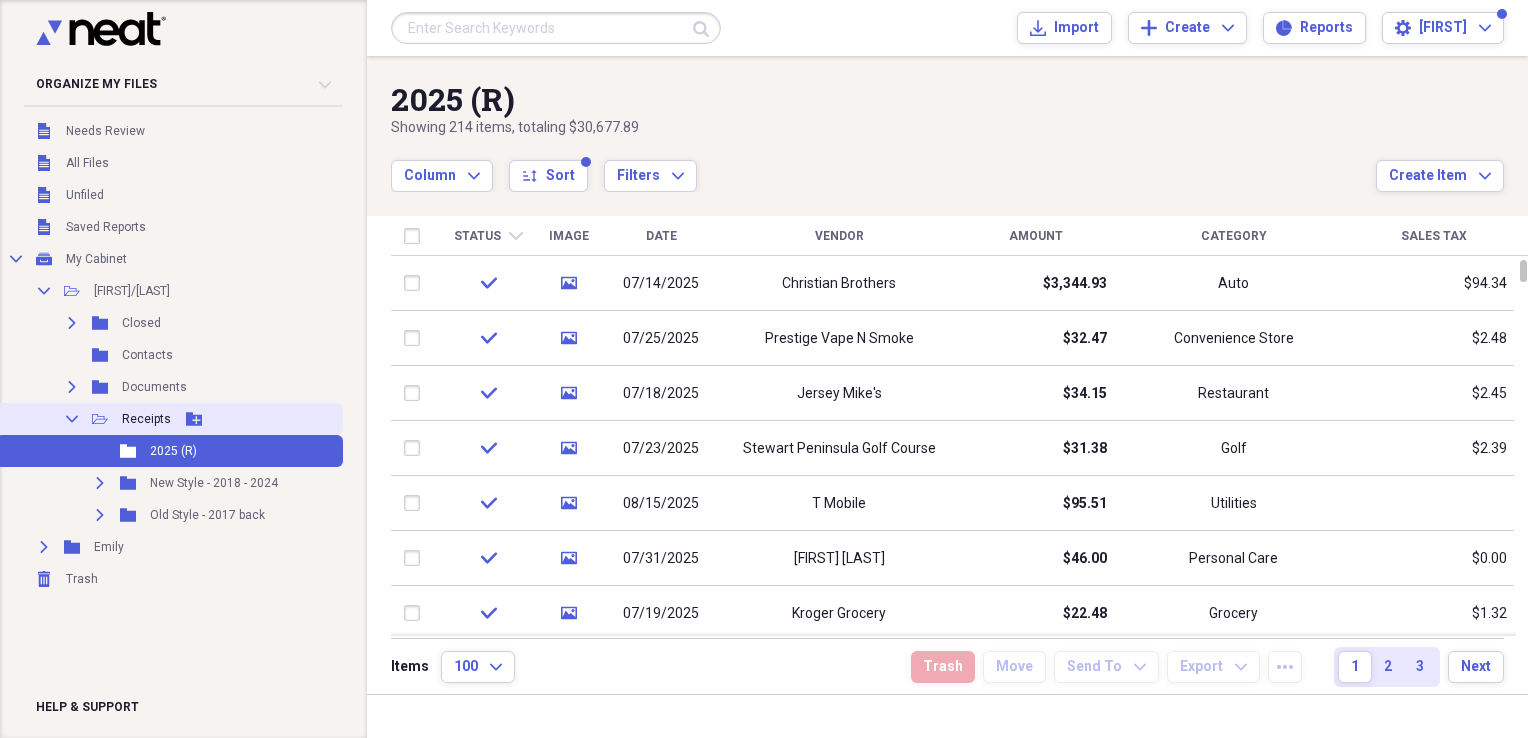click on "Collapse" 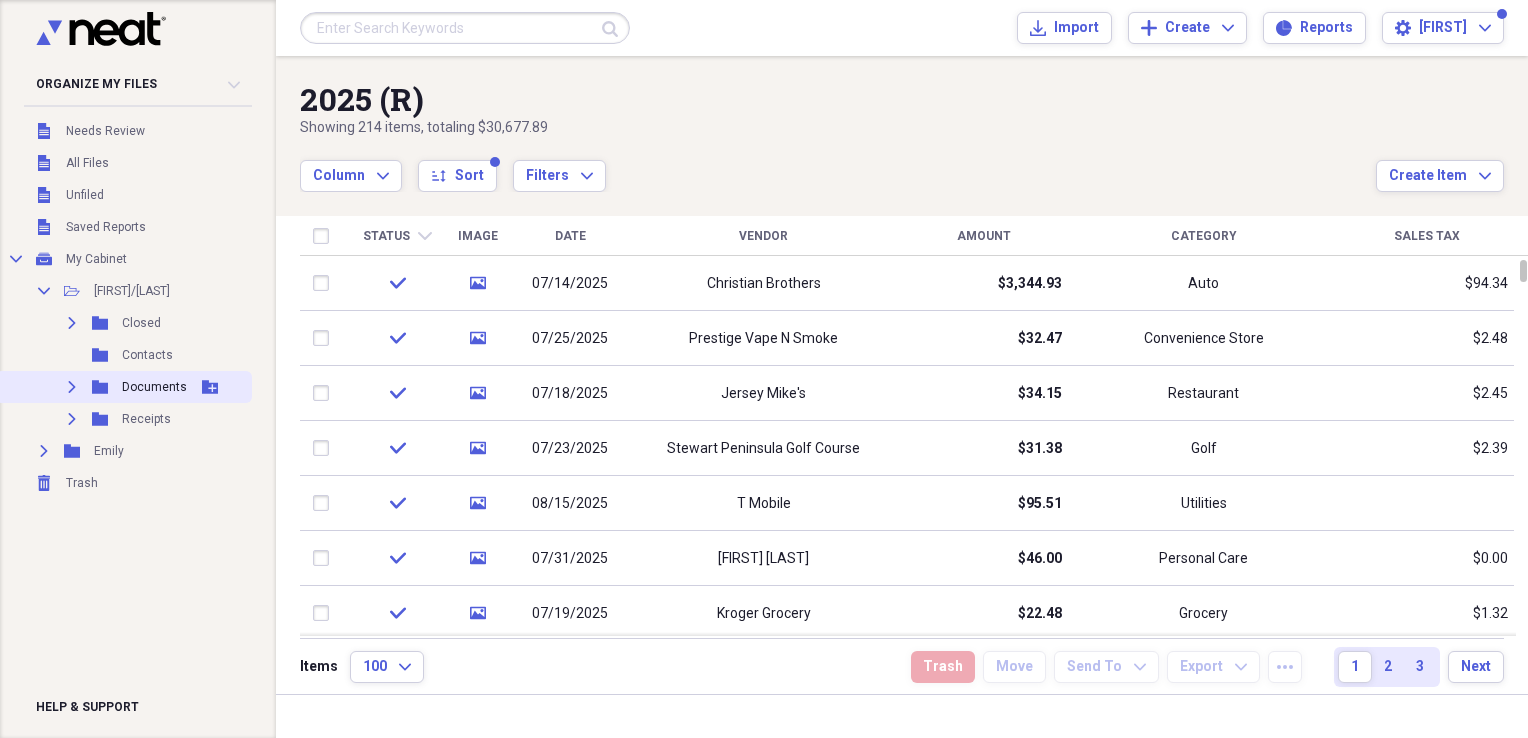 click 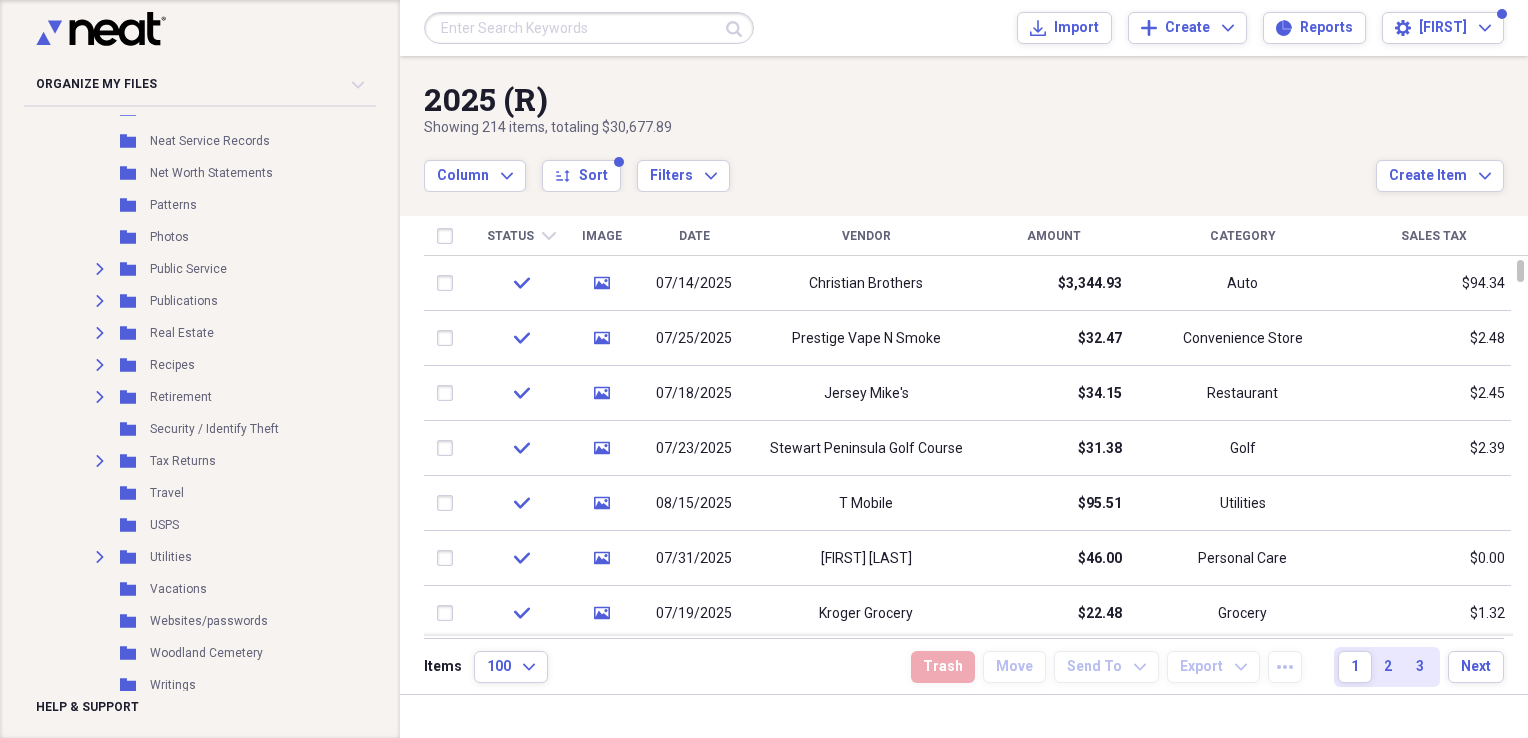 scroll, scrollTop: 1200, scrollLeft: 0, axis: vertical 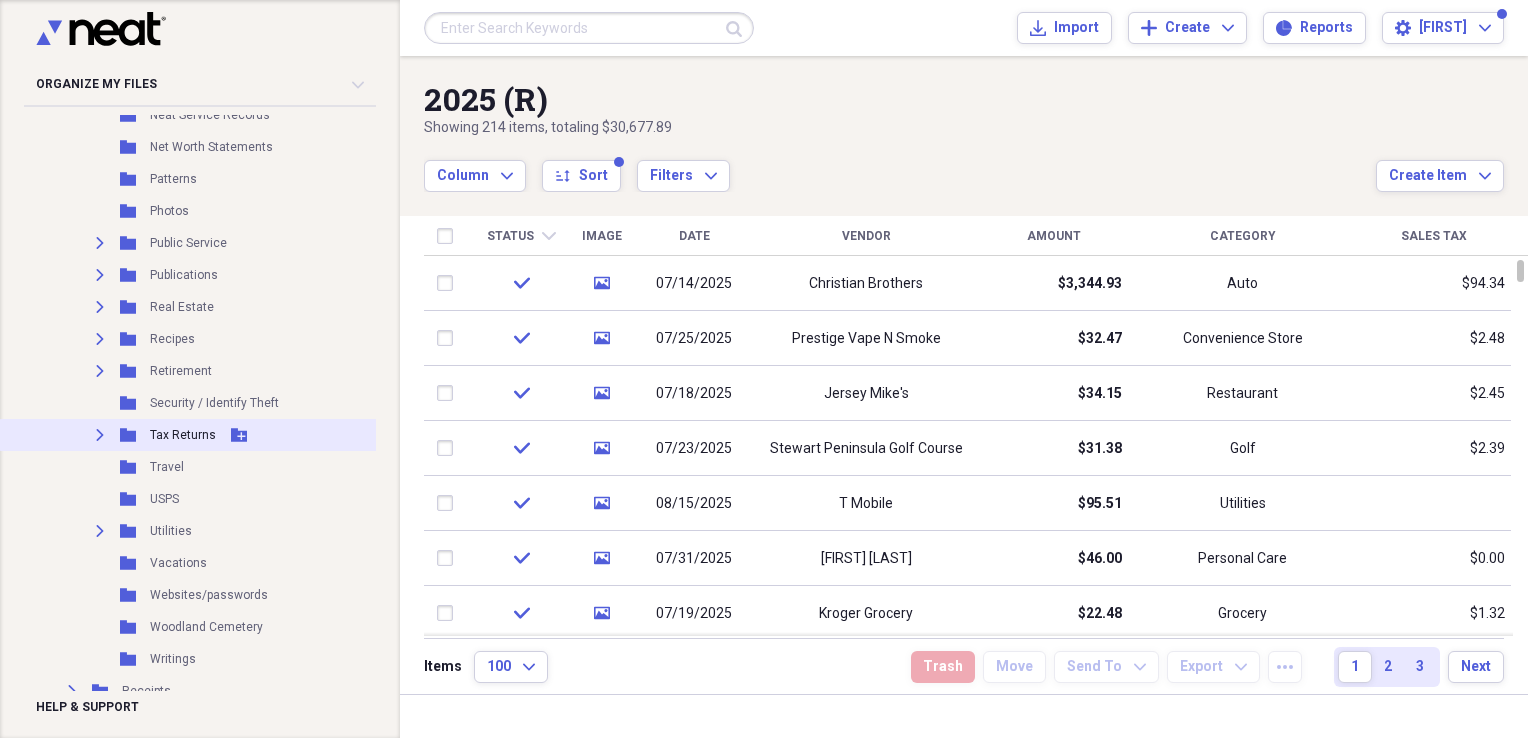 click 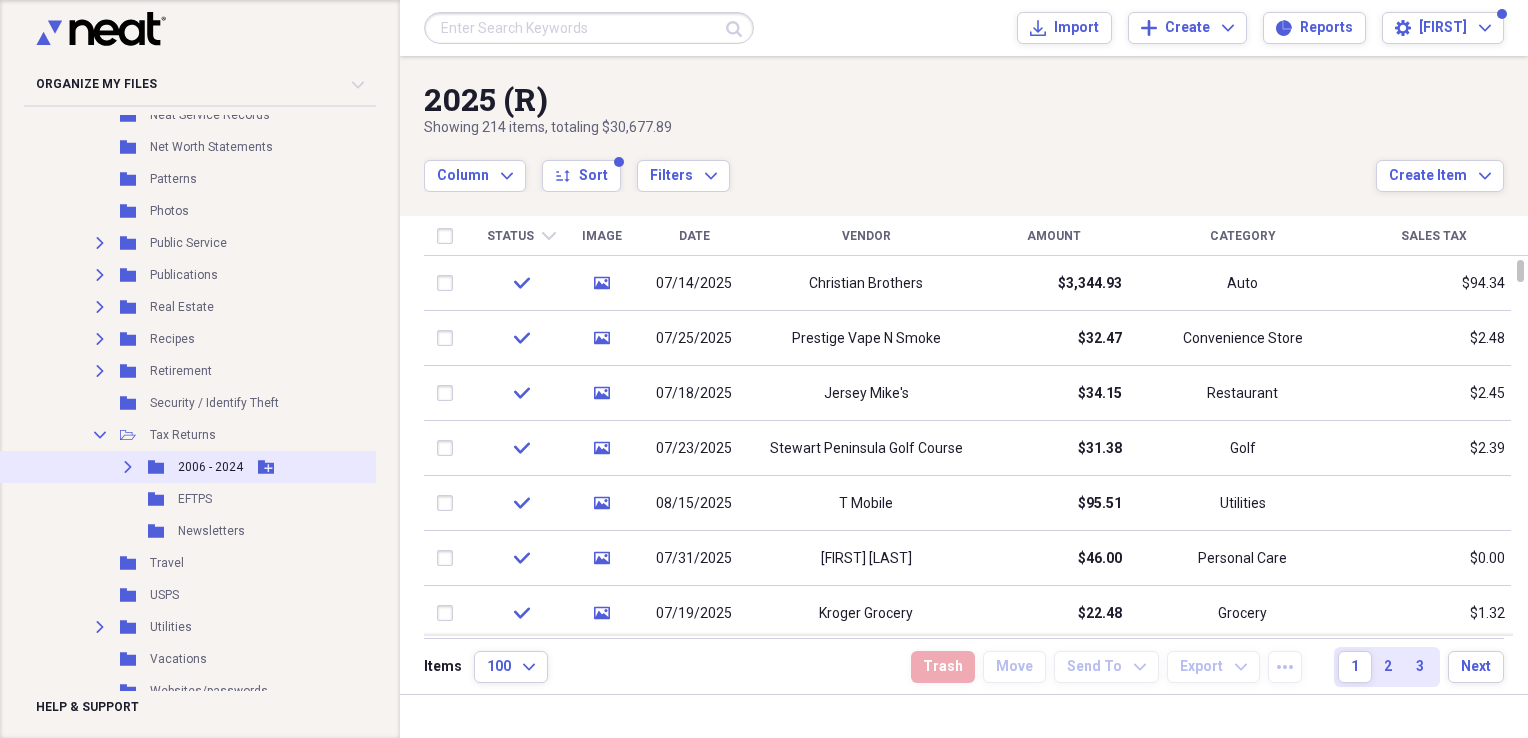 click on "Expand" 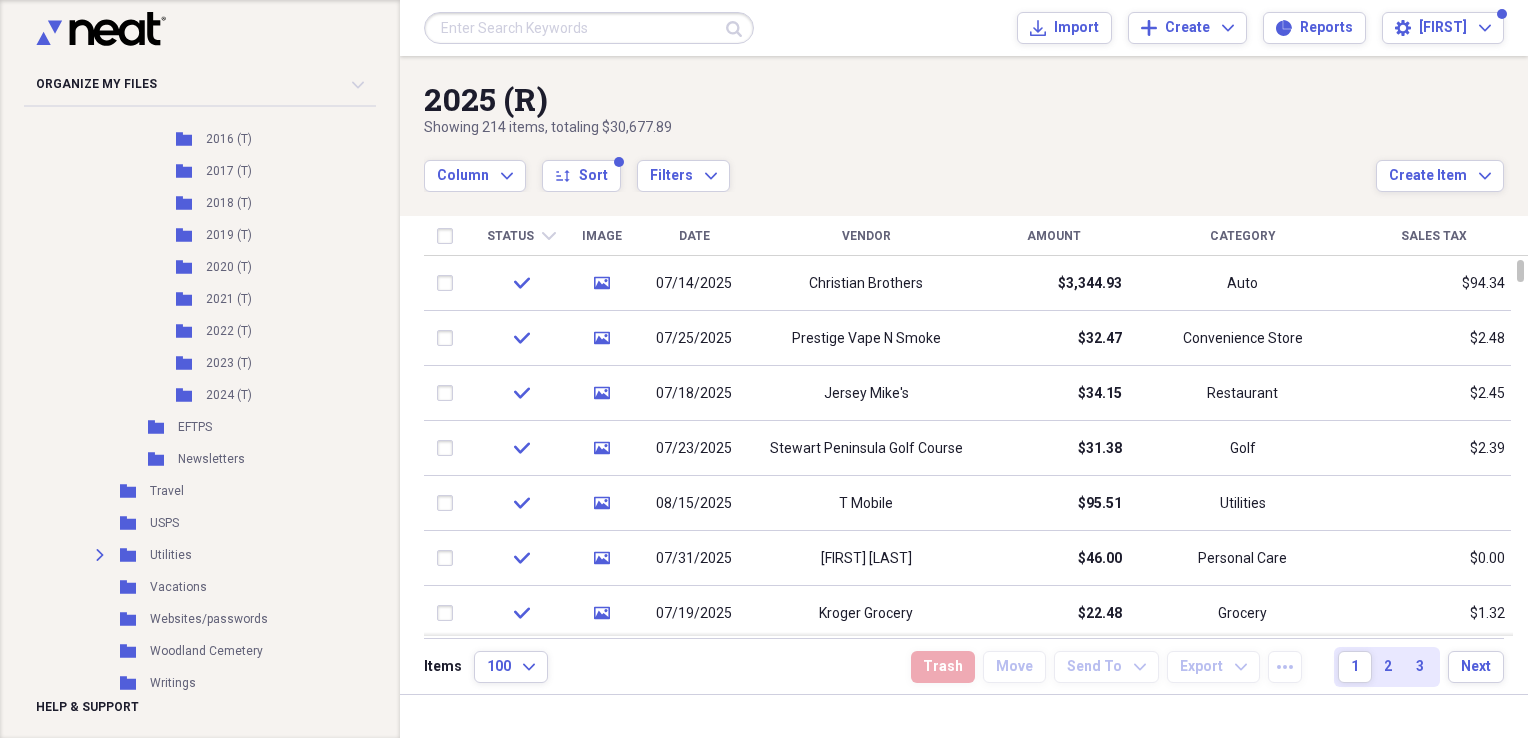 scroll, scrollTop: 1829, scrollLeft: 0, axis: vertical 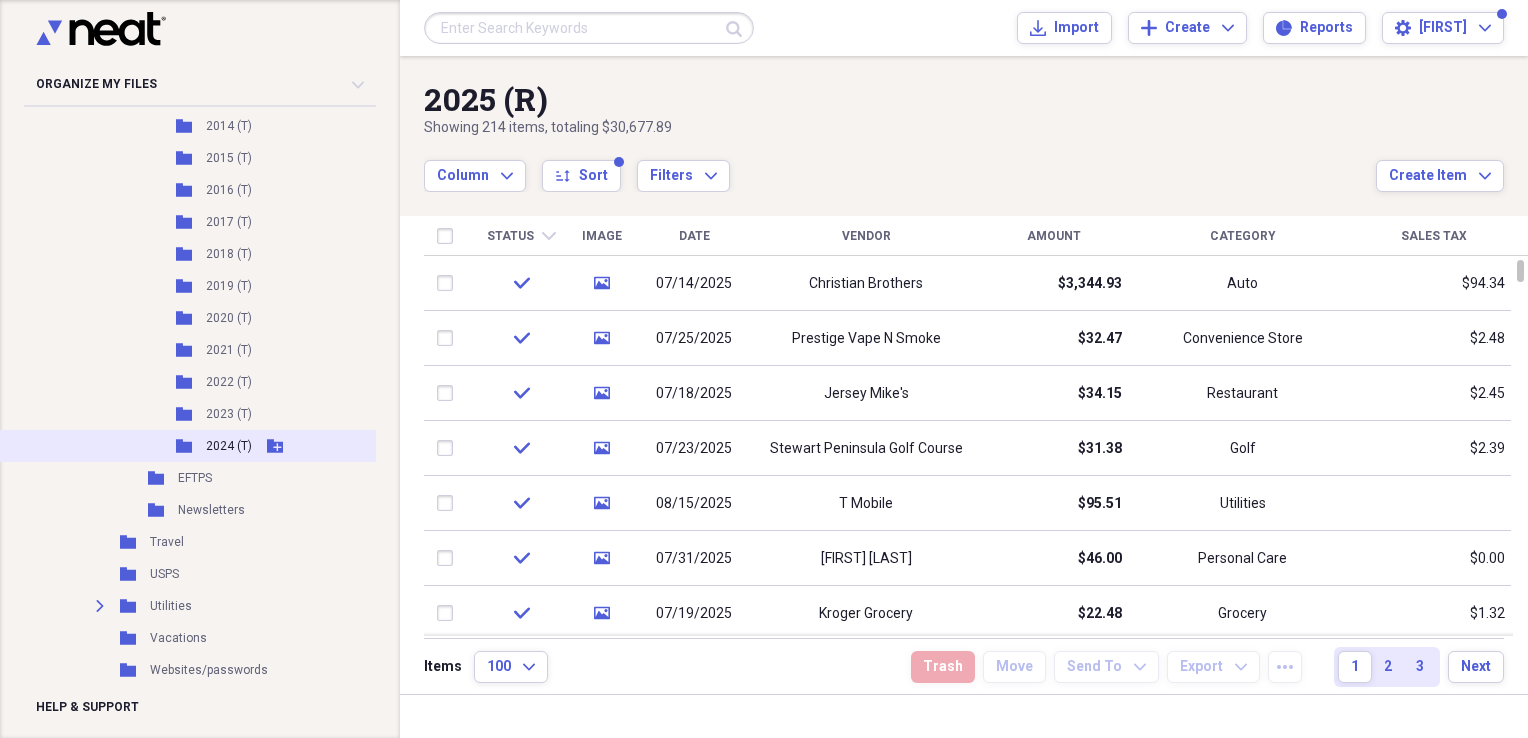 click on "2024 (T)" at bounding box center (229, 446) 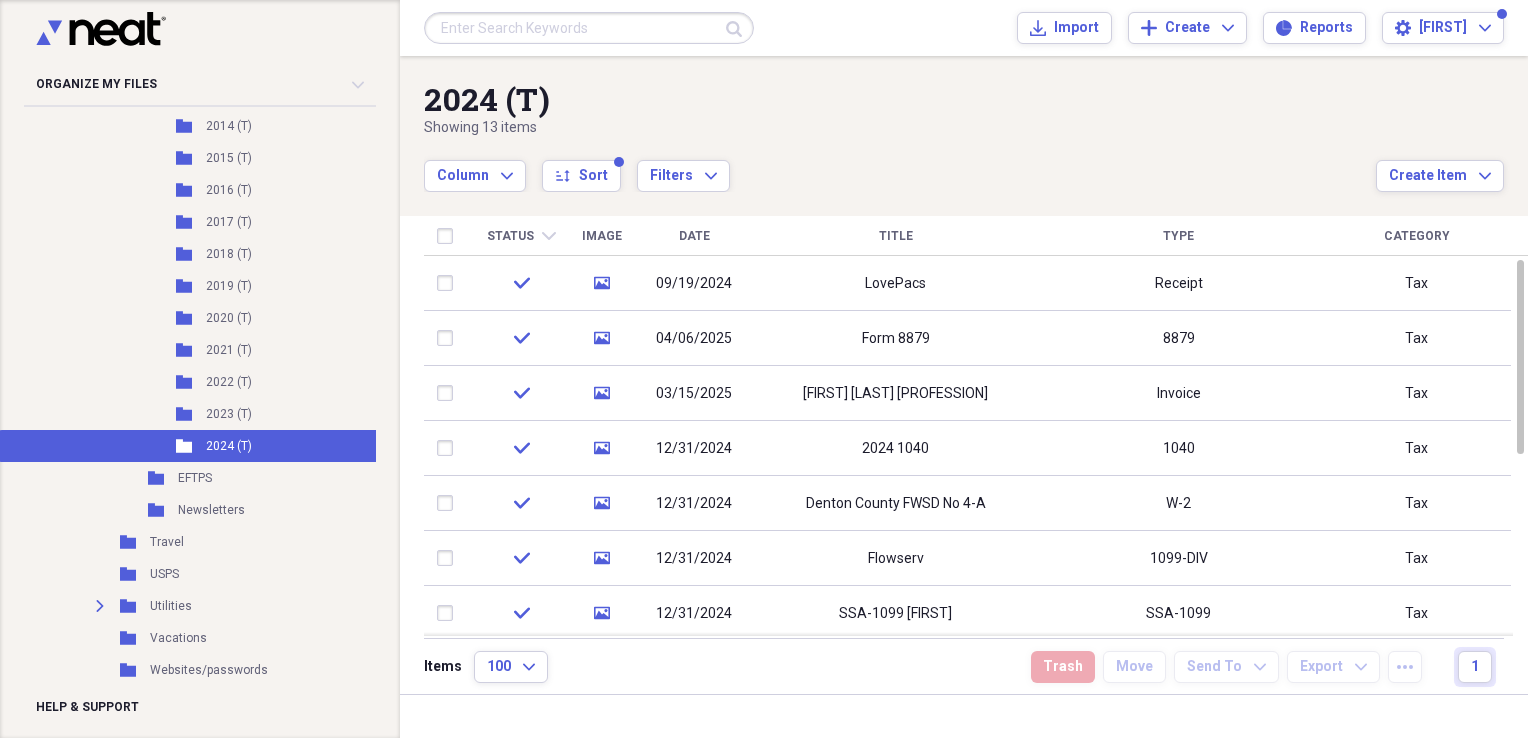 click on "Title" at bounding box center (896, 236) 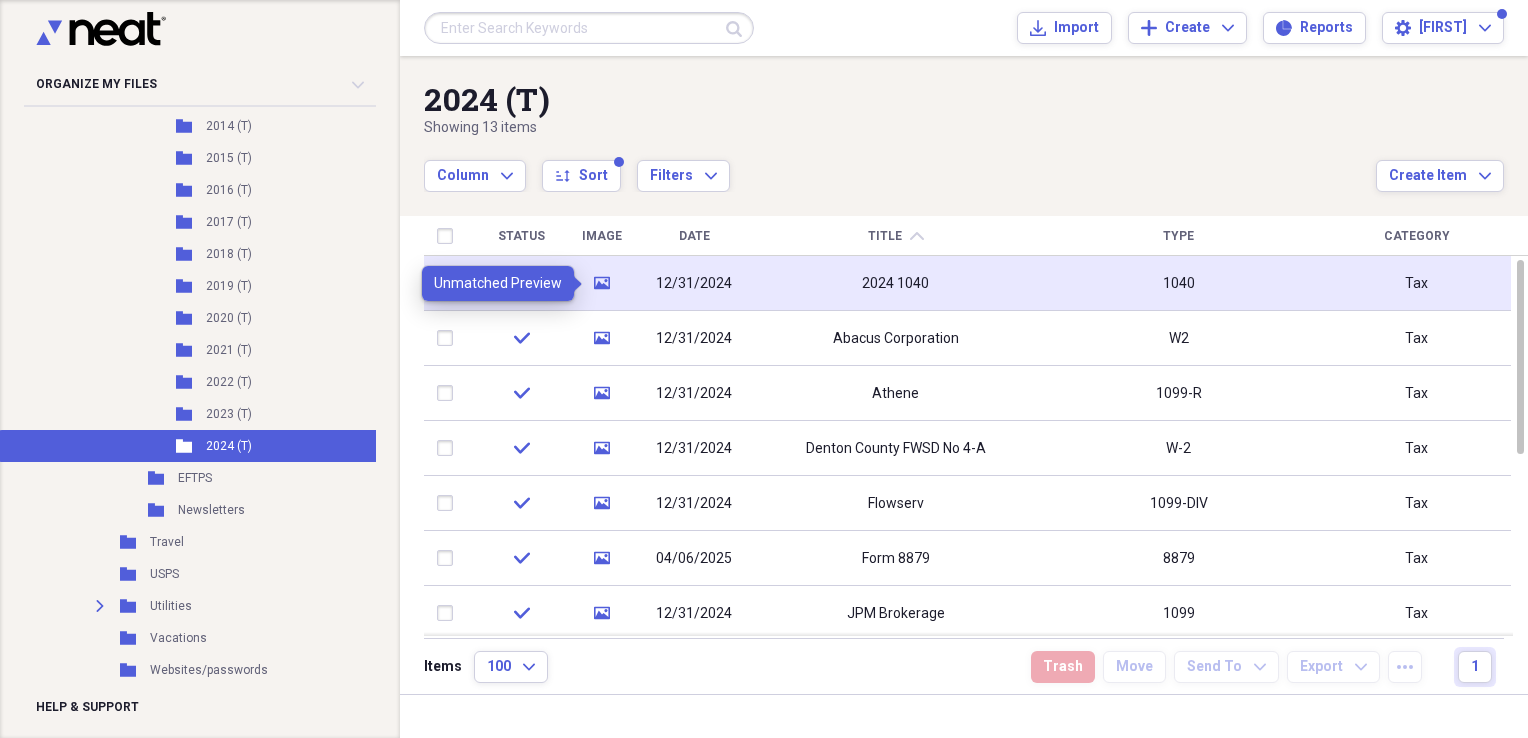 click 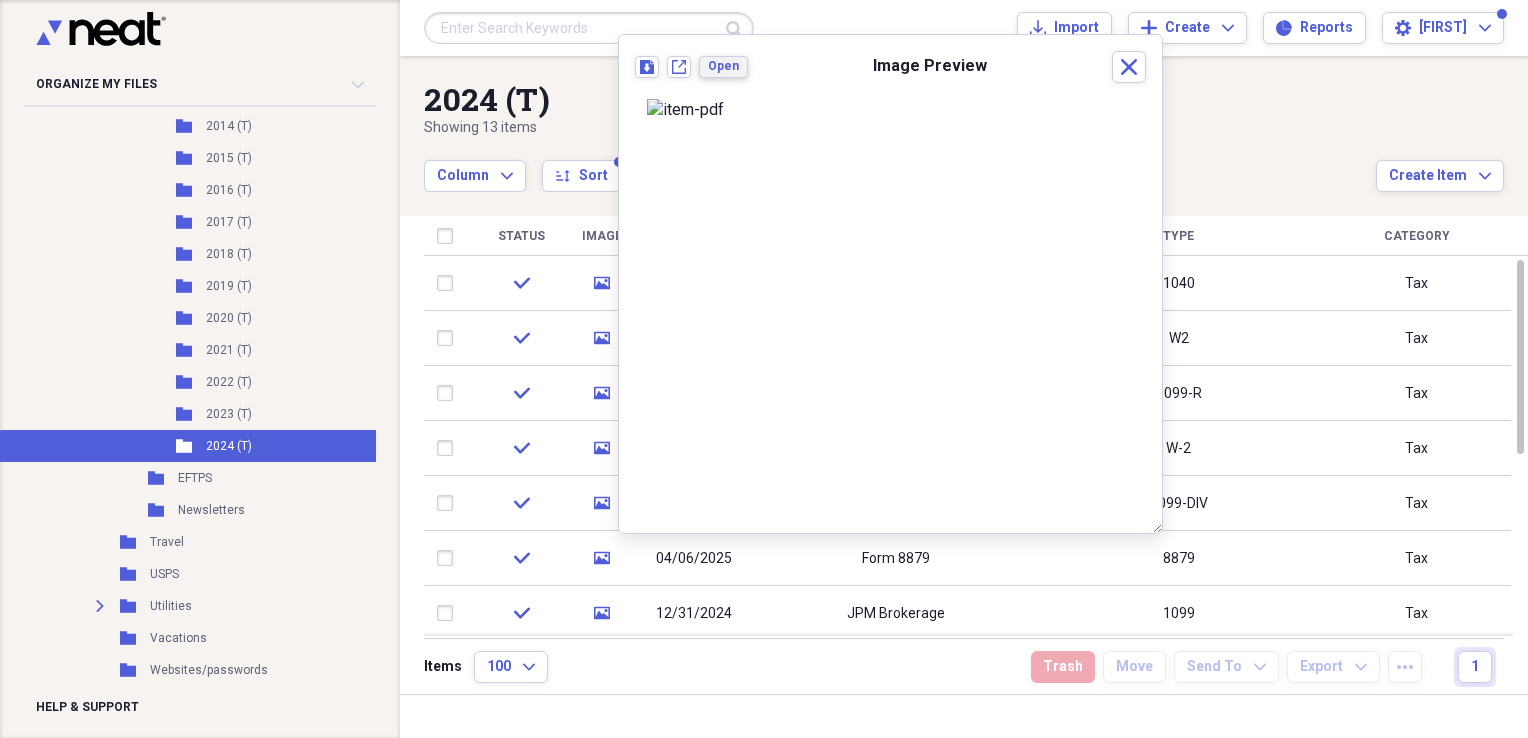 click on "Open" at bounding box center (723, 66) 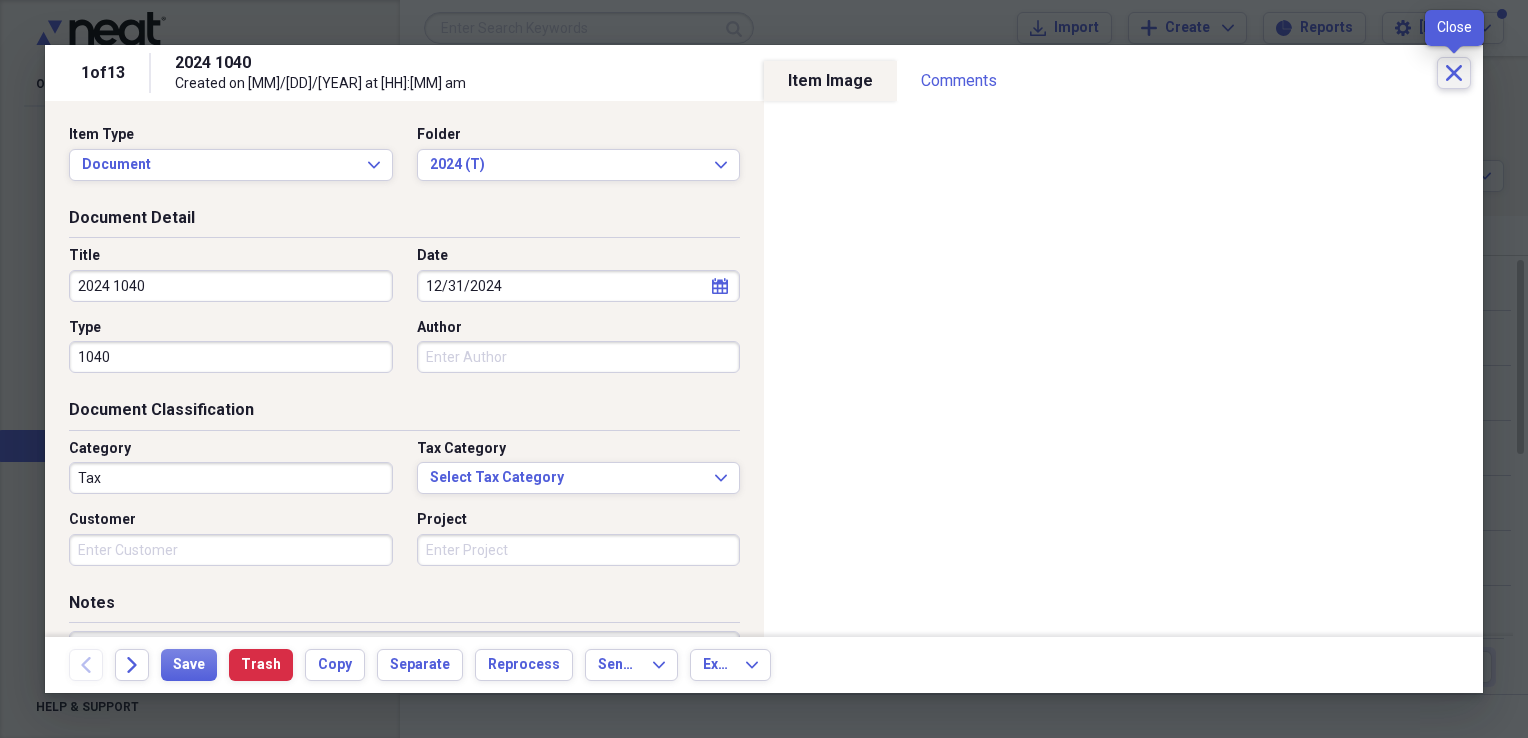 click on "Close" 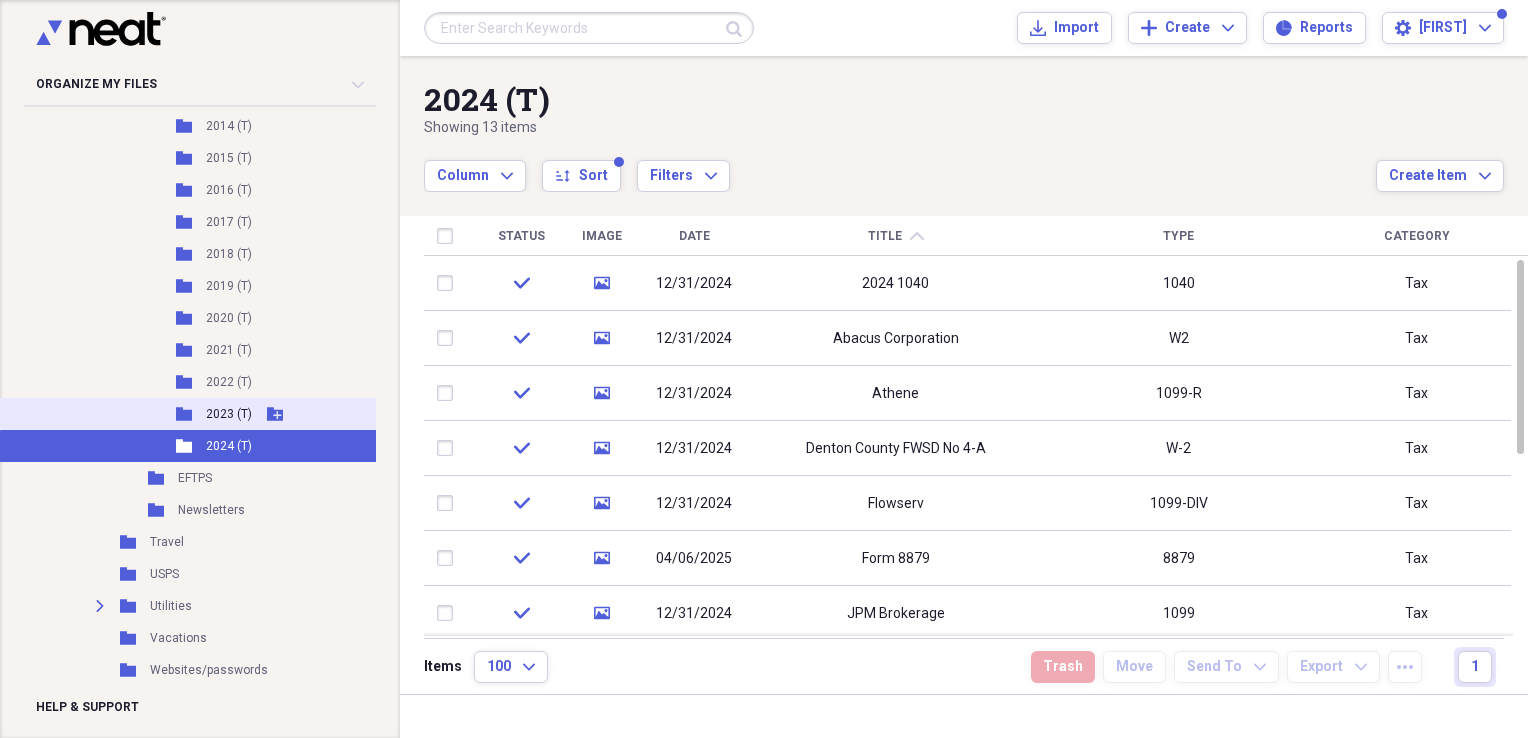 click on "2023 (T)" at bounding box center (229, 414) 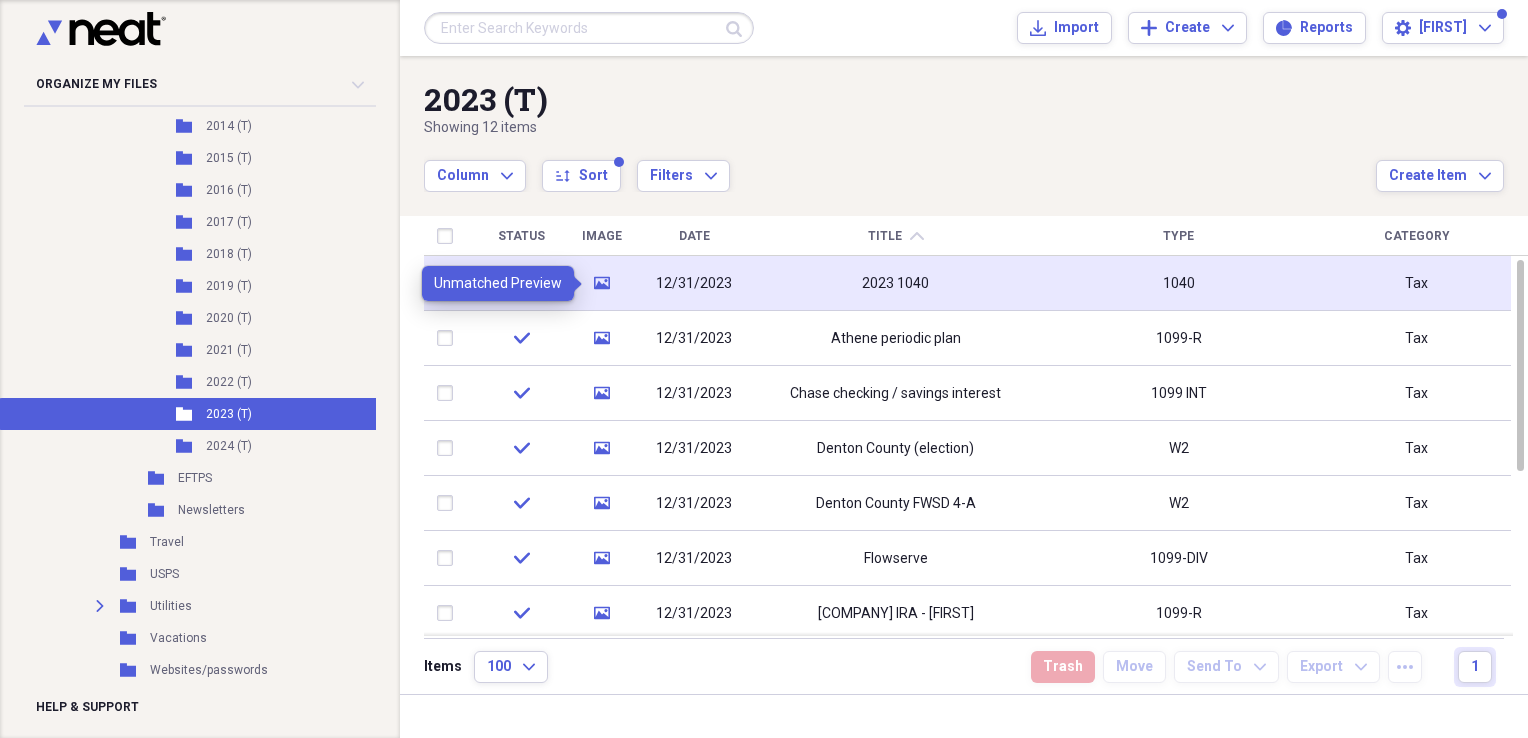 click 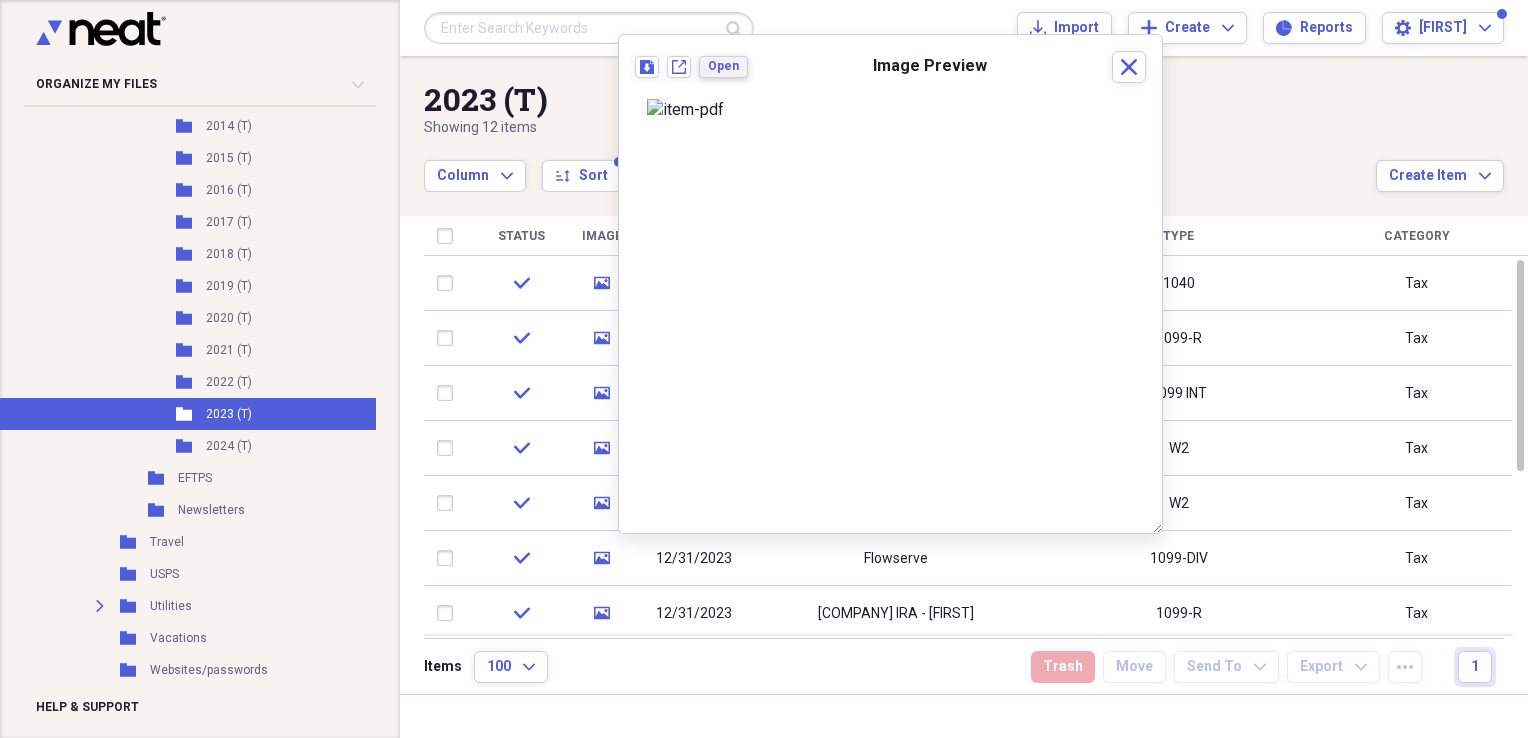 click on "Open" at bounding box center (723, 66) 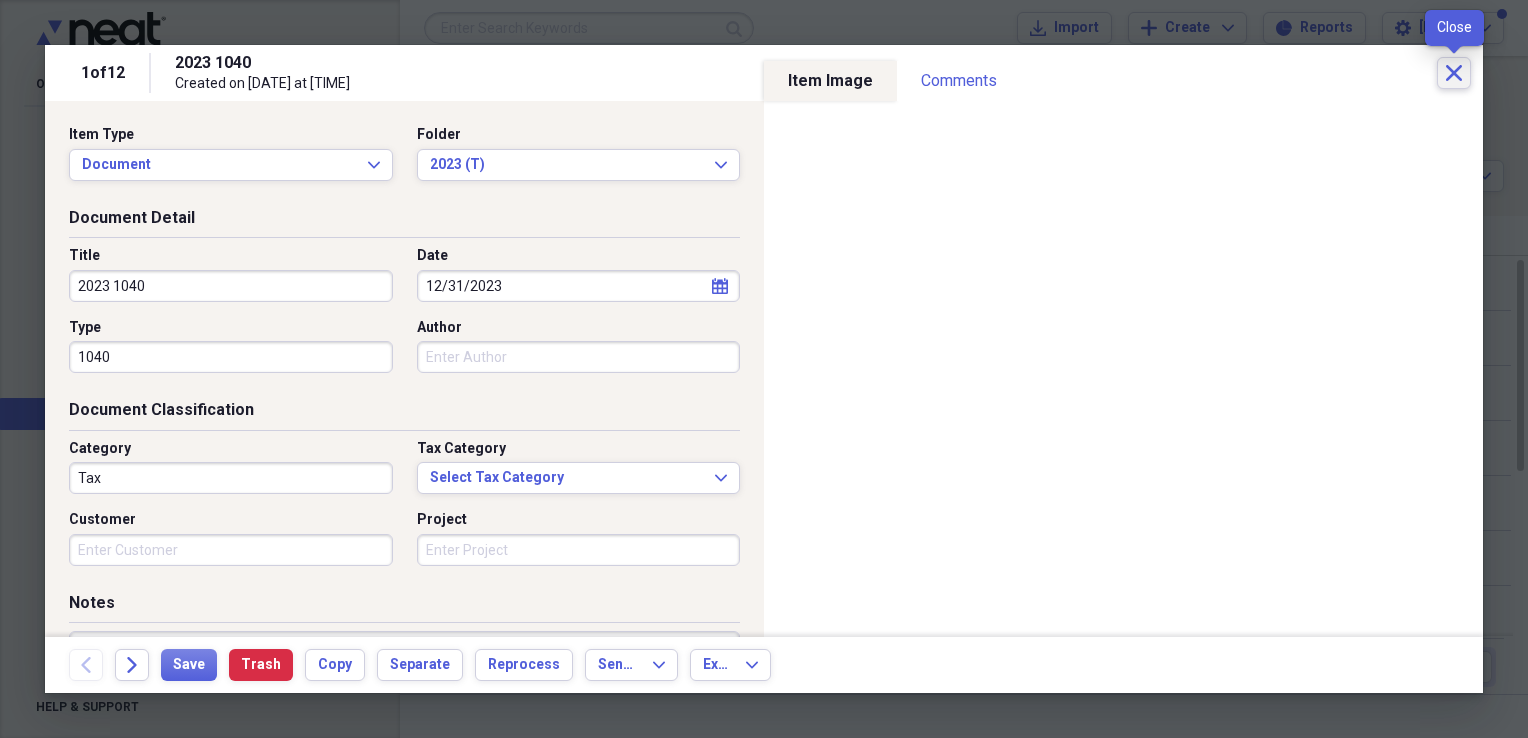 click 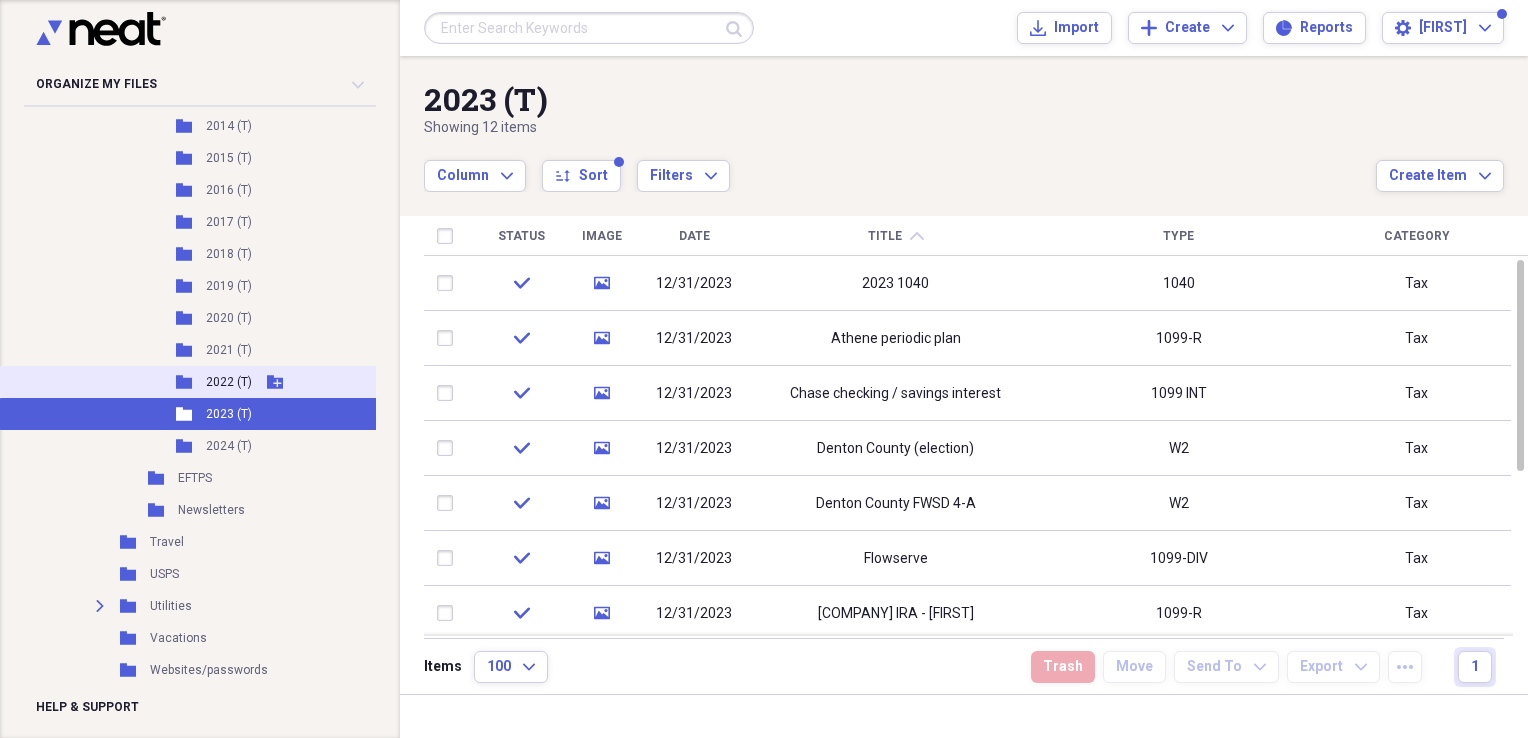 click on "2022 (T)" at bounding box center (229, 382) 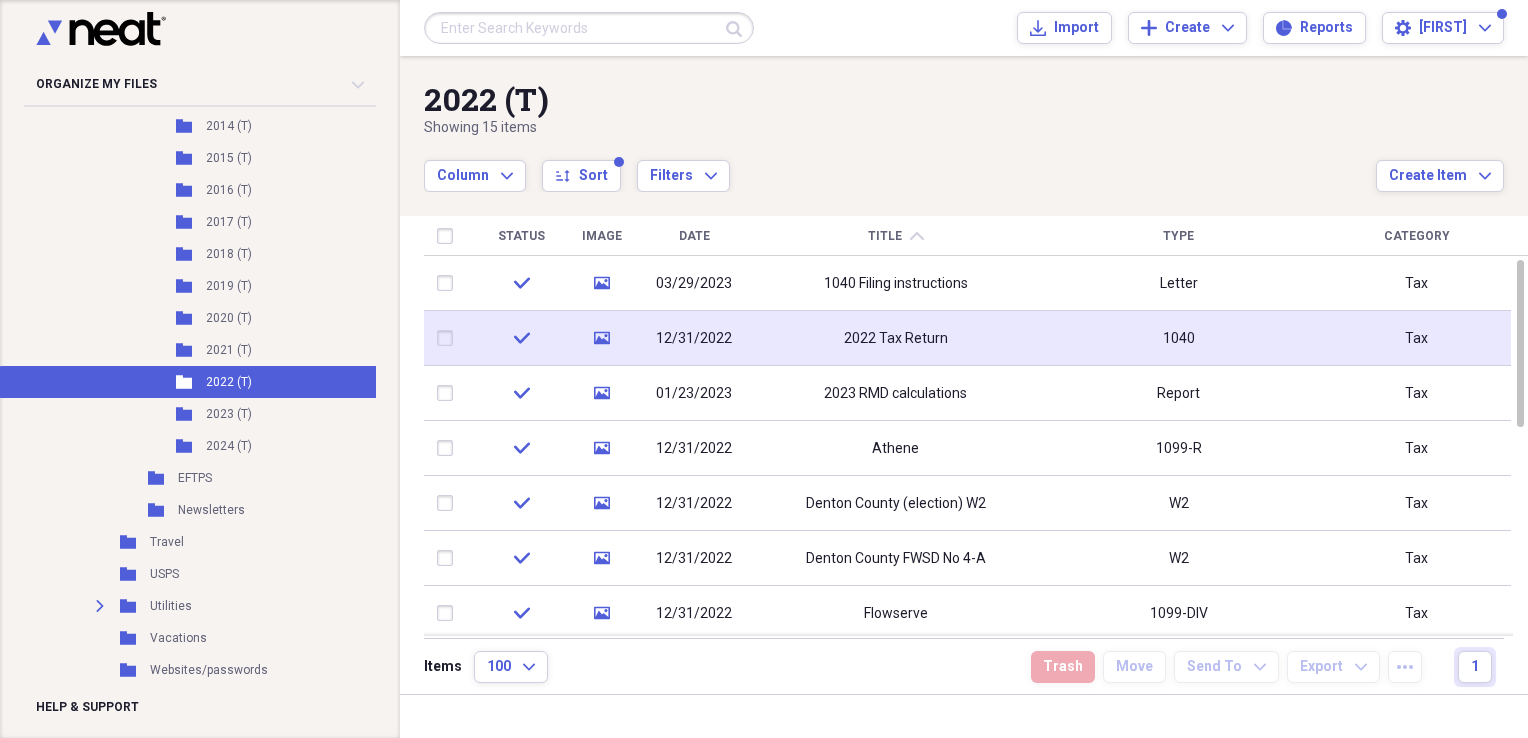 click on "media" 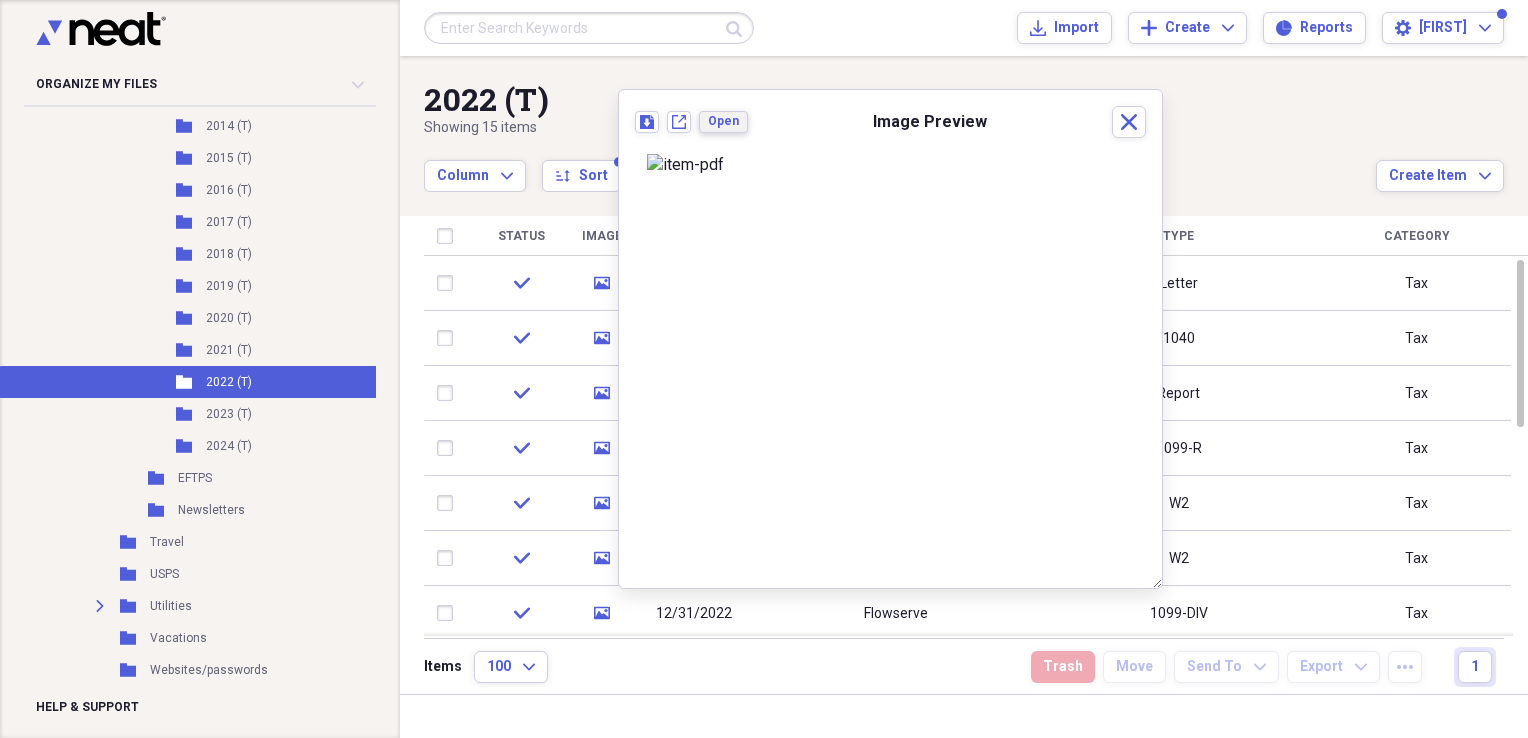 click on "Open" at bounding box center (723, 121) 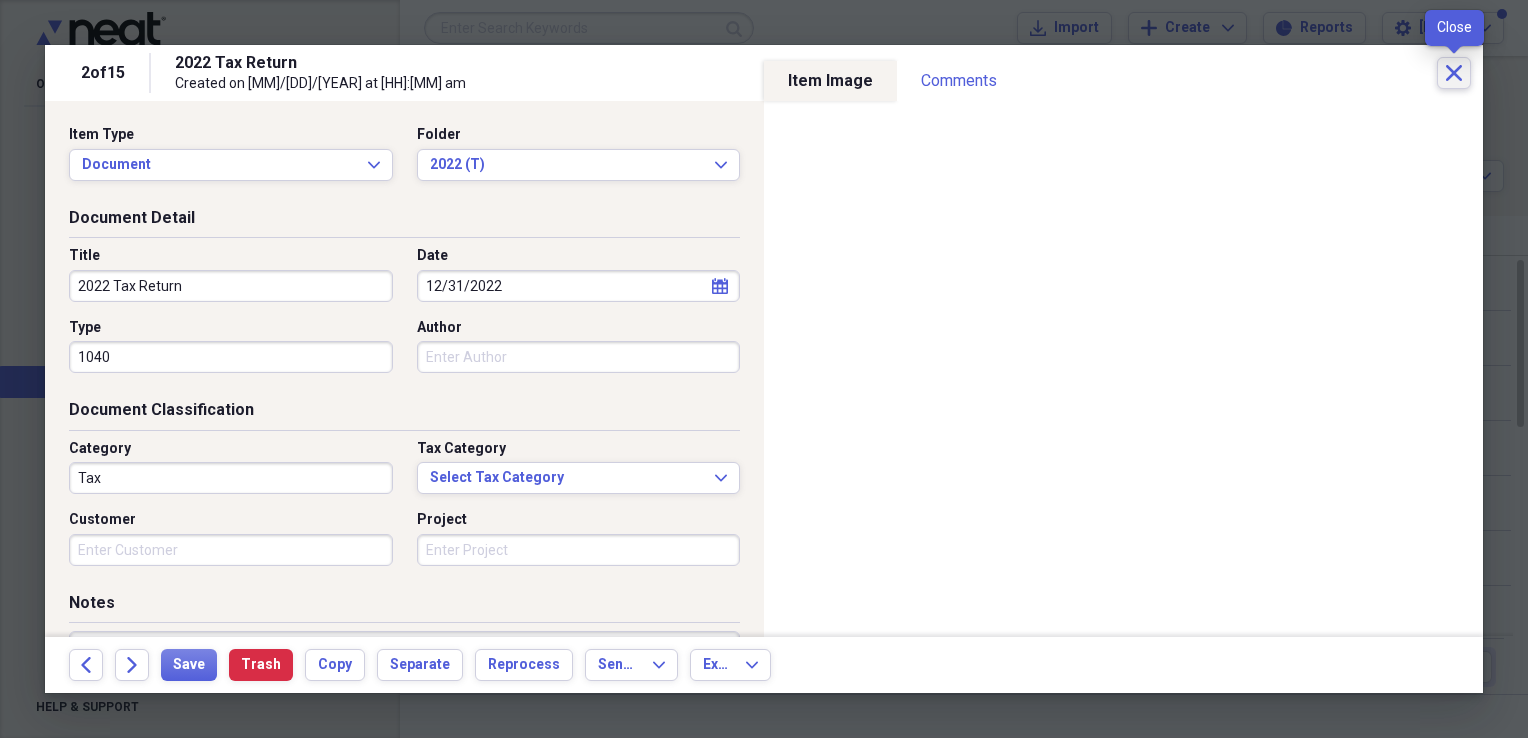 click on "Close" 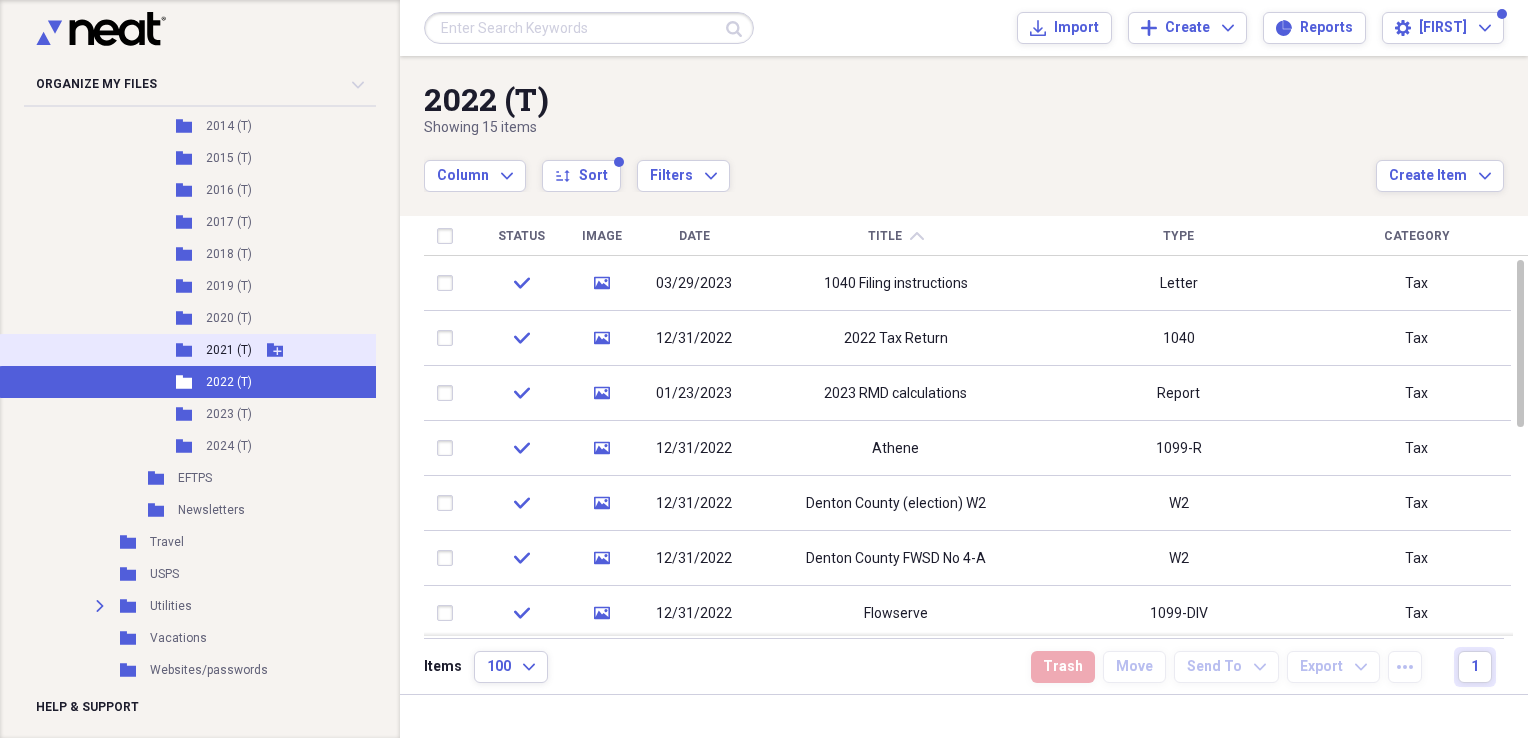 click on "2021 (T)" at bounding box center [229, 350] 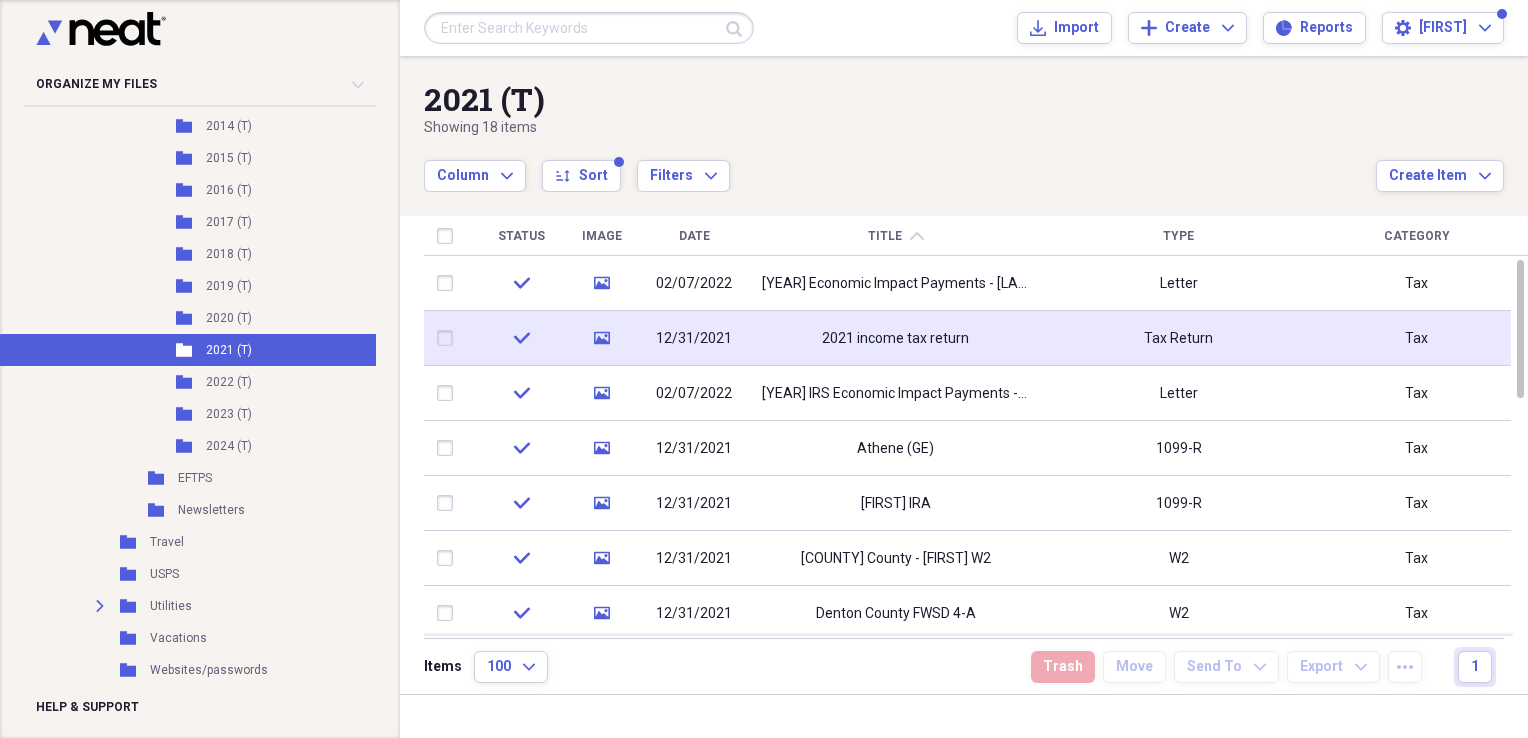 click on "media" at bounding box center [602, 338] 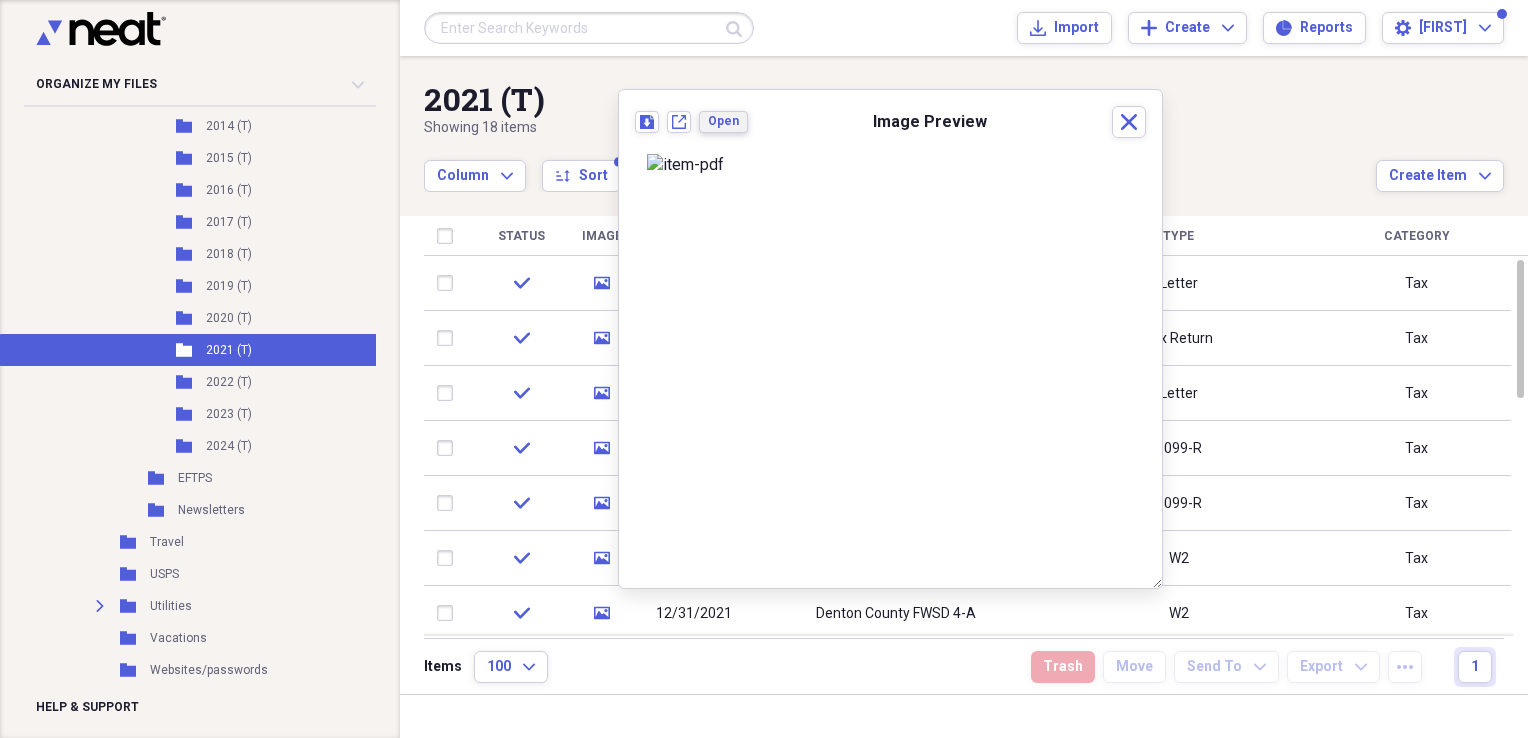 click on "Open" at bounding box center (723, 121) 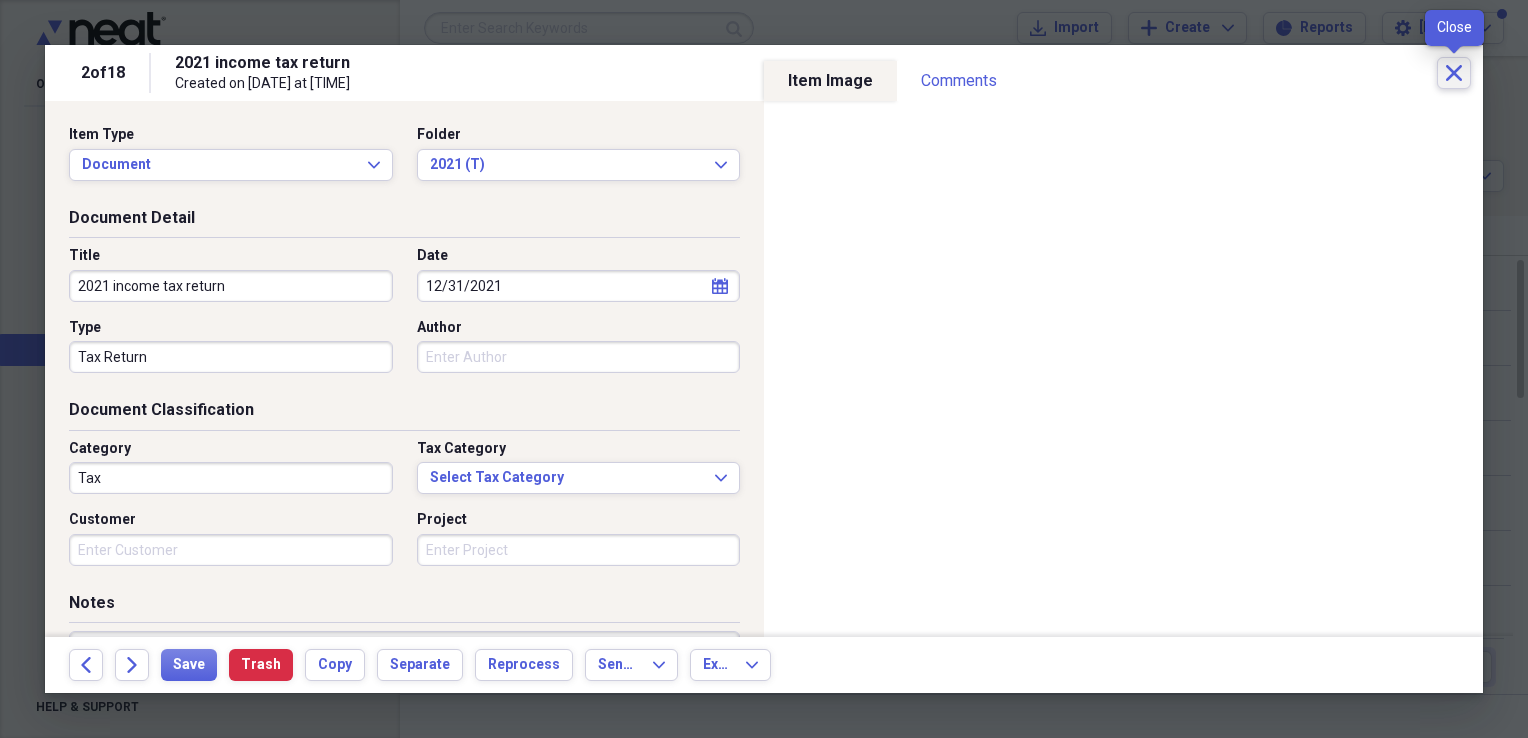 click 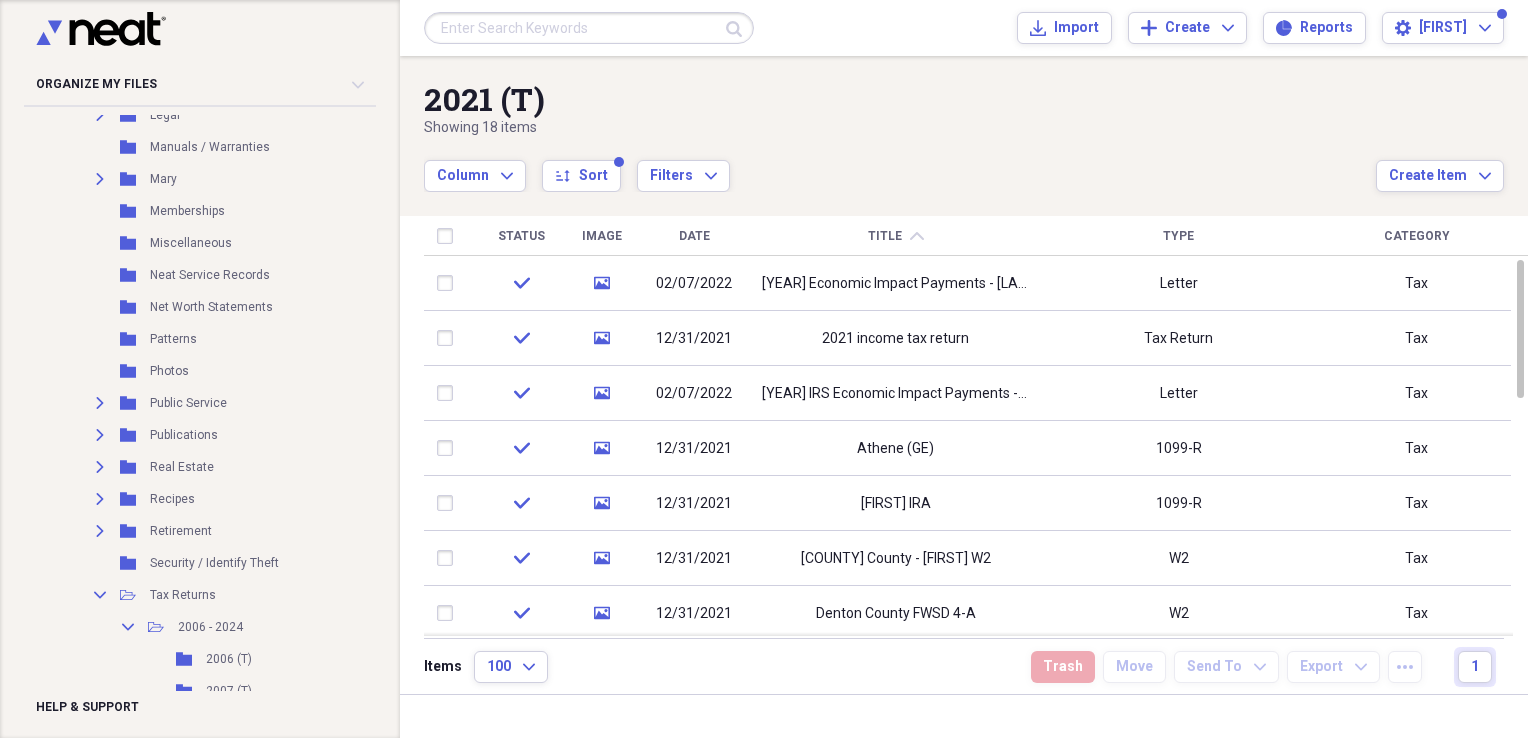 scroll, scrollTop: 1144, scrollLeft: 0, axis: vertical 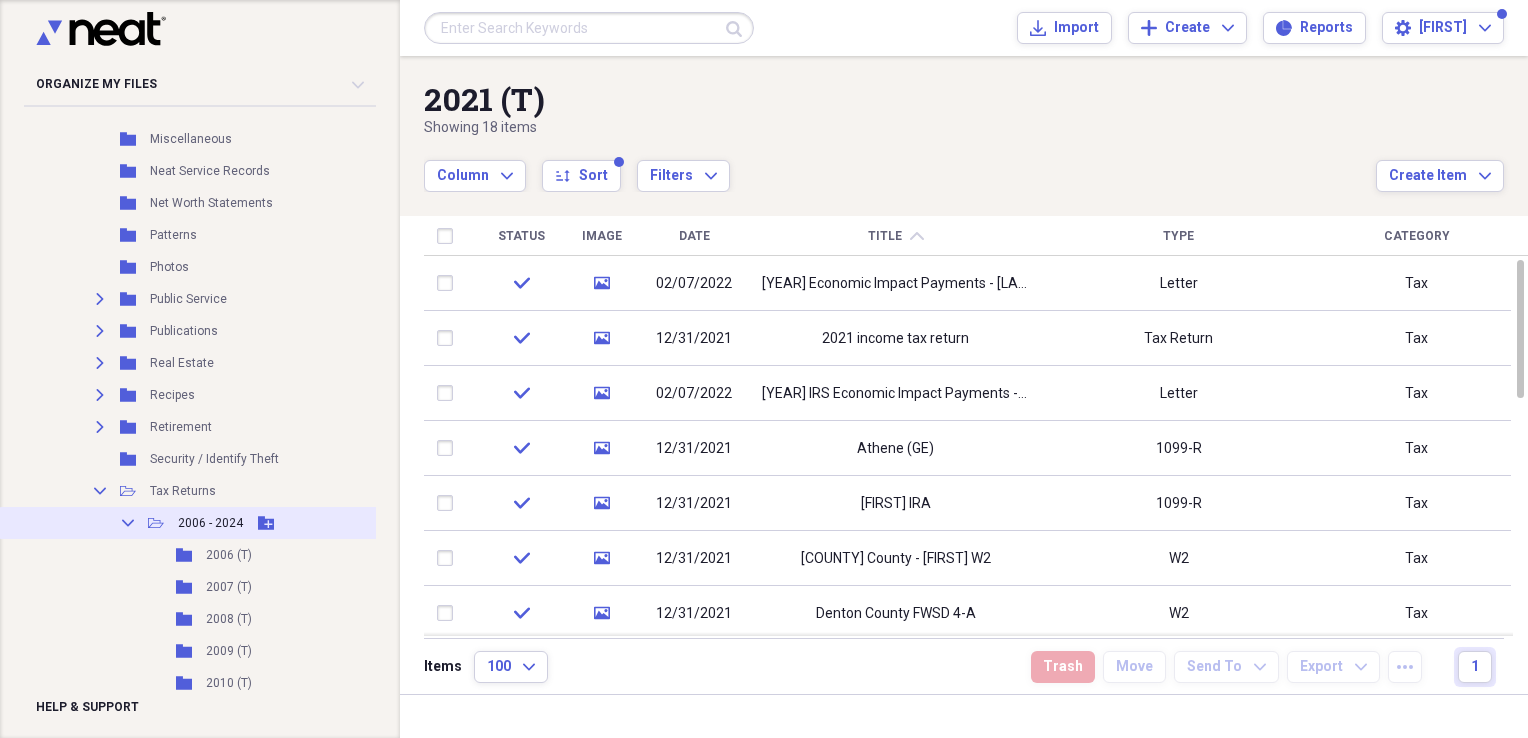 click on "Collapse" 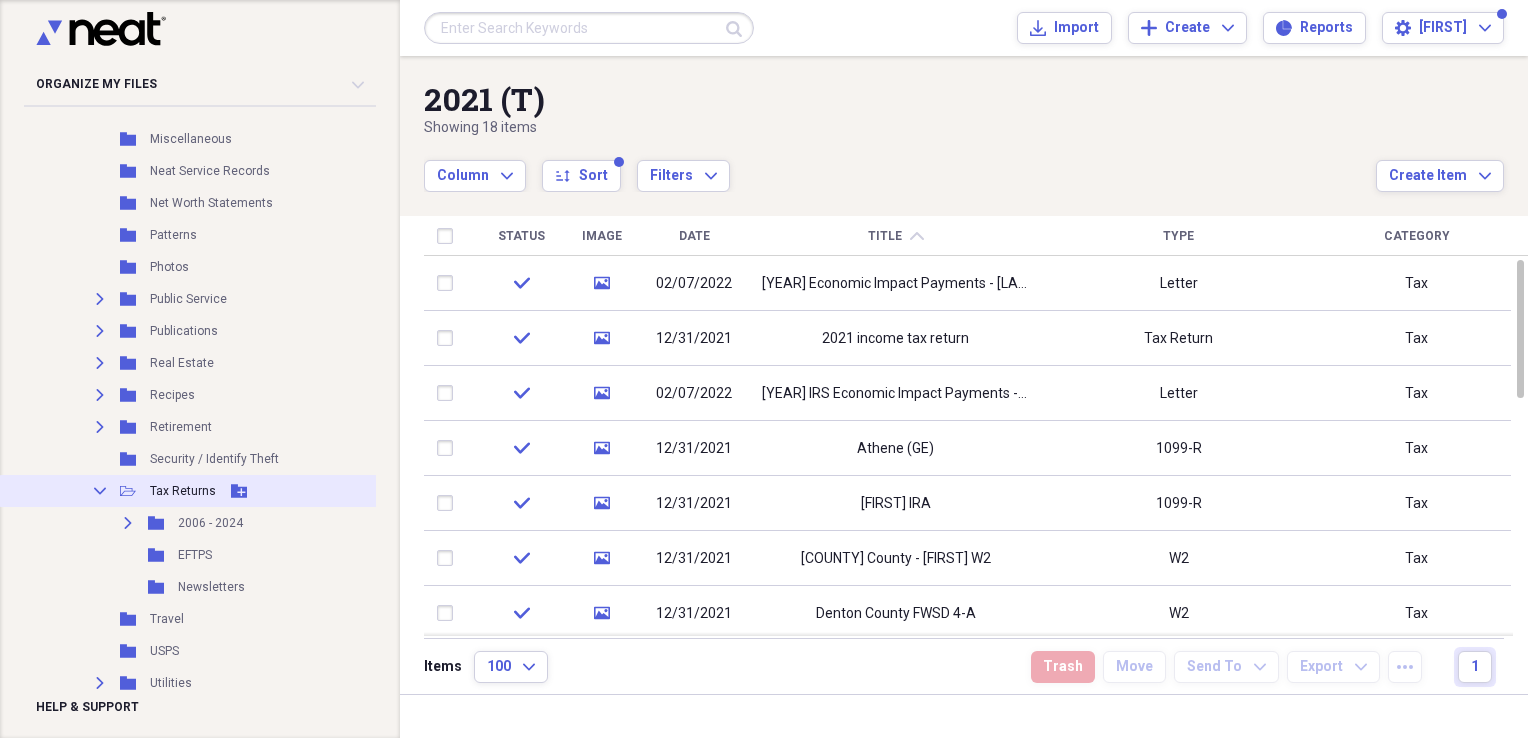 click on "Collapse" 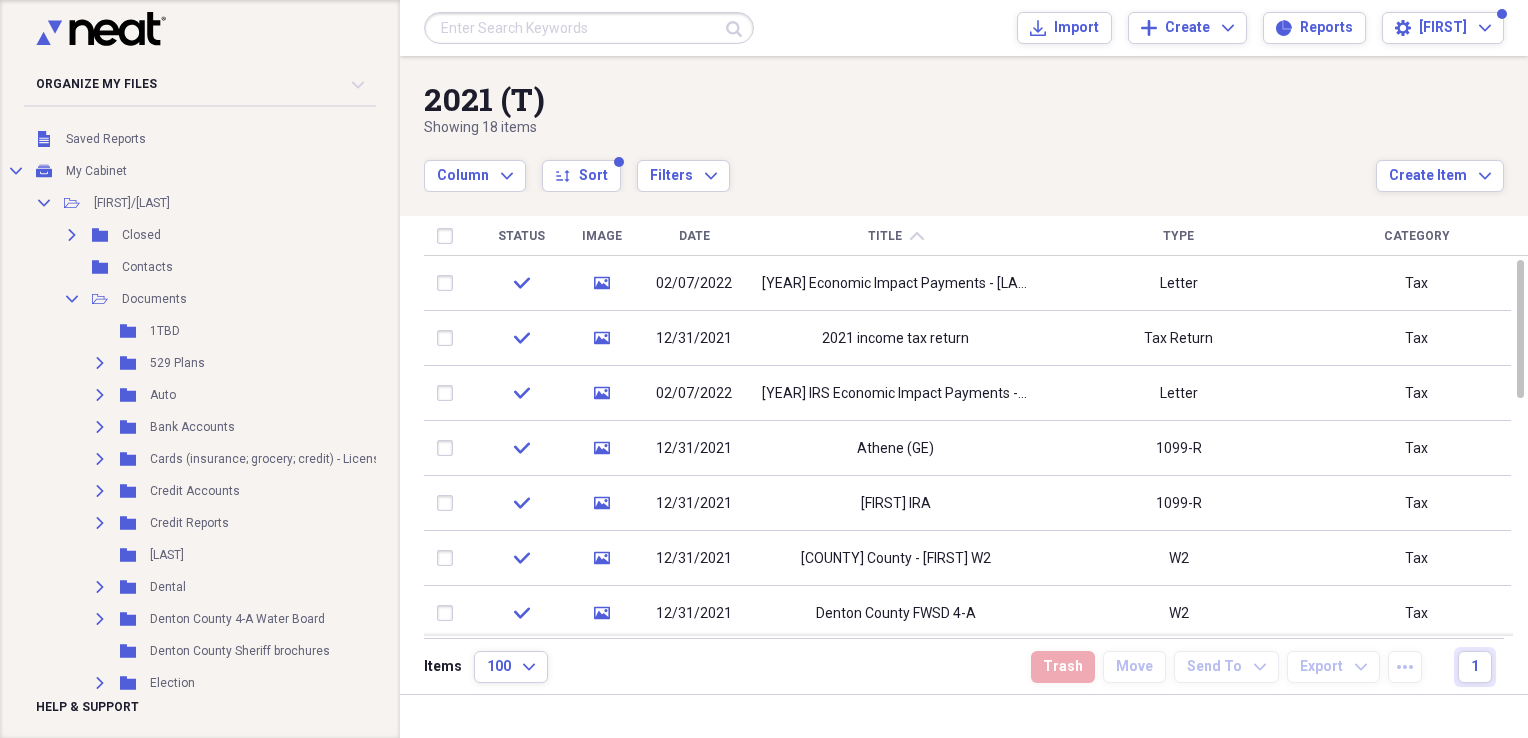 scroll, scrollTop: 56, scrollLeft: 0, axis: vertical 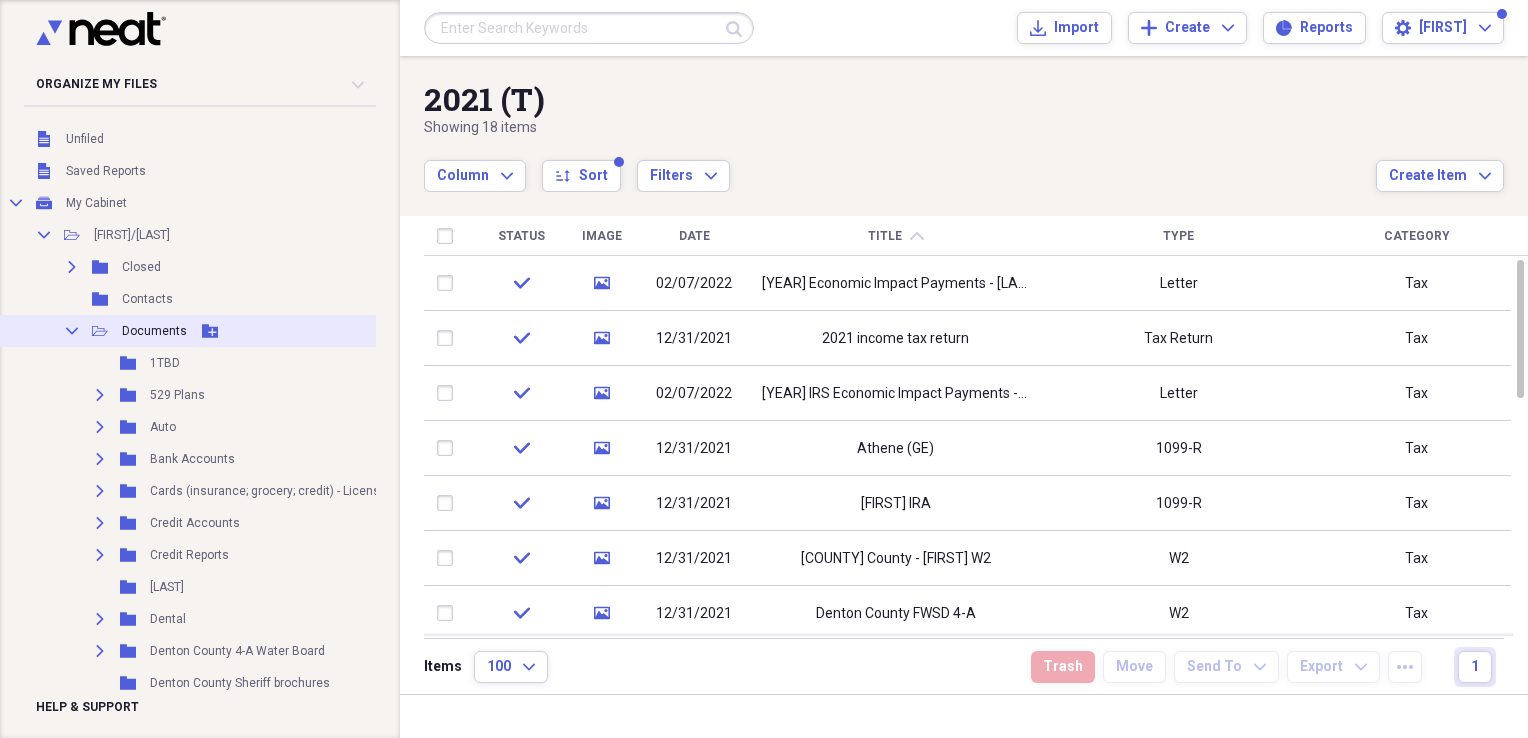 click on "Collapse" 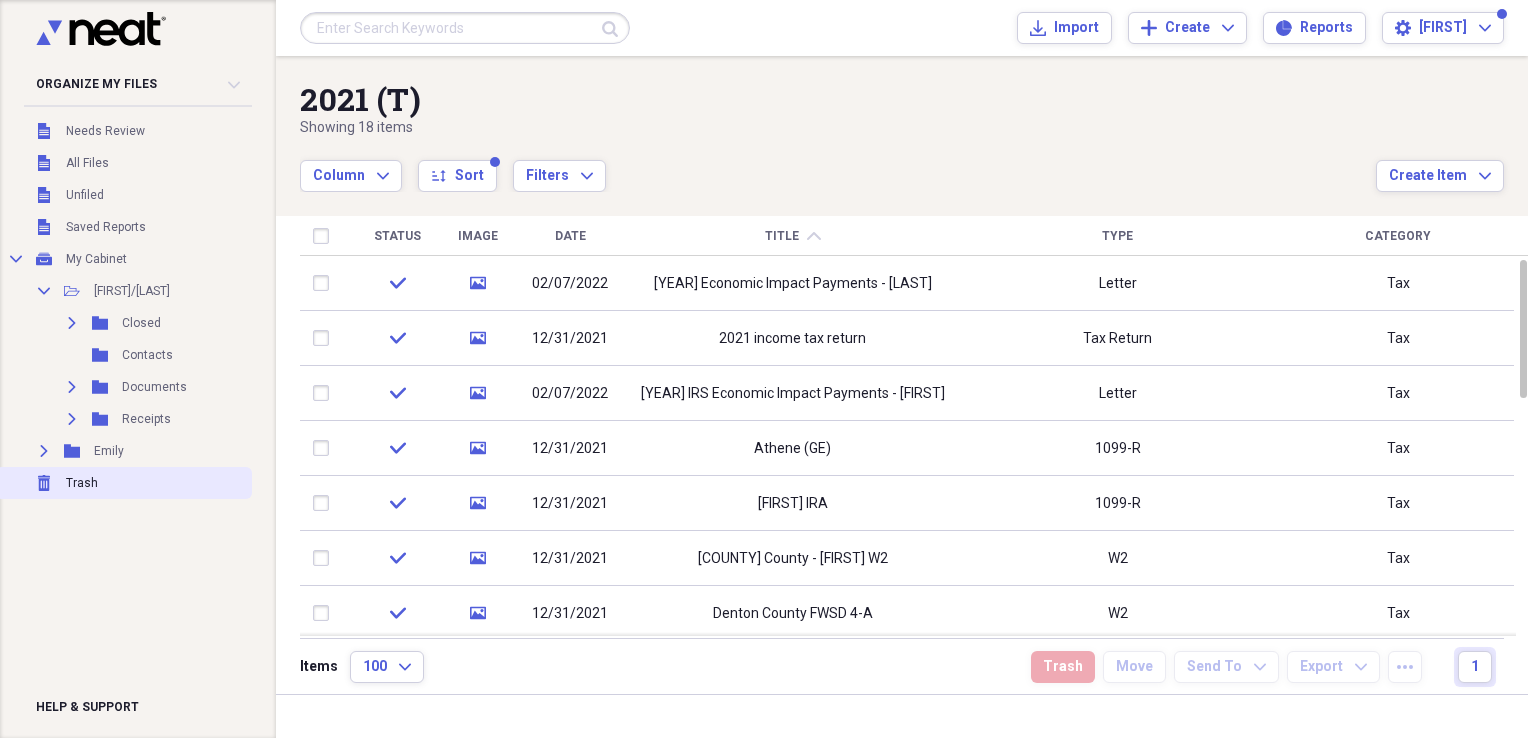click on "Trash" at bounding box center (82, 483) 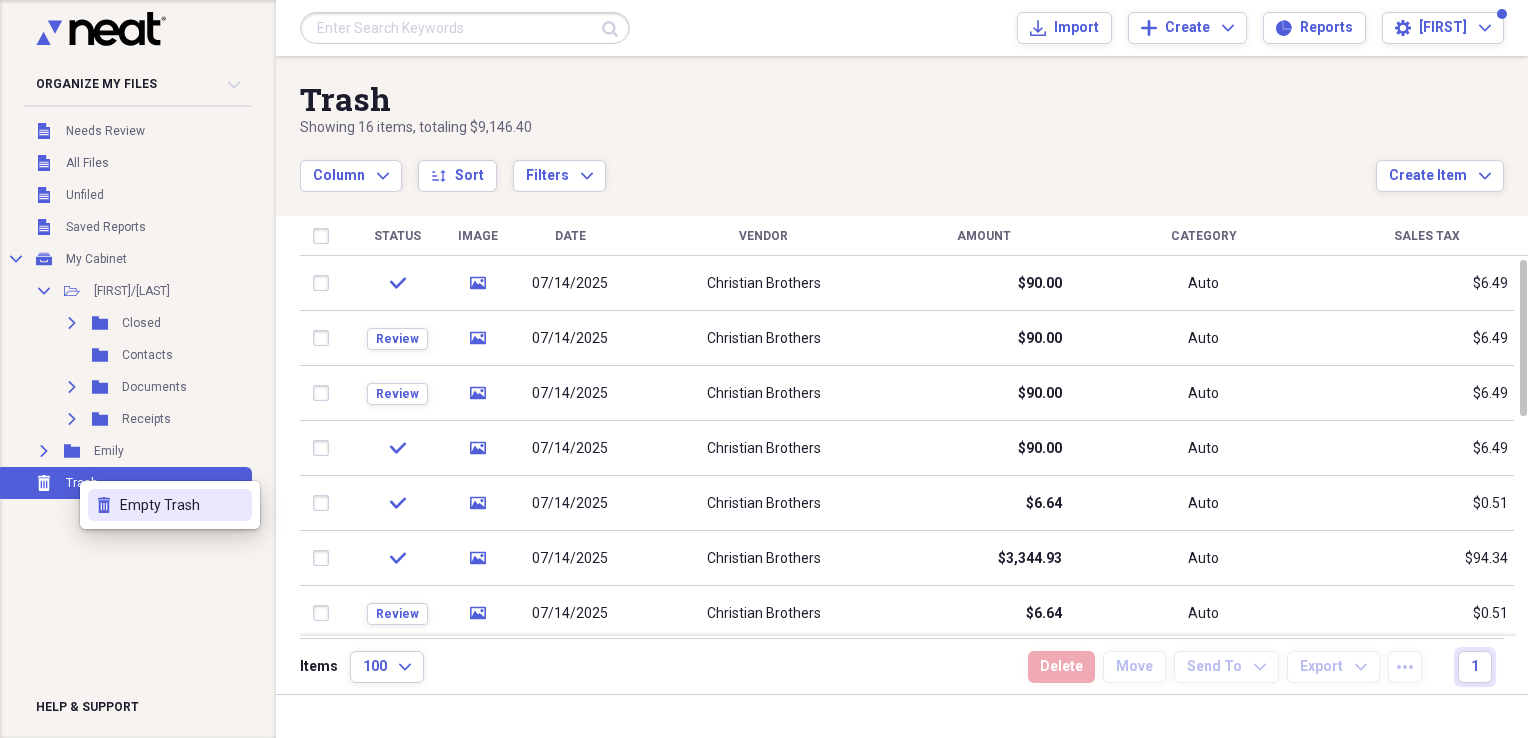 click on "Empty Trash" at bounding box center (182, 505) 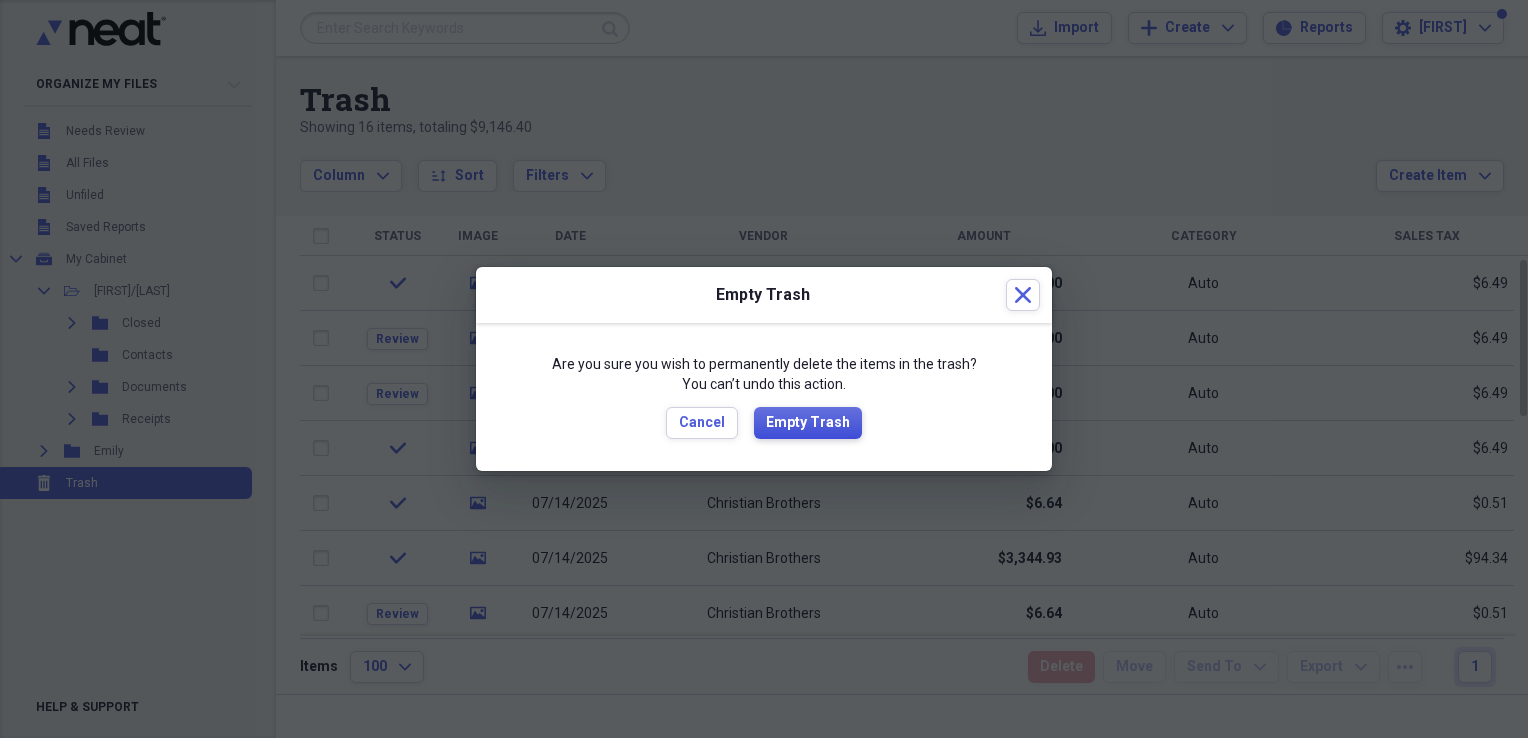 click on "Empty Trash" at bounding box center (808, 423) 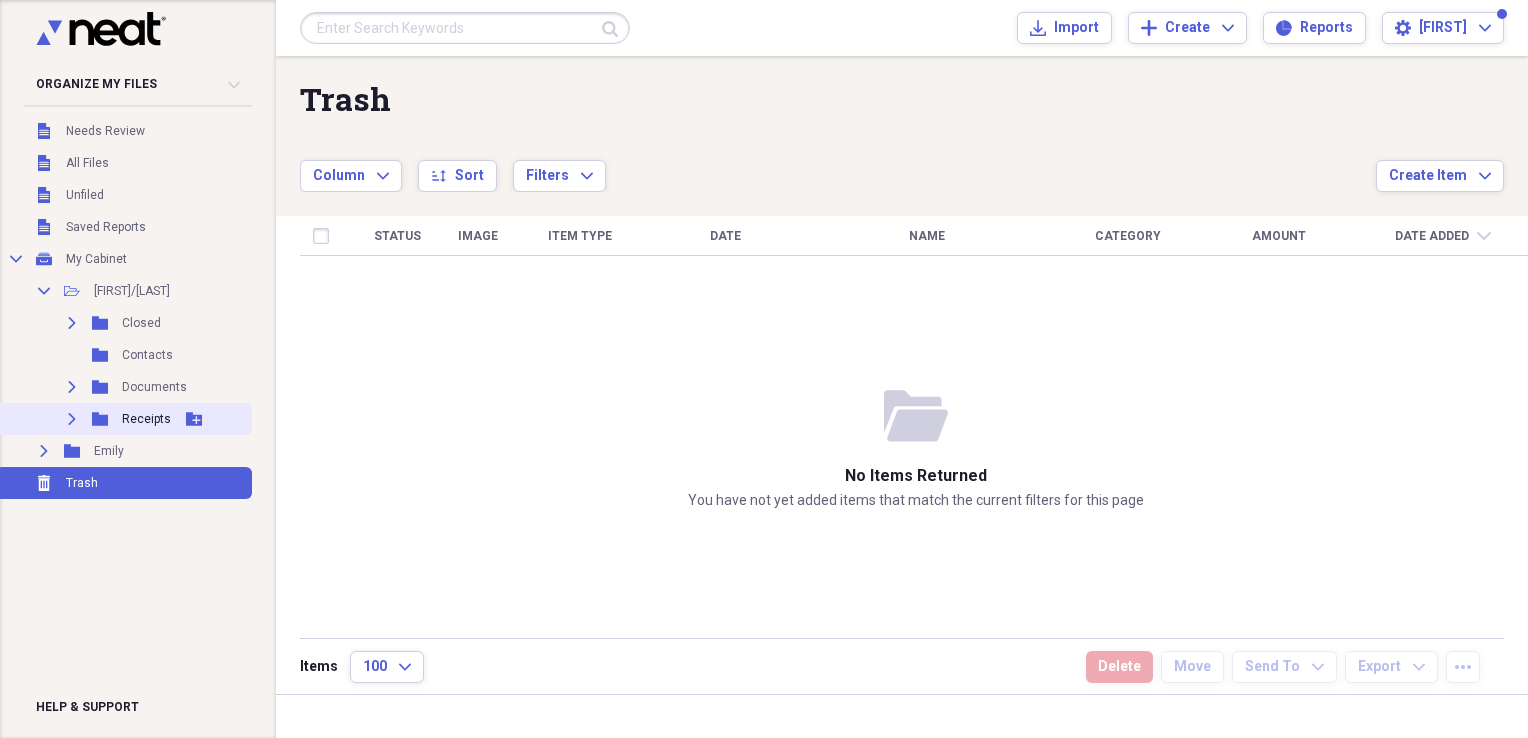 click on "Expand" 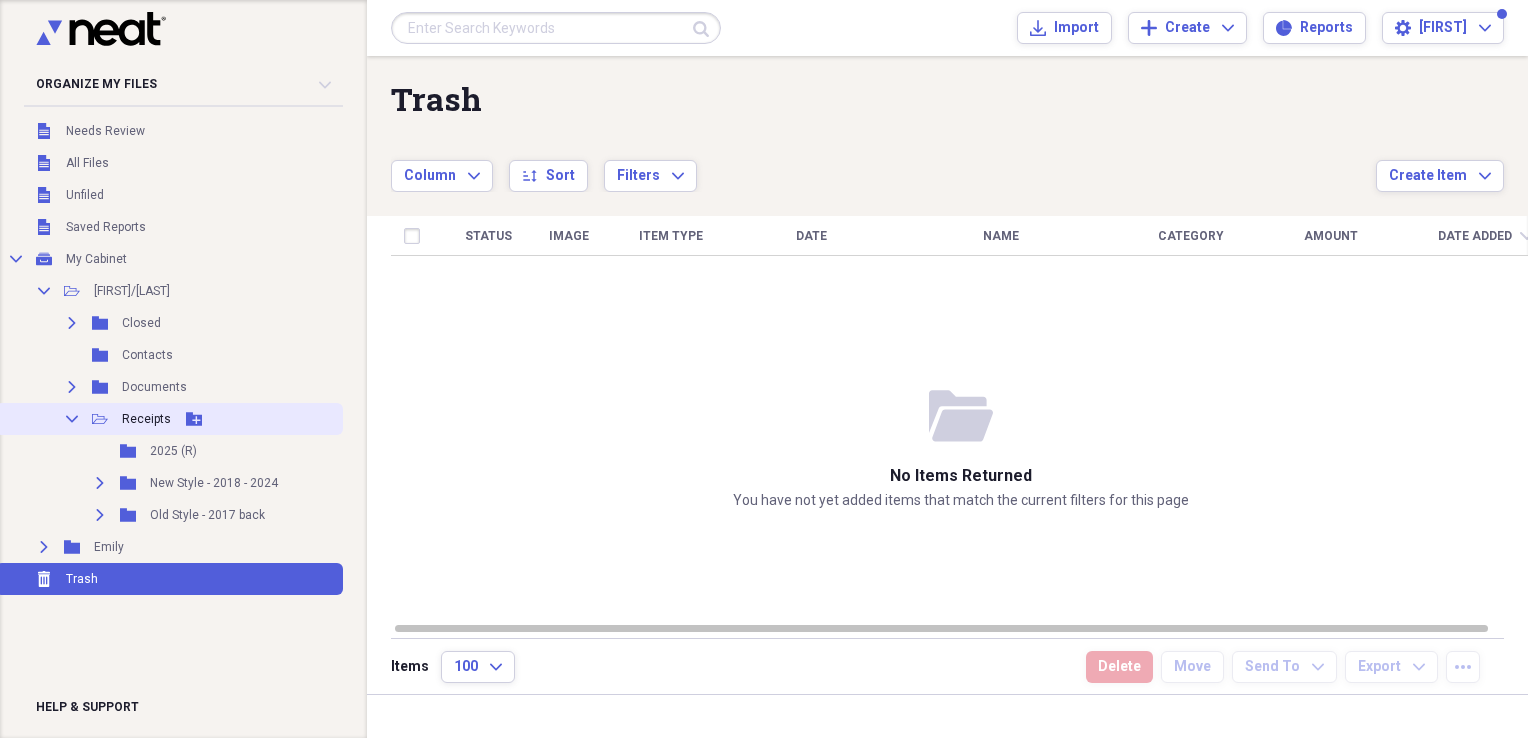 click on "Receipts" at bounding box center [146, 419] 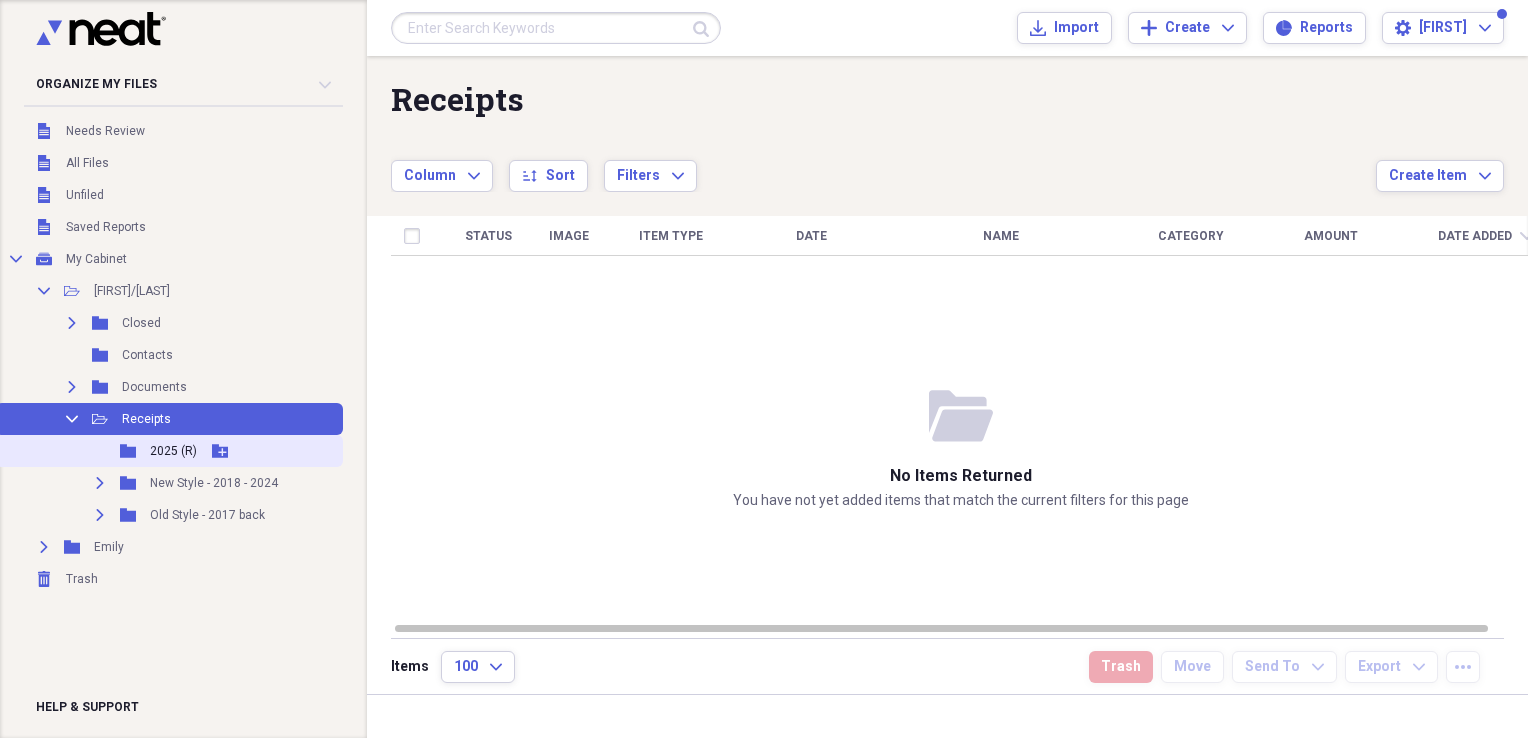 click on "2025 (R)" at bounding box center [173, 451] 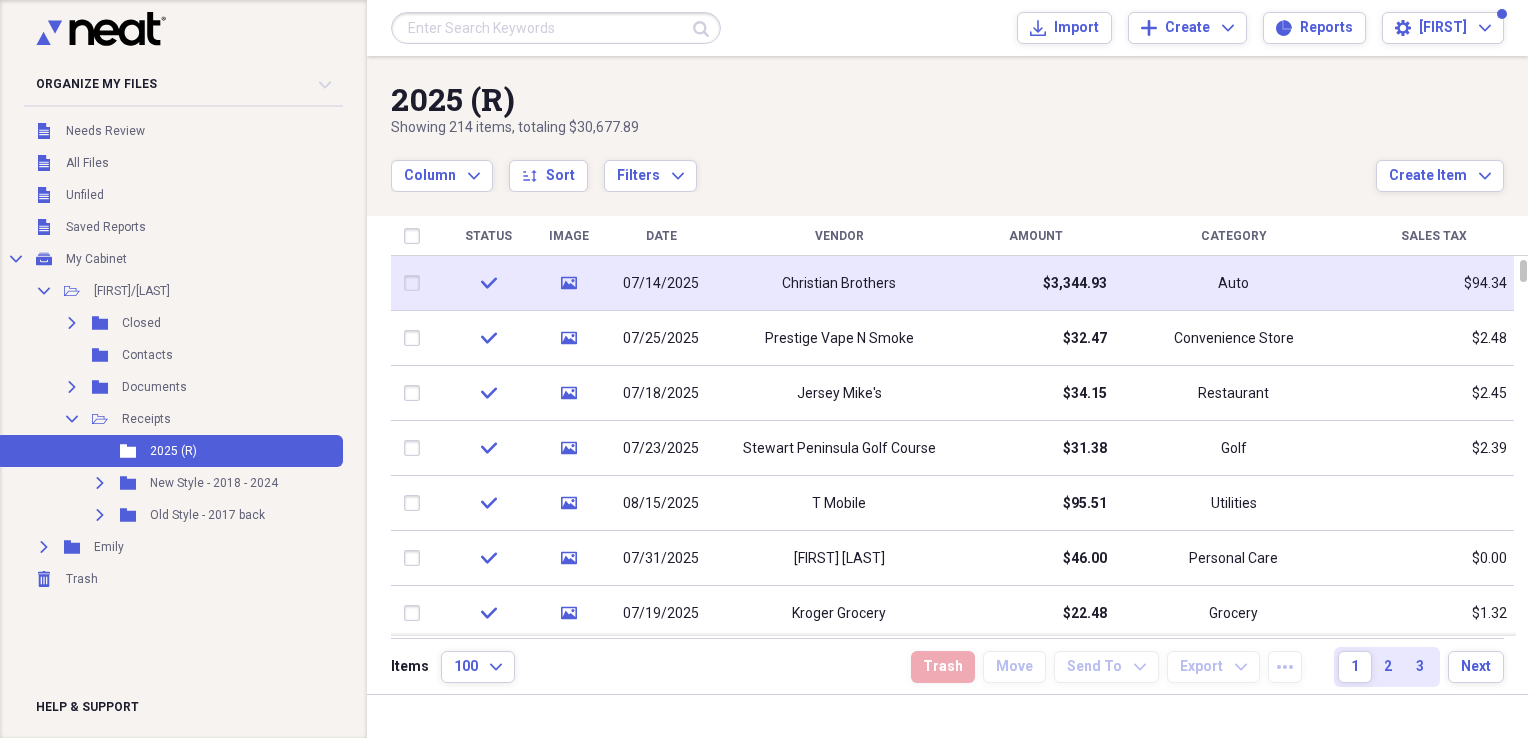click on "media" 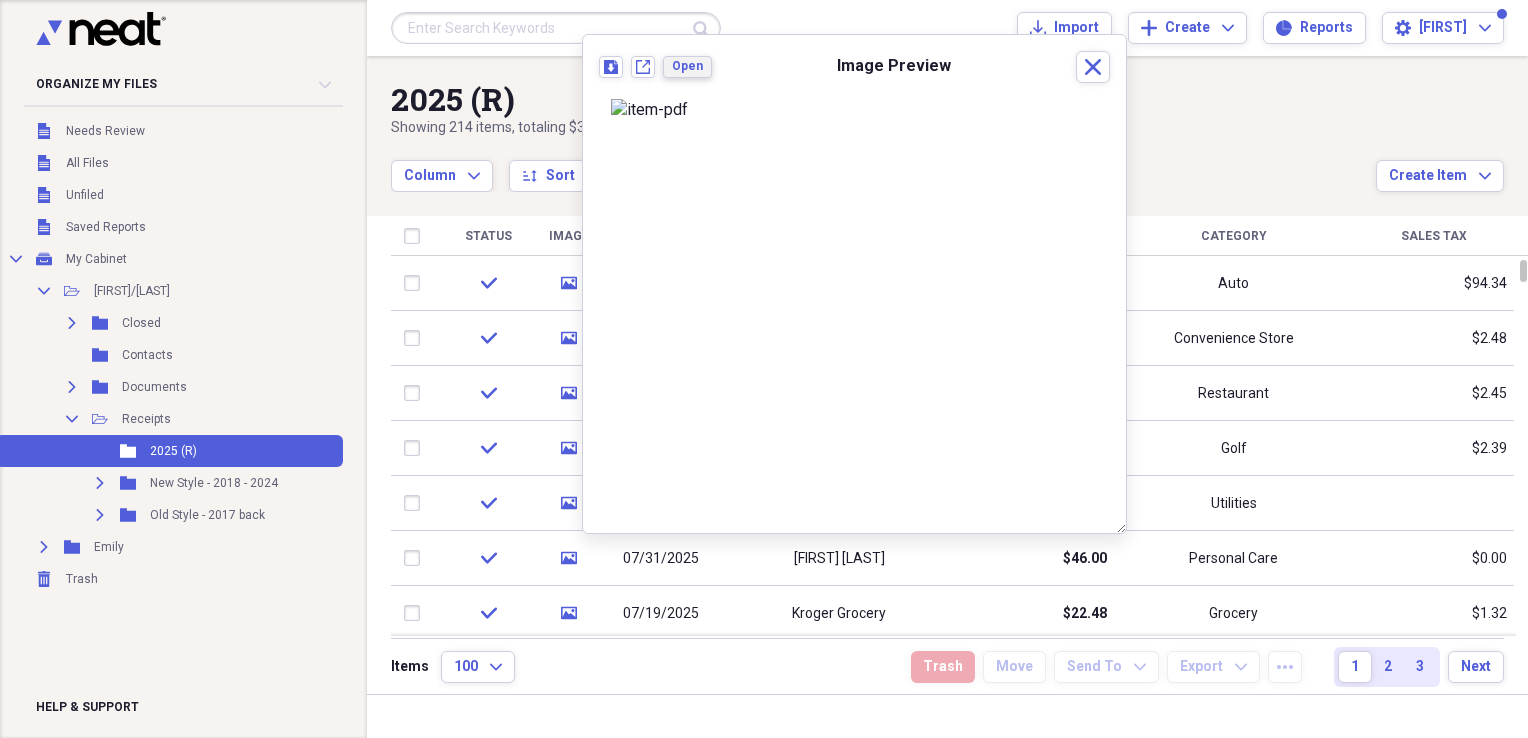 click on "Open" at bounding box center [687, 66] 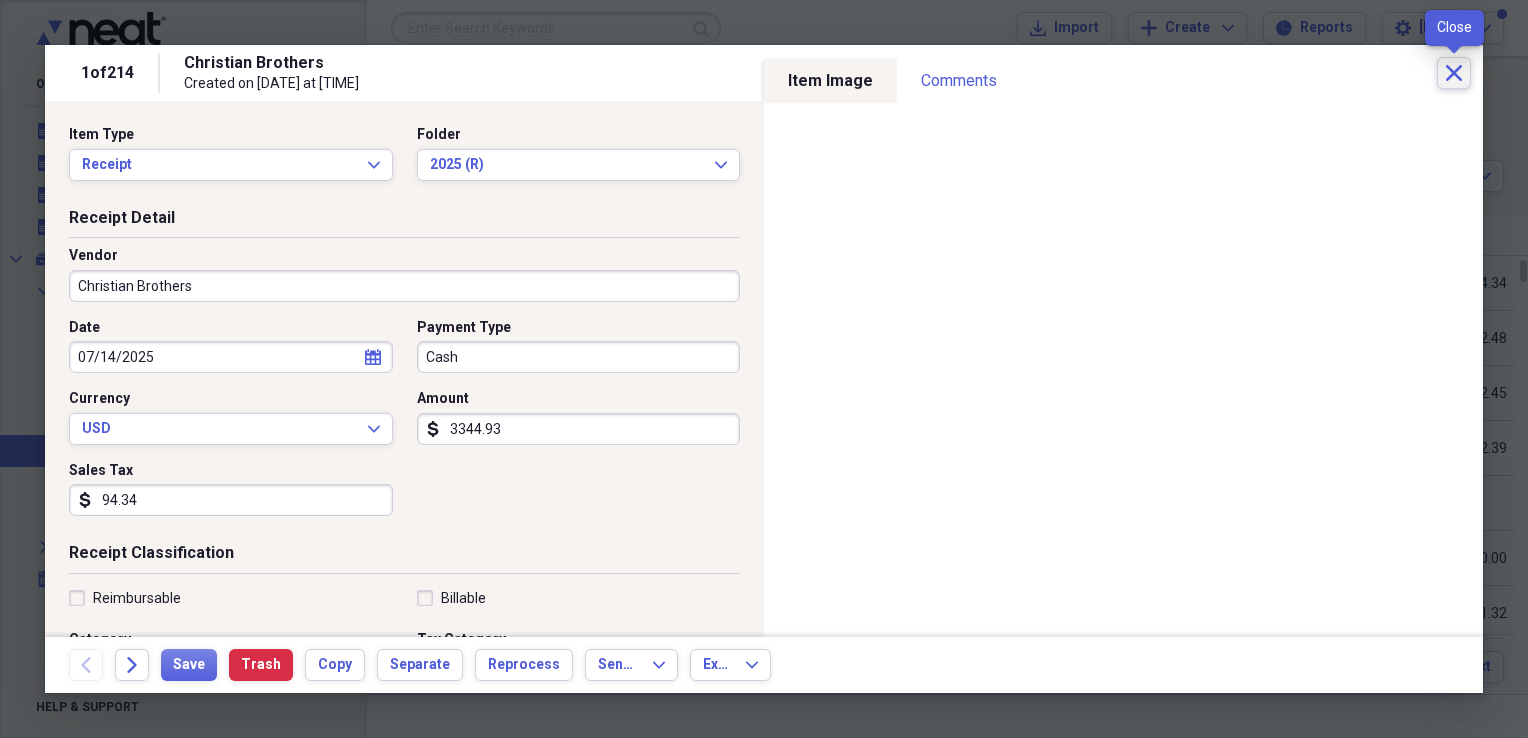 click on "Close" 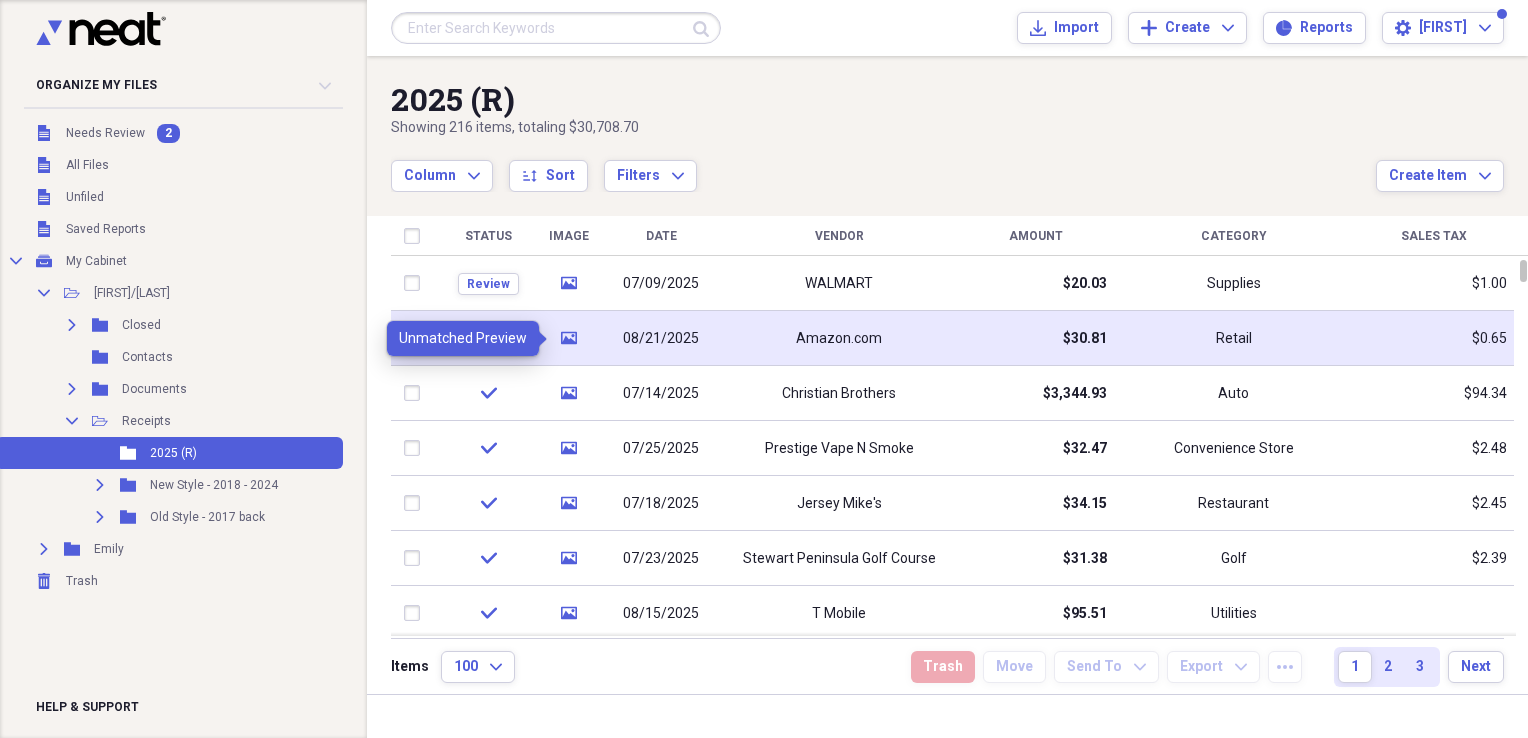 click on "media" 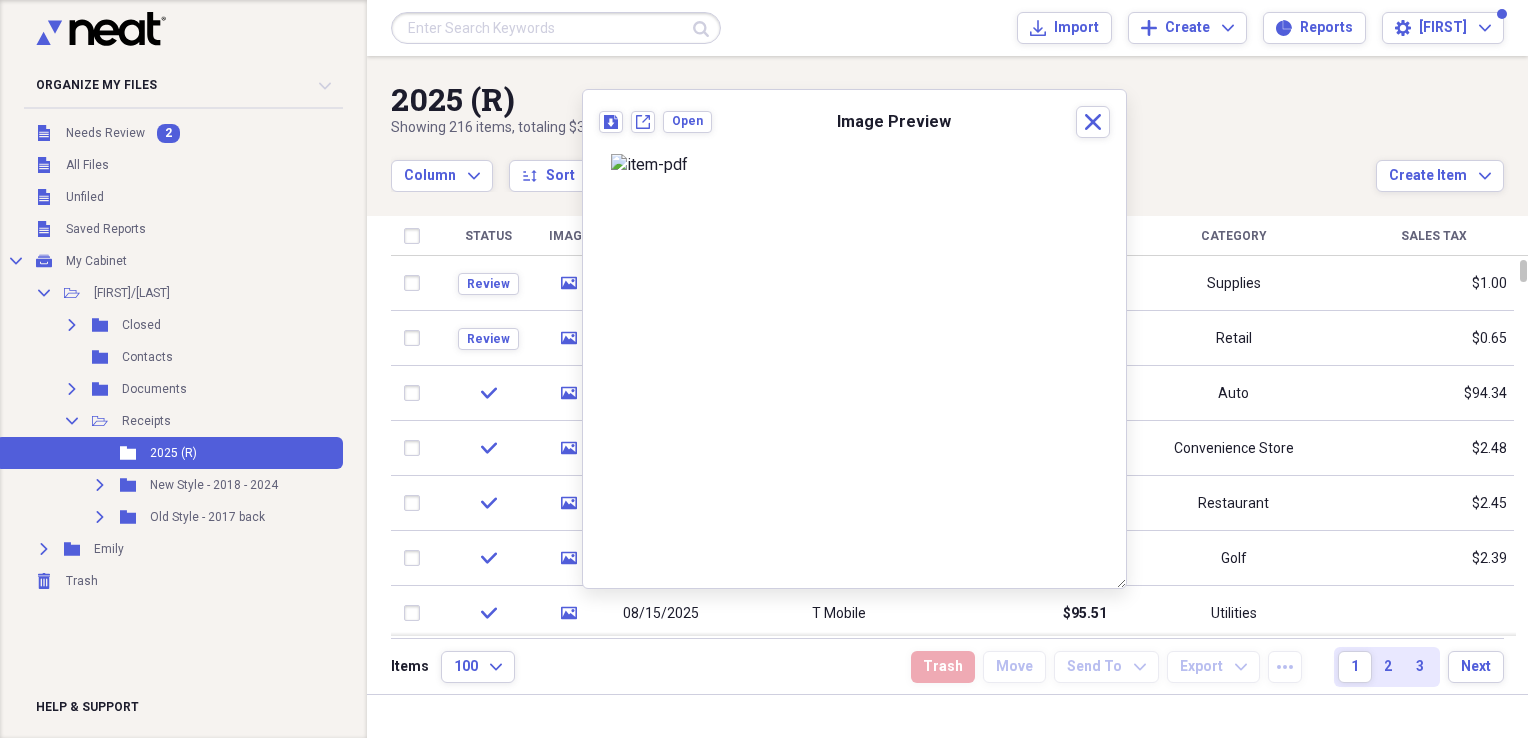 scroll, scrollTop: 0, scrollLeft: 0, axis: both 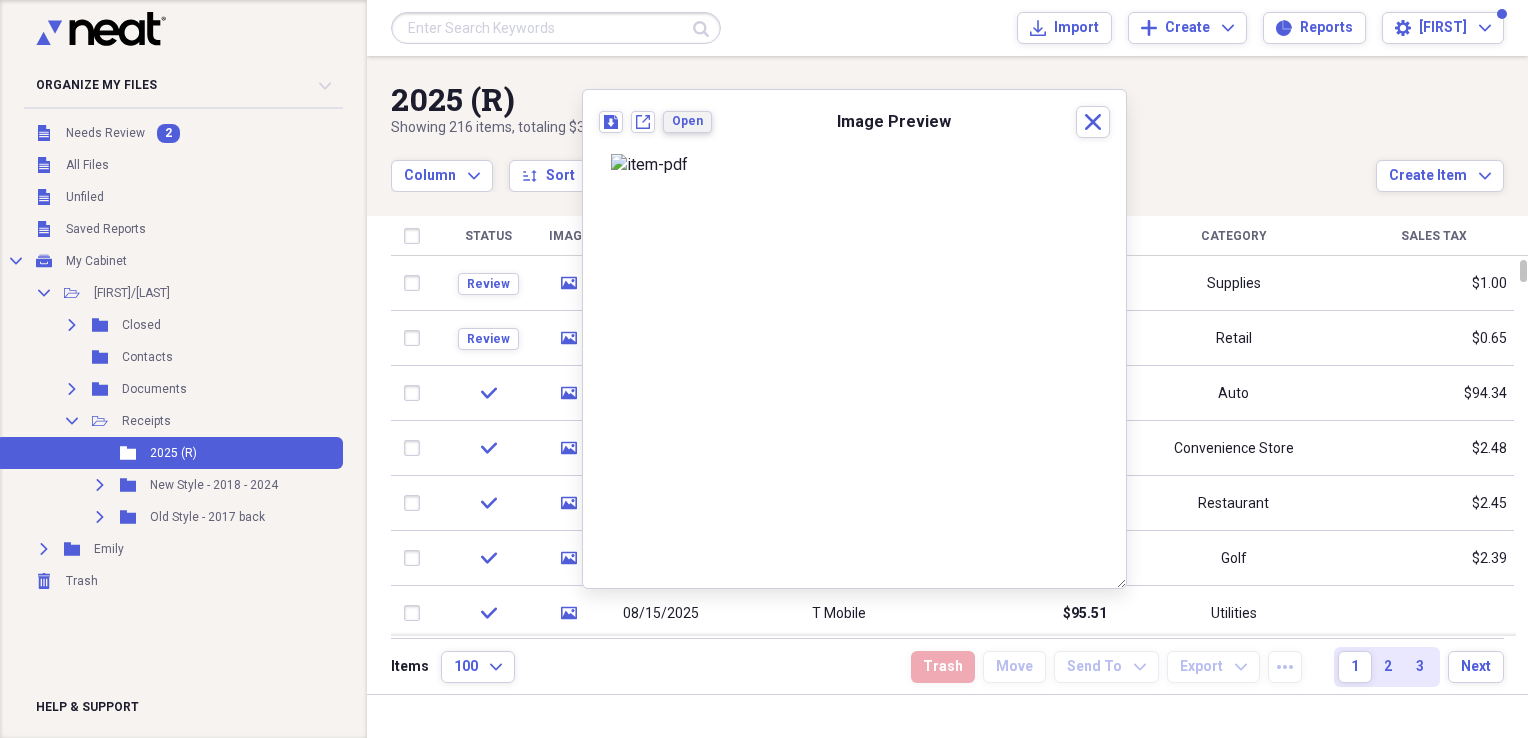 click on "Open" at bounding box center (687, 121) 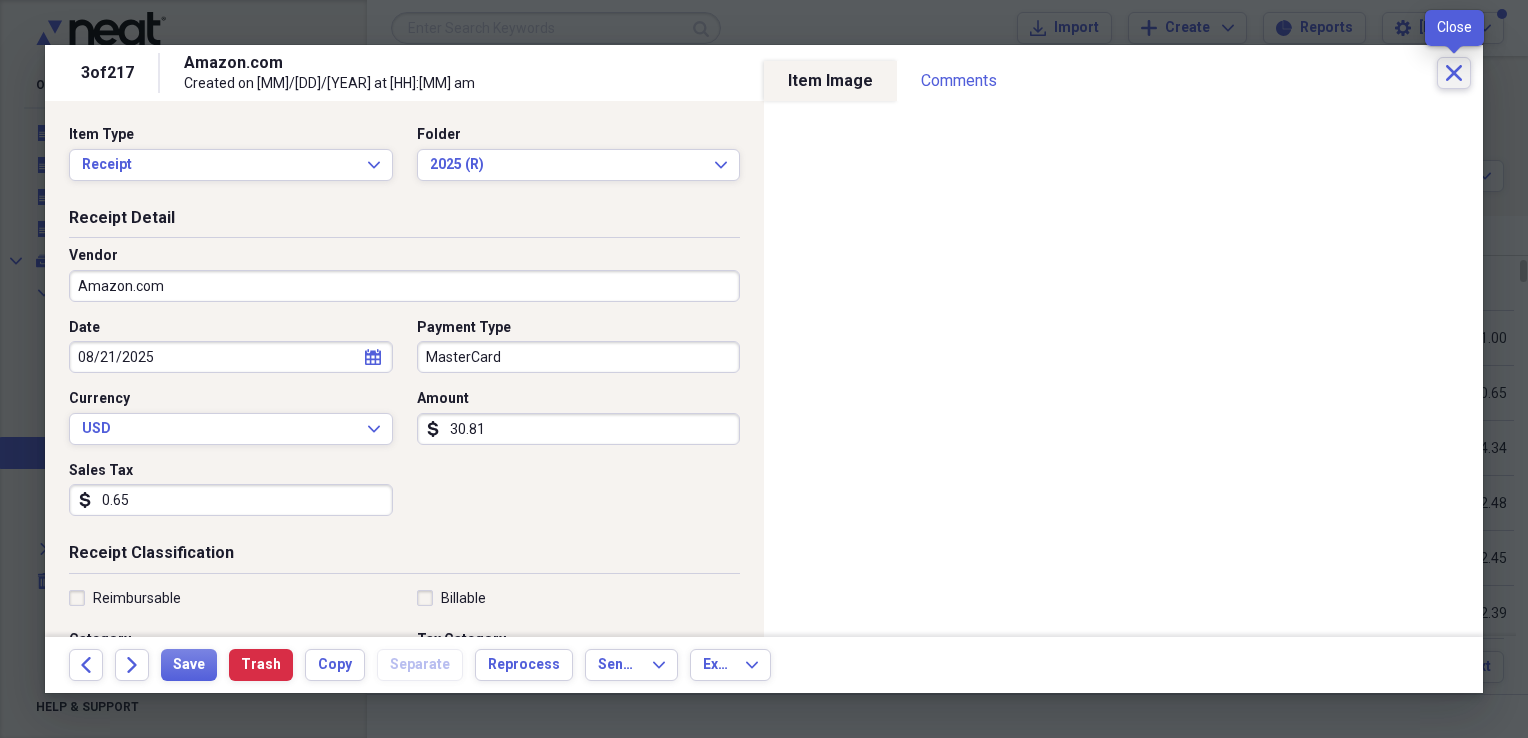 click on "Close" 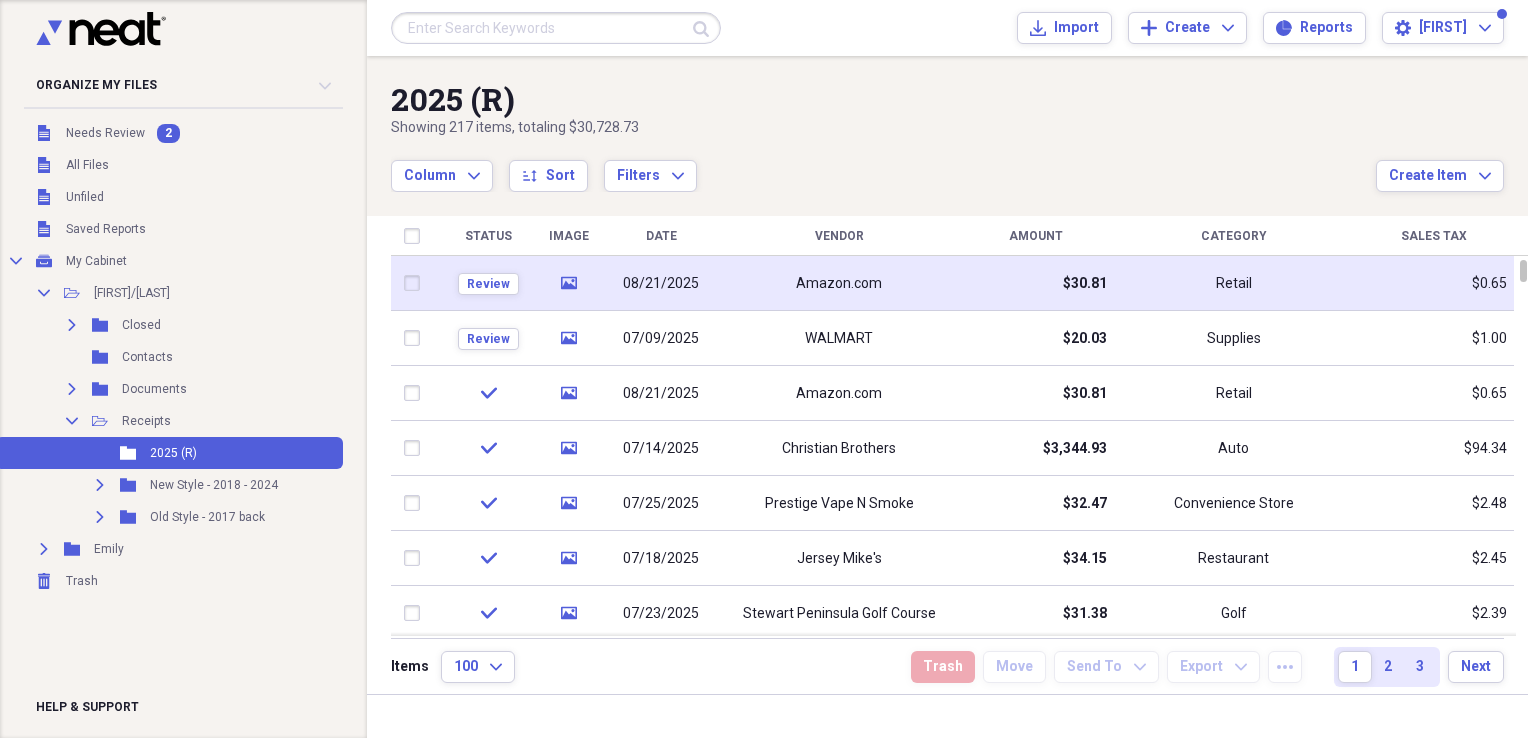 click on "media" 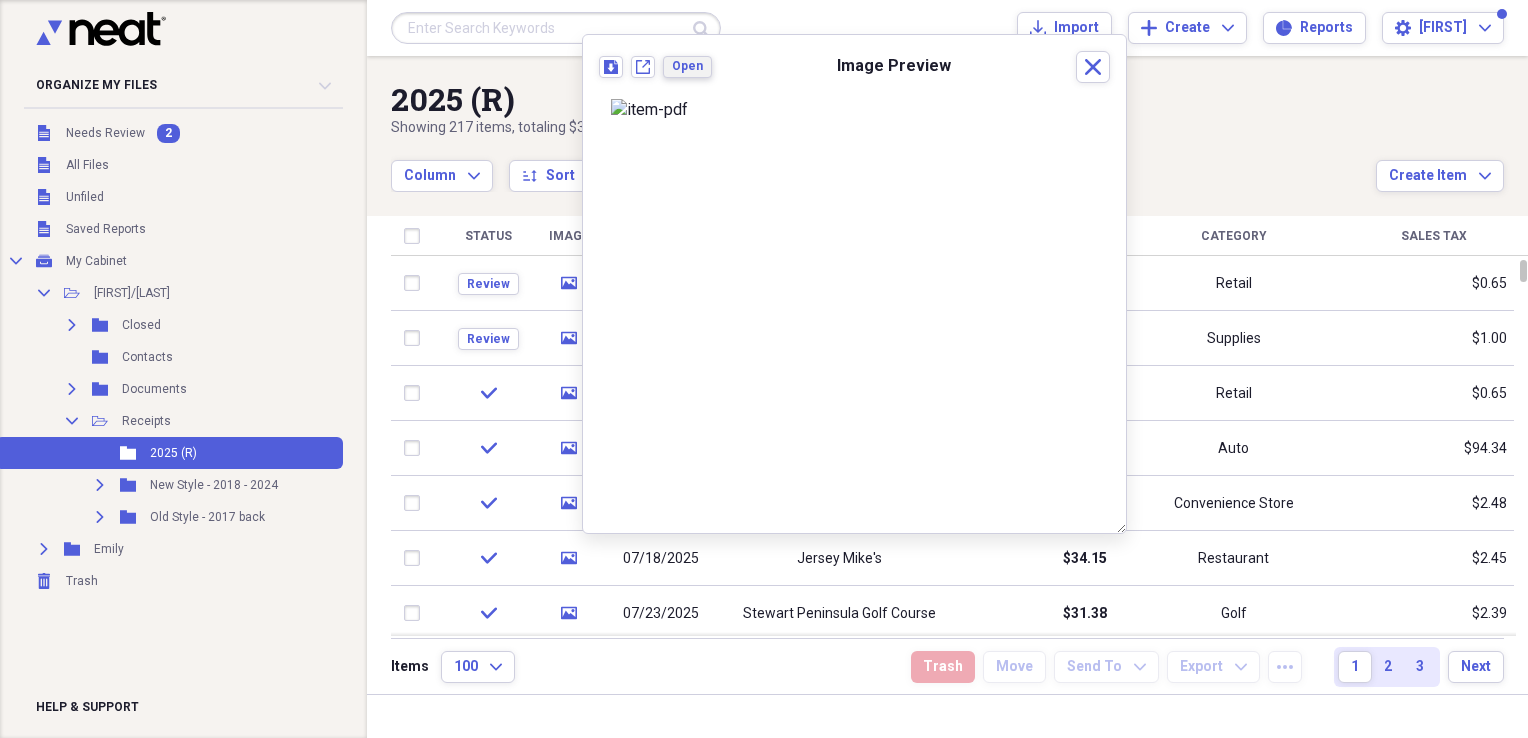 click on "Open" at bounding box center [687, 66] 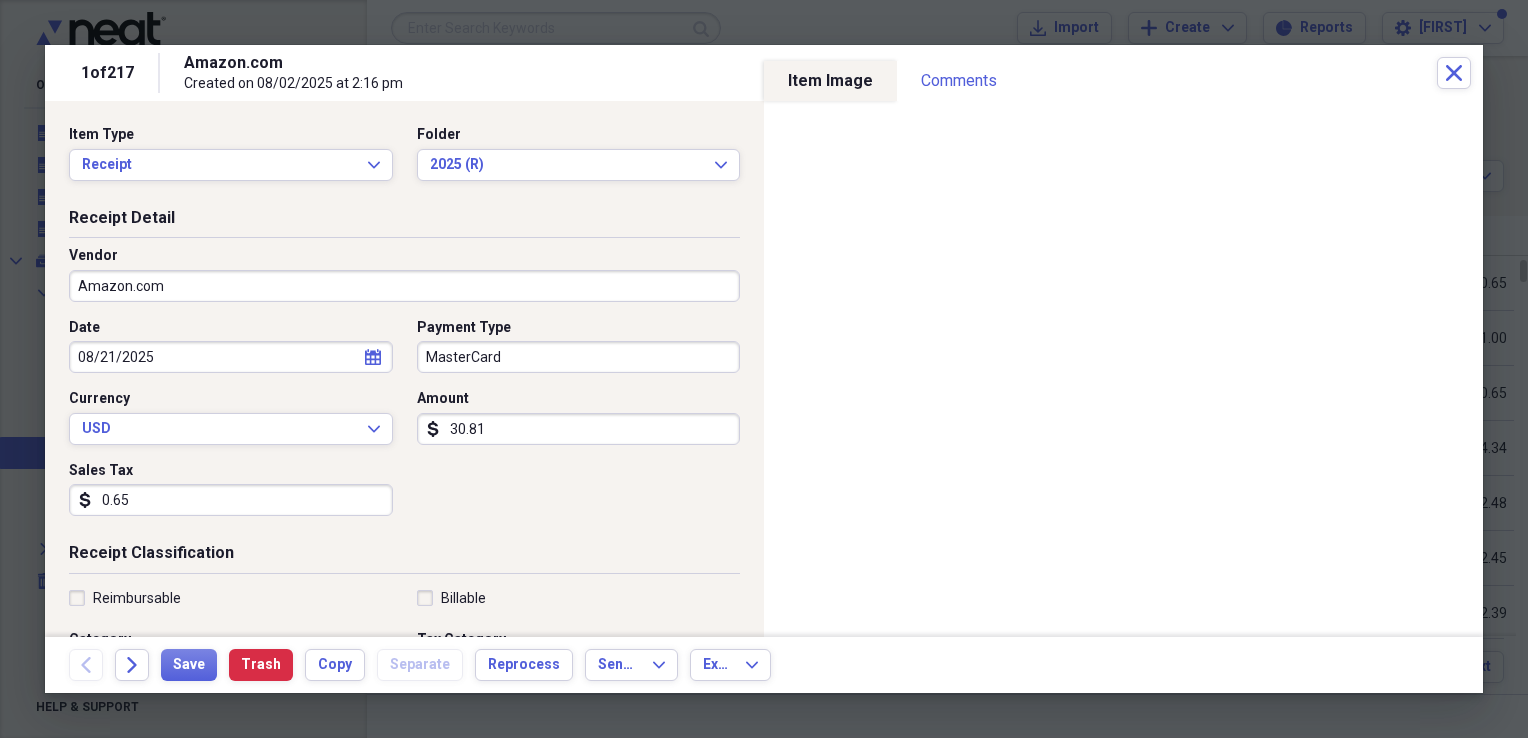 click on "Amazon.com" at bounding box center [404, 286] 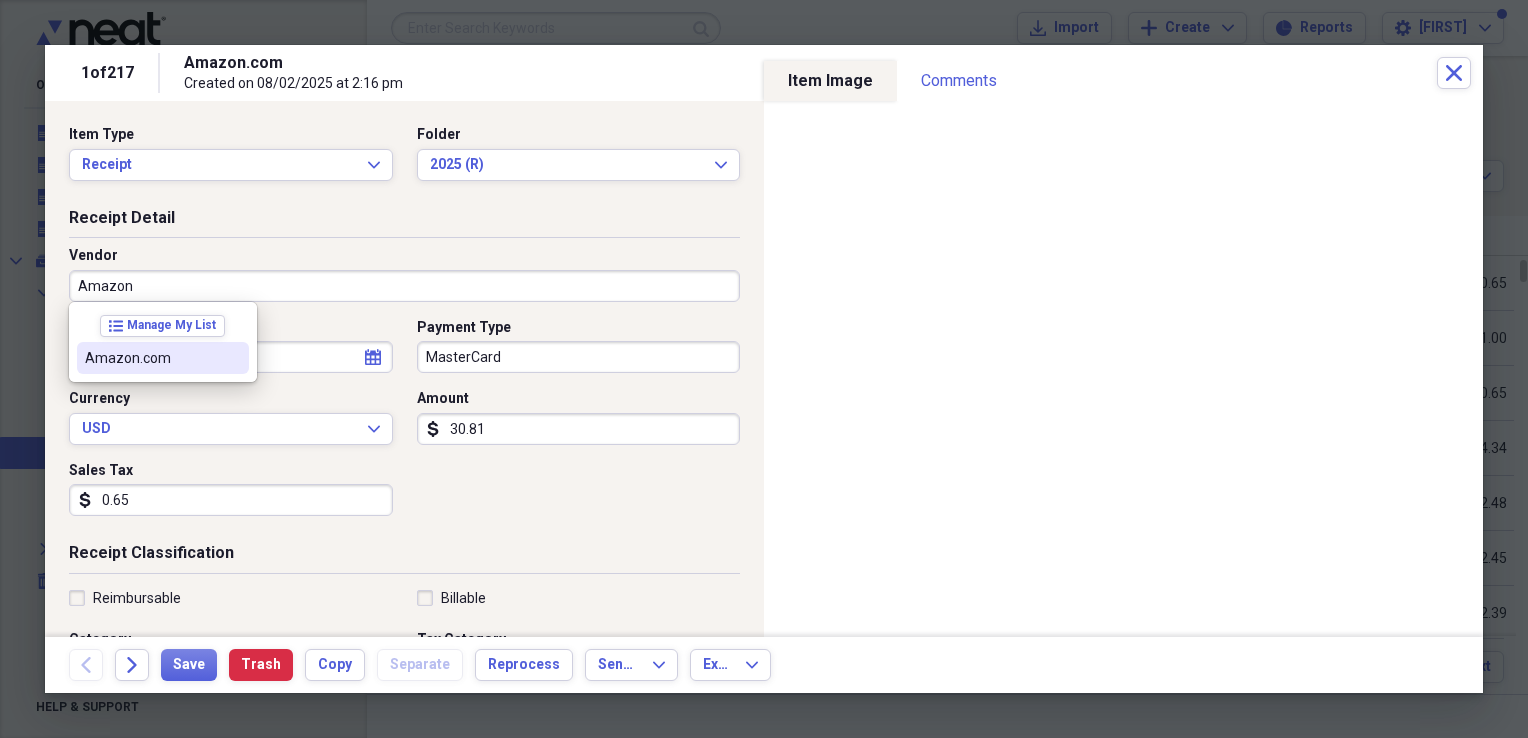 click on "Amazon.com" at bounding box center (151, 358) 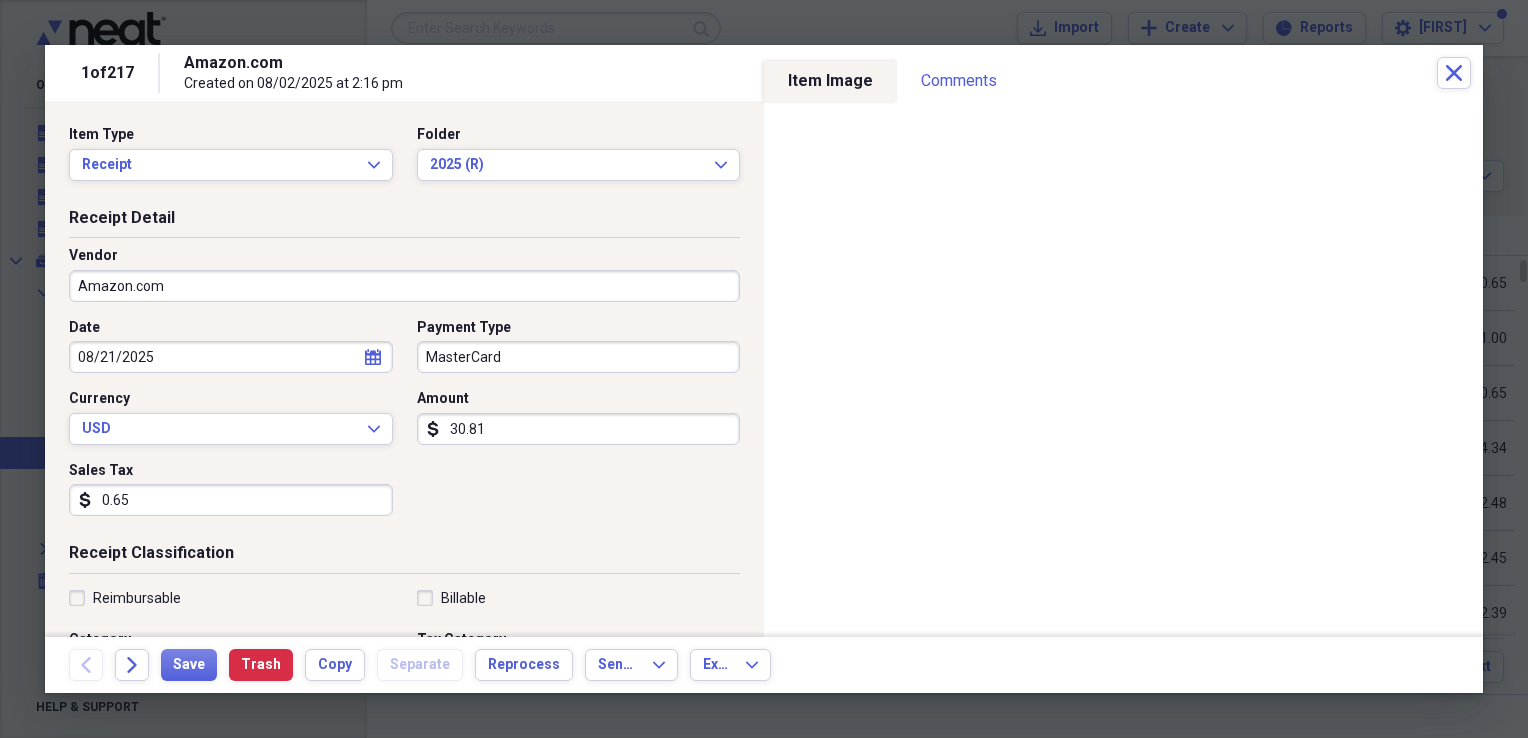 drag, startPoint x: 188, startPoint y: 498, endPoint x: 214, endPoint y: 510, distance: 28.635643 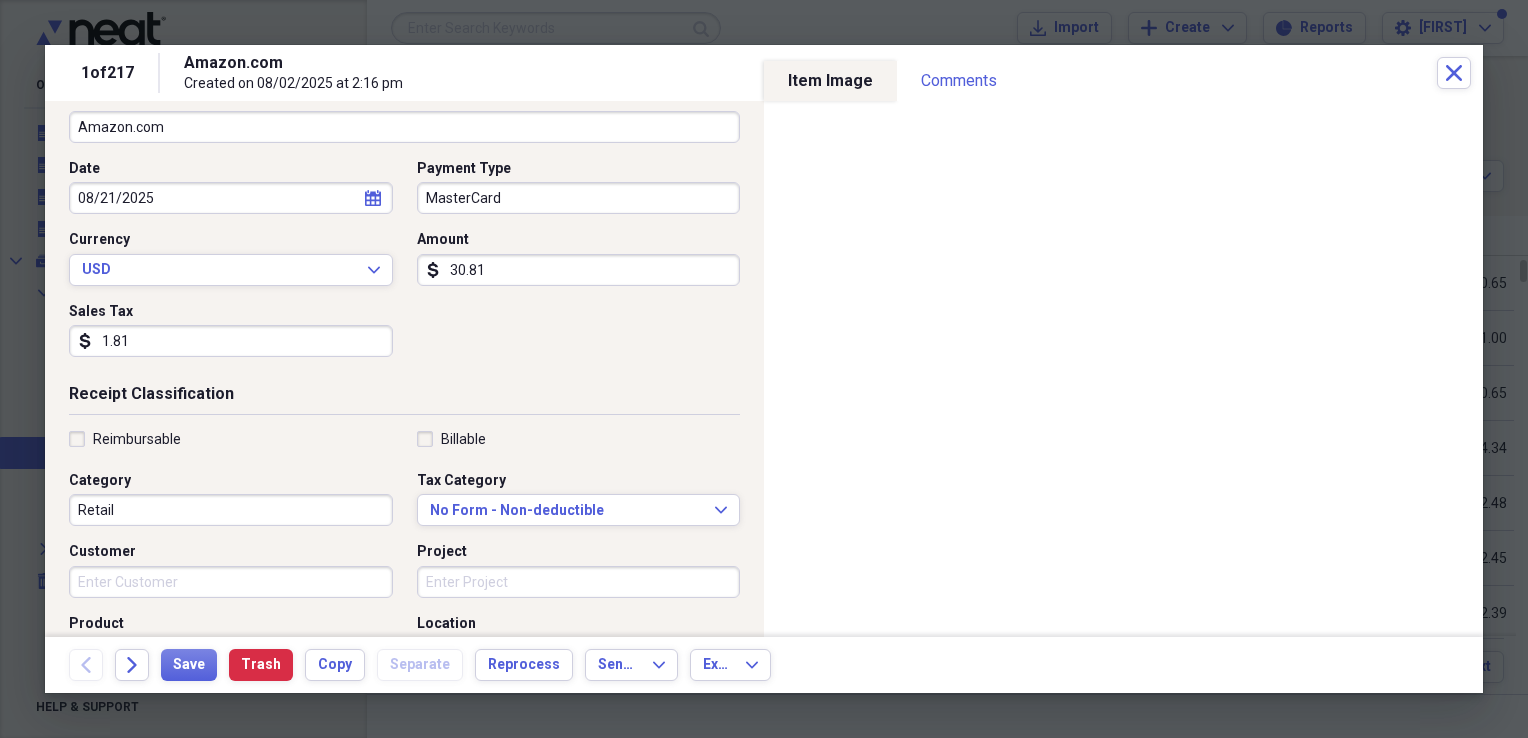 scroll, scrollTop: 0, scrollLeft: 0, axis: both 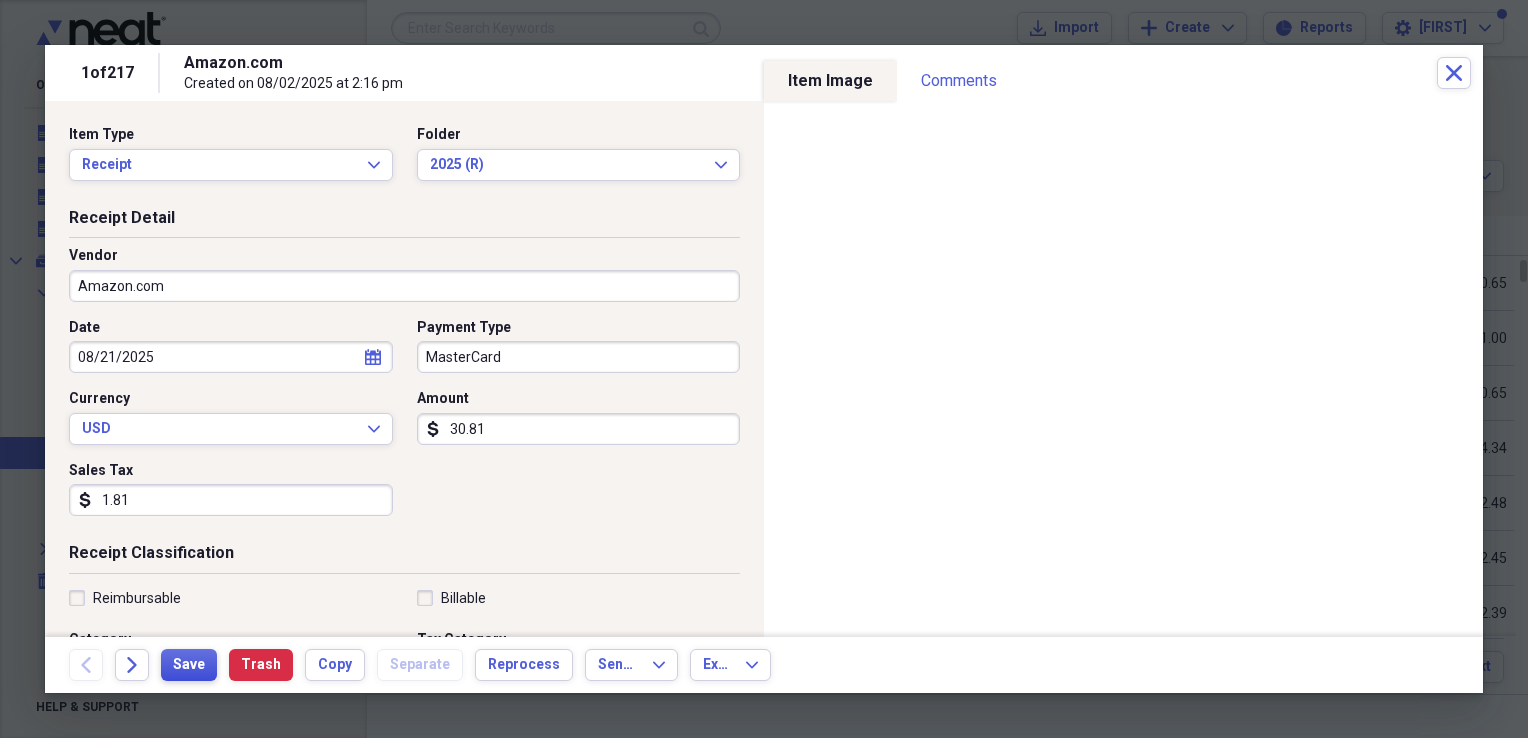 type on "1.81" 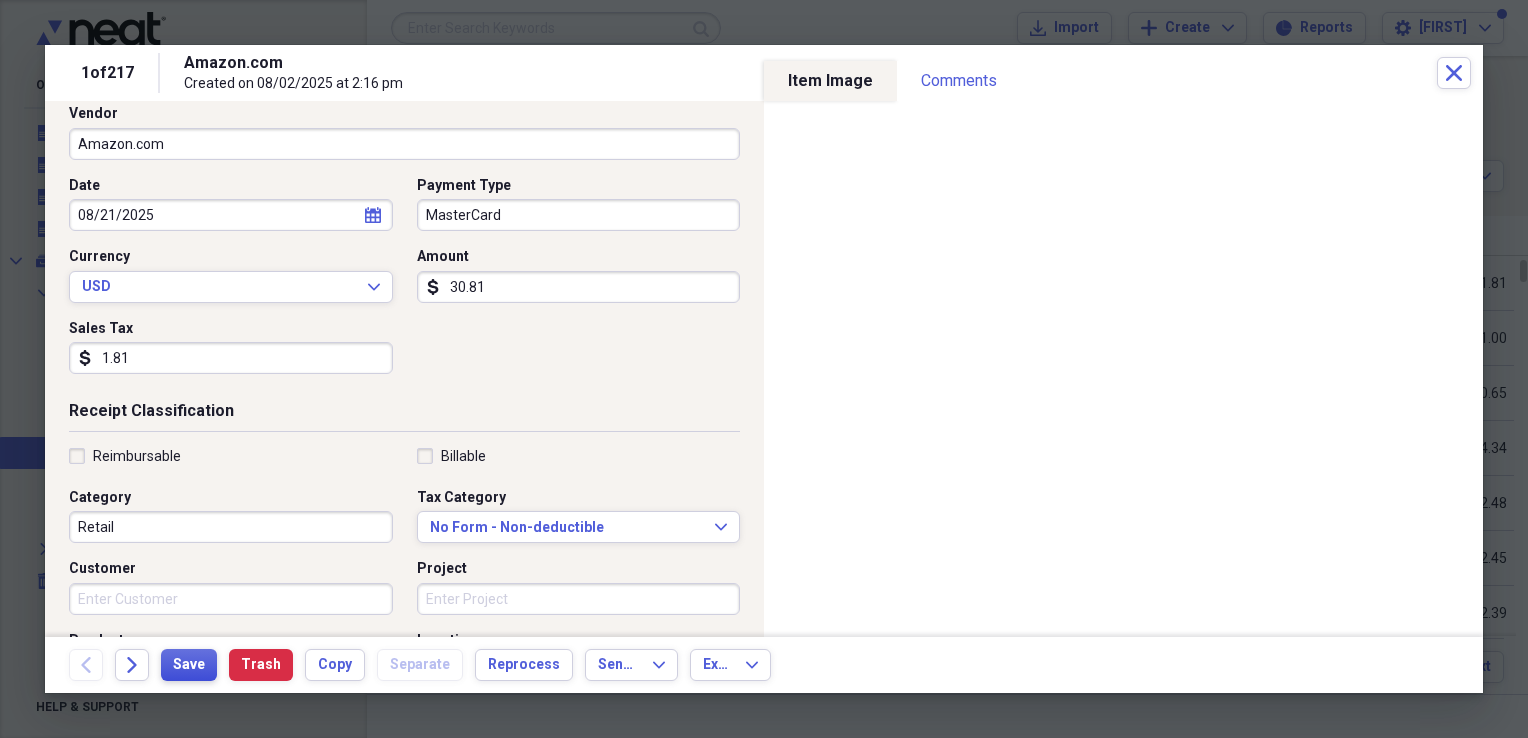 scroll, scrollTop: 145, scrollLeft: 0, axis: vertical 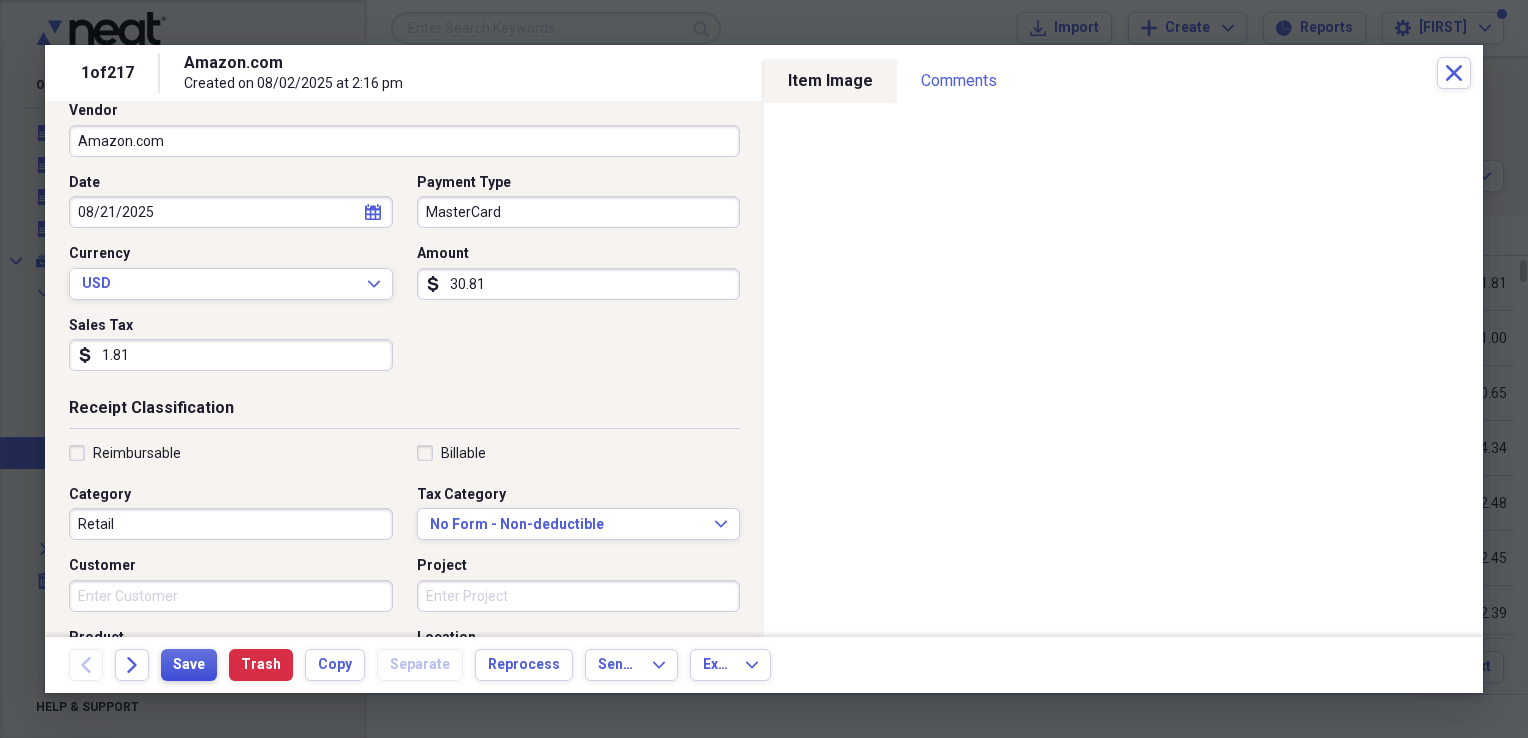 click on "Save" at bounding box center (189, 665) 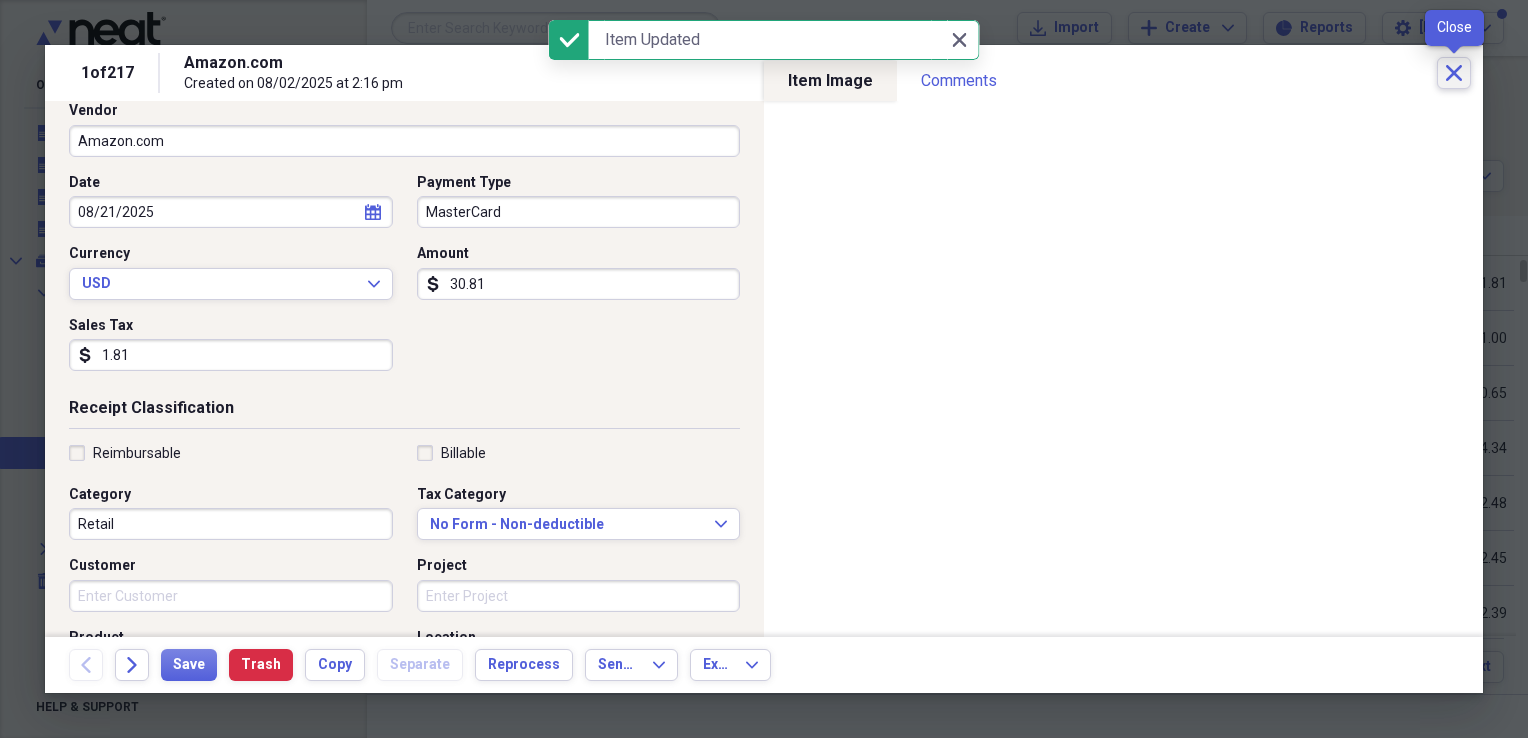 click on "Close" 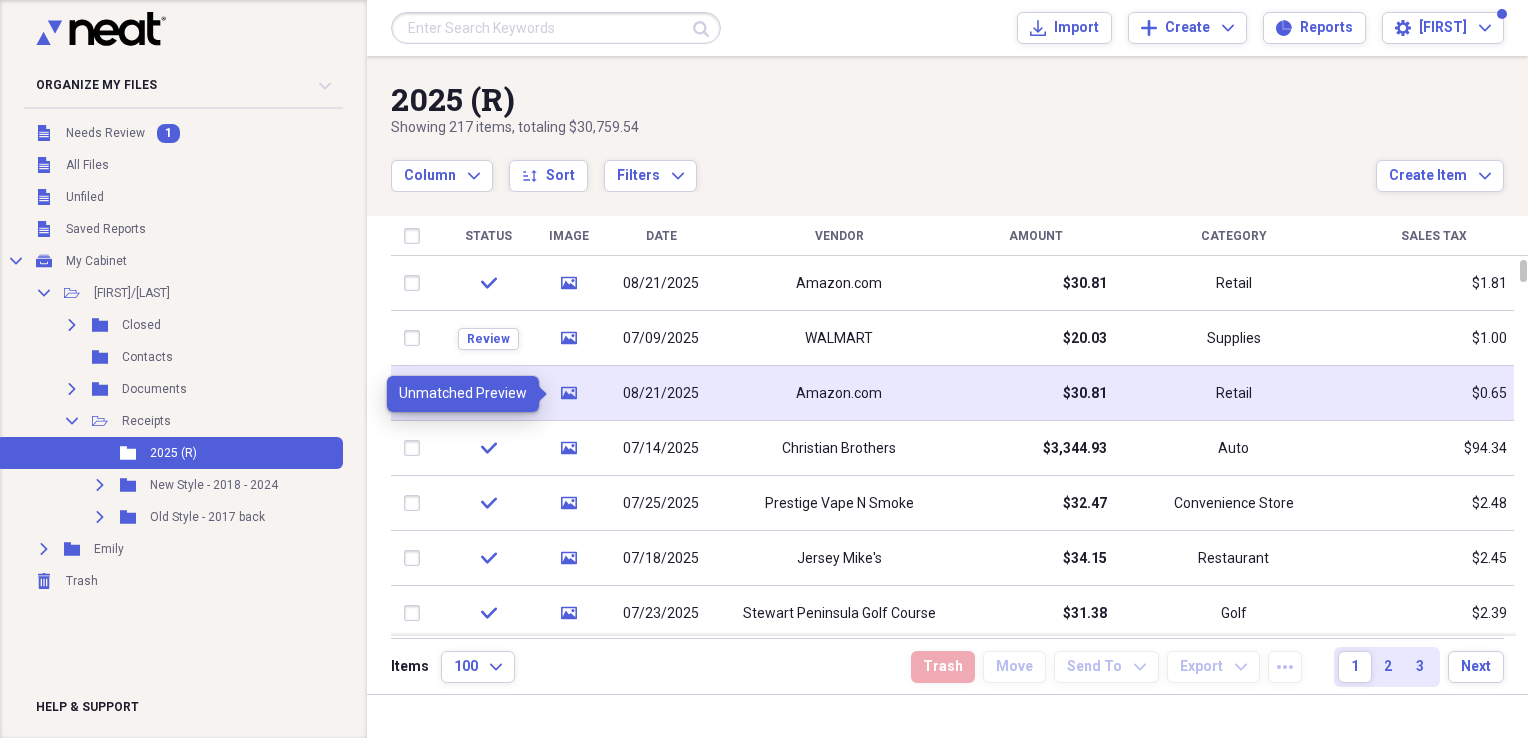 click on "media" 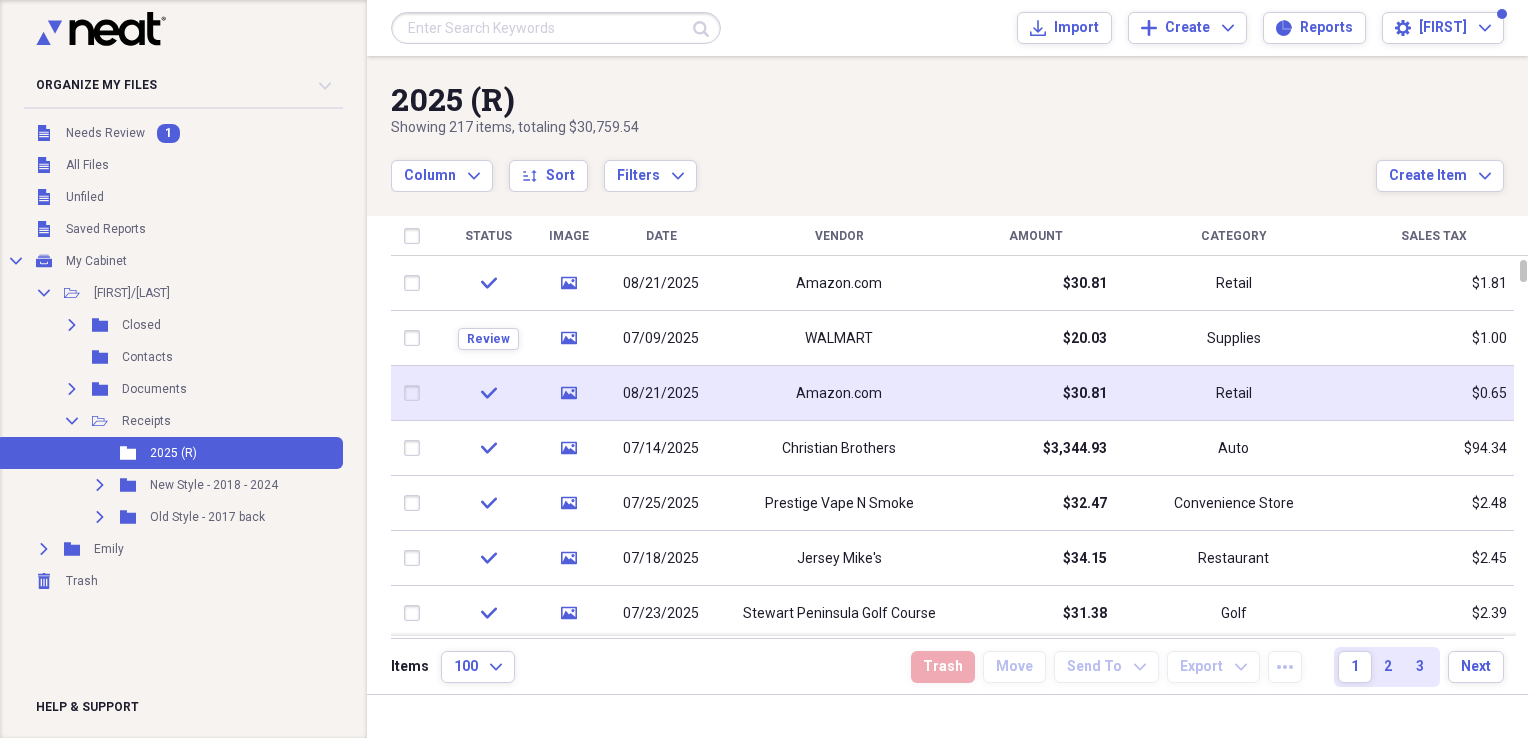 click at bounding box center [416, 393] 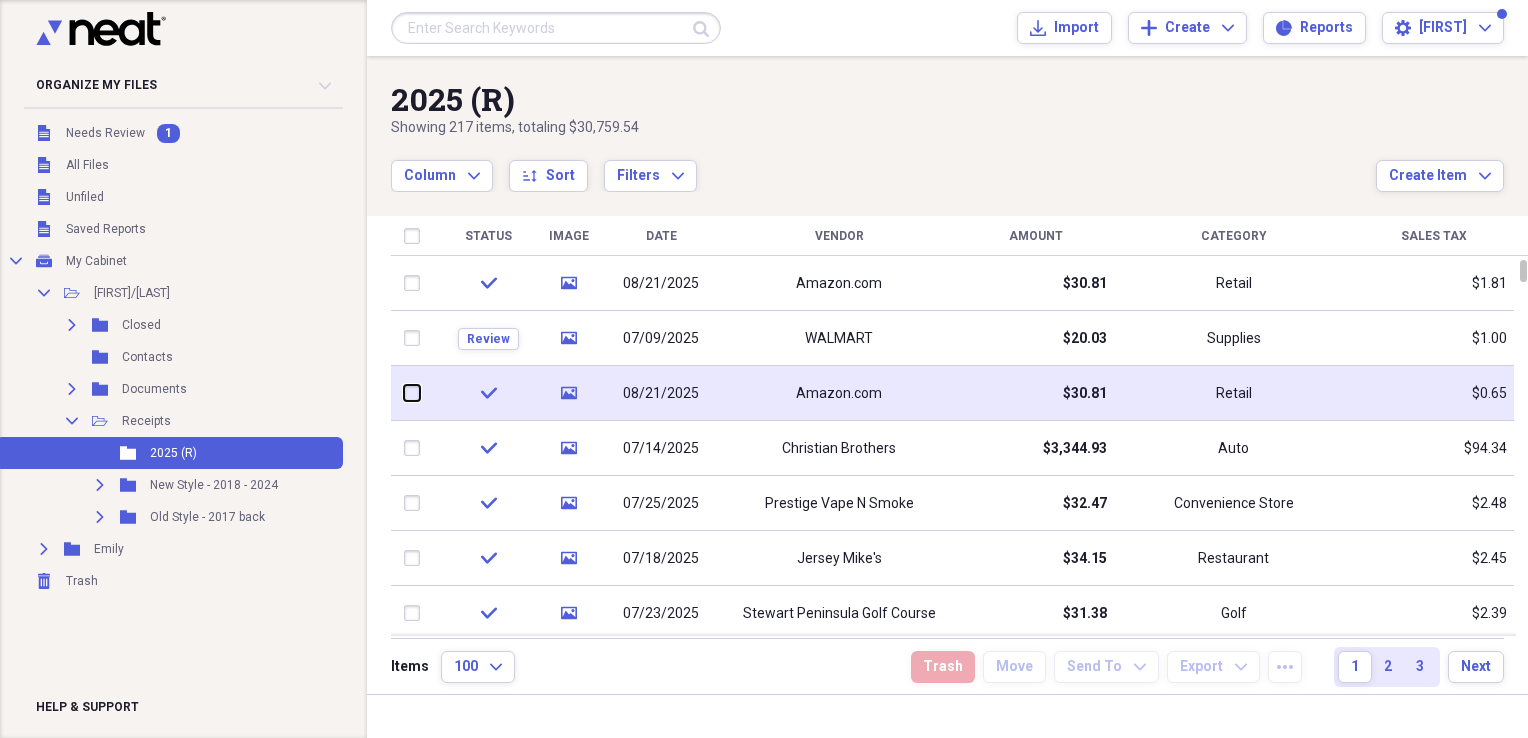 click at bounding box center (404, 393) 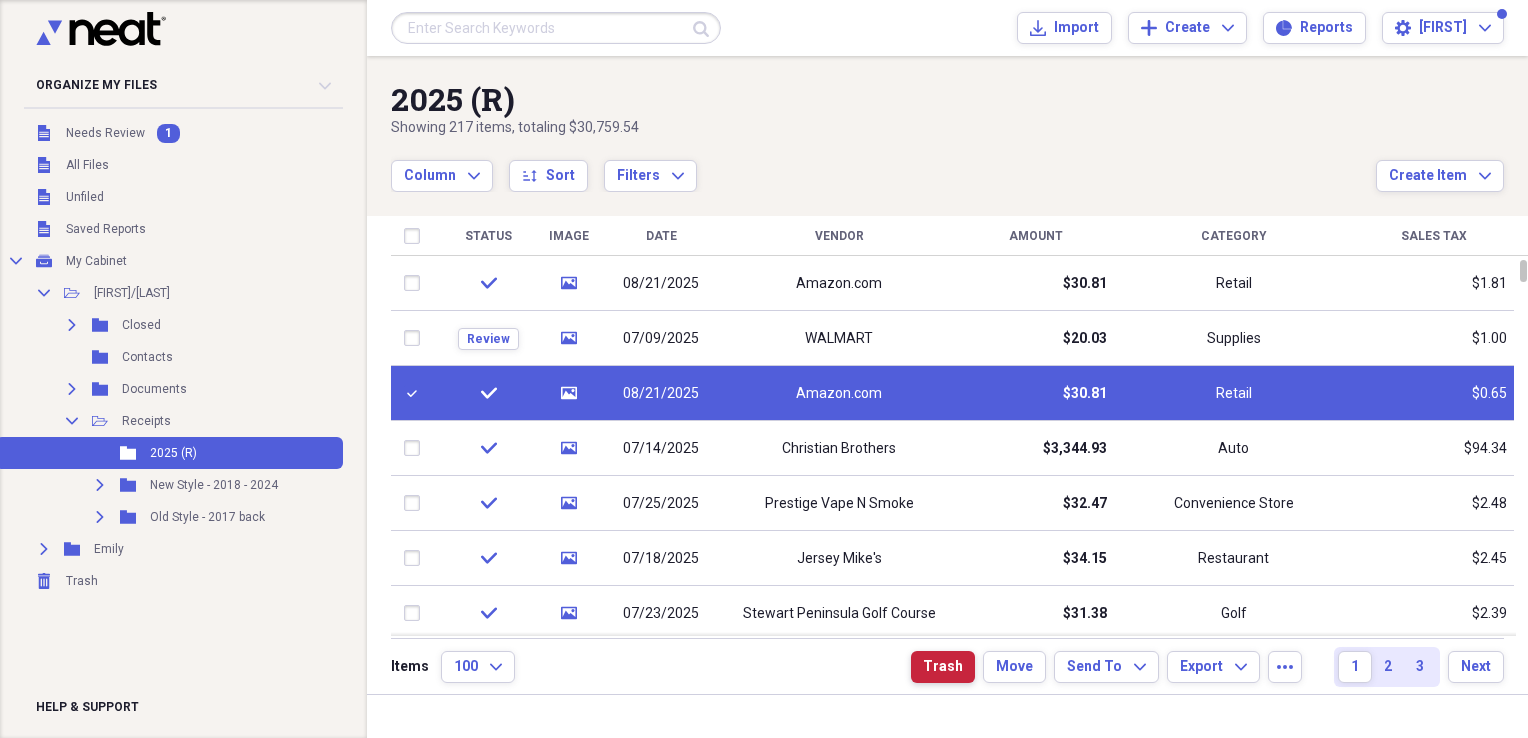 click on "Trash" at bounding box center [943, 667] 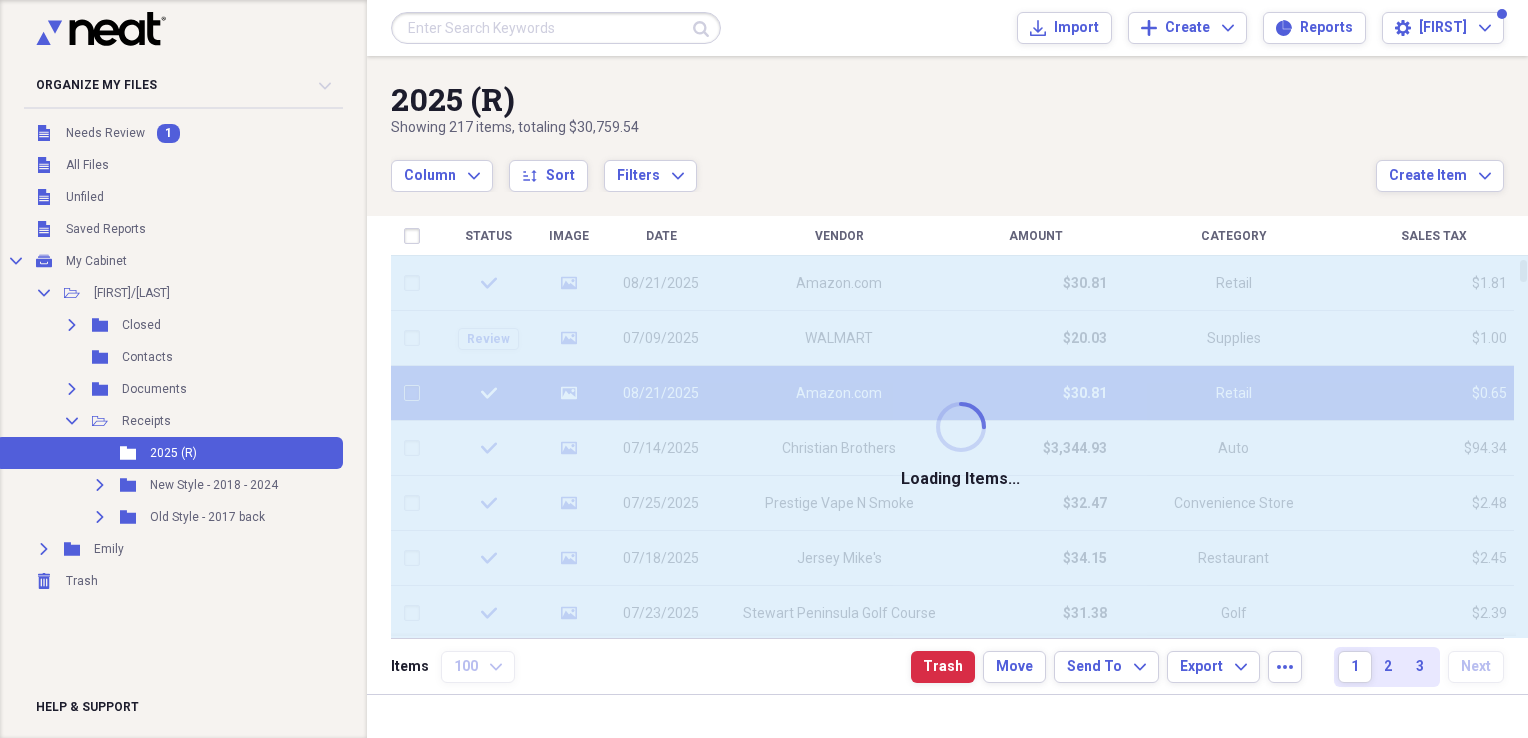 checkbox on "false" 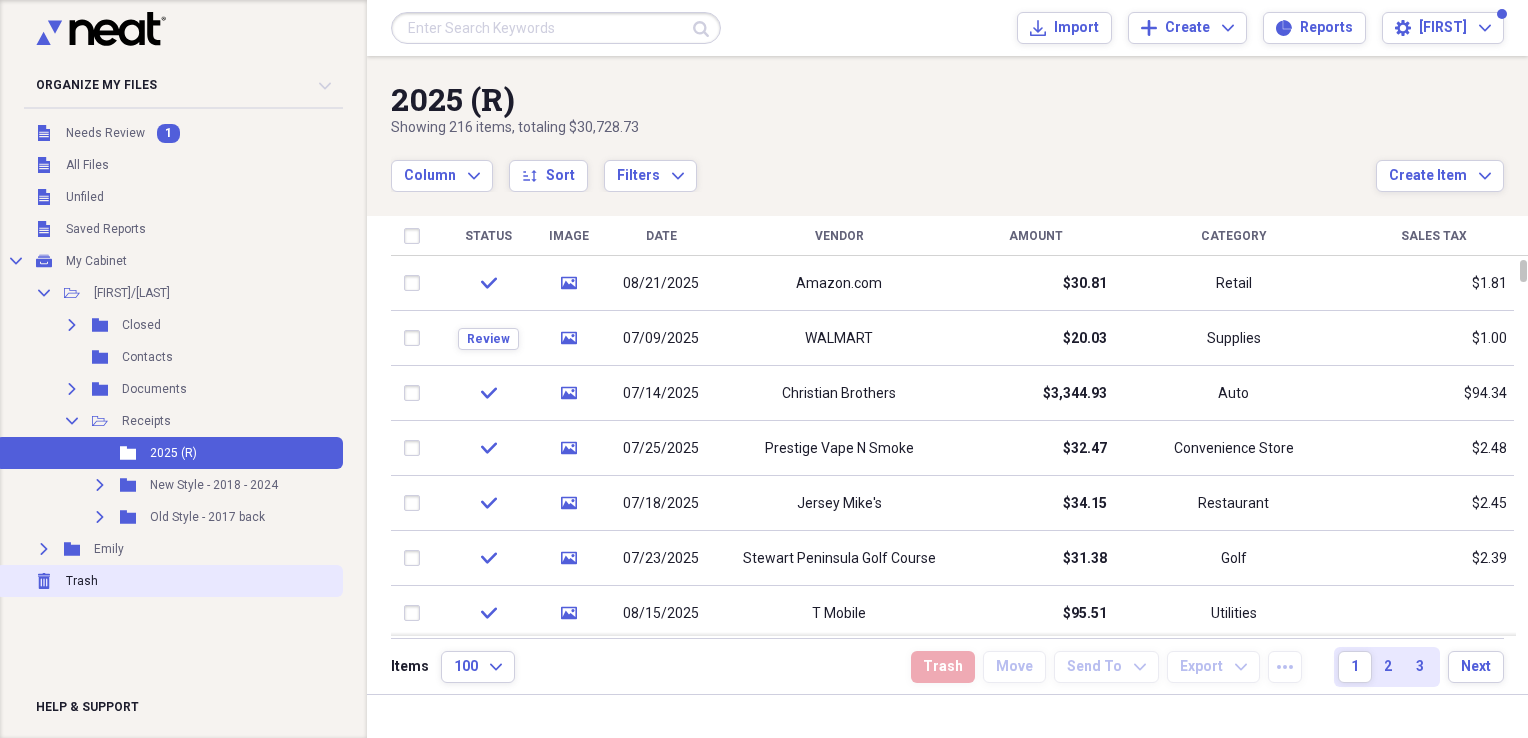 click on "Trash" at bounding box center [82, 581] 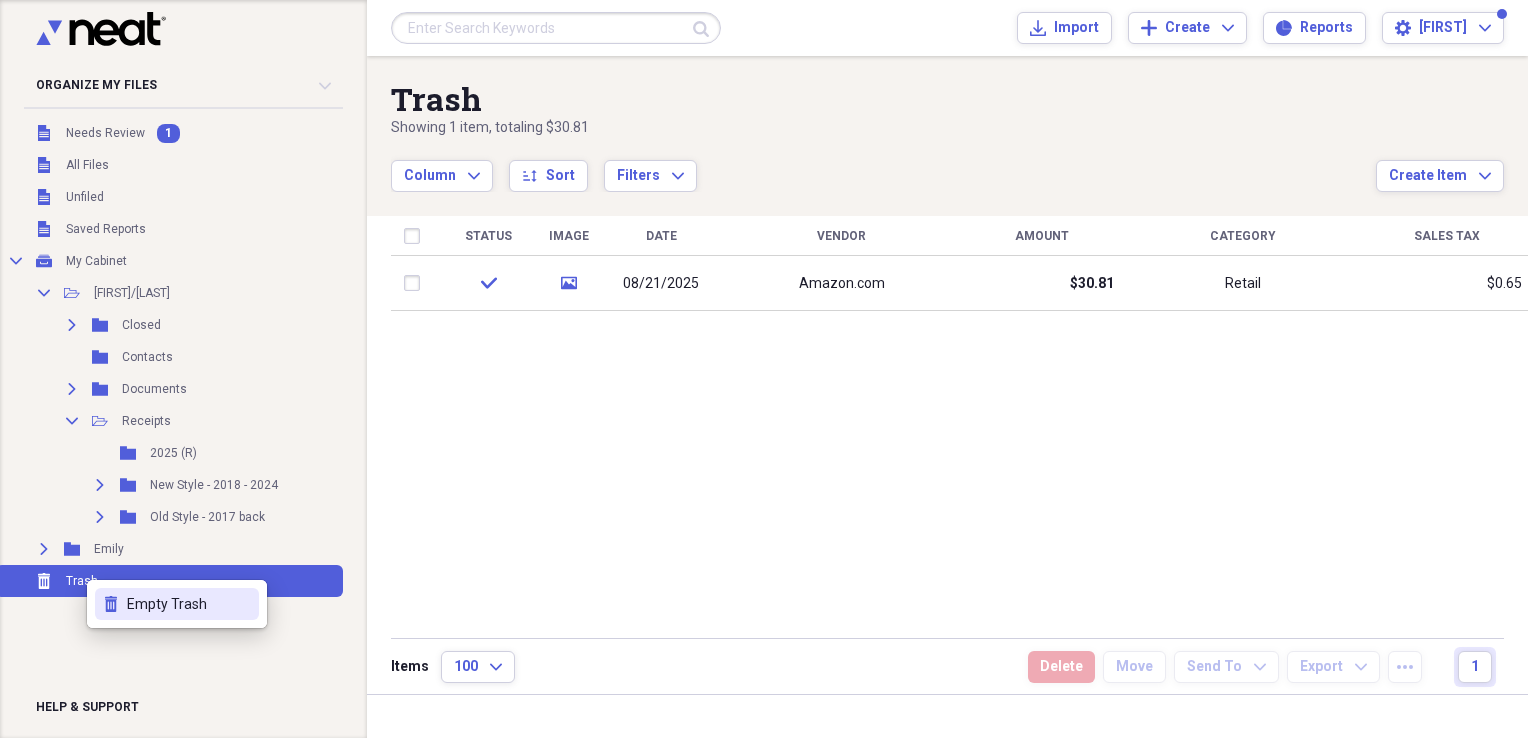 click on "Empty Trash" at bounding box center (189, 604) 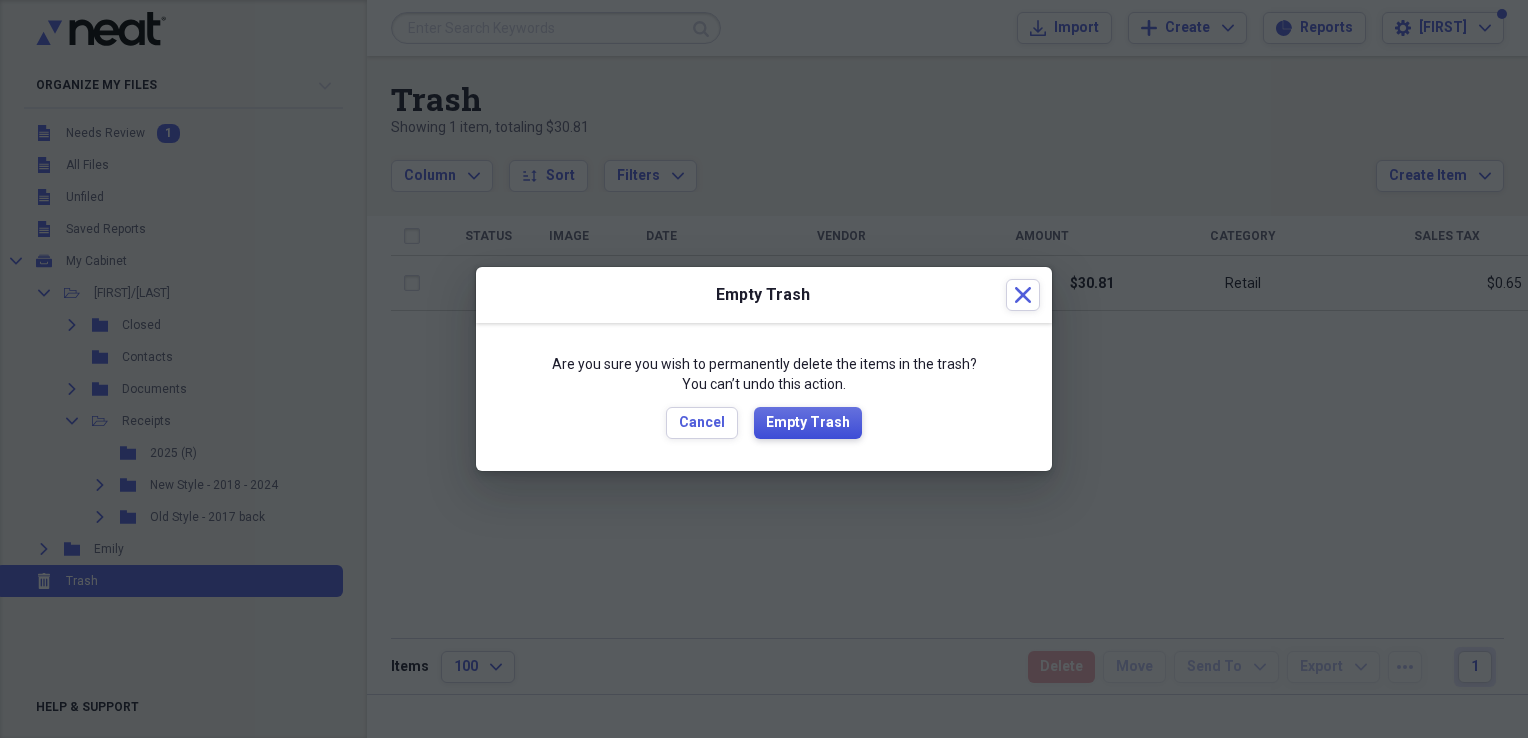 click on "Empty Trash" at bounding box center (808, 423) 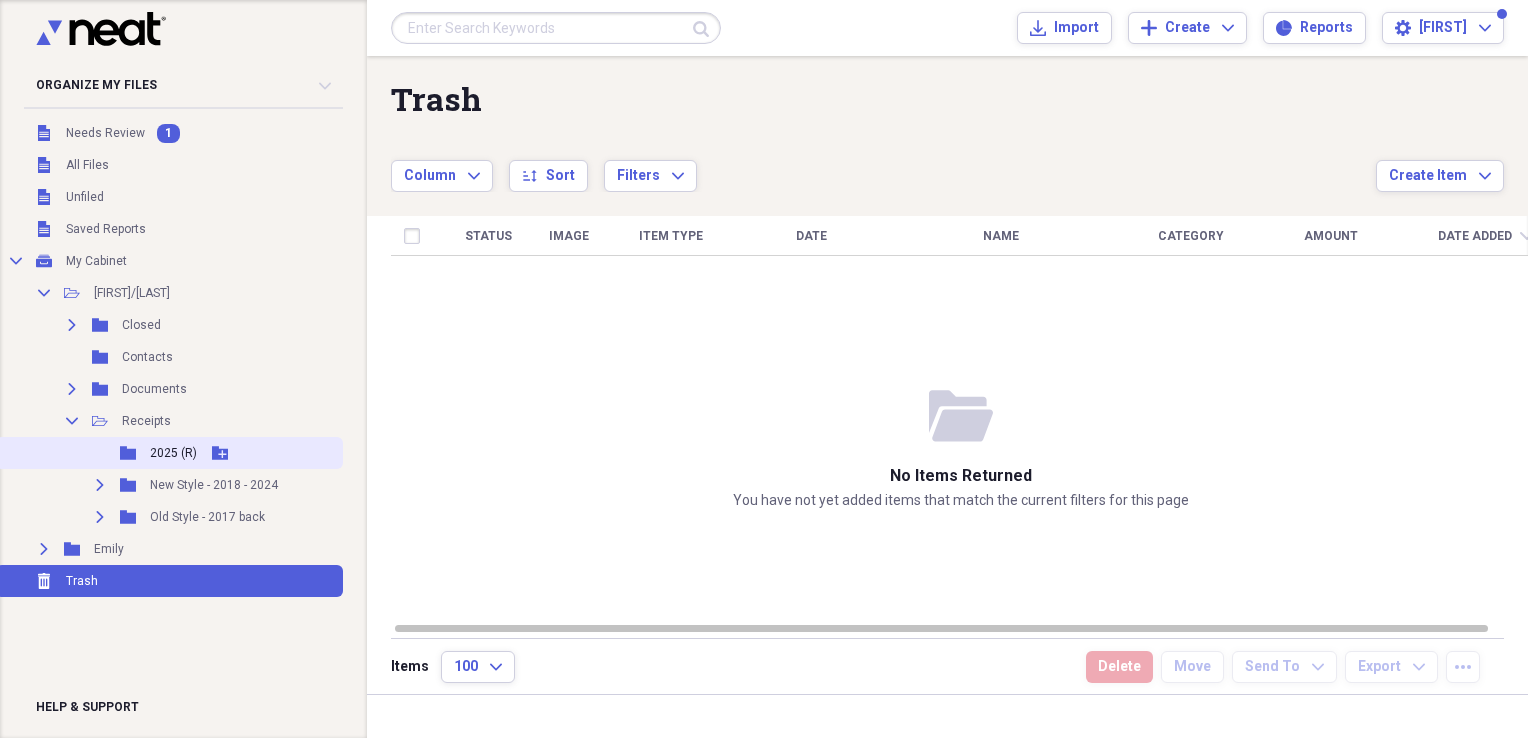 click on "2025 (R)" at bounding box center (173, 453) 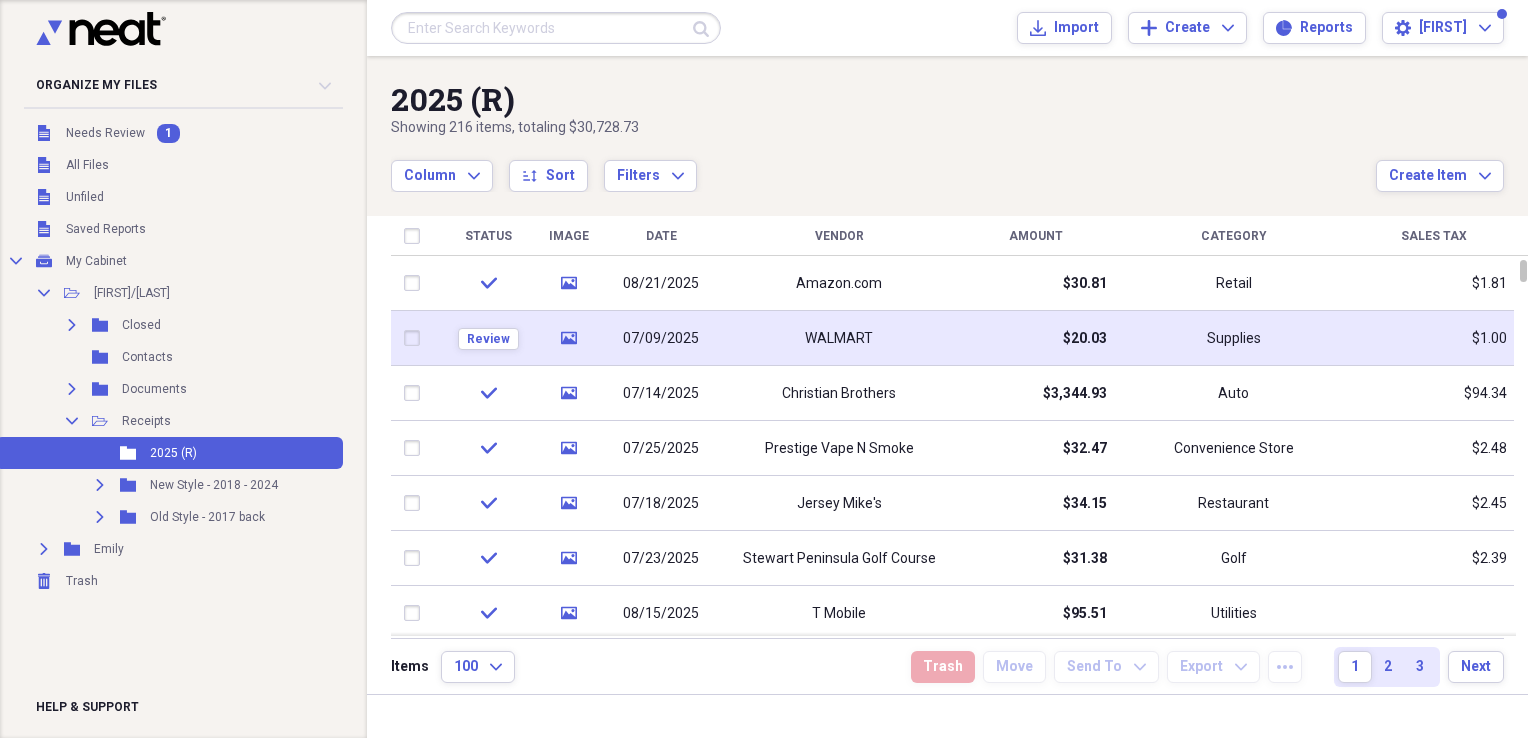 click 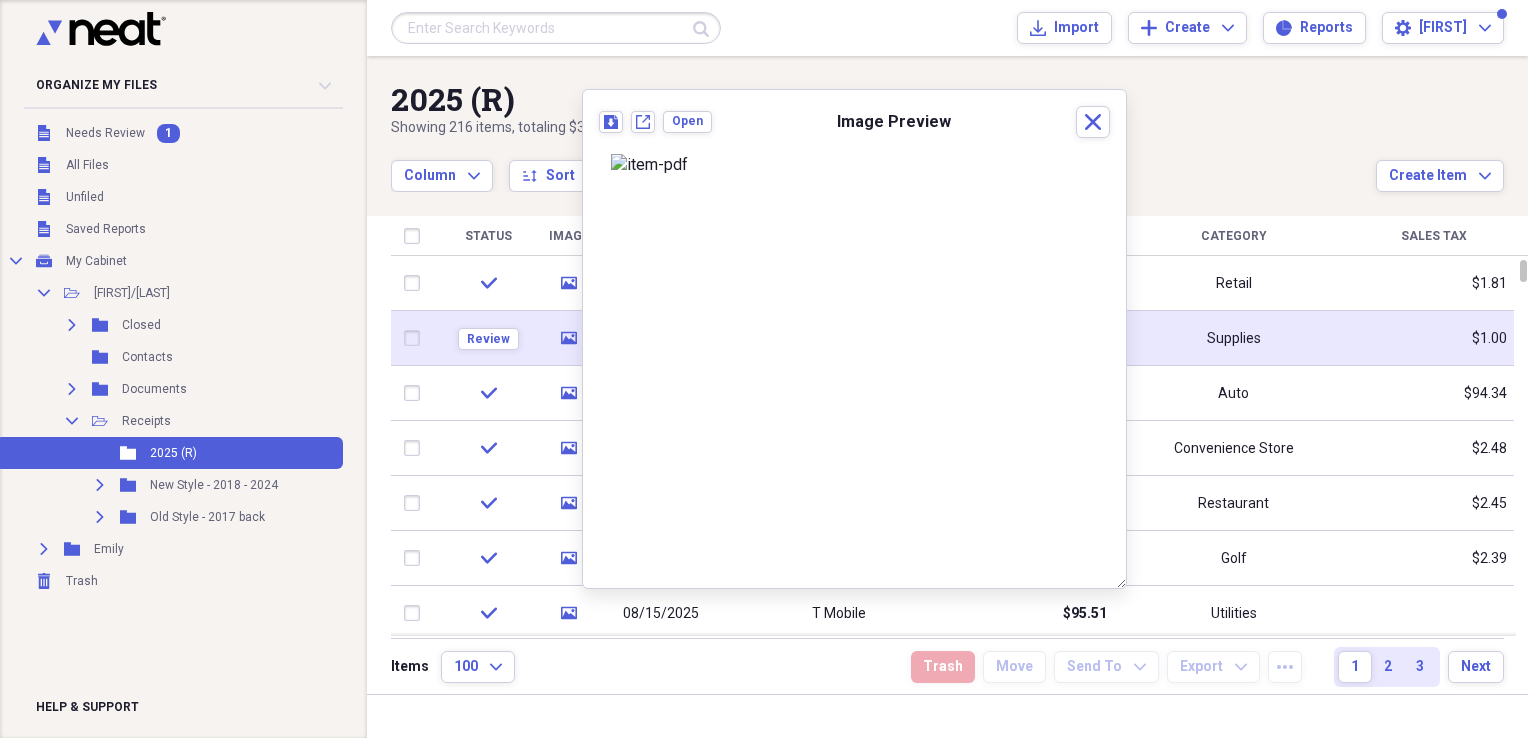 click at bounding box center [416, 338] 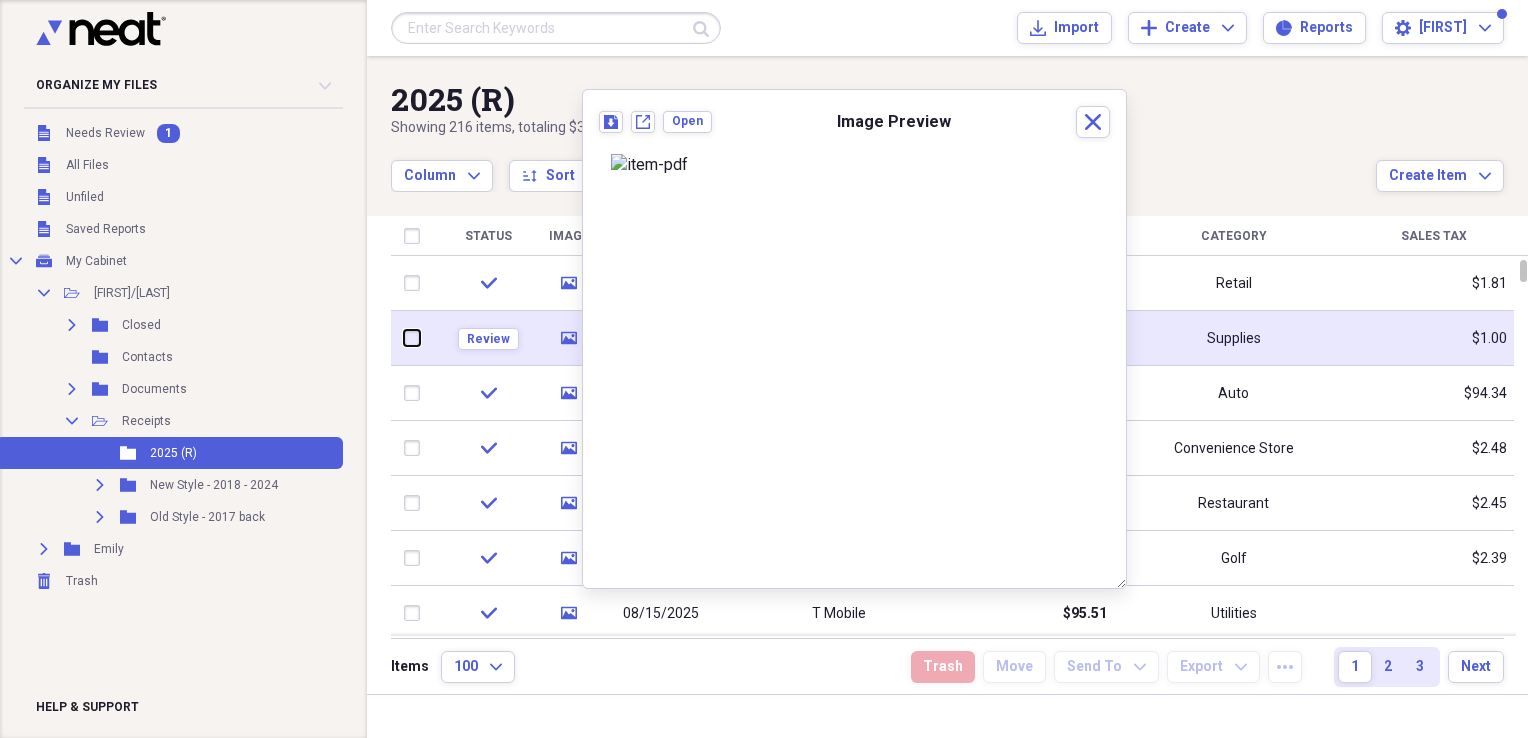 click at bounding box center (404, 338) 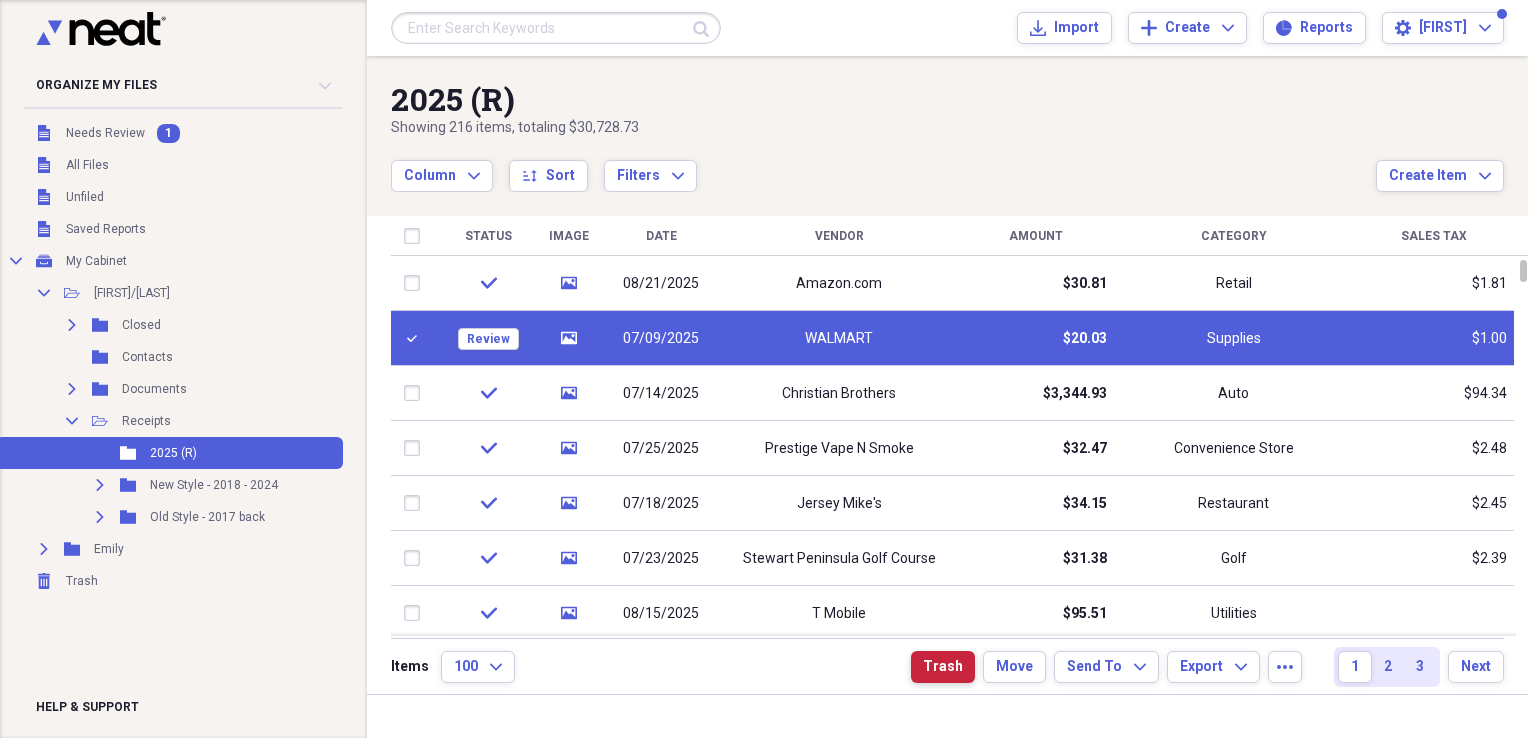 click on "Trash" at bounding box center [943, 667] 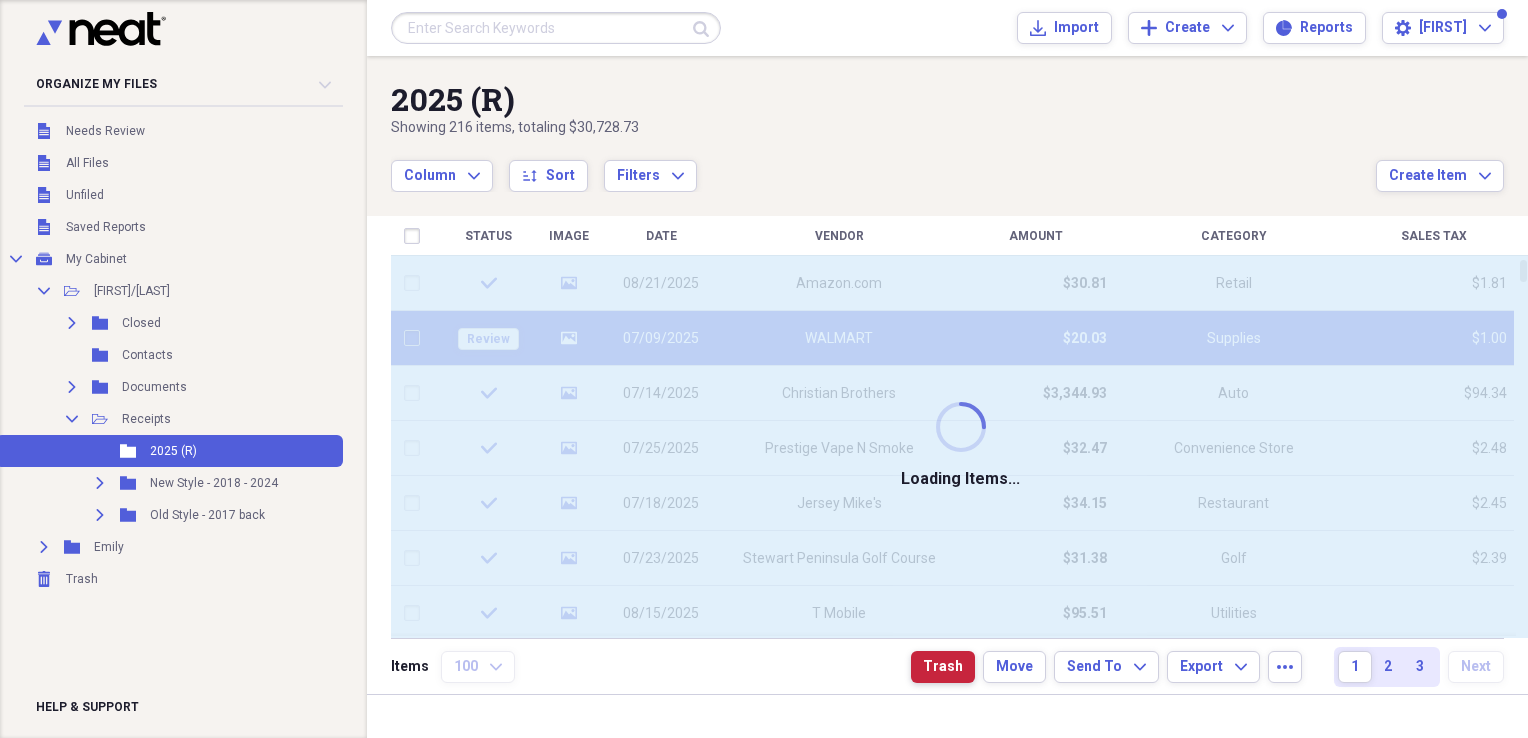 checkbox on "false" 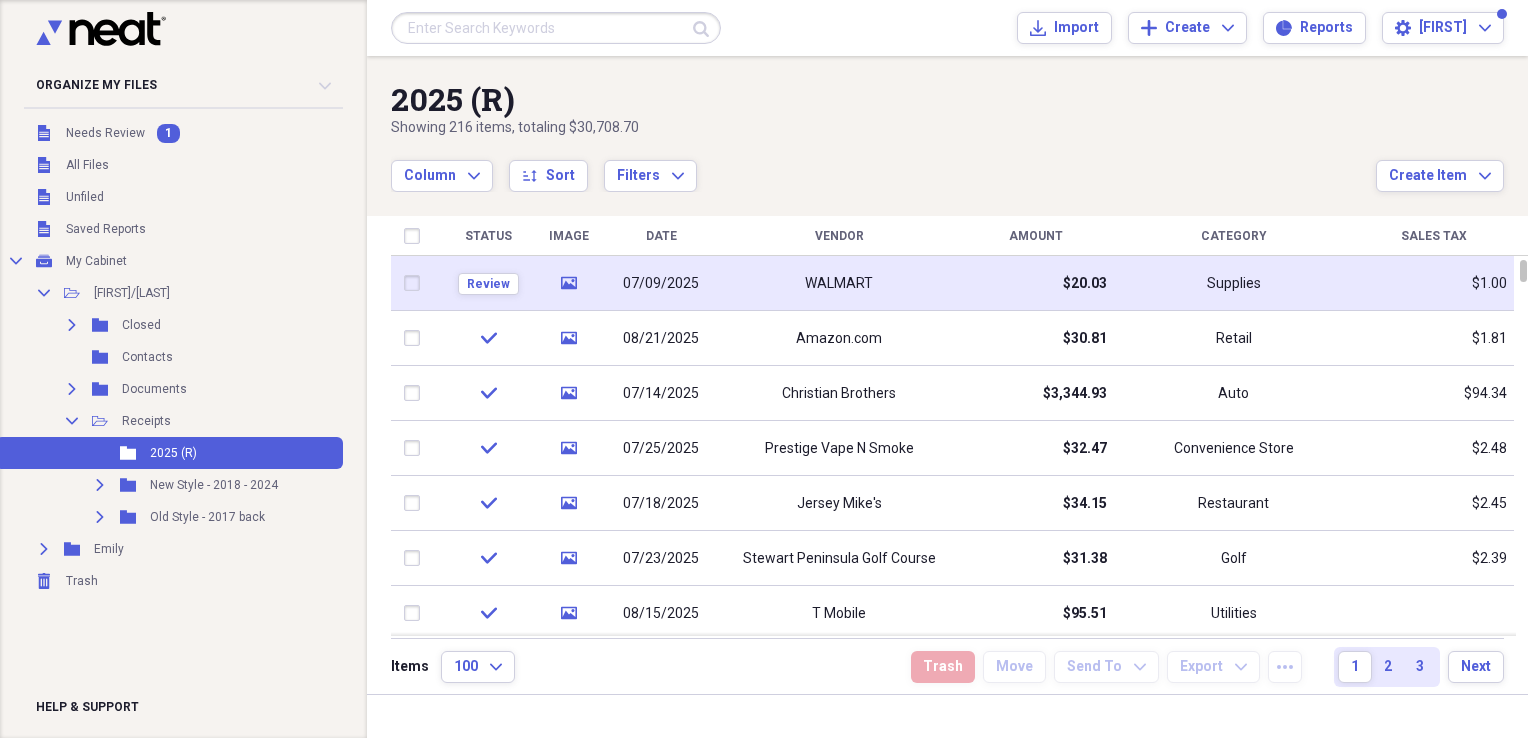 click 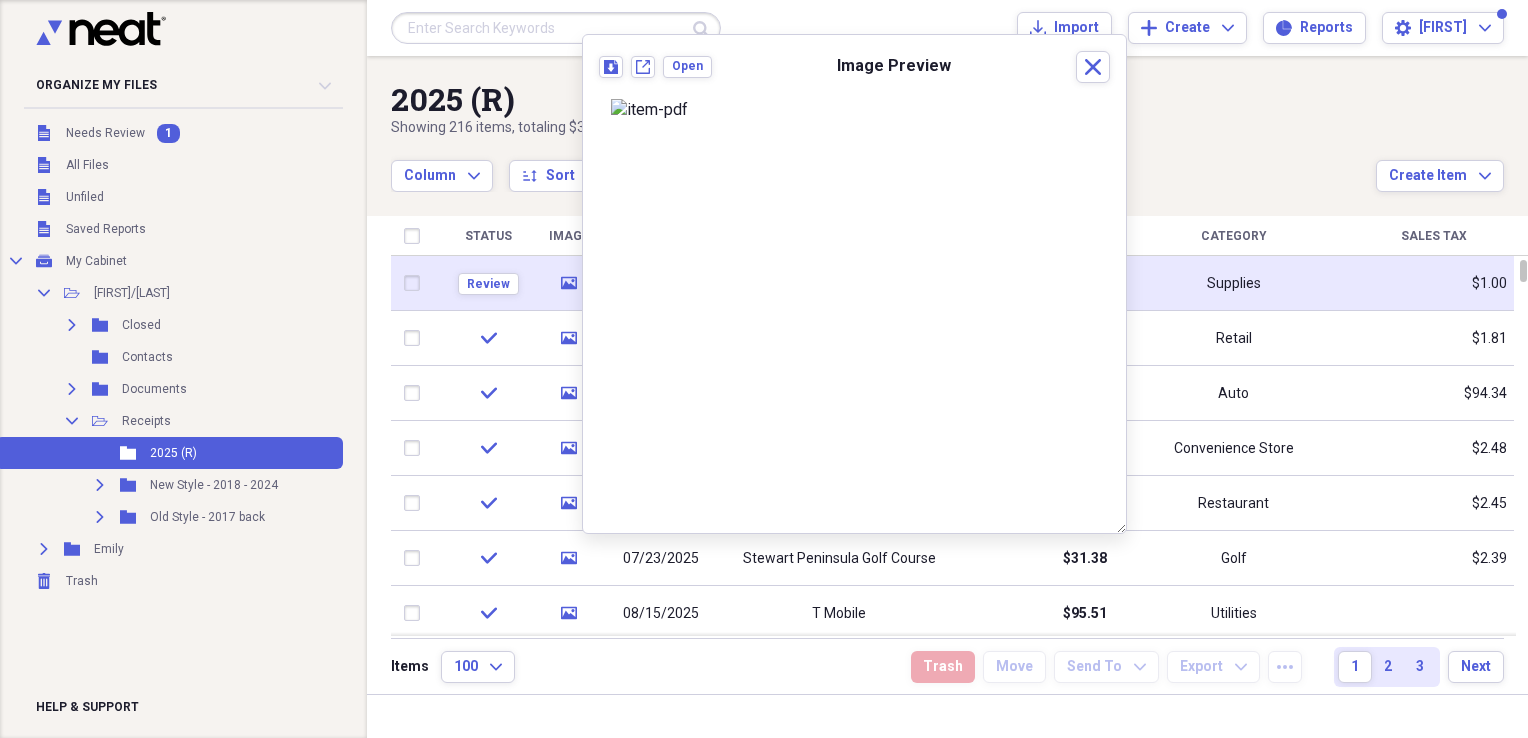 click at bounding box center (416, 283) 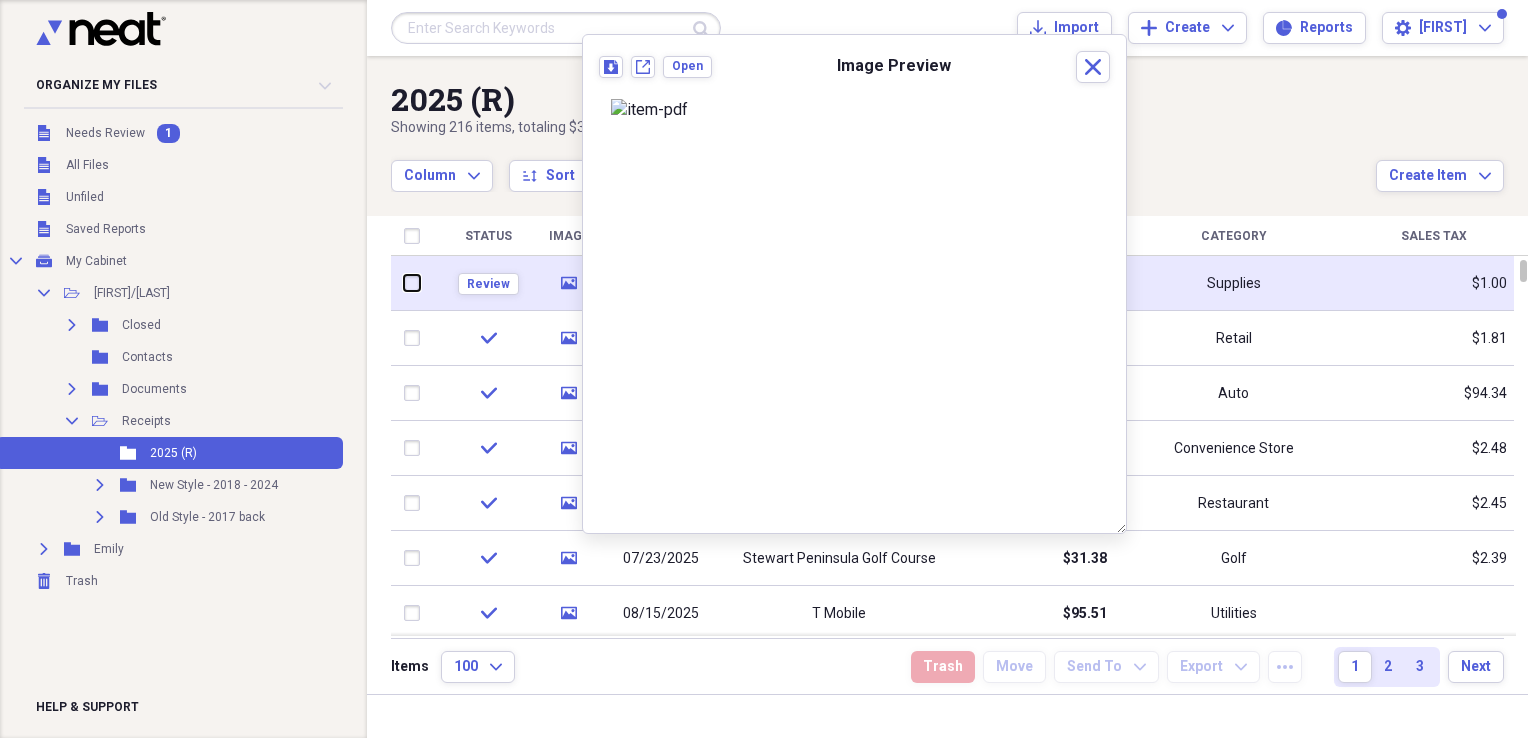 click at bounding box center [404, 283] 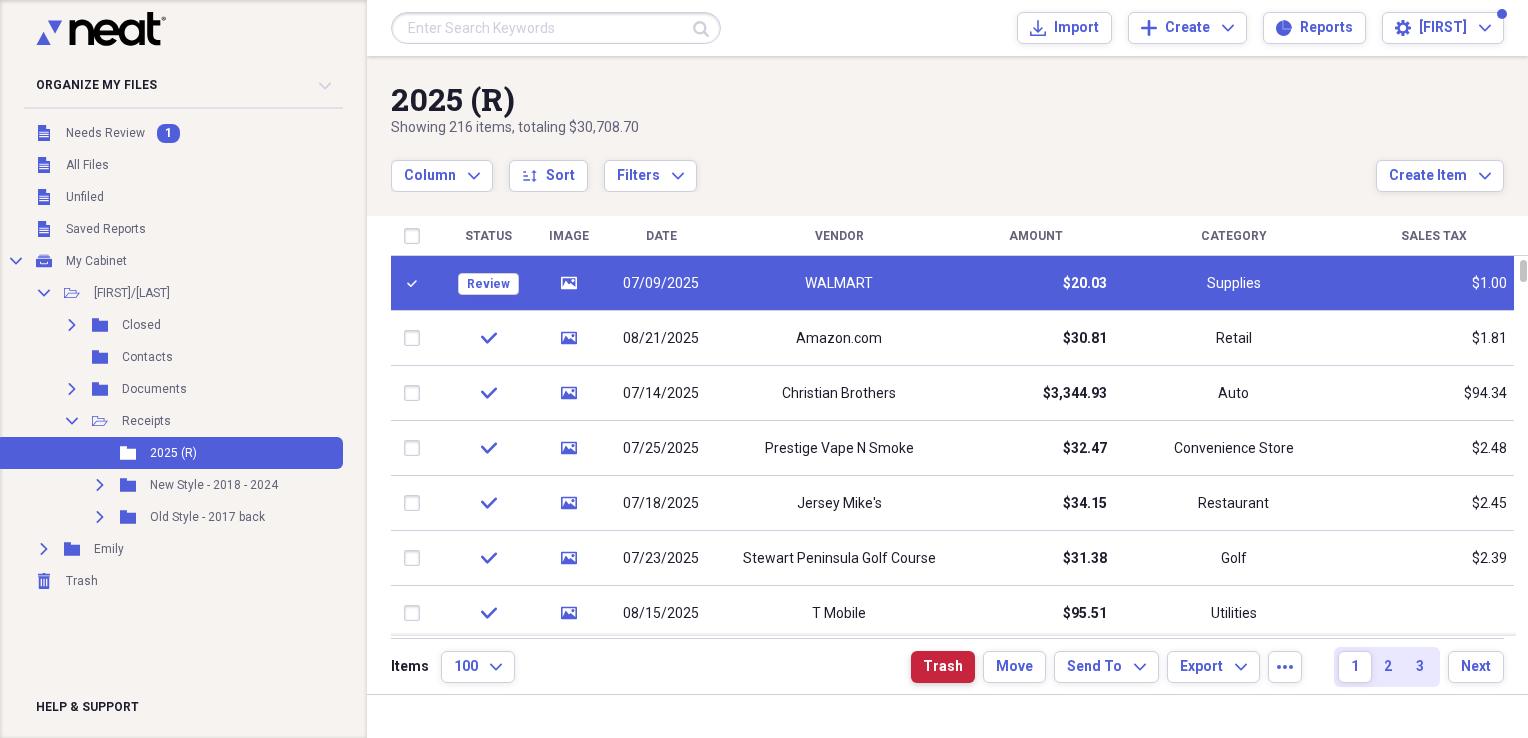click on "Trash" at bounding box center [943, 667] 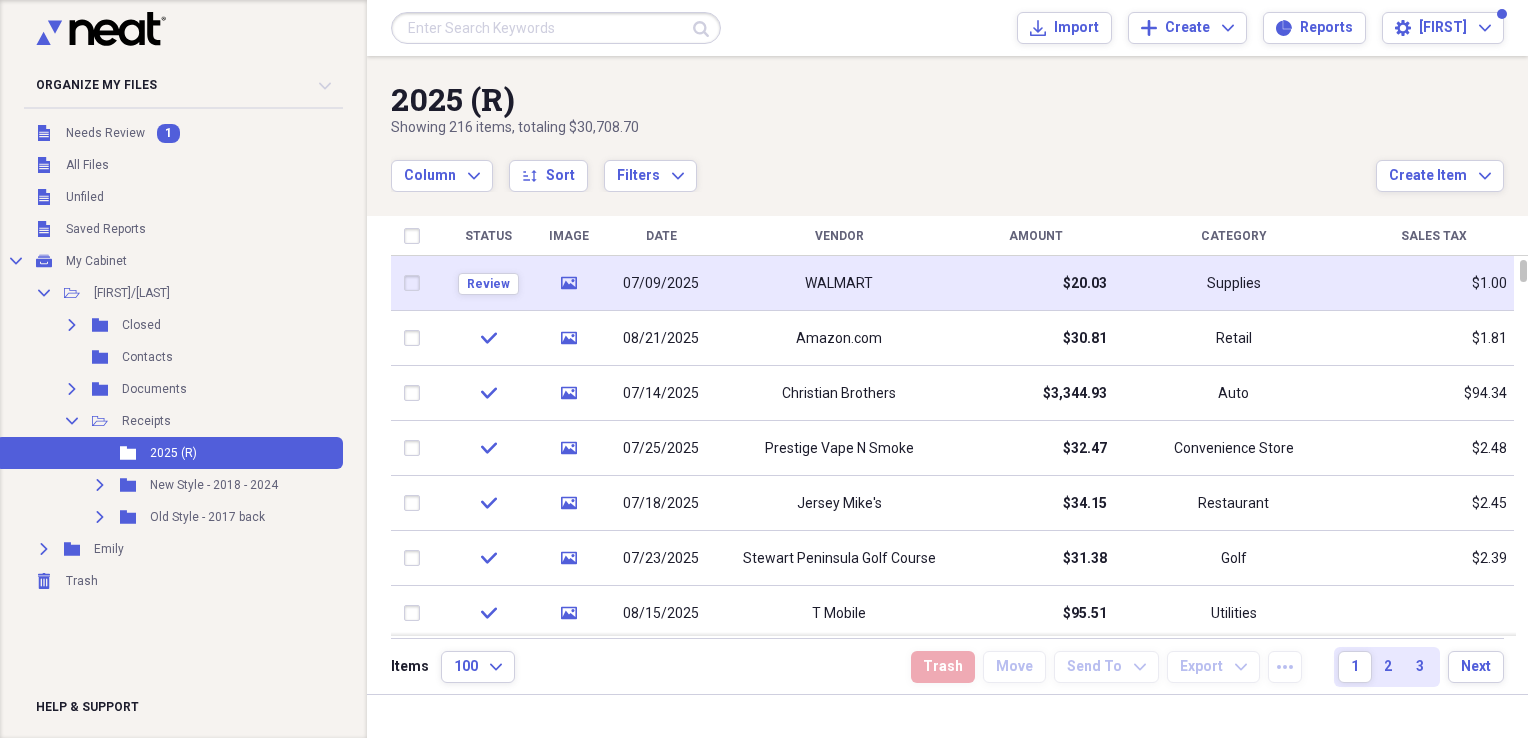 click on "media" 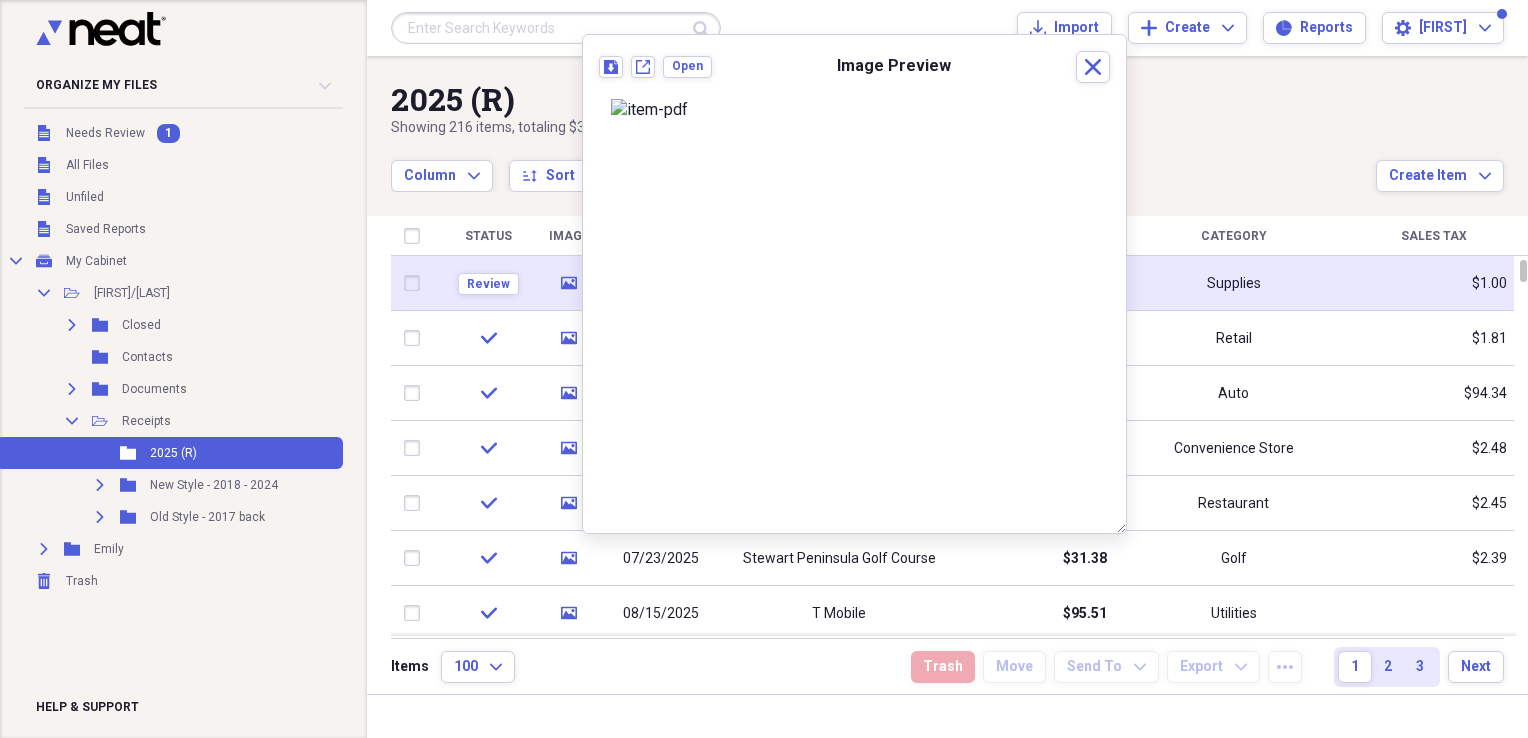 click at bounding box center (416, 283) 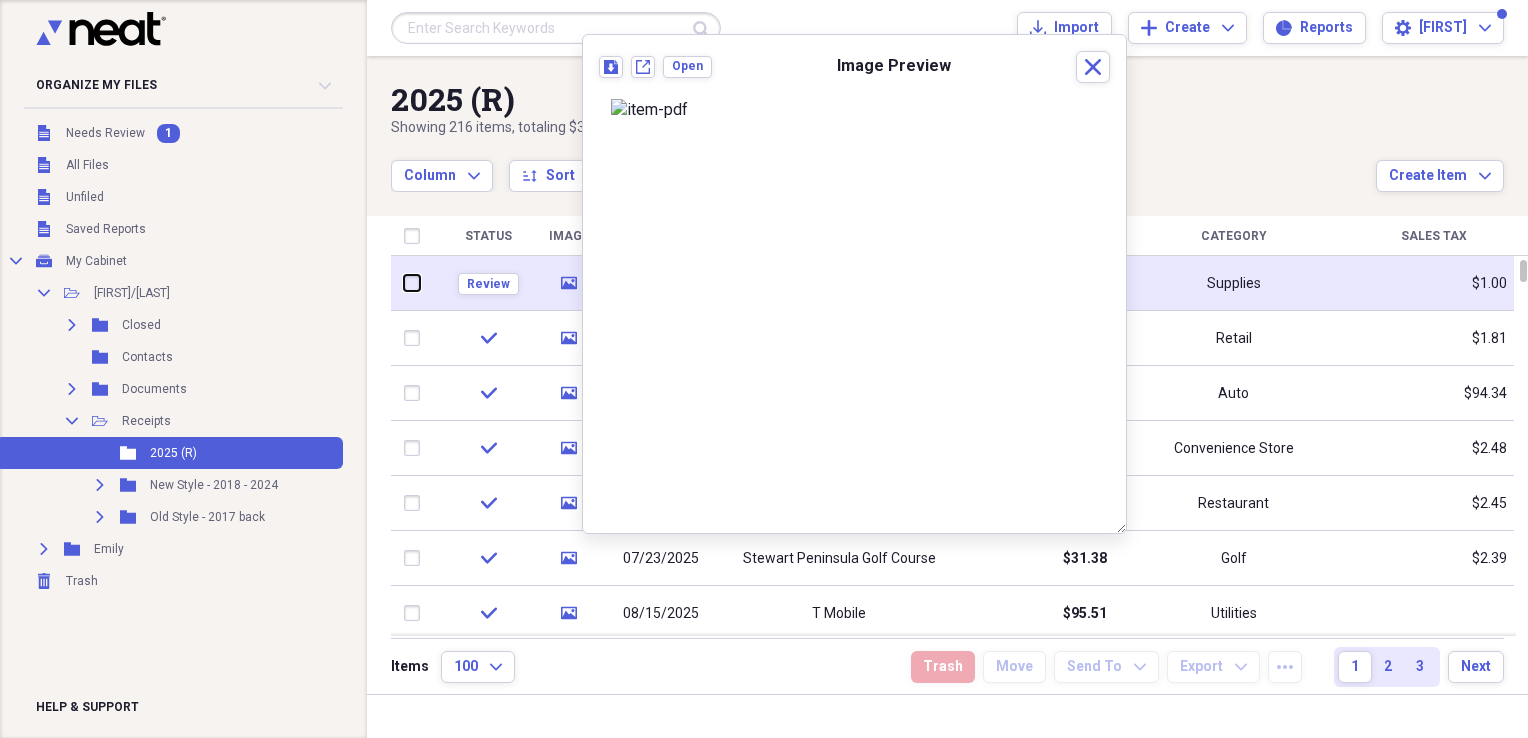 click at bounding box center (404, 283) 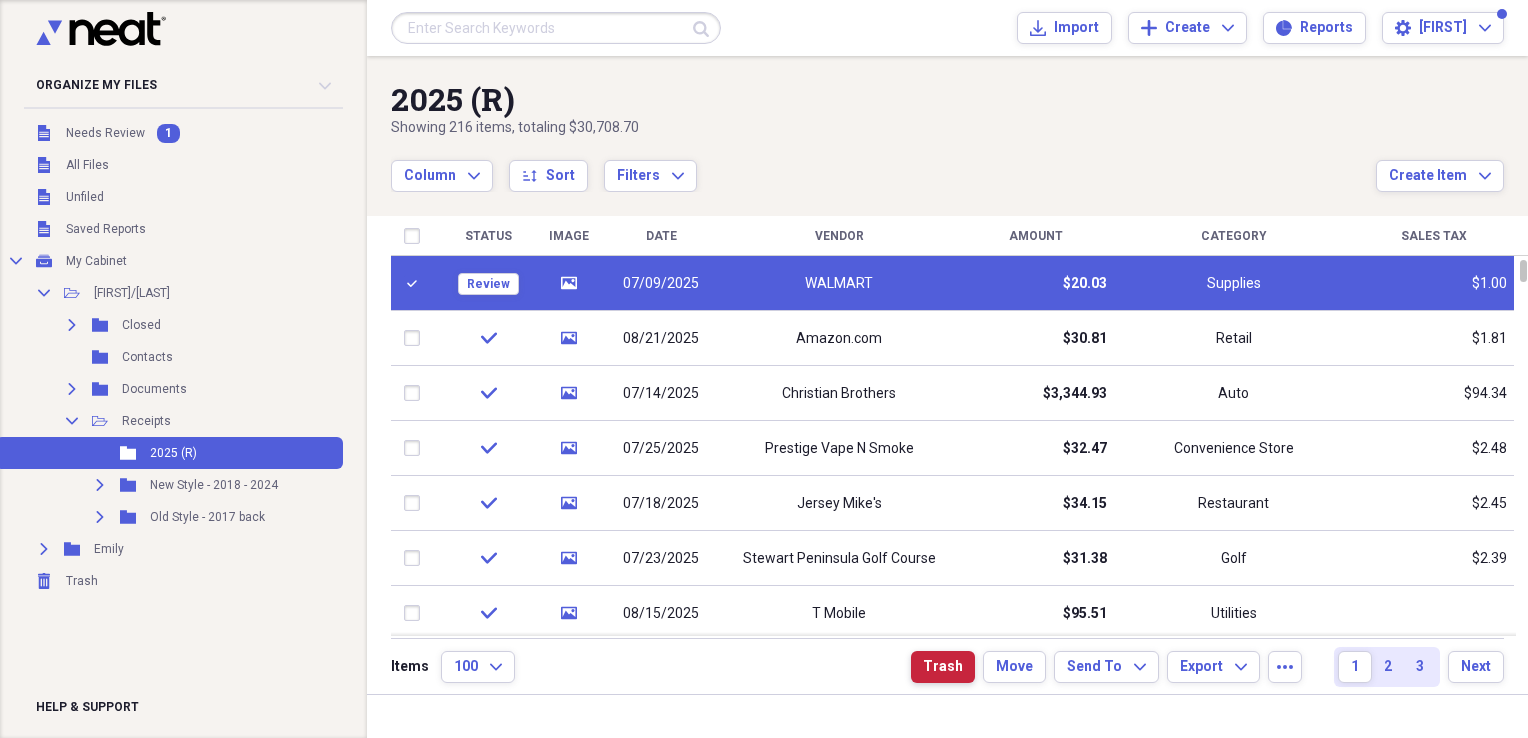 click on "Trash" at bounding box center [943, 667] 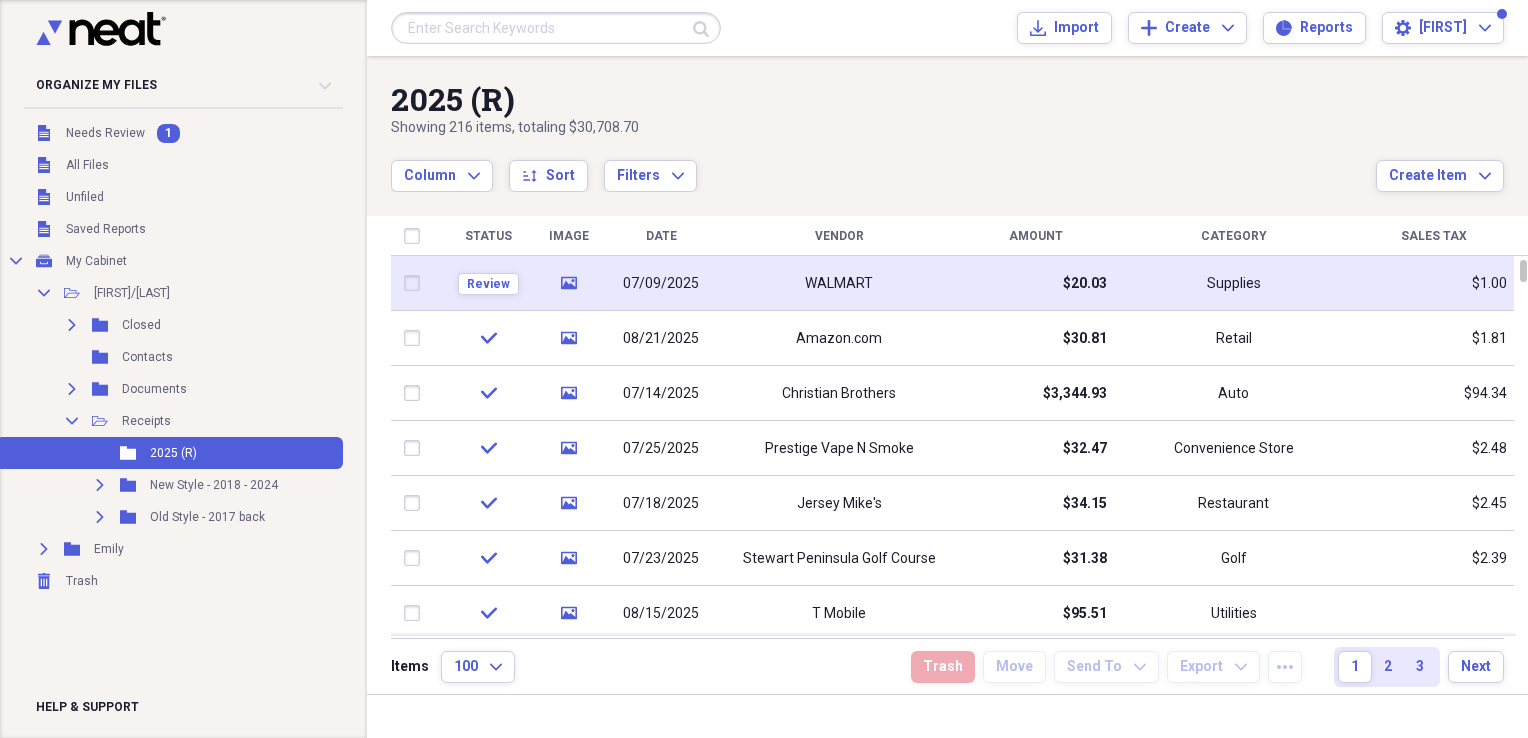 click 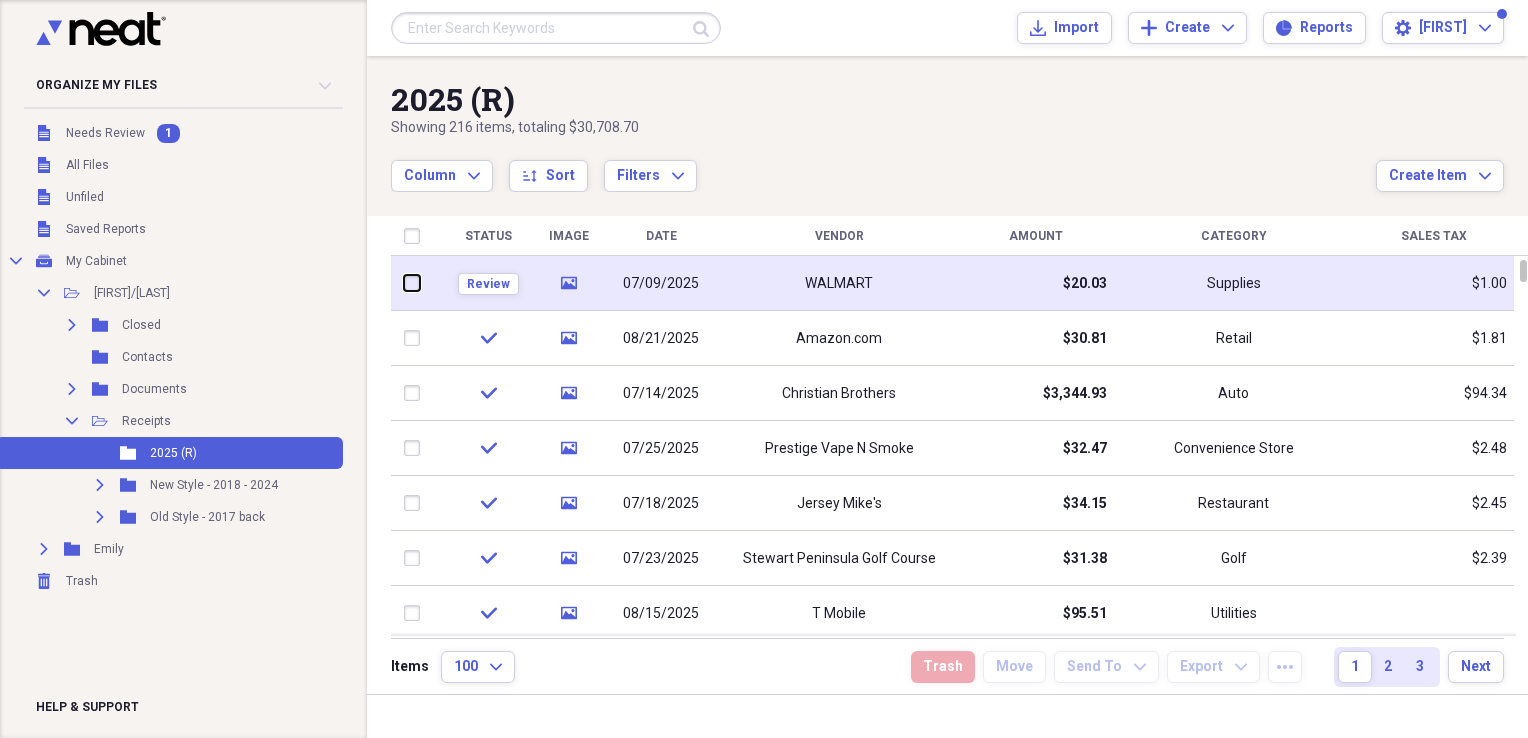 click at bounding box center (404, 283) 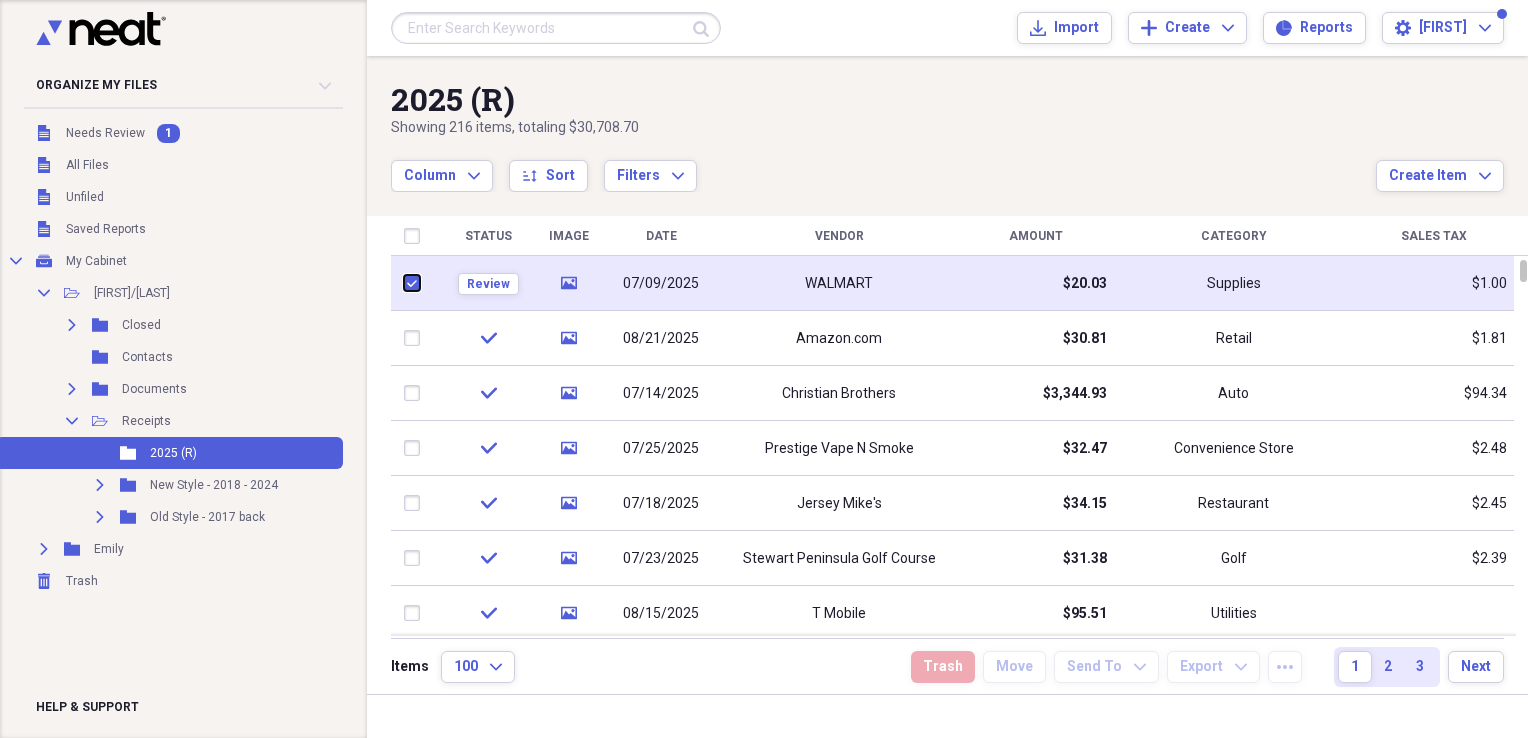 checkbox on "true" 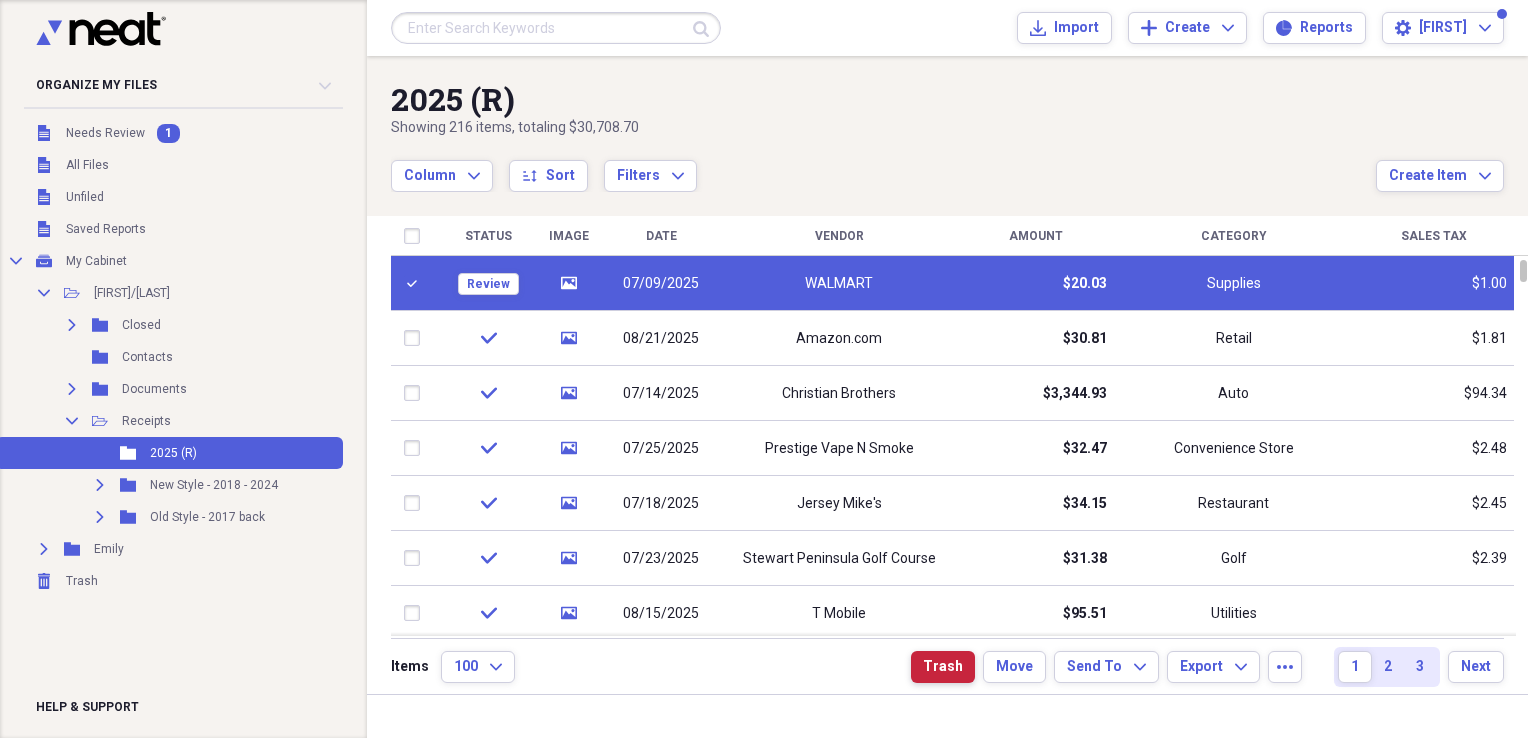 click on "Trash" at bounding box center [943, 667] 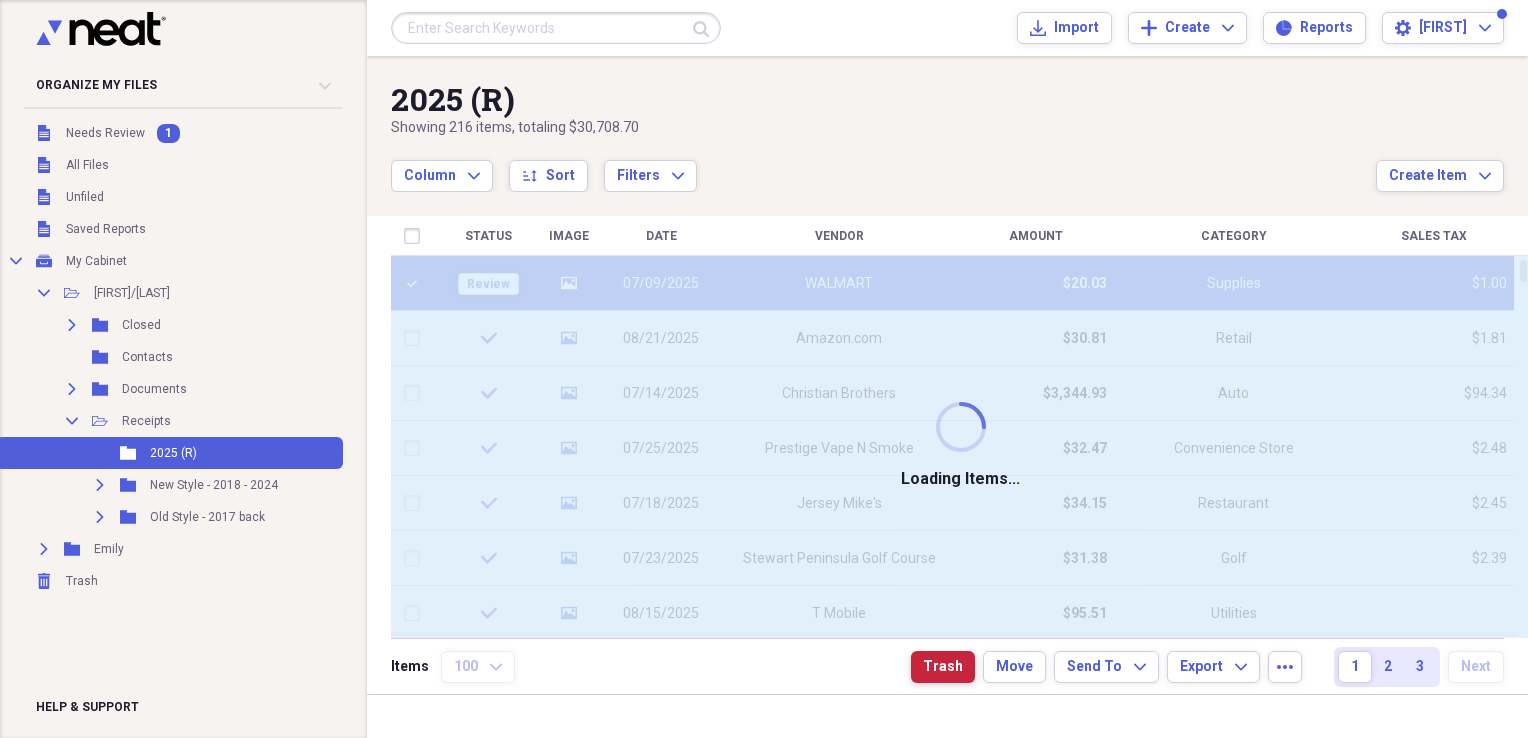 type 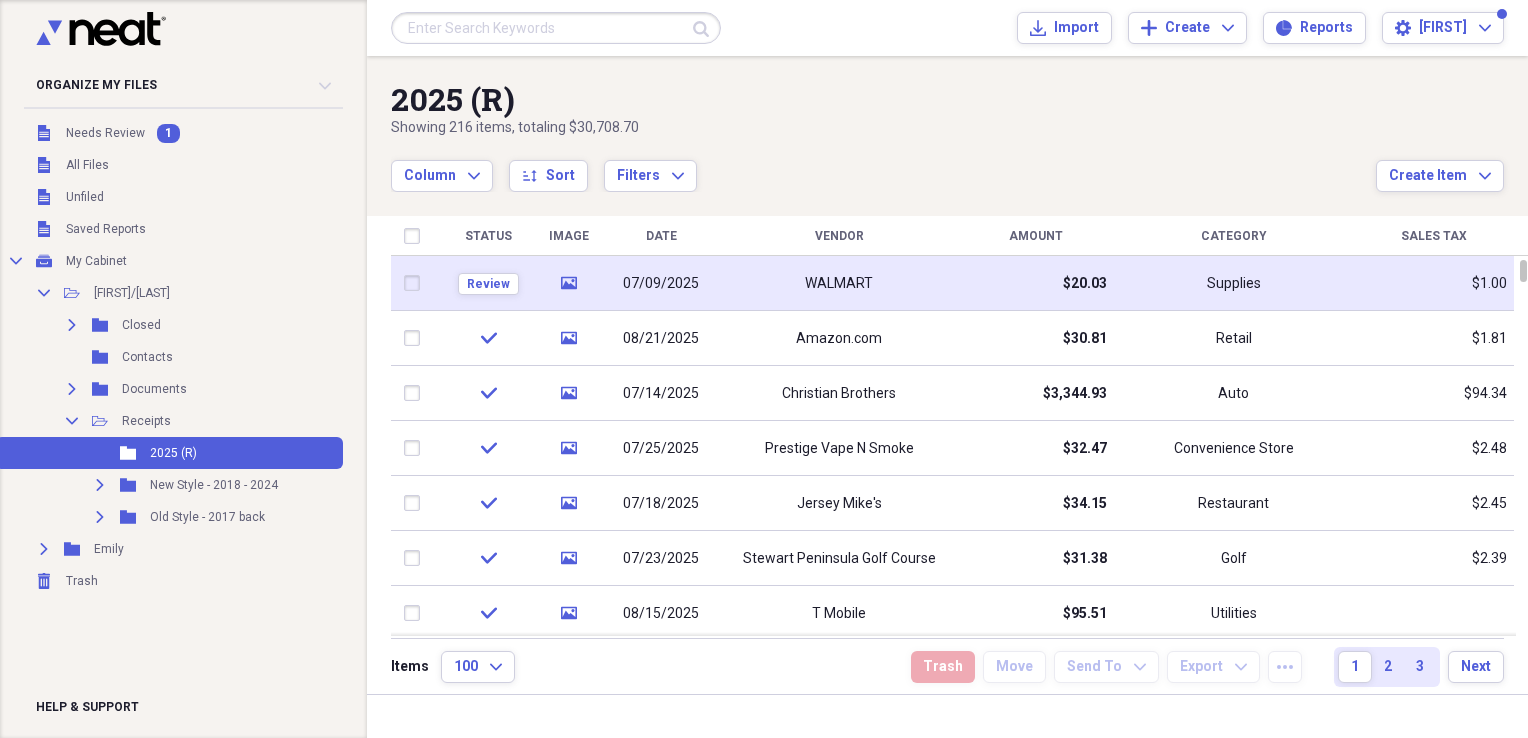 click 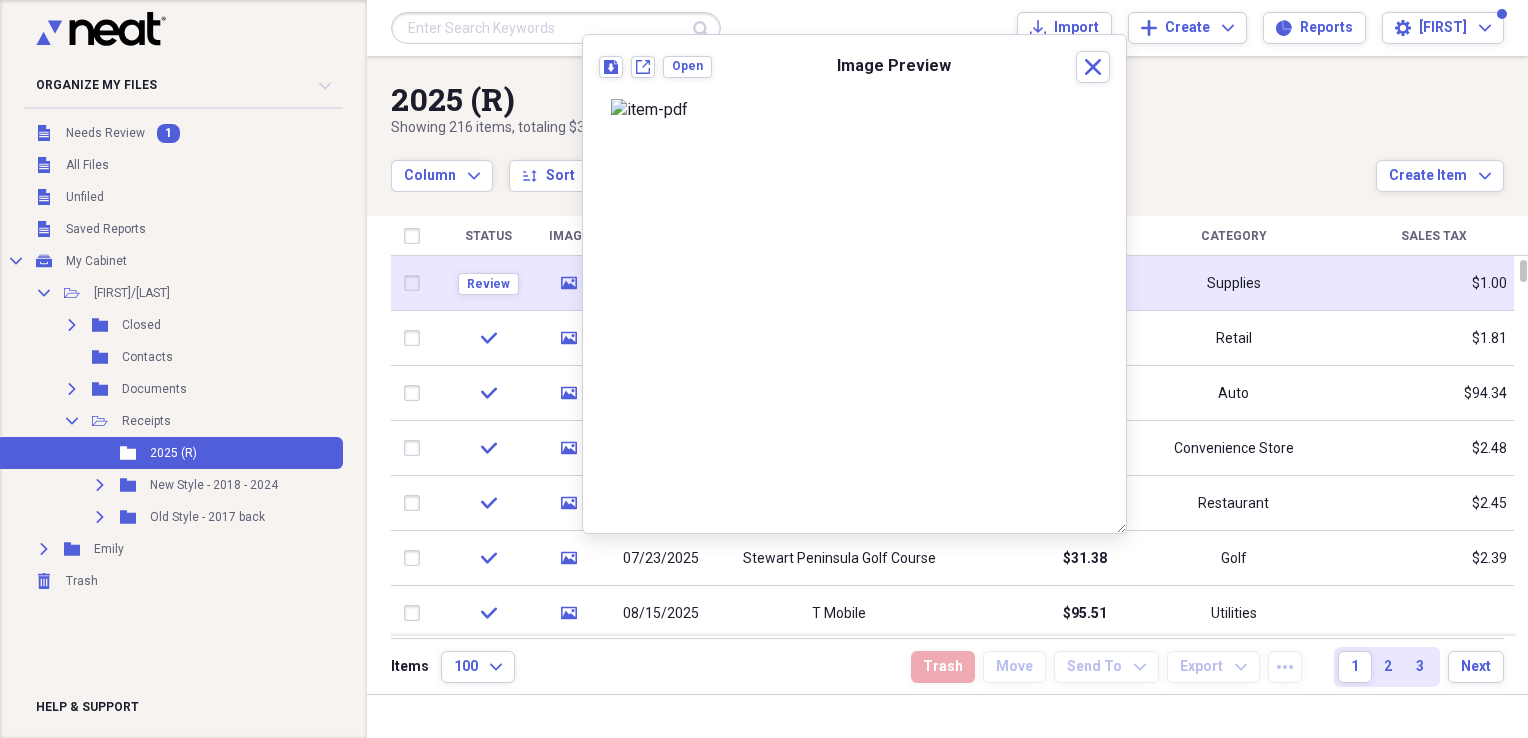 click at bounding box center [416, 283] 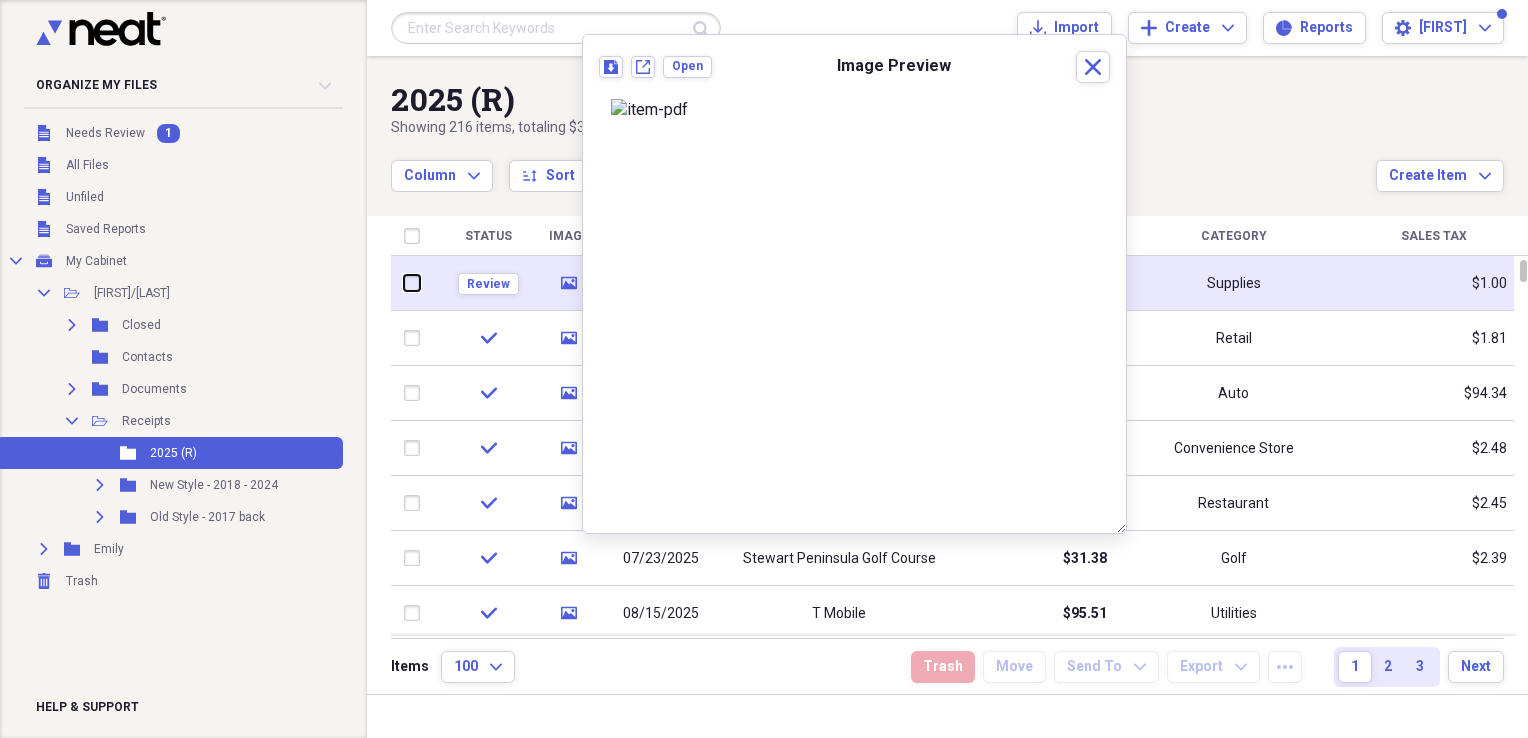 click at bounding box center [404, 283] 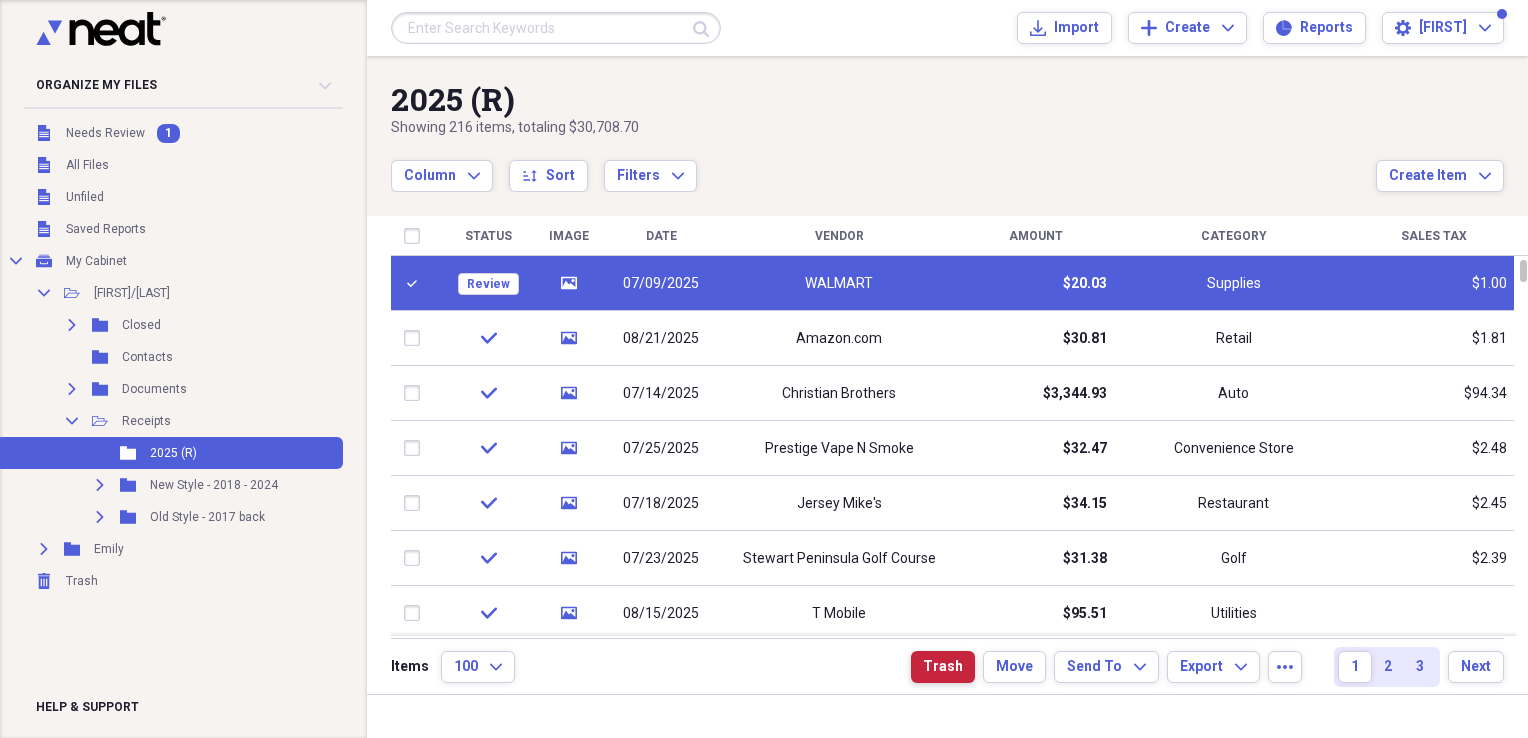 click on "Trash" at bounding box center [943, 667] 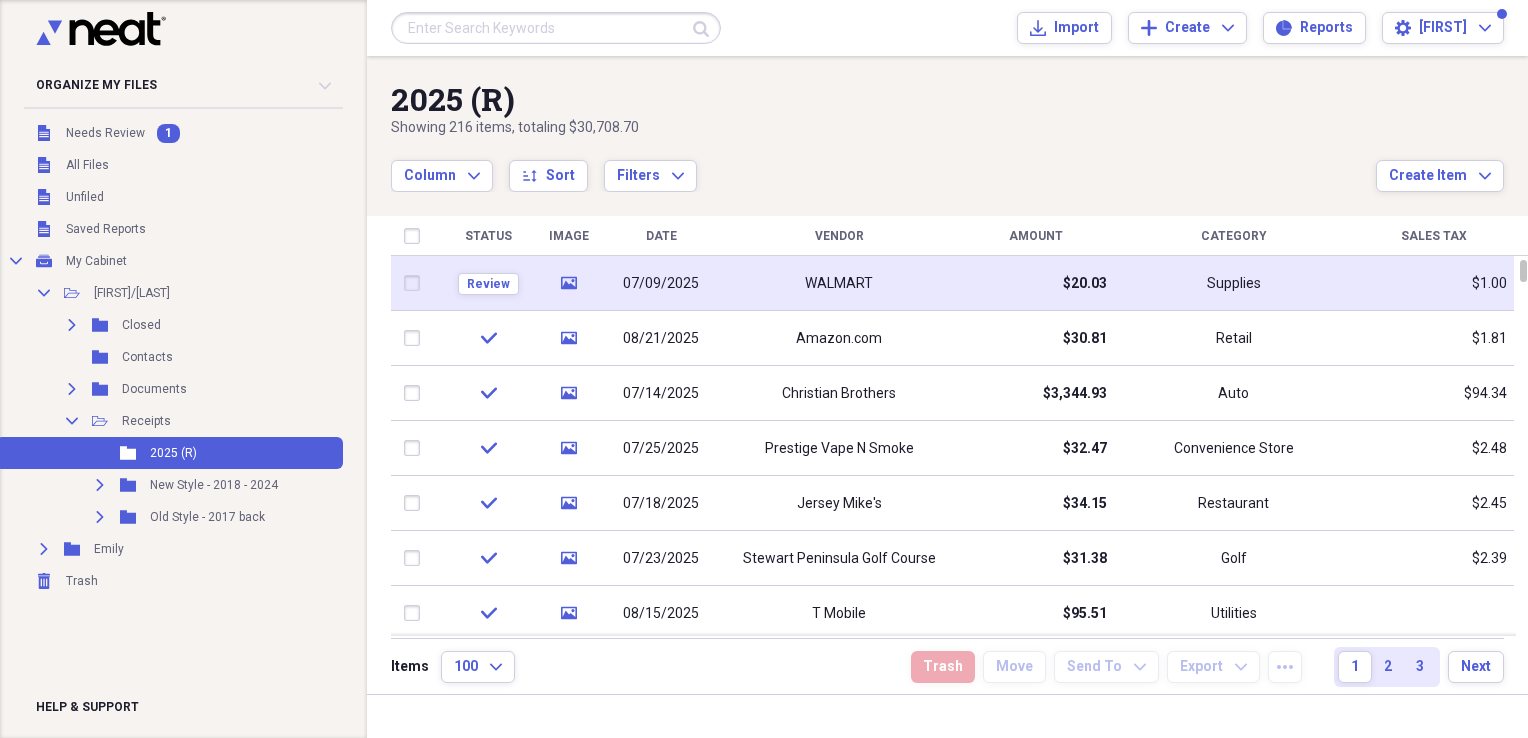 click 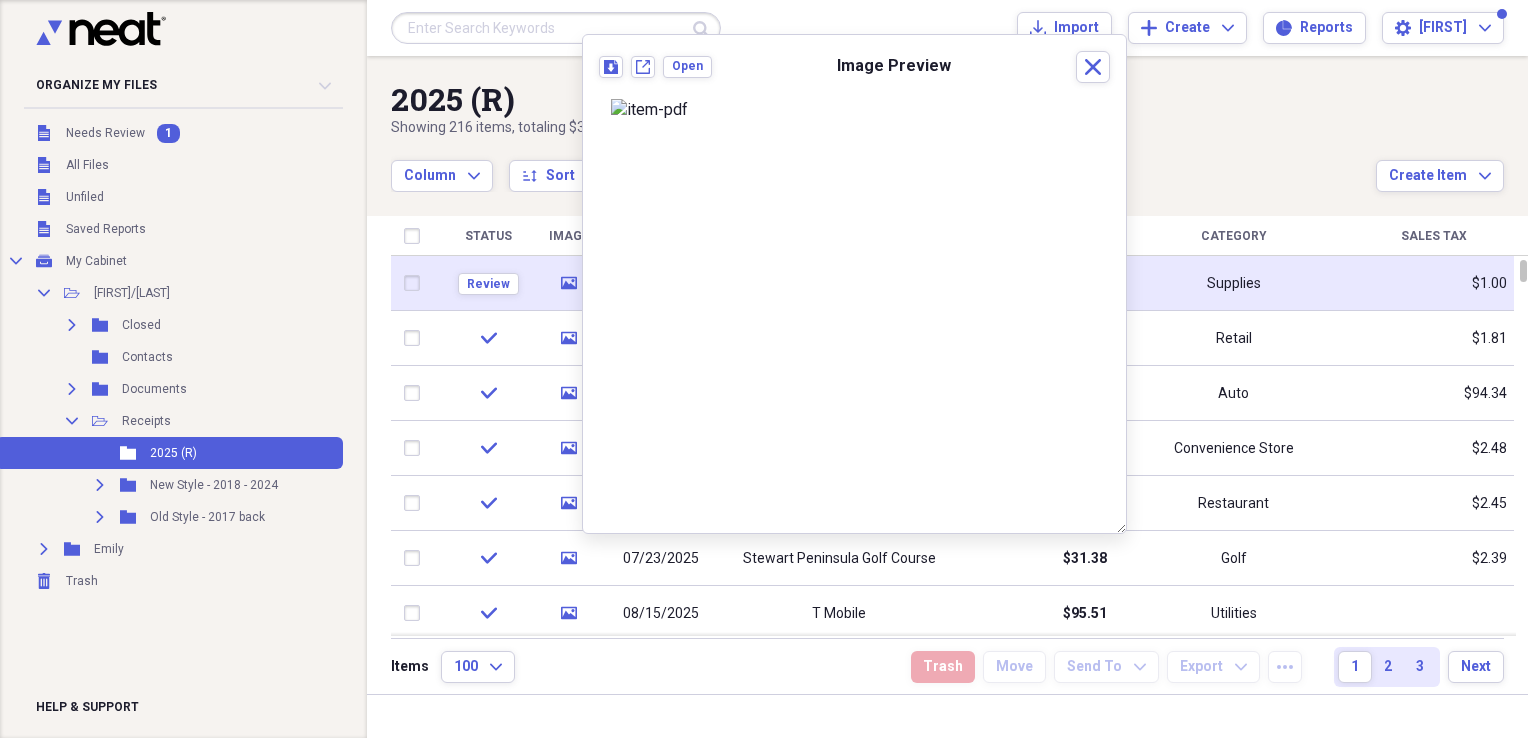click at bounding box center [416, 283] 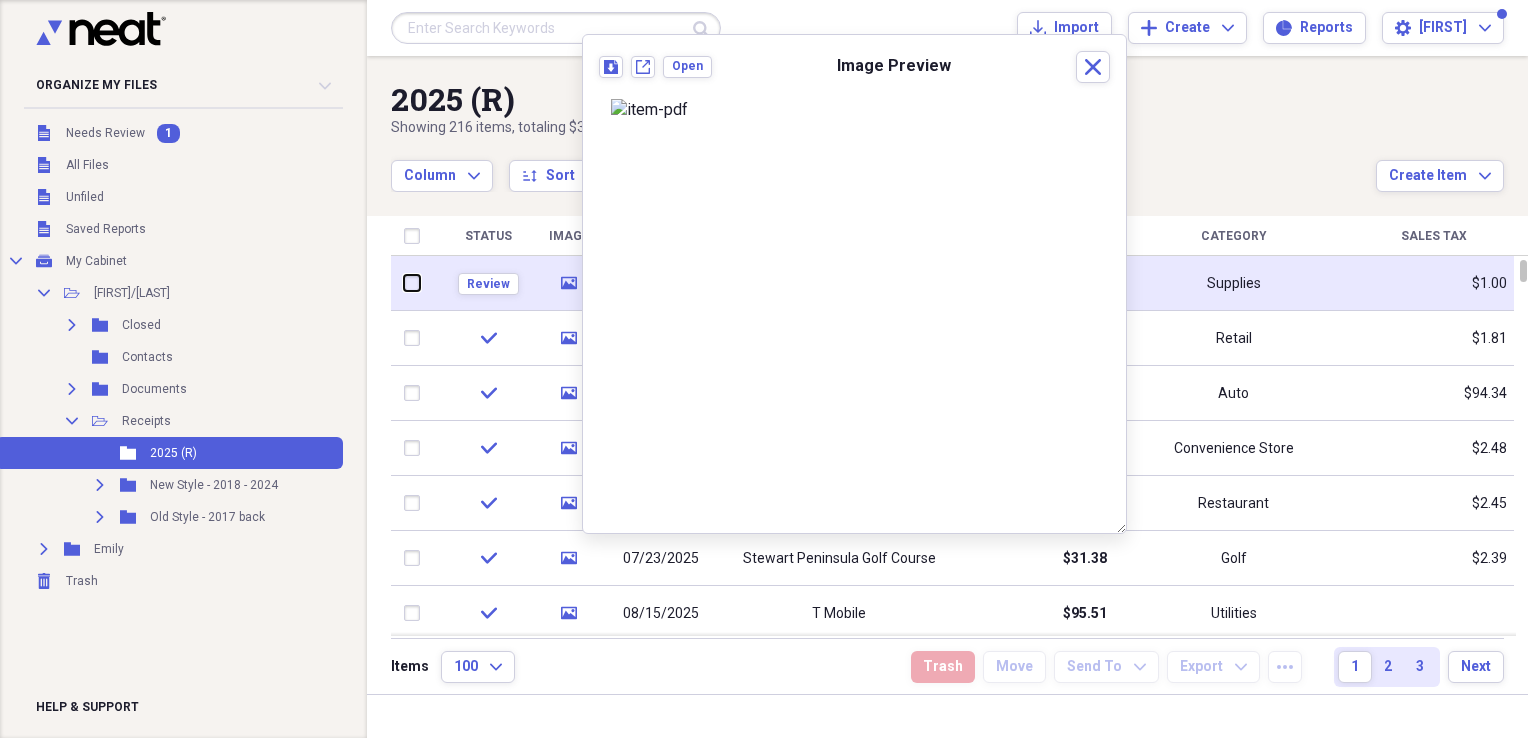 click at bounding box center [404, 283] 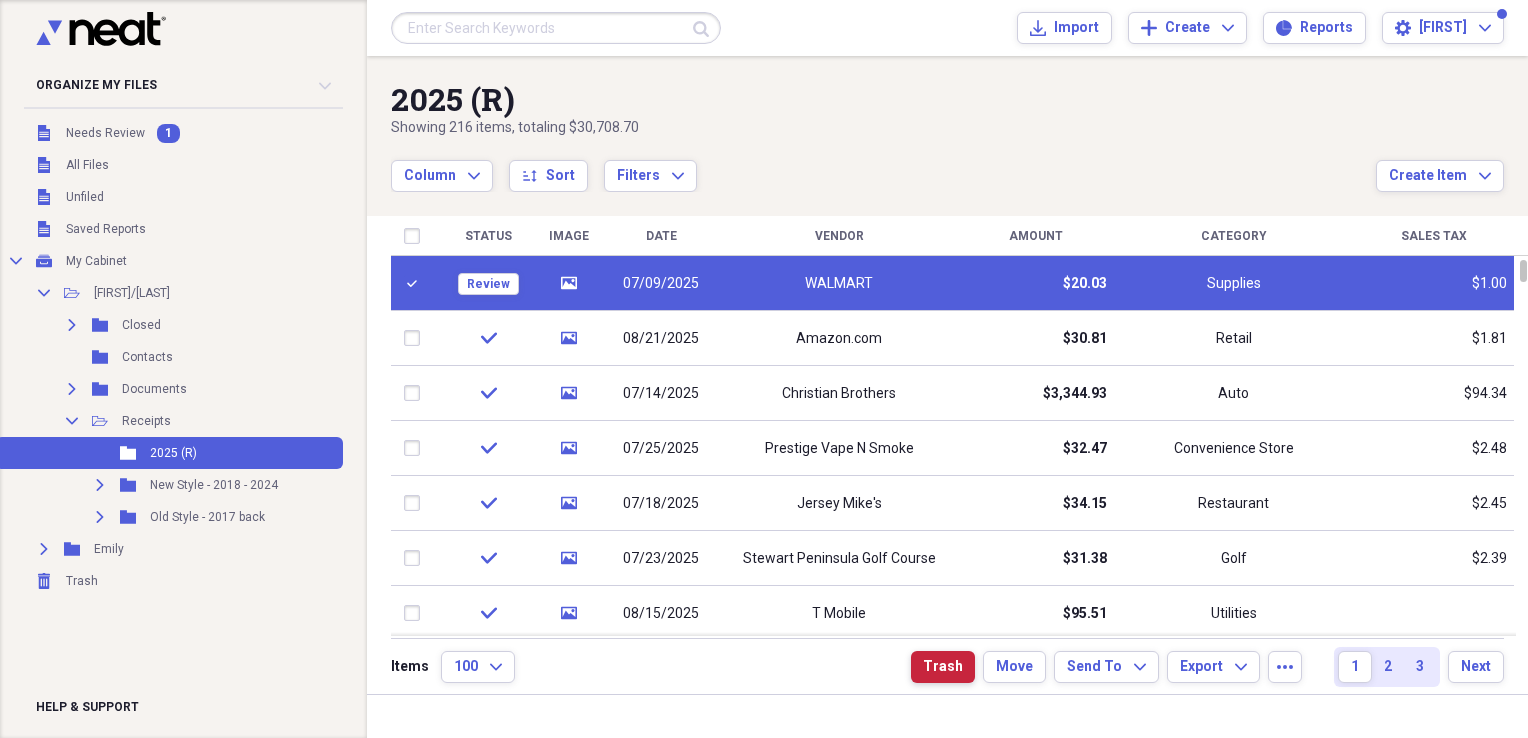 click on "Trash" at bounding box center [943, 667] 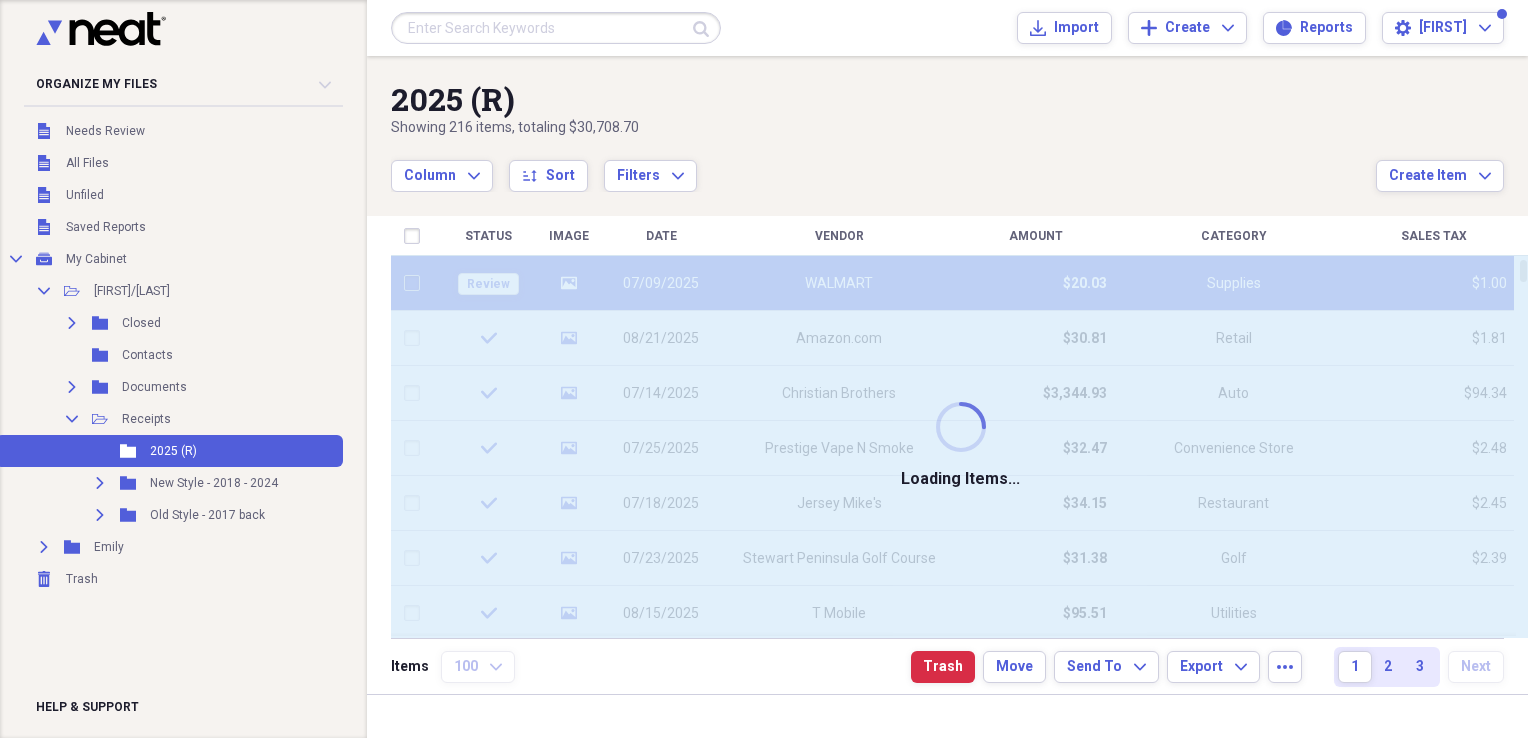 checkbox on "false" 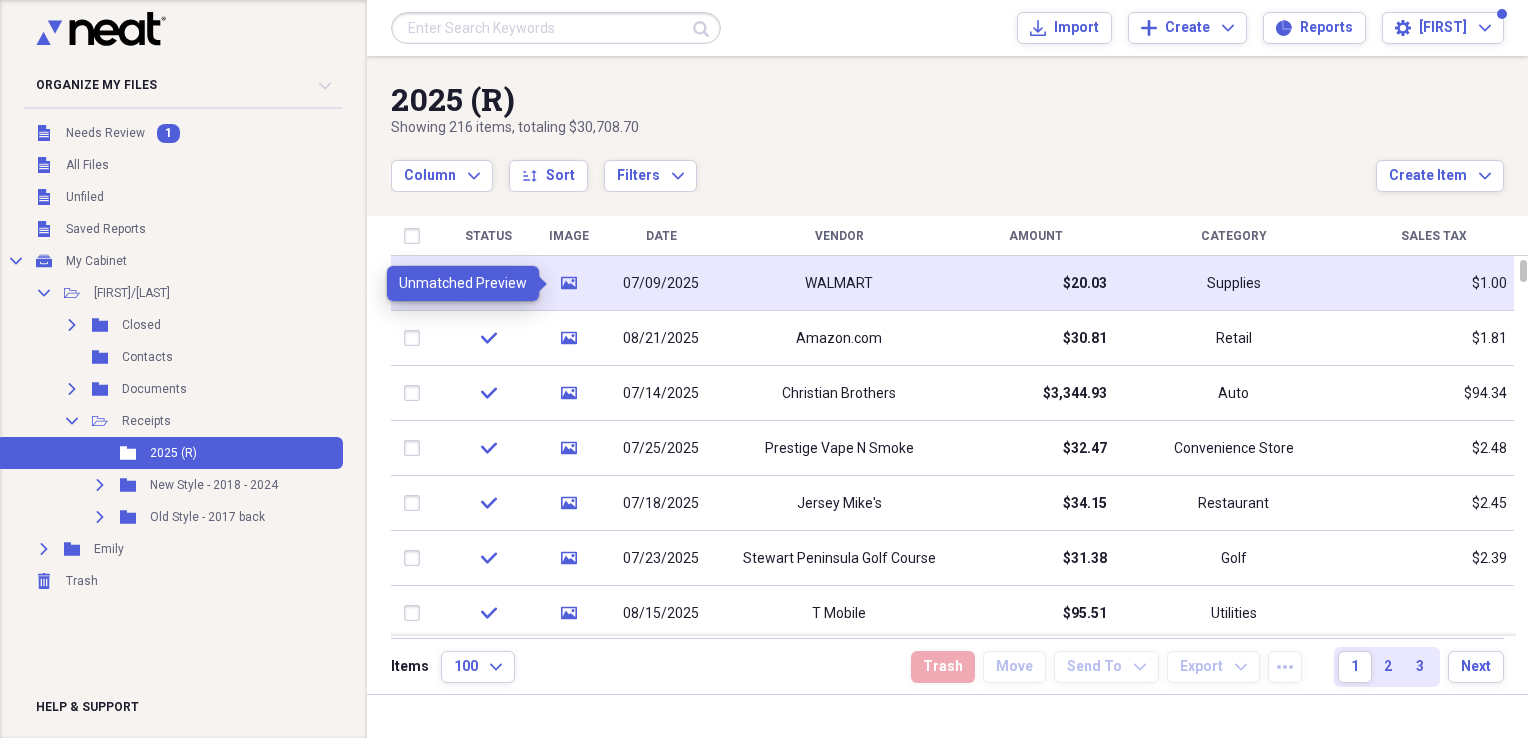 click on "media" 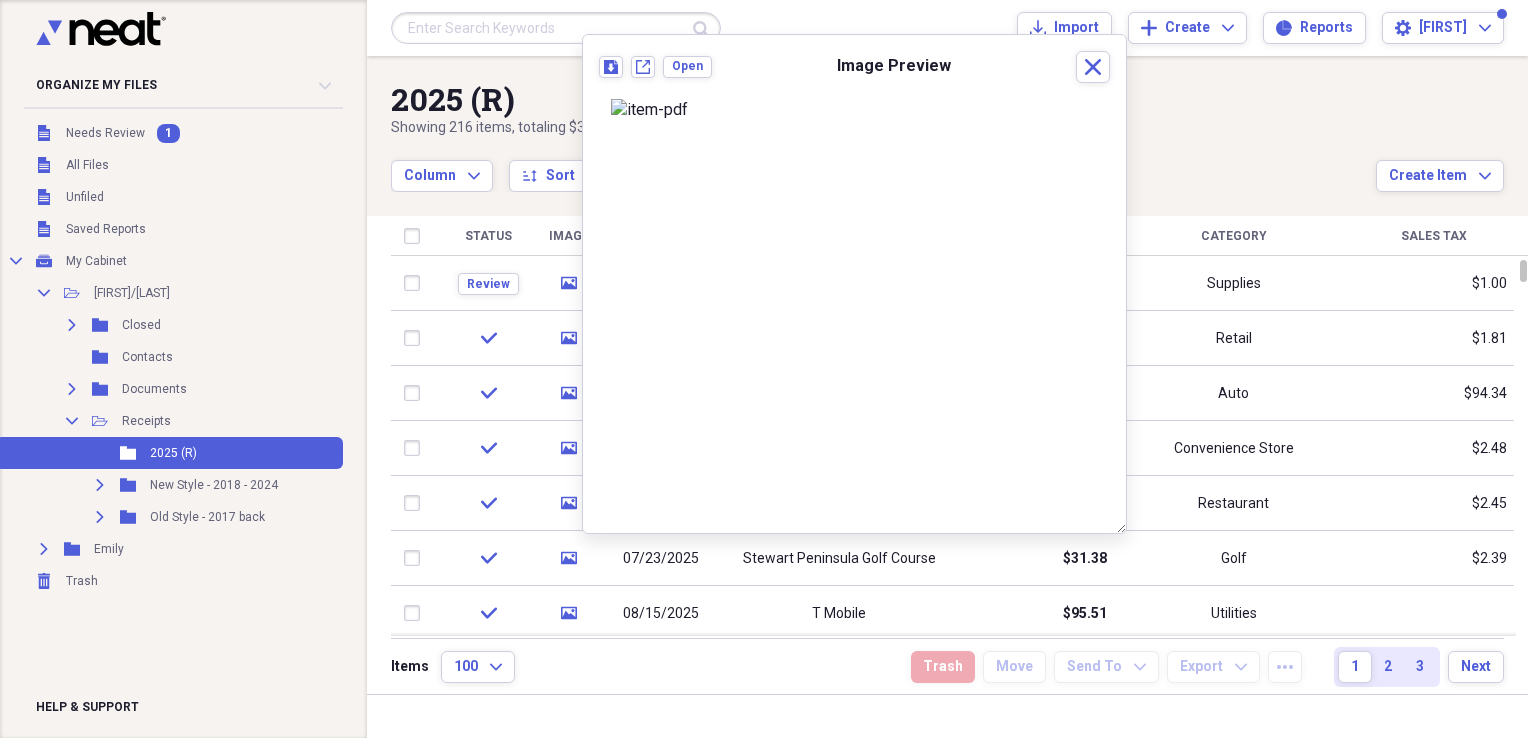 scroll, scrollTop: 0, scrollLeft: 0, axis: both 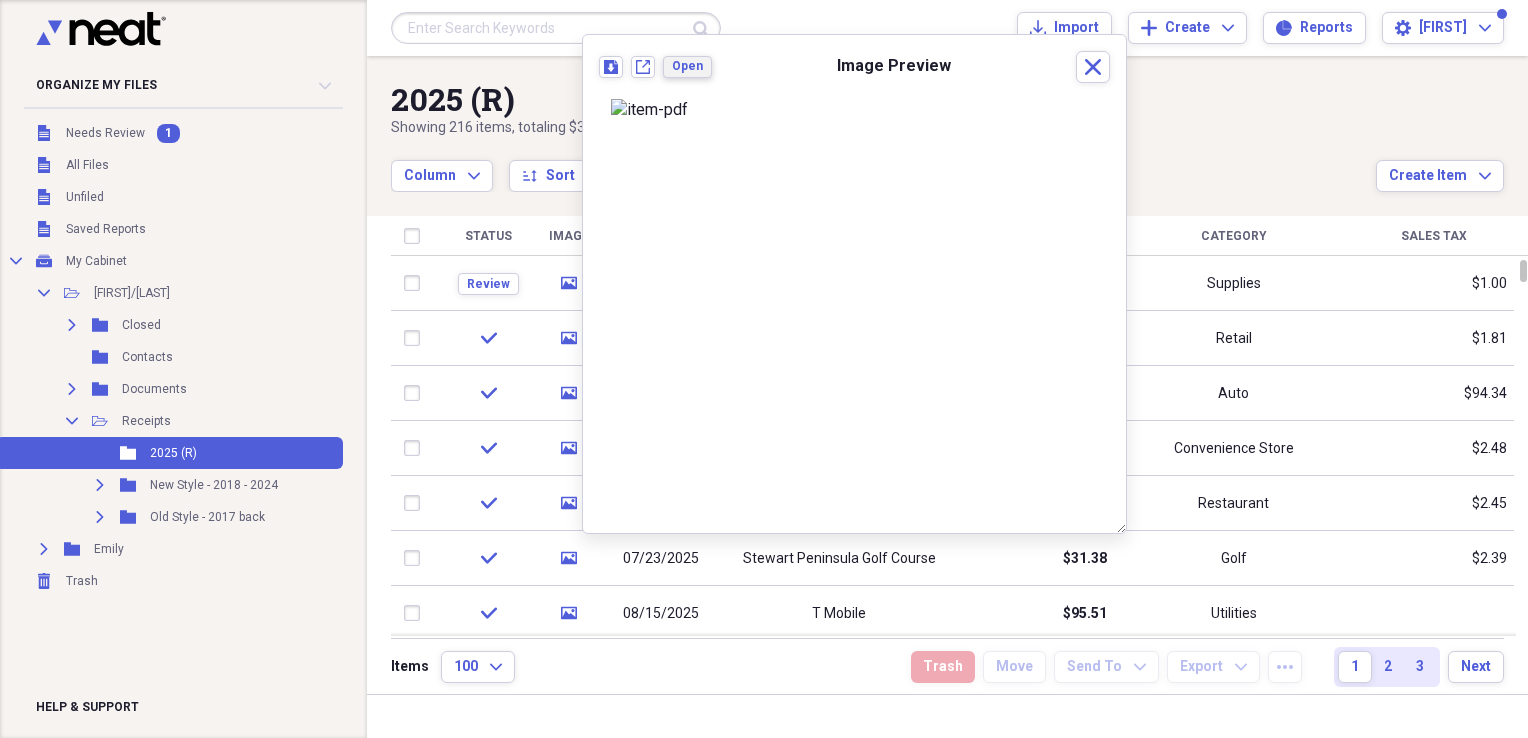 click on "Open" at bounding box center [687, 66] 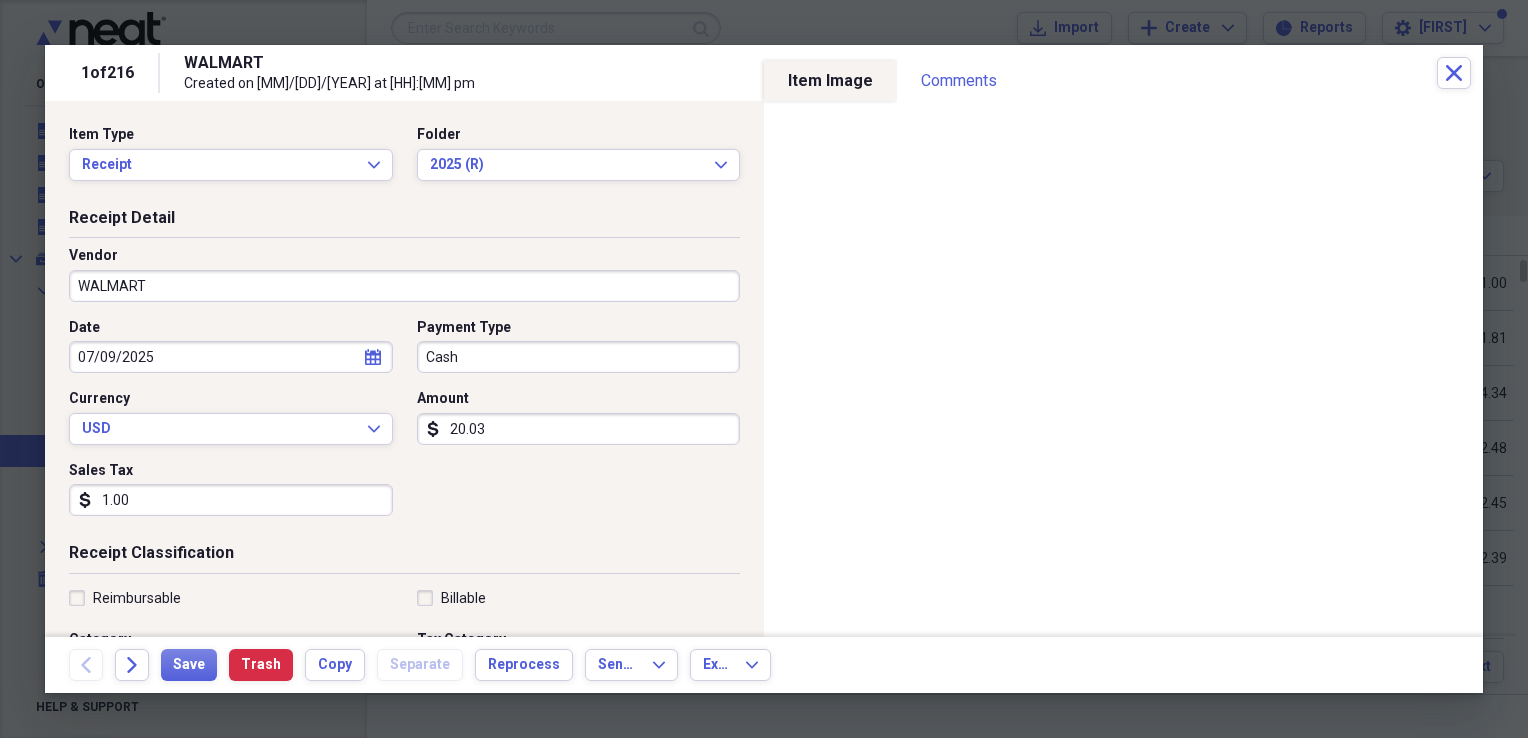 click on "WALMART" at bounding box center (404, 286) 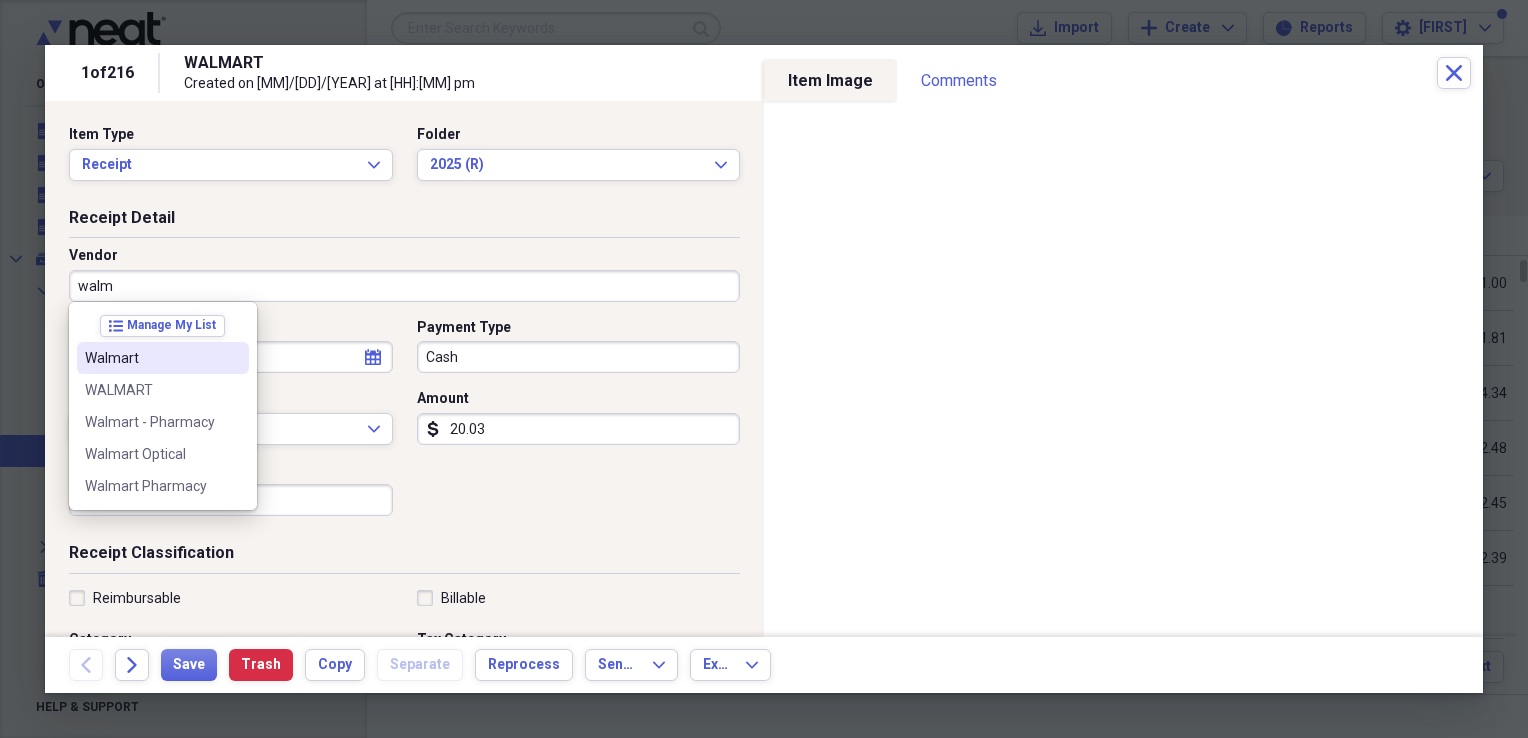 click on "Walmart" at bounding box center [151, 358] 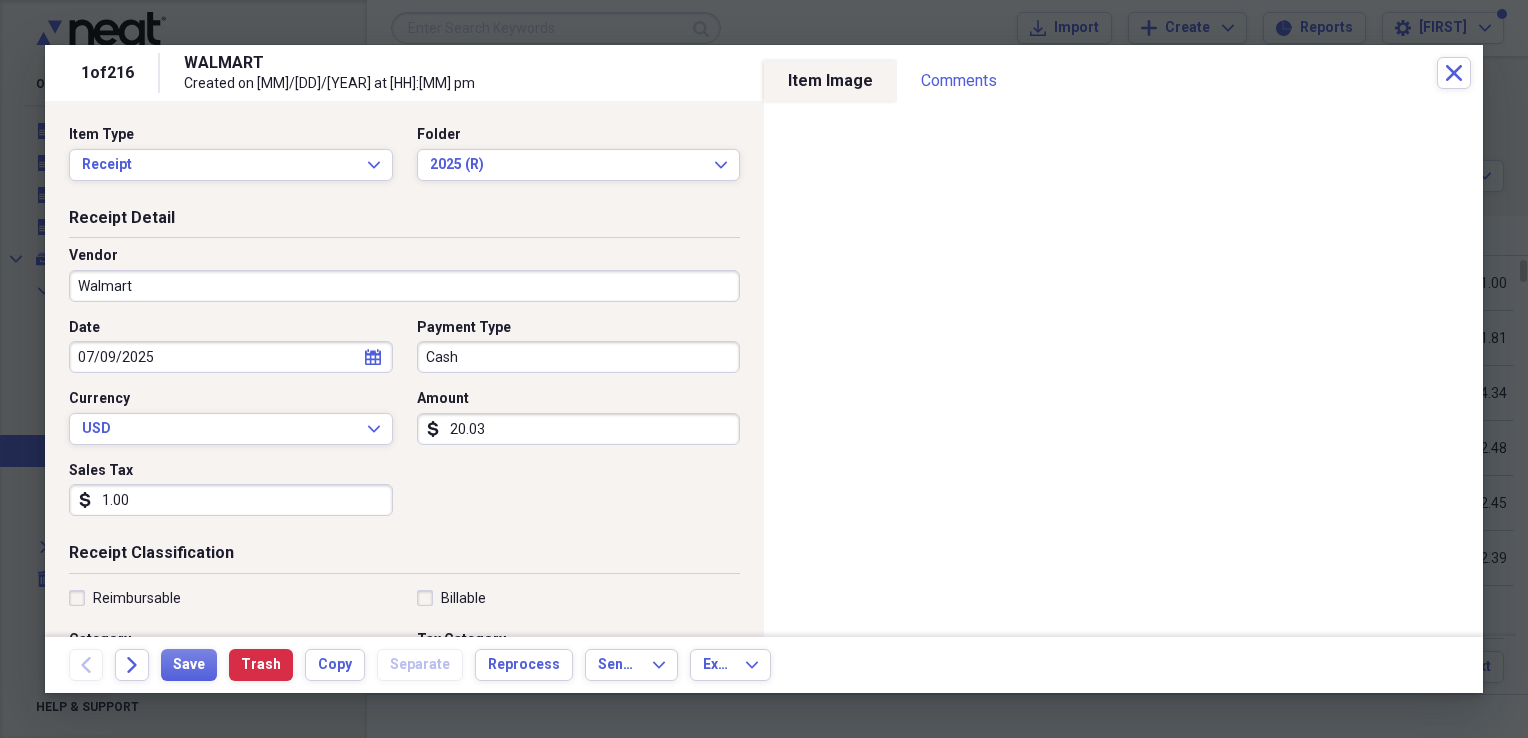 type on "Convenience Store" 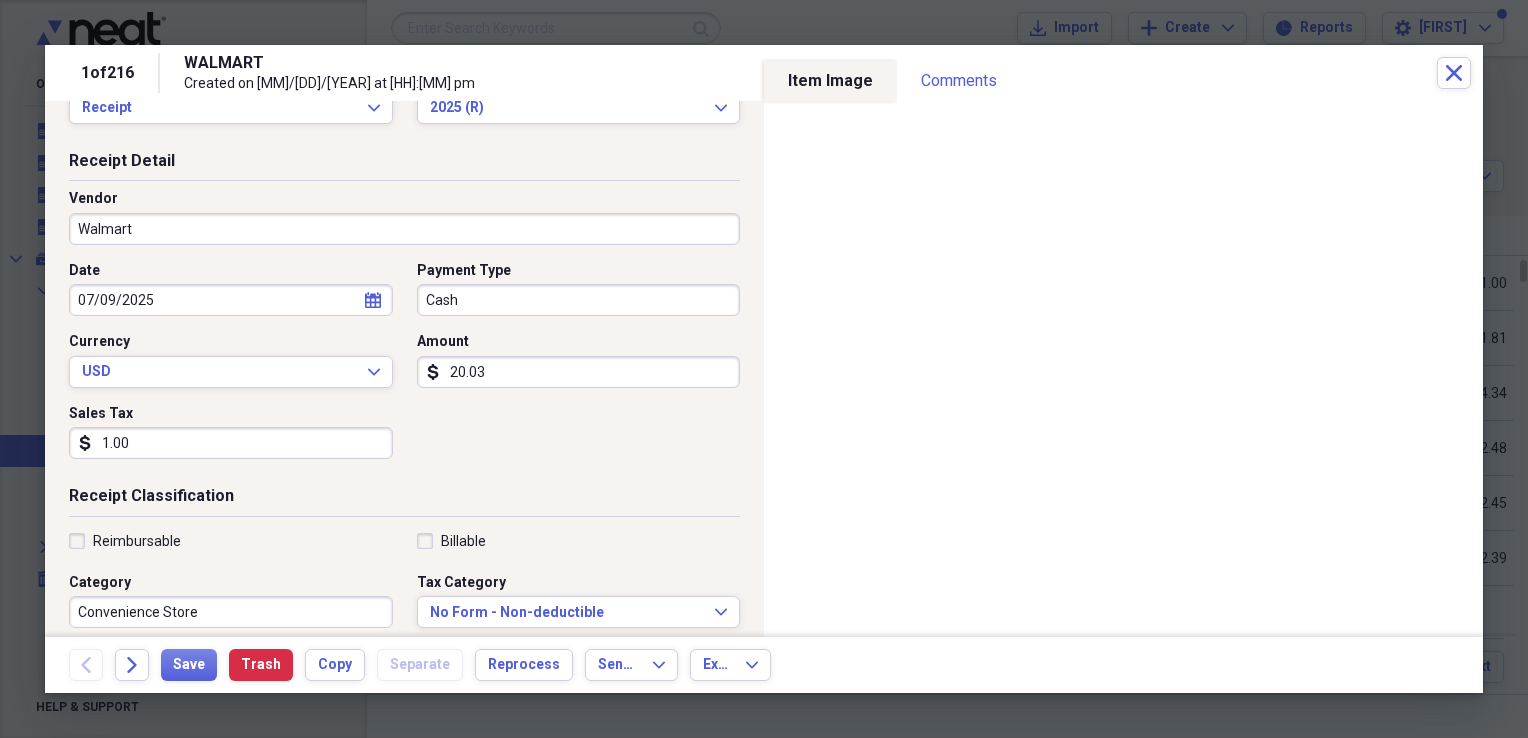 scroll, scrollTop: 84, scrollLeft: 0, axis: vertical 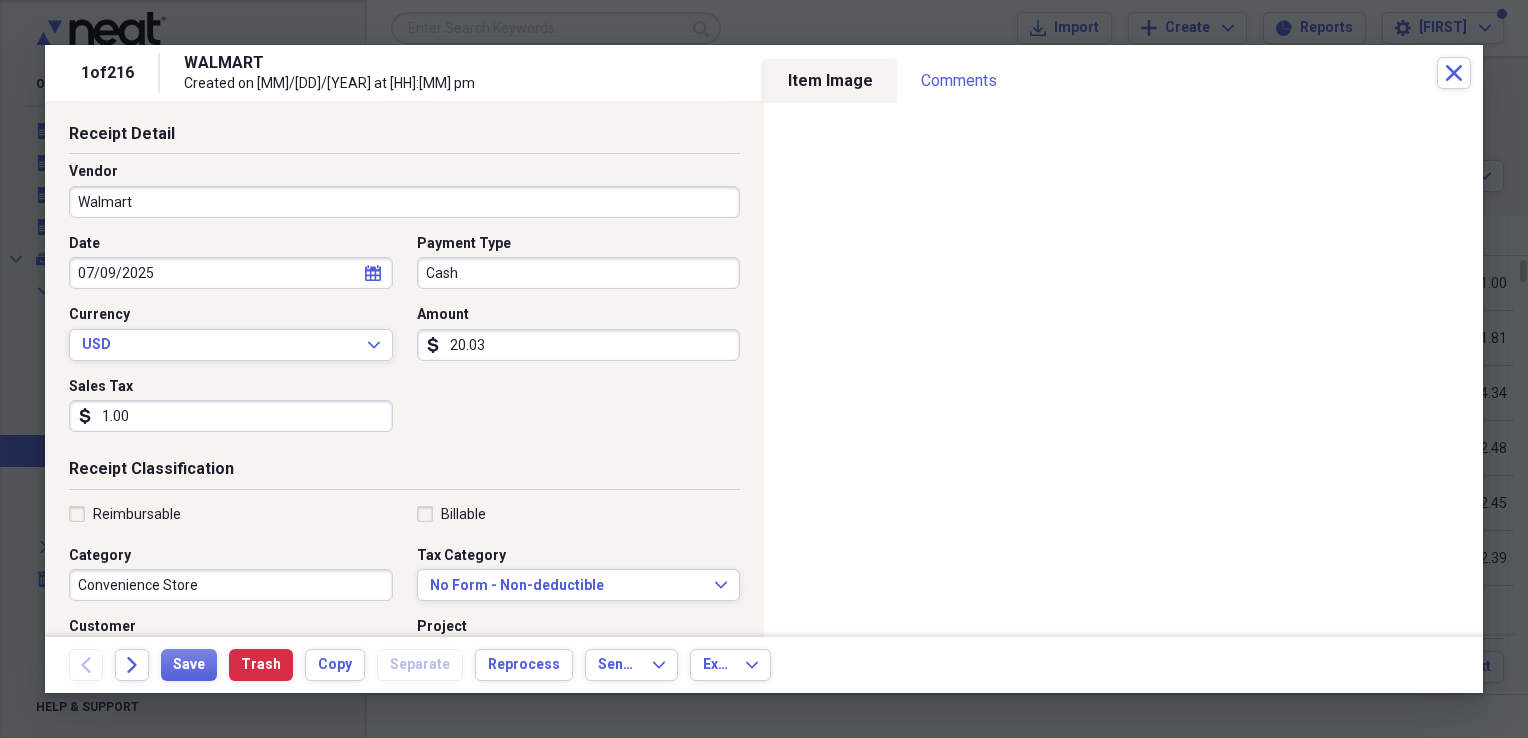 click on "1.00" at bounding box center (231, 416) 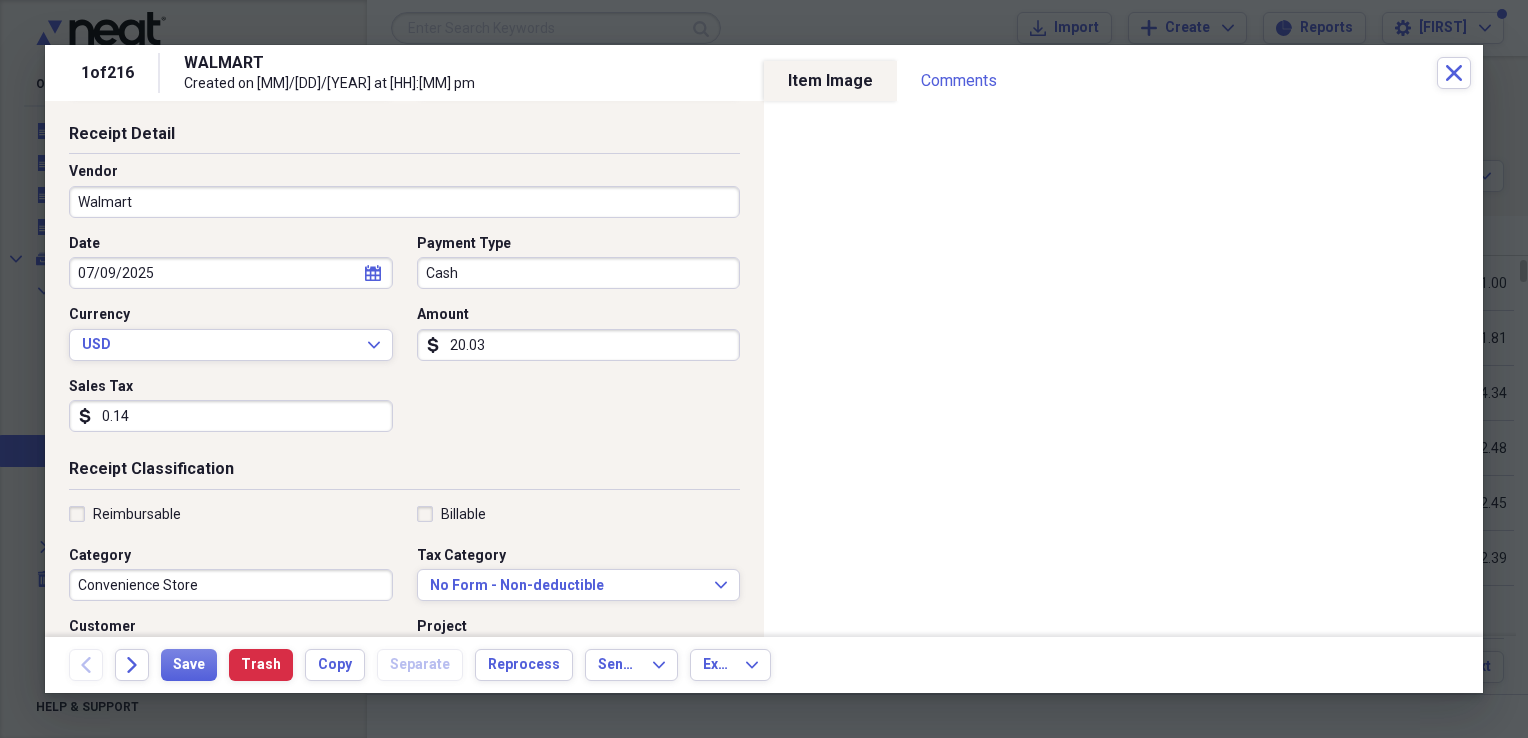 type on "0.14" 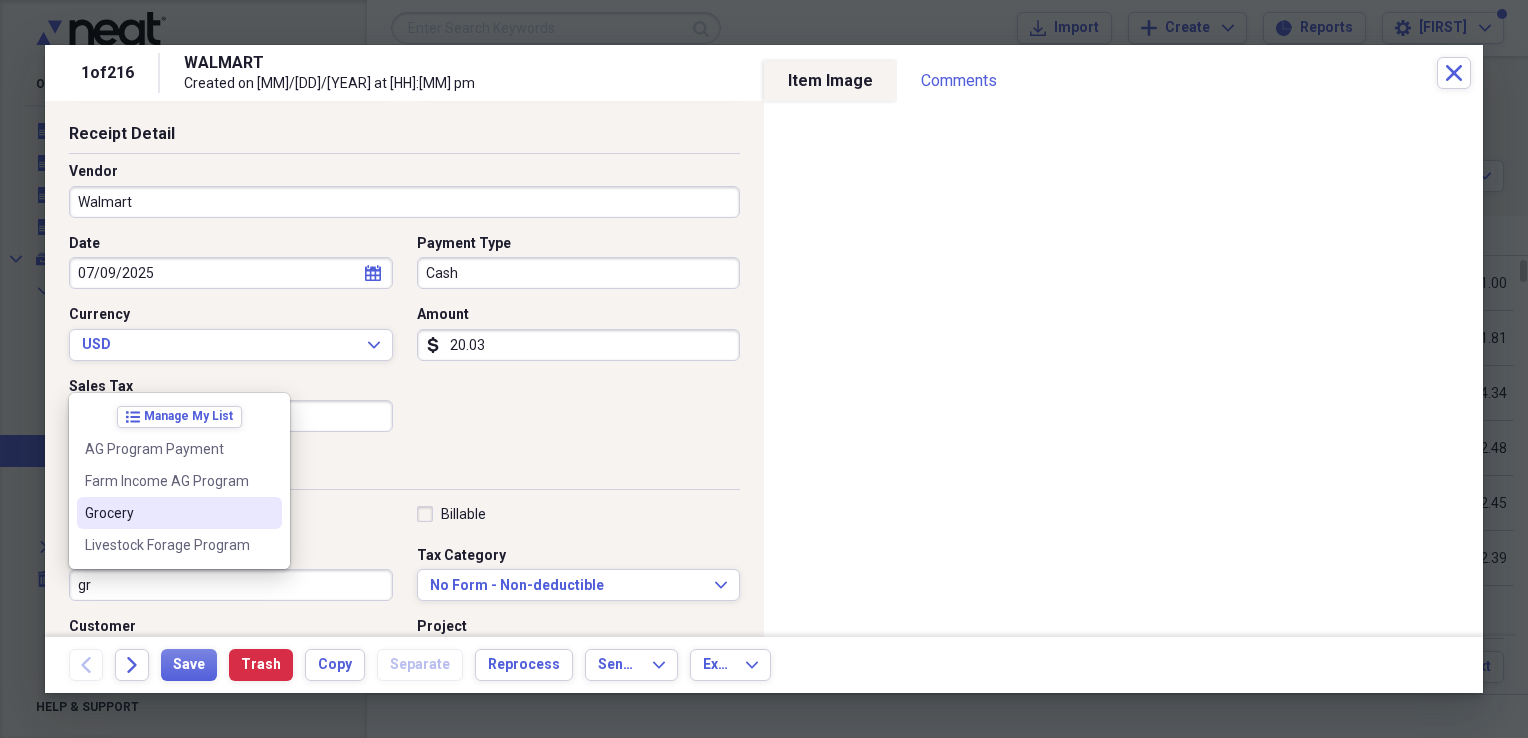 click on "Grocery" at bounding box center [167, 513] 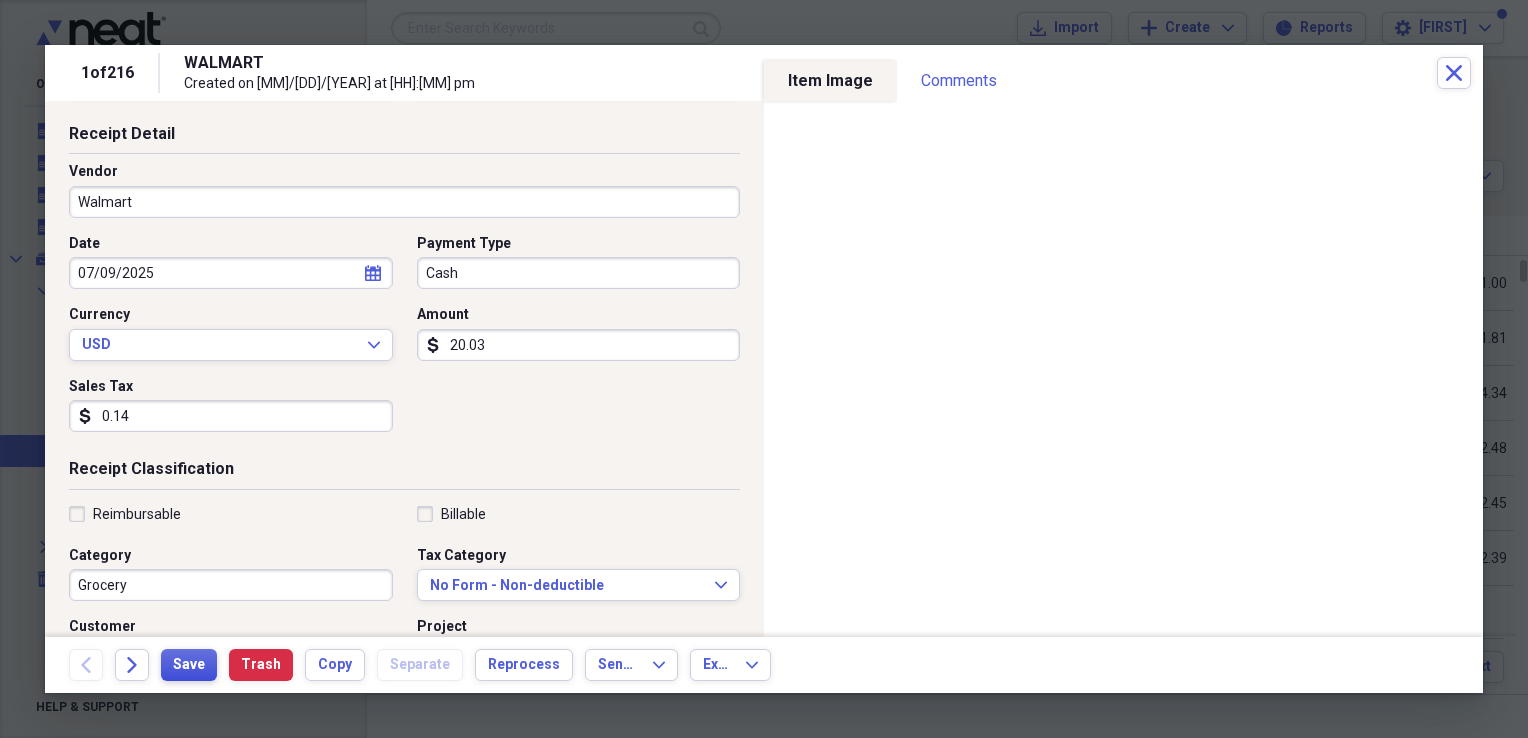 click on "Save" at bounding box center (189, 665) 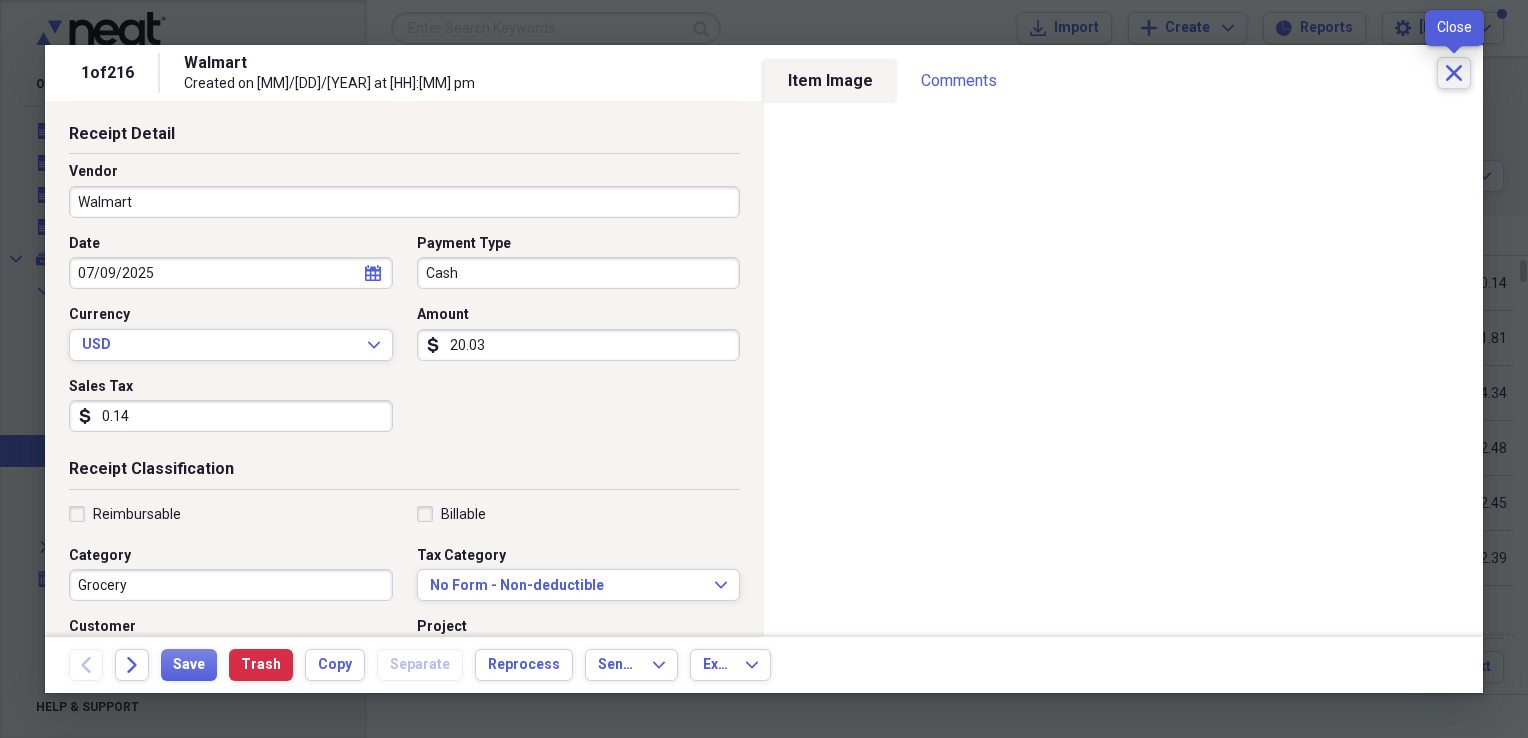 click on "Close" at bounding box center [1454, 73] 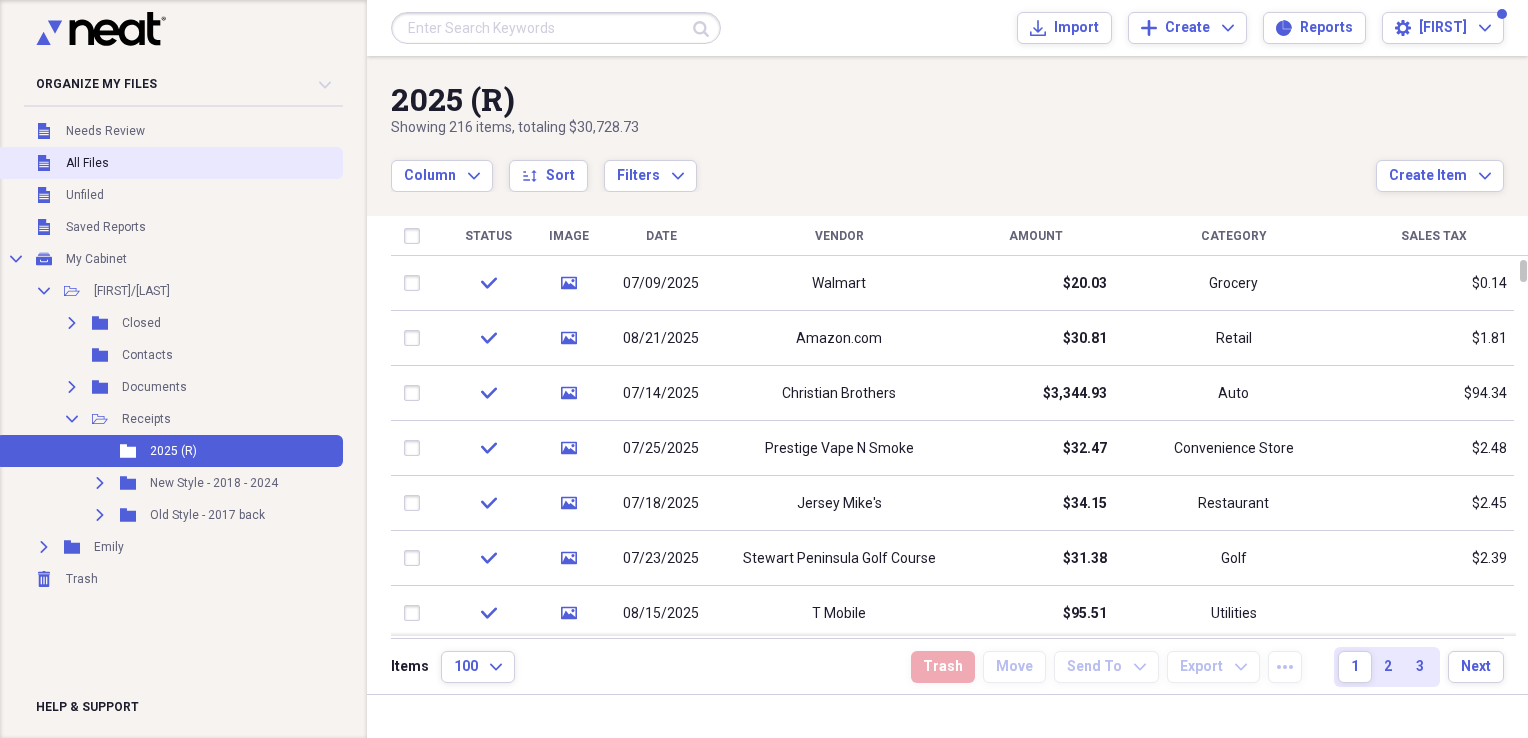 click on "All Files" at bounding box center (87, 163) 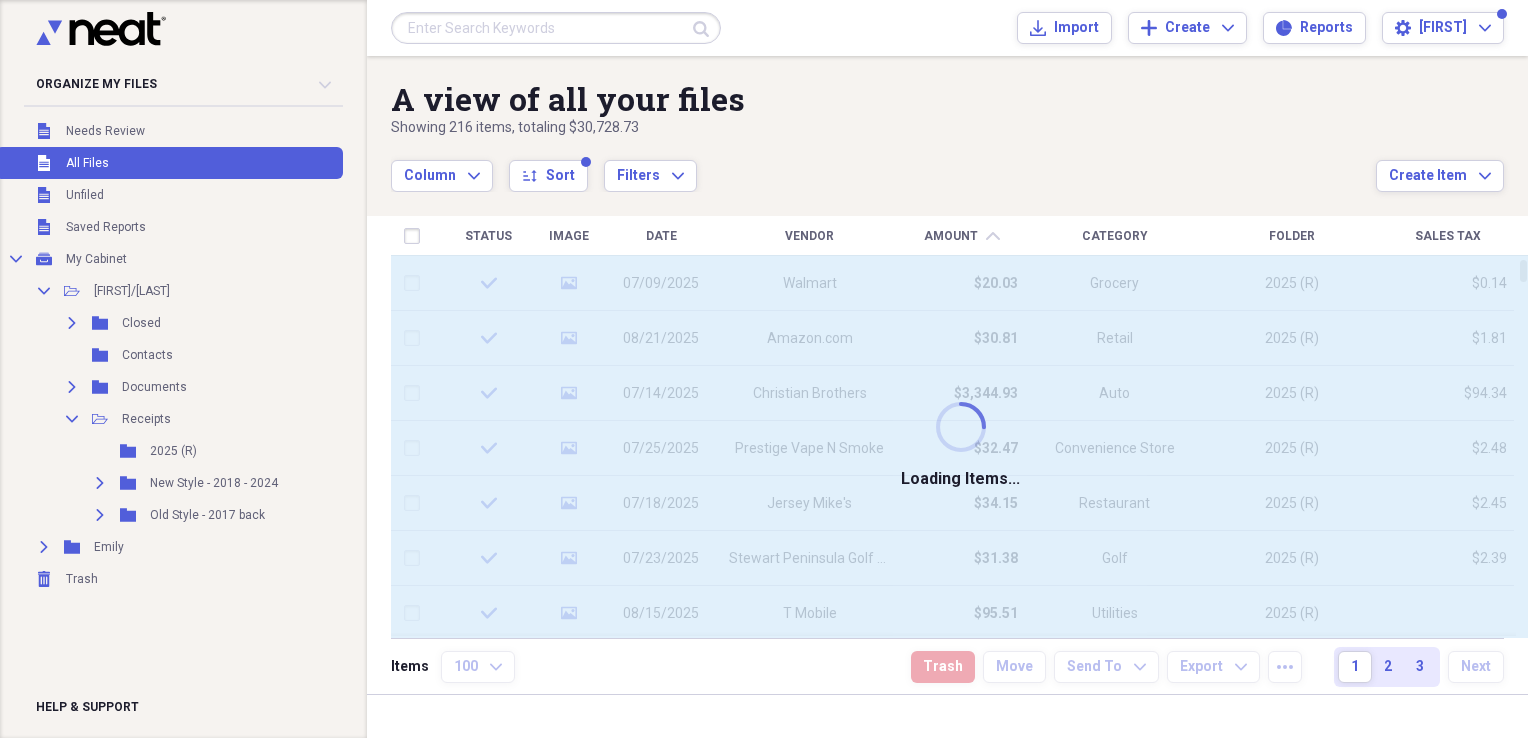 click at bounding box center [556, 28] 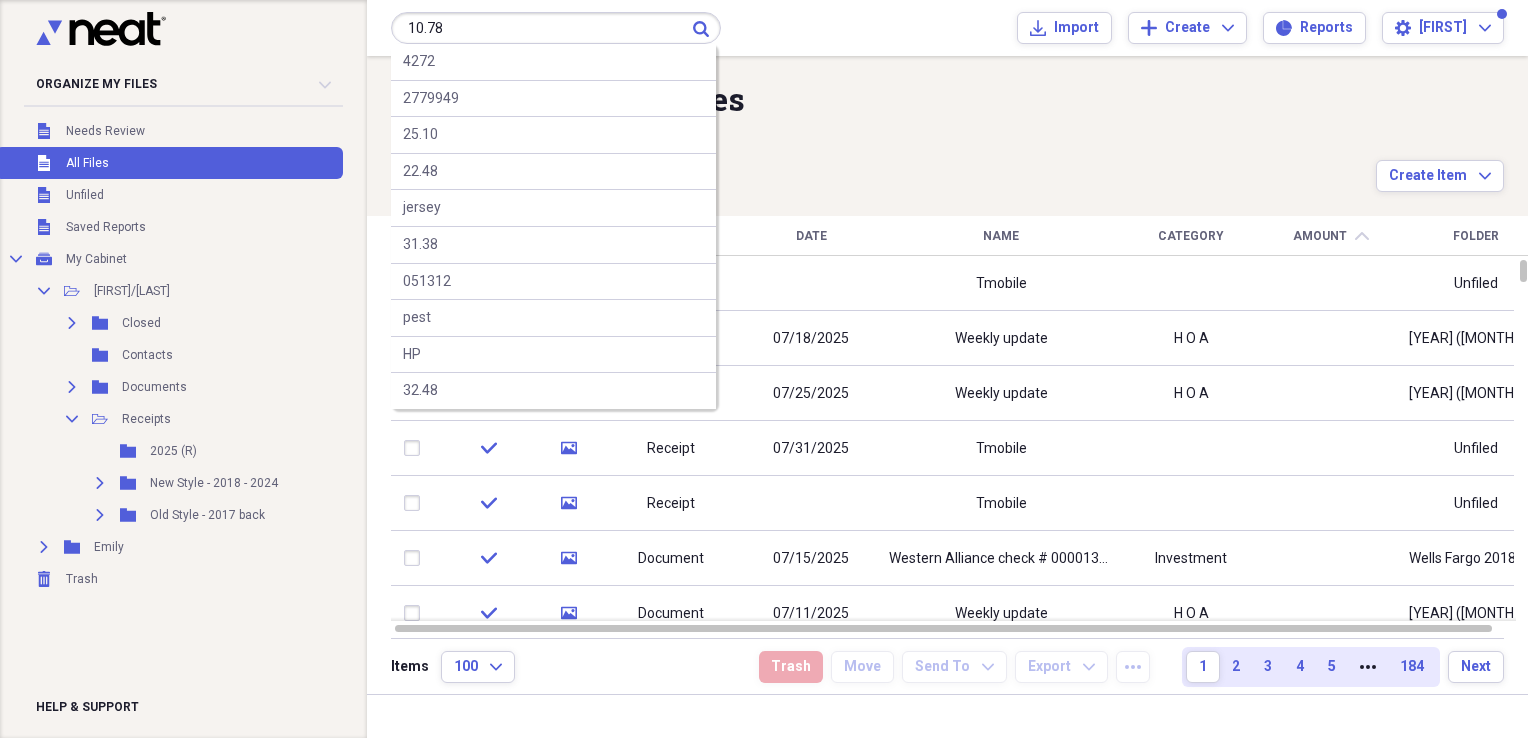type on "10.78" 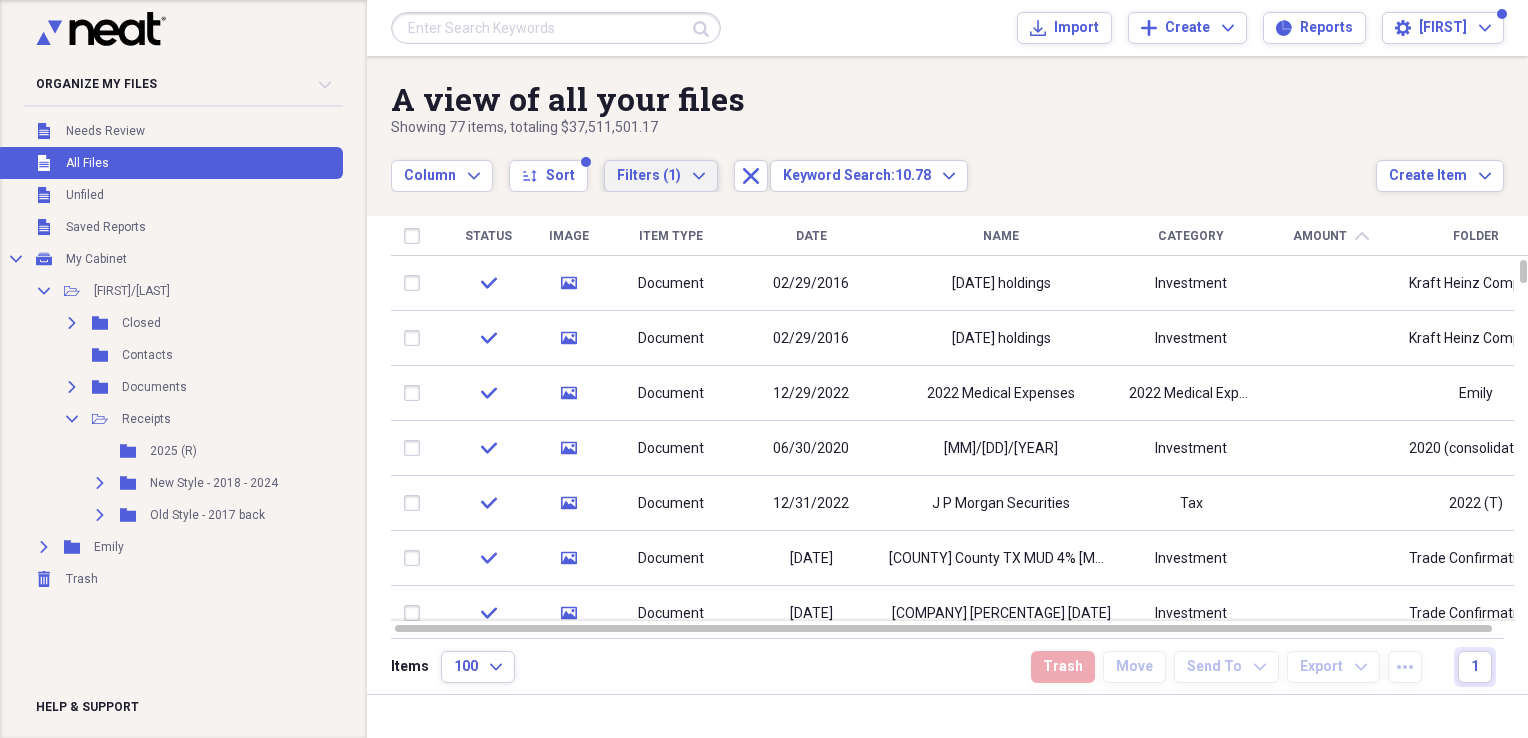click on "Expand" 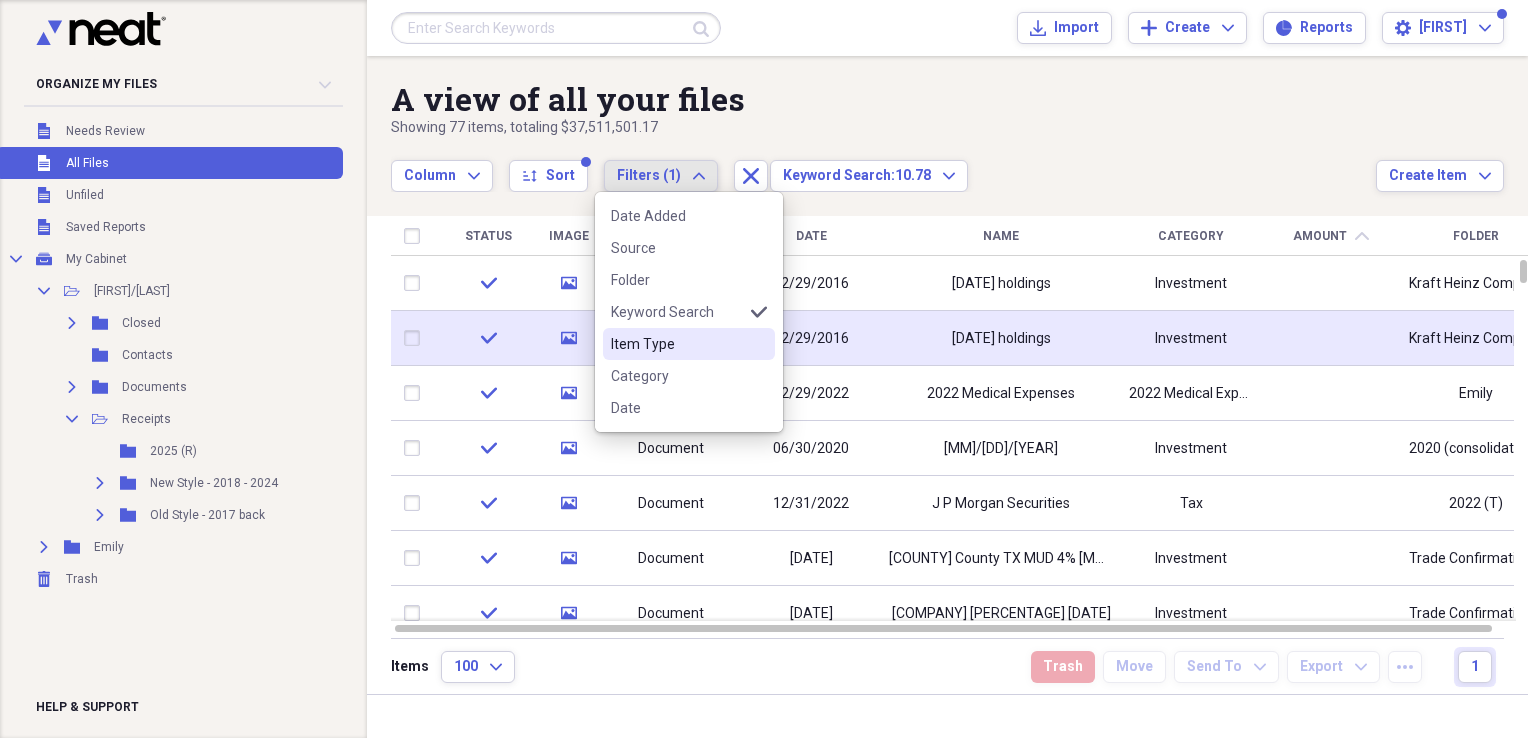 click on "Item Type" at bounding box center (677, 344) 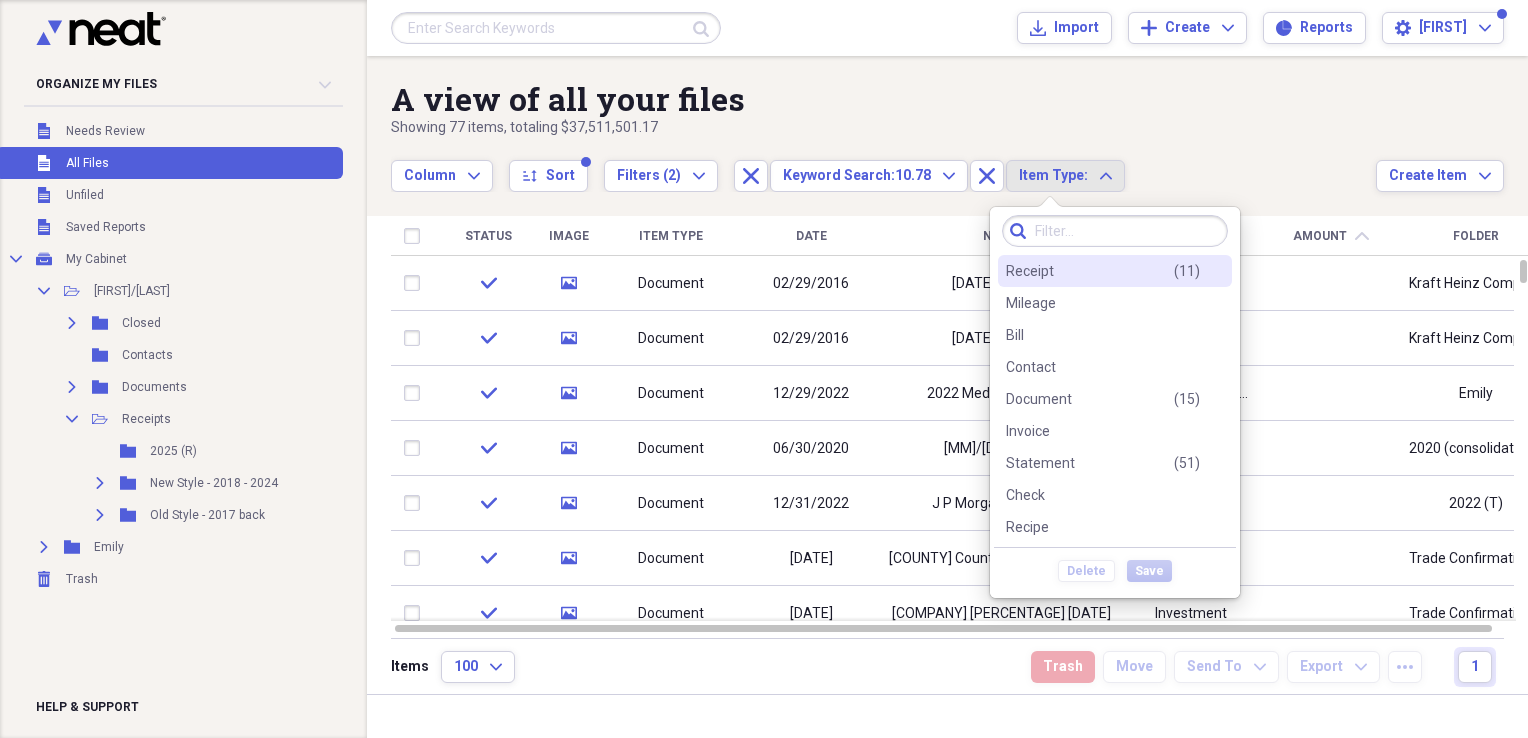 click on "Receipt" at bounding box center (1030, 271) 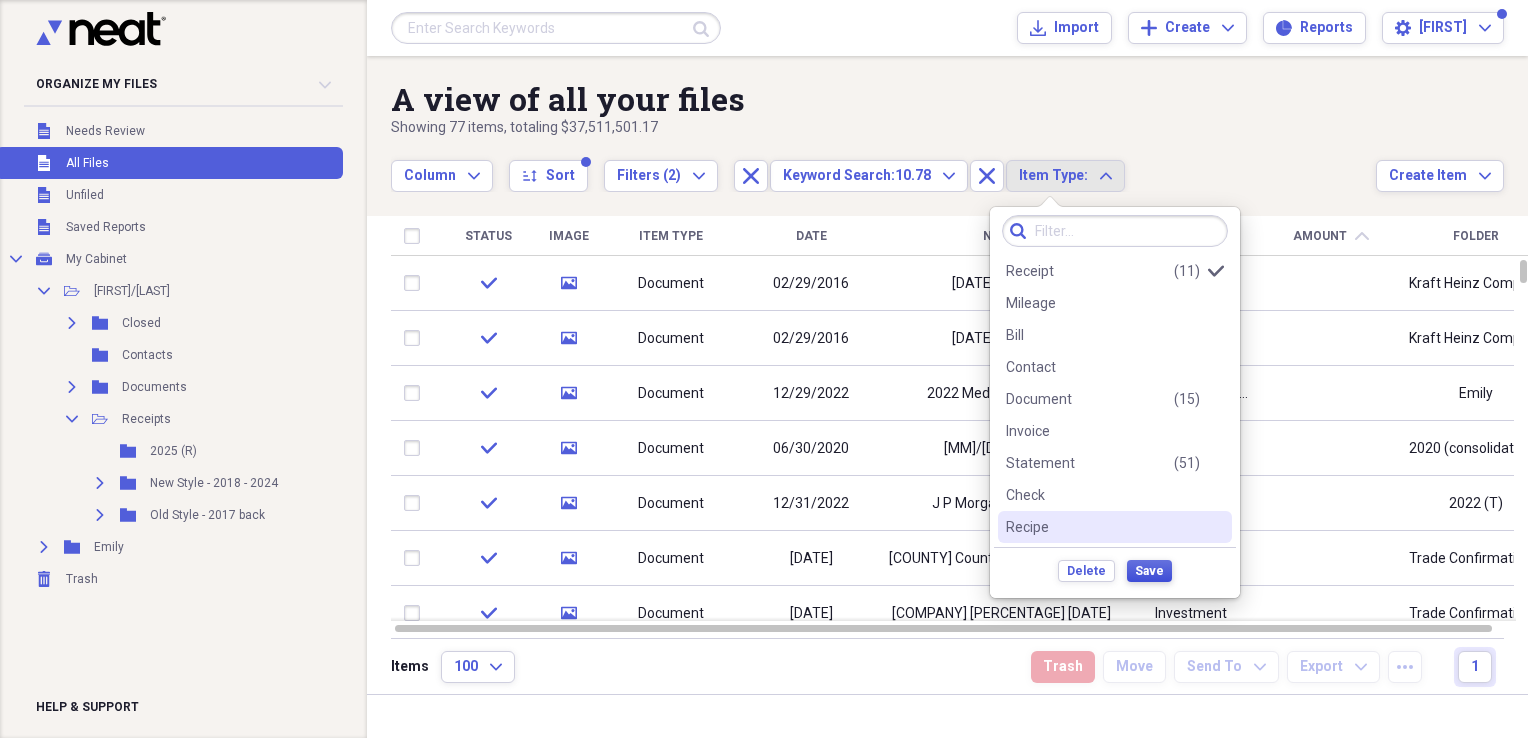 click on "Save" at bounding box center [1149, 571] 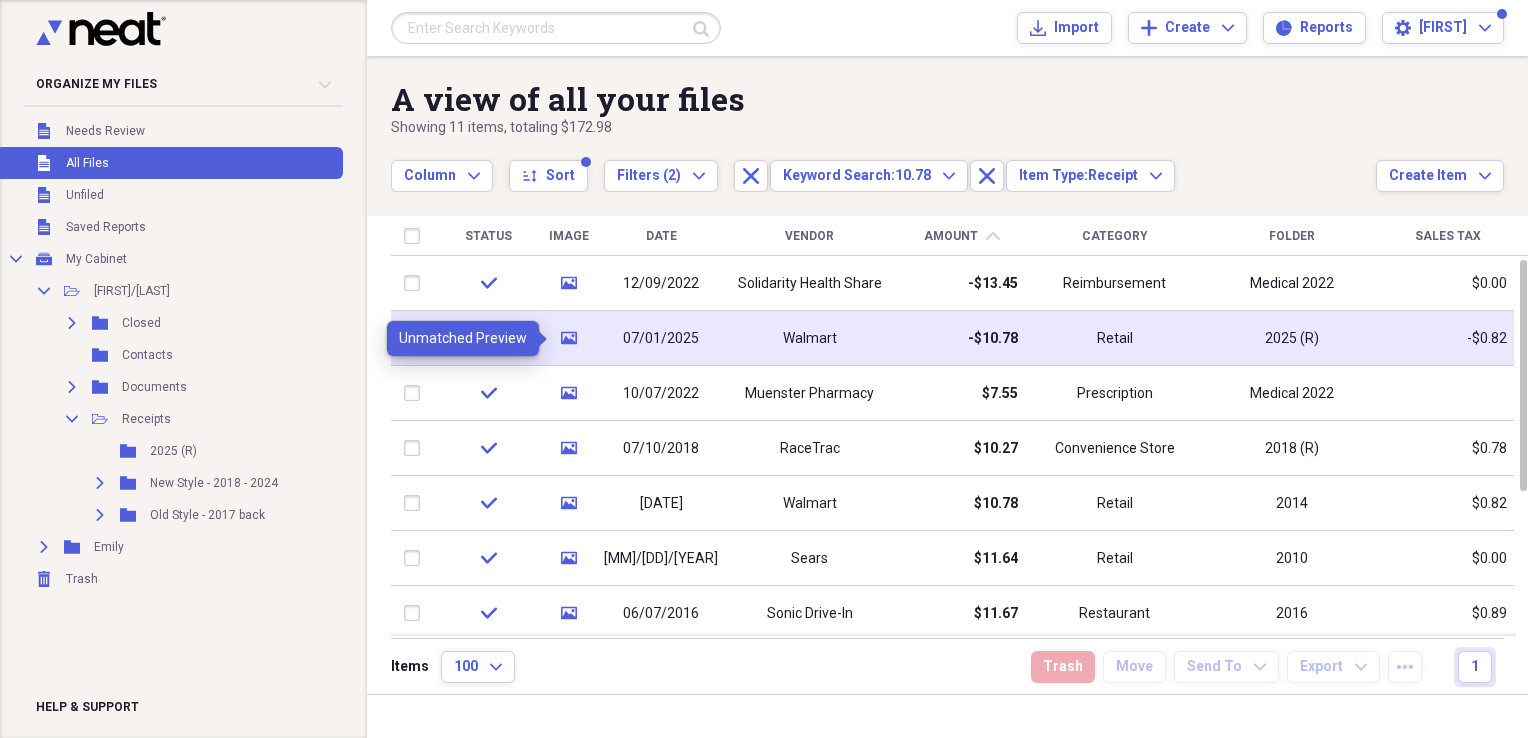 click on "media" 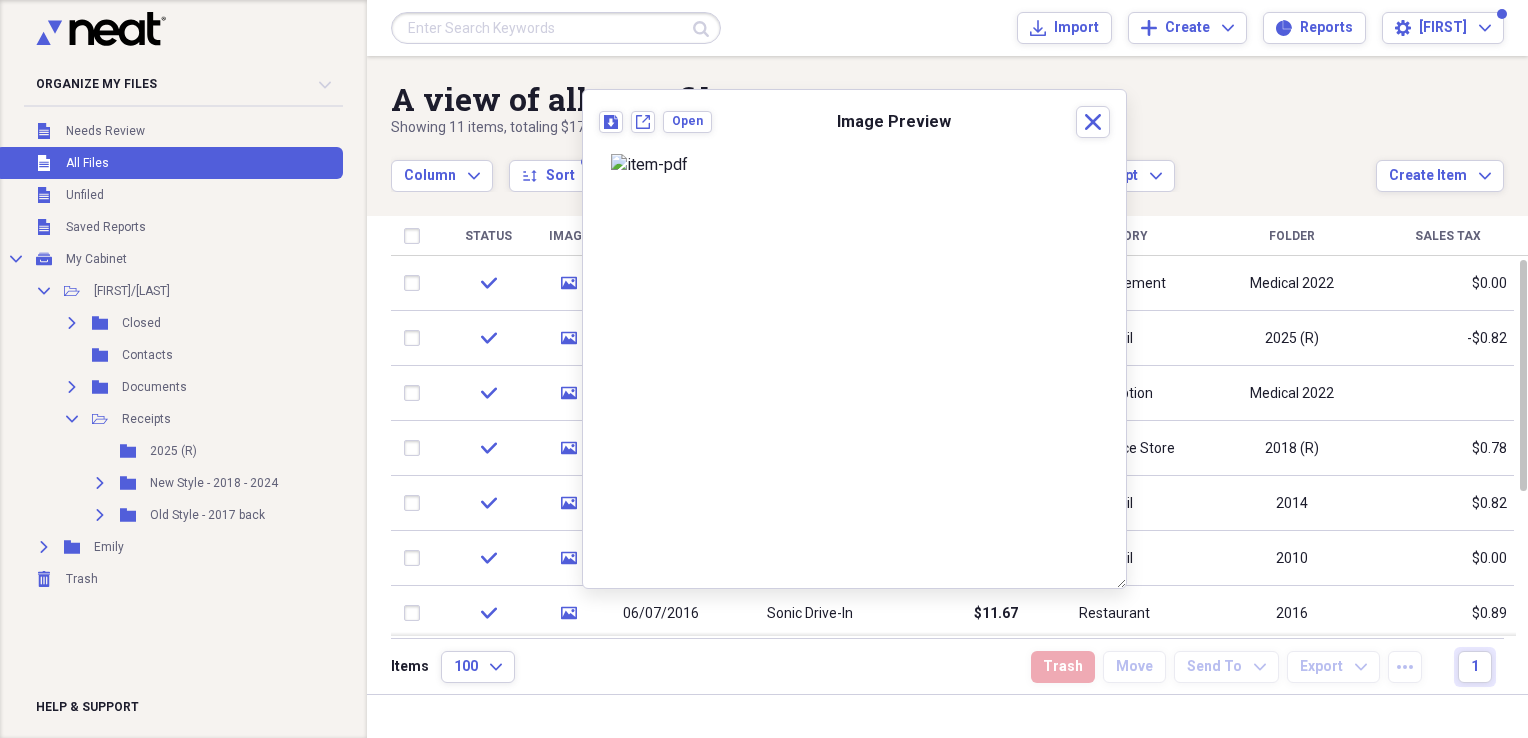 scroll, scrollTop: 0, scrollLeft: 0, axis: both 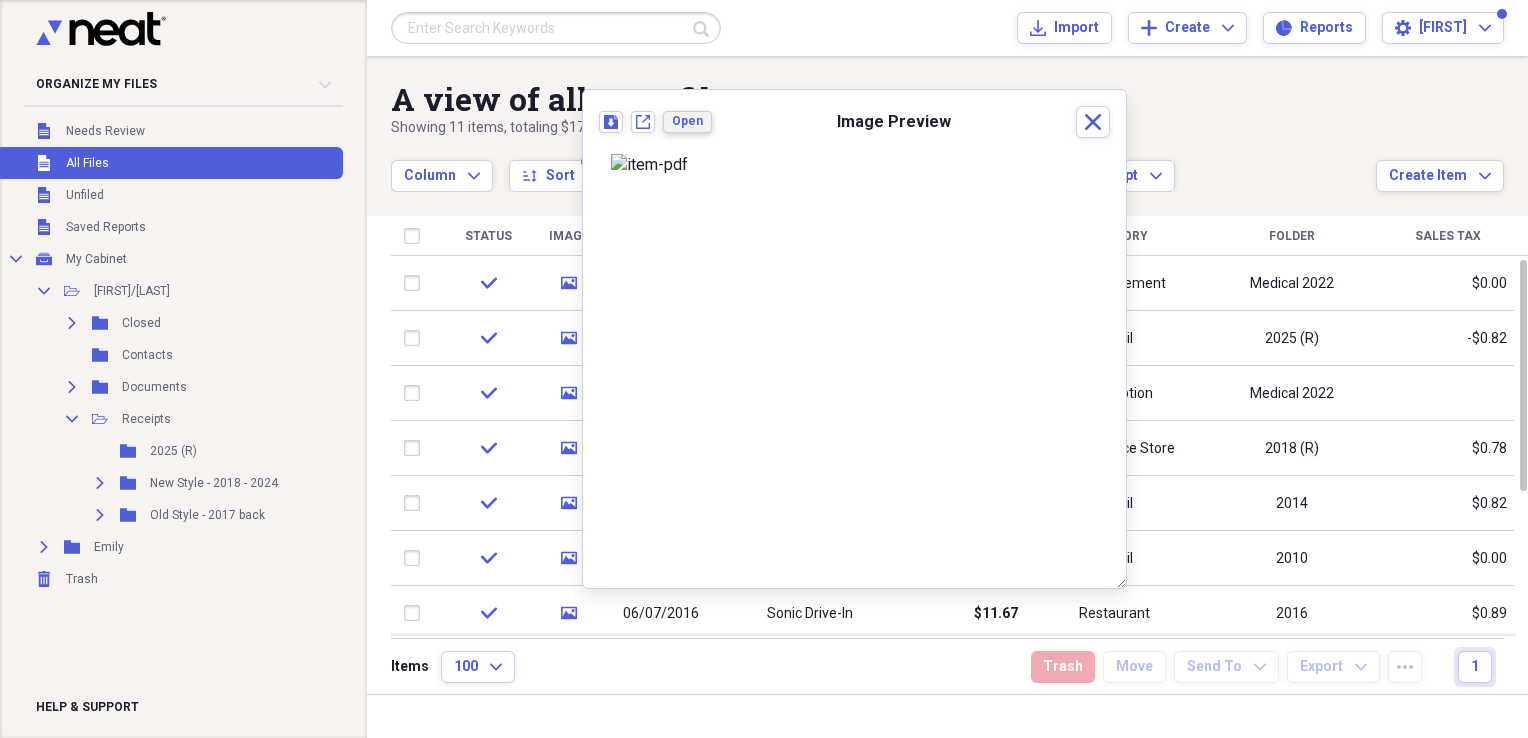 click on "Open" at bounding box center (687, 121) 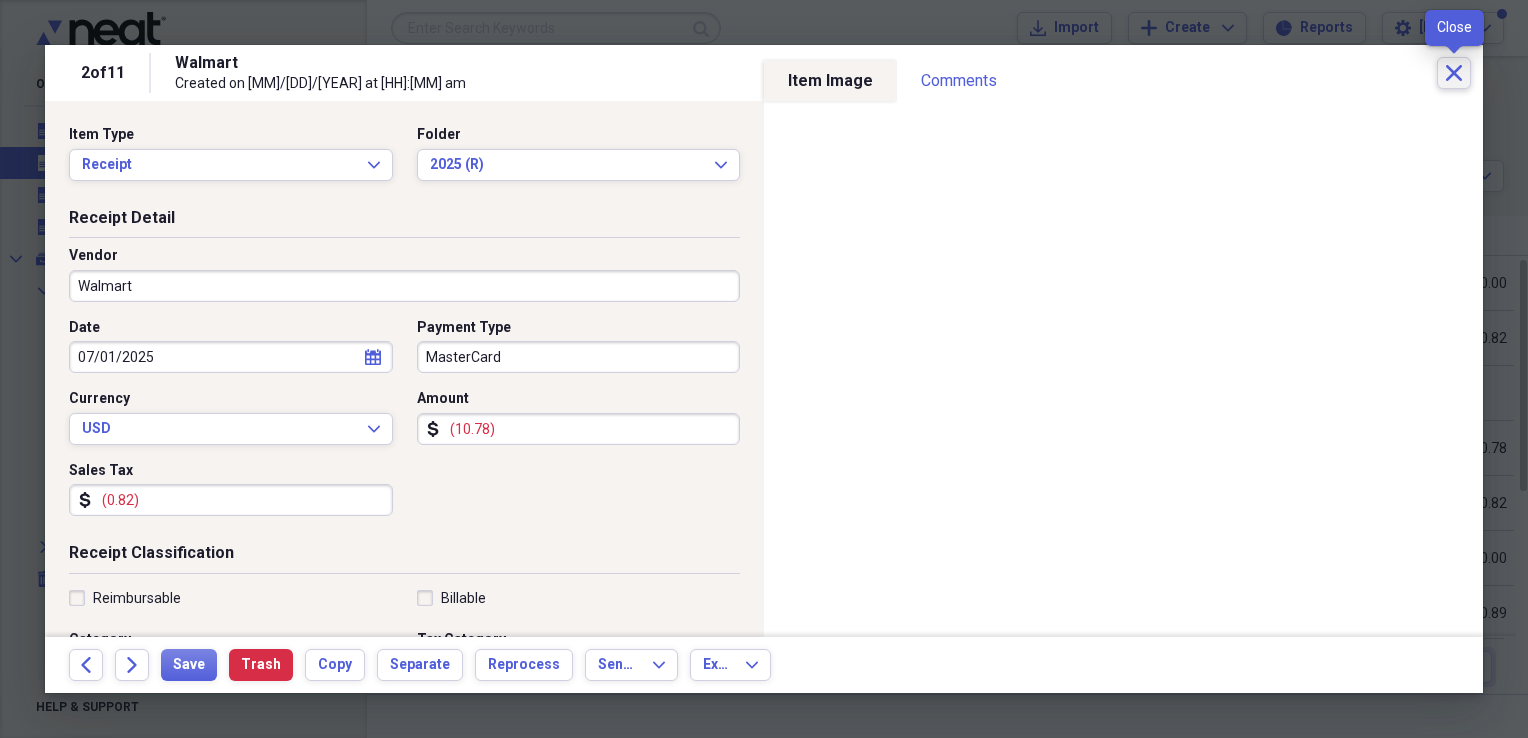 click on "Close" 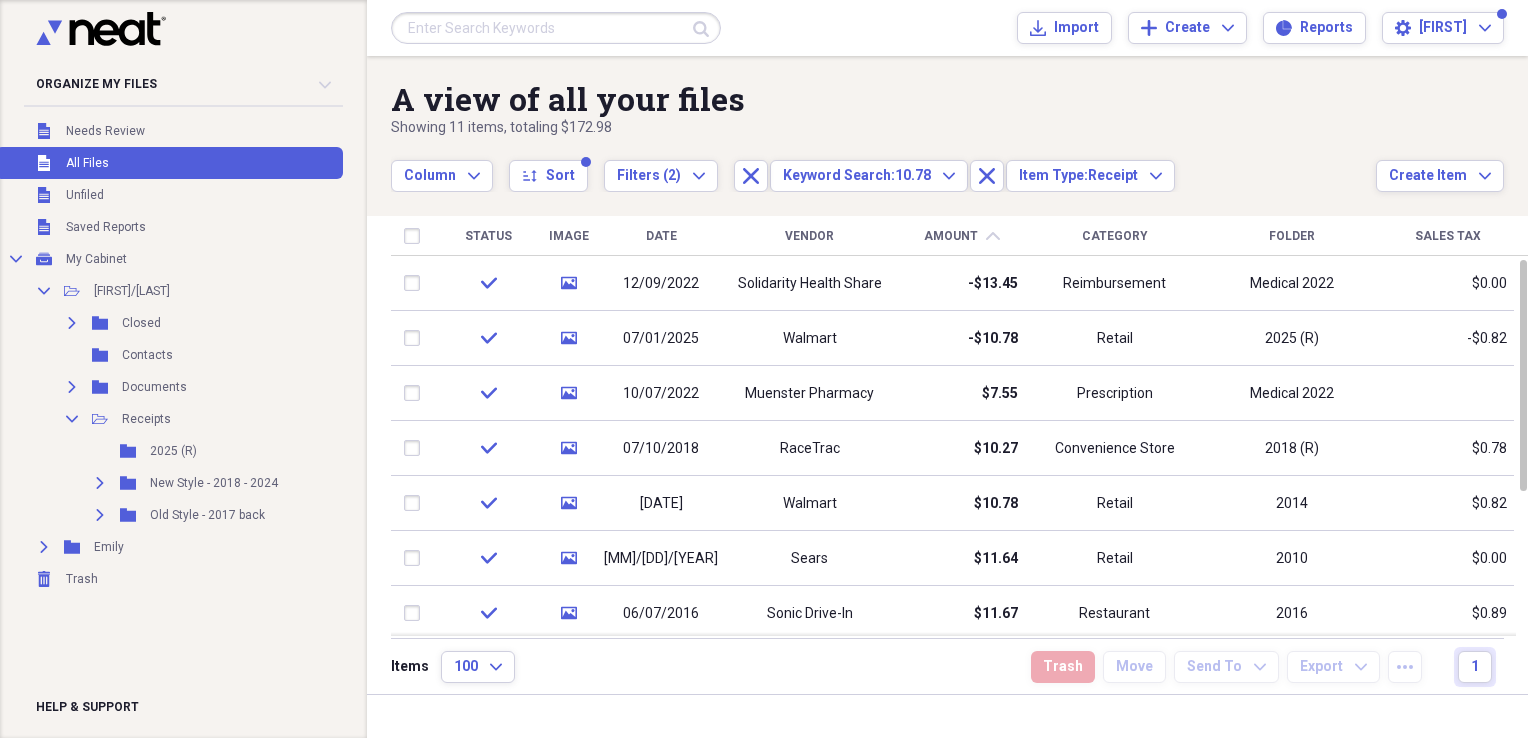 click at bounding box center (556, 28) 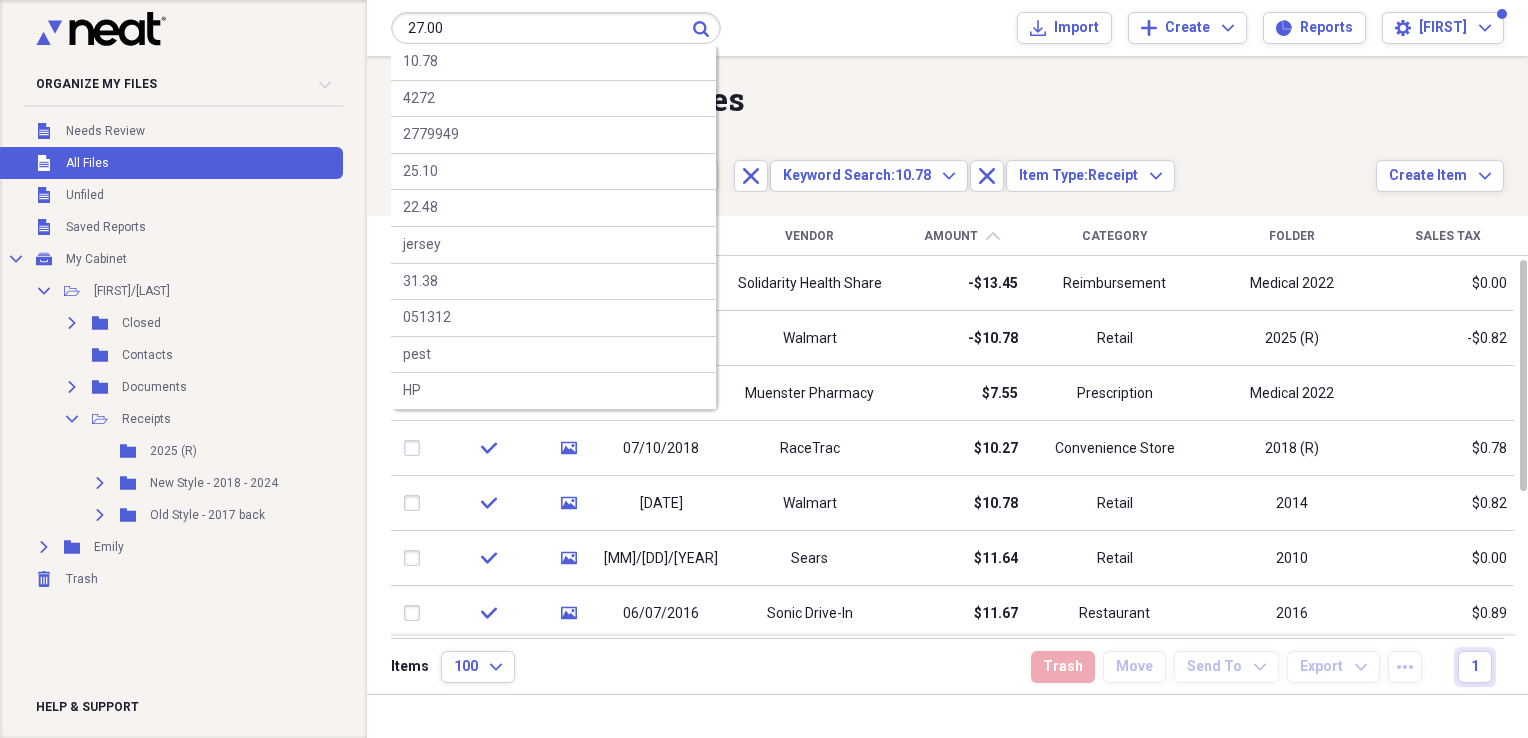 type on "27.00" 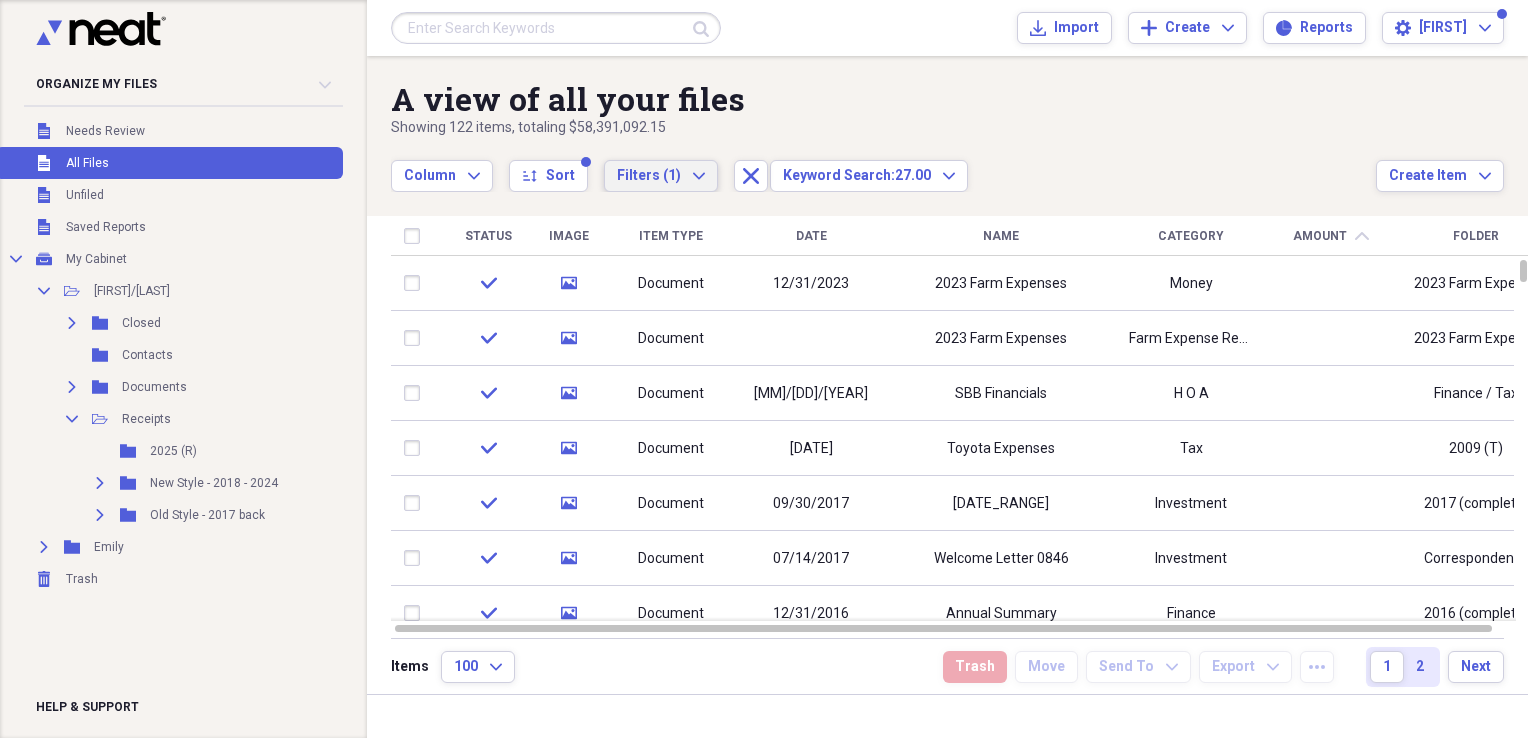 click on "Expand" 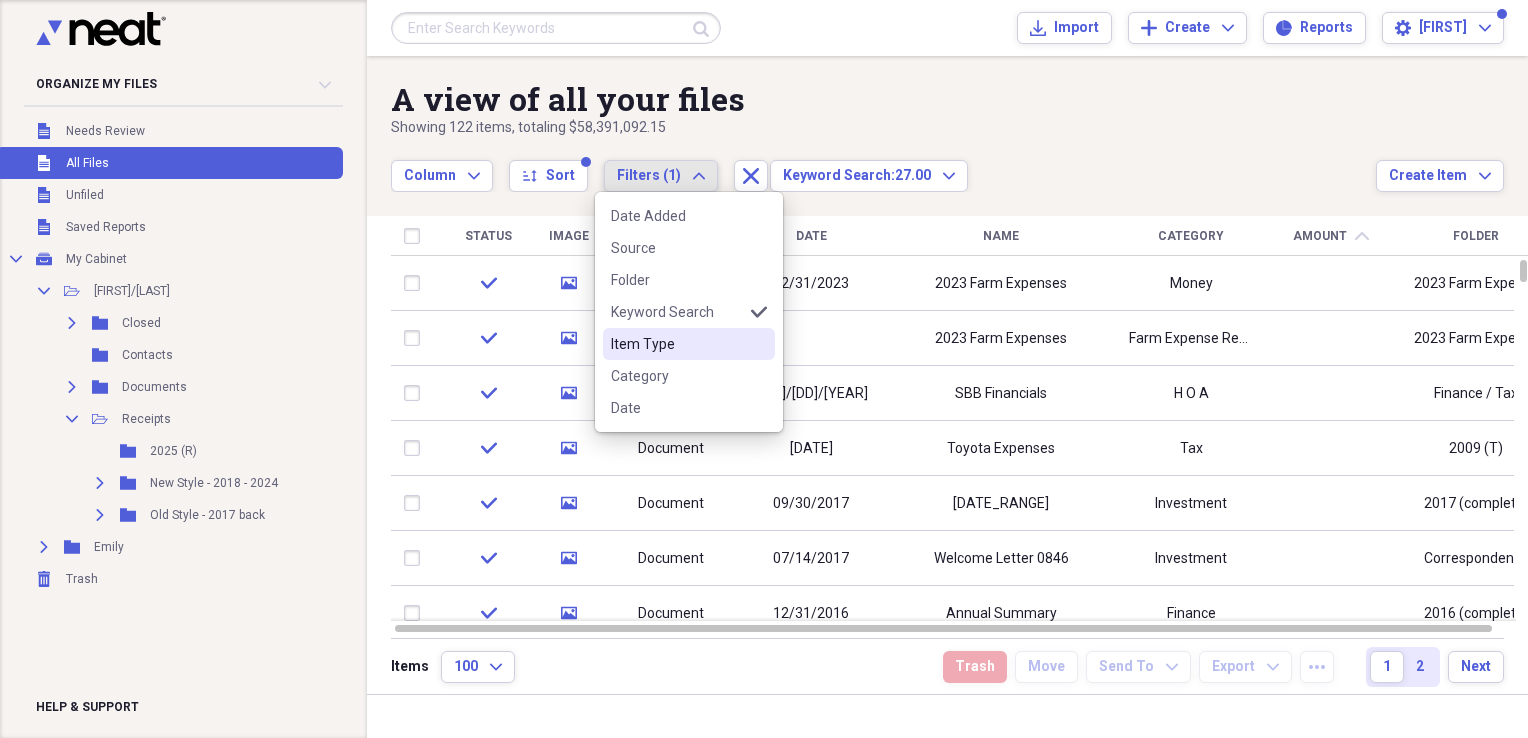 click on "Item Type" at bounding box center (677, 344) 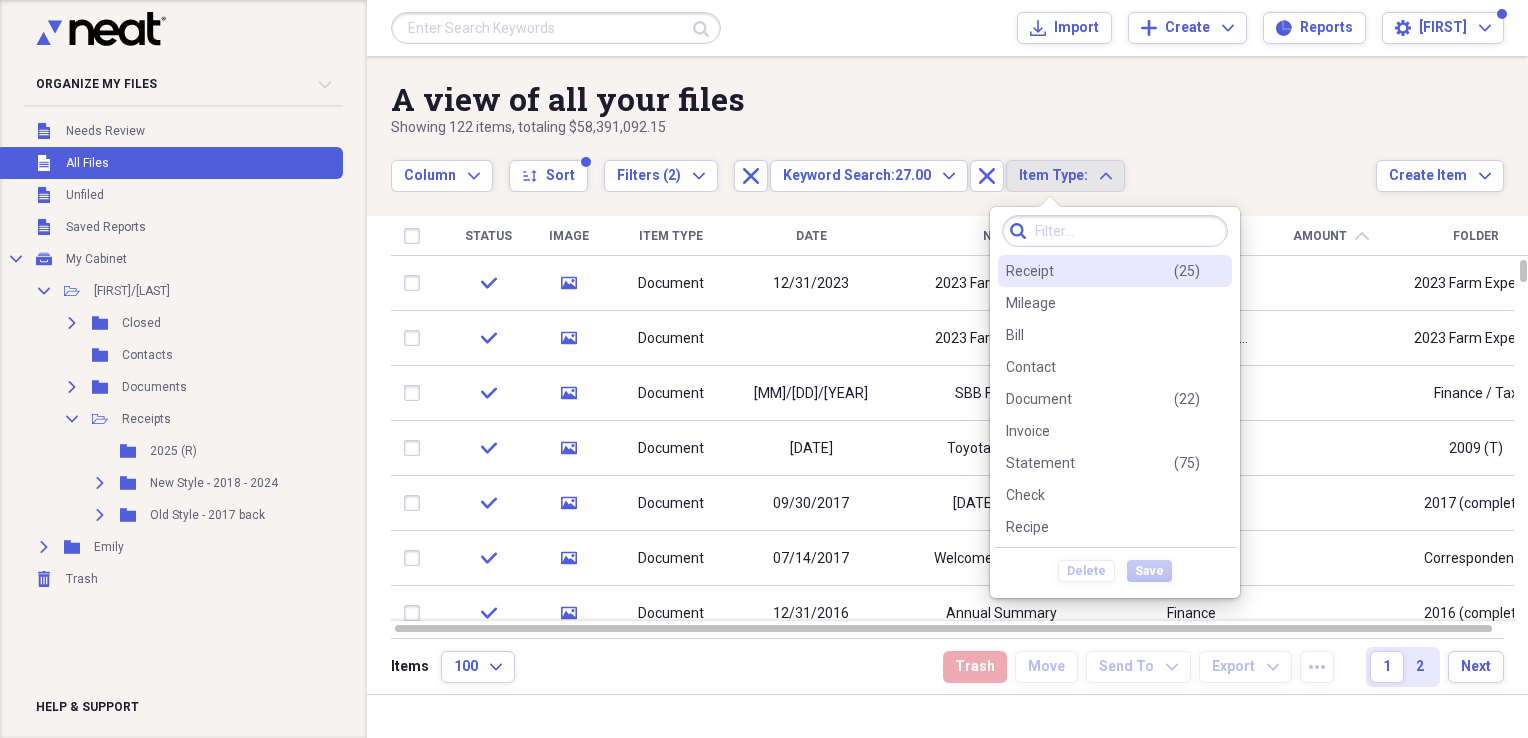 click on "Receipt" at bounding box center (1030, 271) 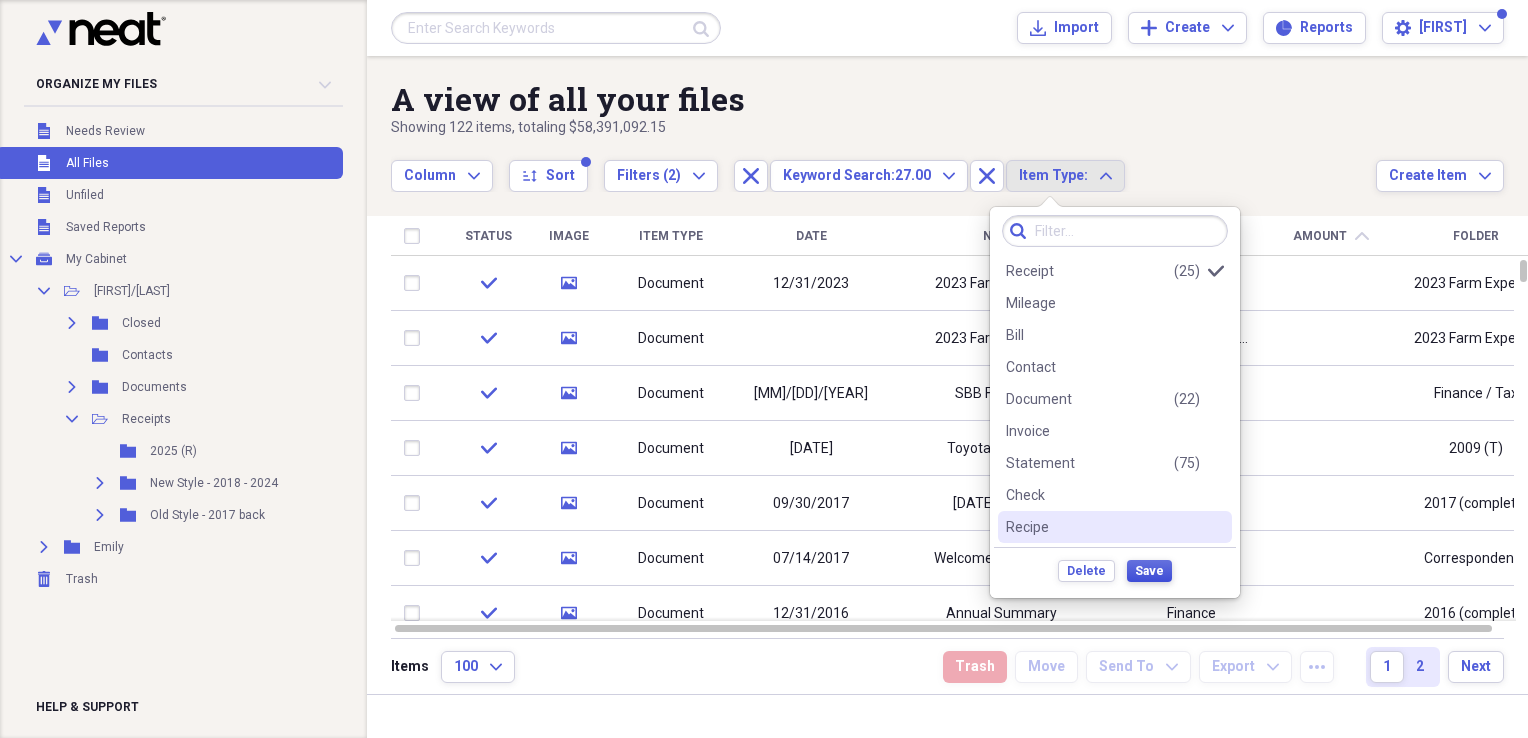 click on "Save" at bounding box center [1149, 571] 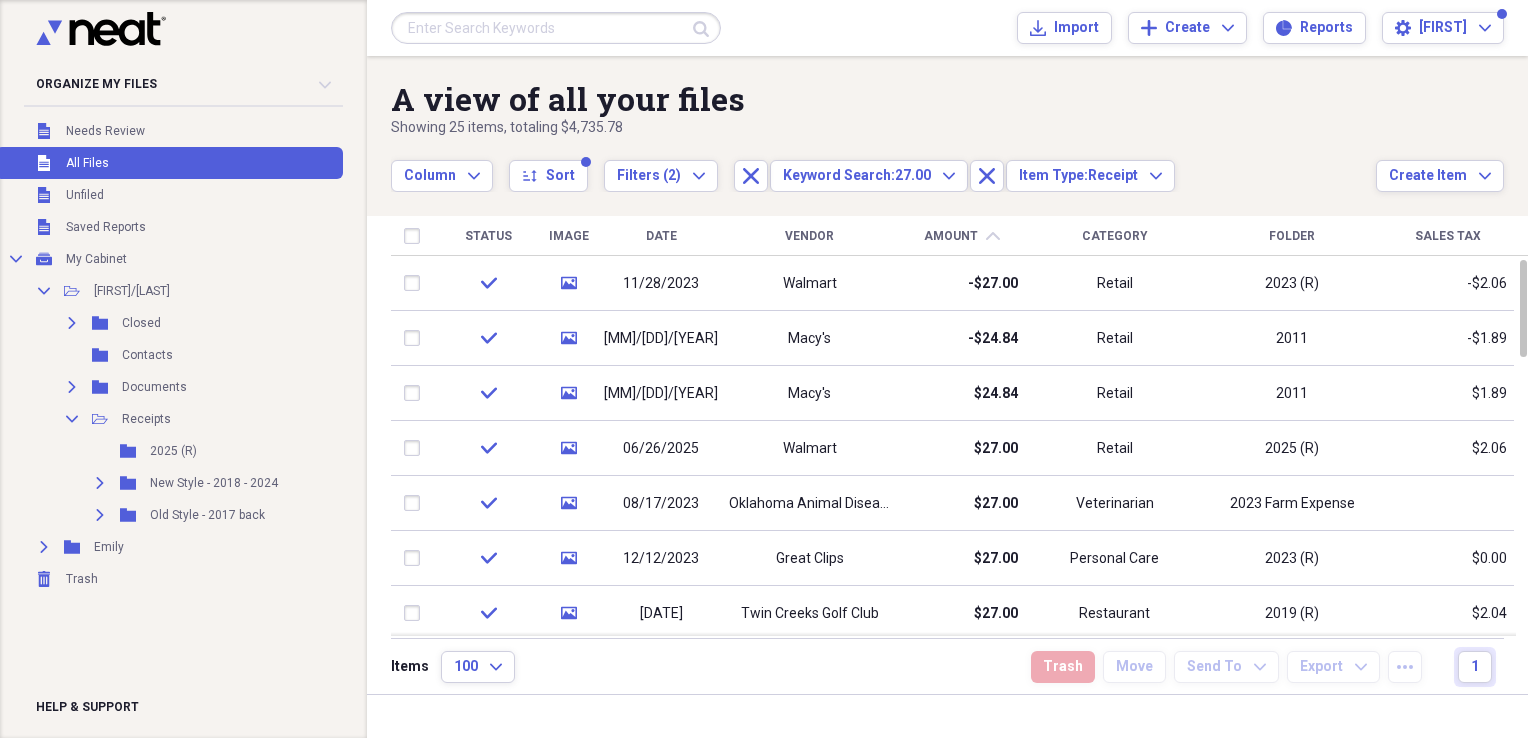 click on "Amount" at bounding box center (951, 236) 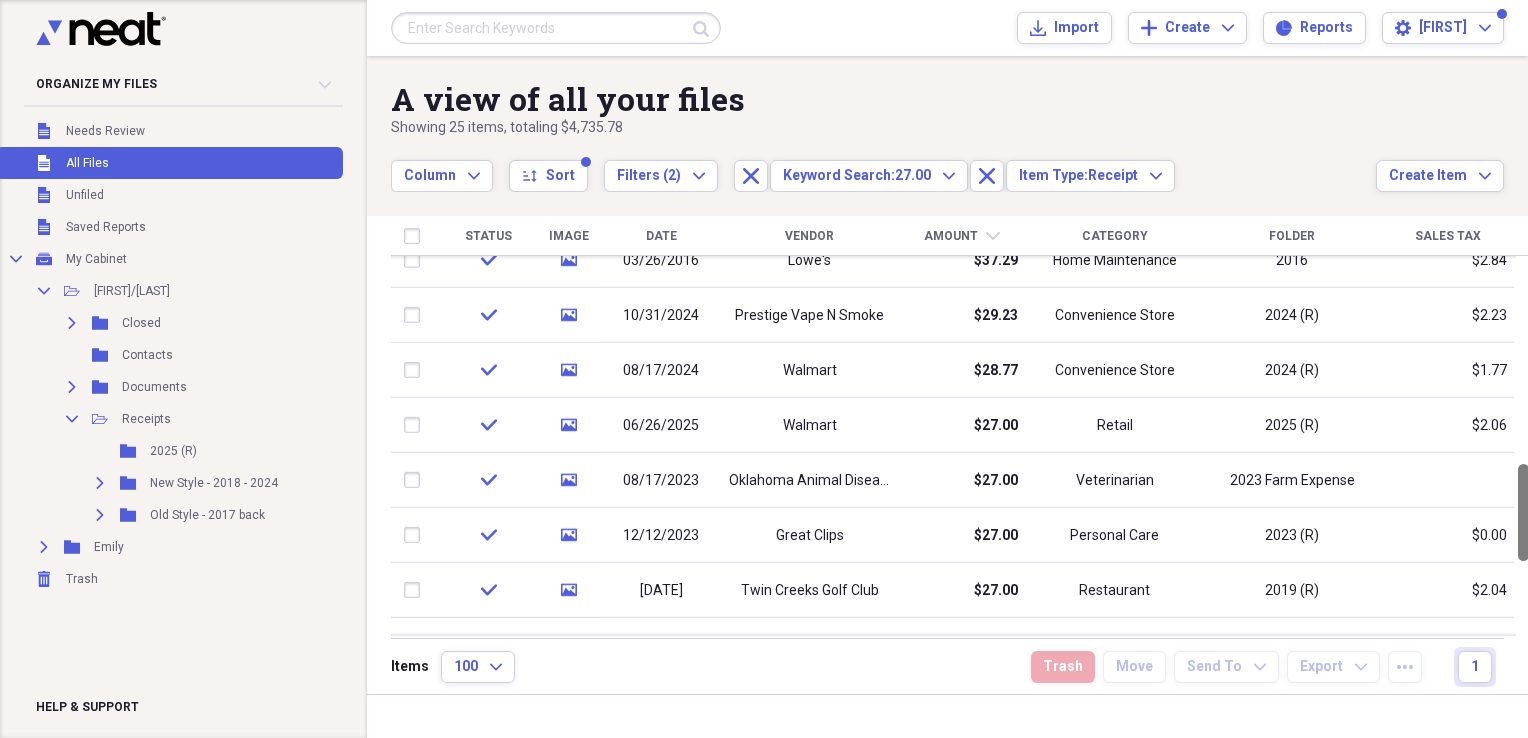 drag, startPoint x: 1520, startPoint y: 310, endPoint x: 1531, endPoint y: 514, distance: 204.29636 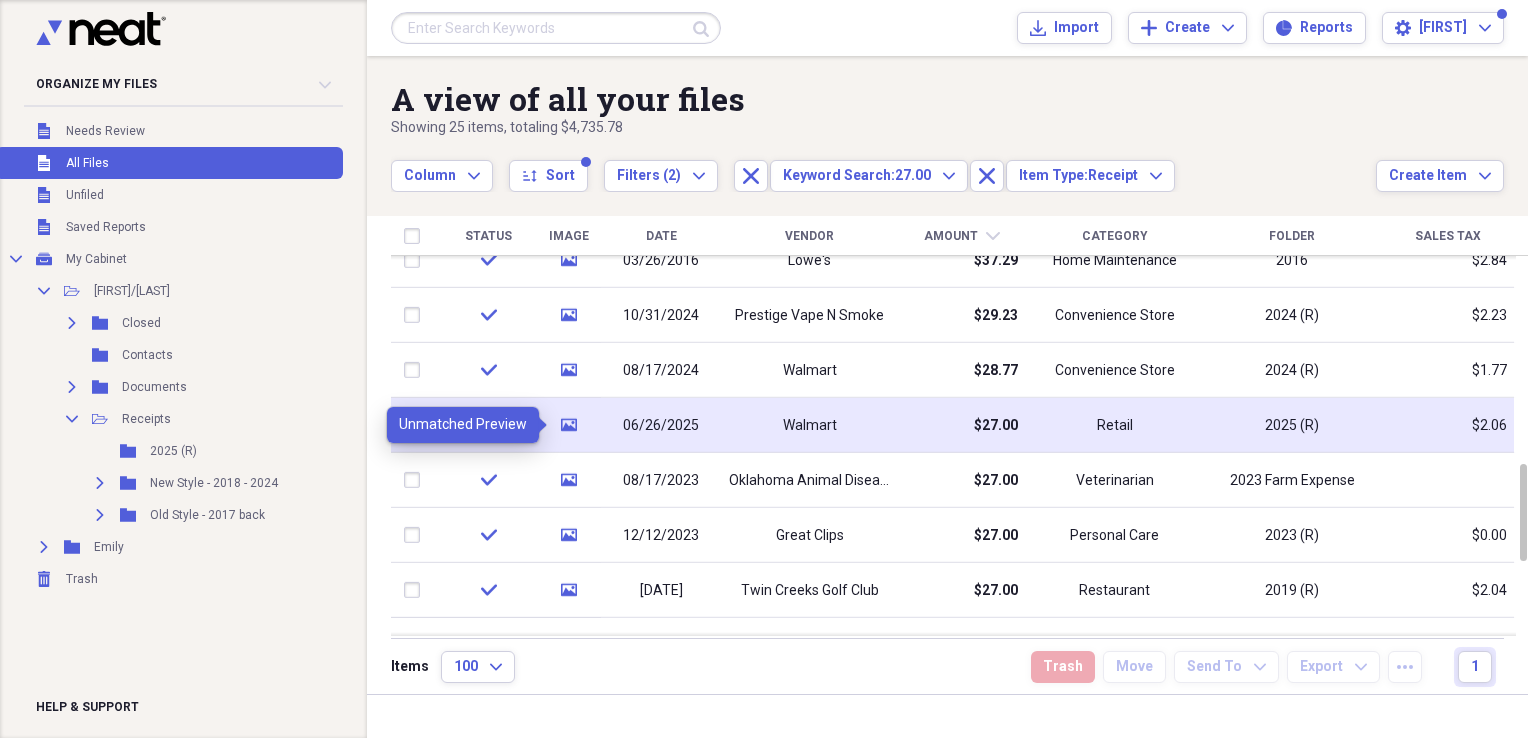 click 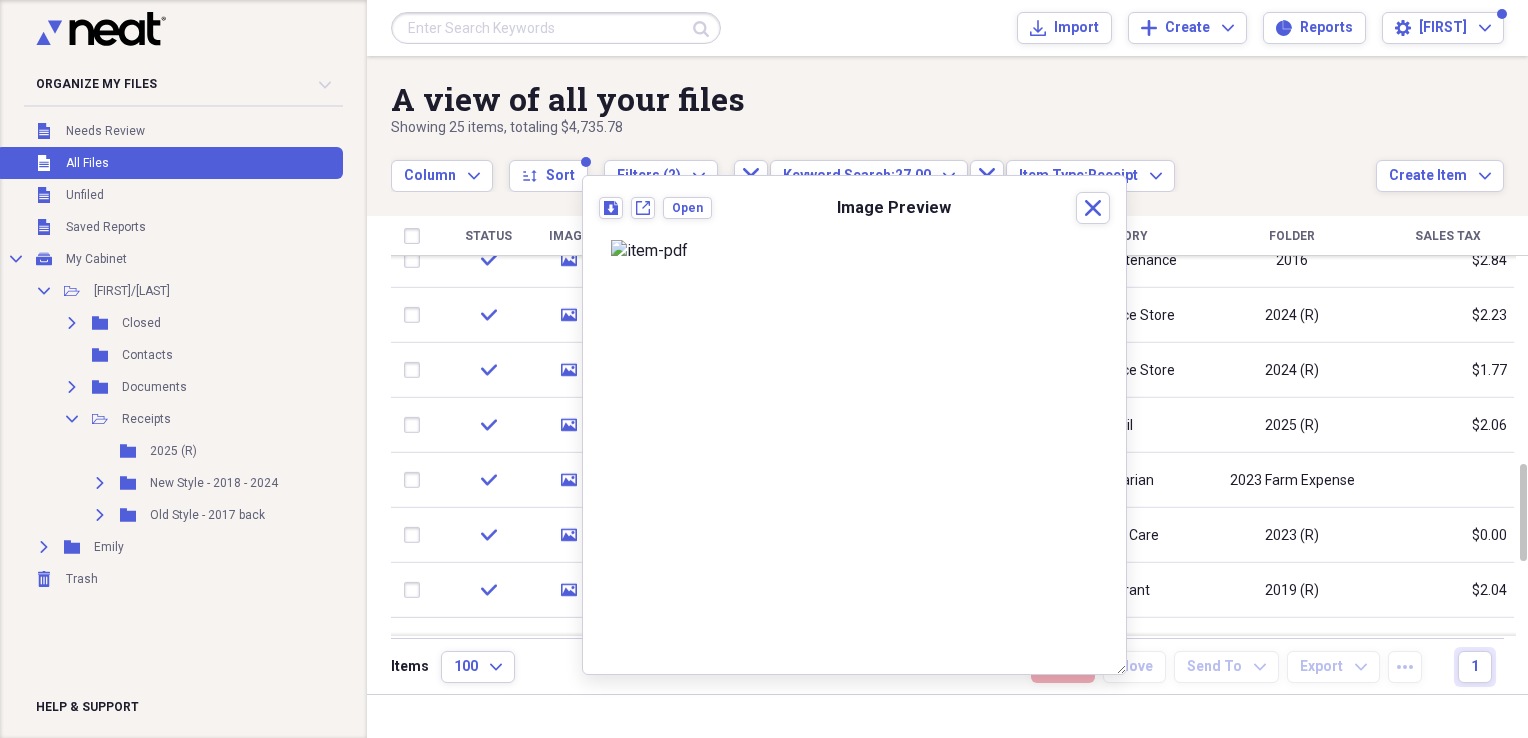scroll, scrollTop: 0, scrollLeft: 0, axis: both 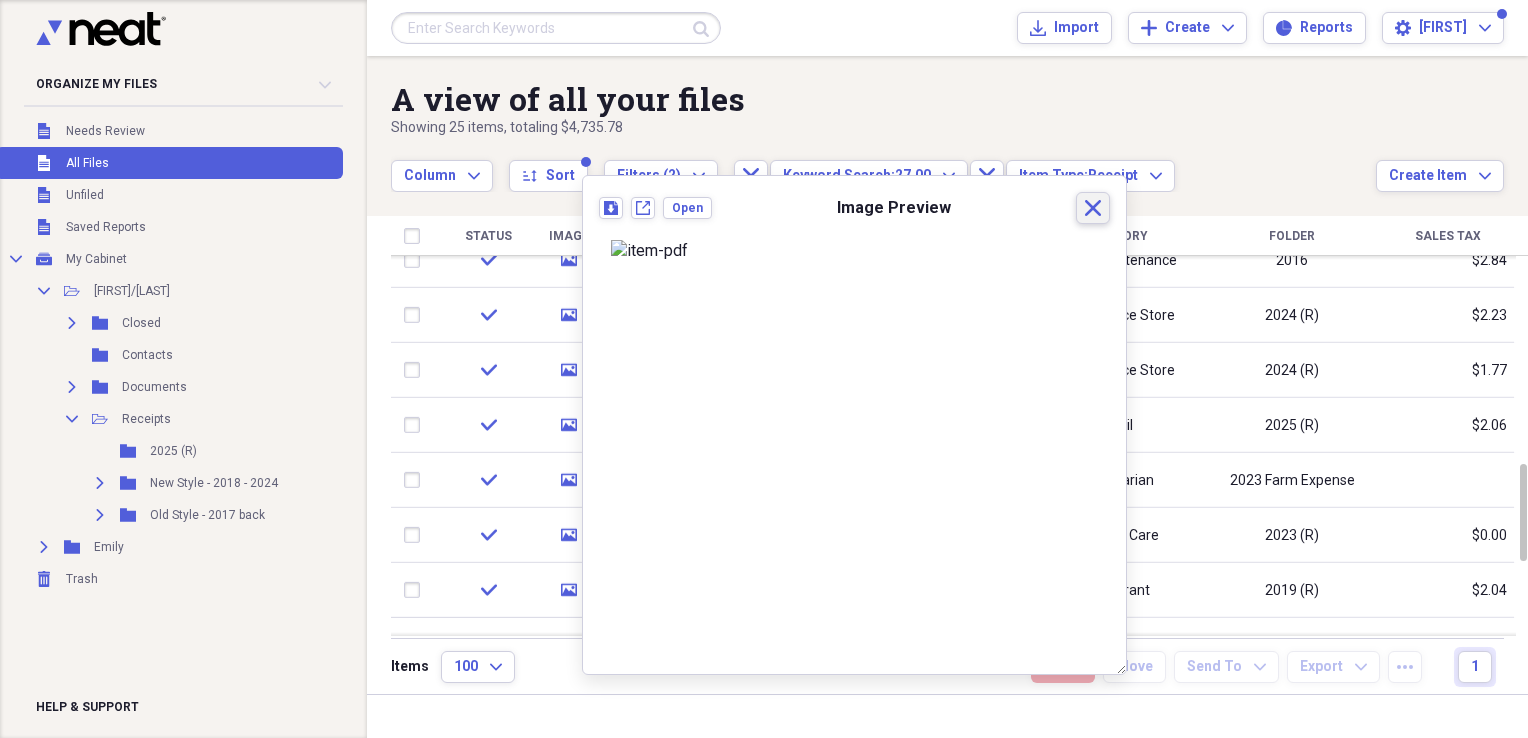 click on "Close" 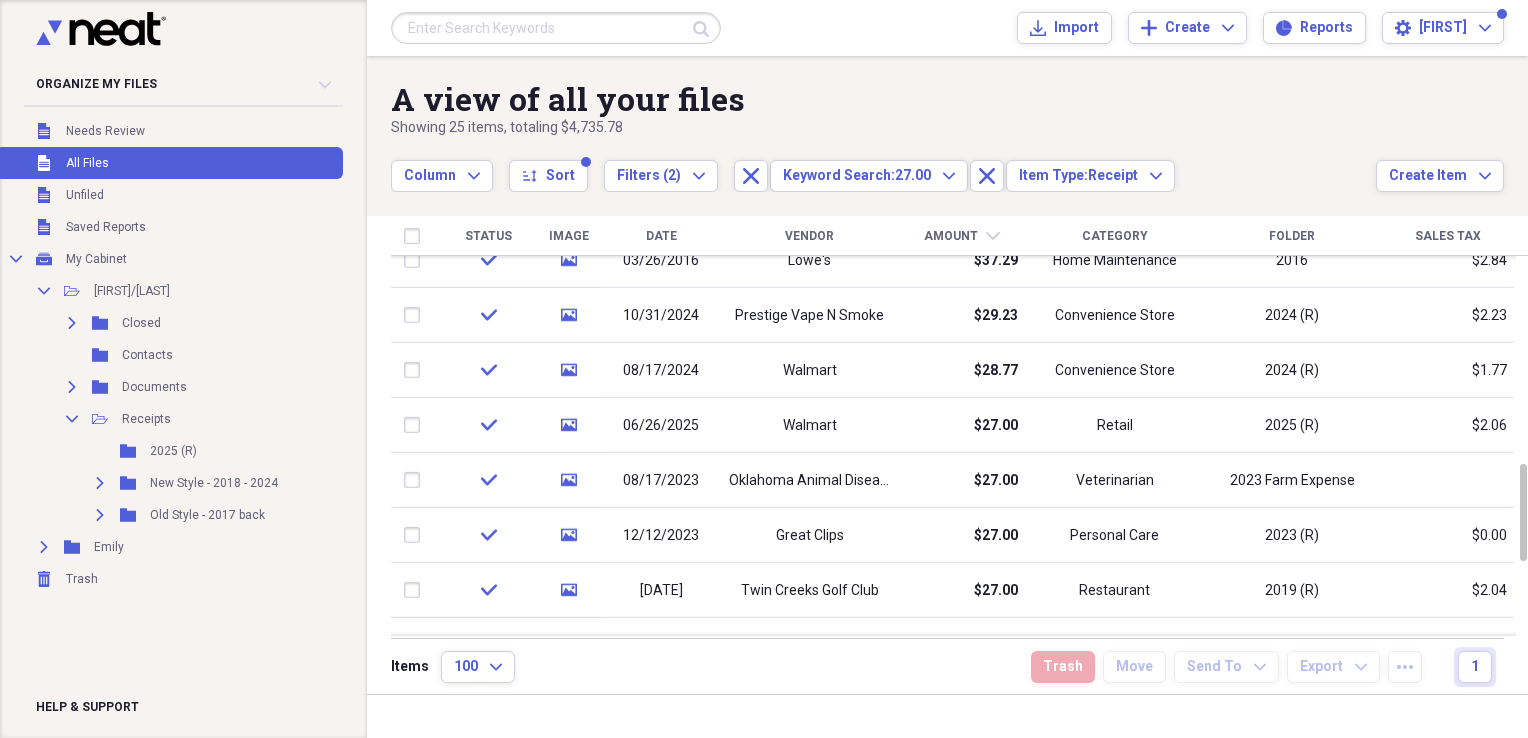 click at bounding box center (556, 28) 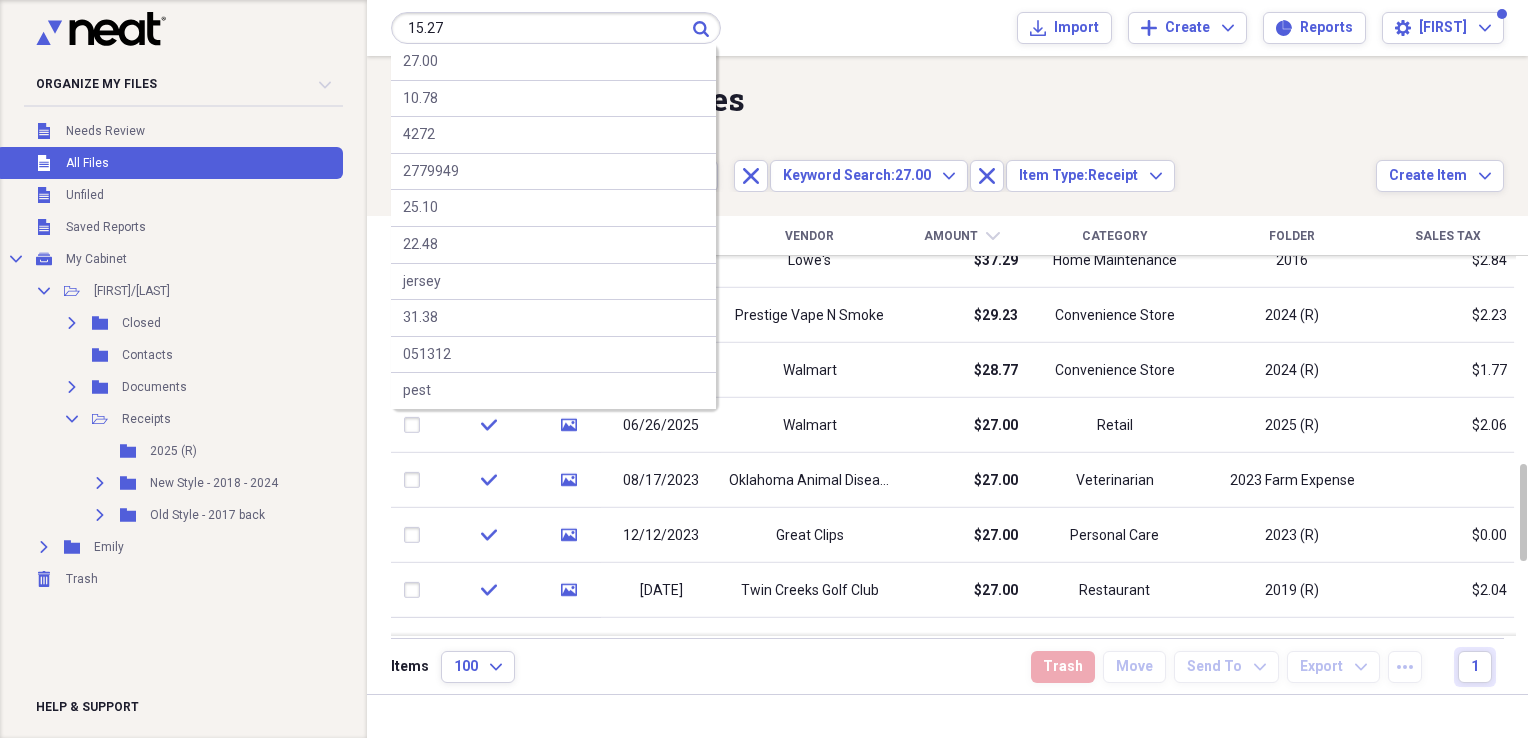 type on "15.27" 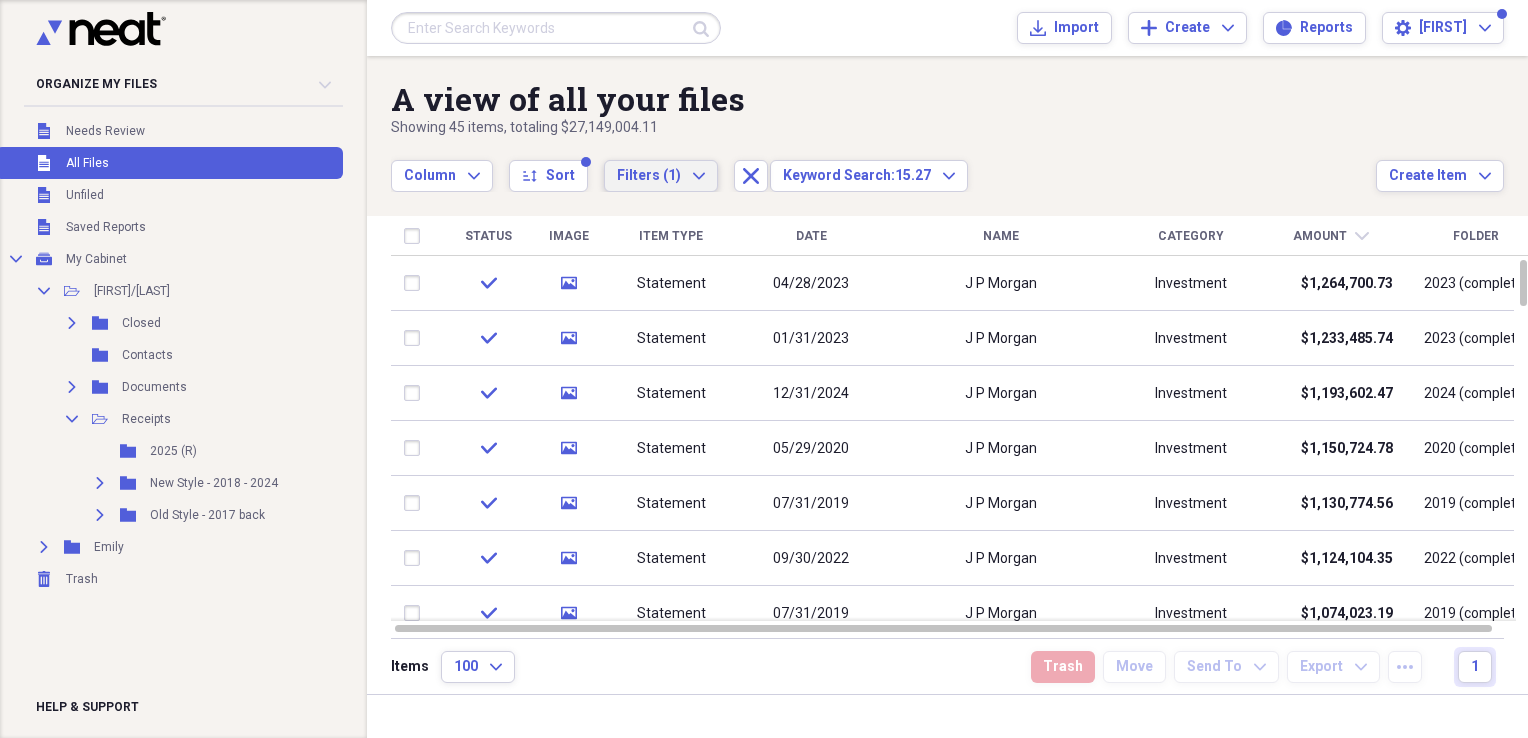 click on "Expand" 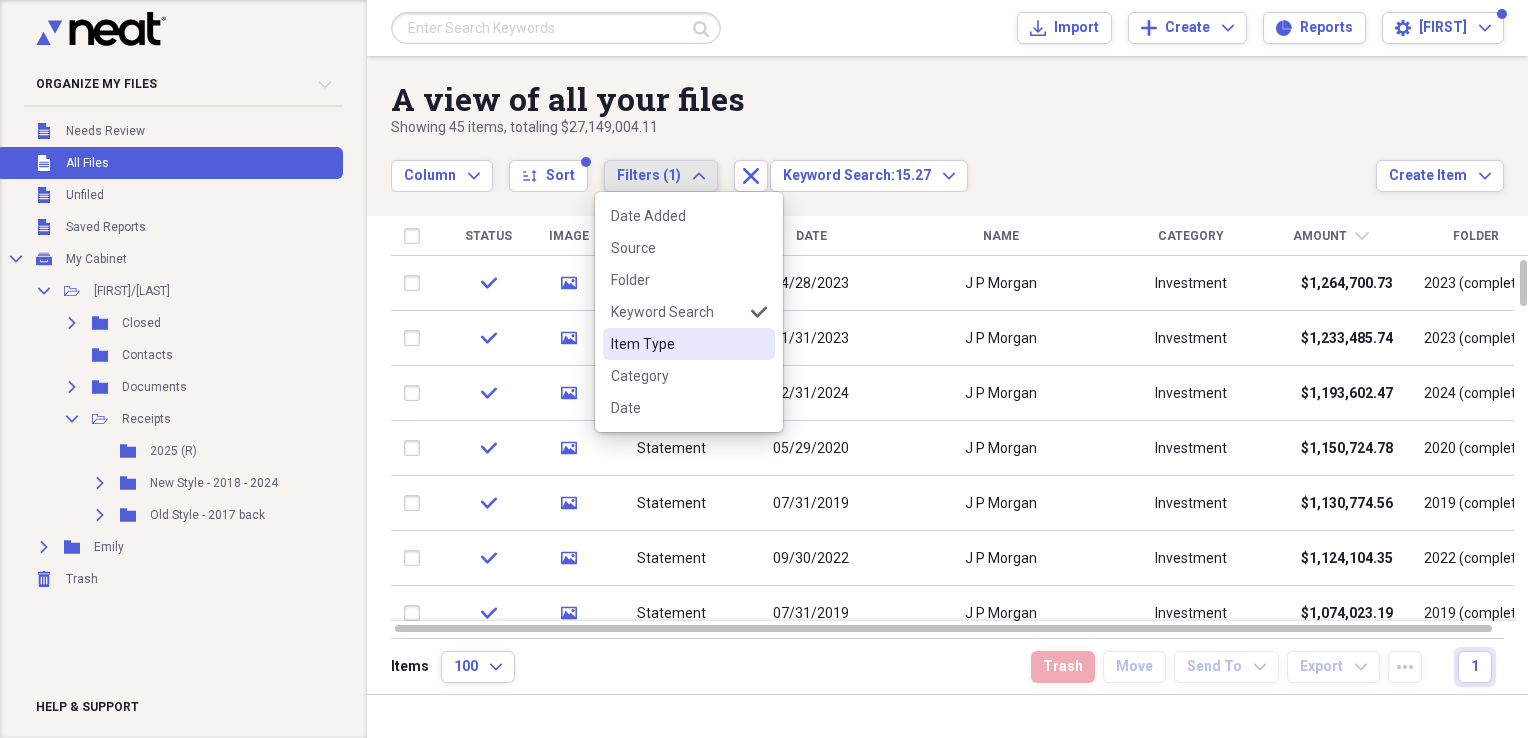 click on "Item Type" at bounding box center (677, 344) 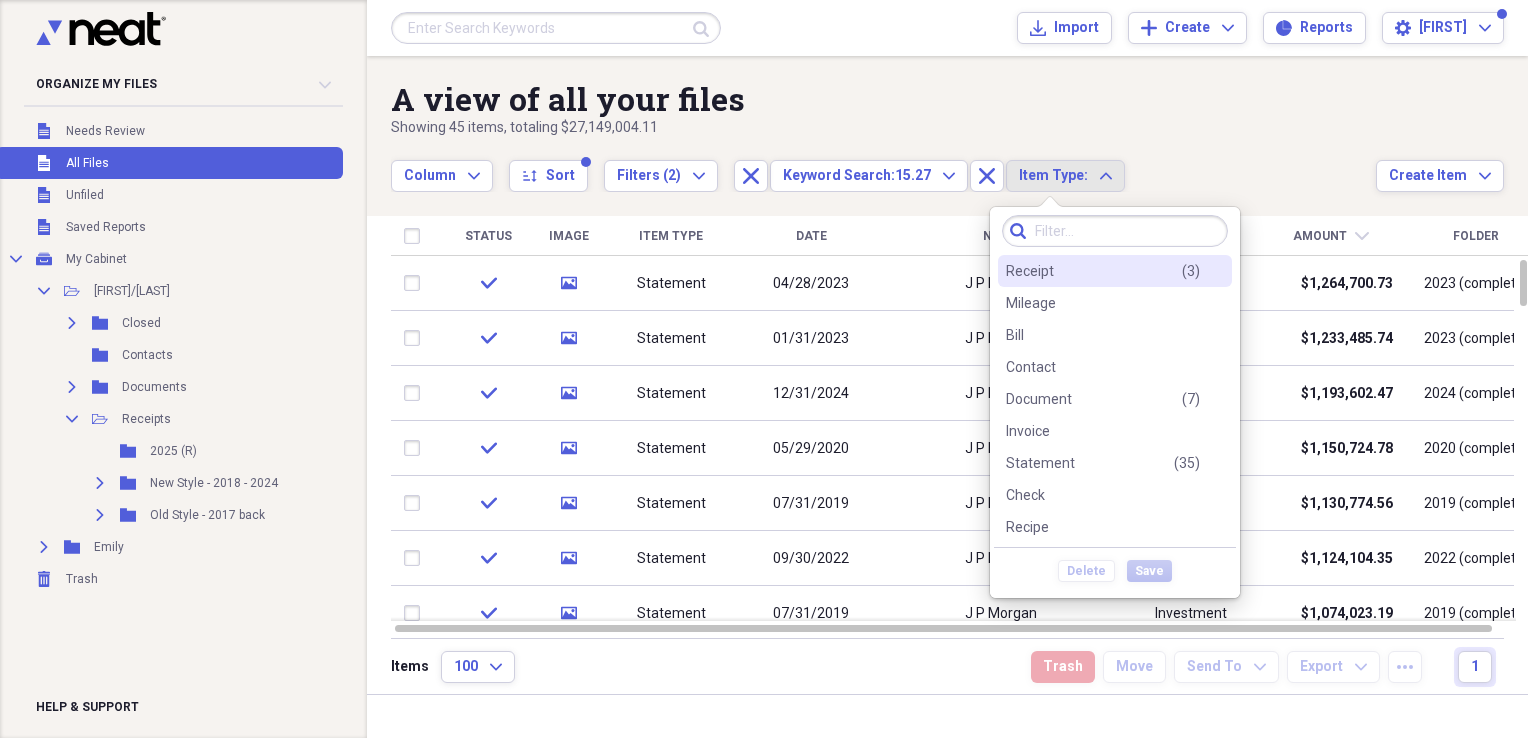 click on "Receipt" at bounding box center (1030, 271) 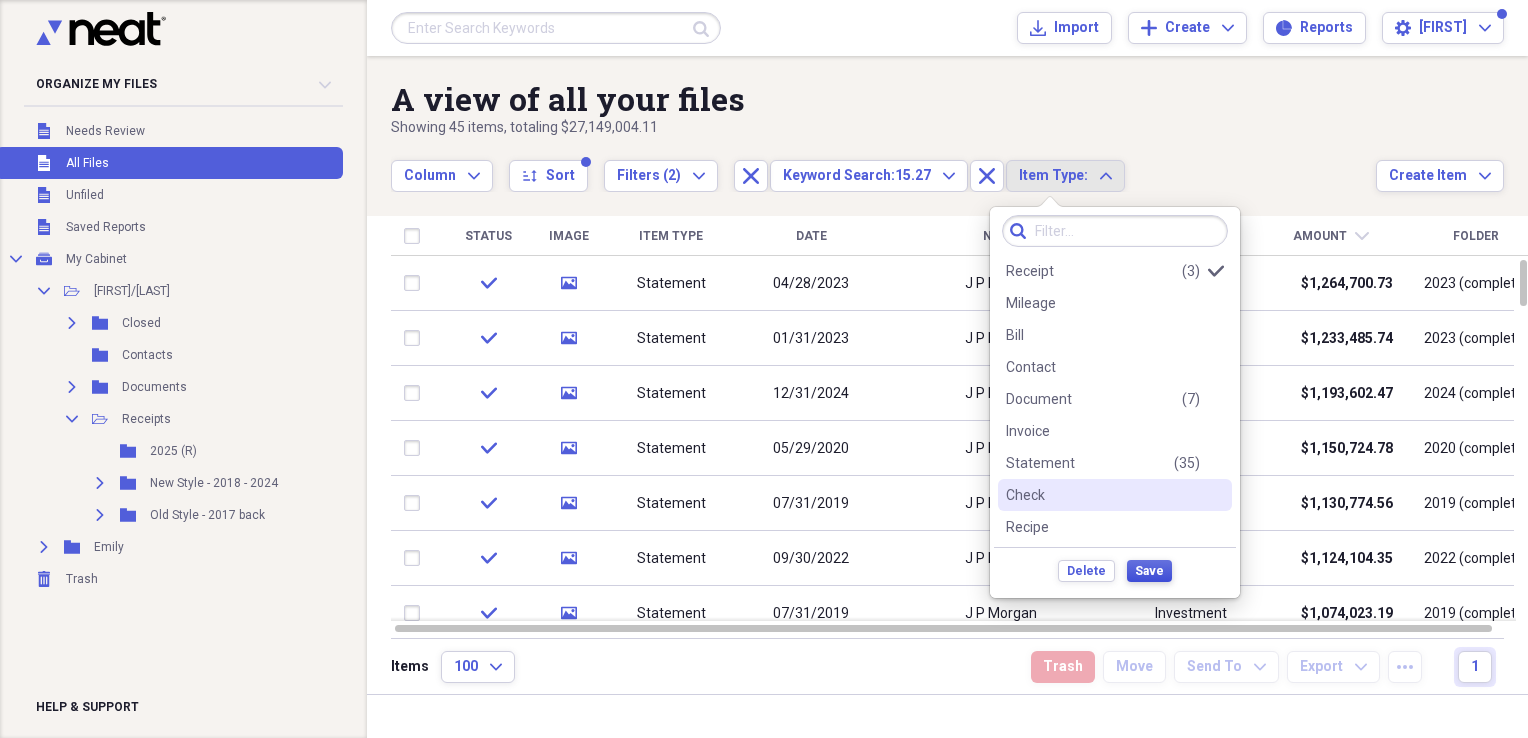 click on "Save" at bounding box center [1149, 571] 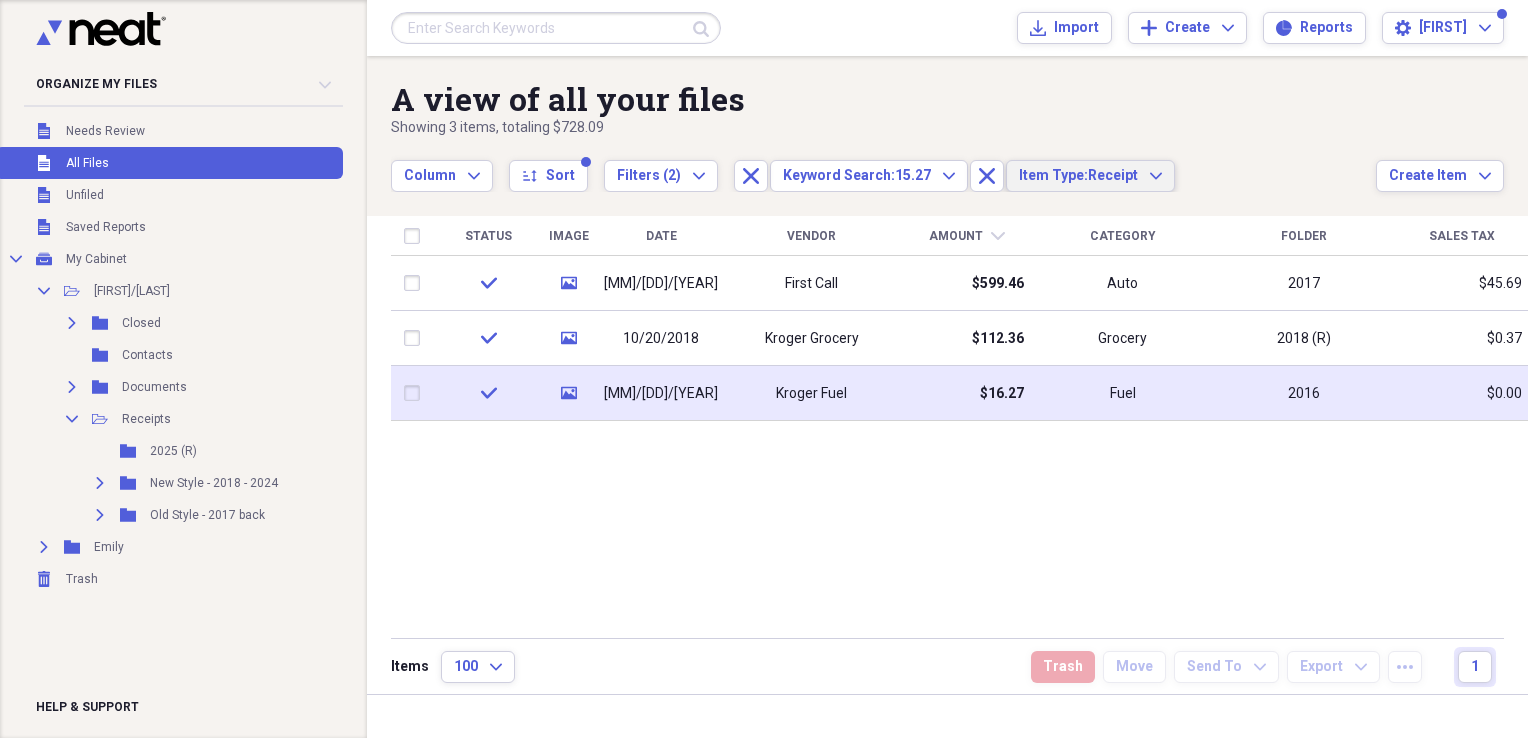 type 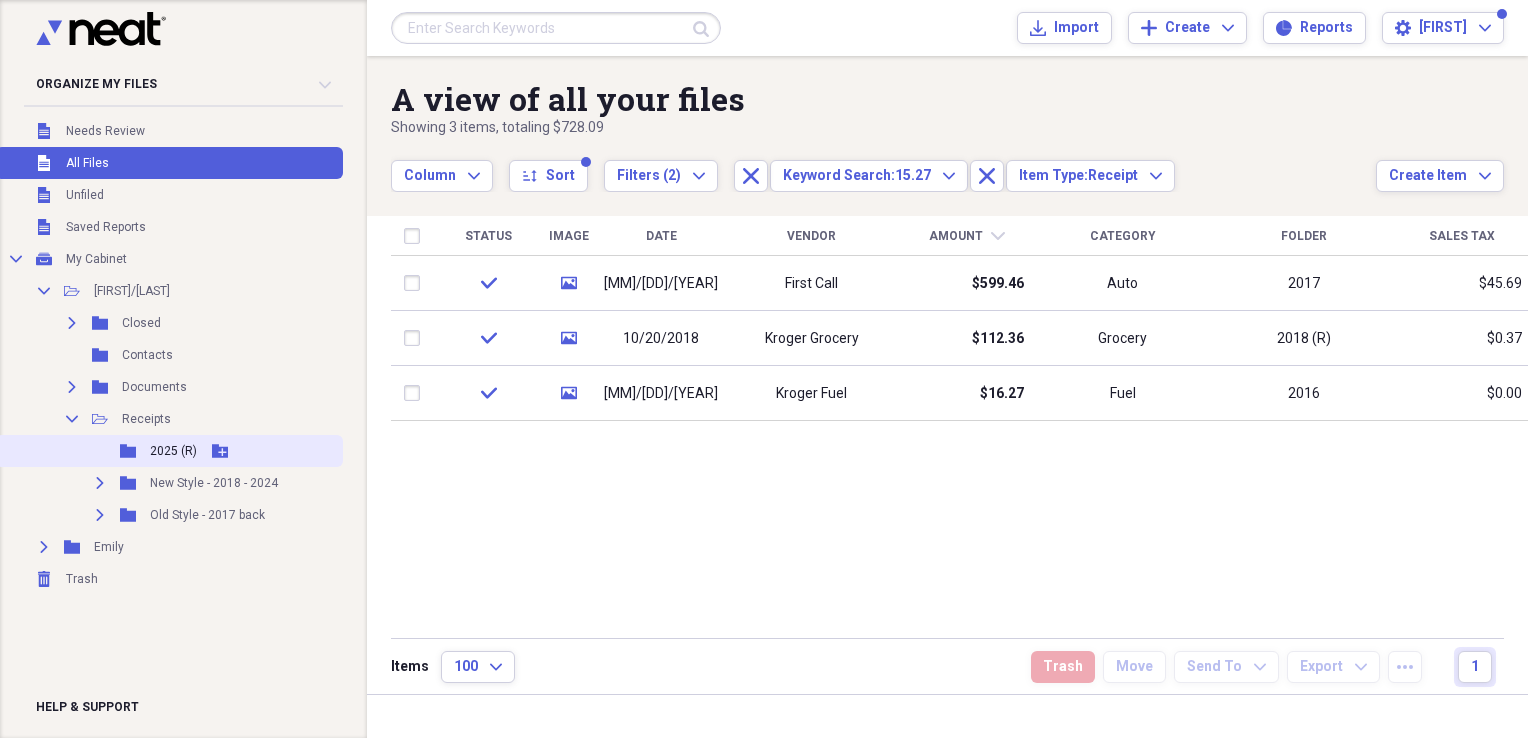 click on "2025 (R)" at bounding box center [173, 451] 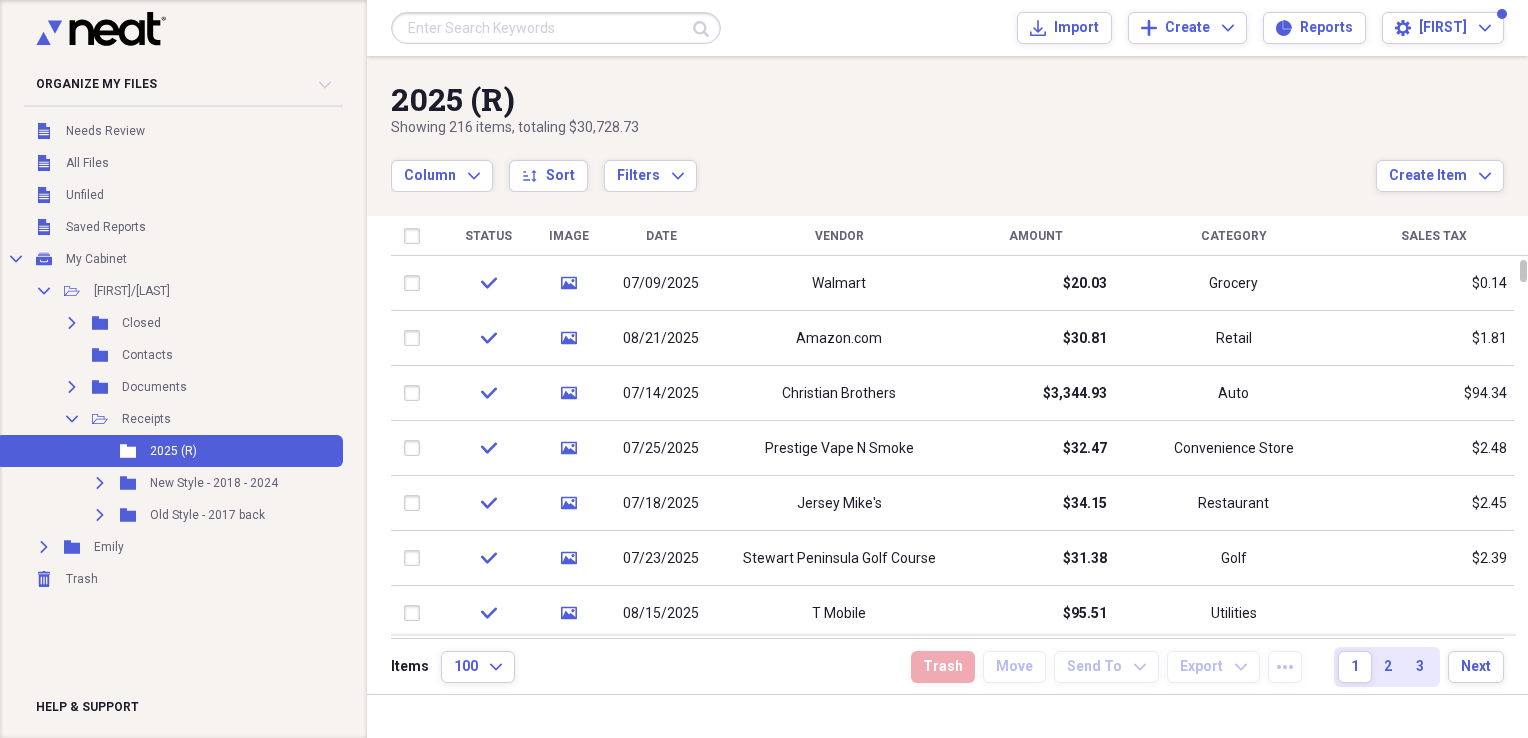 click on "Amount" at bounding box center [1036, 236] 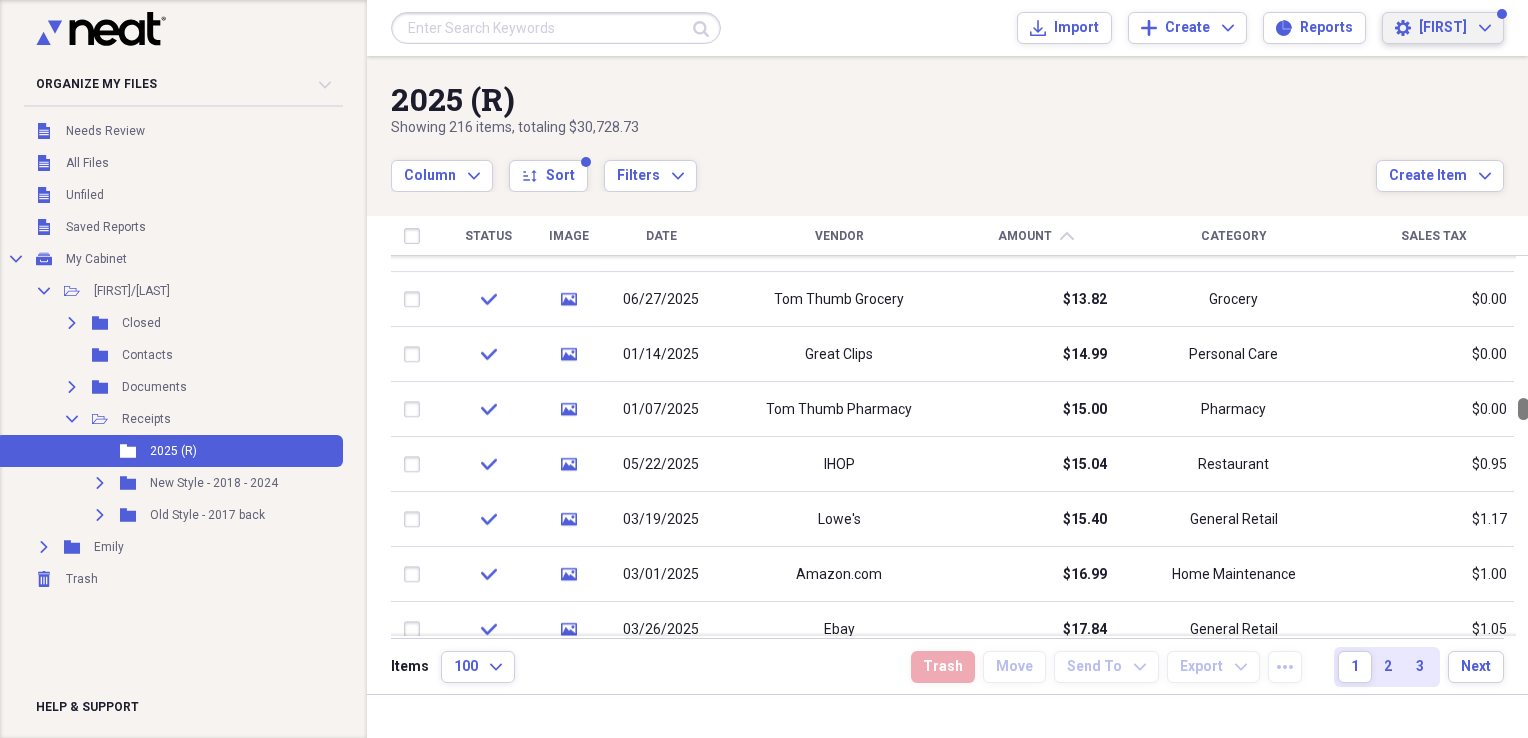 drag, startPoint x: 1522, startPoint y: 270, endPoint x: 1501, endPoint y: 27, distance: 243.90572 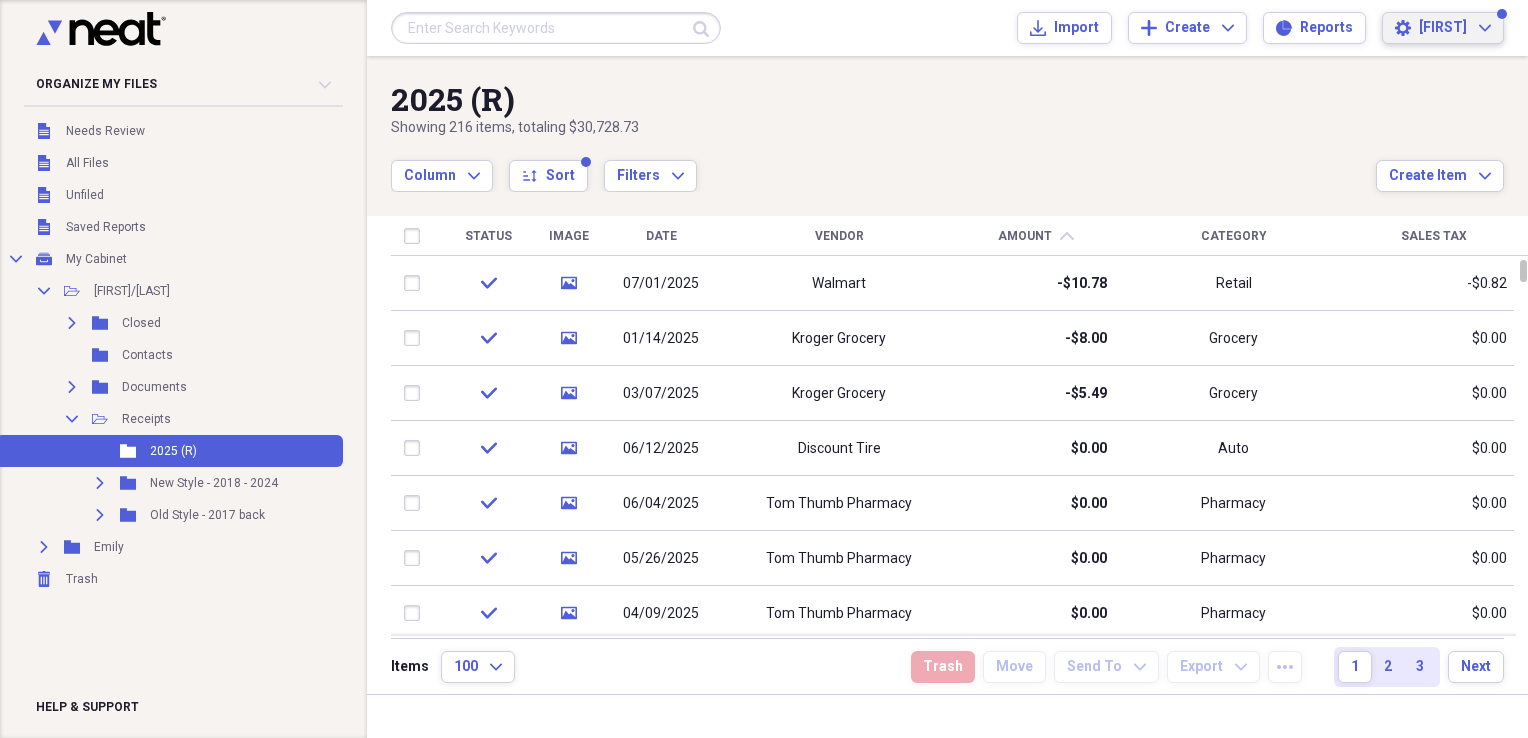 type 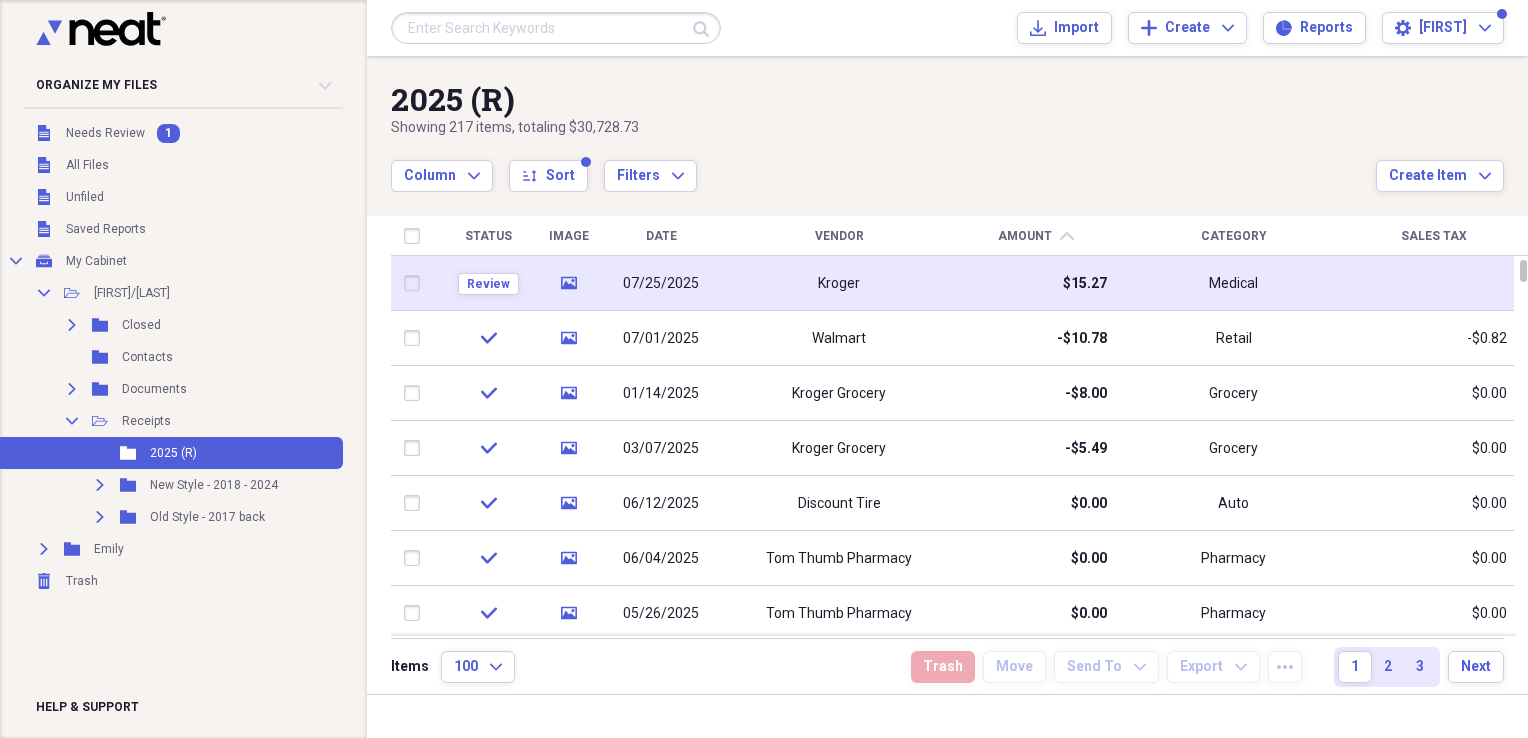click 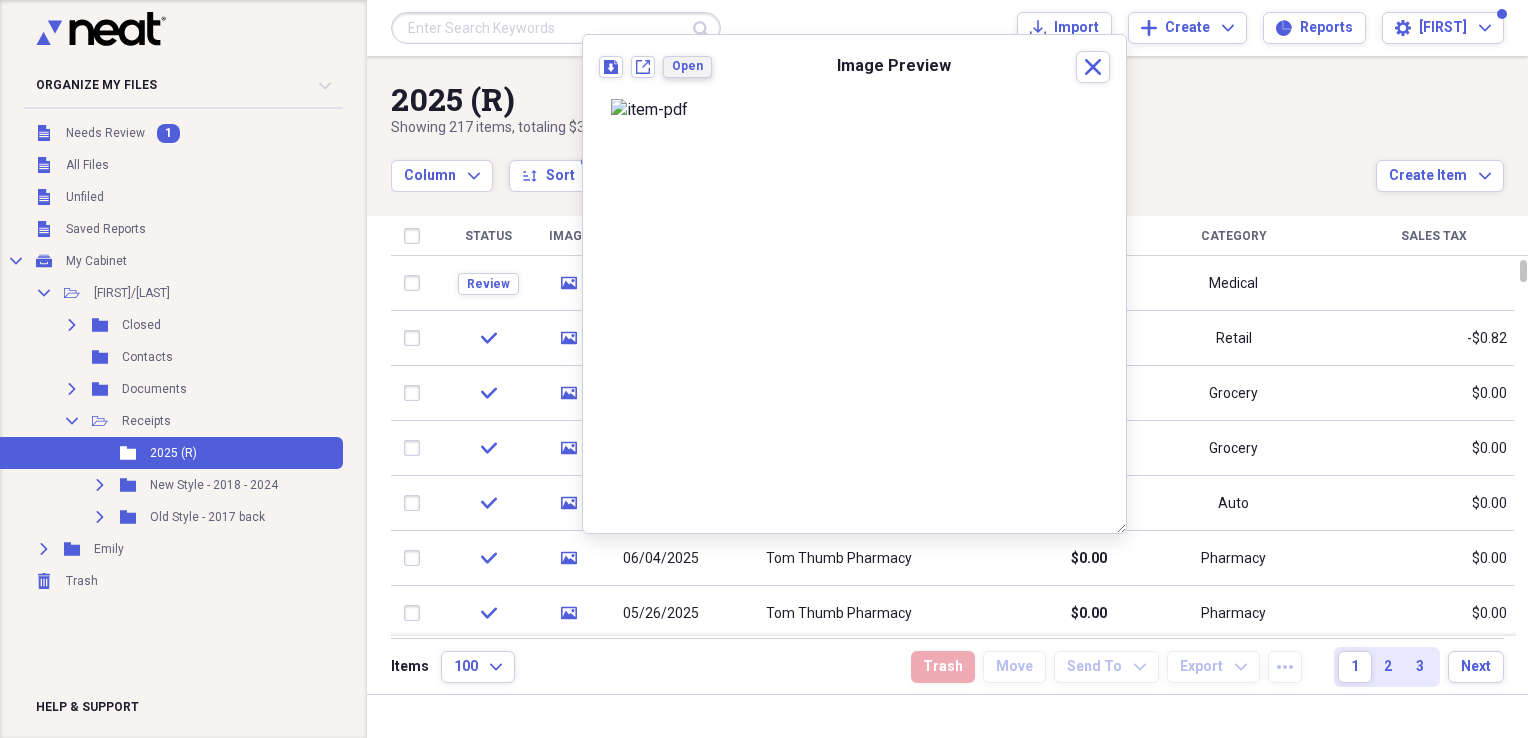 click on "Open" at bounding box center (687, 66) 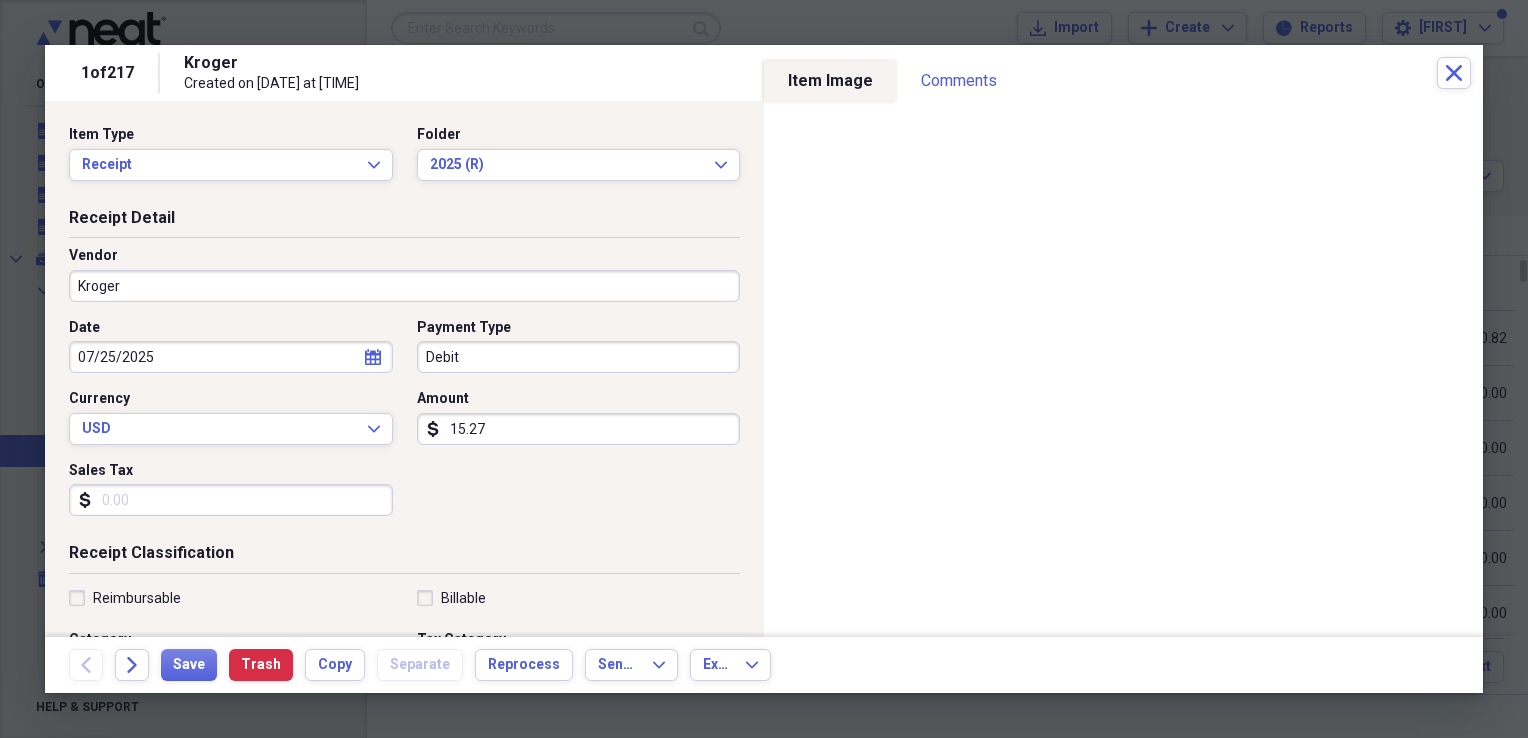 click on "Kroger" at bounding box center [404, 286] 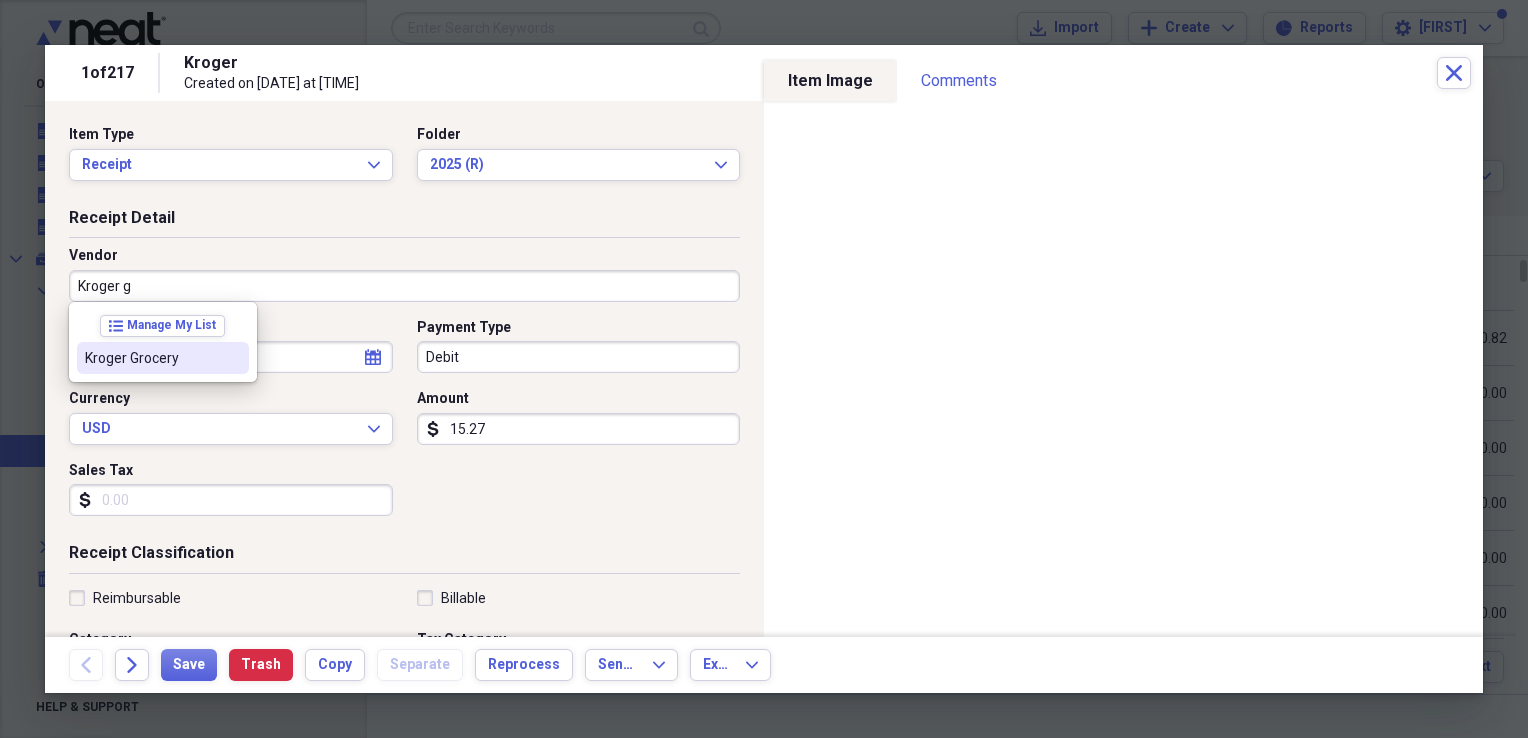 click on "Kroger Grocery" at bounding box center (151, 358) 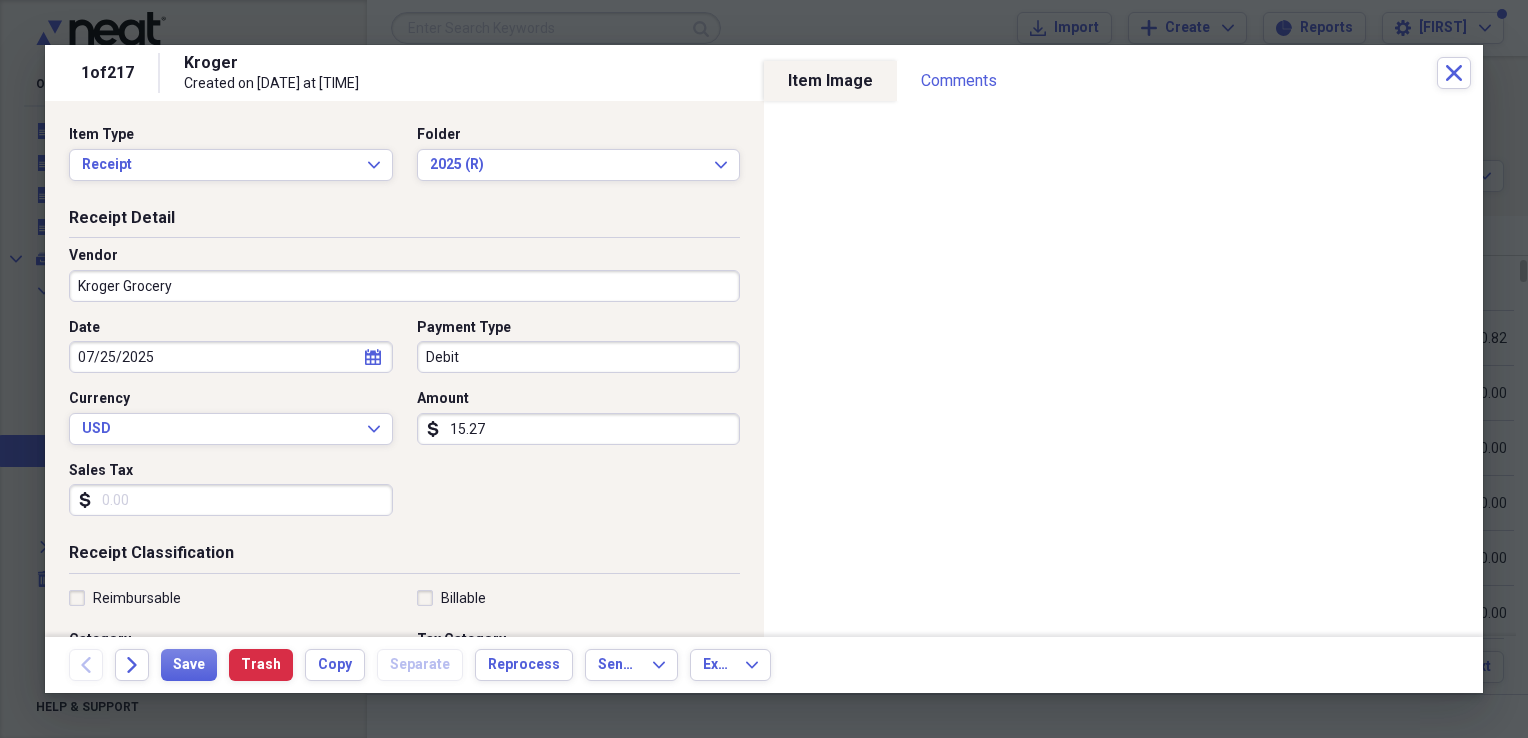 type on "Grocery" 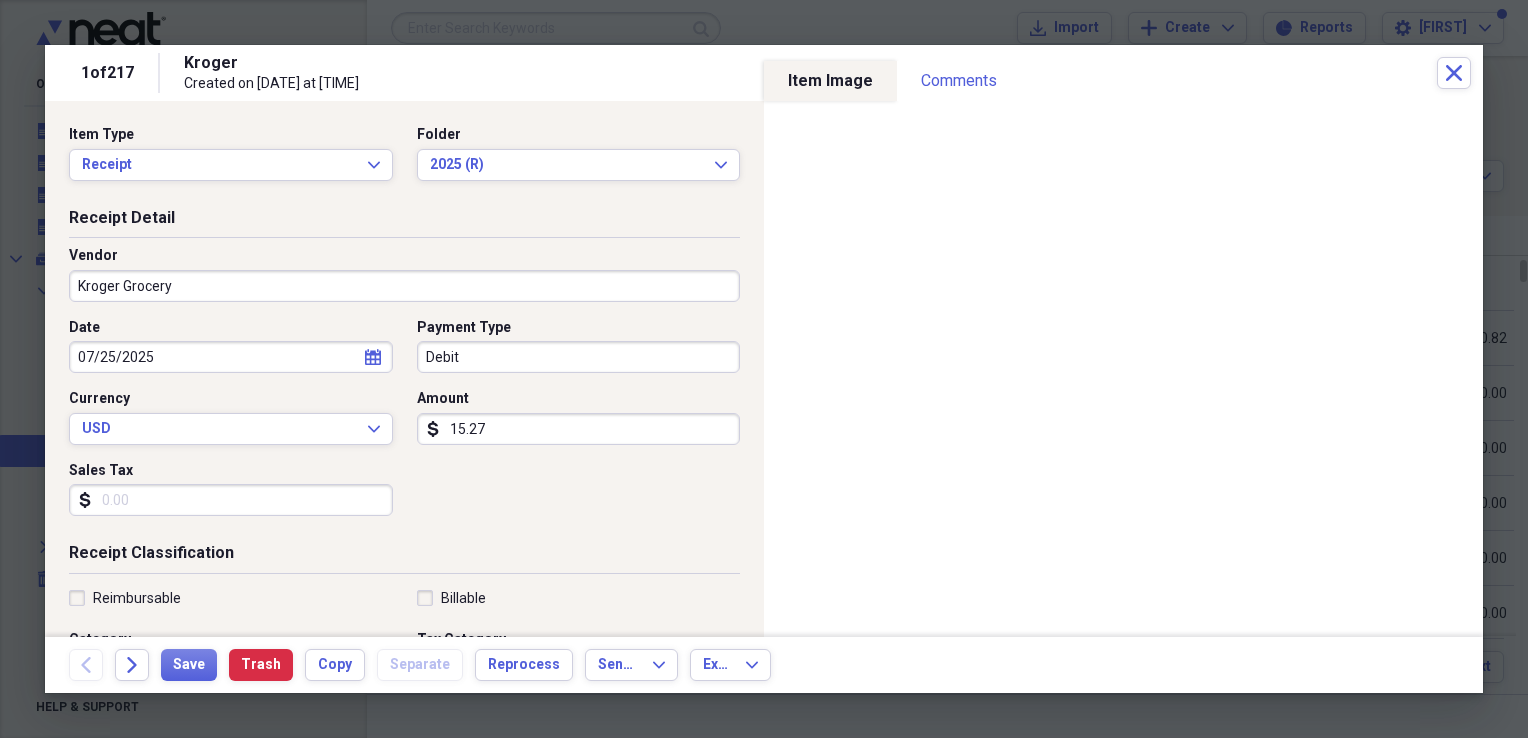 click on "Sales Tax" at bounding box center [231, 500] 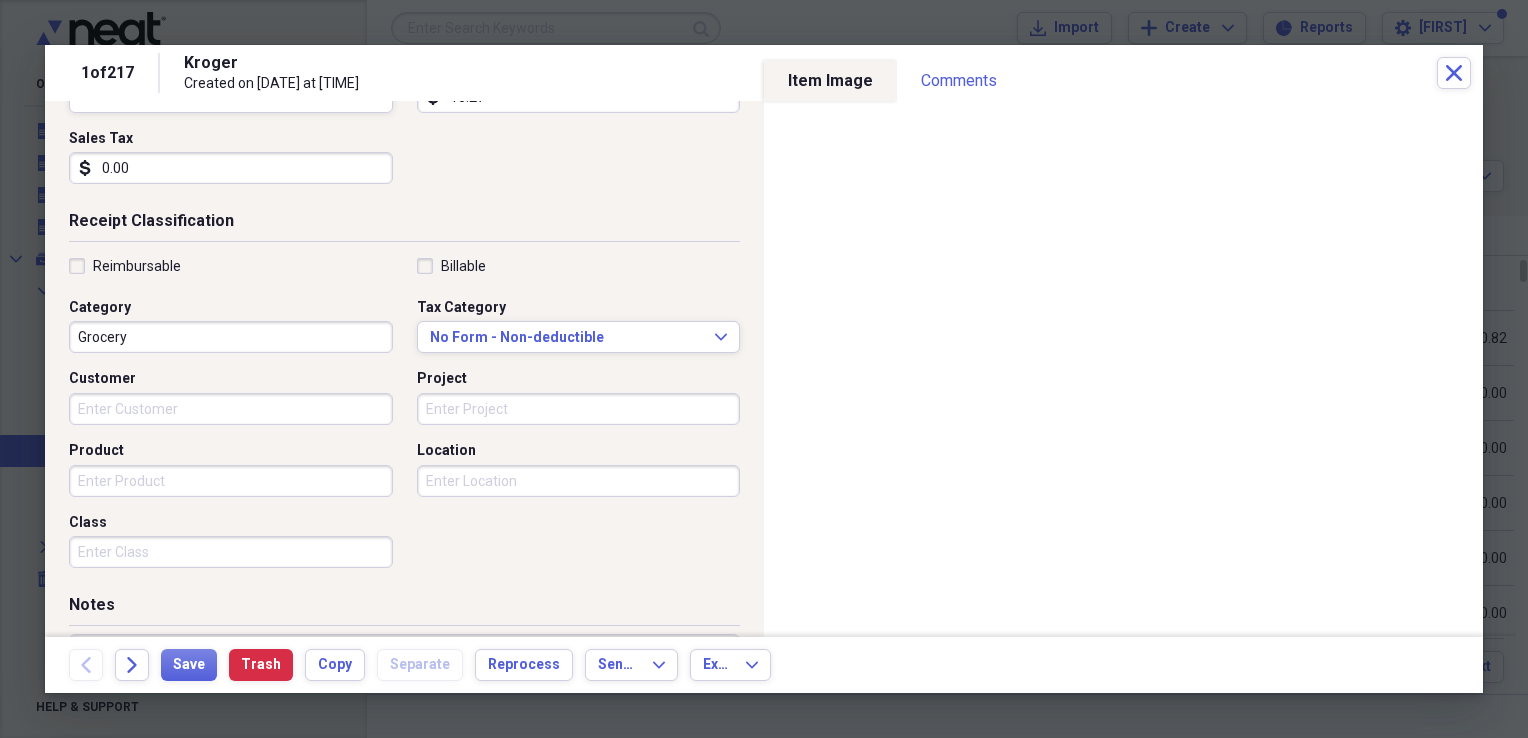 scroll, scrollTop: 483, scrollLeft: 0, axis: vertical 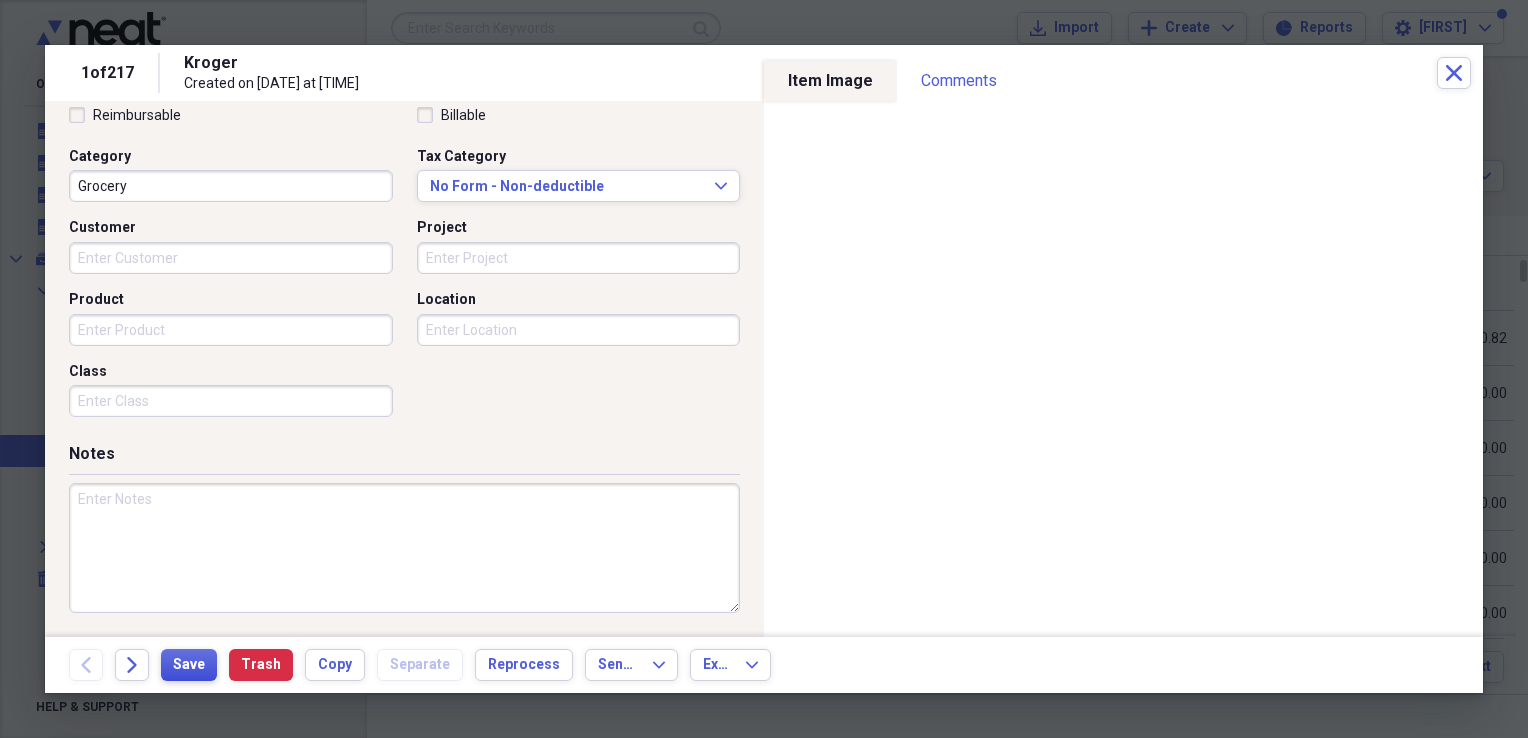 type on "0.00" 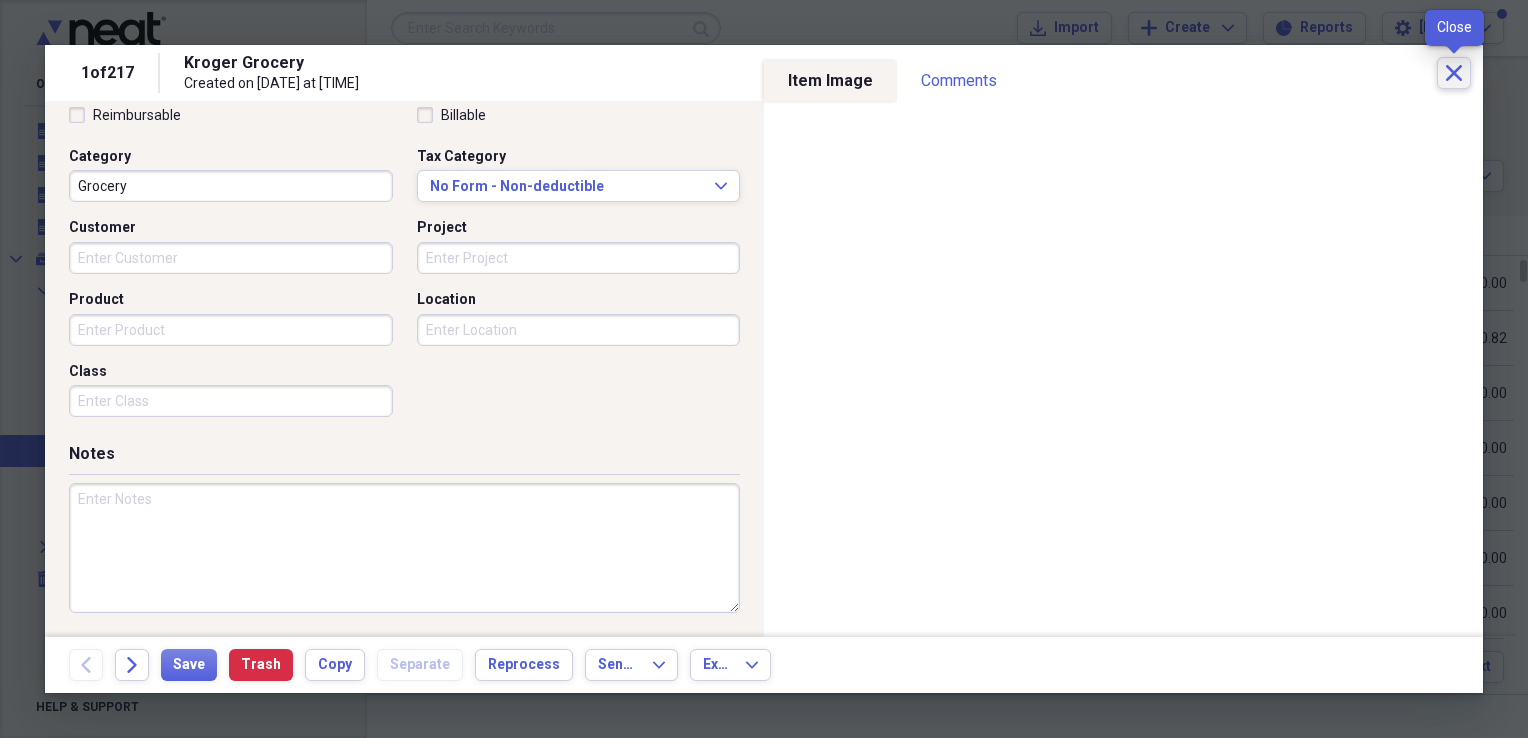 click on "Close" at bounding box center [1454, 73] 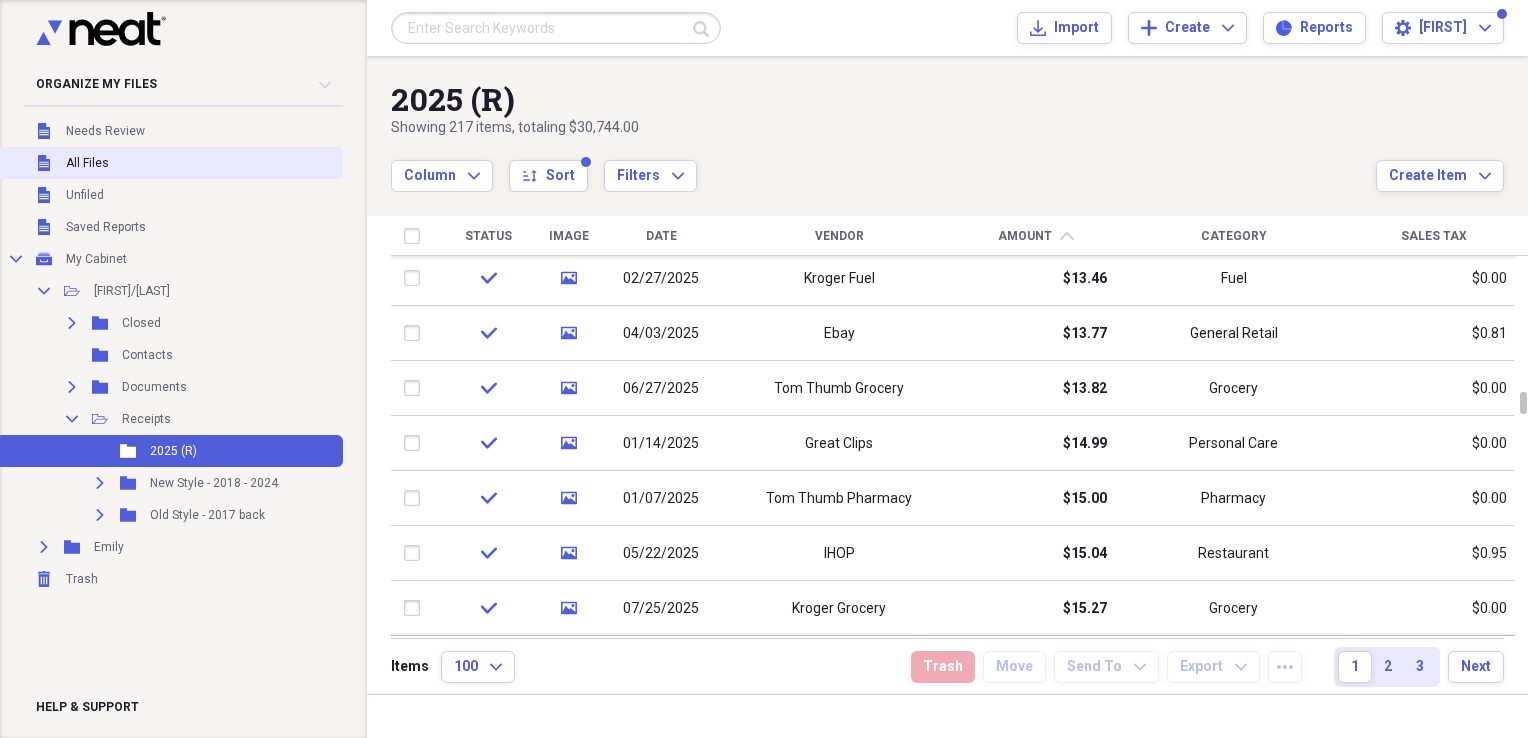 click on "All Files" at bounding box center [87, 163] 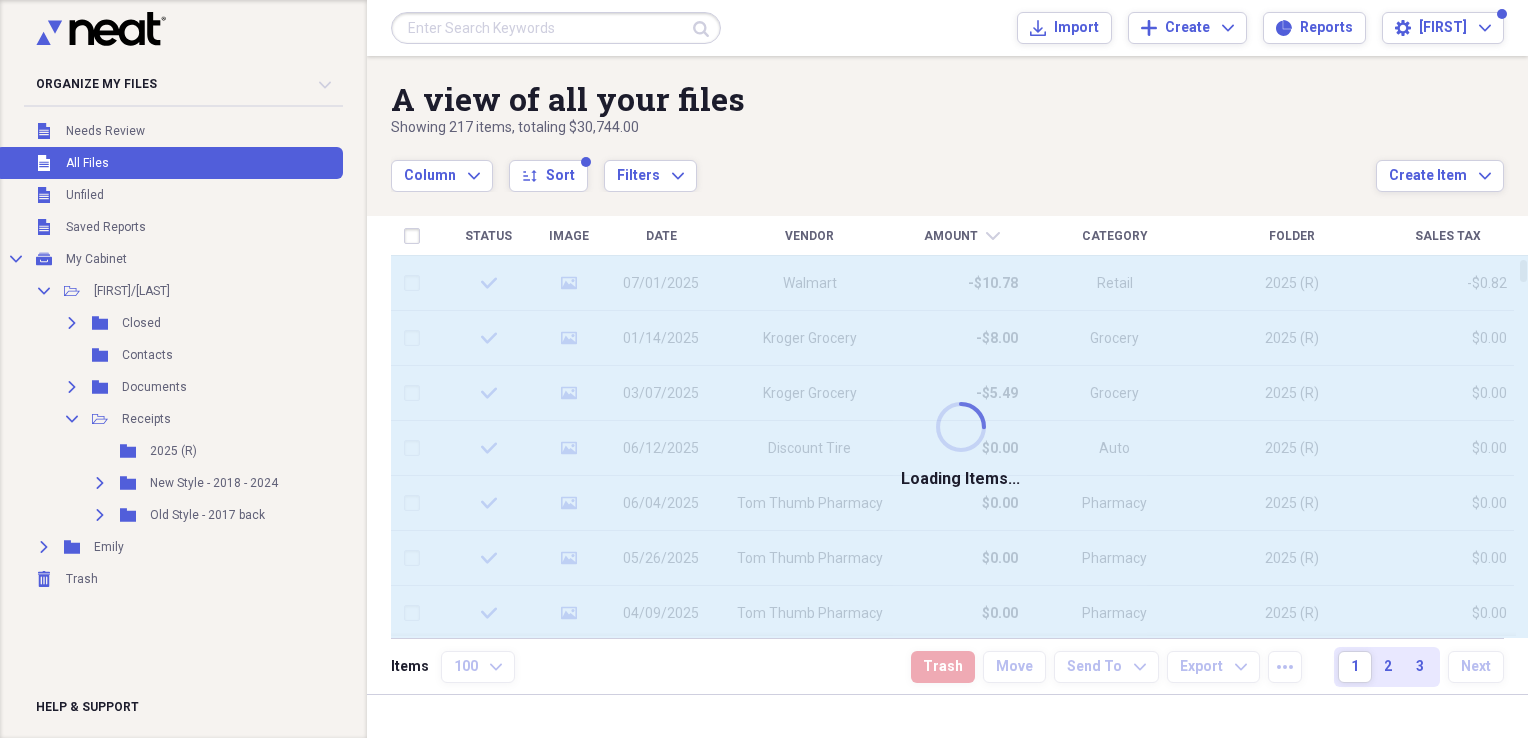 click at bounding box center (556, 28) 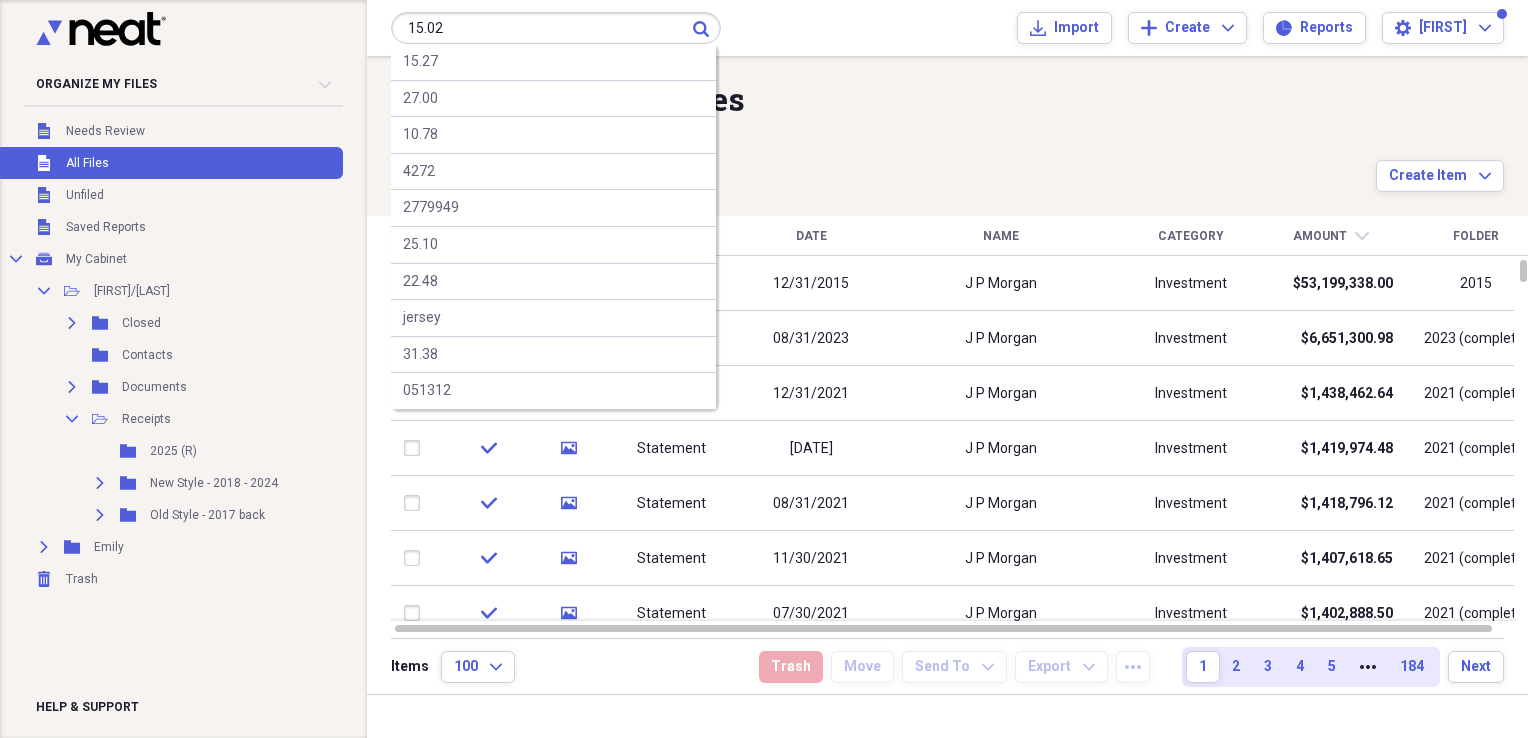 type on "15.02" 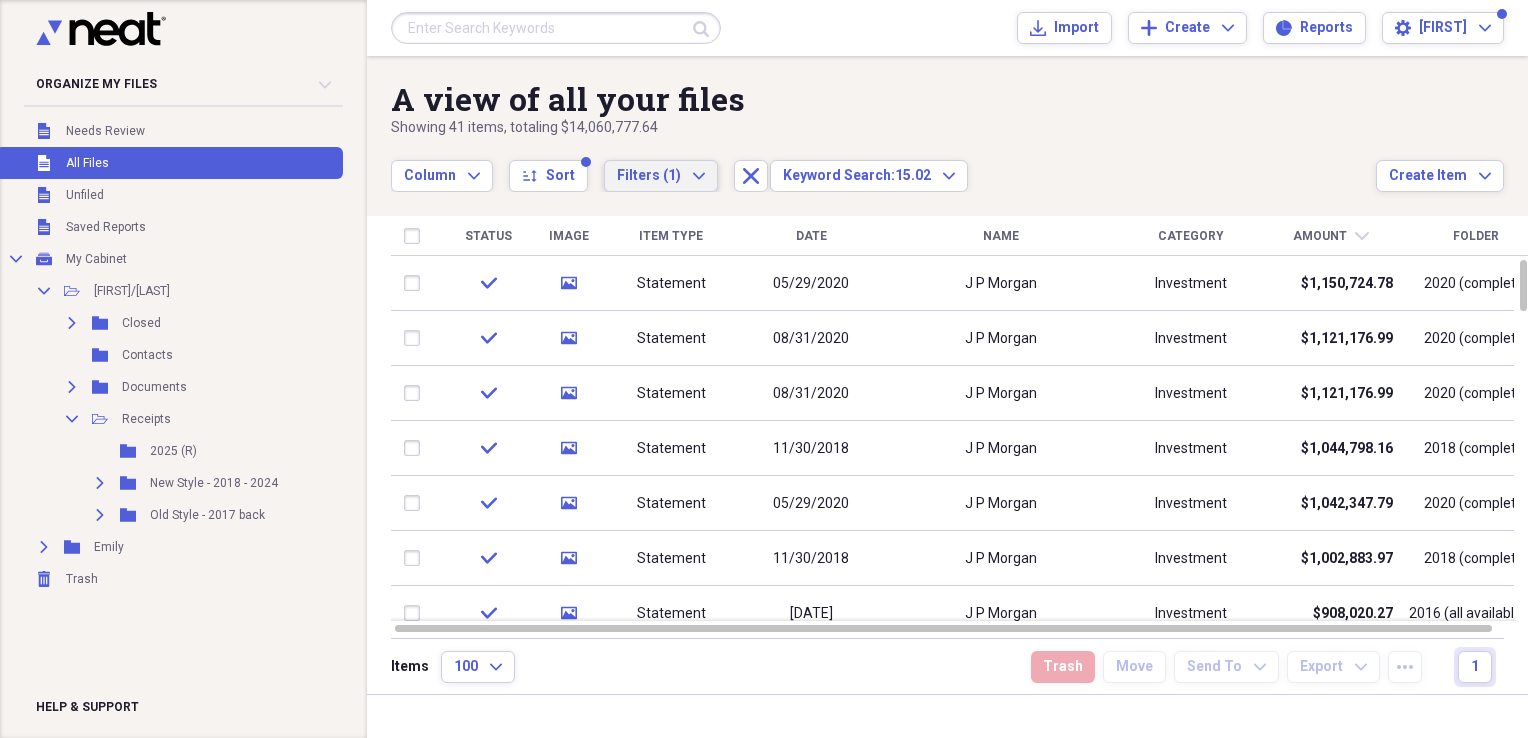 click on "Expand" 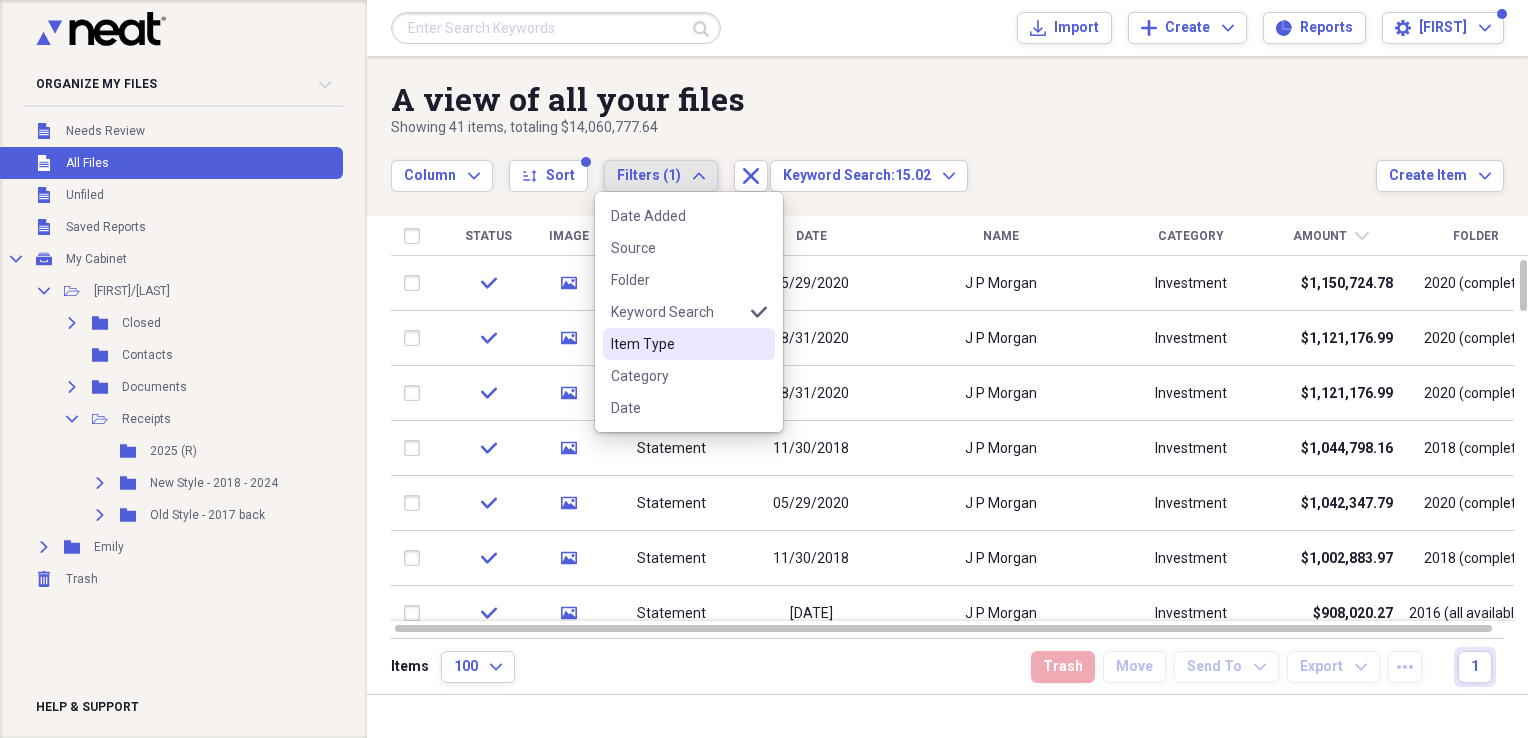 click on "Item Type" at bounding box center [677, 344] 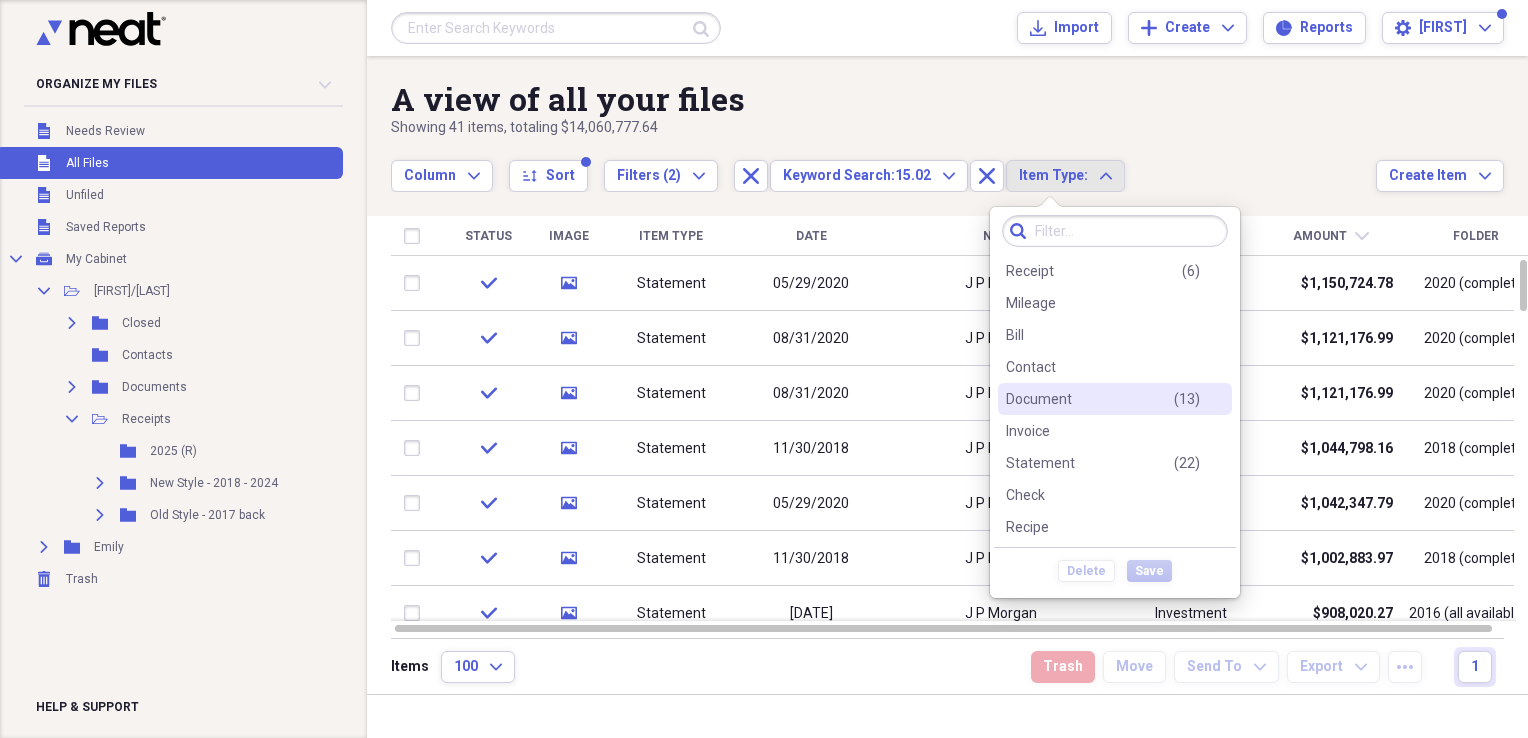 click on "Document" at bounding box center (1039, 399) 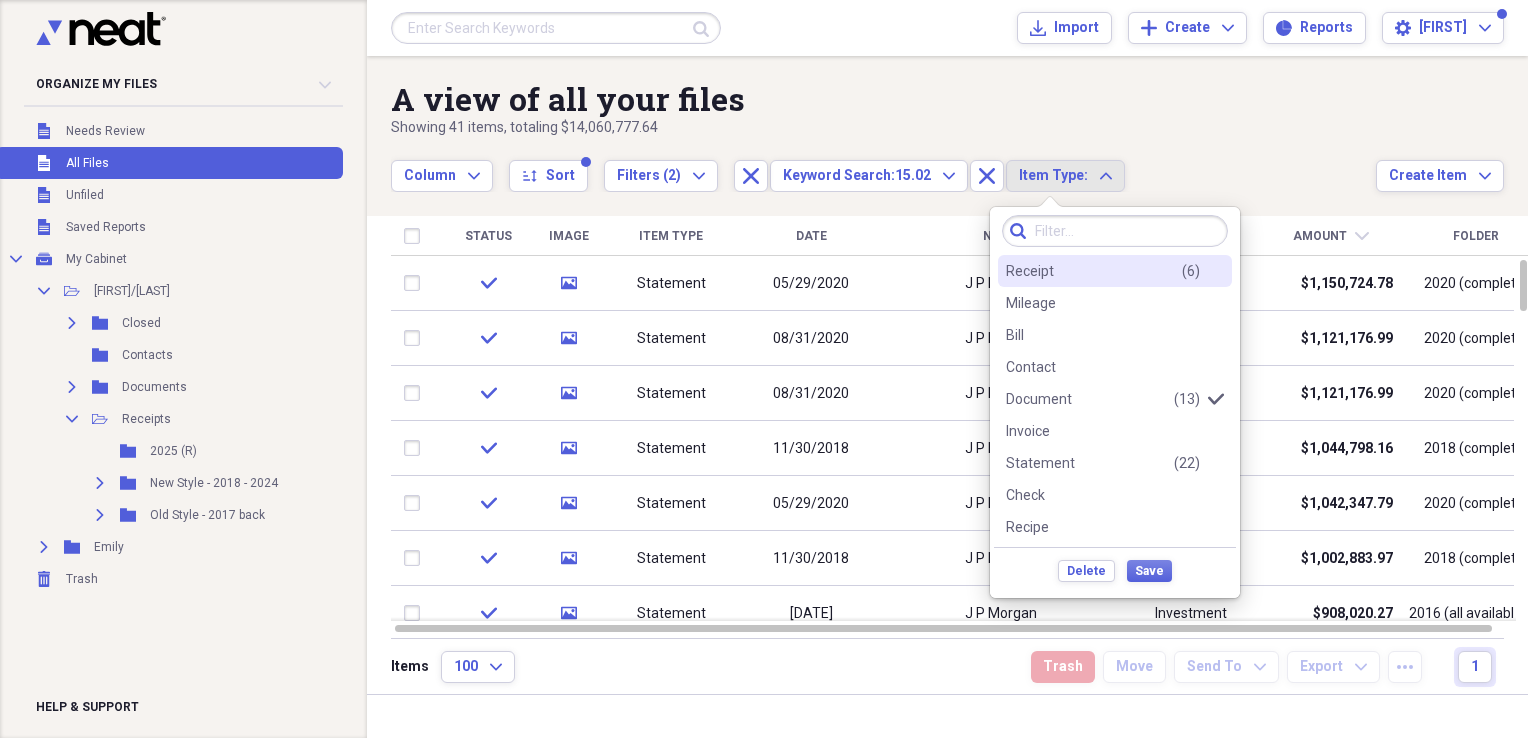 click on "Receipt" at bounding box center (1030, 271) 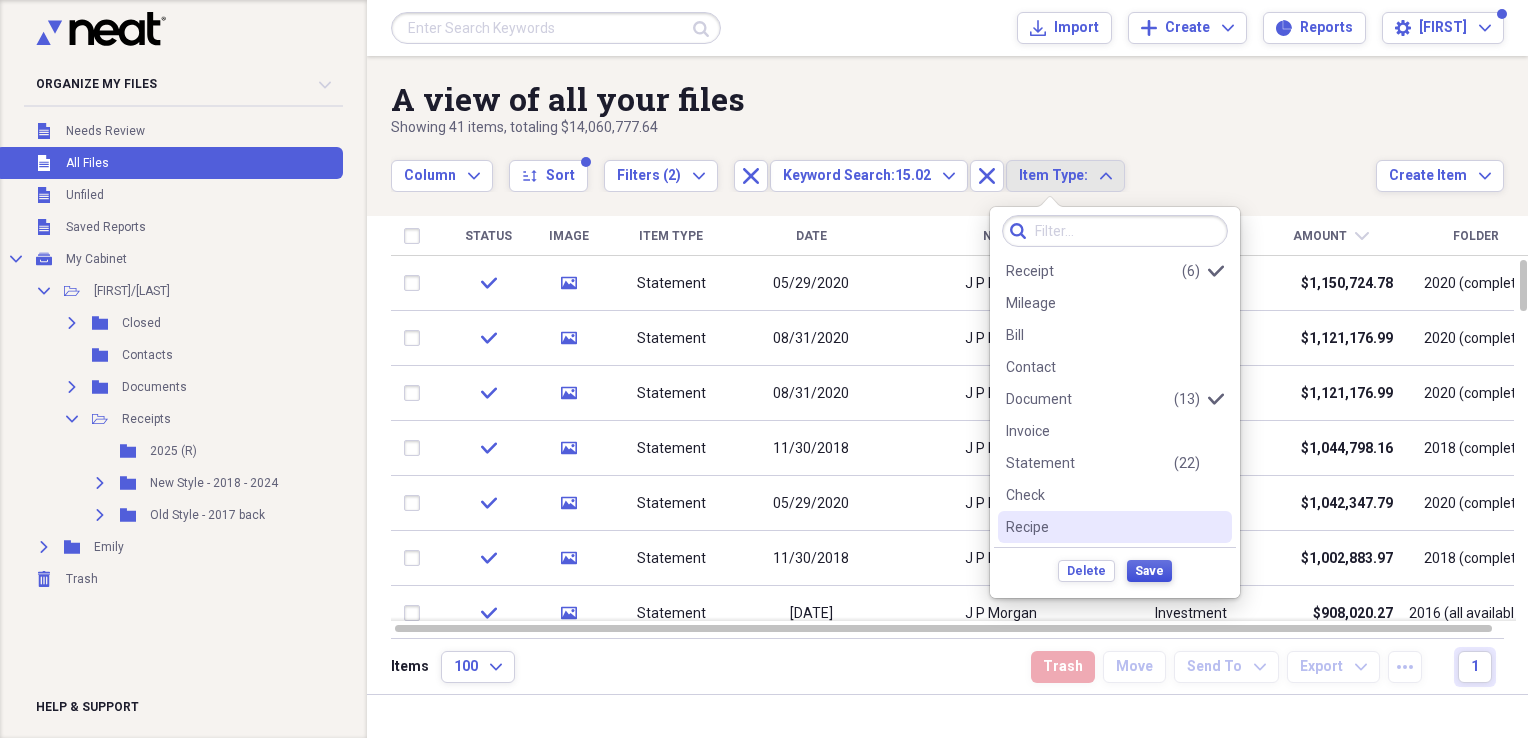 click on "Save" at bounding box center (1149, 571) 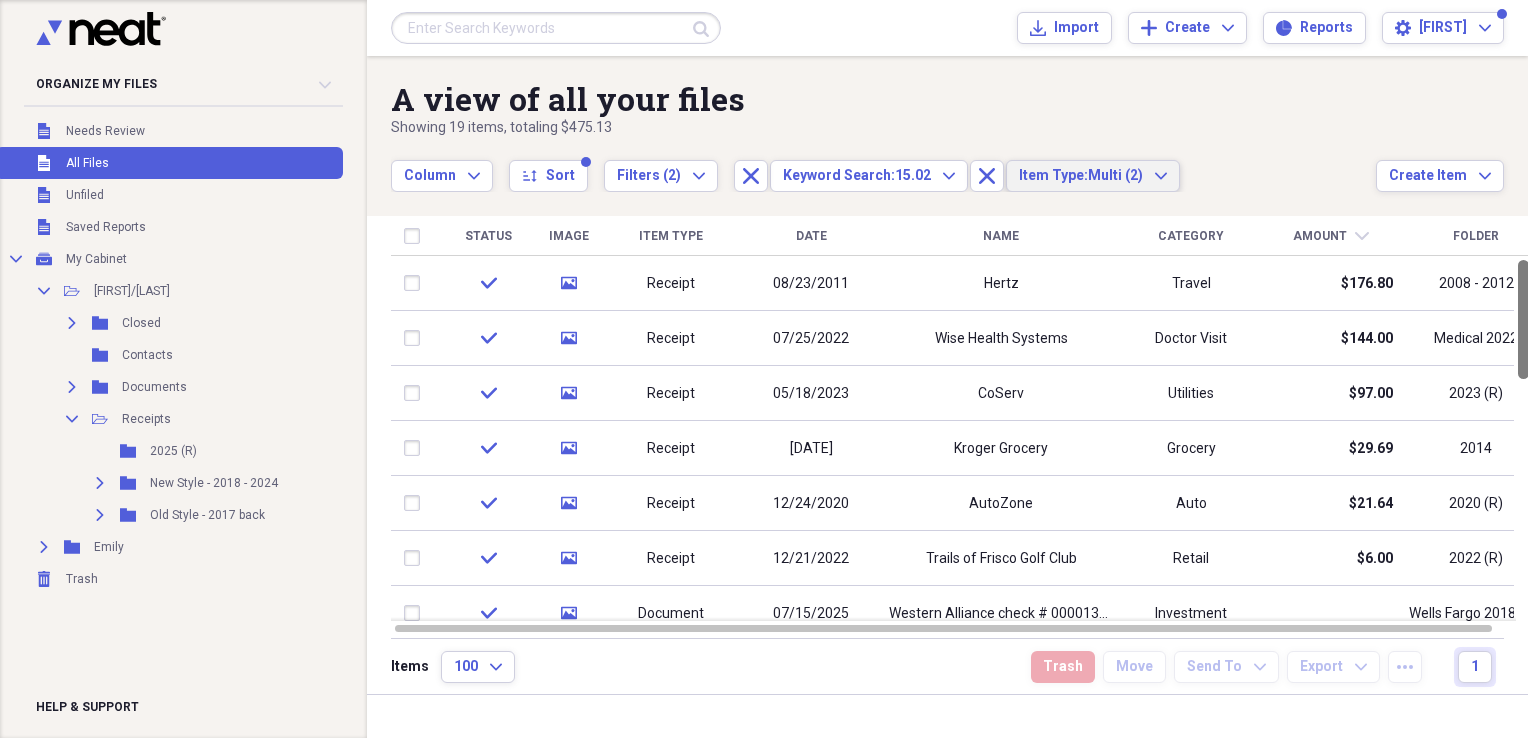drag, startPoint x: 1519, startPoint y: 314, endPoint x: 1500, endPoint y: 234, distance: 82.2253 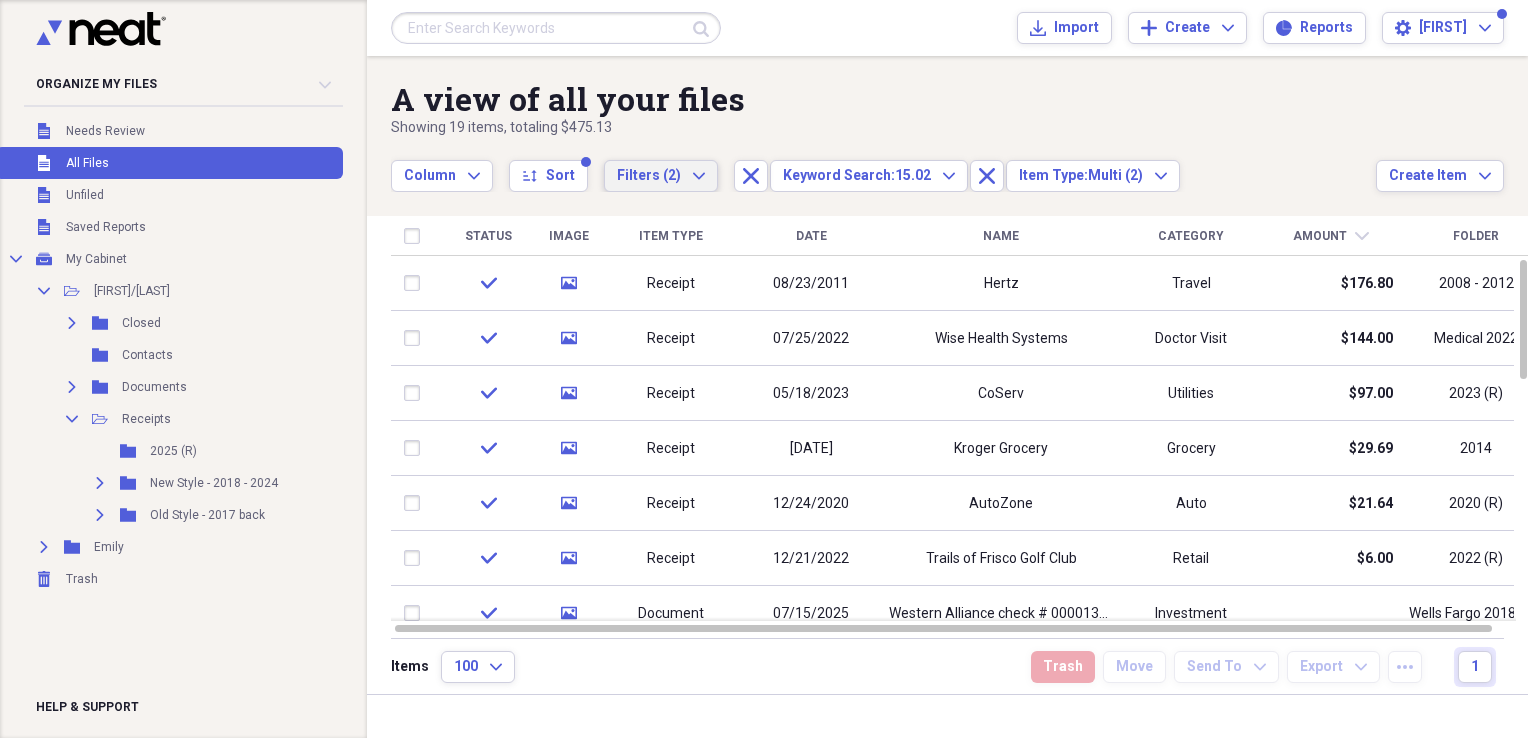 click on "Expand" 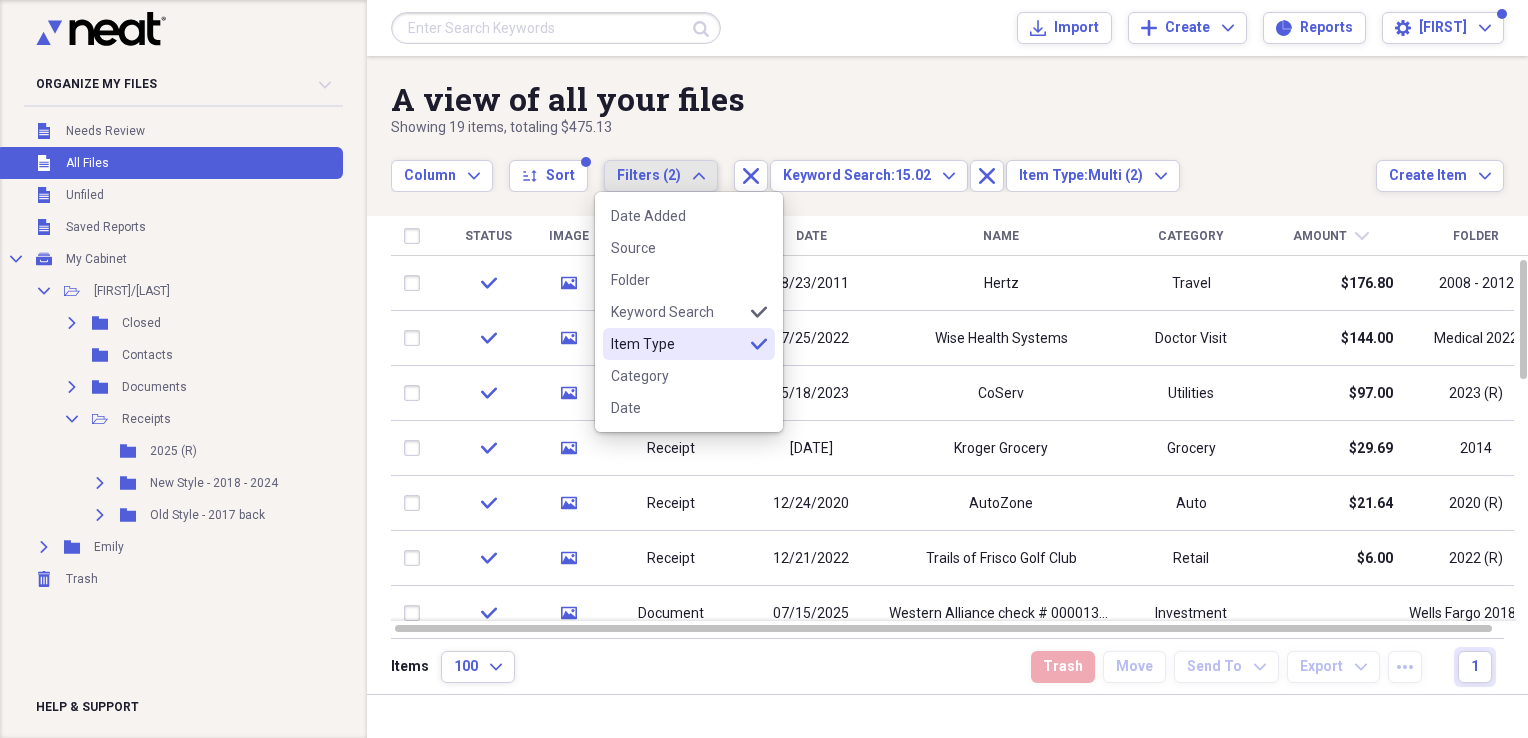 click on "Item Type" at bounding box center [677, 344] 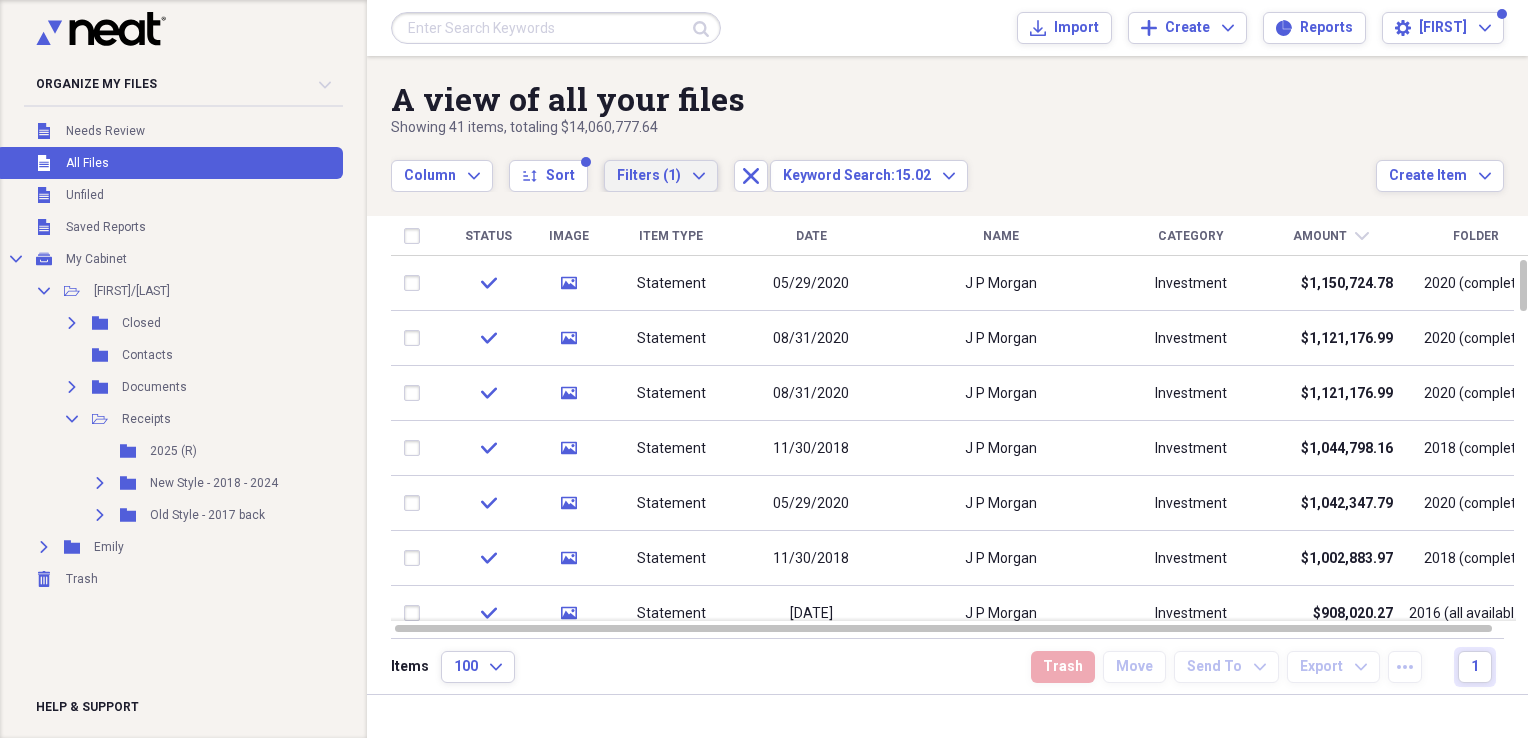 click on "Expand" 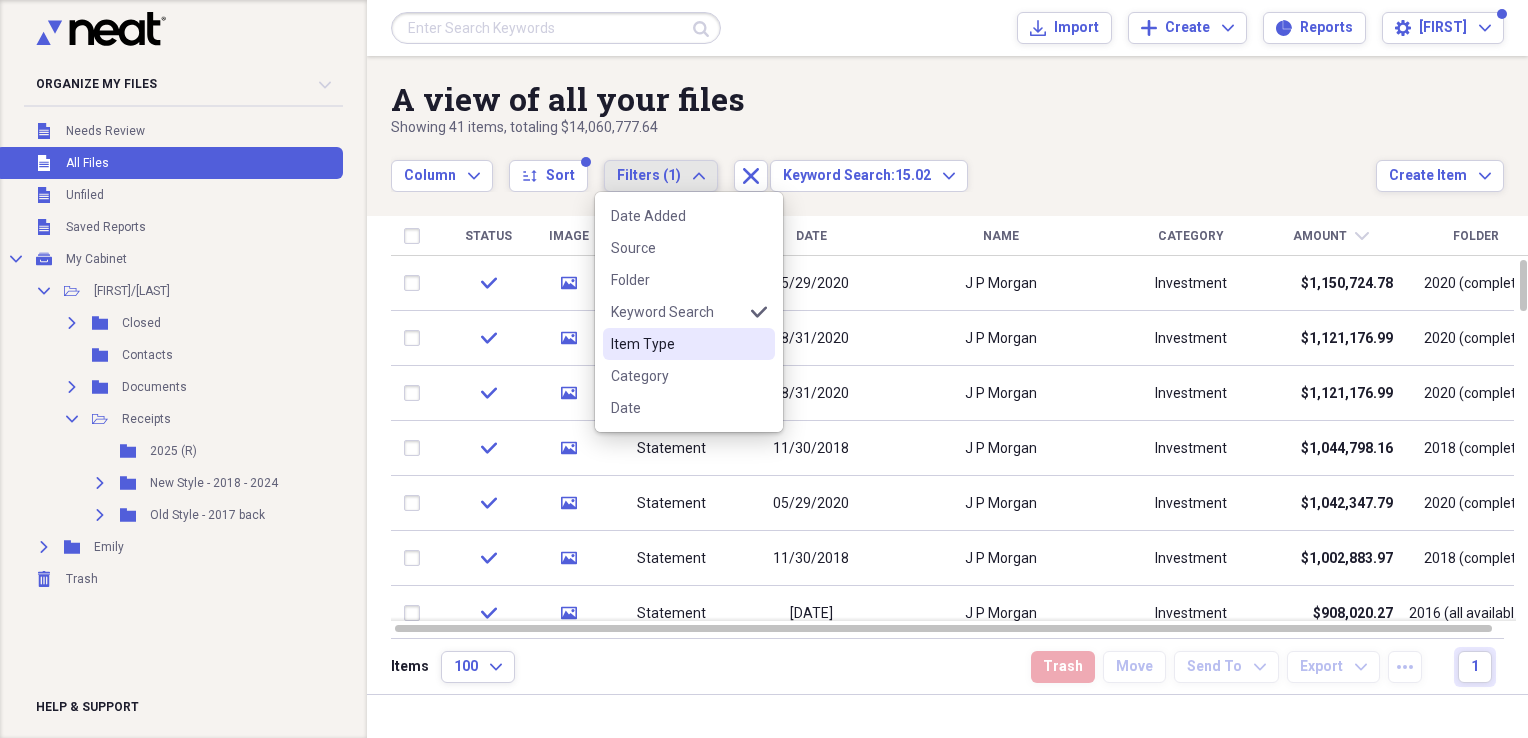 click on "Item Type" at bounding box center [677, 344] 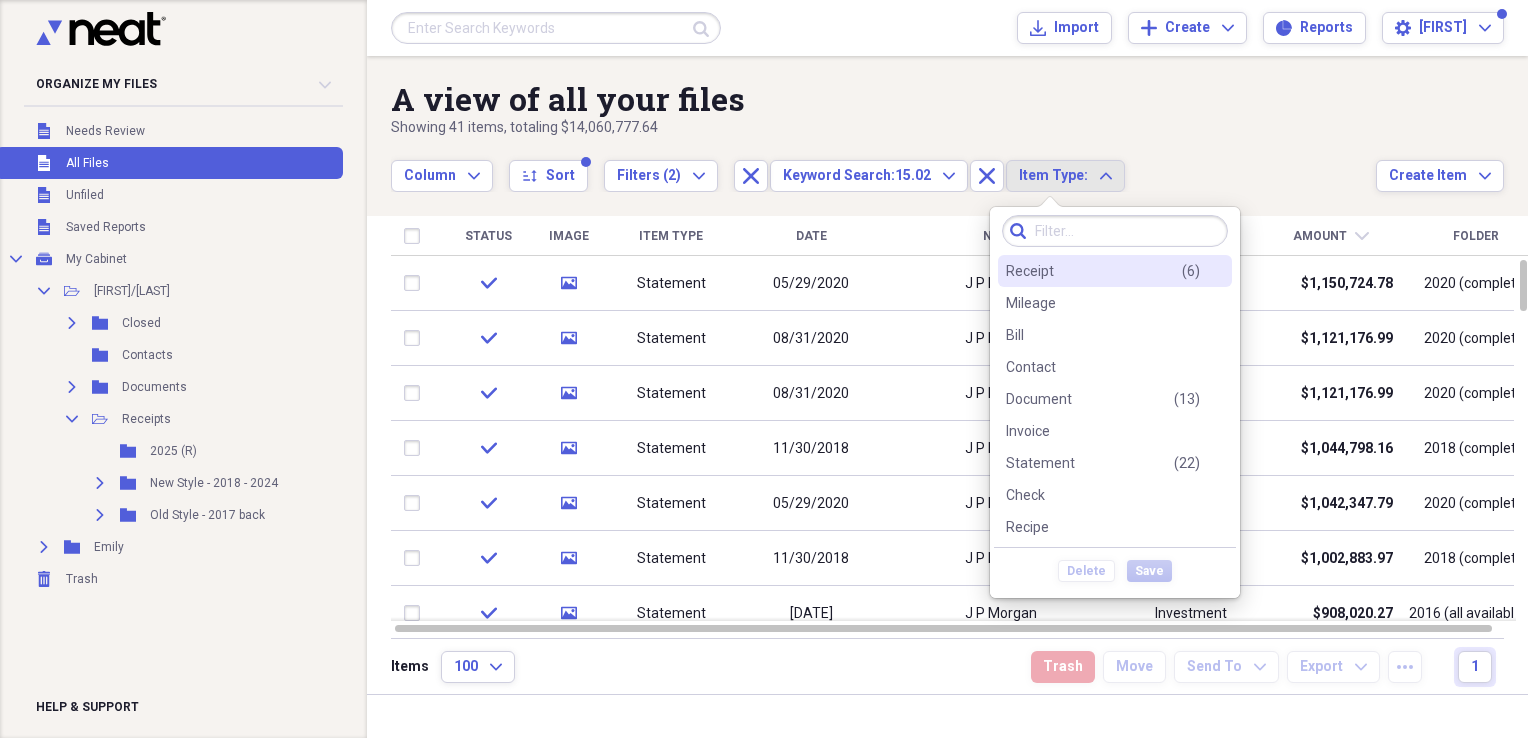 click on "Receipt" at bounding box center (1030, 271) 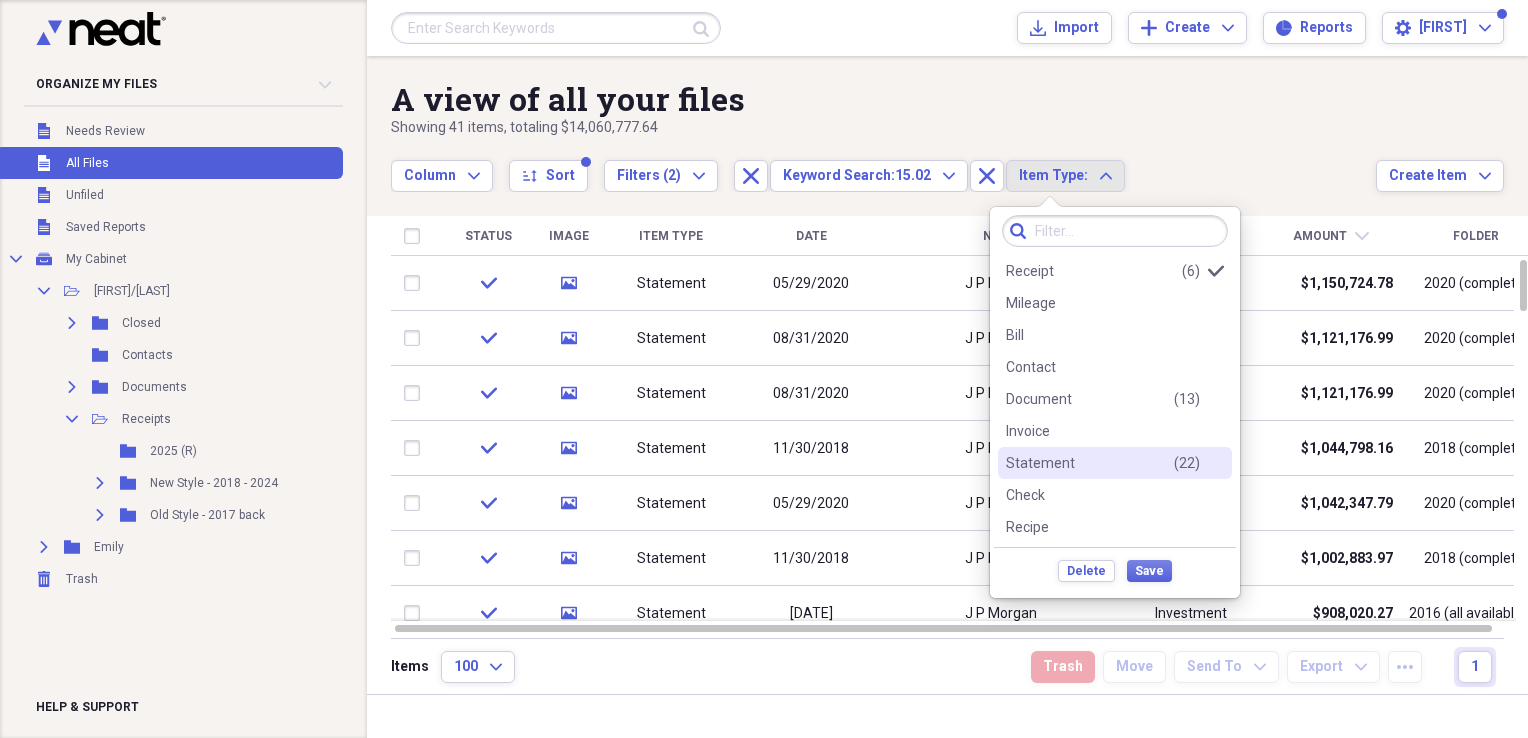 click on "Statement" at bounding box center [1040, 463] 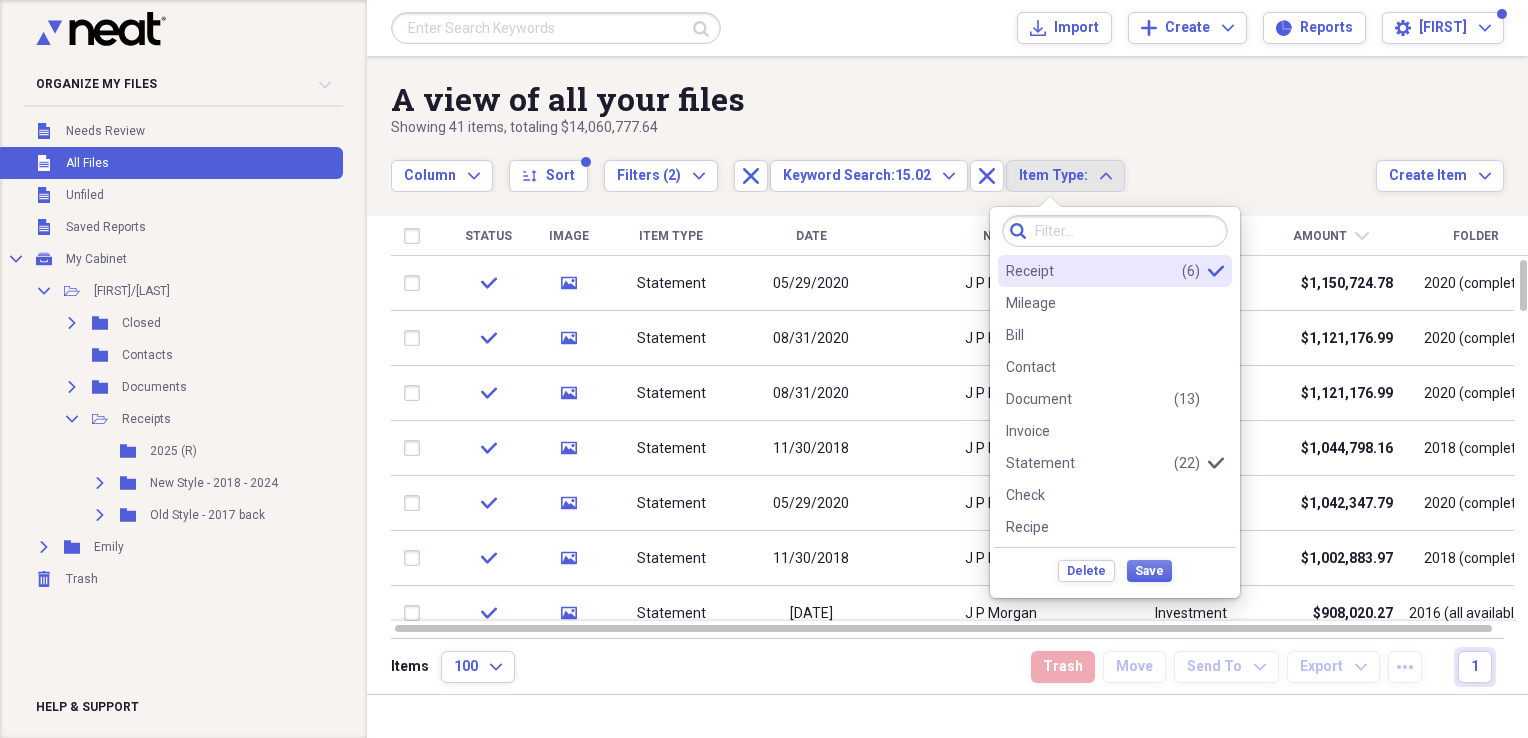 click on "Receipt" at bounding box center [1030, 271] 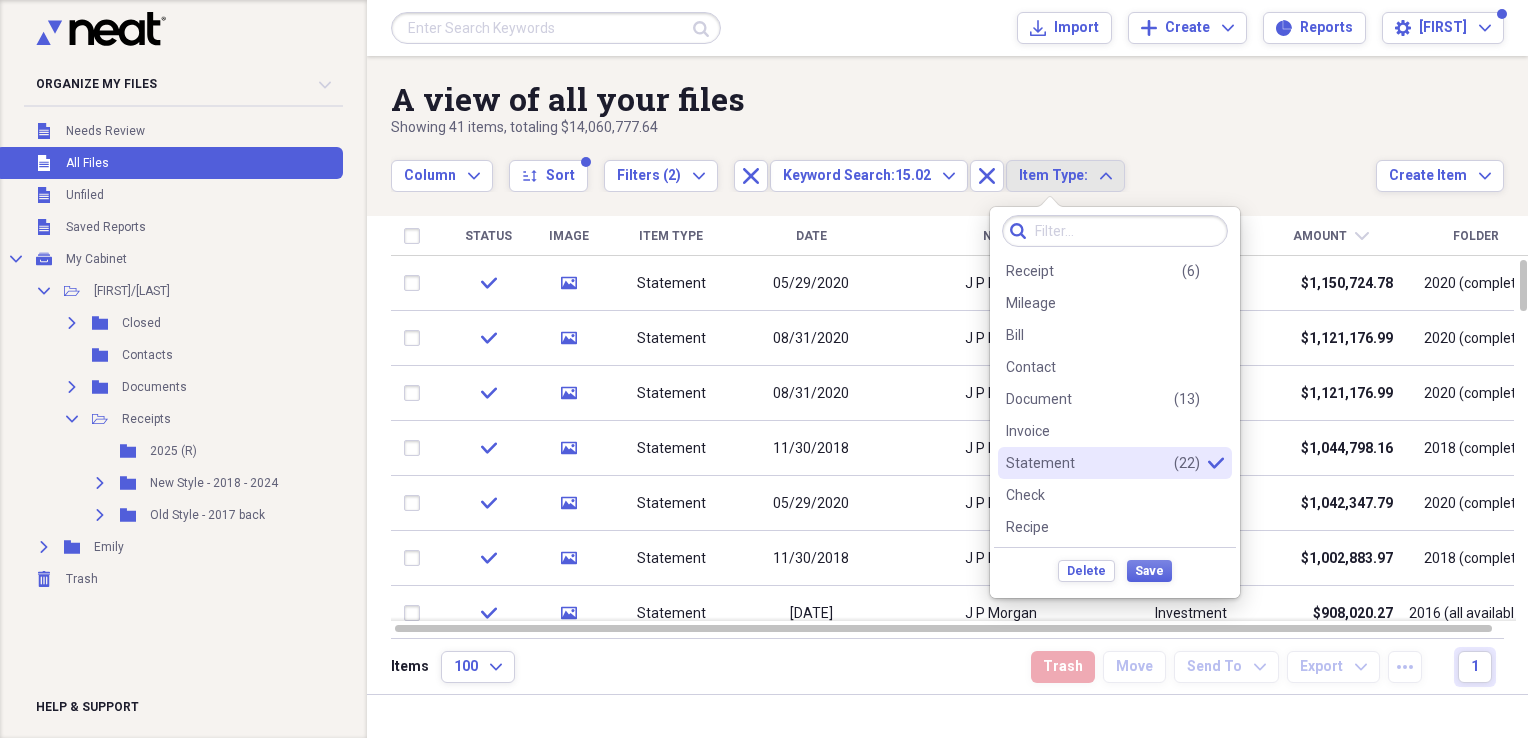click on "Statement" at bounding box center [1040, 463] 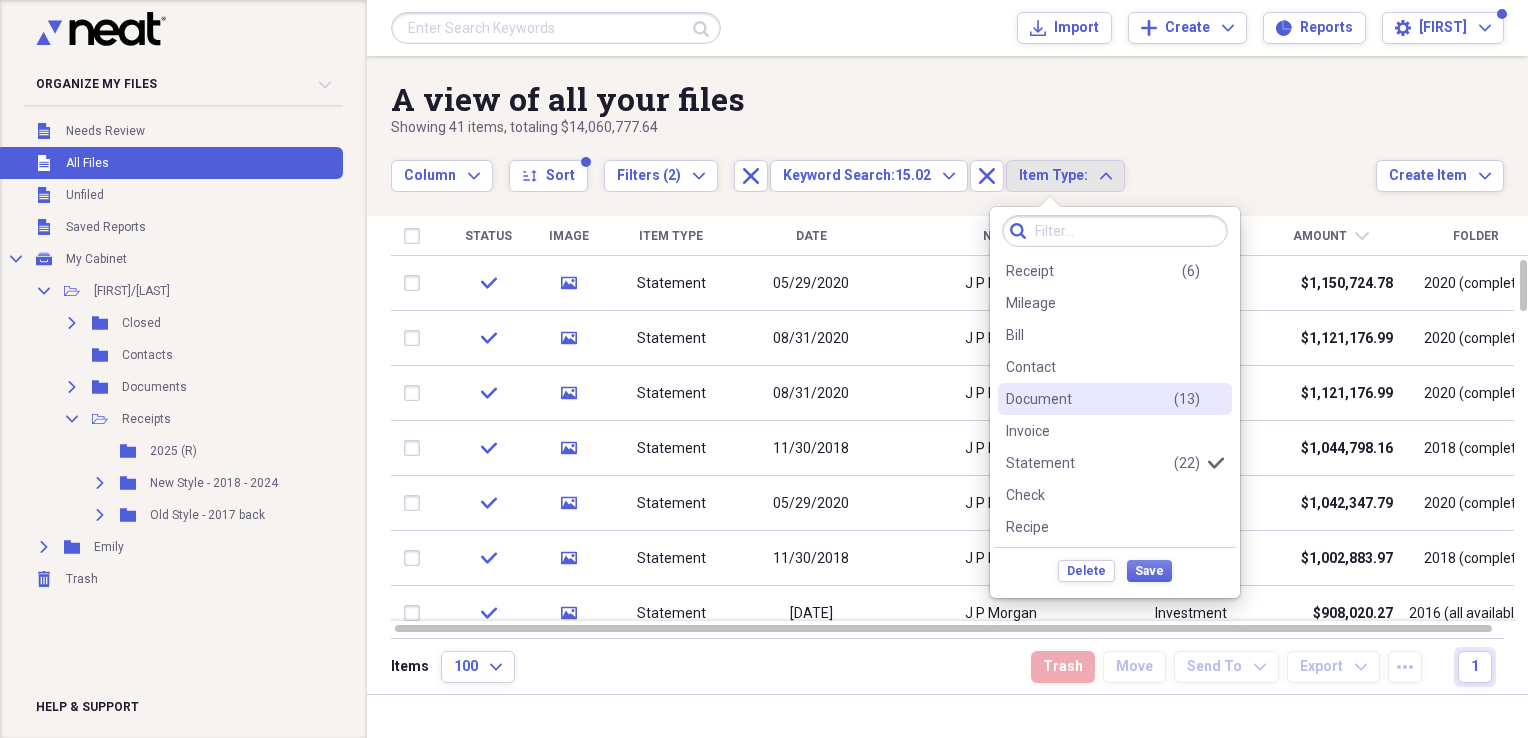click on "Document" at bounding box center [1039, 399] 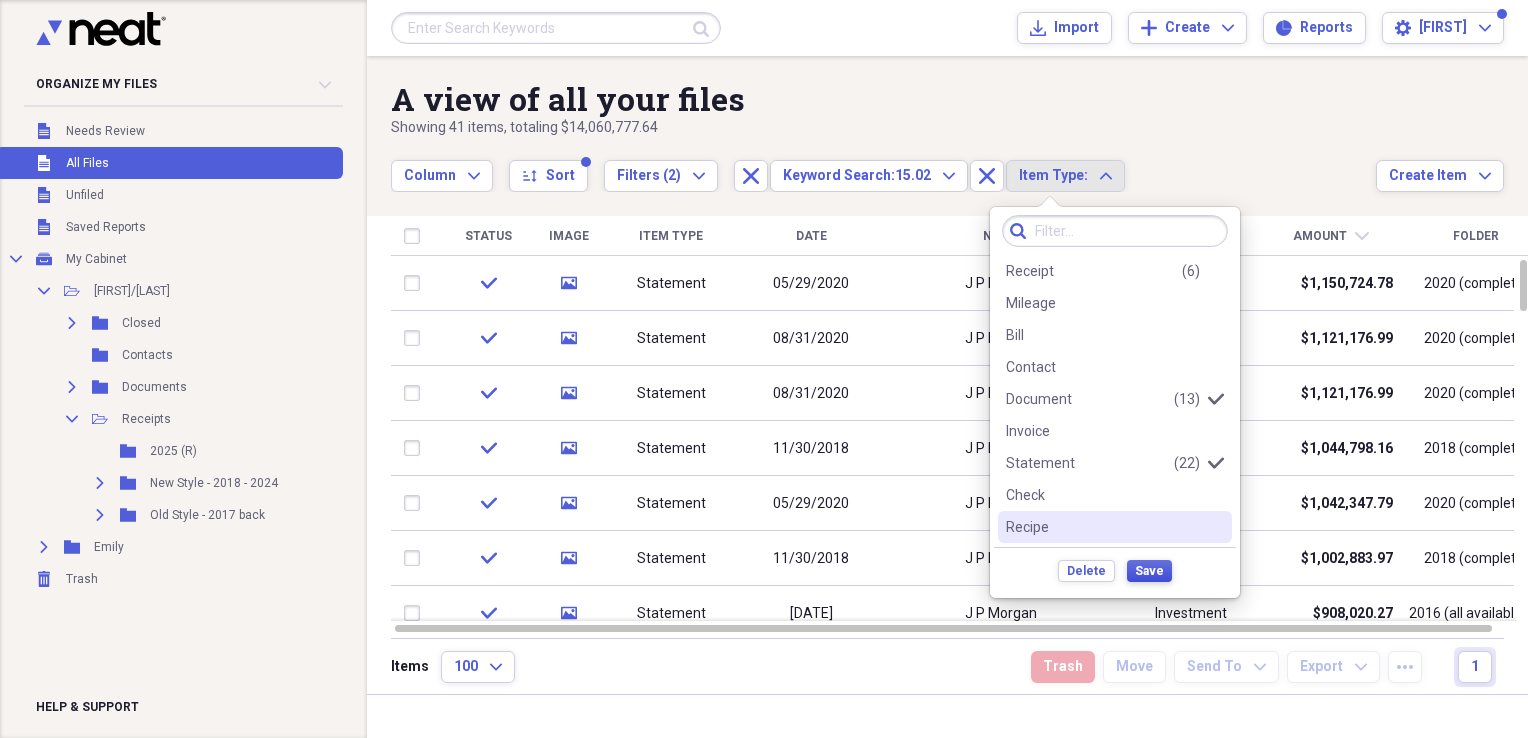 click on "Save" at bounding box center (1149, 571) 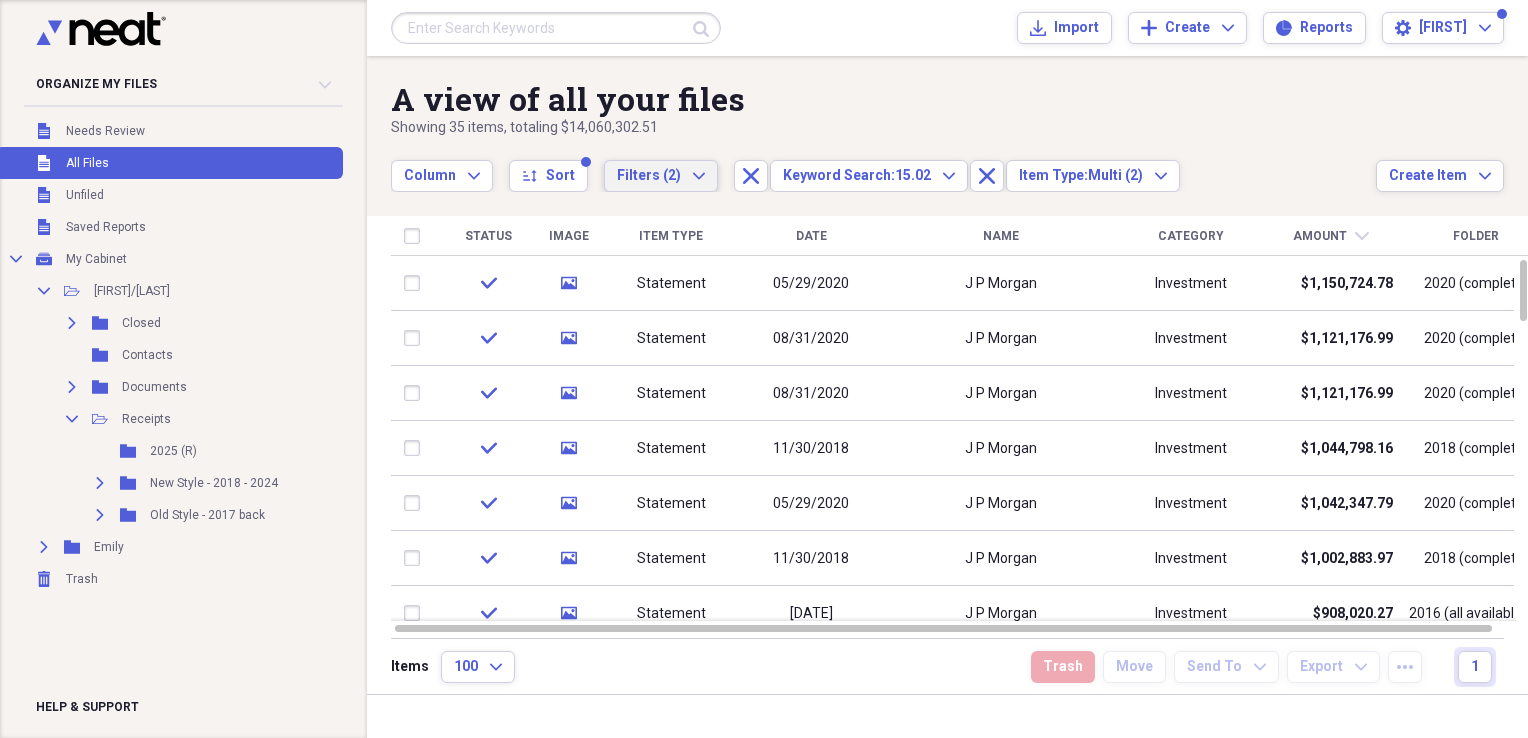 click on "Expand" 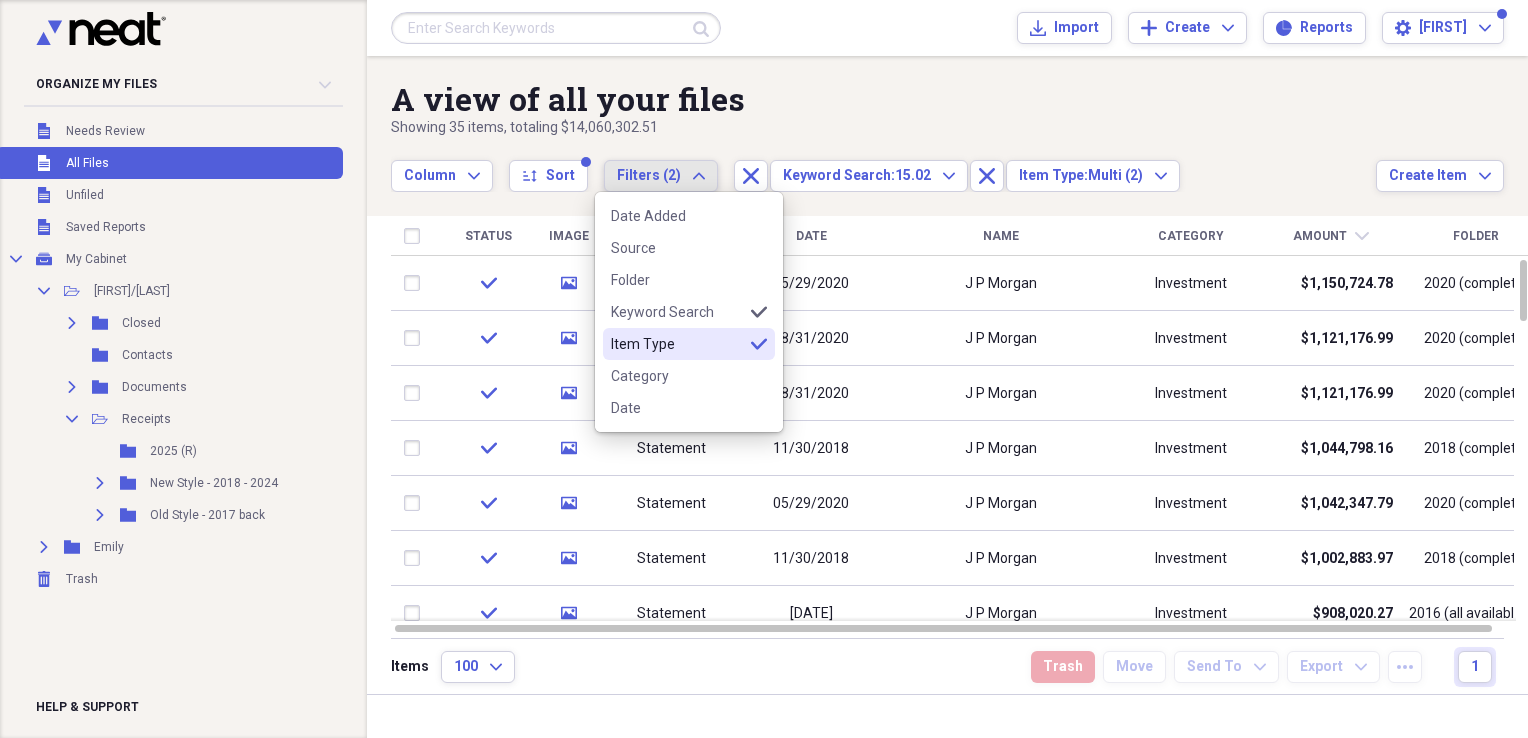 click on "Item Type" at bounding box center [677, 344] 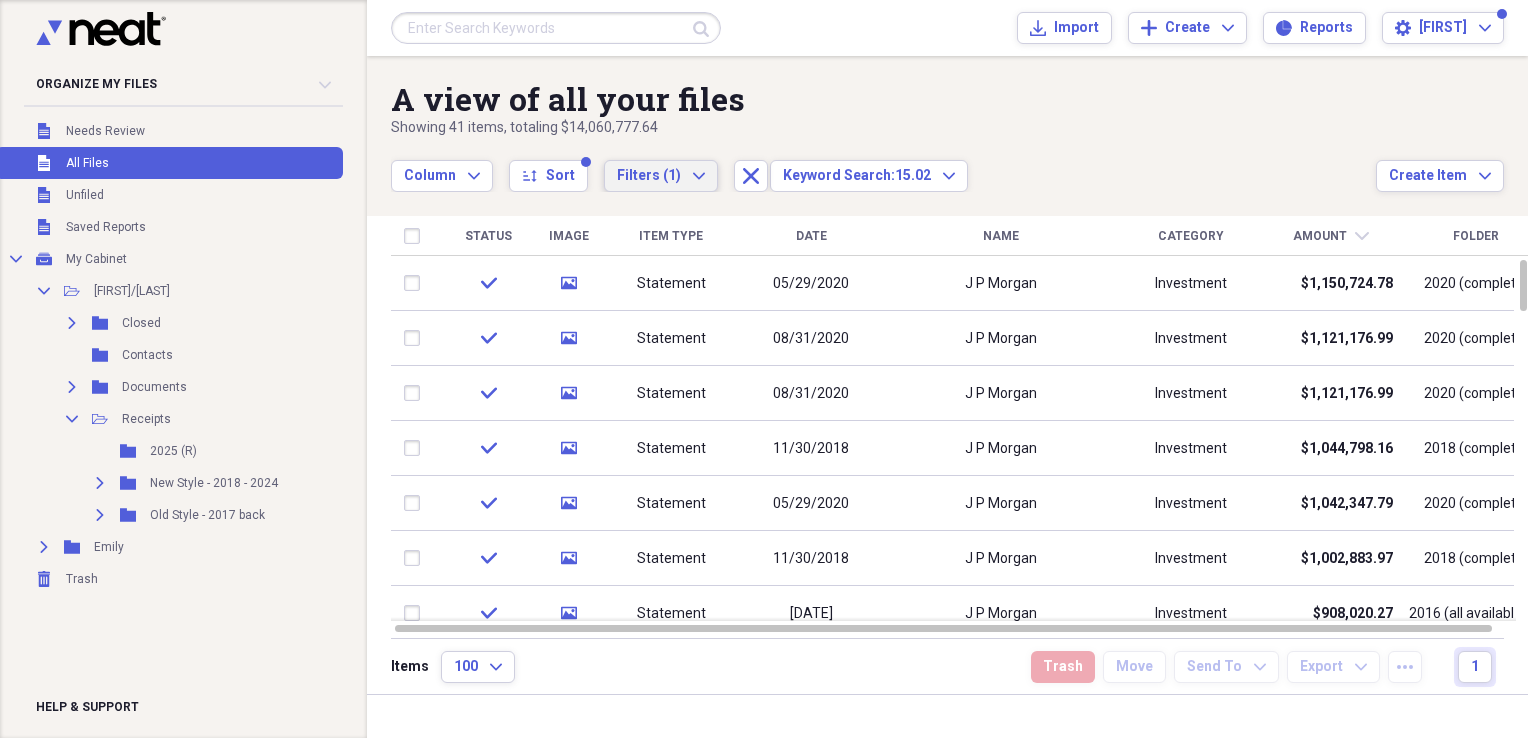 click on "Filters (1) Expand" at bounding box center (661, 176) 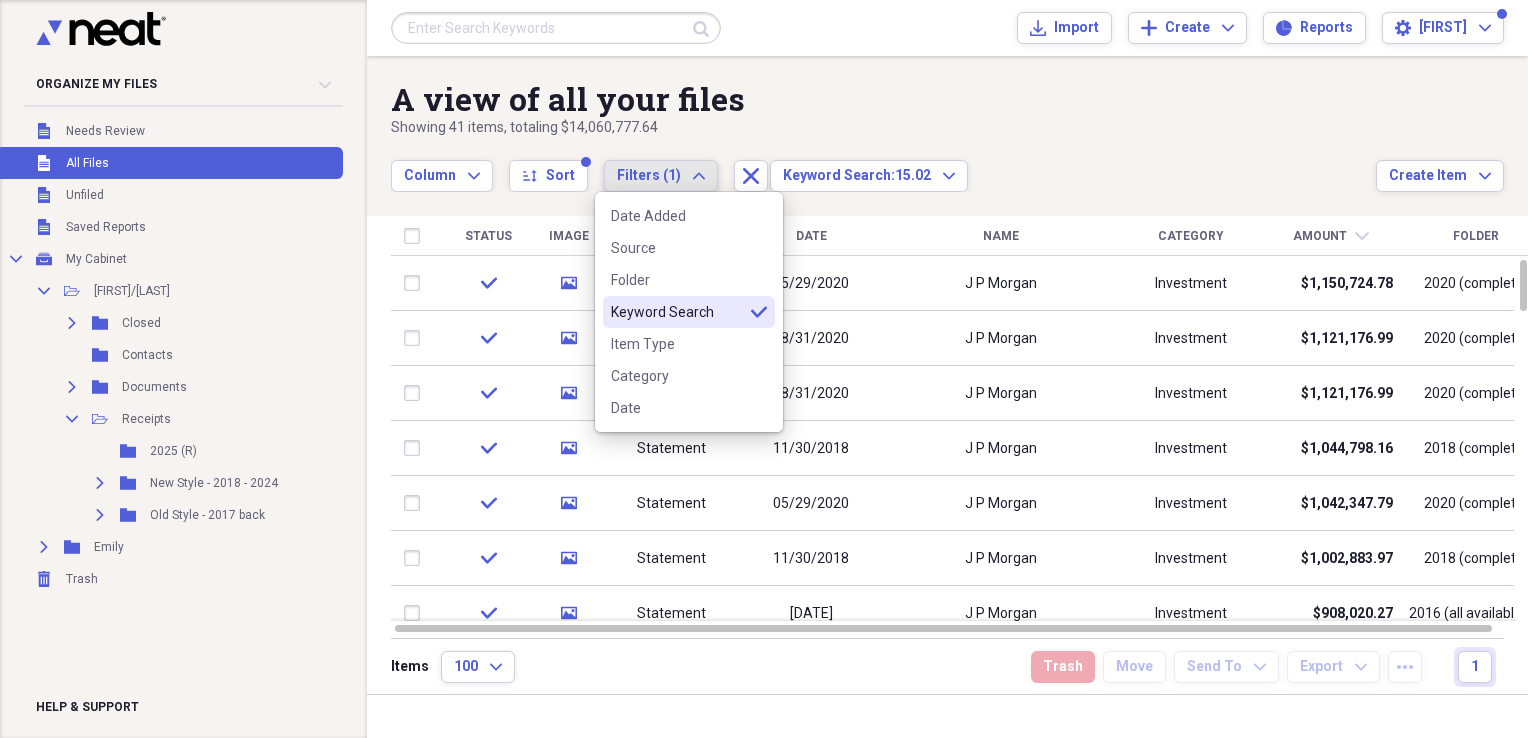 click on "Keyword Search" at bounding box center (677, 312) 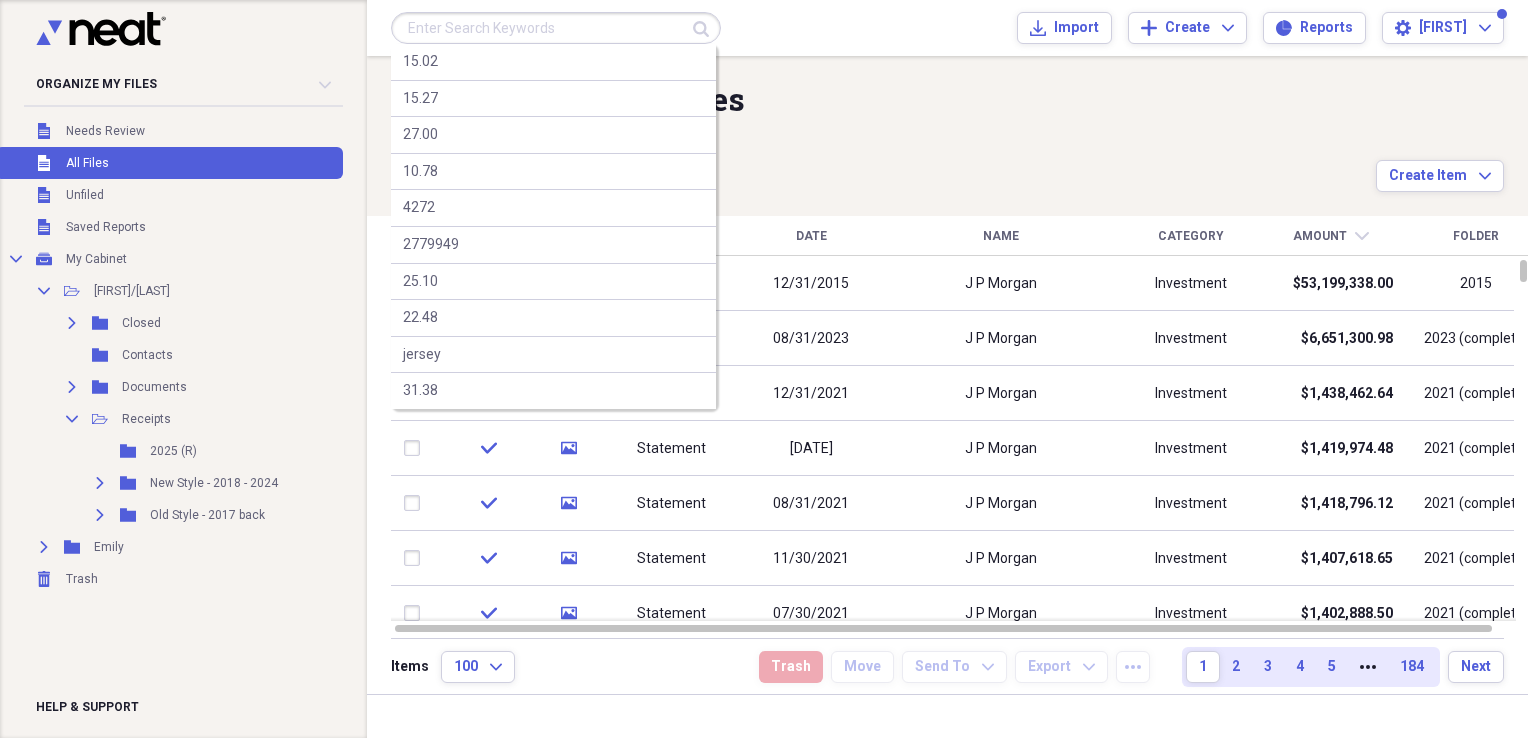 click at bounding box center [556, 28] 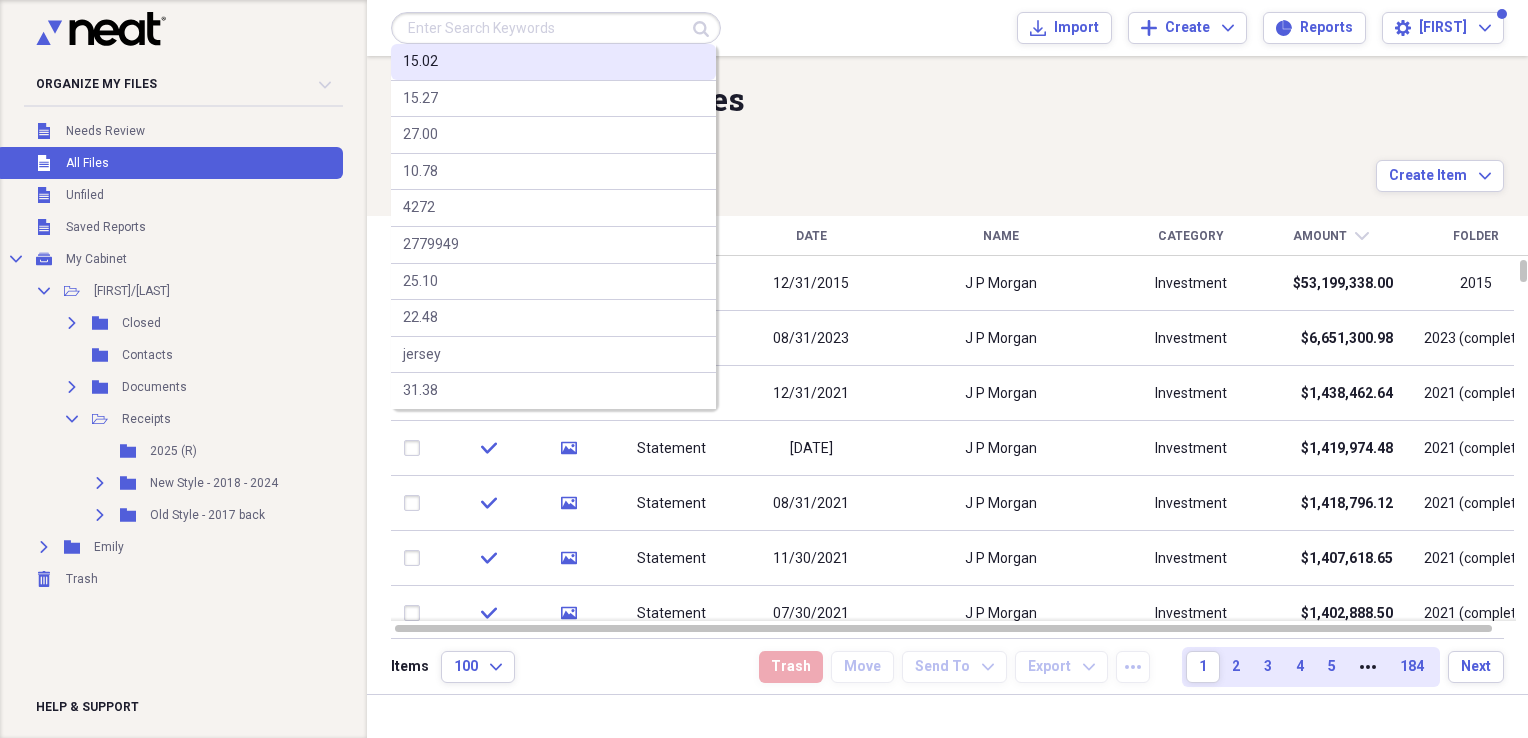click on "15.02" at bounding box center (420, 62) 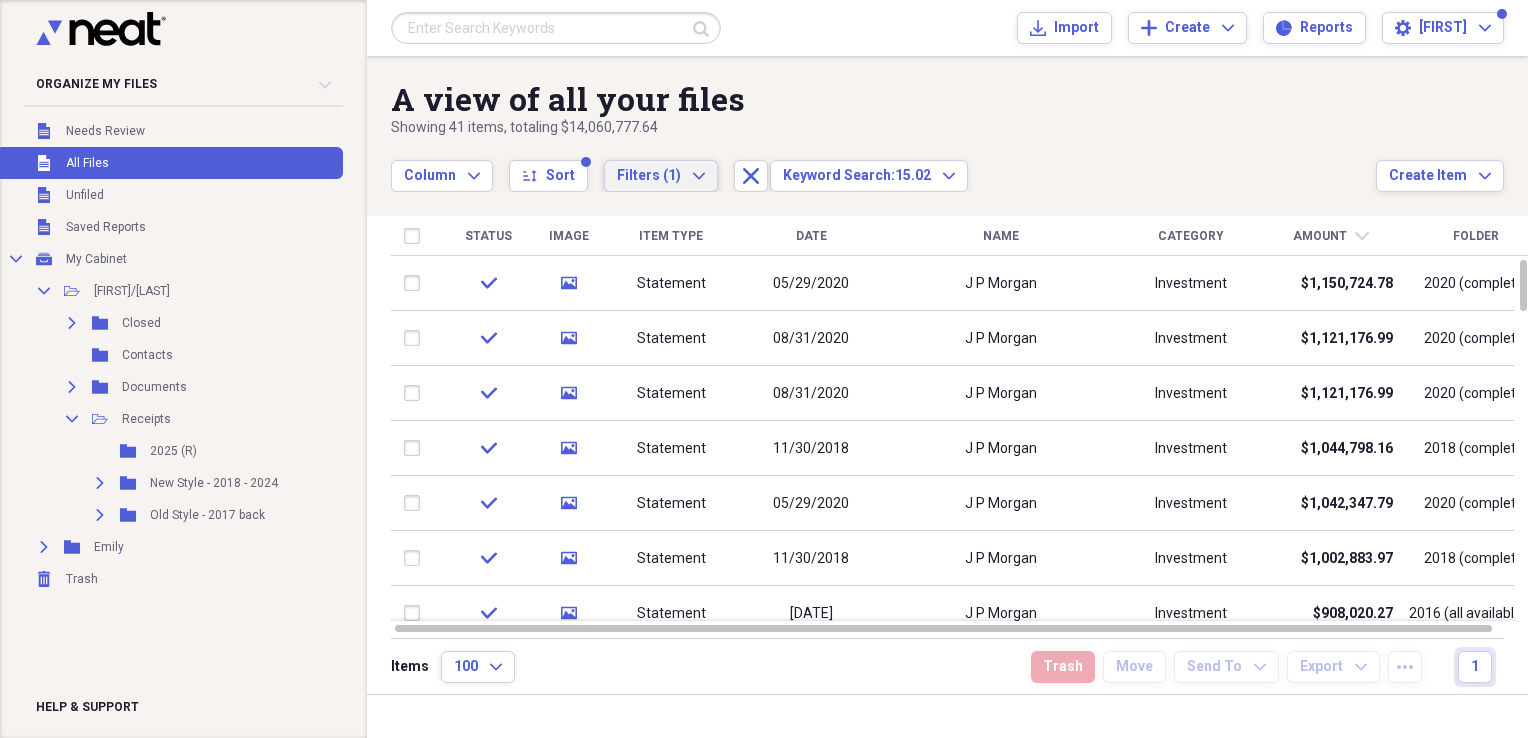 click 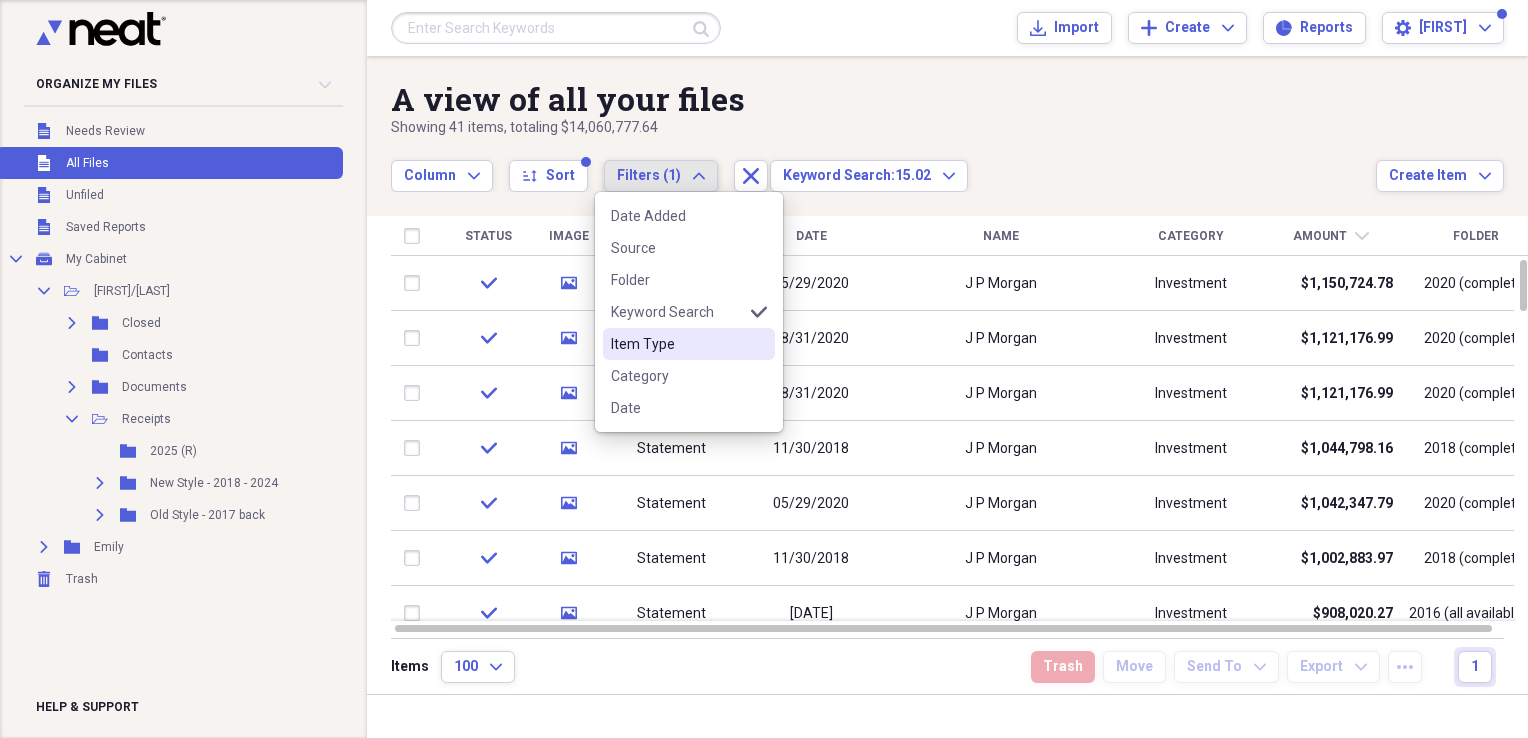 click on "Item Type" at bounding box center [677, 344] 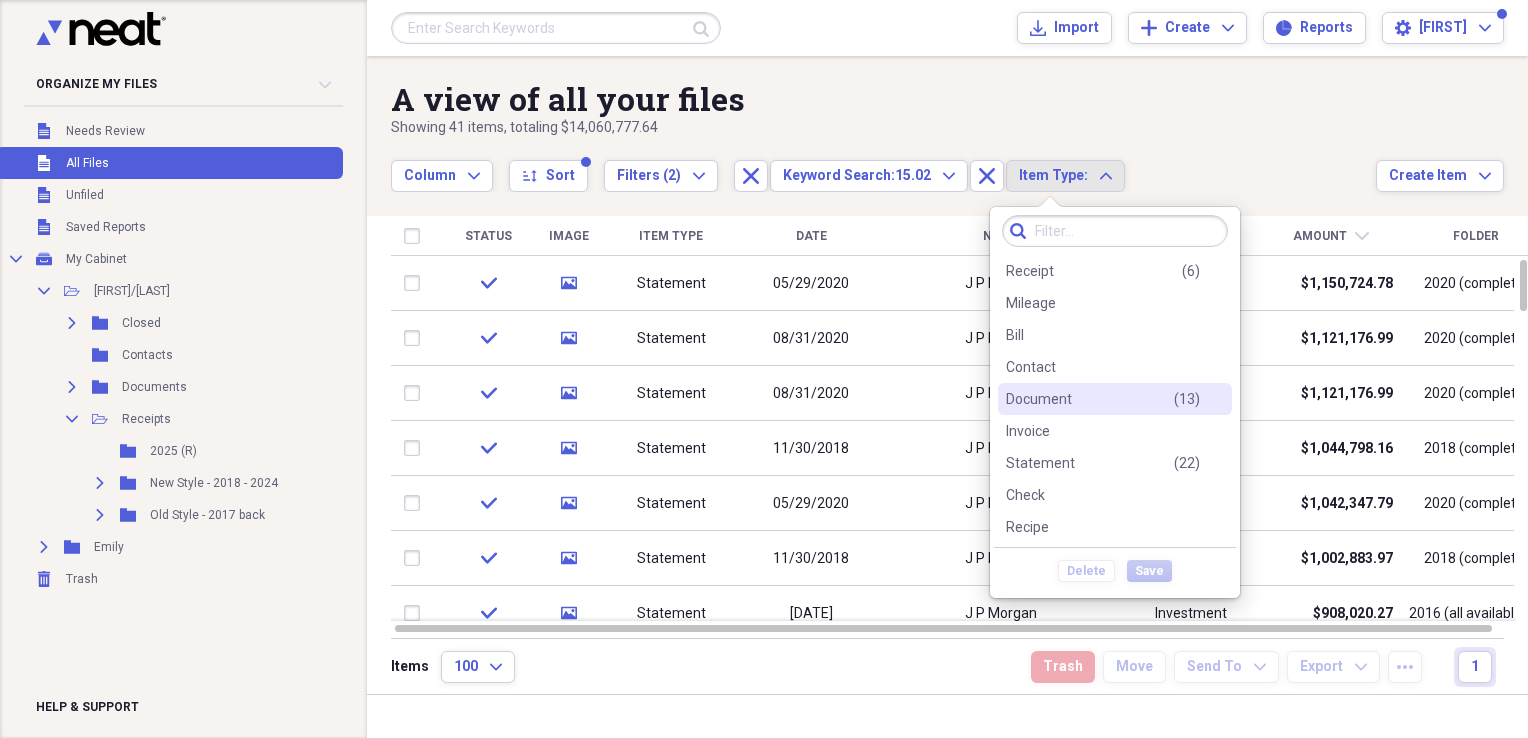 click on "Document" at bounding box center [1039, 399] 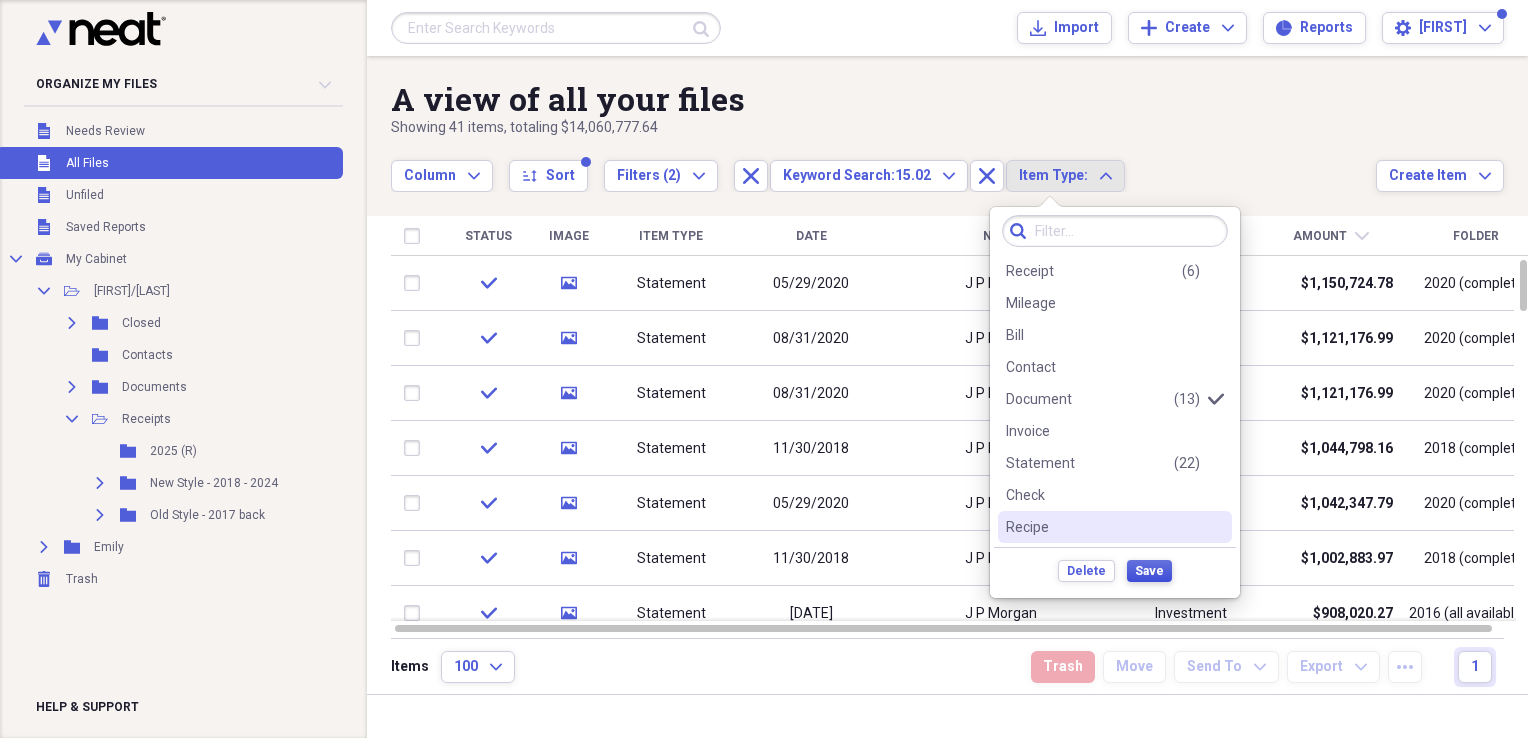 click on "Save" at bounding box center (1149, 571) 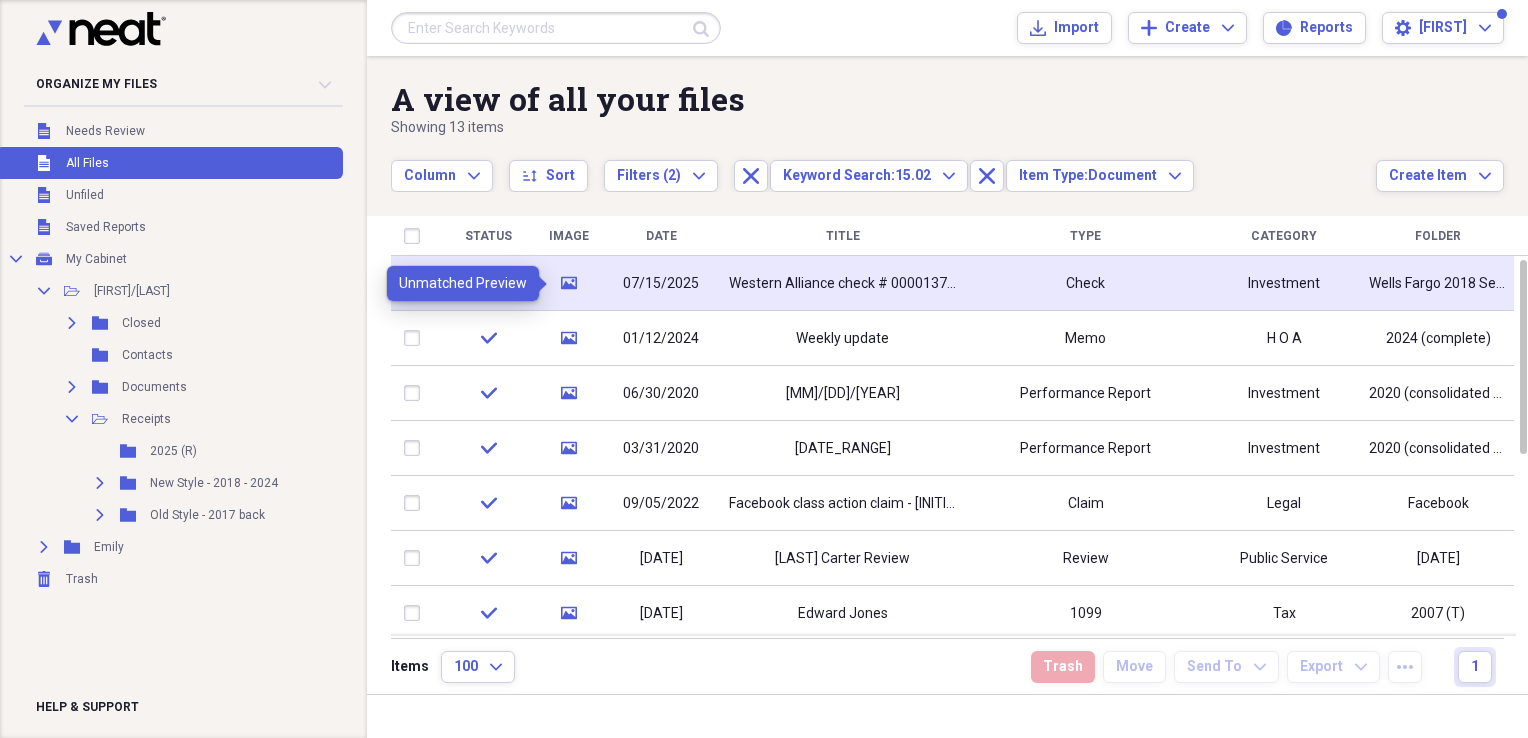 click on "media" 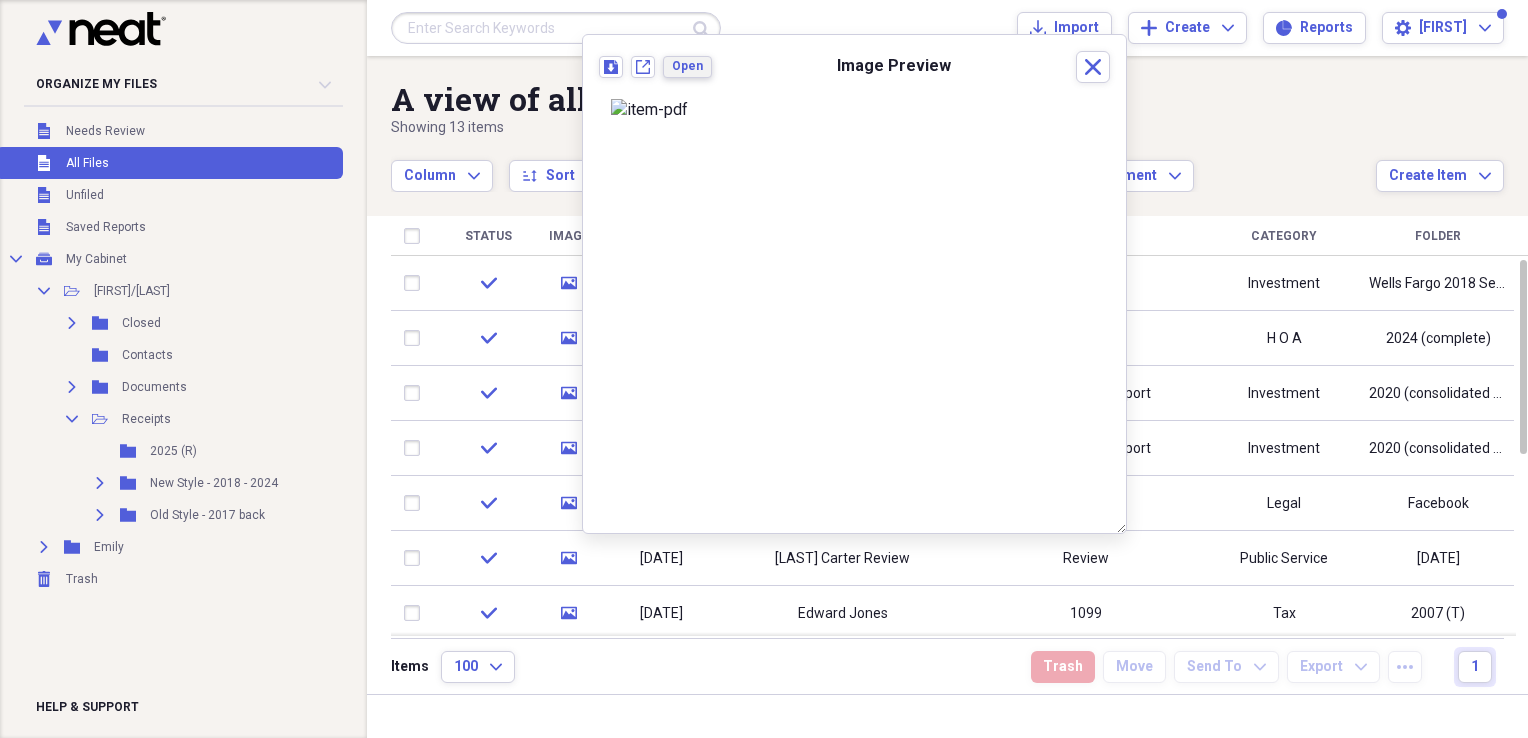 click on "Open" at bounding box center (687, 66) 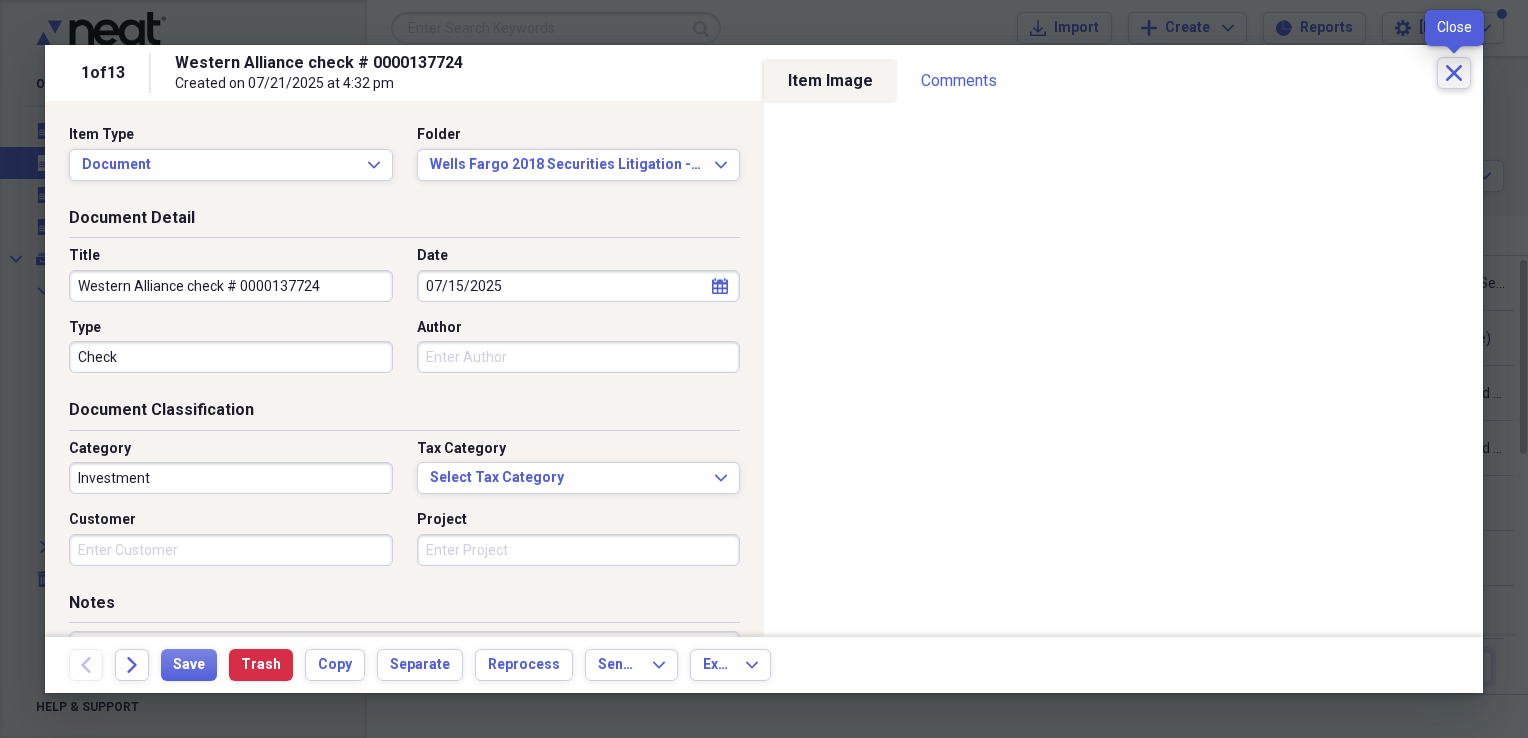 click on "Close" at bounding box center (1454, 73) 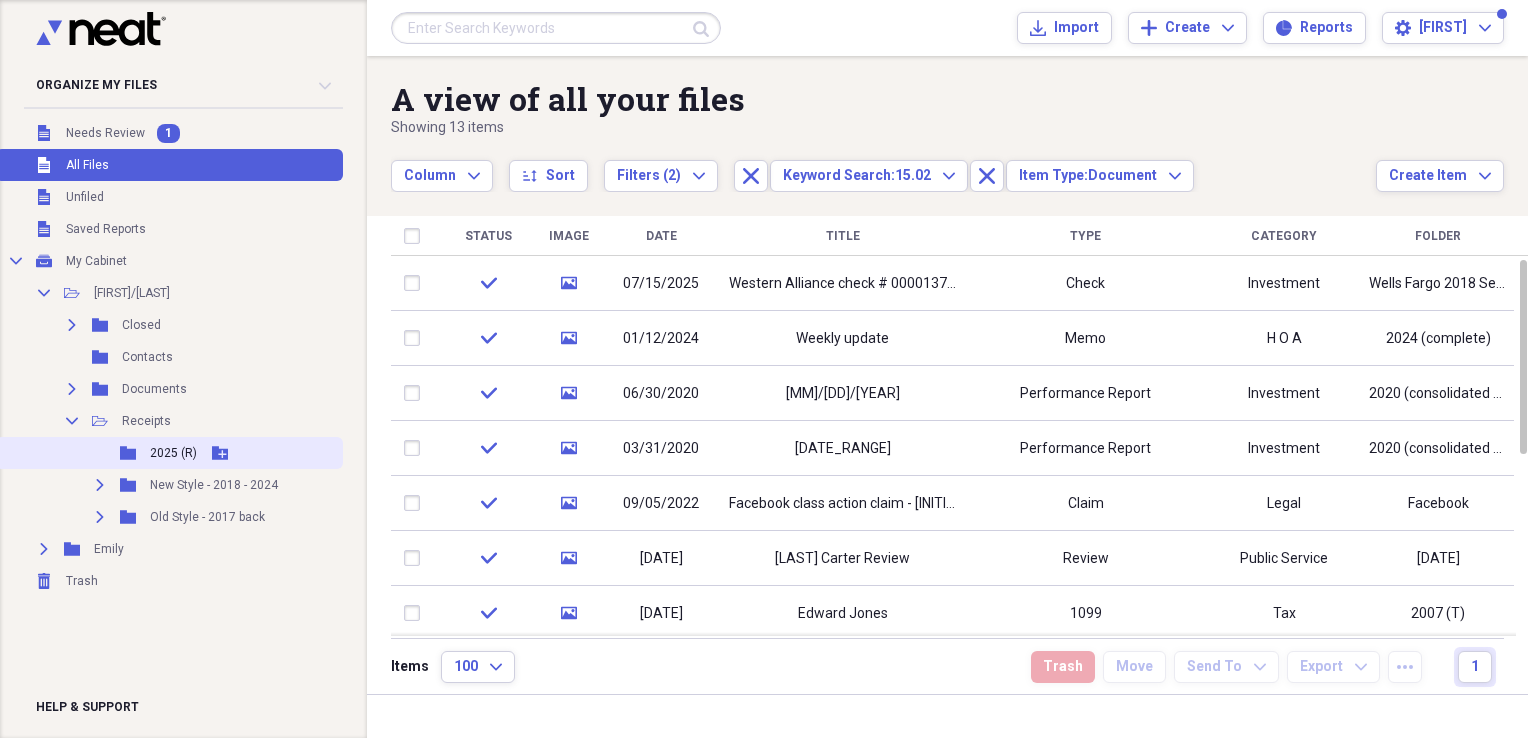click on "2025 (R)" at bounding box center (173, 453) 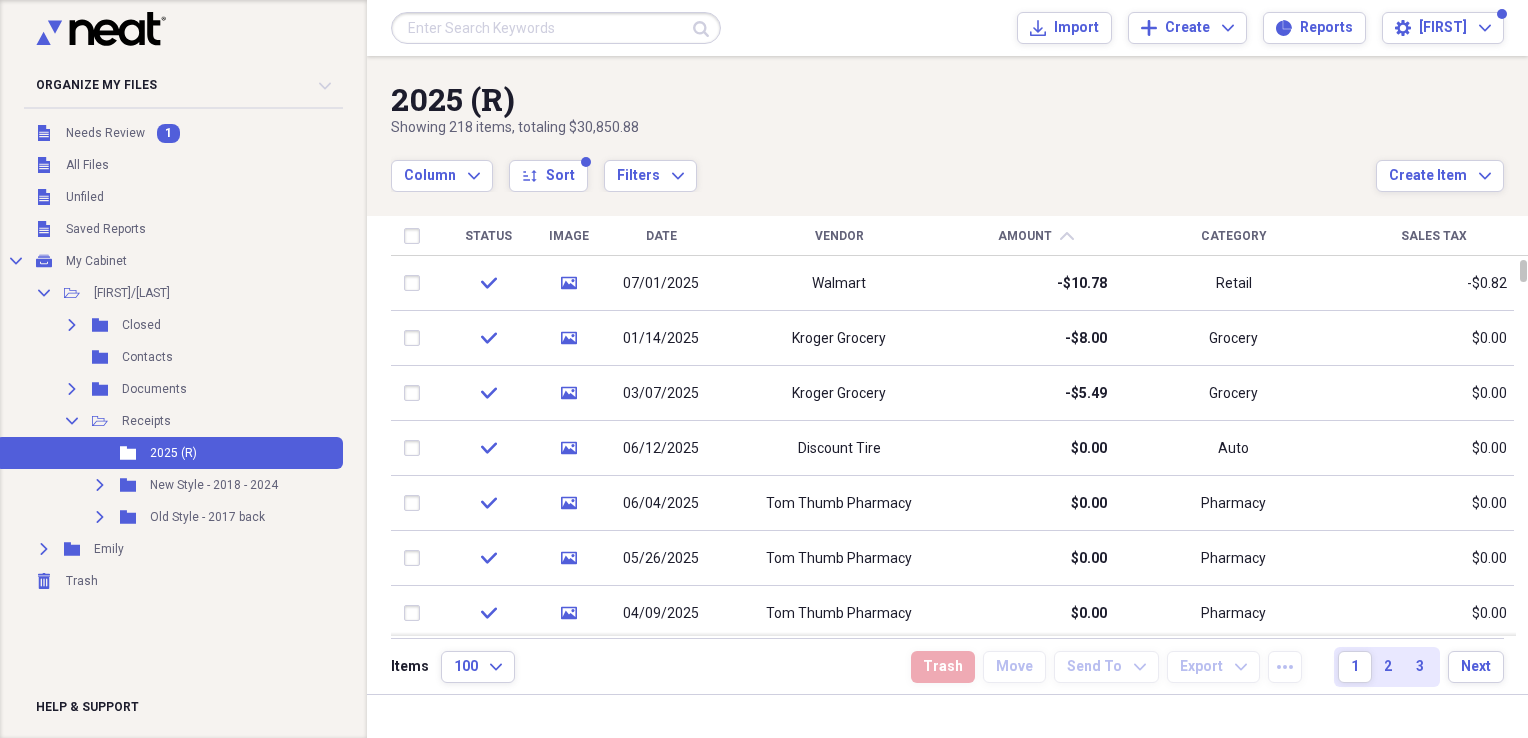 click on "Status" at bounding box center (488, 236) 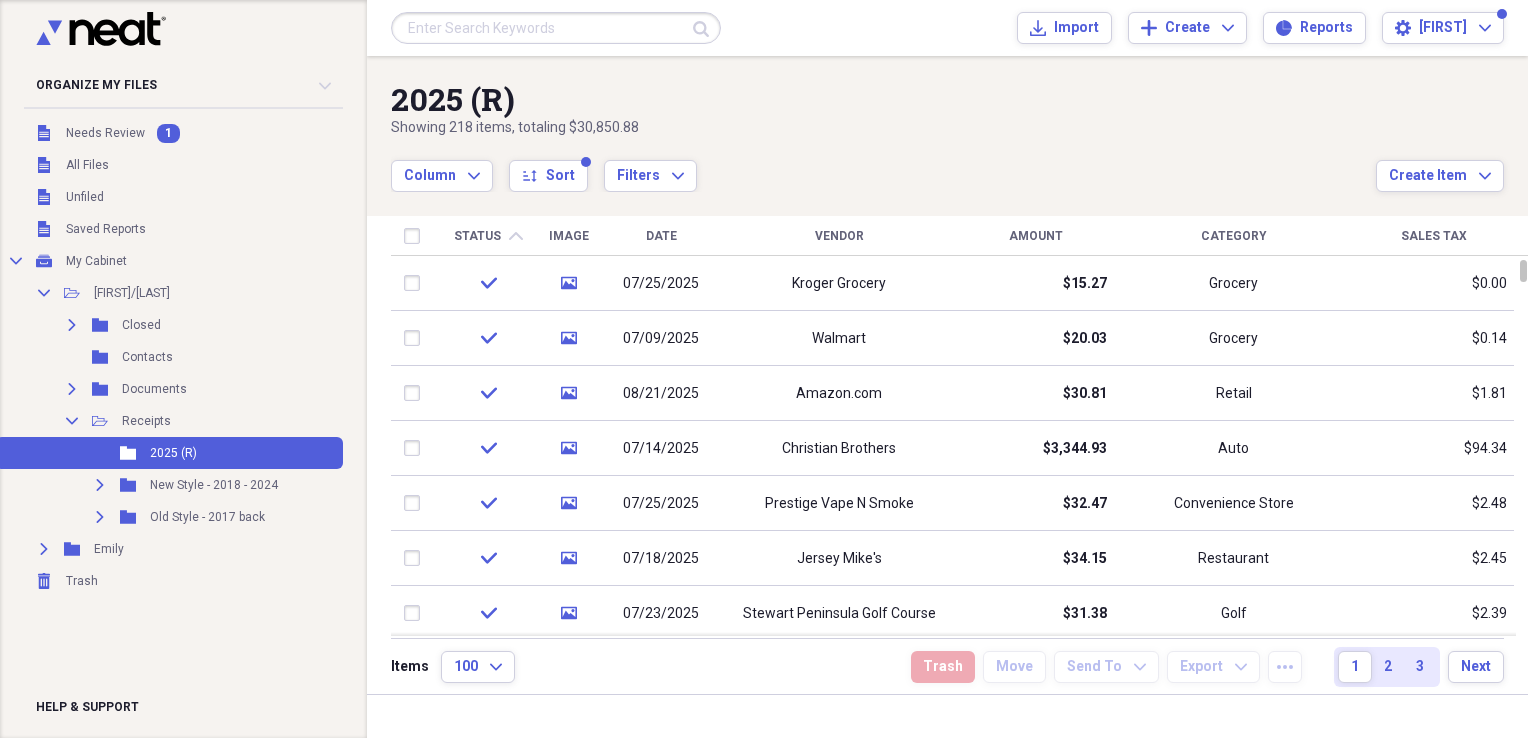click on "Status" at bounding box center [477, 236] 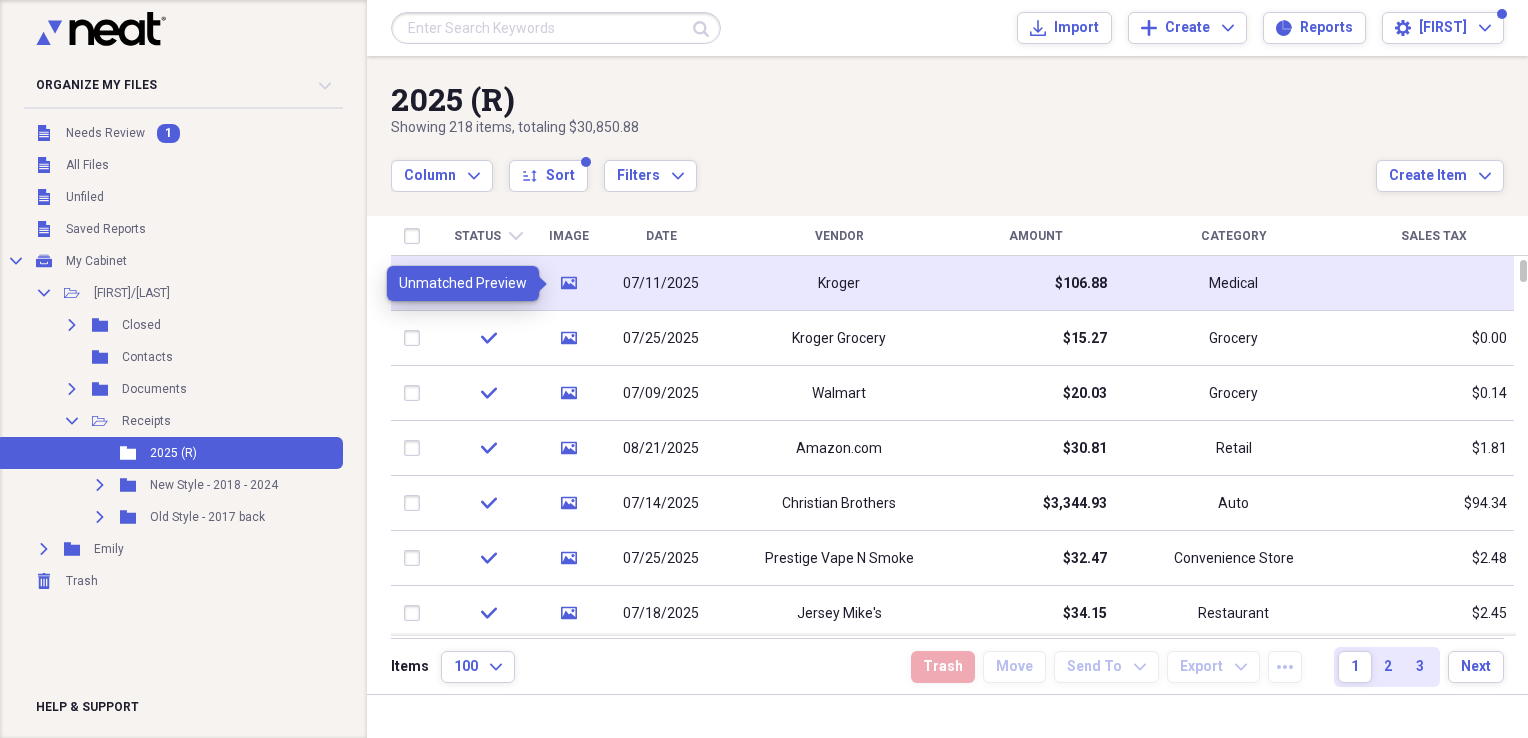 click on "media" 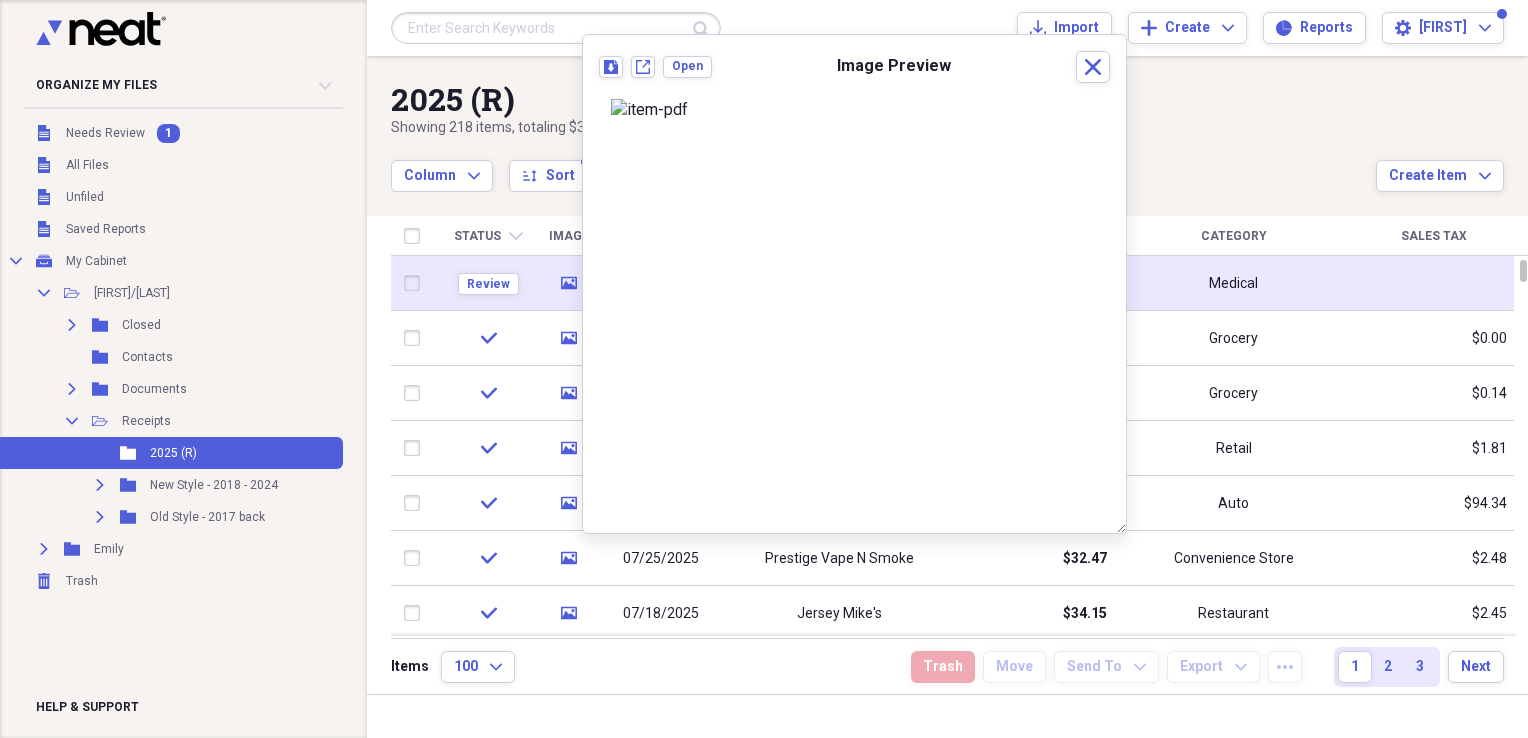 click at bounding box center (416, 283) 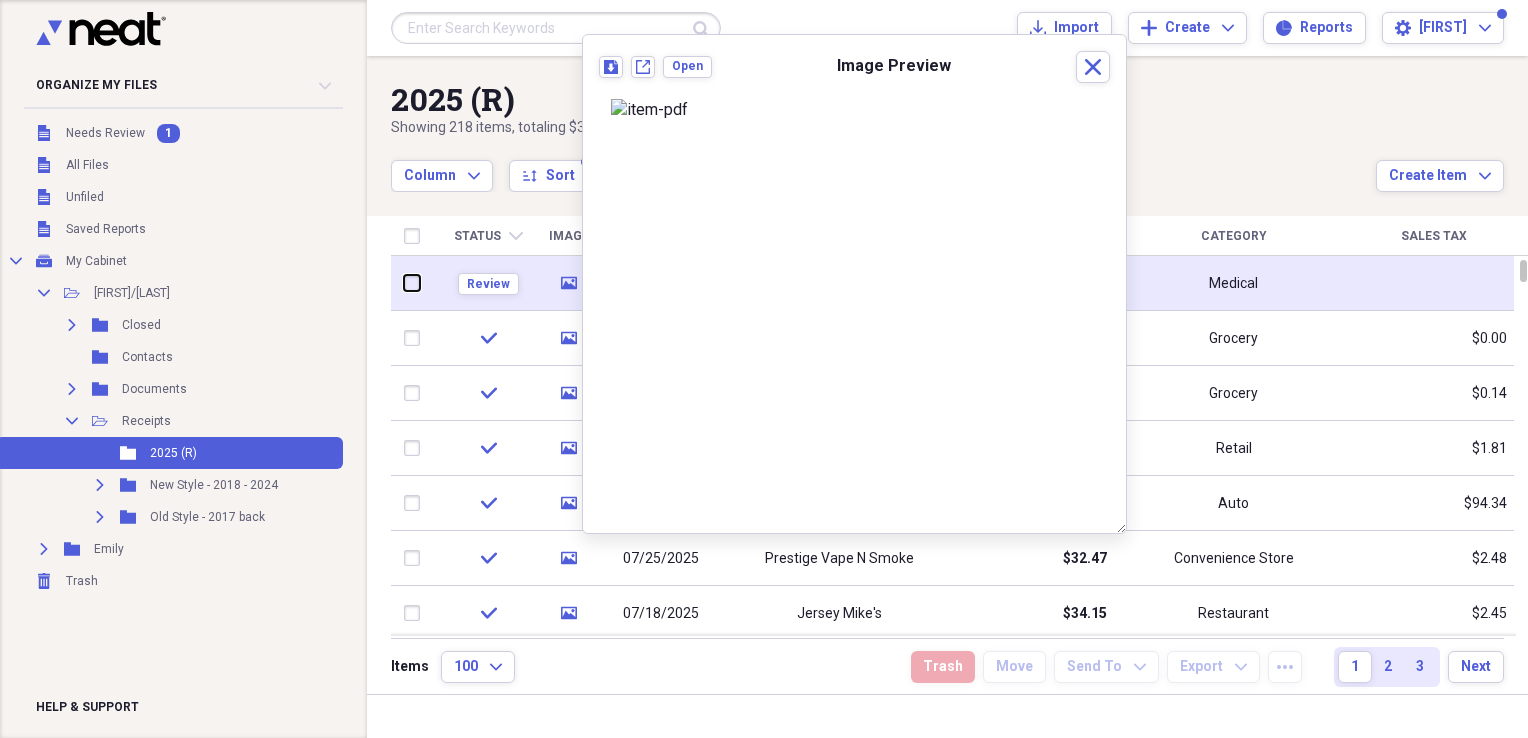 click at bounding box center (404, 283) 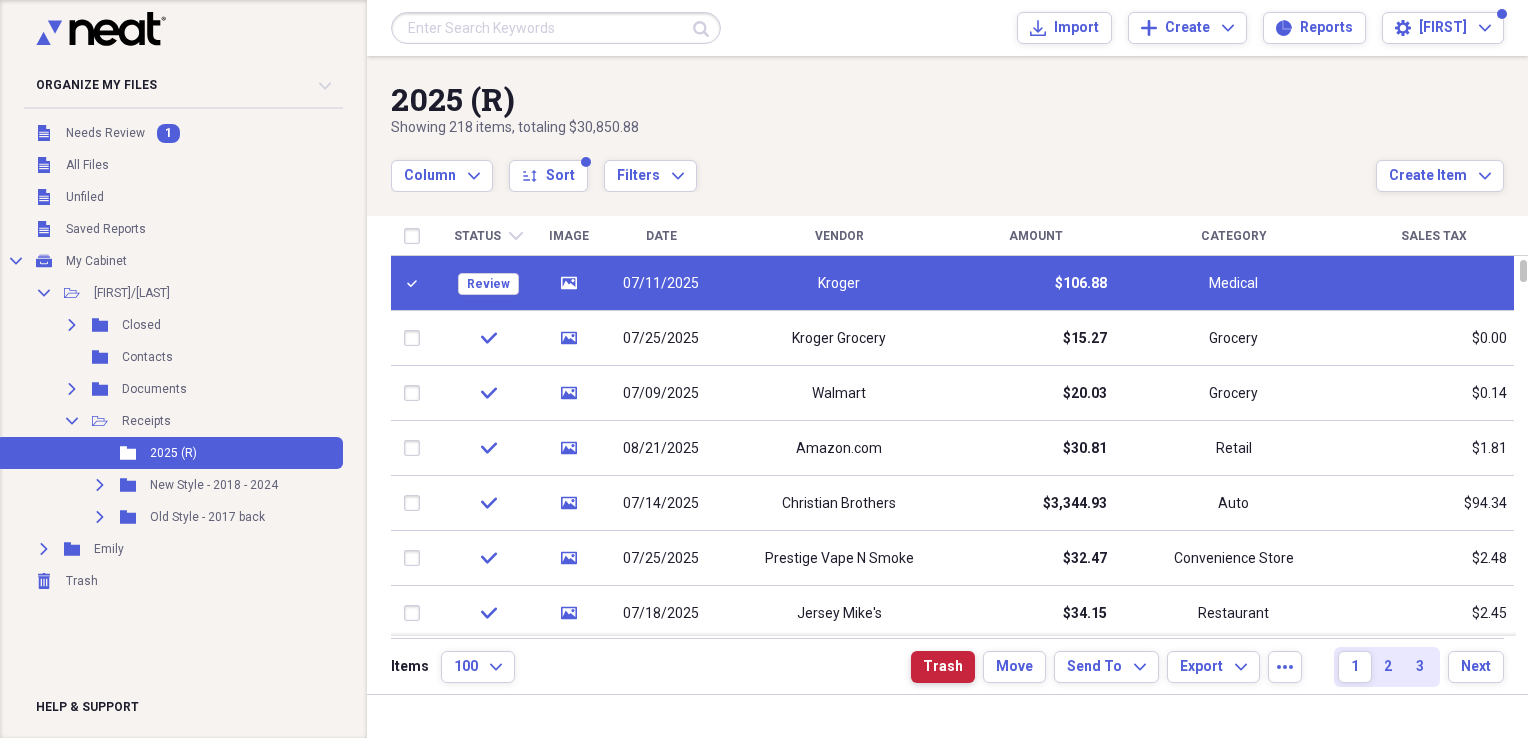 click on "Trash" at bounding box center [943, 667] 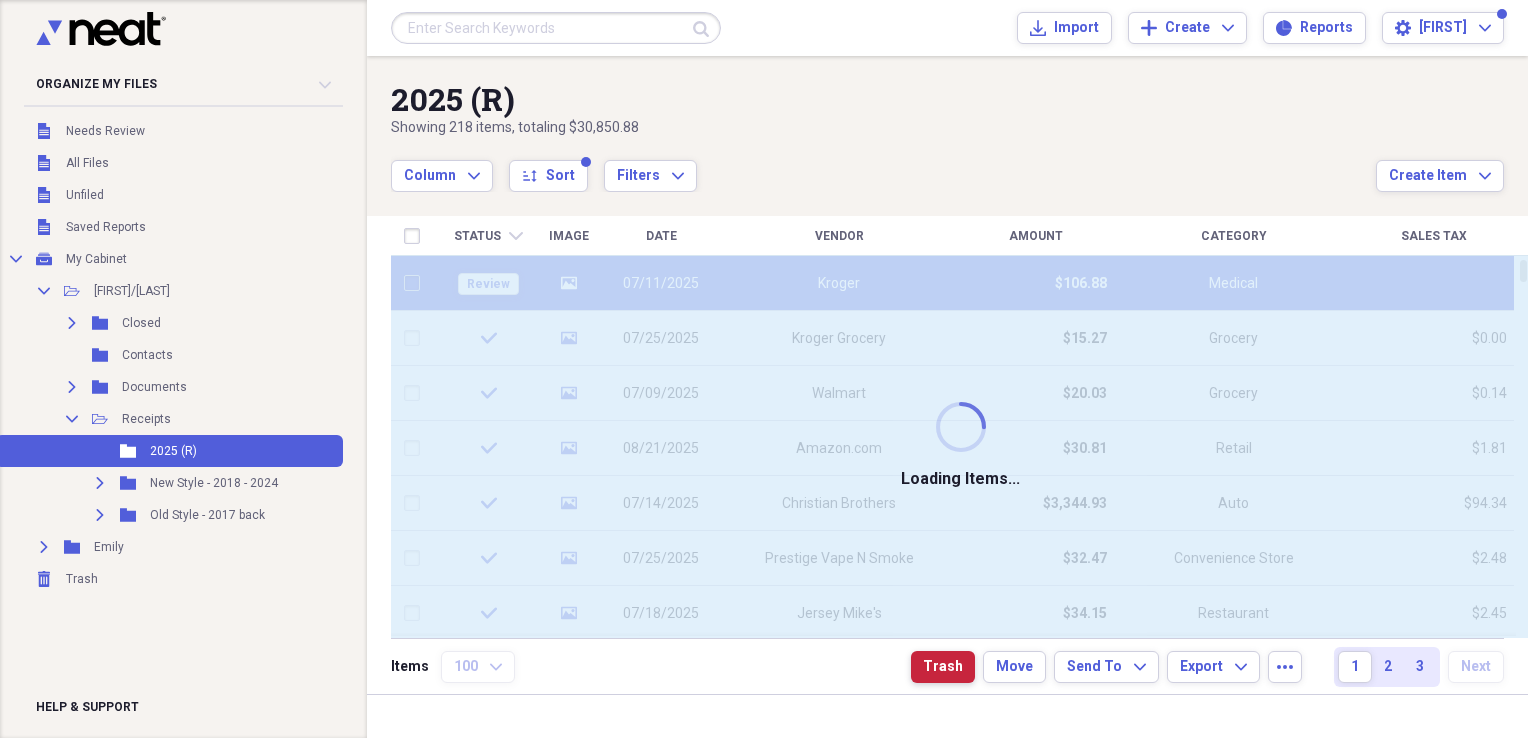 checkbox on "false" 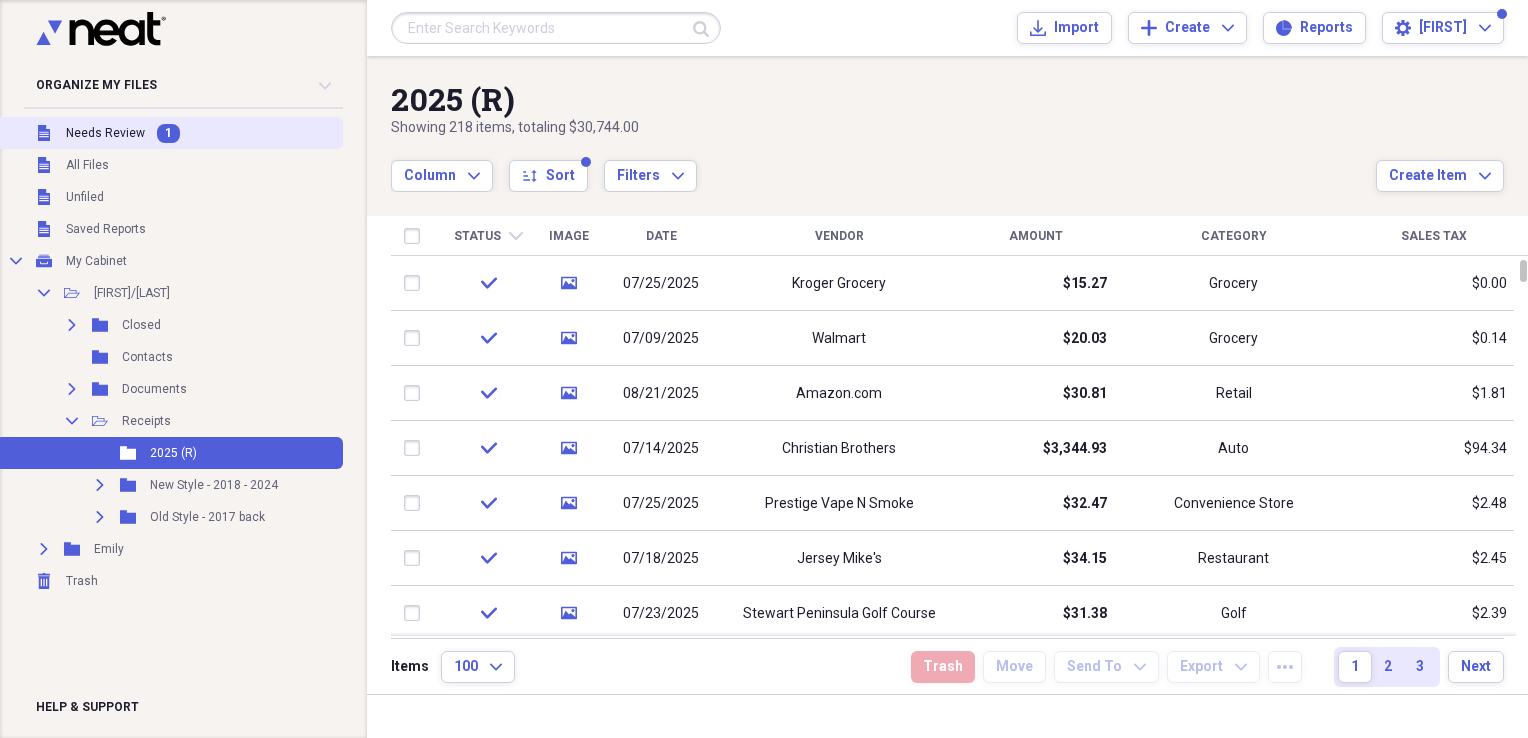 click on "Needs Review" at bounding box center (105, 133) 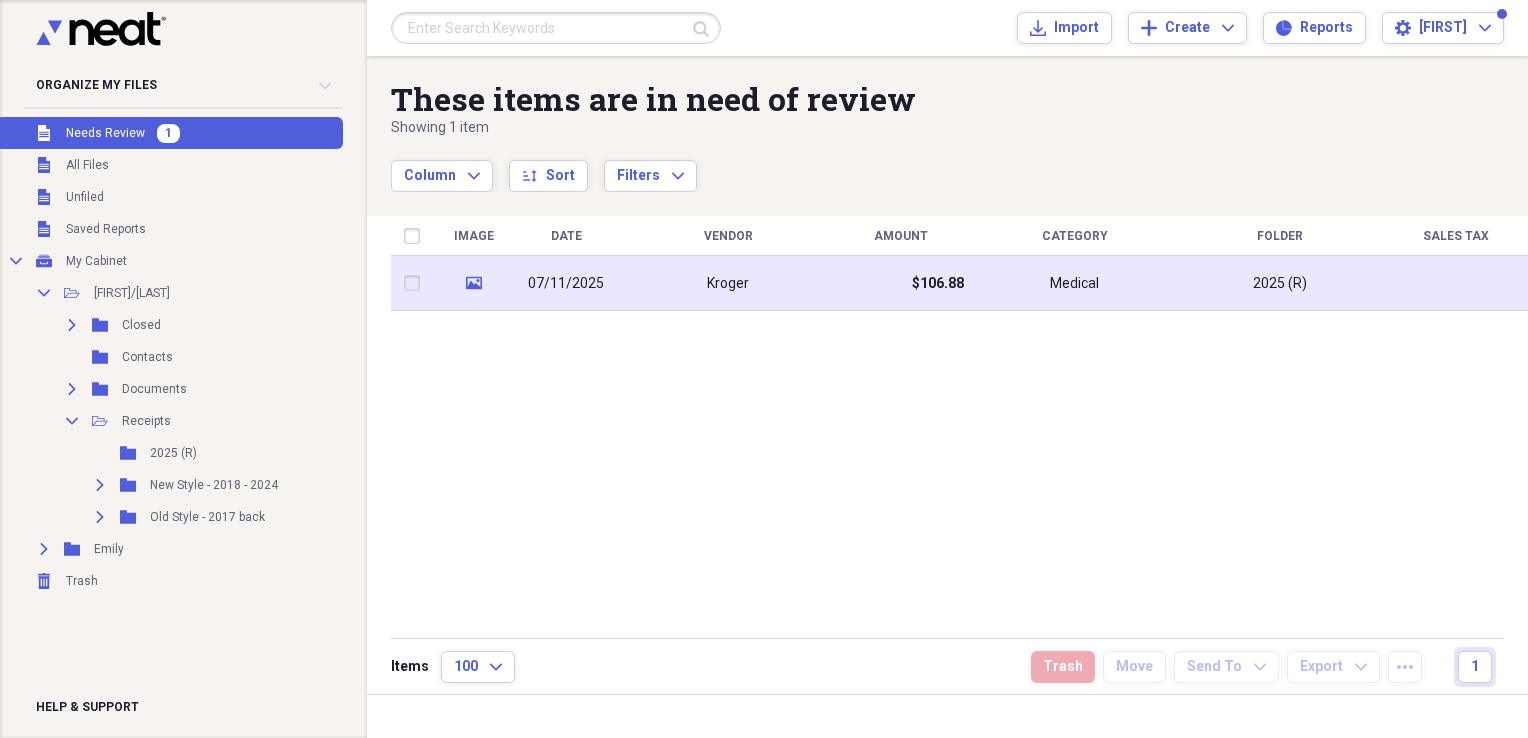 click on "media" 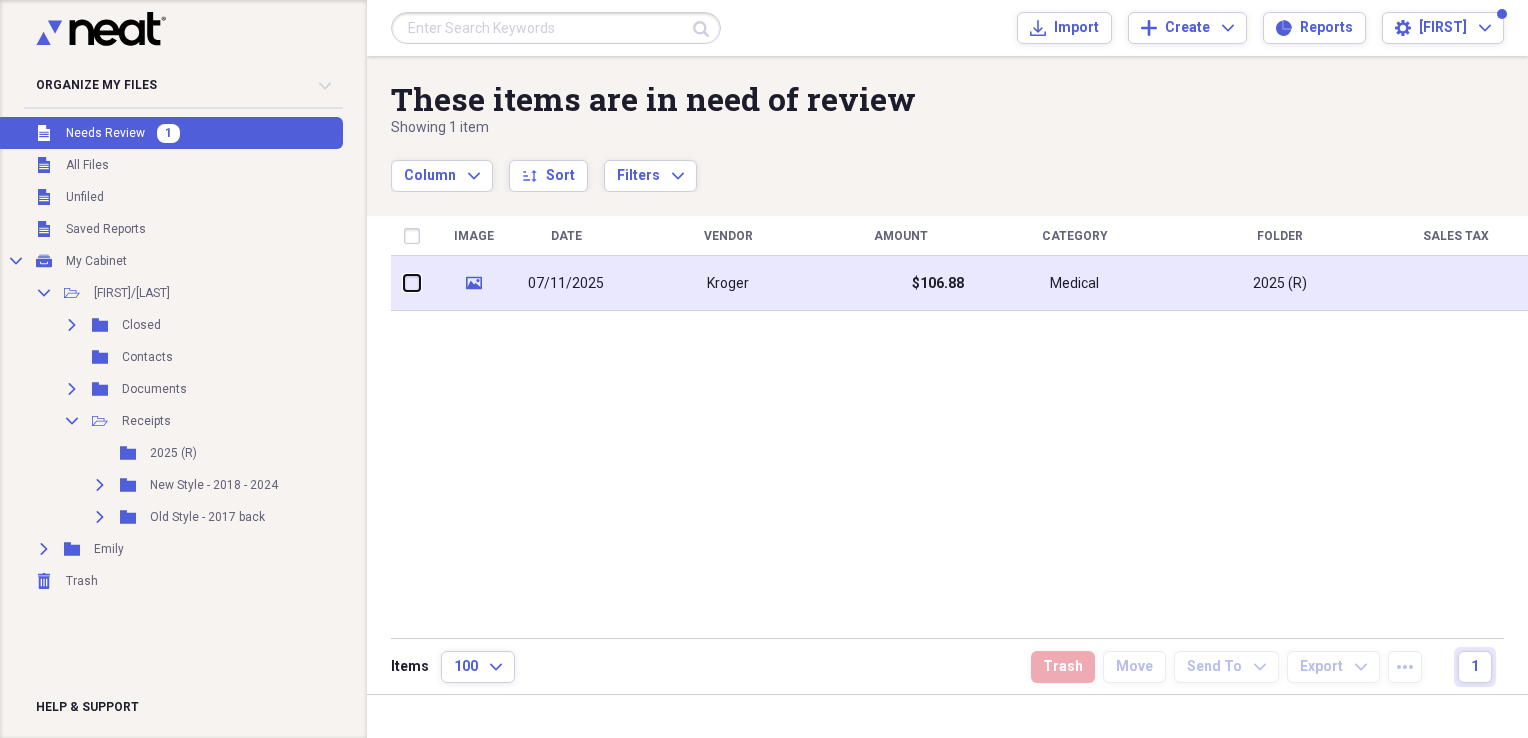 click at bounding box center (404, 283) 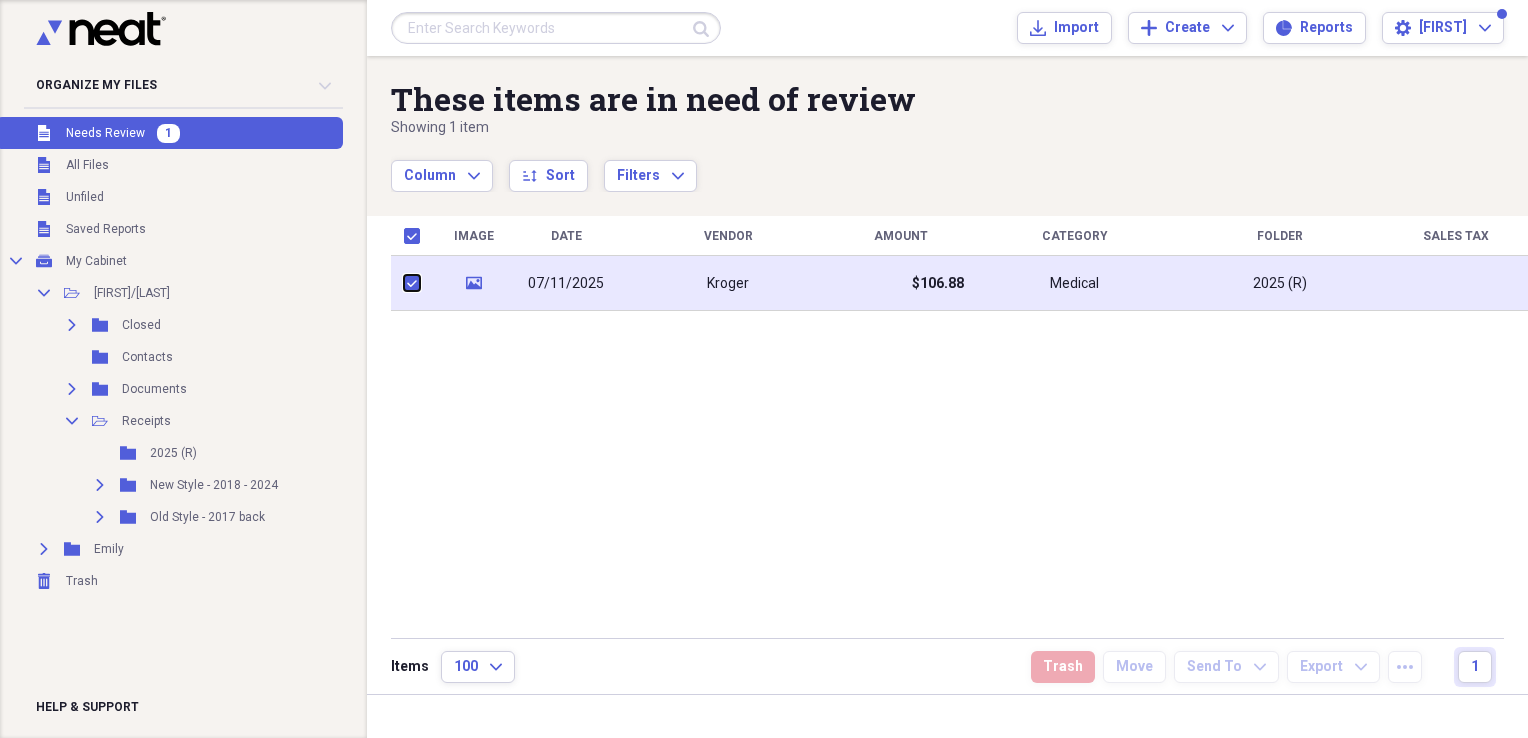 checkbox on "true" 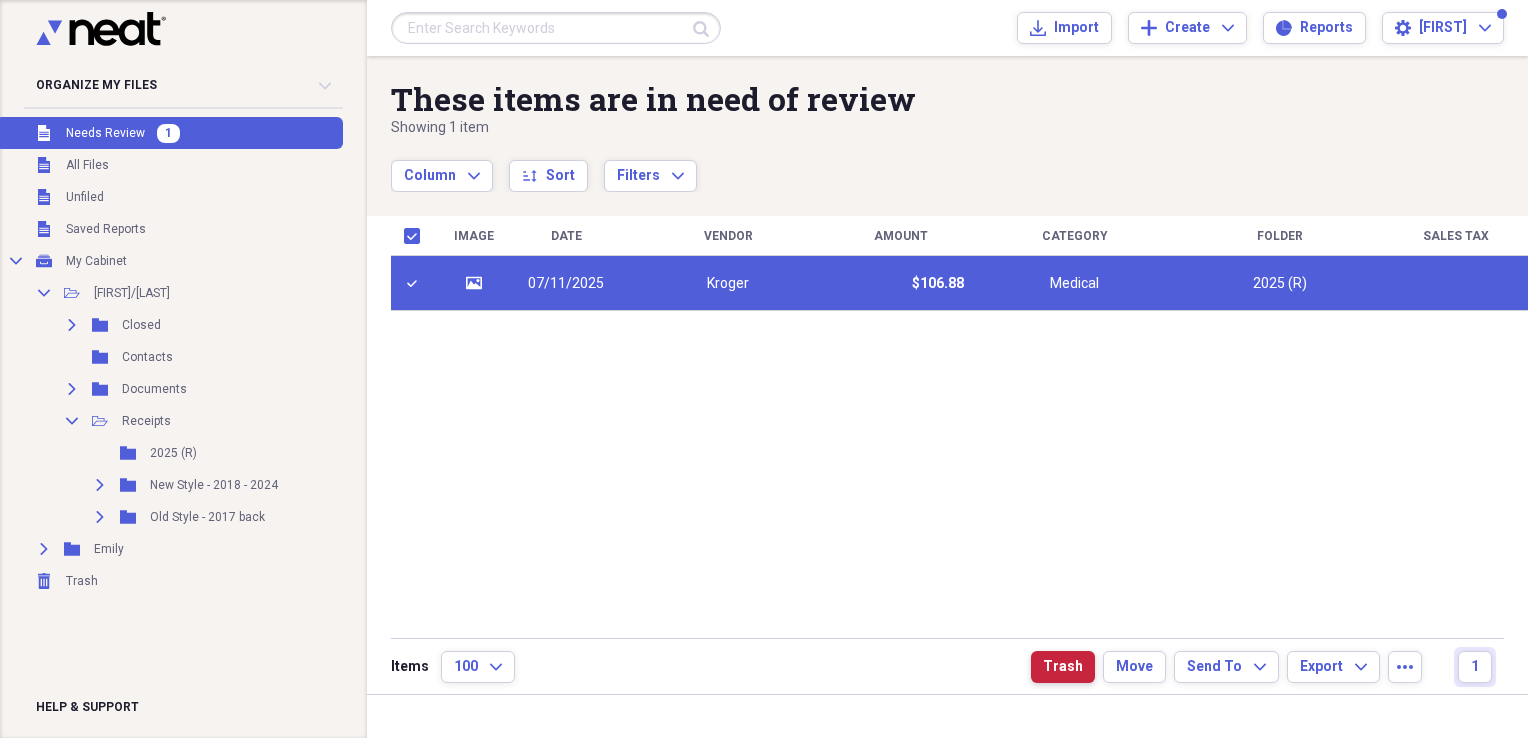 click on "Trash" at bounding box center (1063, 667) 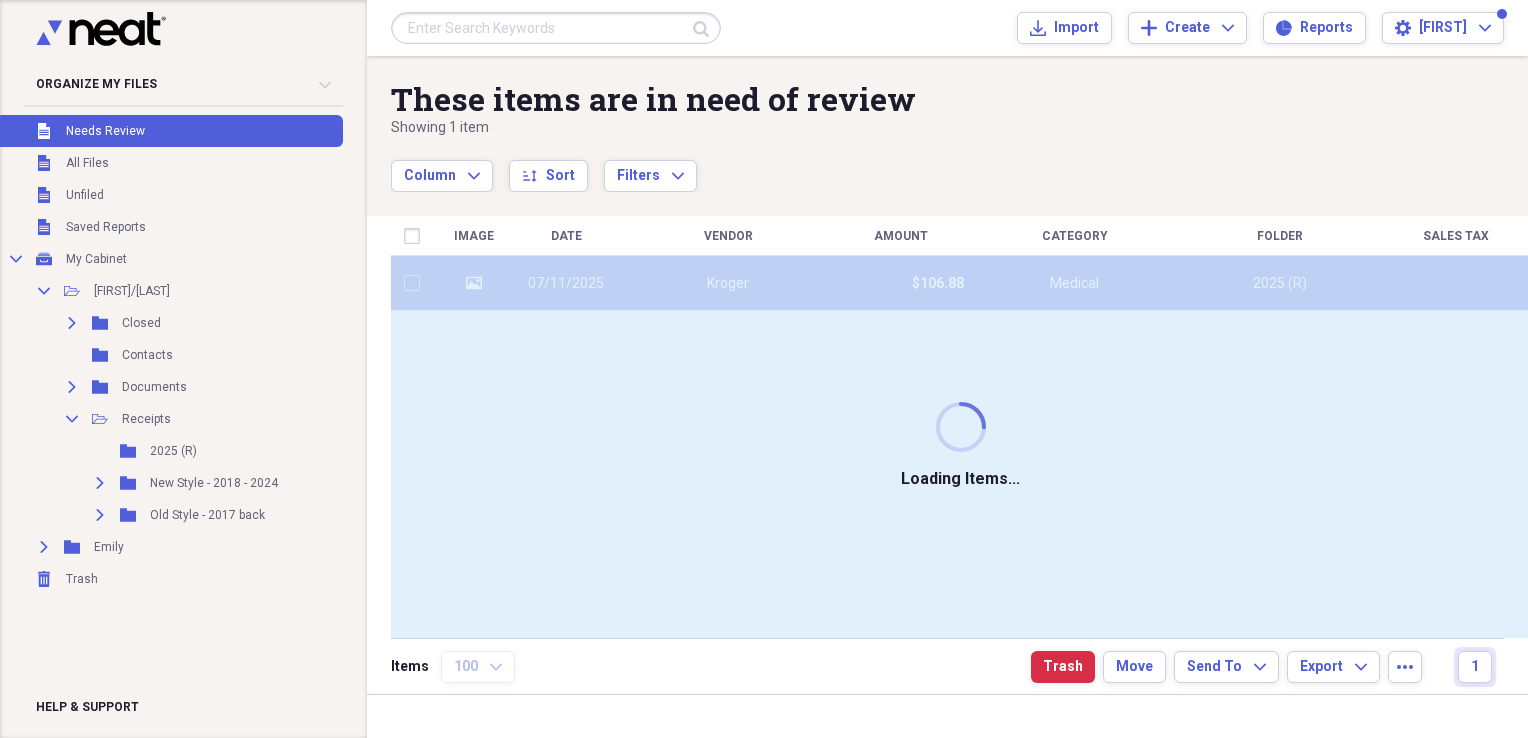 checkbox on "false" 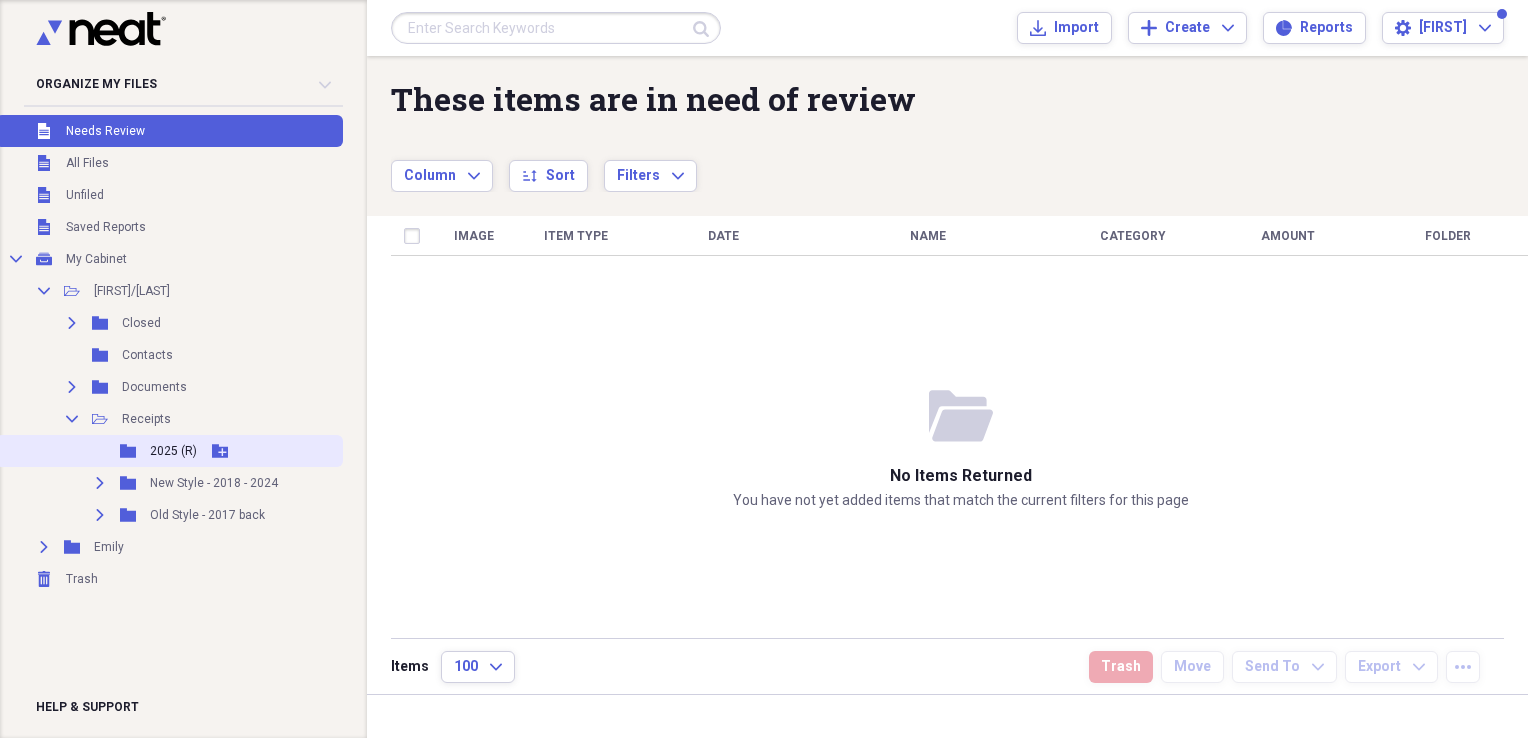click on "2025 (R)" at bounding box center [173, 451] 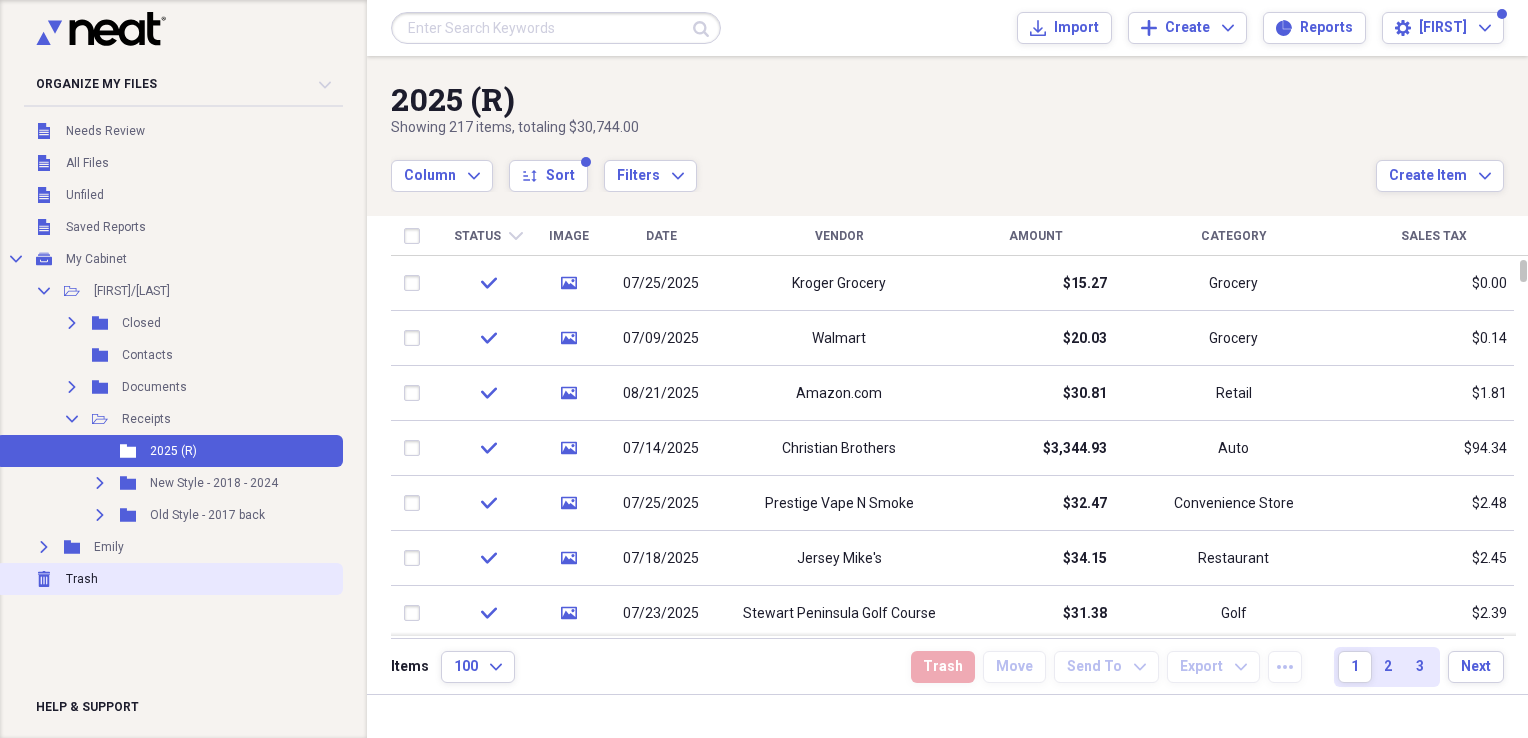 click on "Trash" at bounding box center (82, 579) 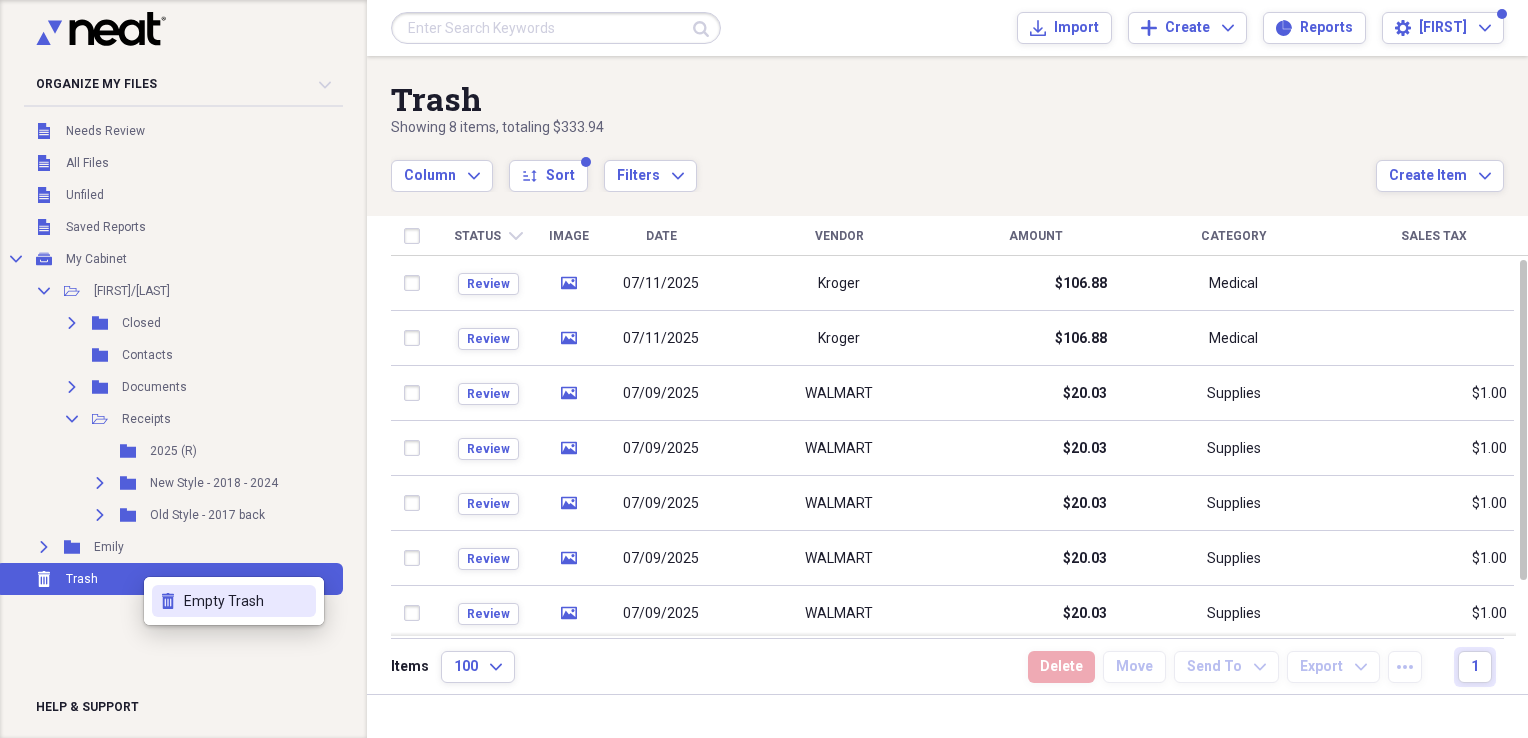 click on "Empty Trash" at bounding box center (246, 601) 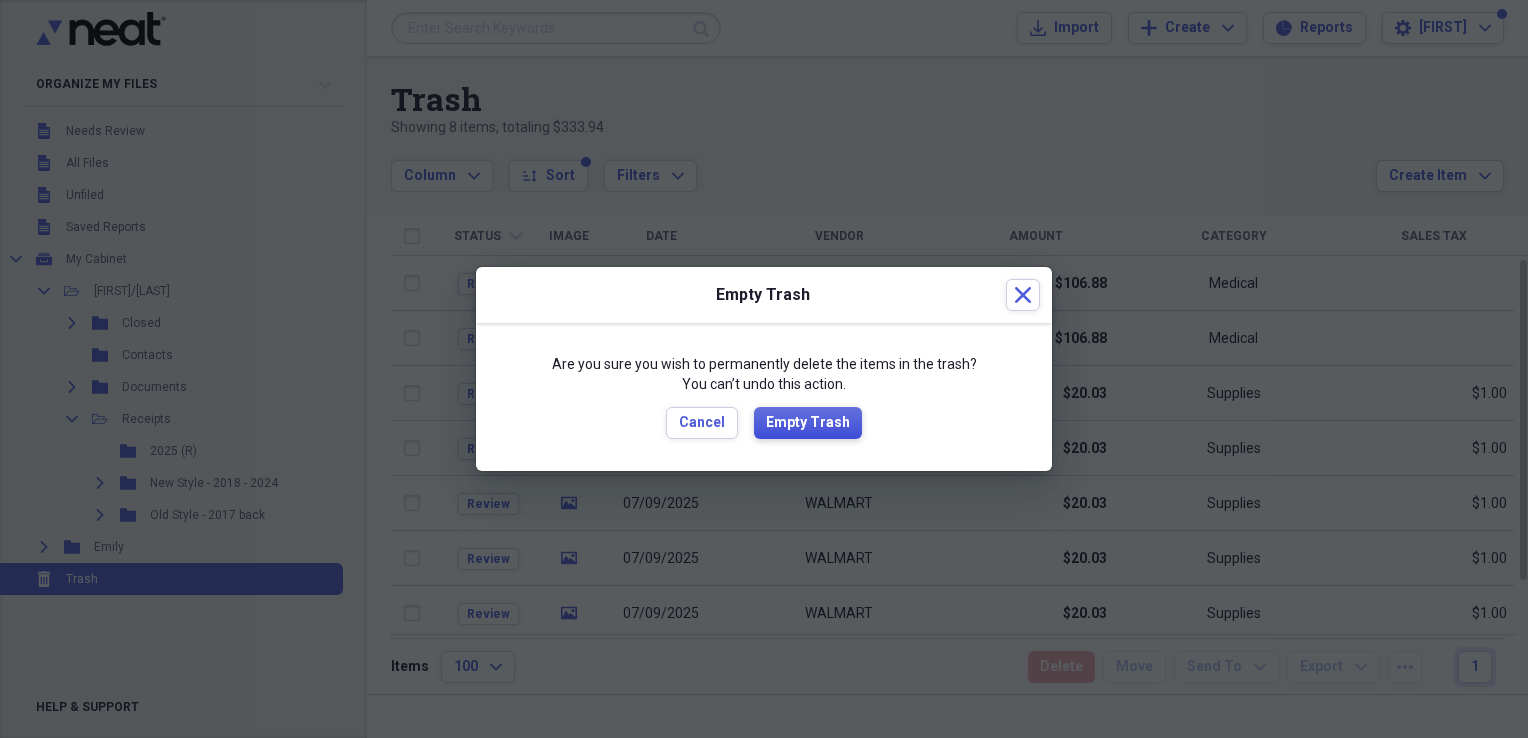click on "Empty Trash" at bounding box center [808, 423] 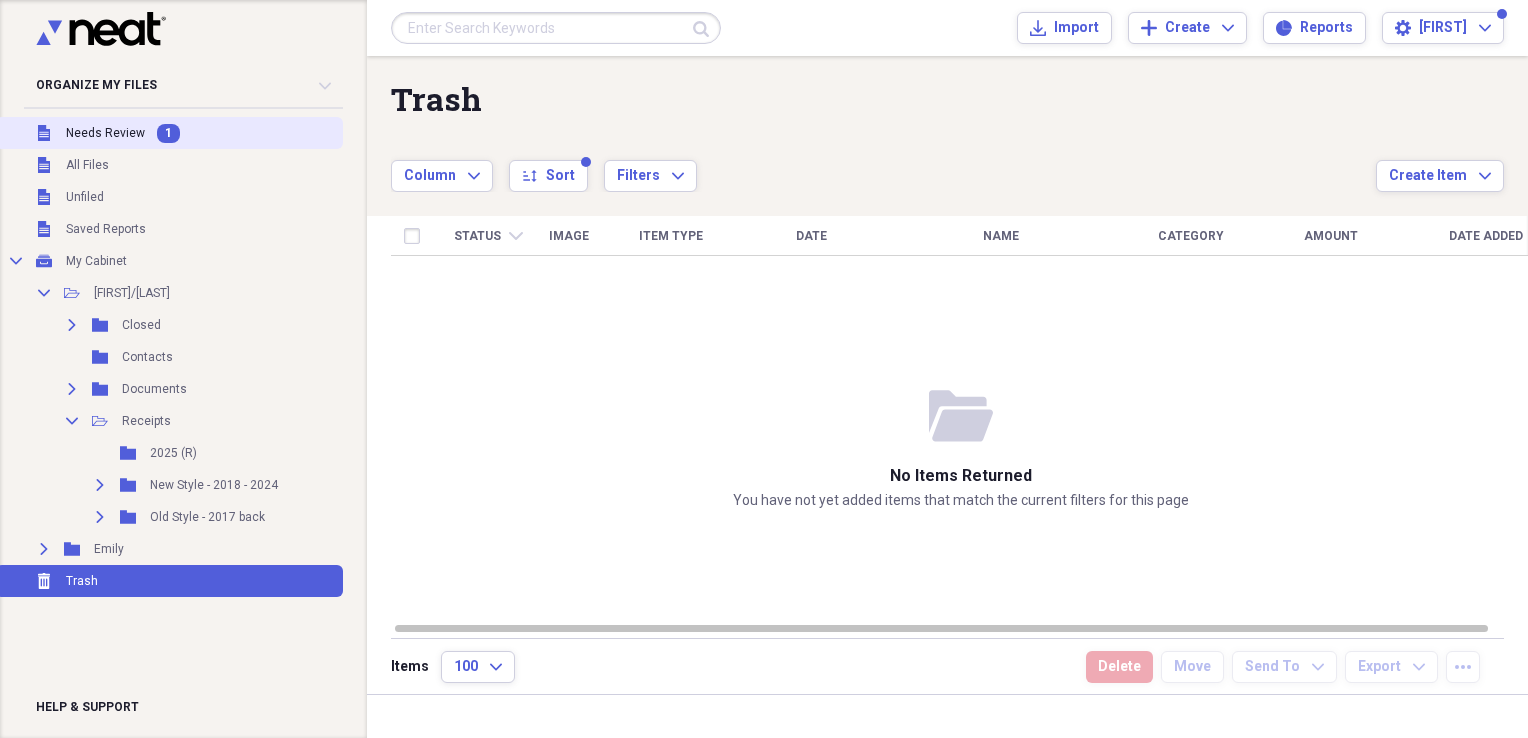 click on "Needs Review" at bounding box center (105, 133) 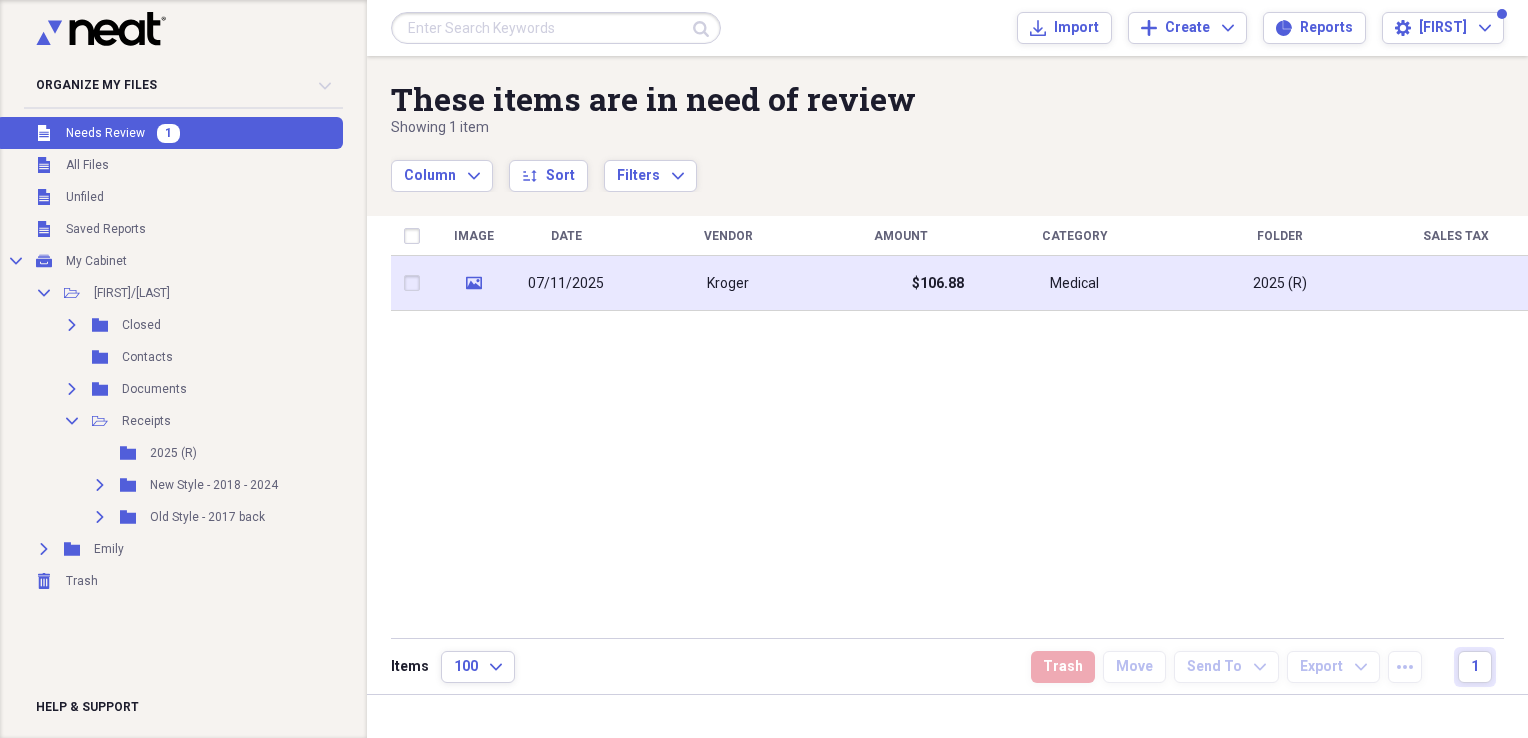 click on "media" 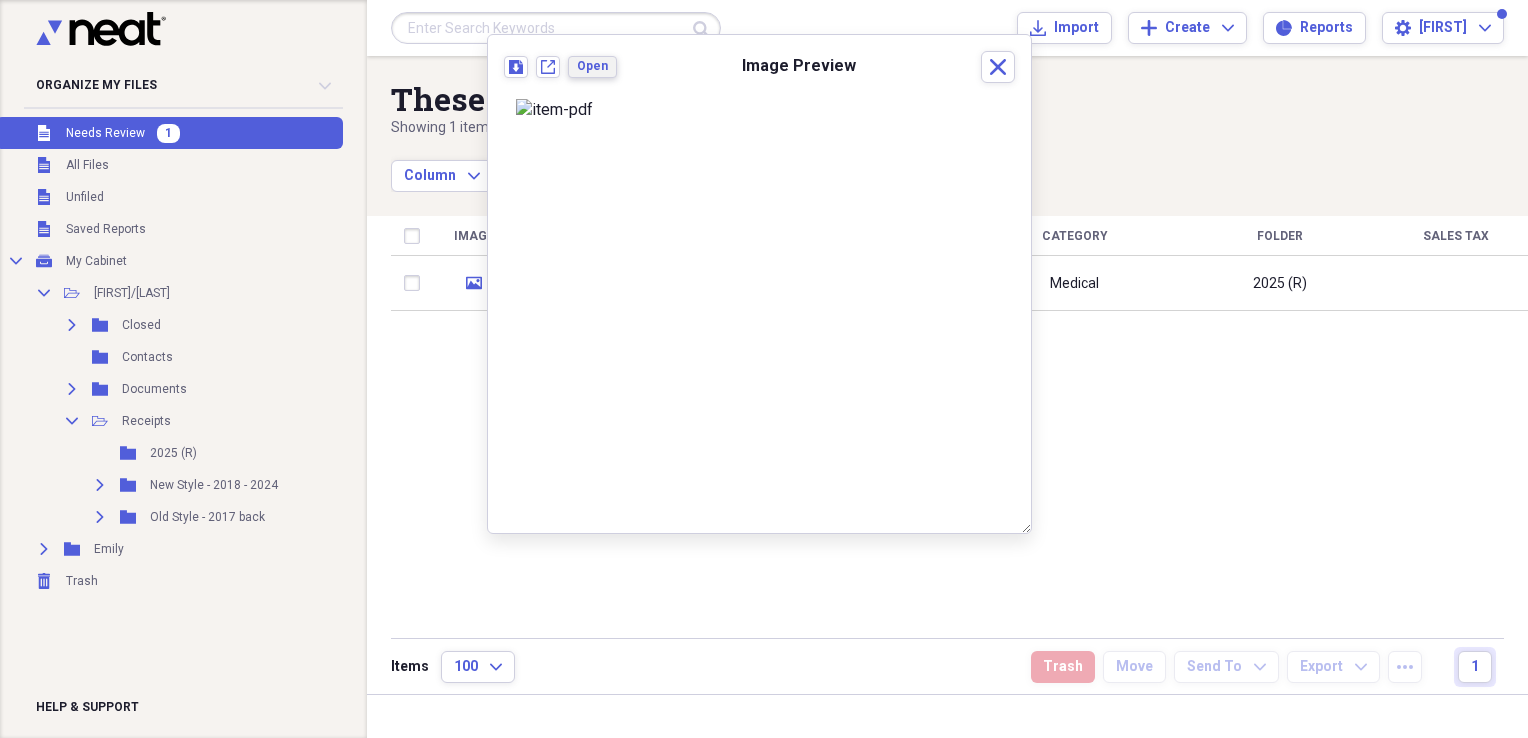 click on "Open" at bounding box center (592, 66) 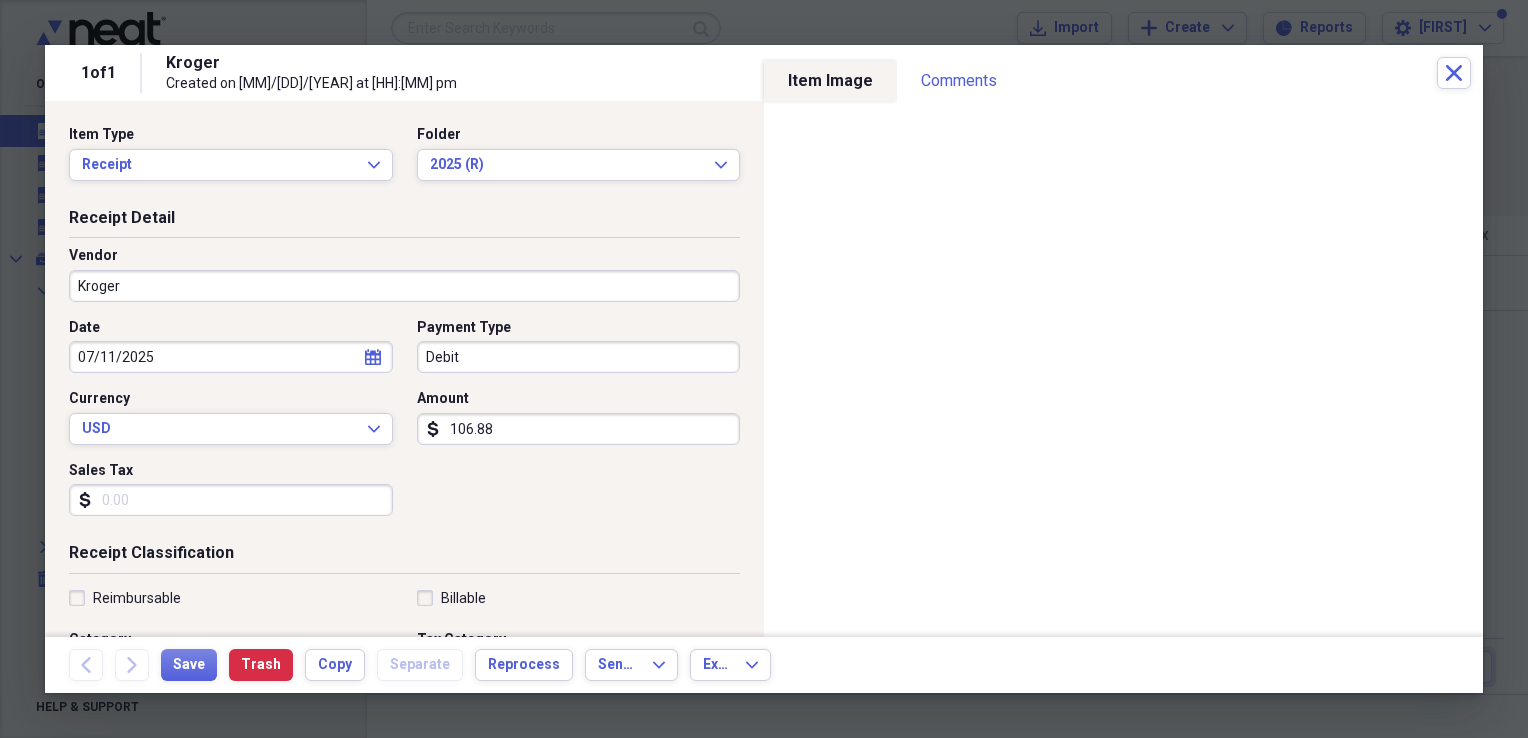 click on "Sales Tax" at bounding box center (231, 500) 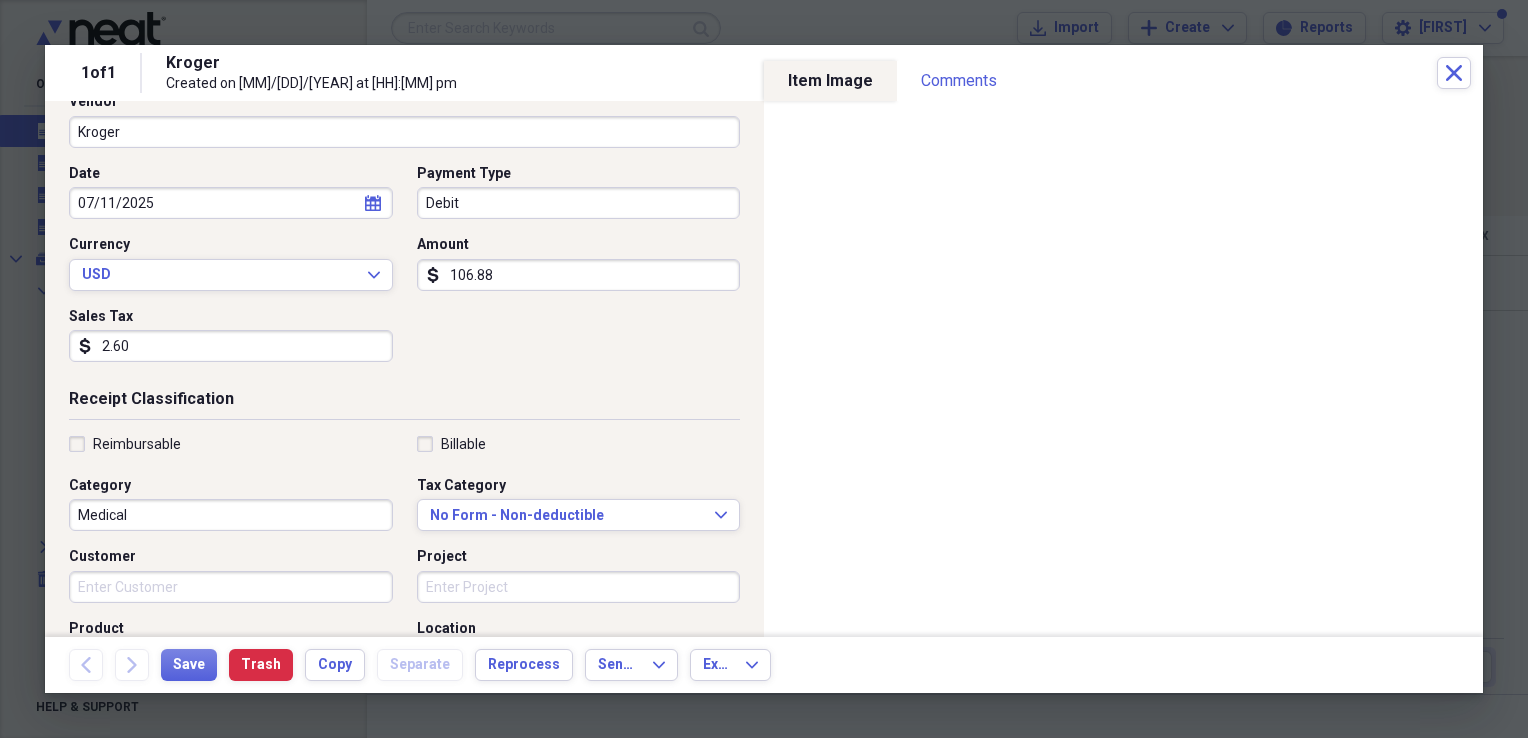 scroll, scrollTop: 176, scrollLeft: 0, axis: vertical 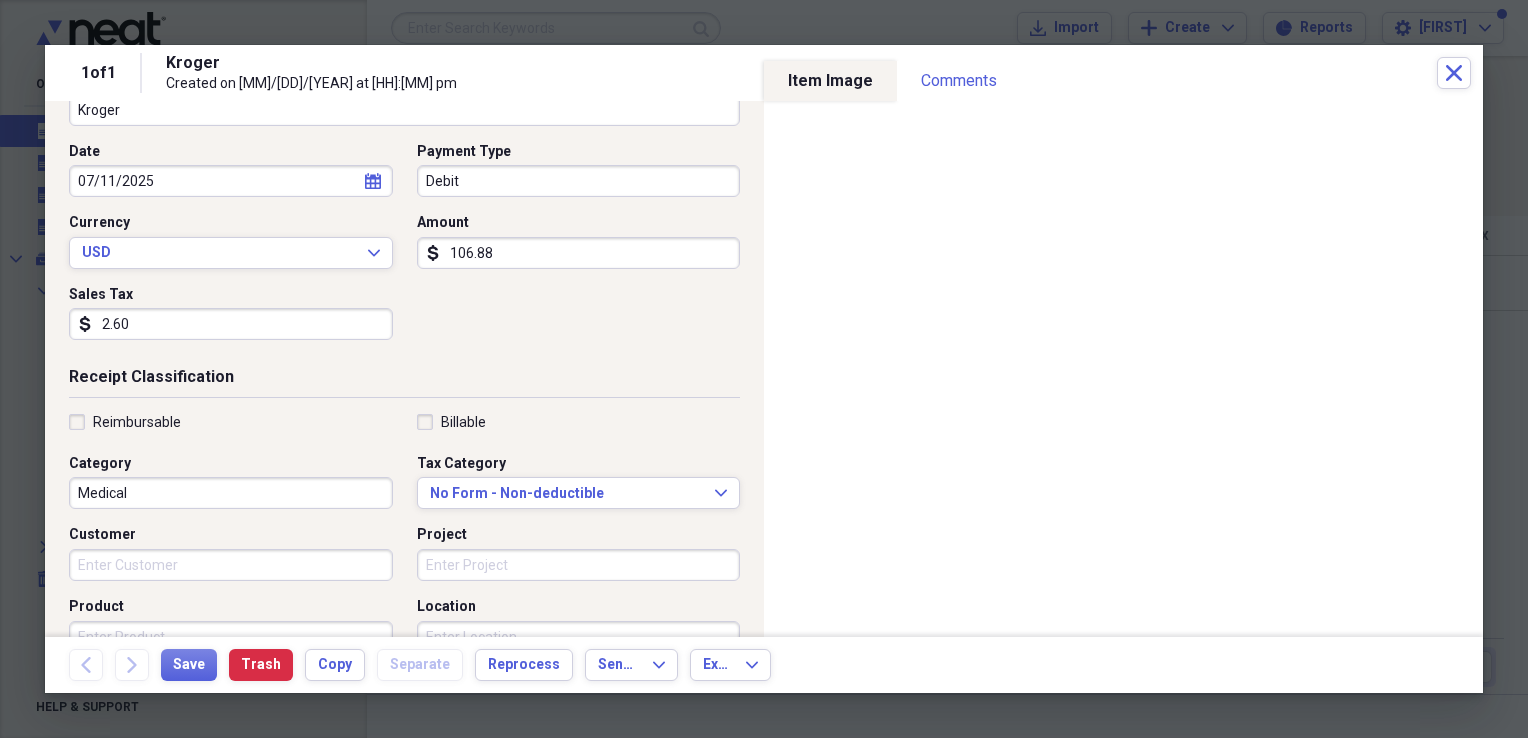 type on "2.60" 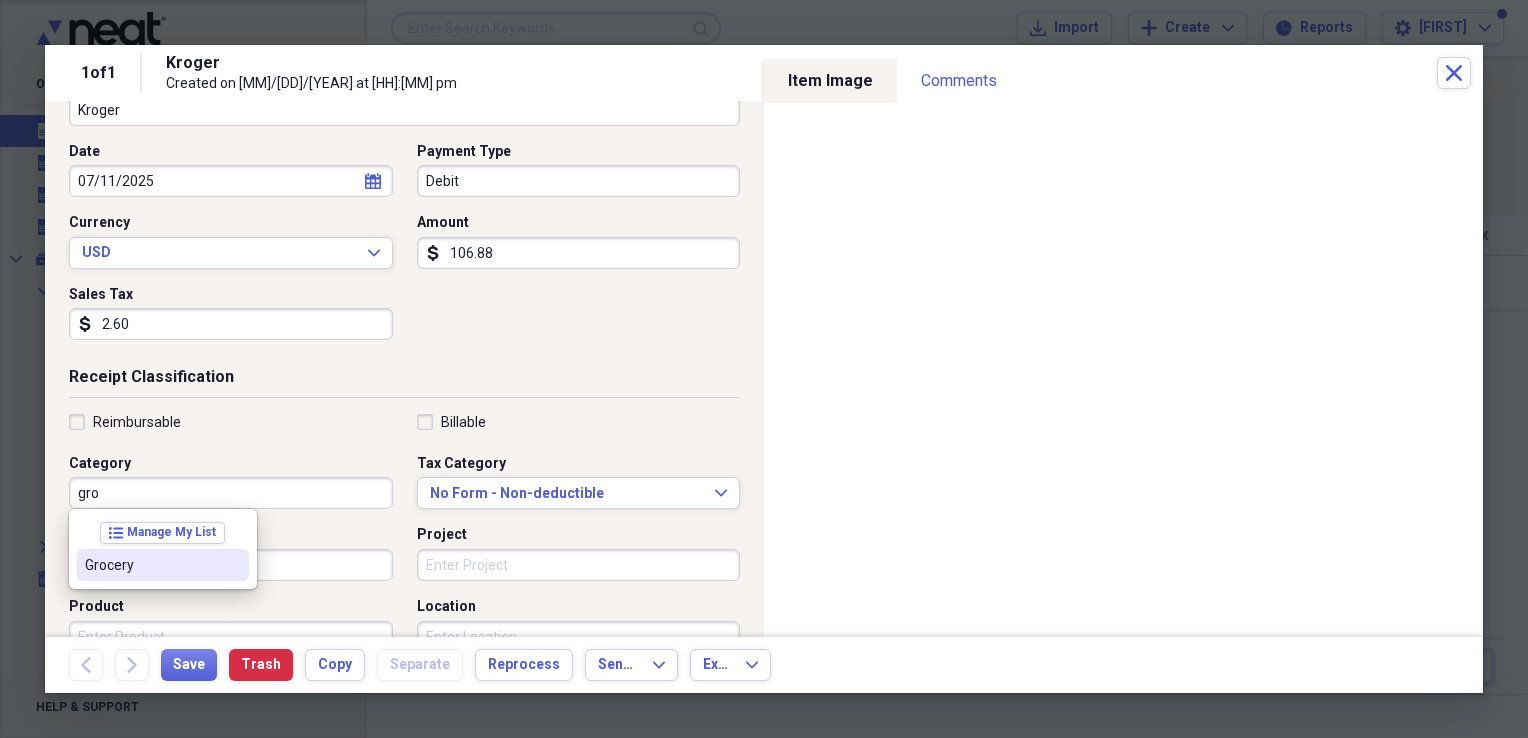click on "Grocery" at bounding box center [151, 565] 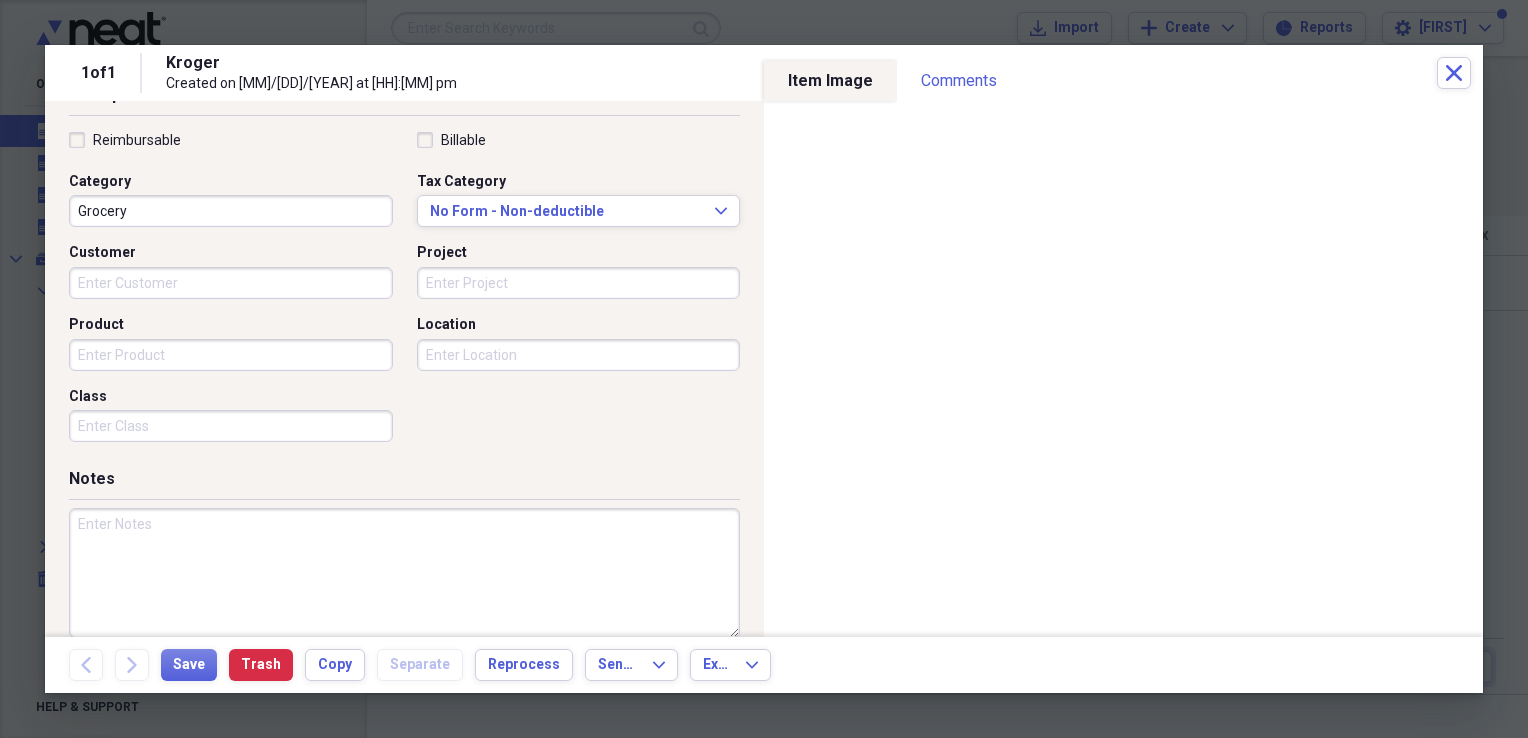 scroll, scrollTop: 483, scrollLeft: 0, axis: vertical 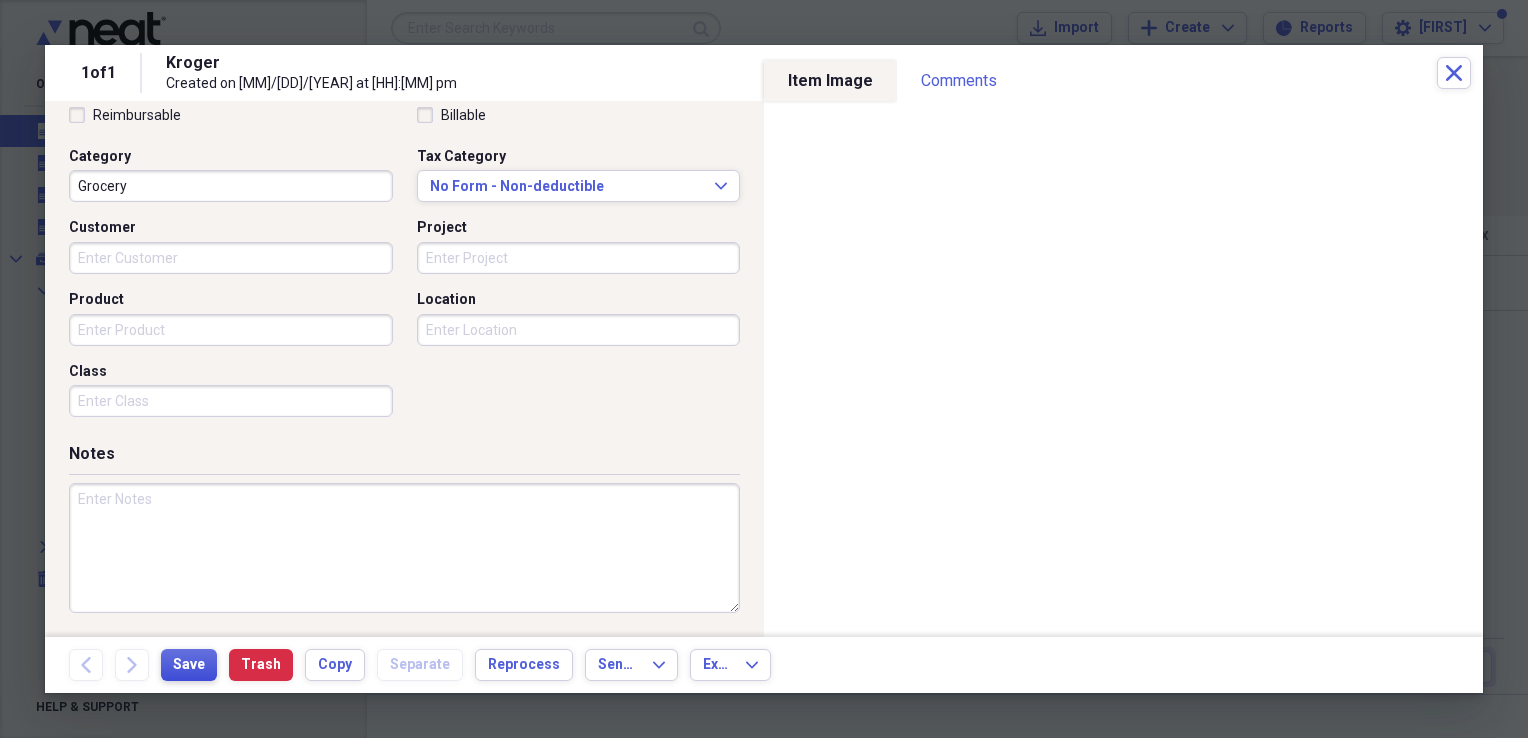 click on "Save" at bounding box center [189, 665] 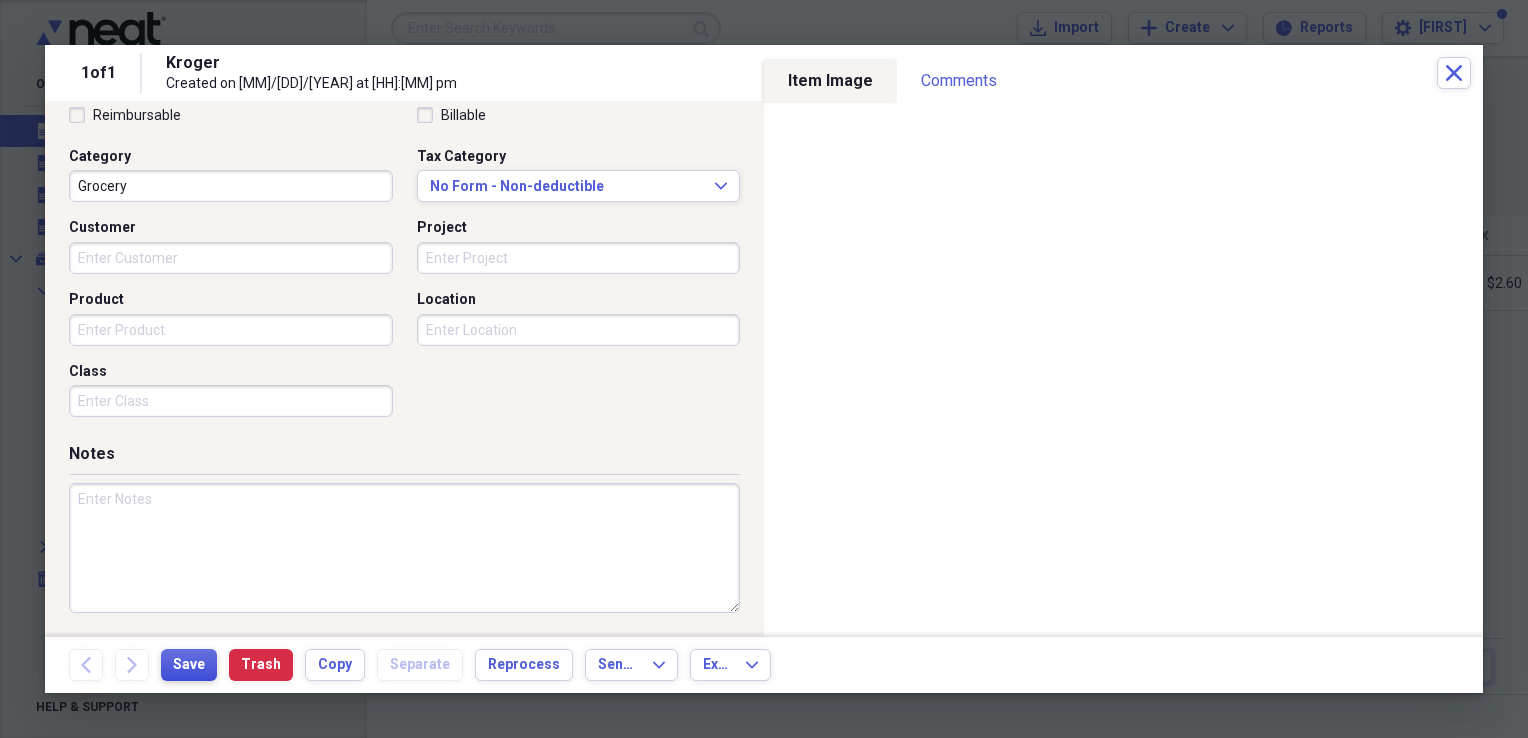 click on "Save" at bounding box center [189, 665] 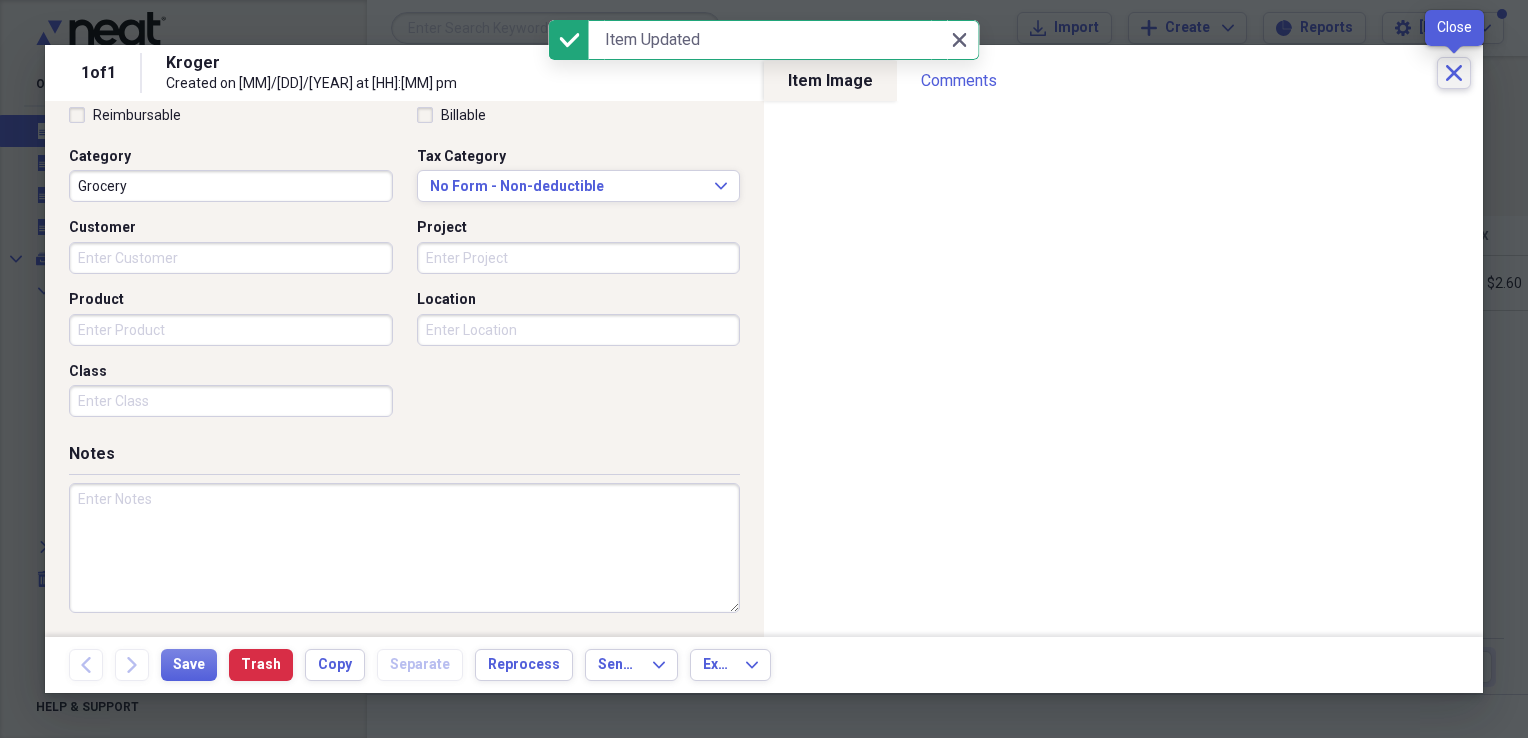 click on "Close" 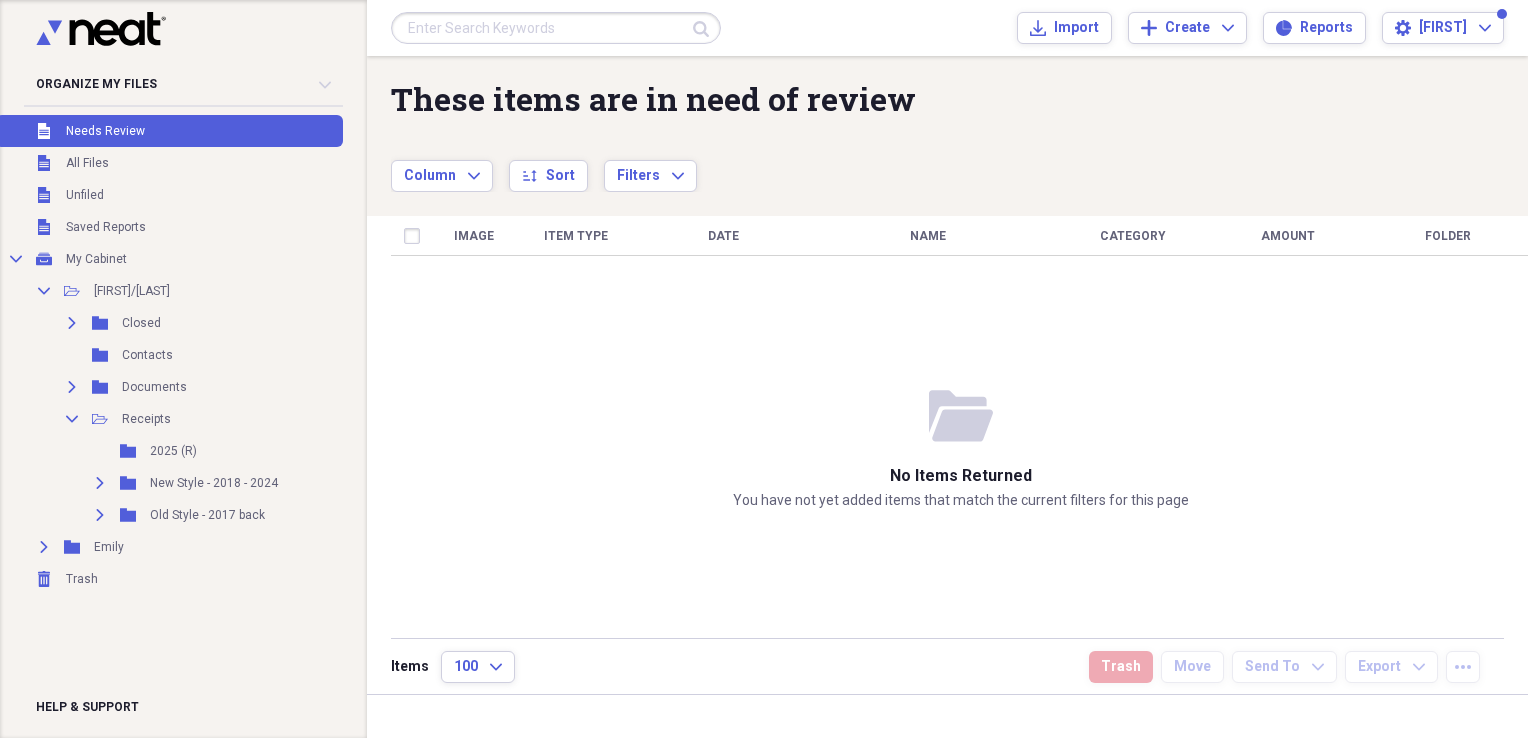 click at bounding box center [556, 28] 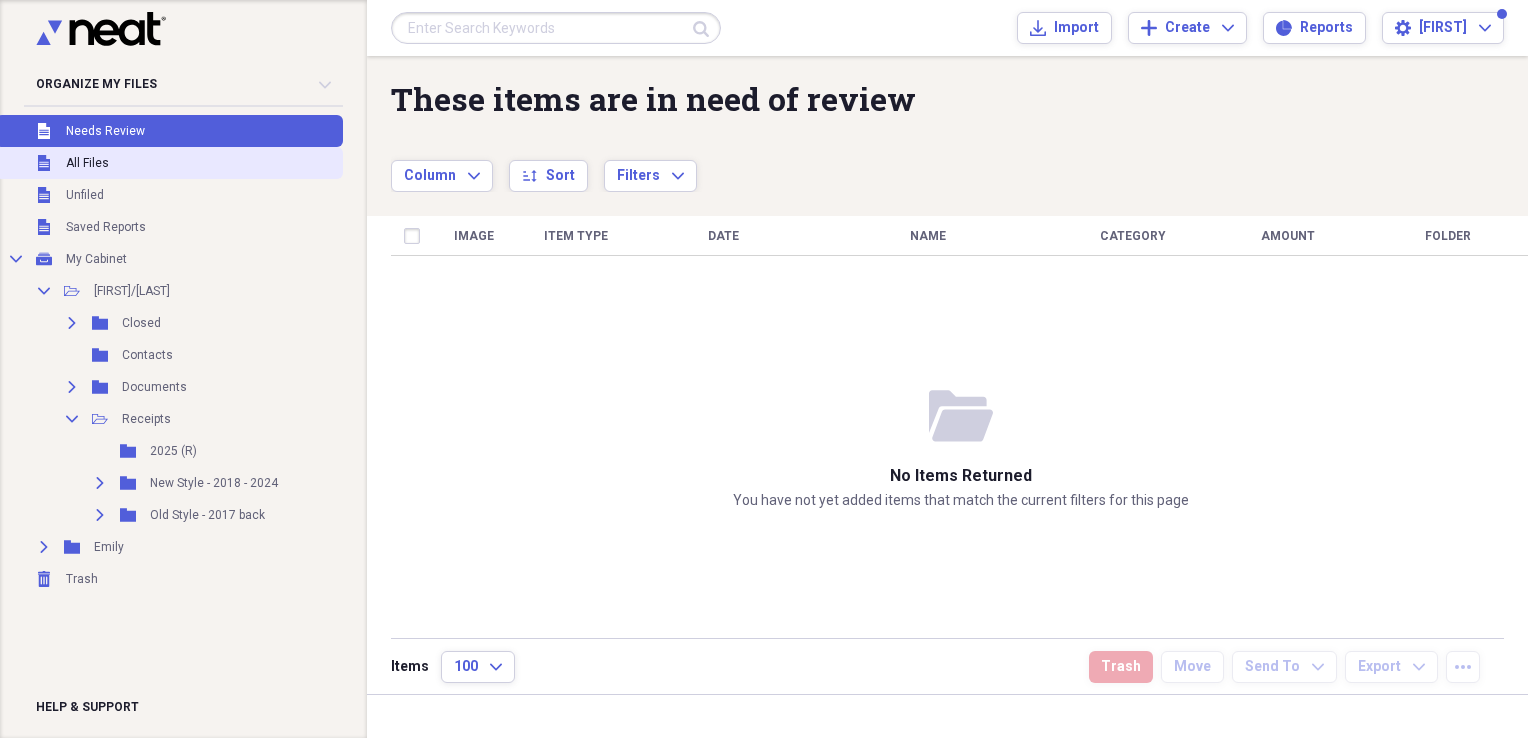 click on "All Files" at bounding box center (87, 163) 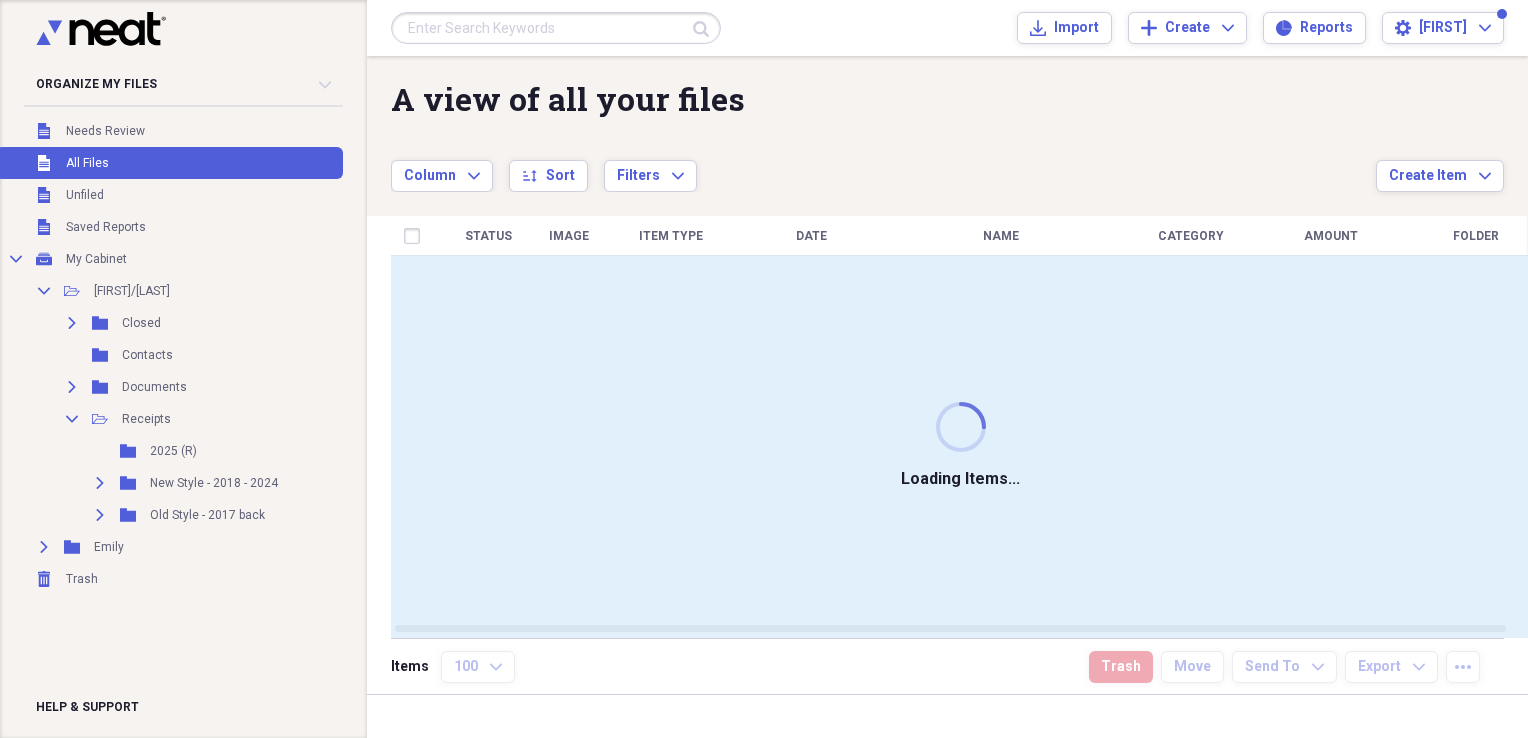 click at bounding box center [556, 28] 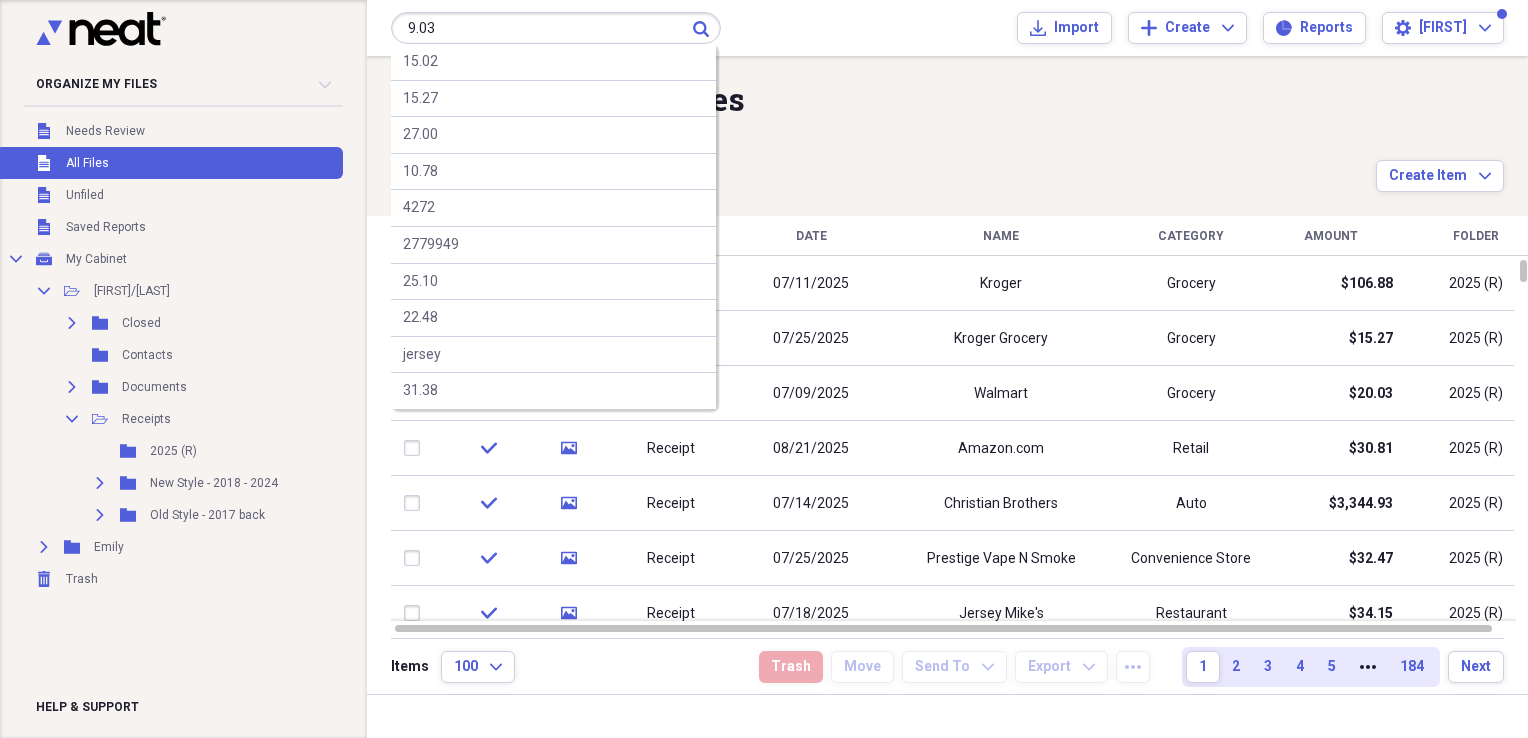 type on "9.03" 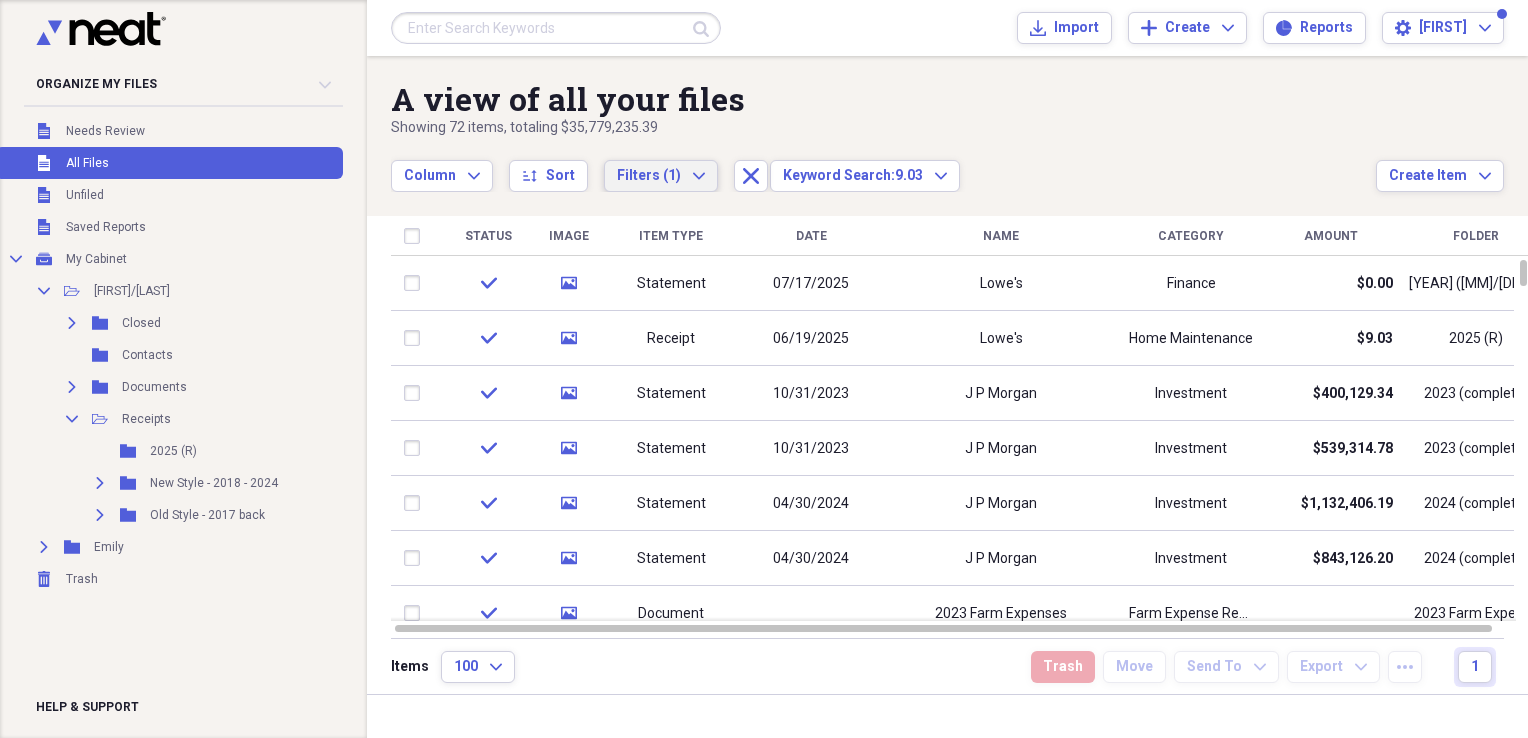 click on "Expand" 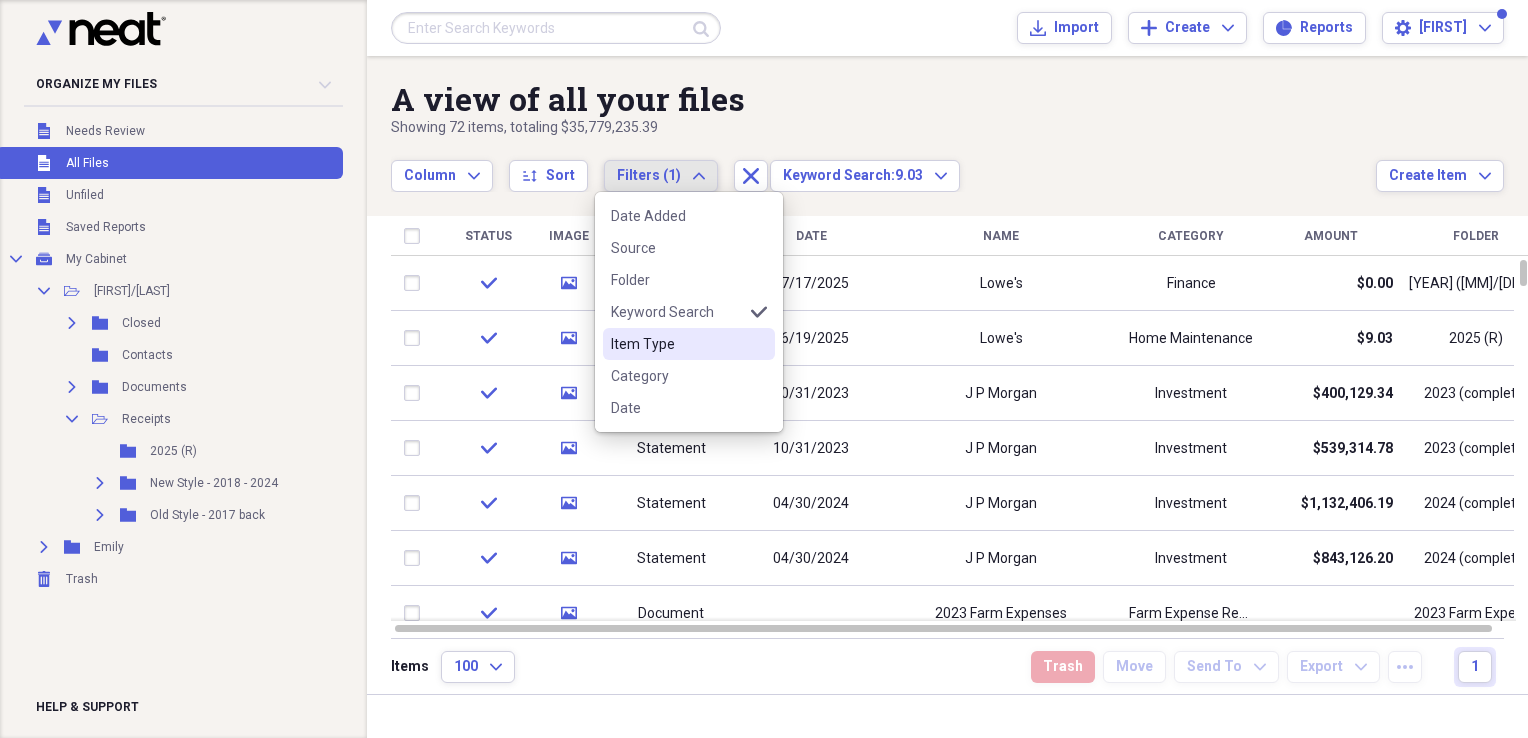 click on "Item Type" at bounding box center [677, 344] 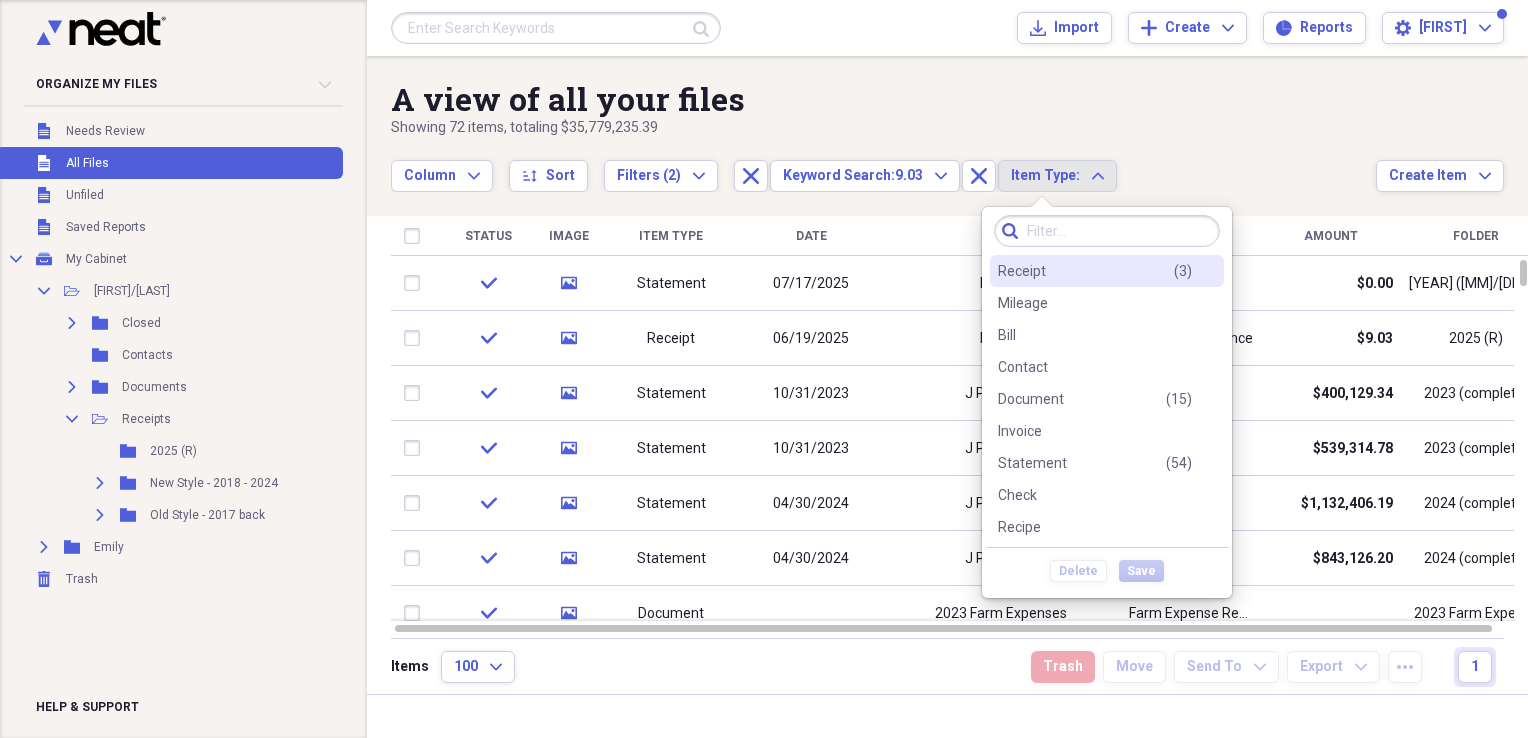 click on "Receipt" at bounding box center [1022, 271] 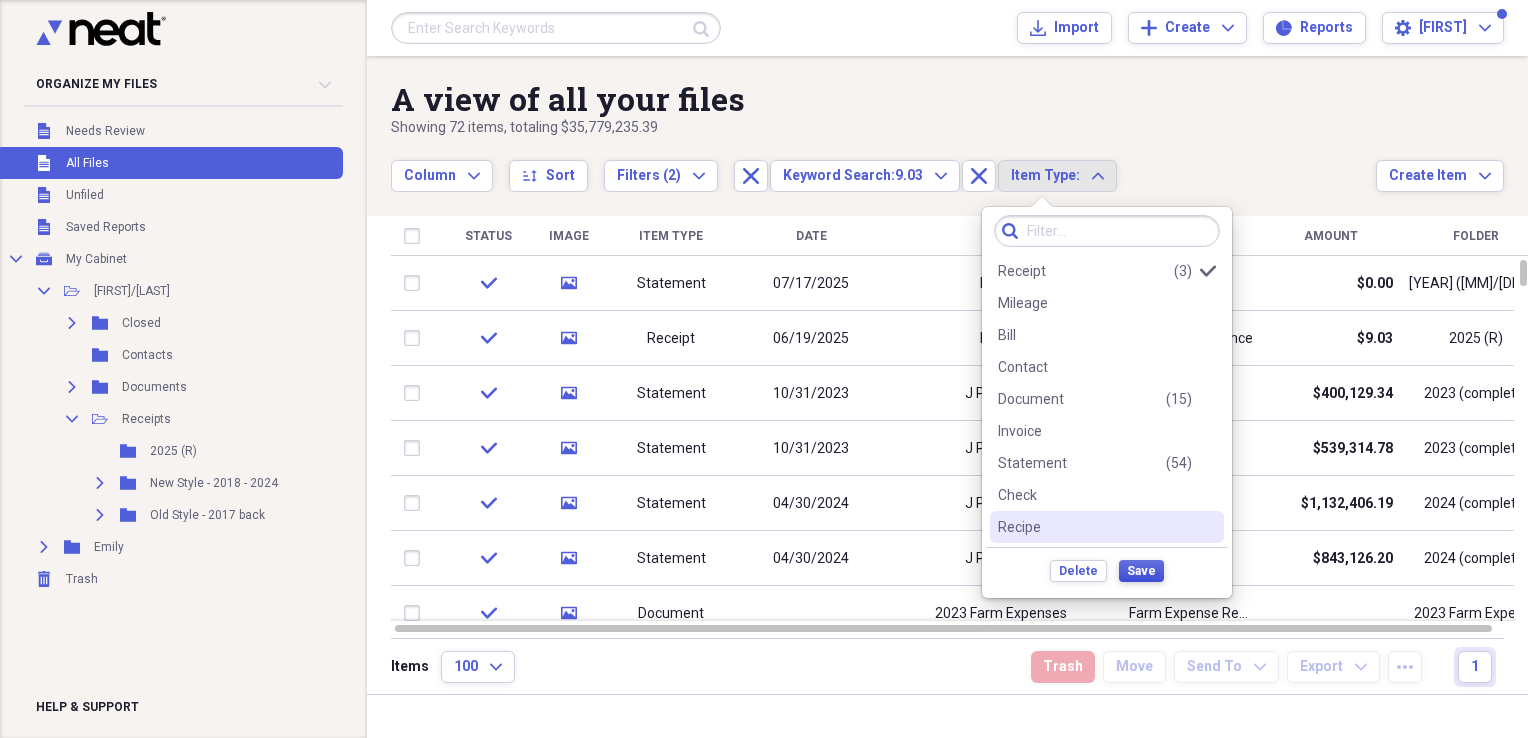 click on "Save" at bounding box center [1141, 571] 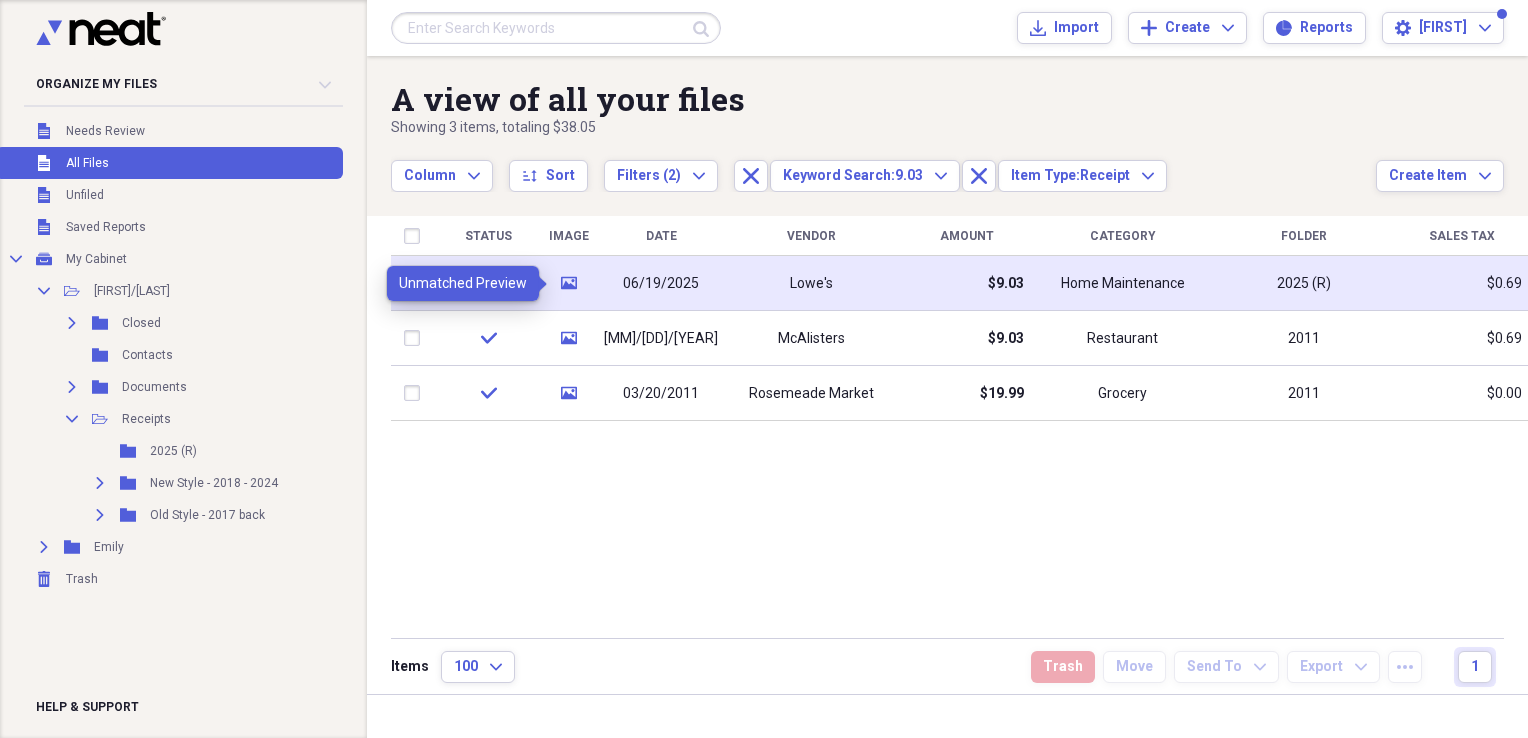 click on "media" 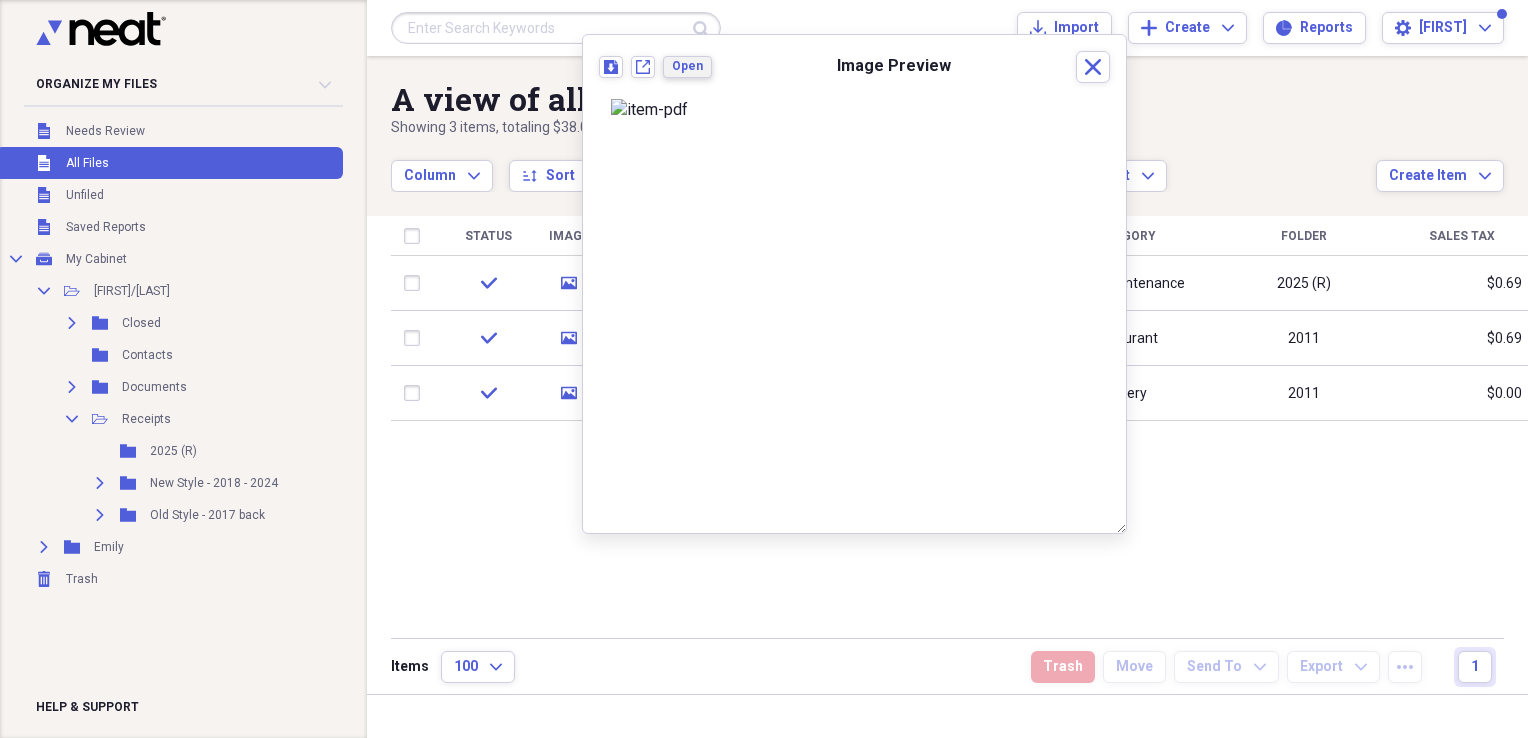 click on "Open" at bounding box center [687, 66] 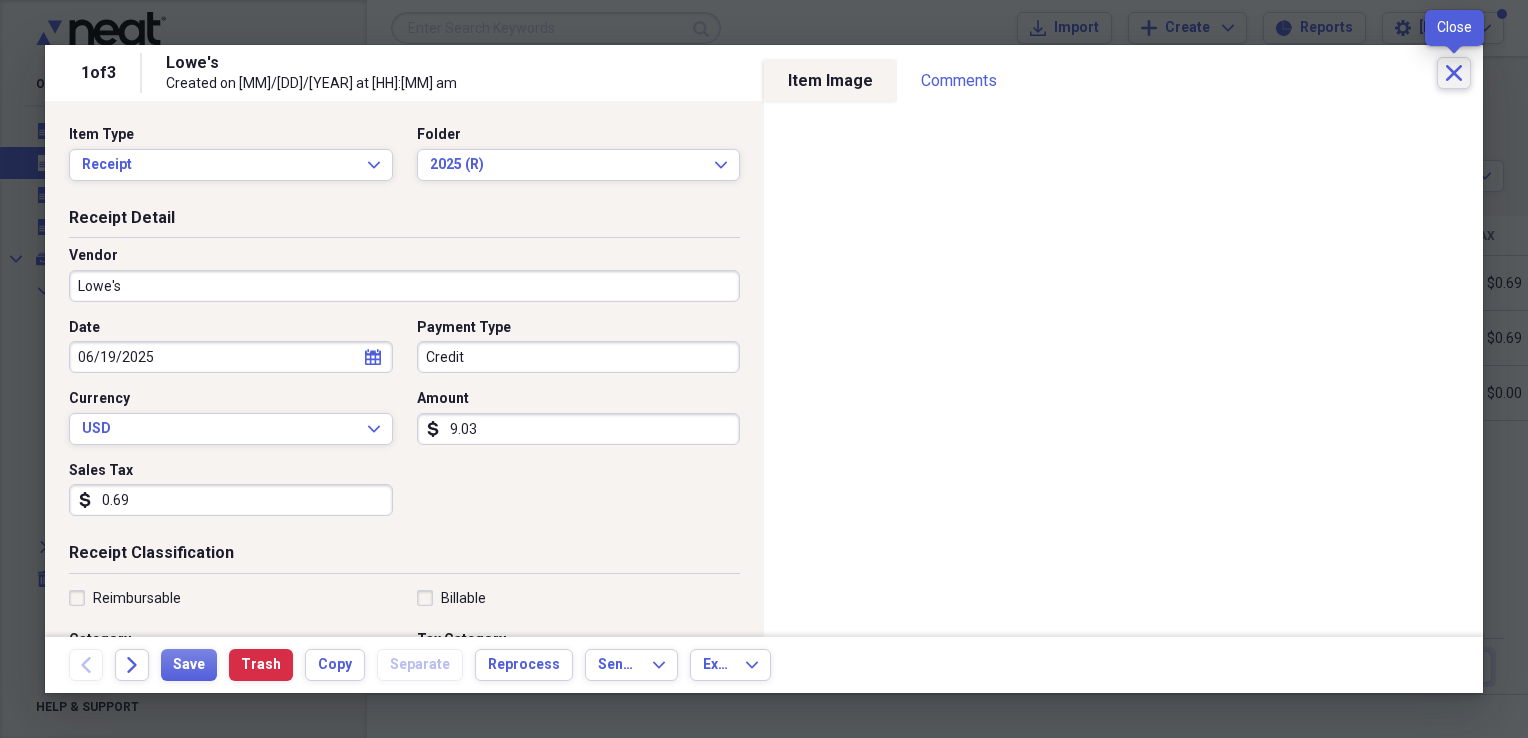 click 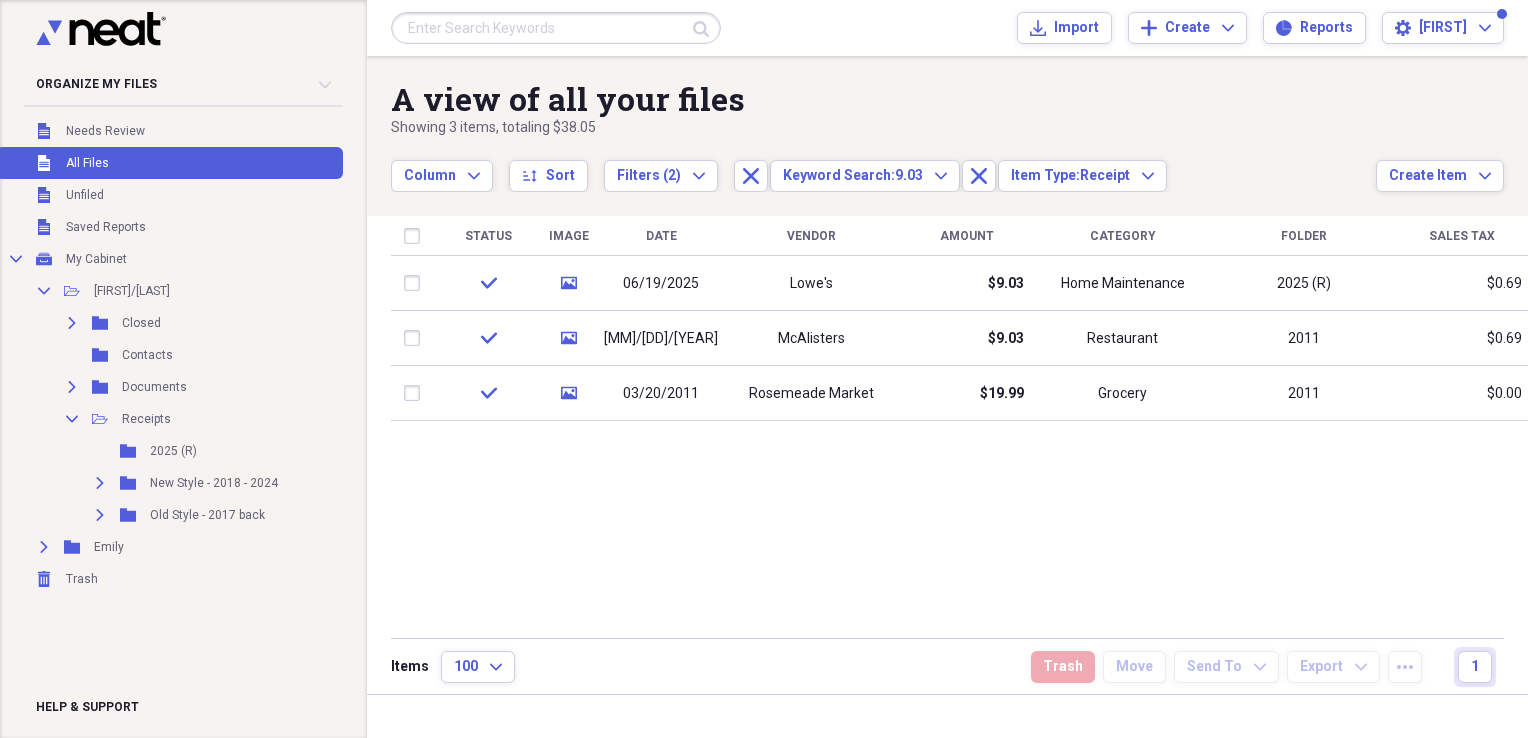 click on "All Files" at bounding box center (87, 163) 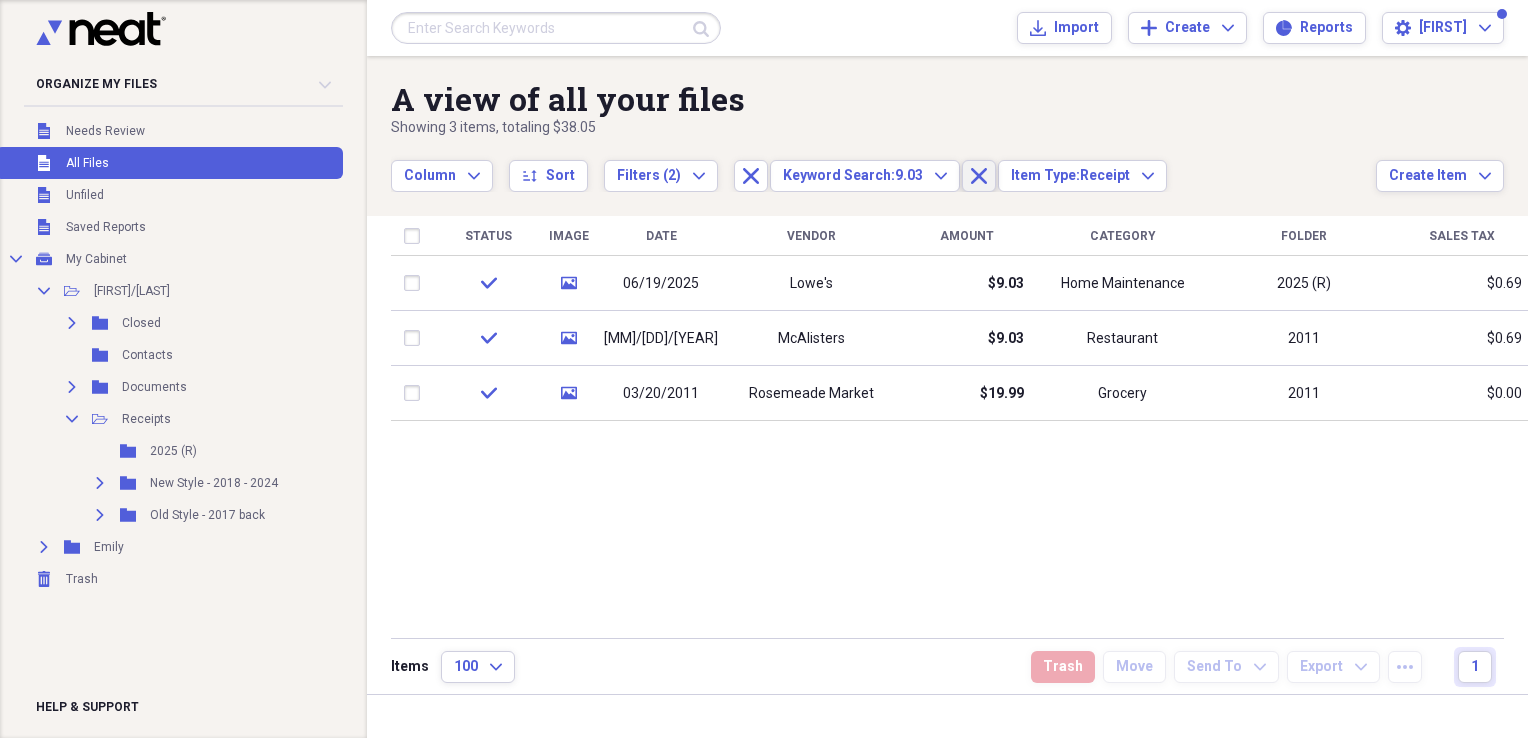 click on "Close" 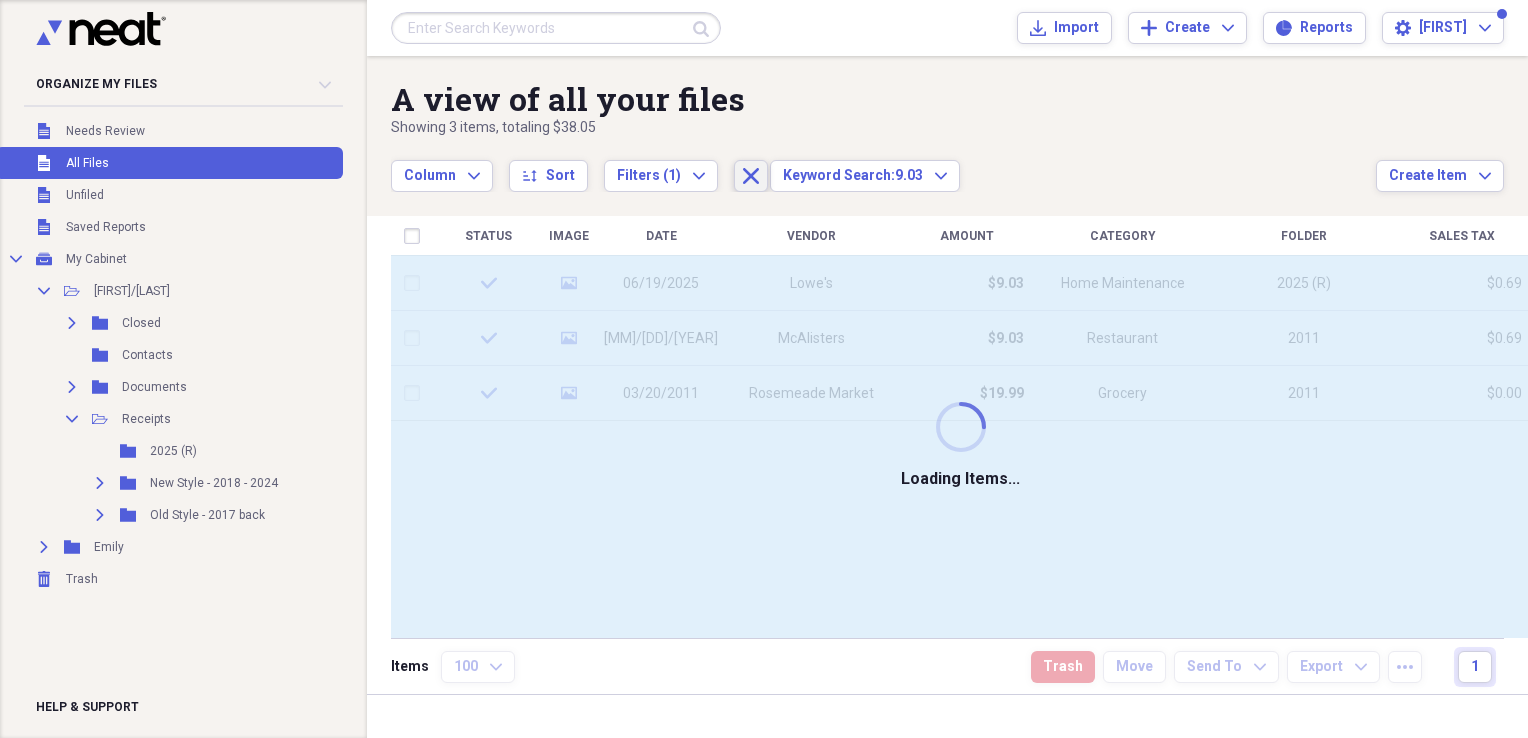 click on "Close" 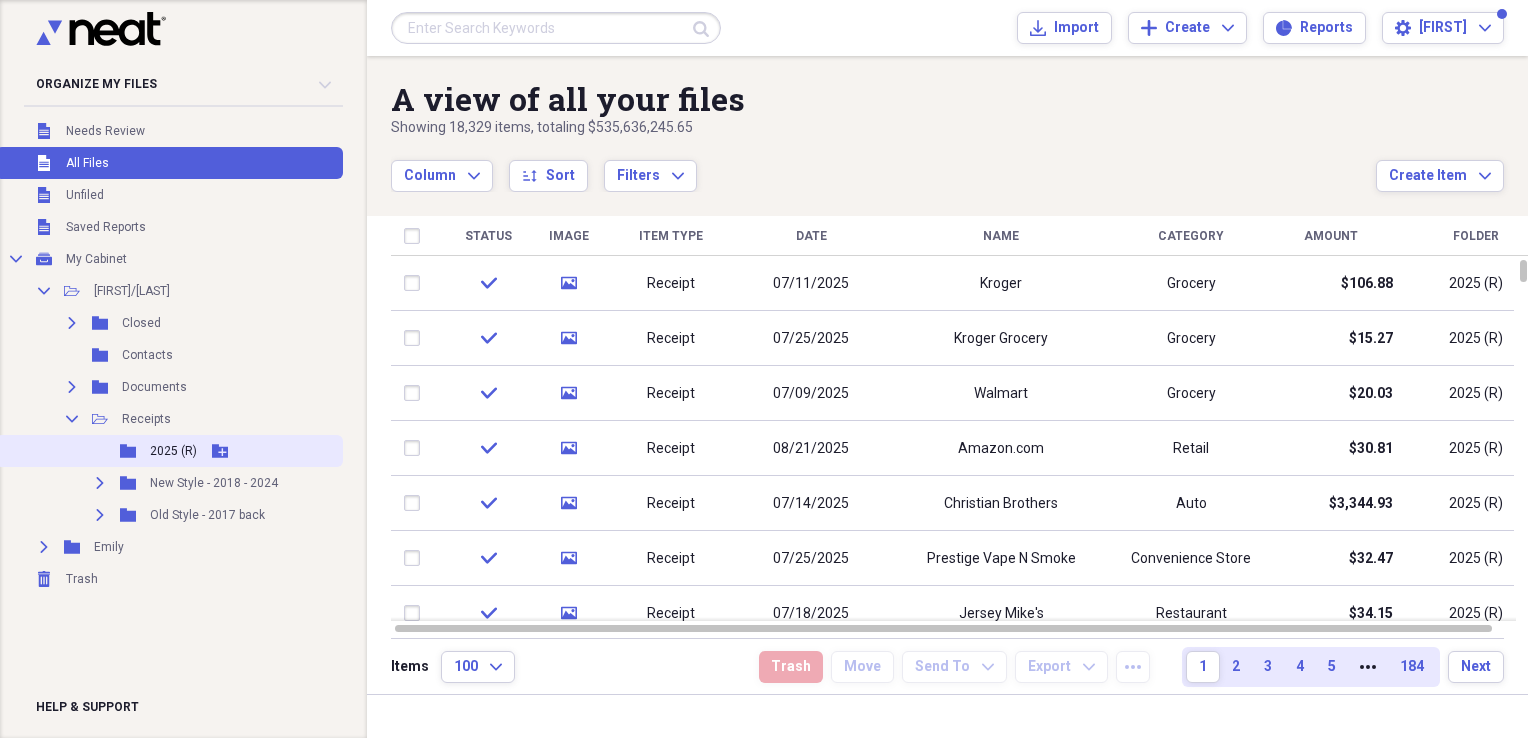 click on "2025 (R)" at bounding box center [173, 451] 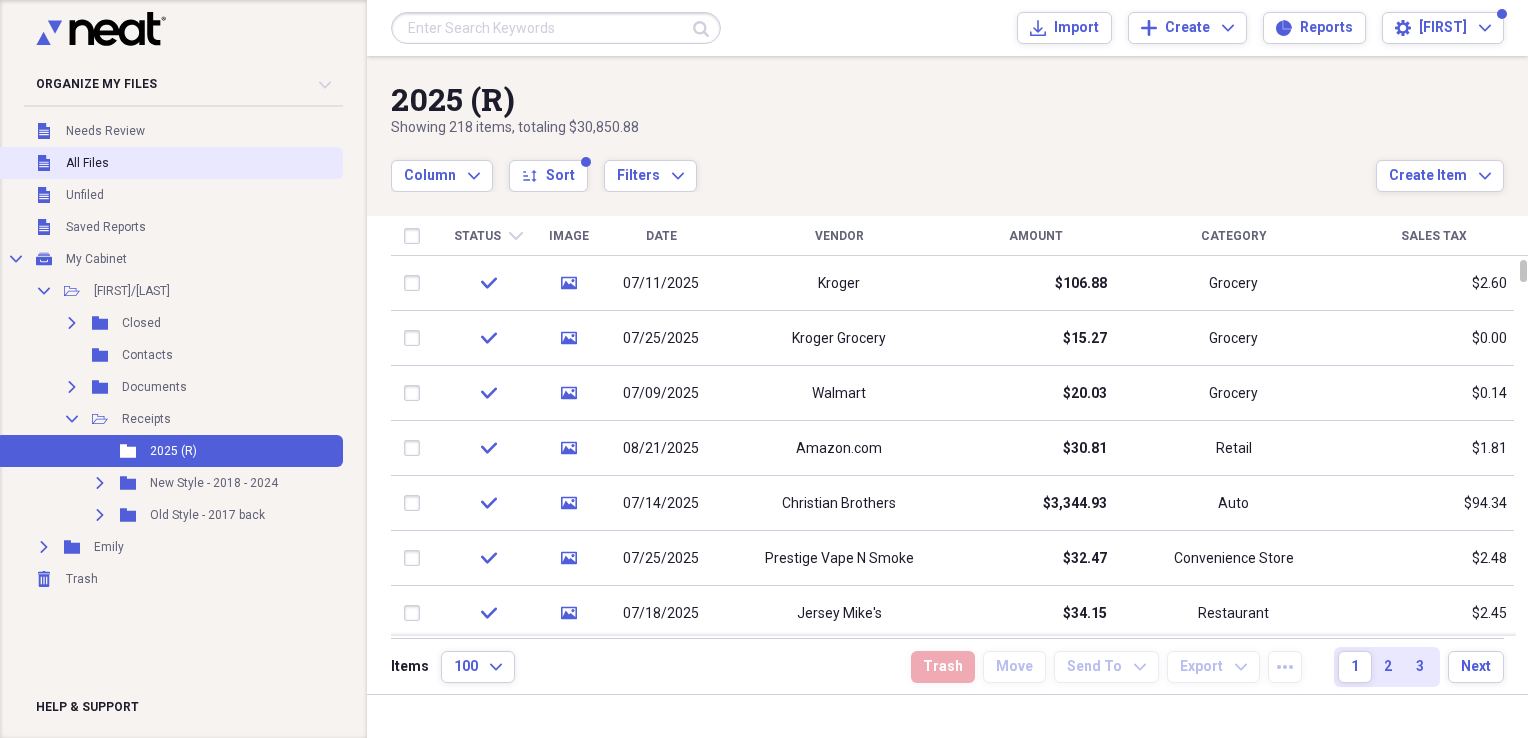click on "All Files" at bounding box center (87, 163) 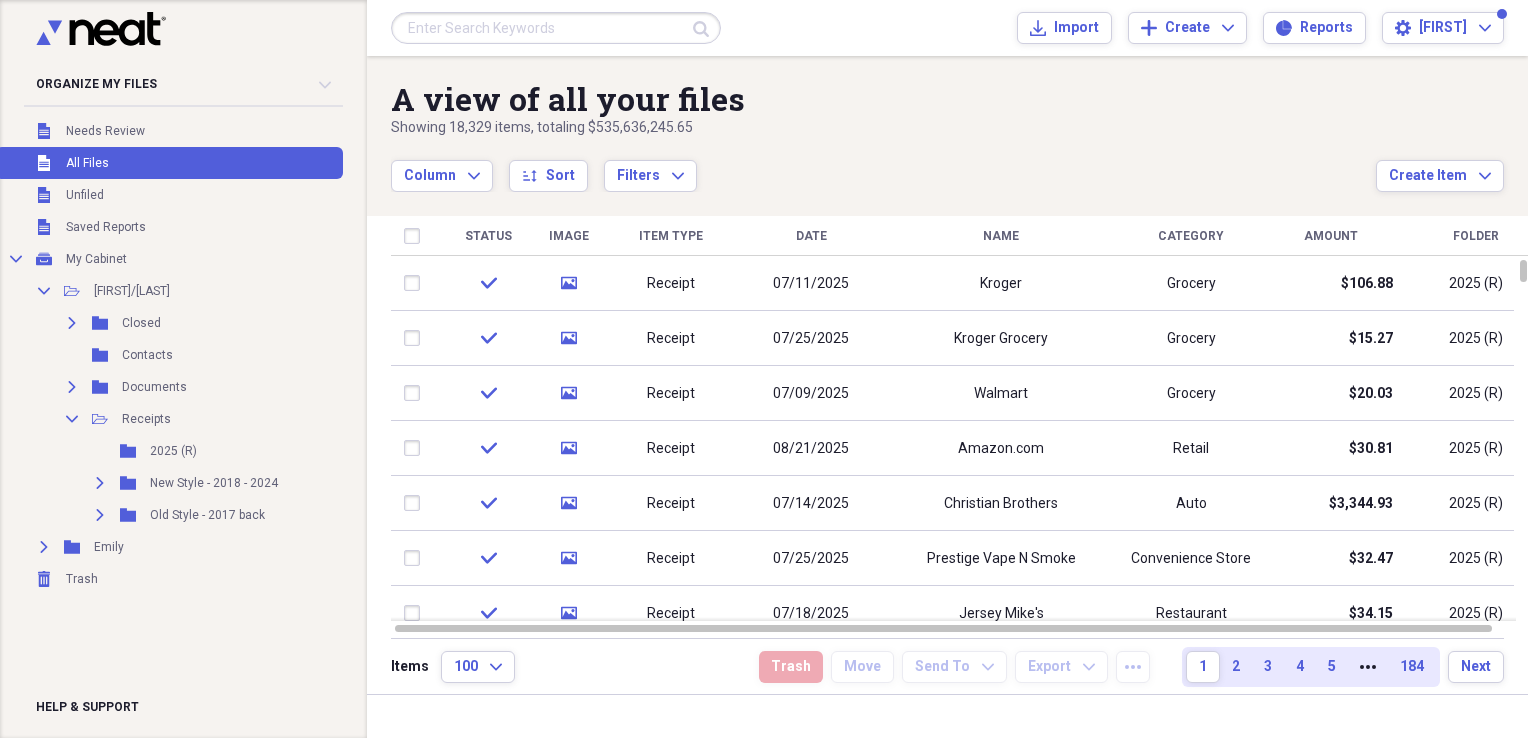 click at bounding box center [556, 28] 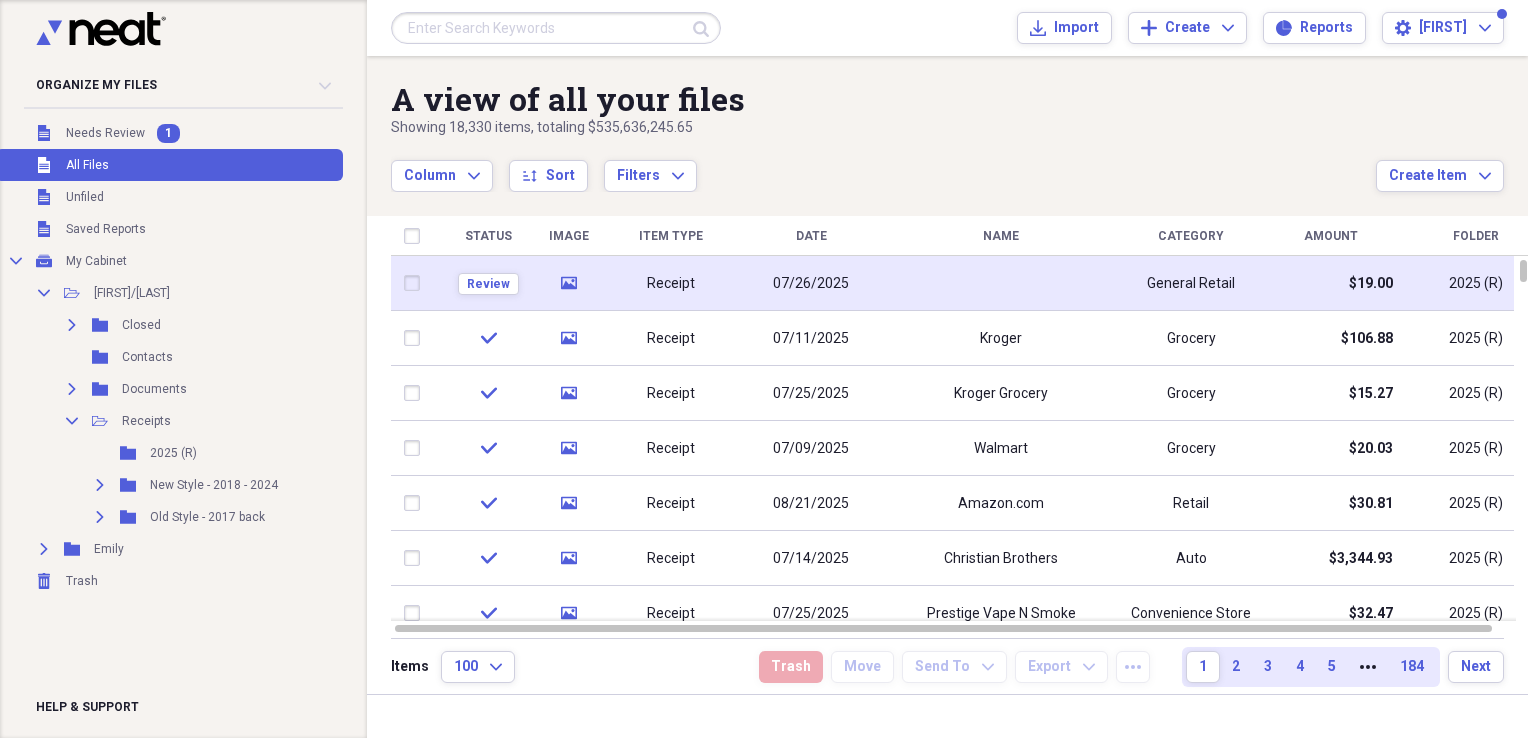 click 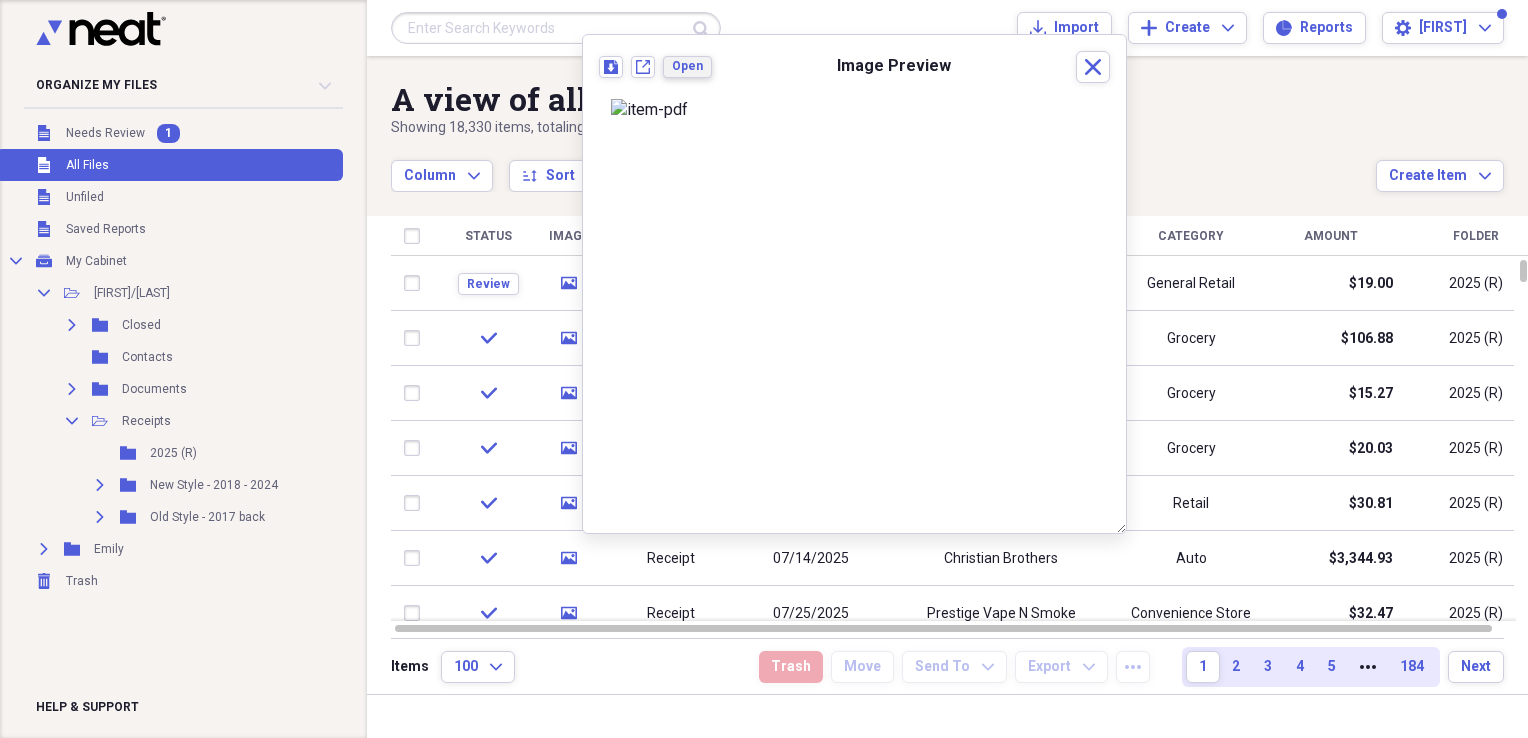 click on "Open" at bounding box center (687, 66) 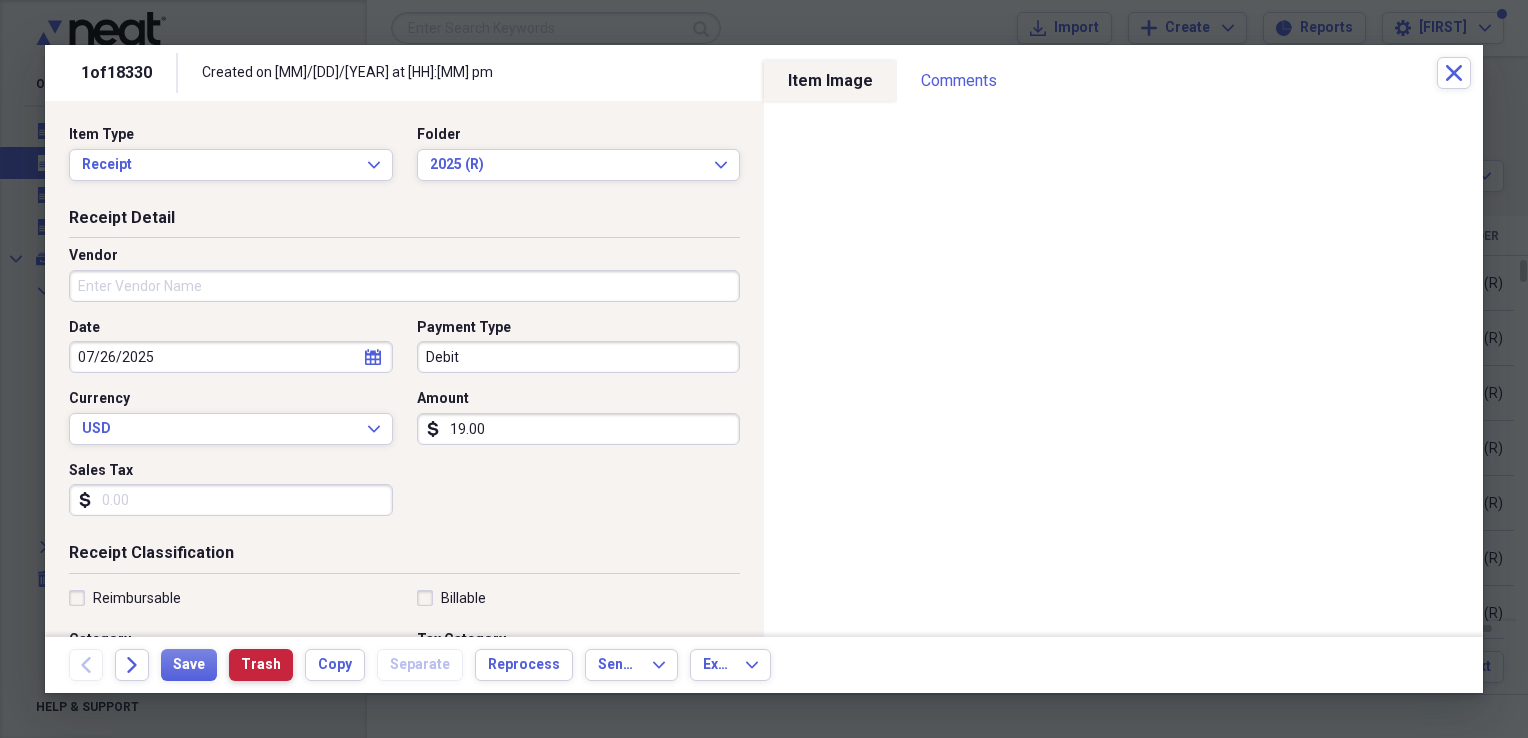 click on "Trash" at bounding box center [261, 665] 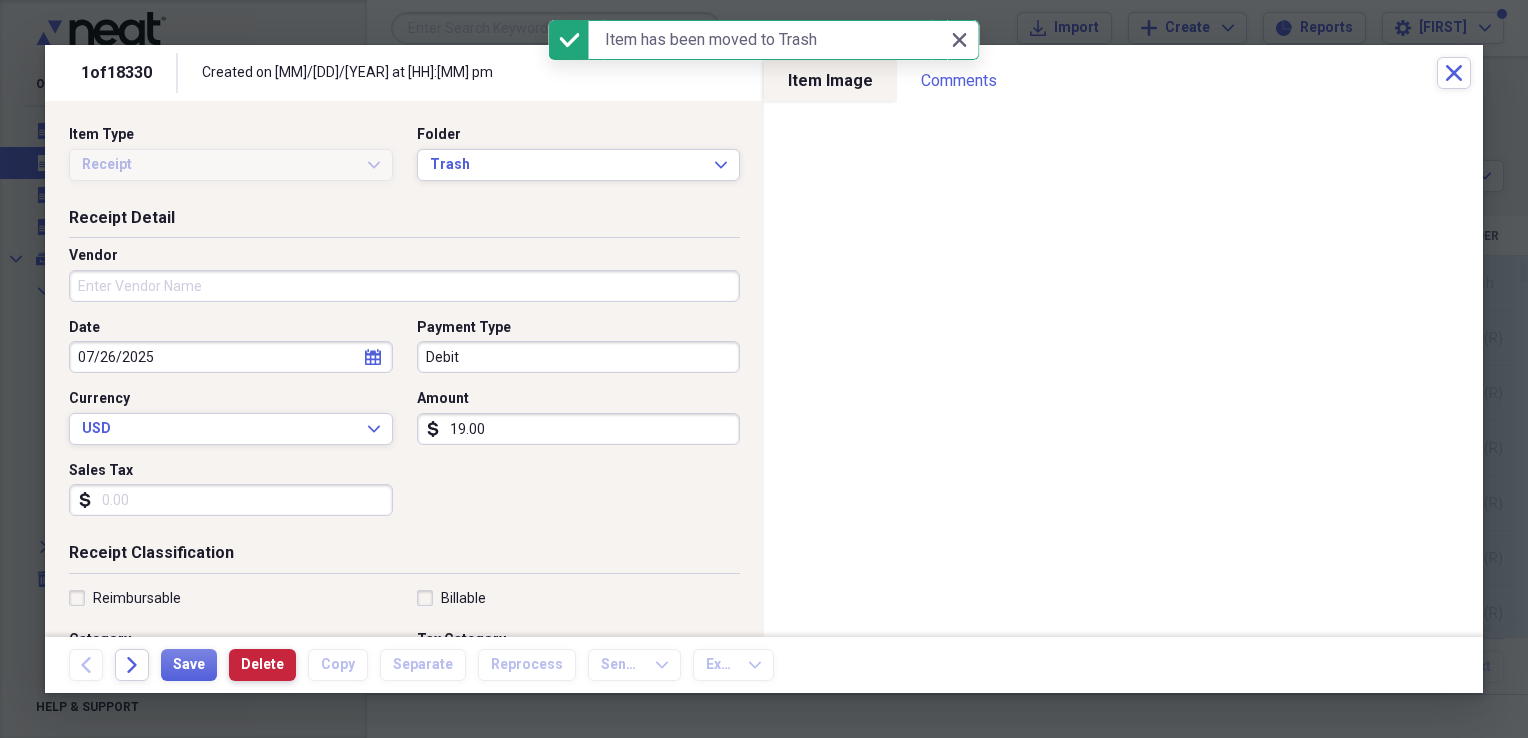 type 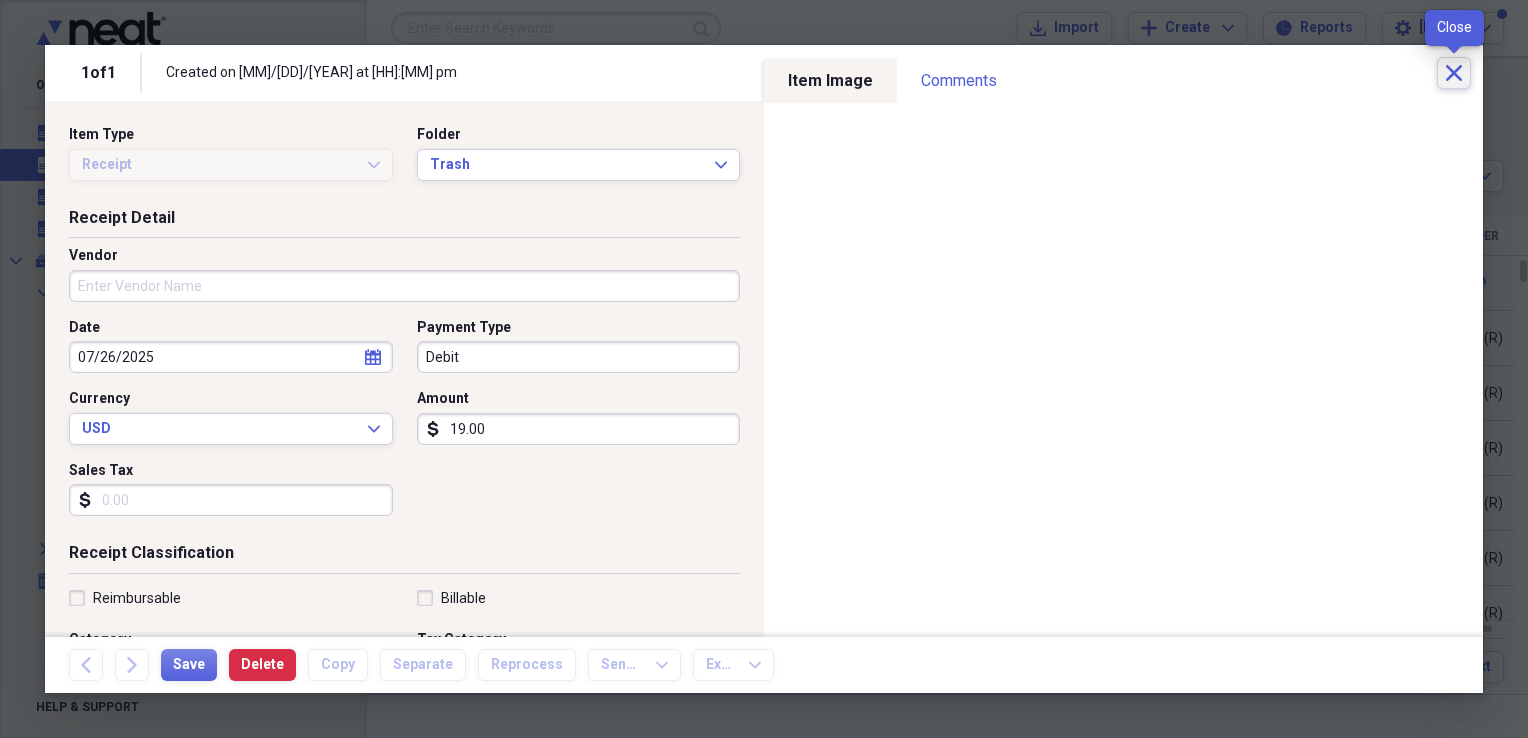 click on "Close" at bounding box center (1454, 73) 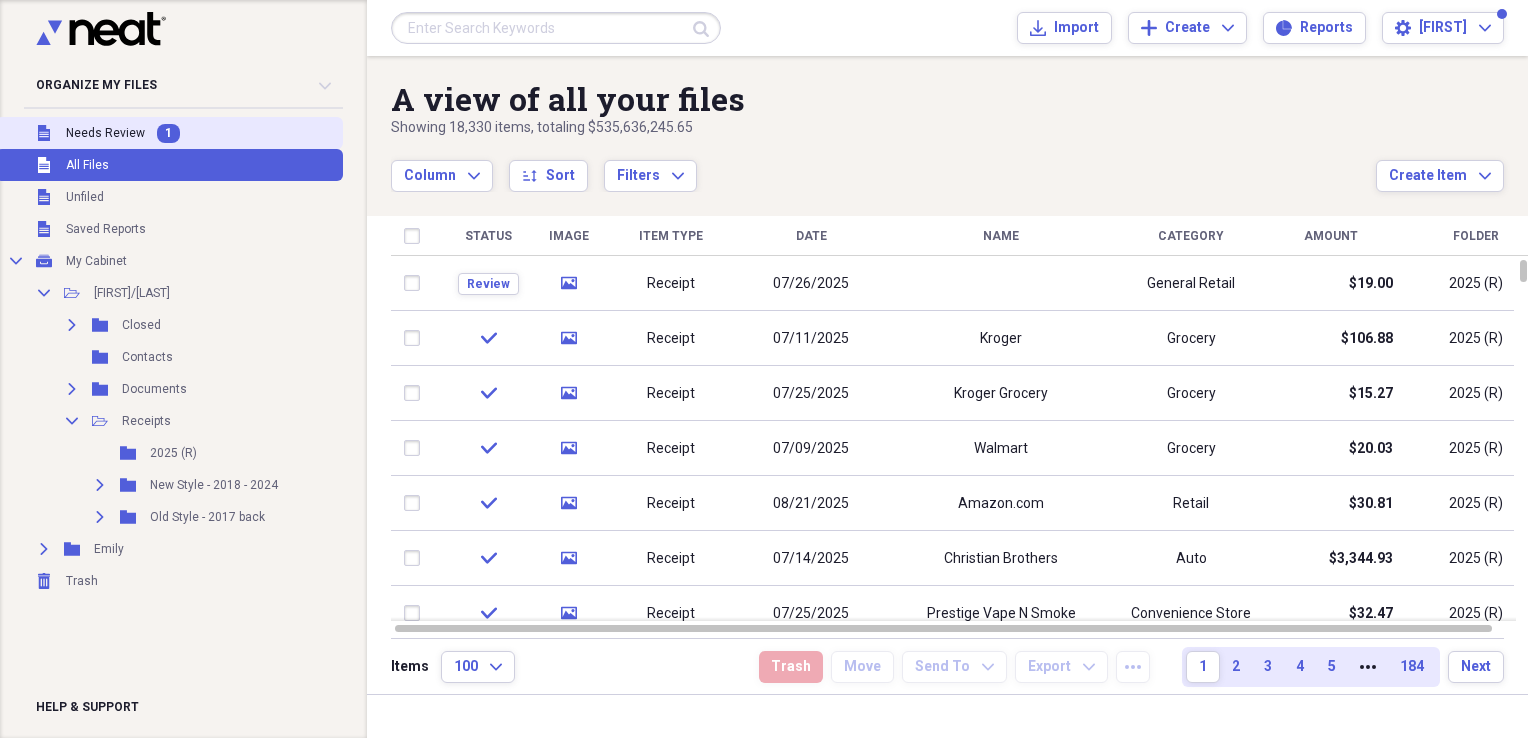 click on "Needs Review" at bounding box center [105, 133] 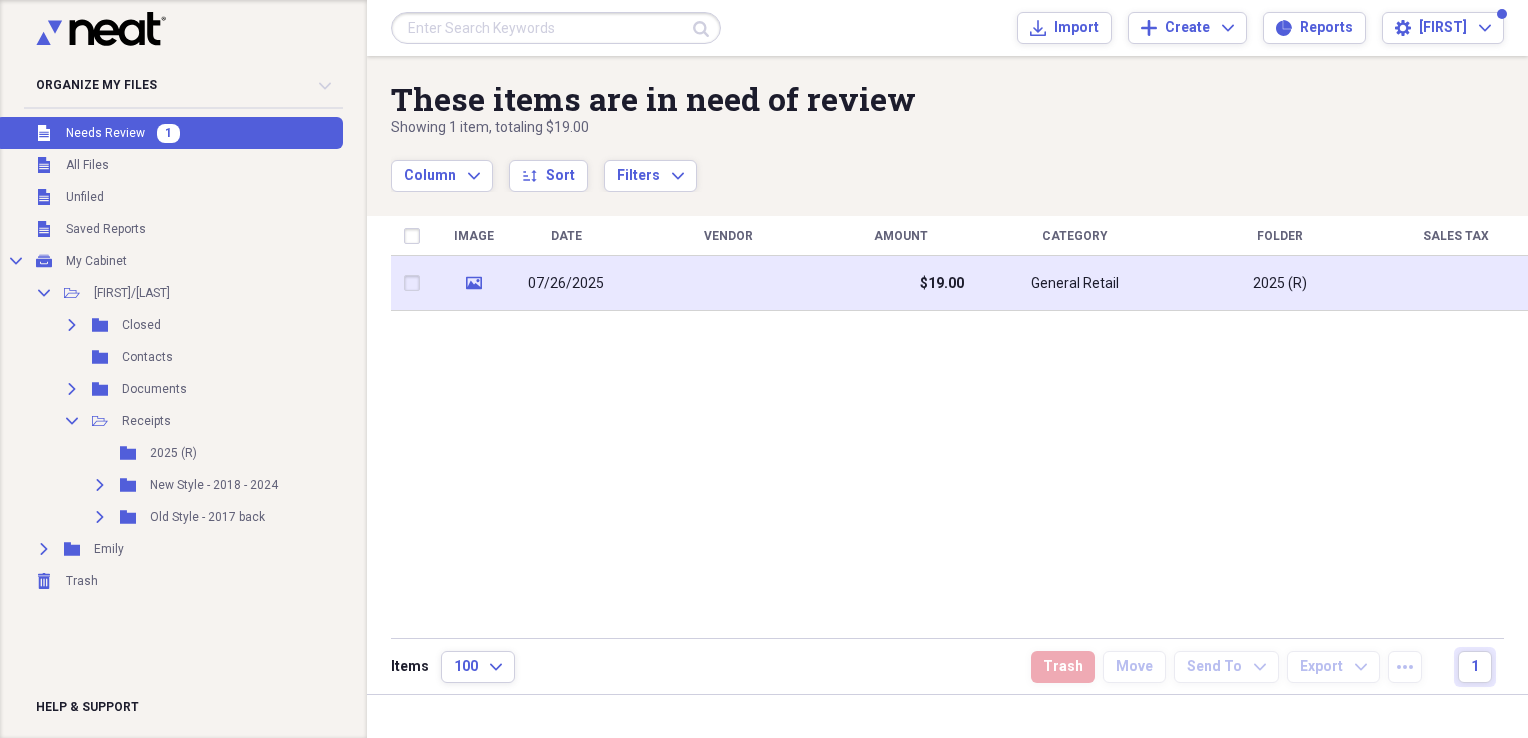 click on "media" 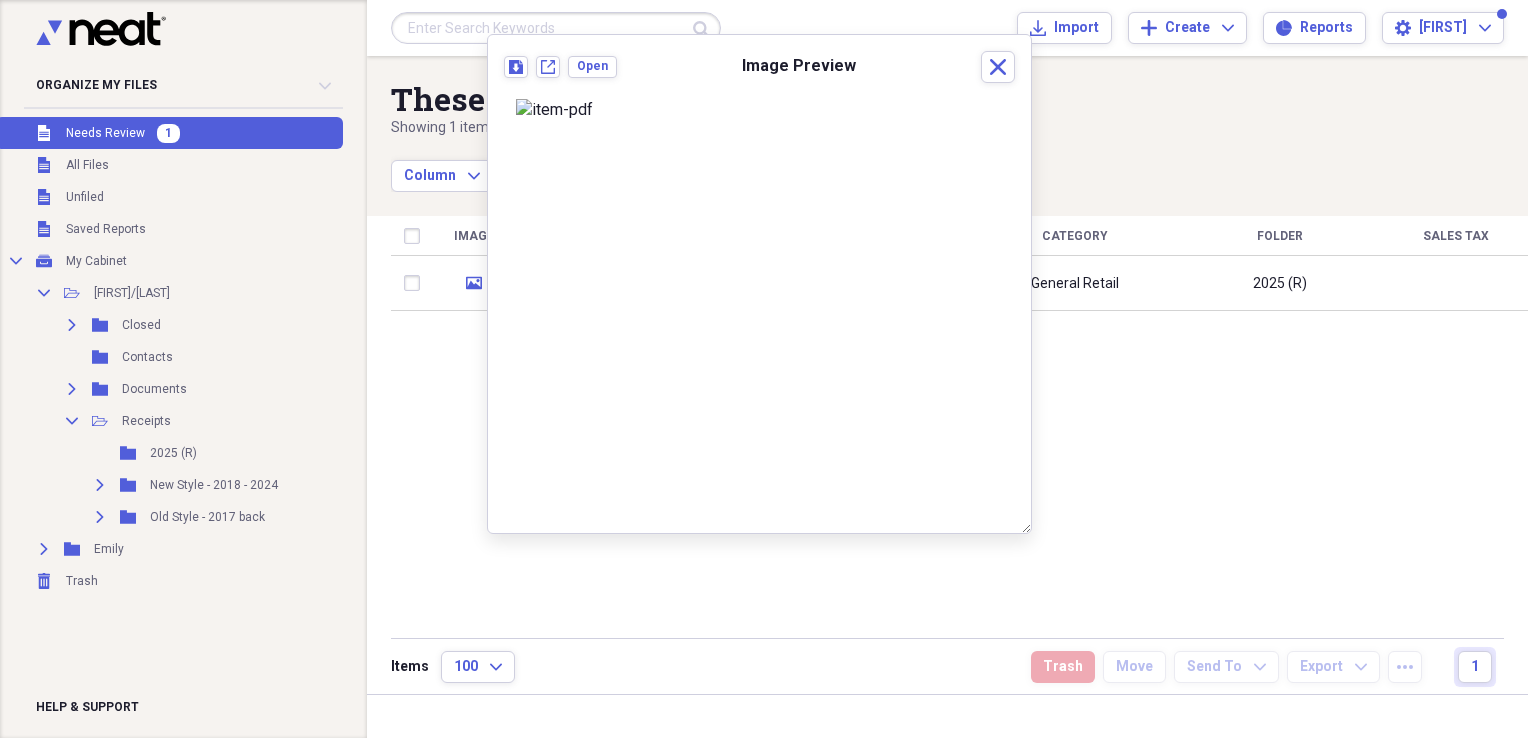 scroll, scrollTop: 0, scrollLeft: 0, axis: both 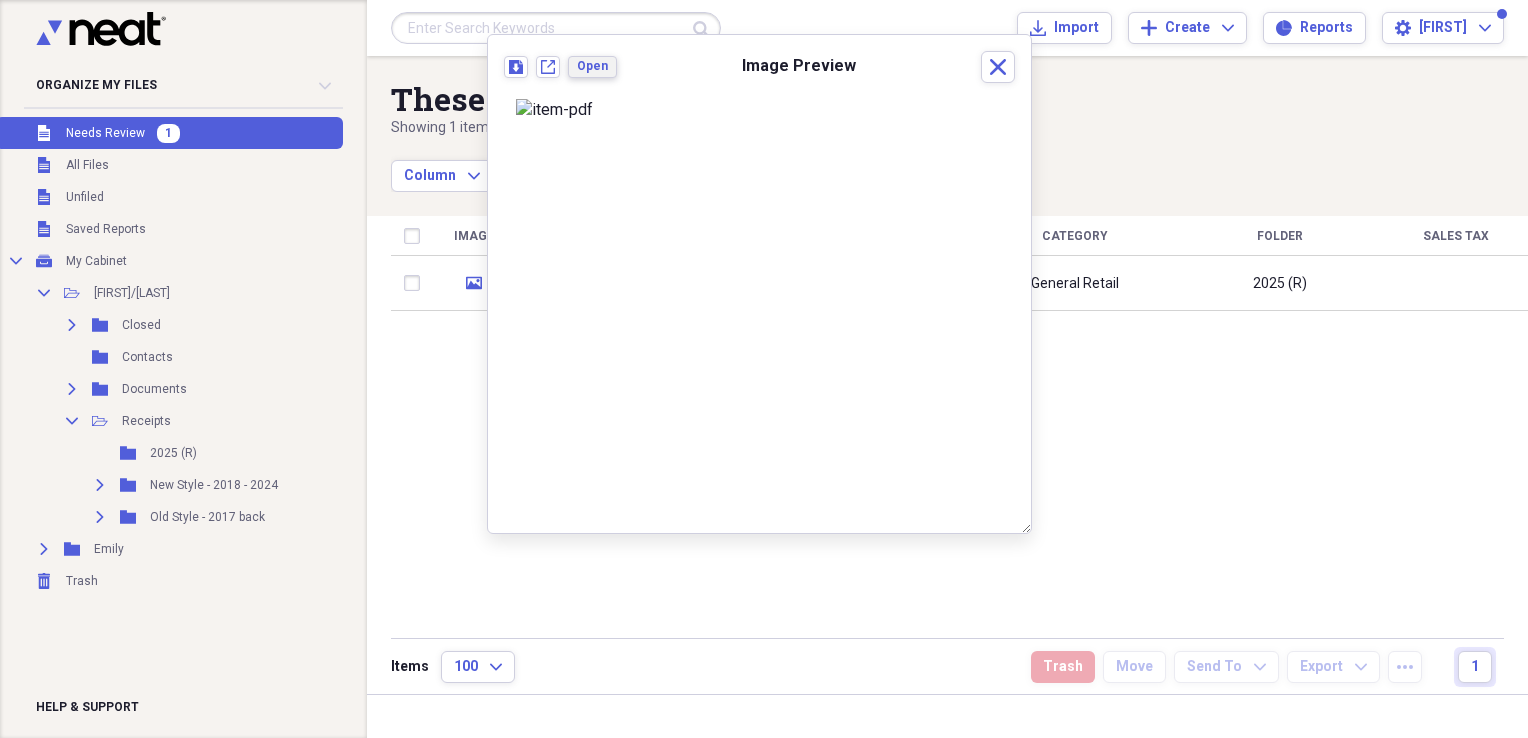 click on "Open" at bounding box center [592, 66] 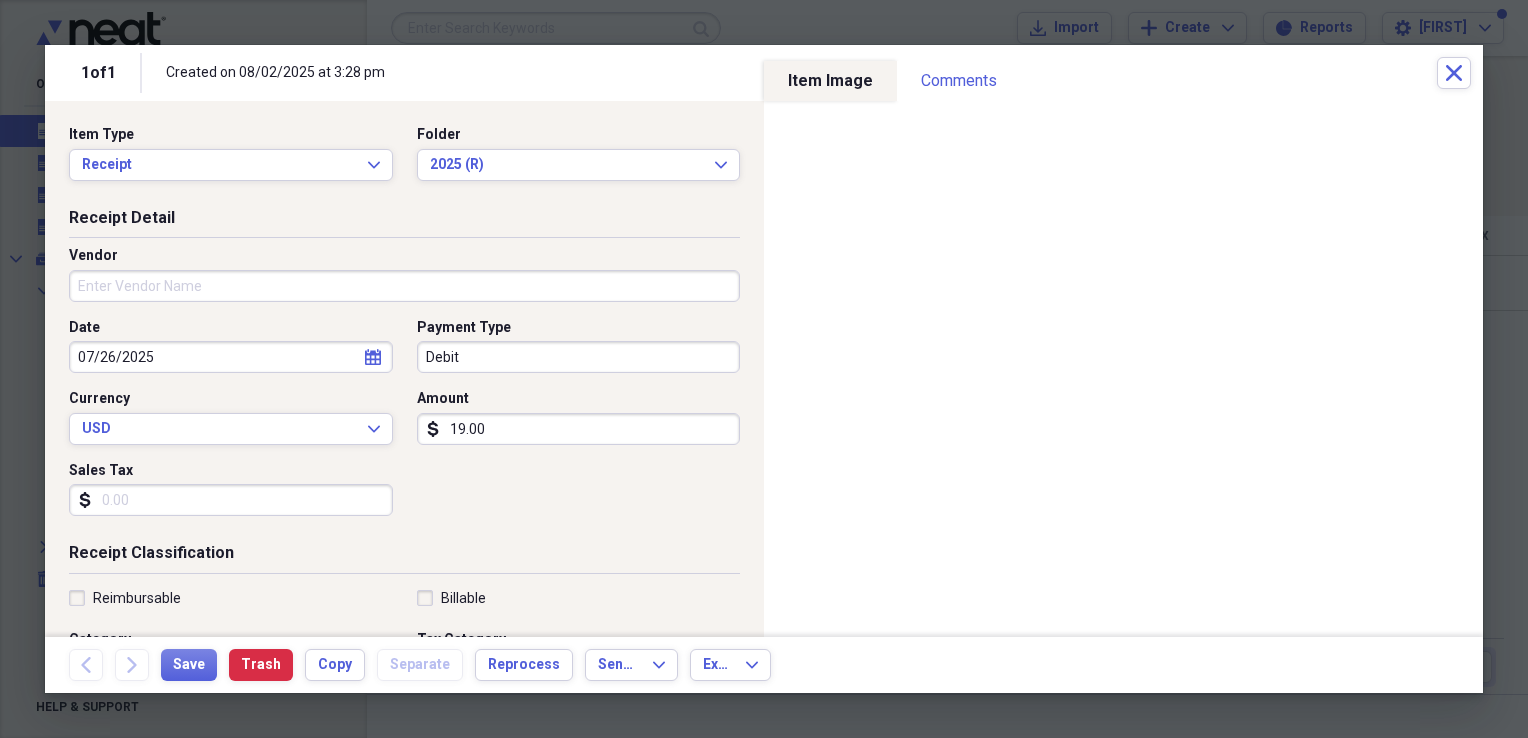 drag, startPoint x: 272, startPoint y: 284, endPoint x: 284, endPoint y: 292, distance: 14.422205 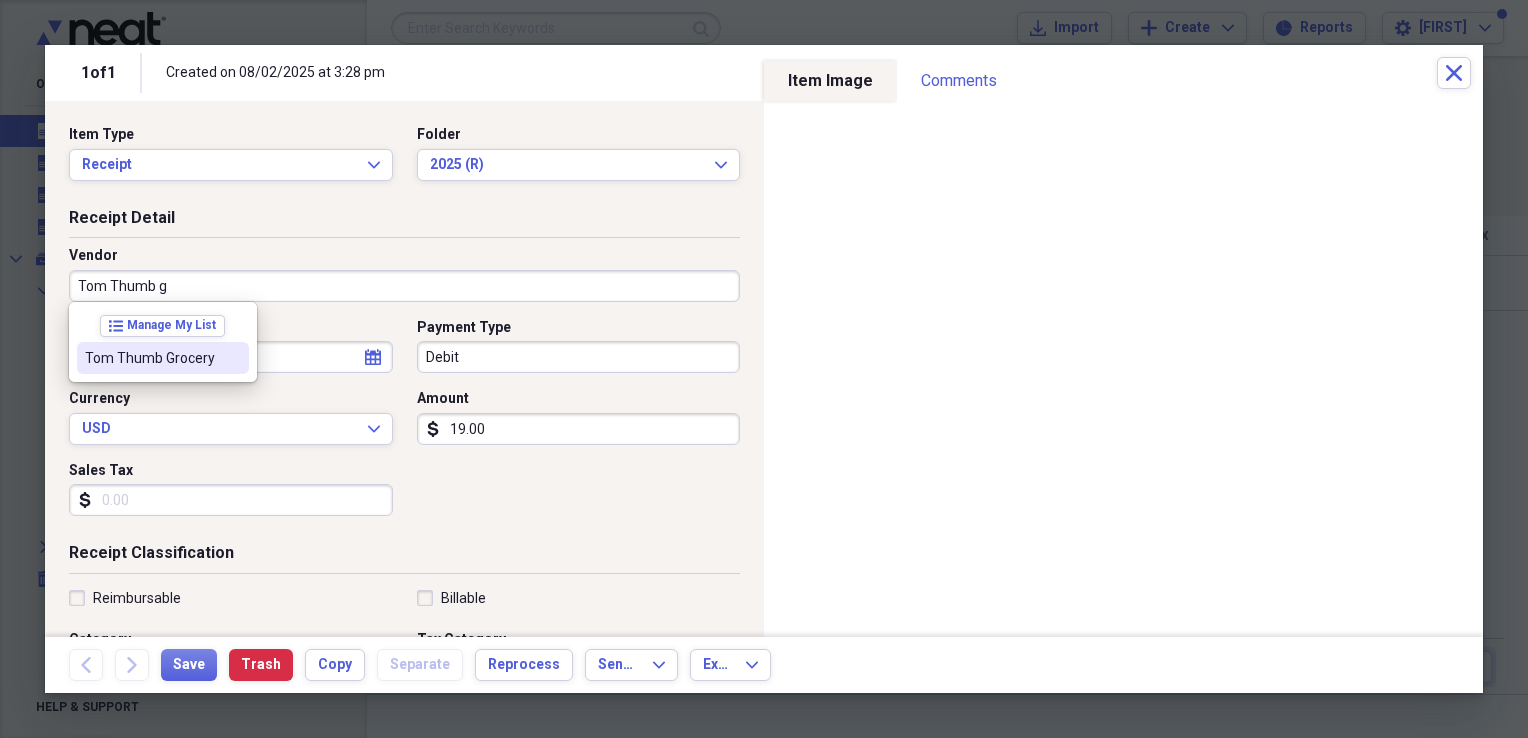 click on "Tom Thumb Grocery" at bounding box center (151, 358) 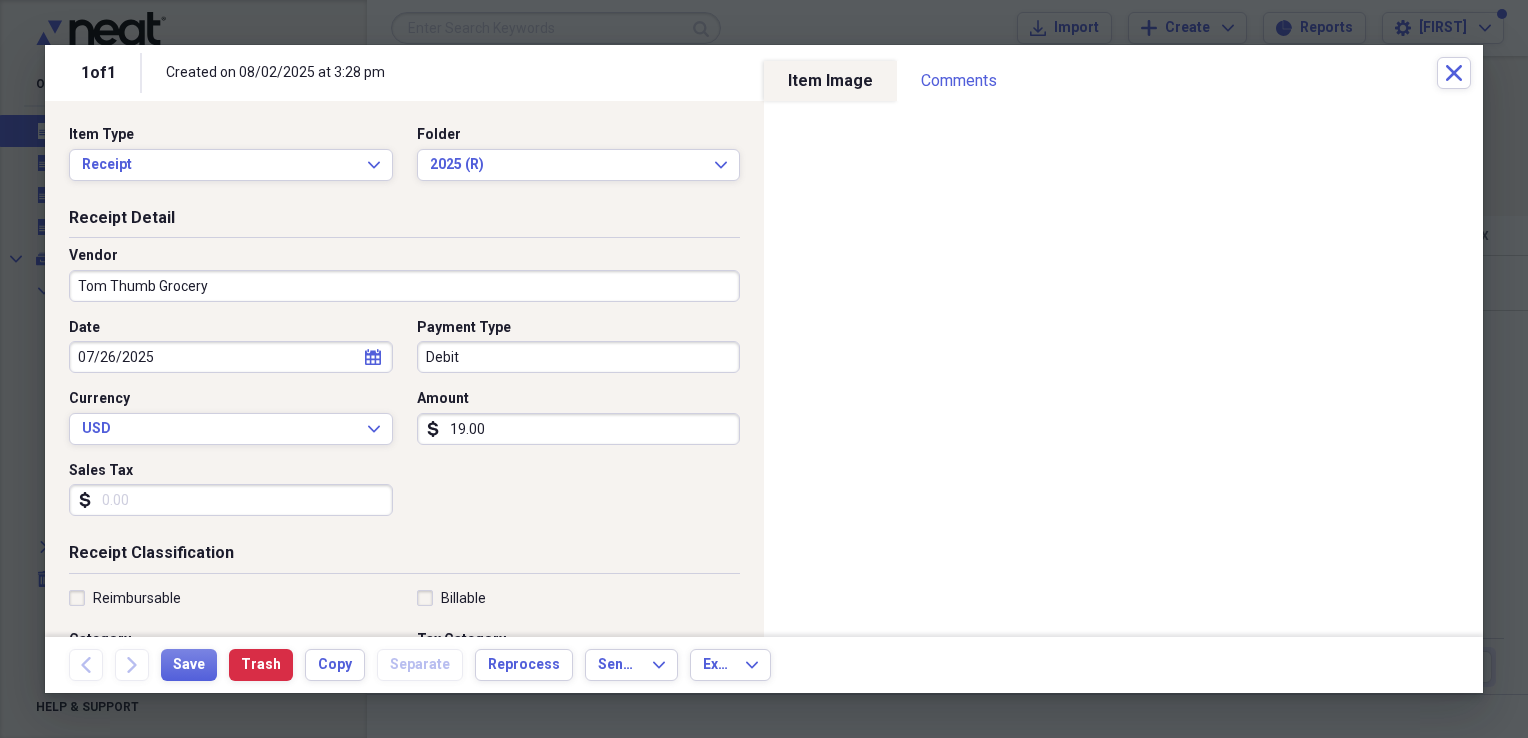 type on "Grocery" 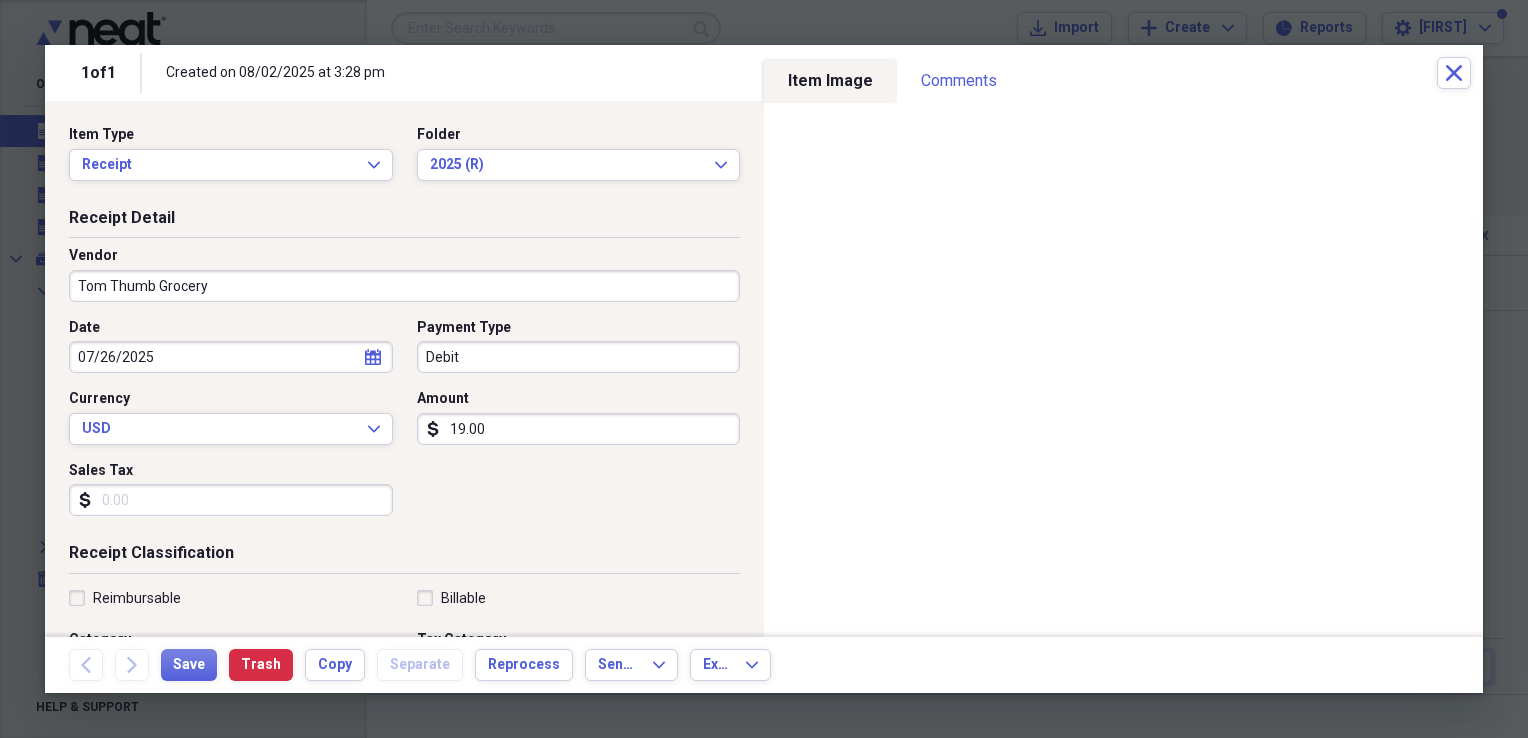 click on "Sales Tax" at bounding box center (231, 500) 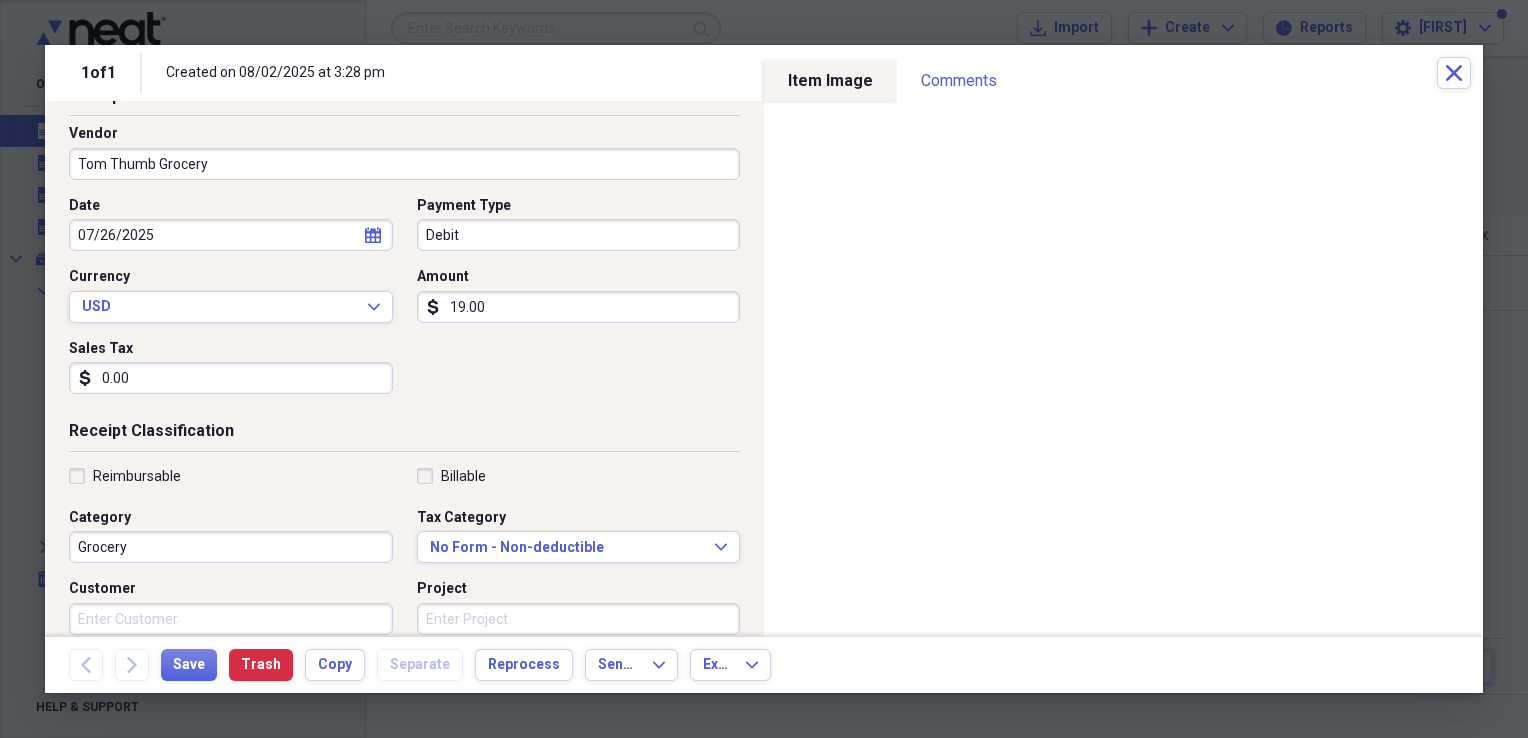 scroll, scrollTop: 167, scrollLeft: 0, axis: vertical 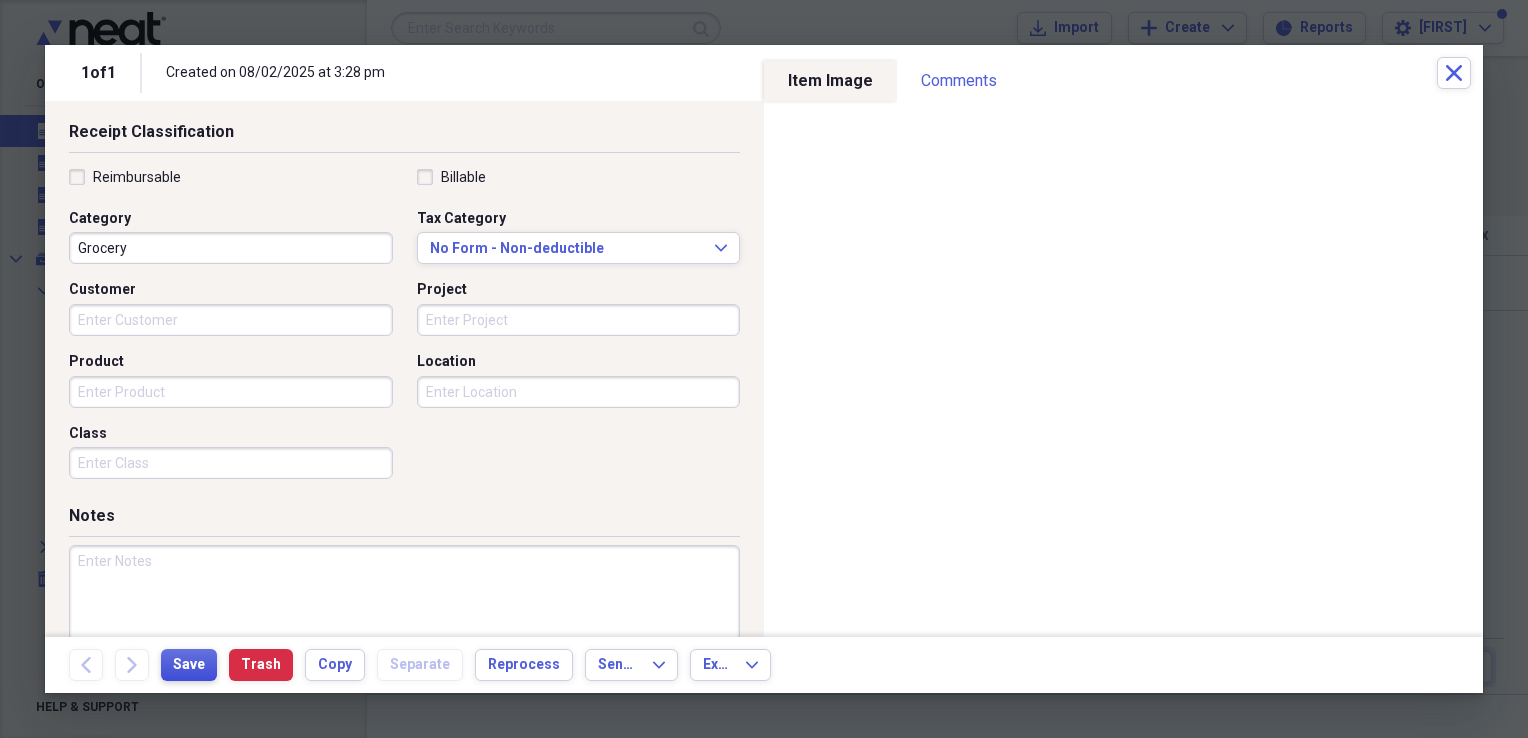type on "0.00" 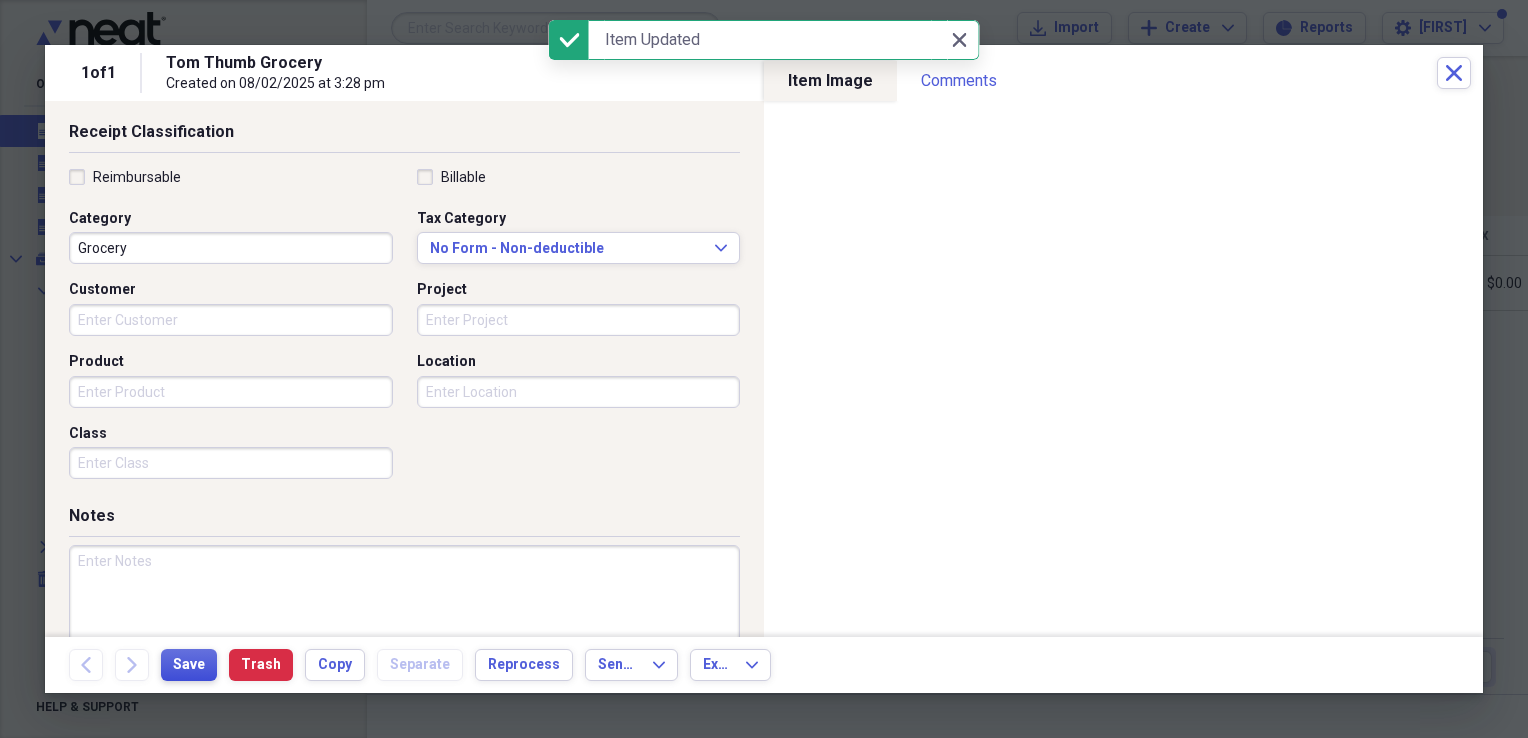 type 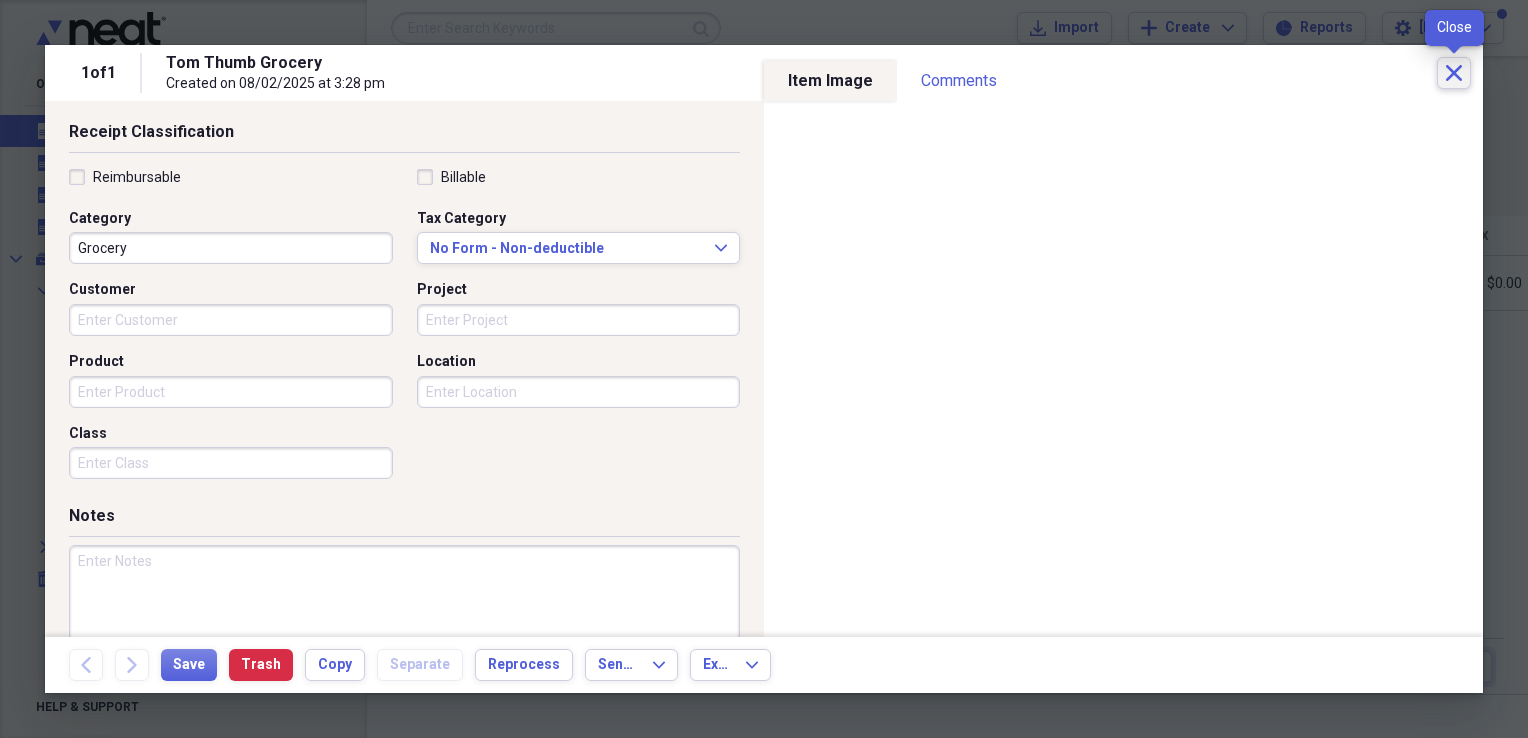 click on "Close" 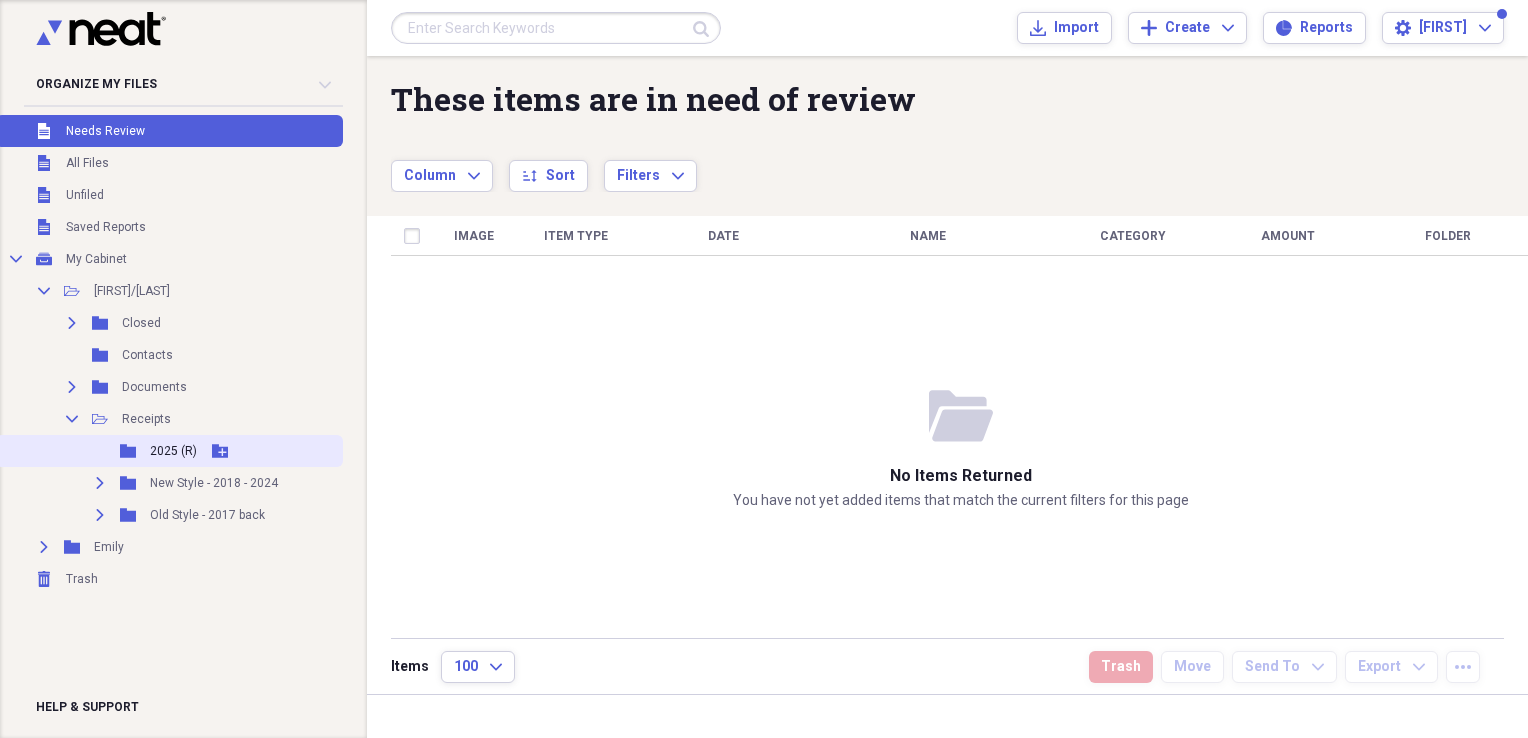 click on "Folder 2025 (R) Add Folder" at bounding box center [169, 451] 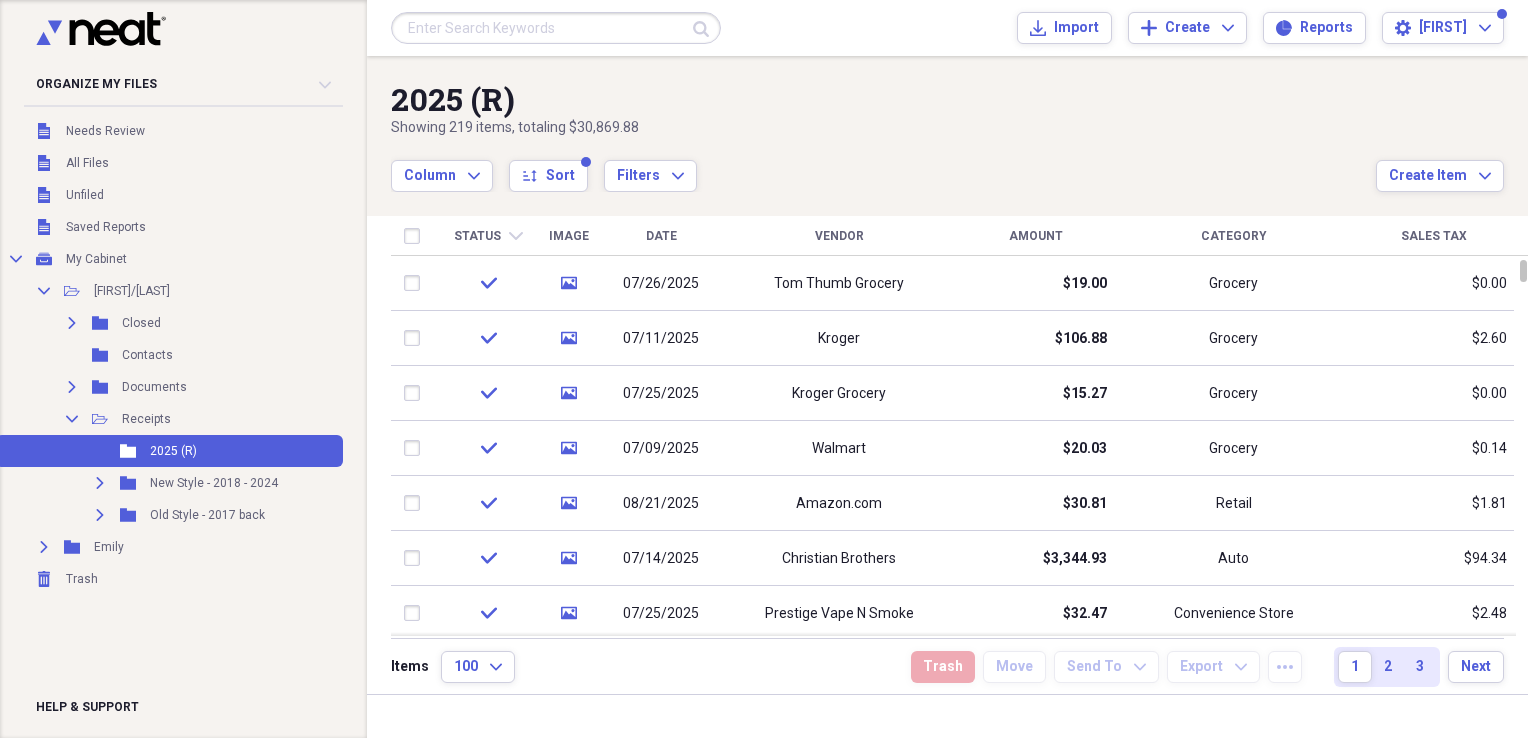 click on "Date" at bounding box center (661, 236) 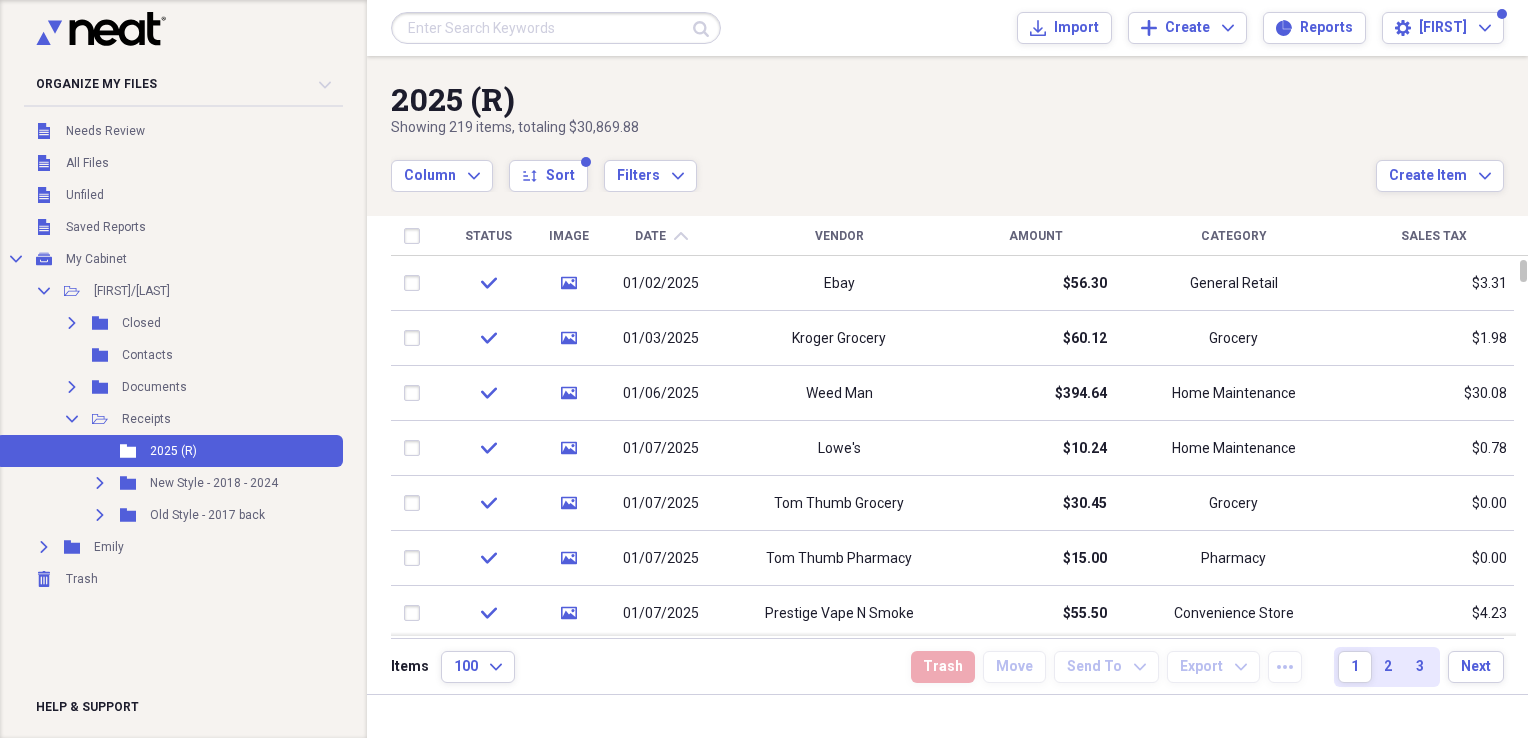 click on "Date" at bounding box center (650, 236) 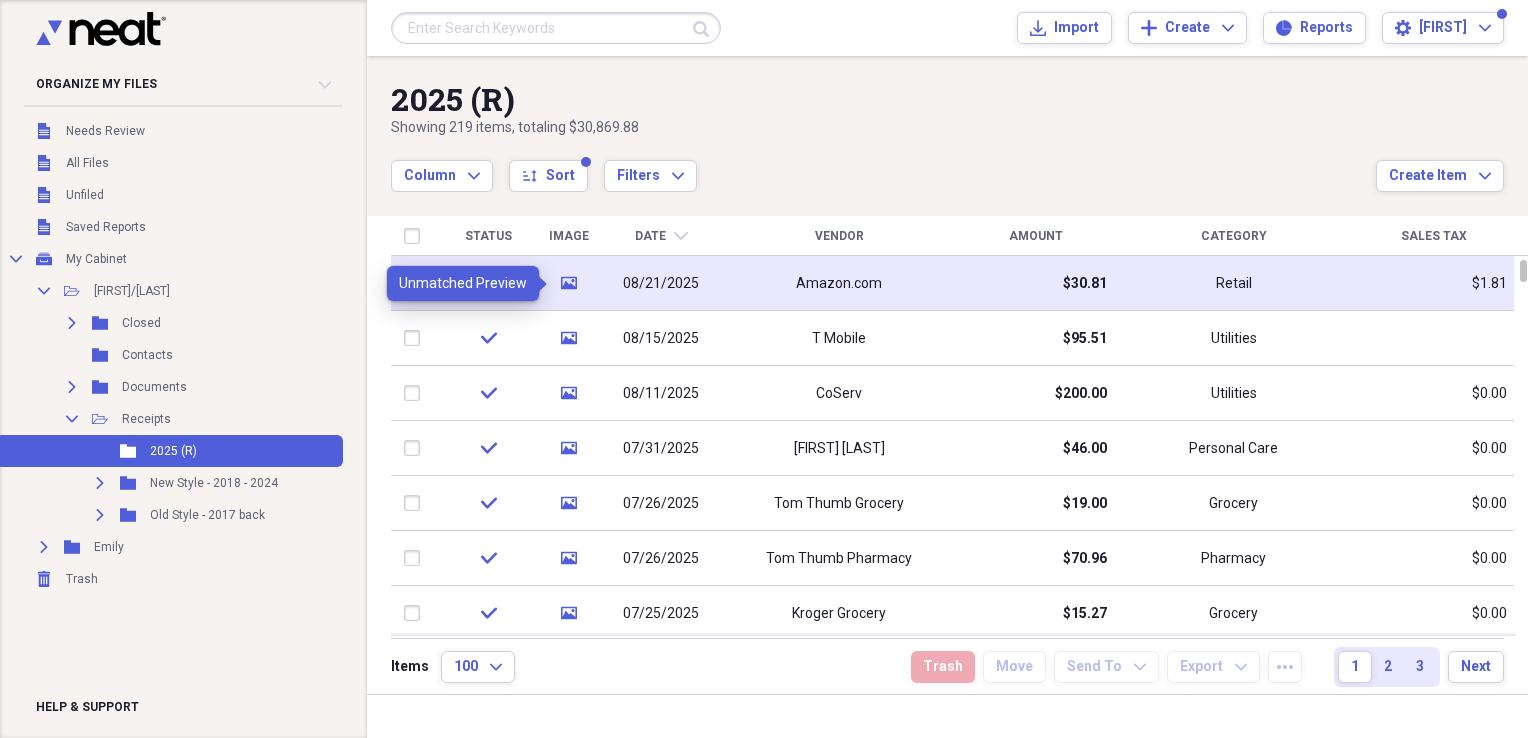 click on "media" 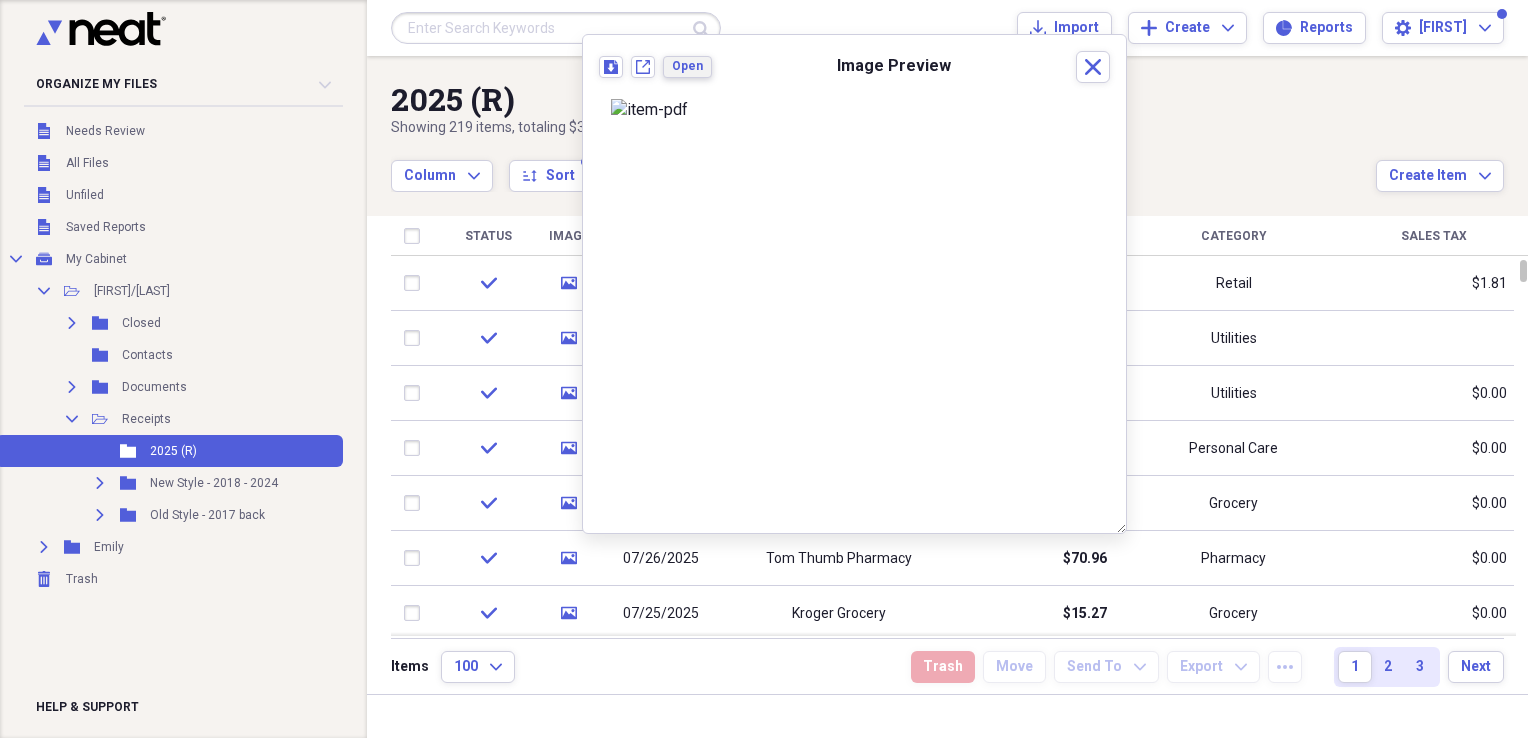 click on "Open" at bounding box center (687, 66) 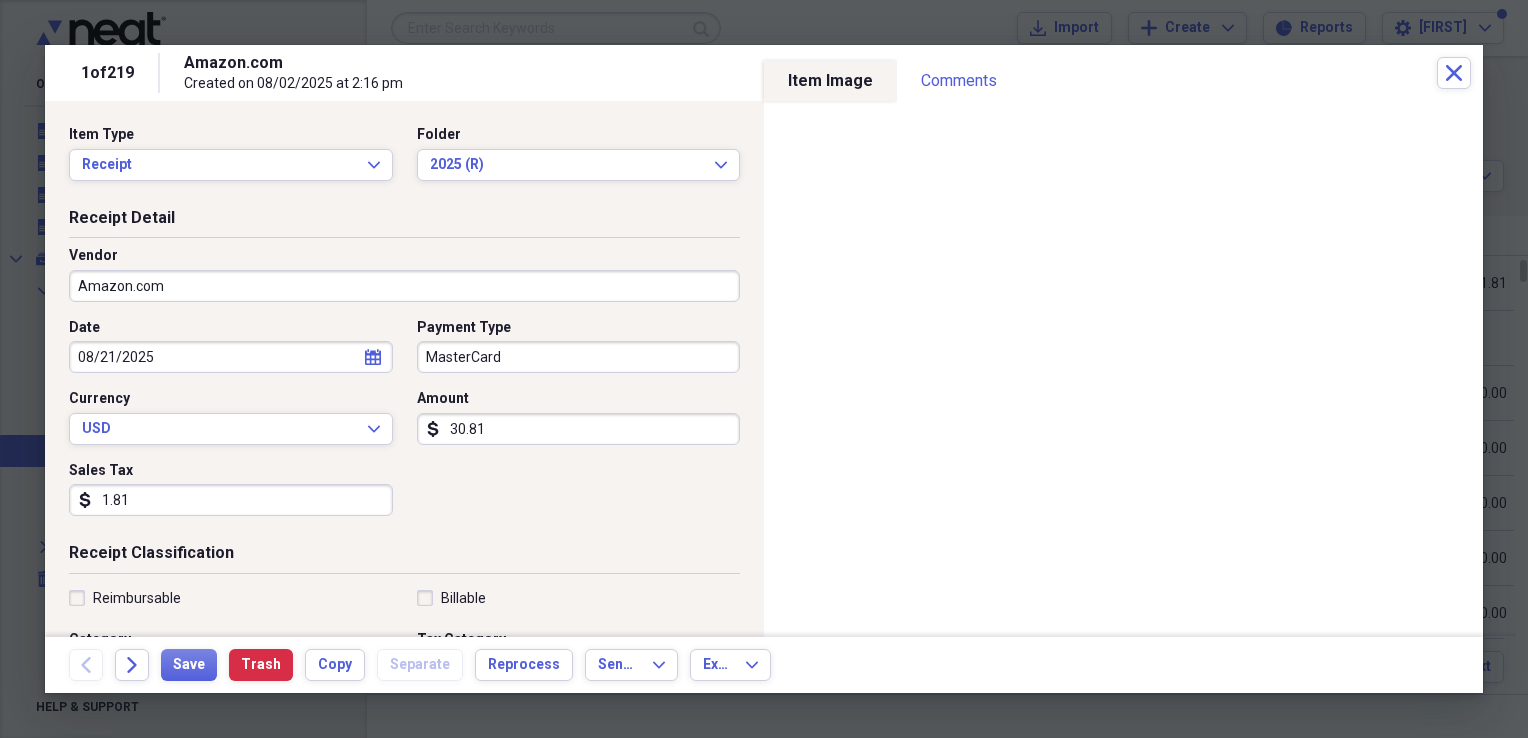 click 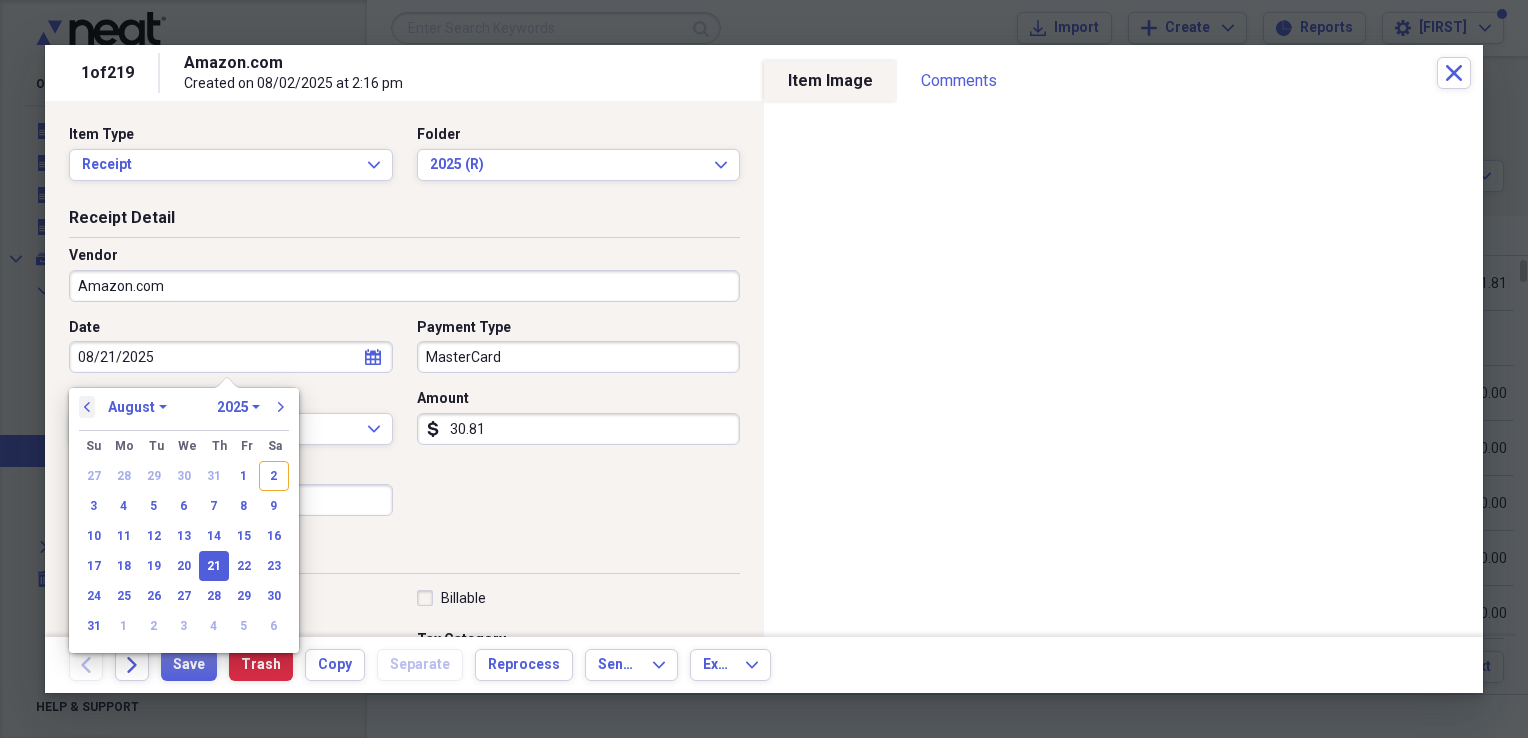 click on "previous" at bounding box center (87, 407) 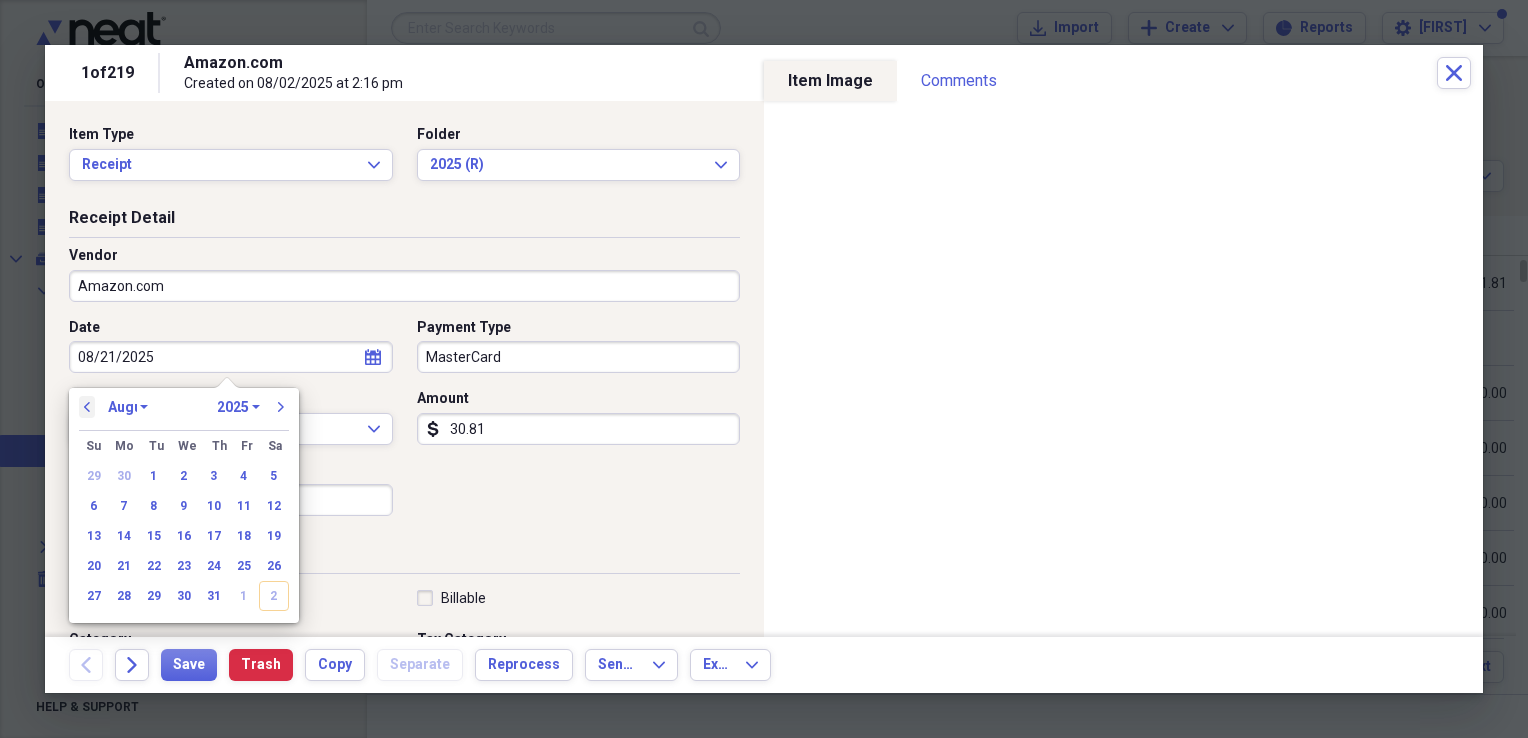 select on "6" 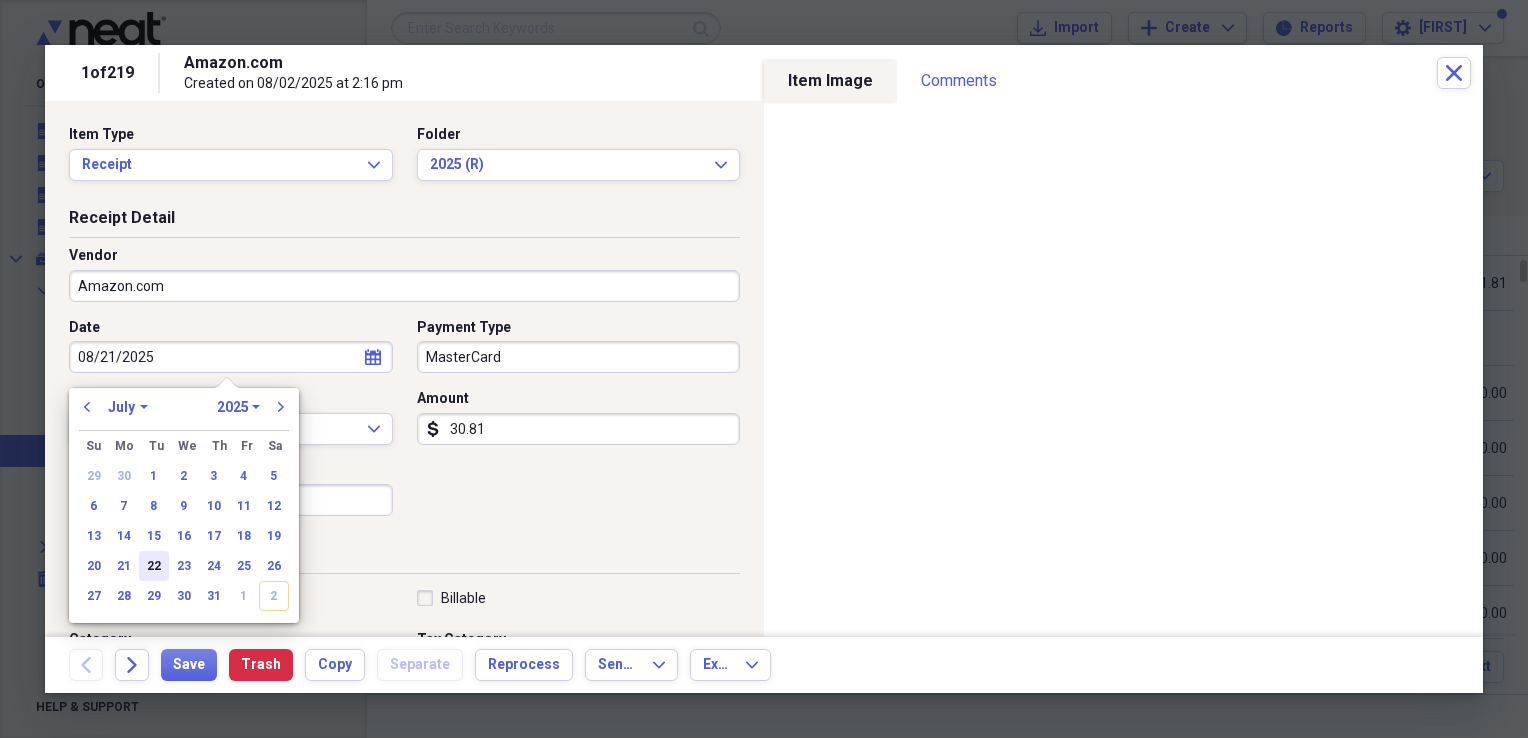 click on "22" at bounding box center (154, 566) 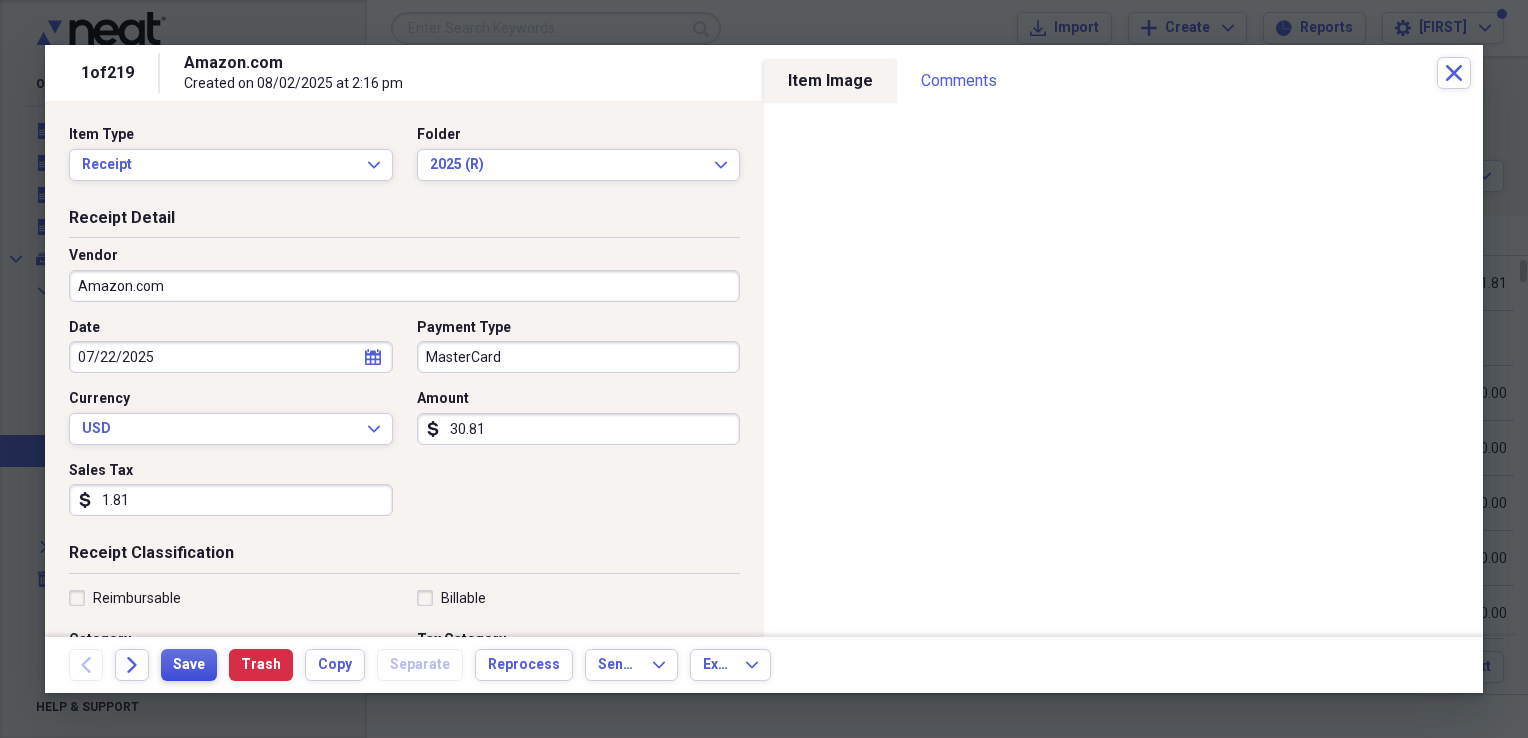 click on "Save" at bounding box center [189, 665] 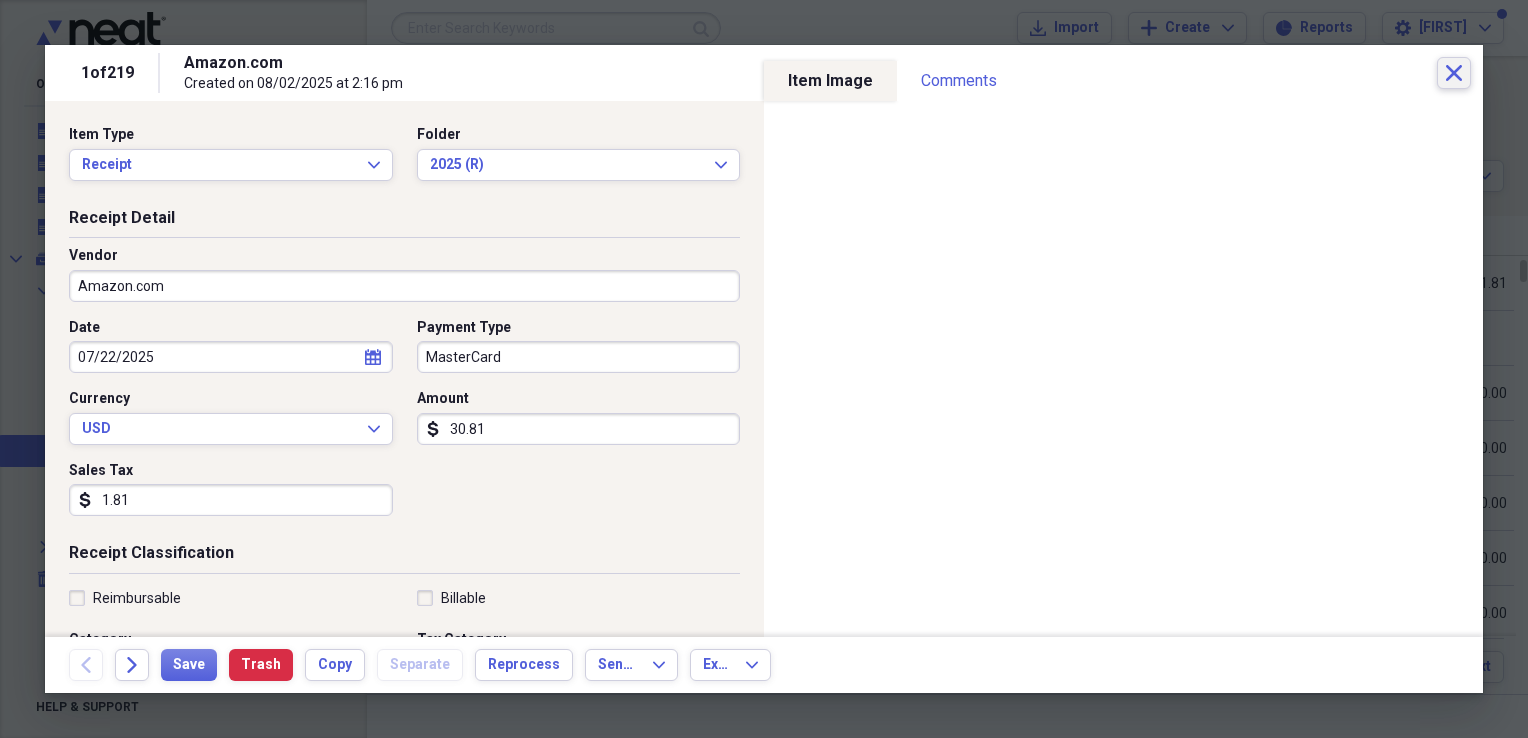 drag, startPoint x: 1488, startPoint y: 73, endPoint x: 1458, endPoint y: 67, distance: 30.594116 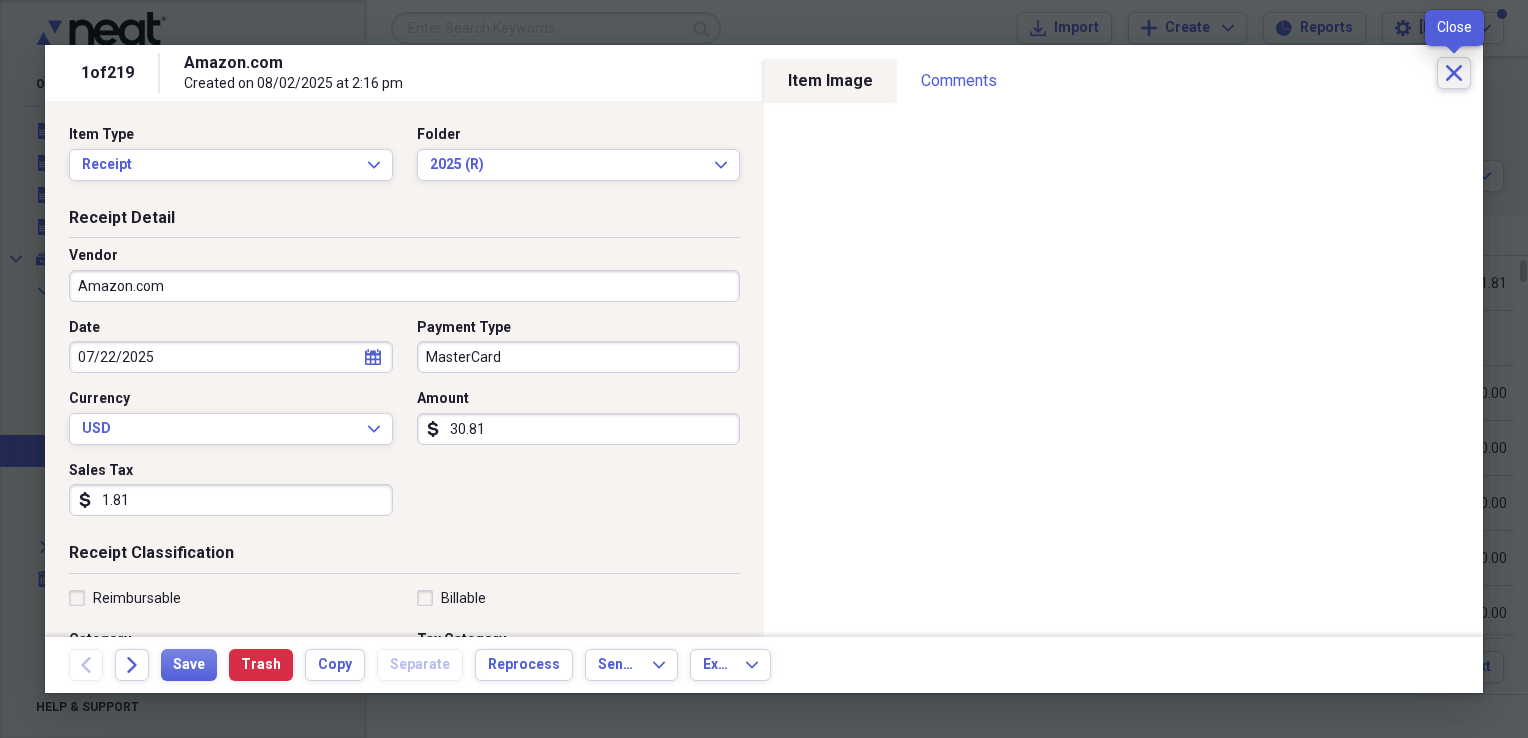 click on "Close" 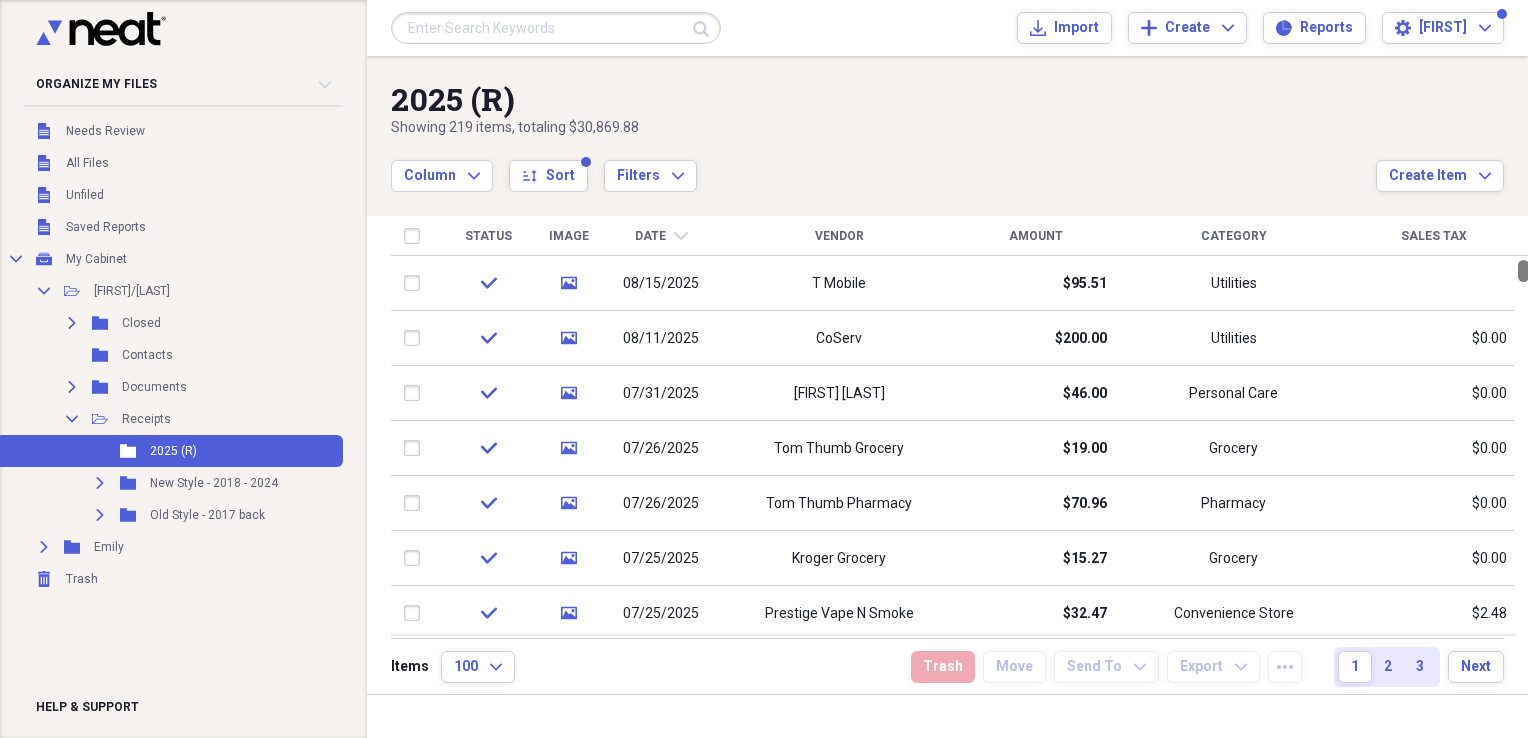 drag, startPoint x: 1521, startPoint y: 270, endPoint x: 1522, endPoint y: 233, distance: 37.01351 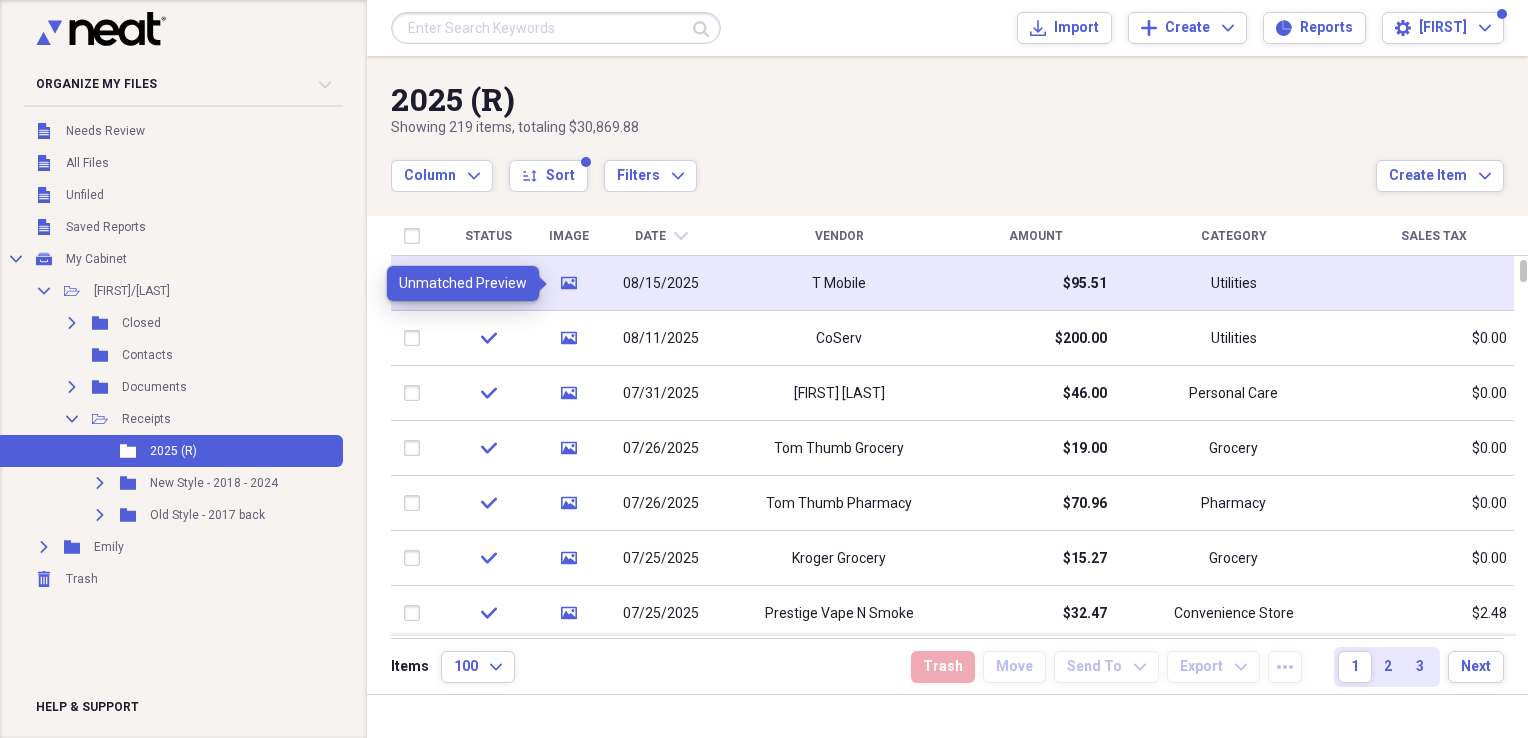 click 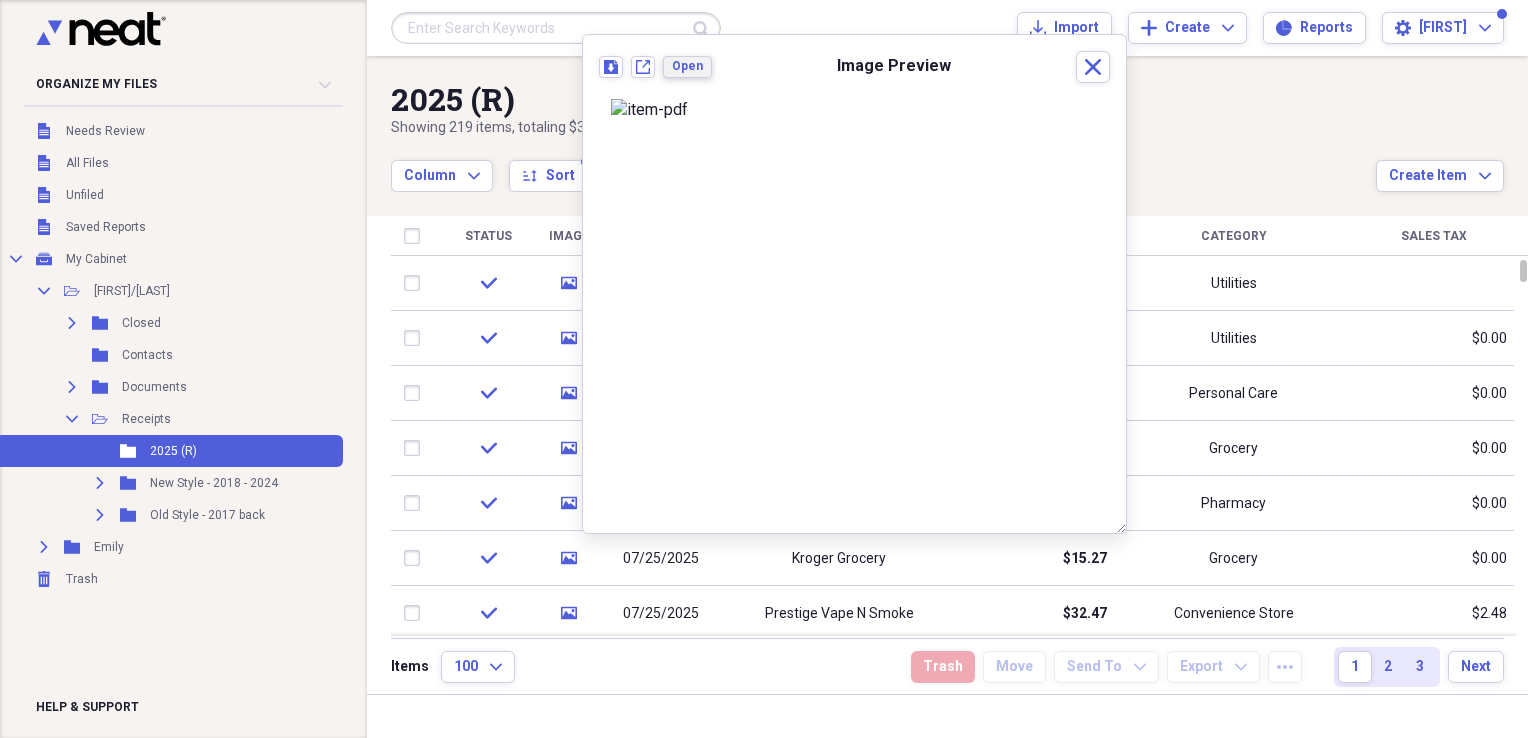 click on "Open" at bounding box center [687, 66] 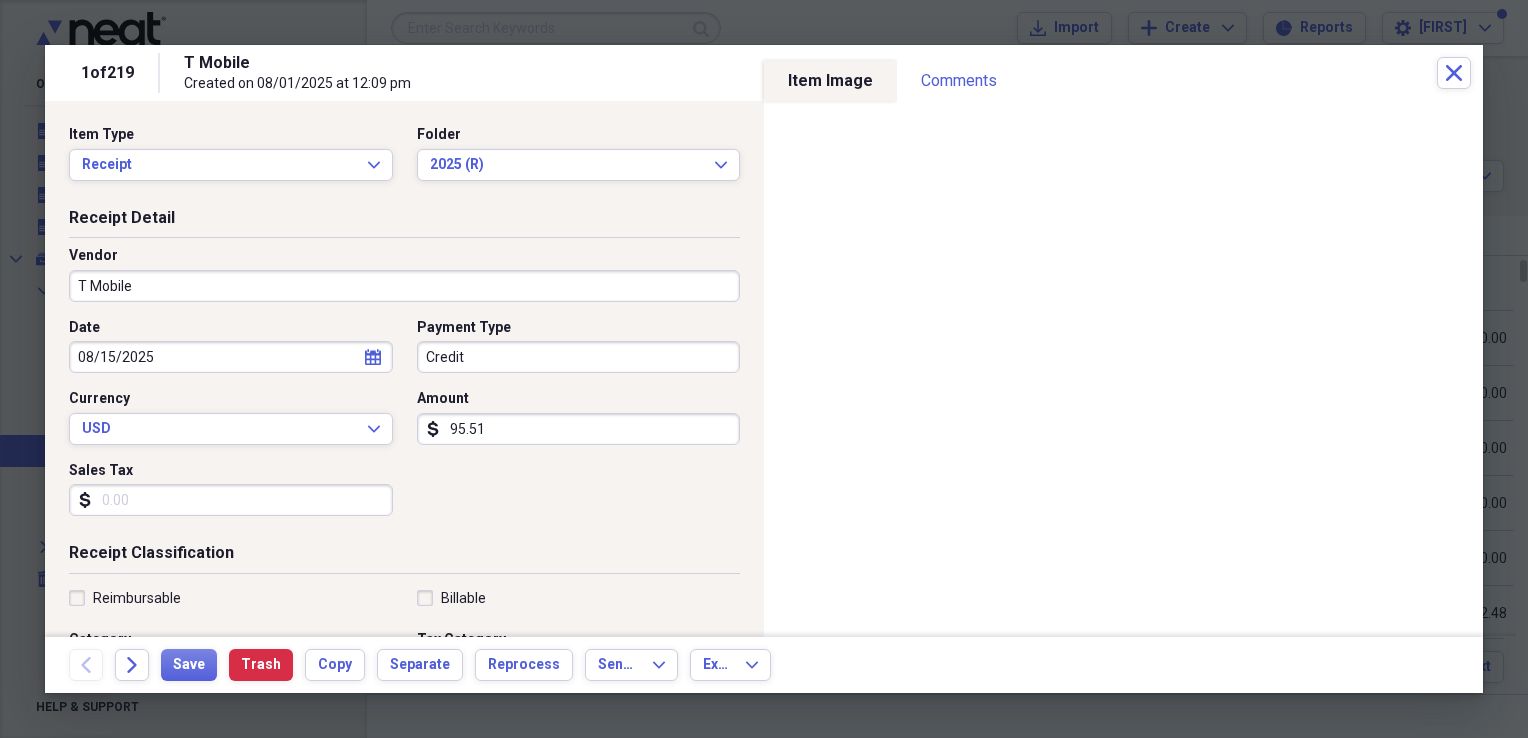 click on "calendar" 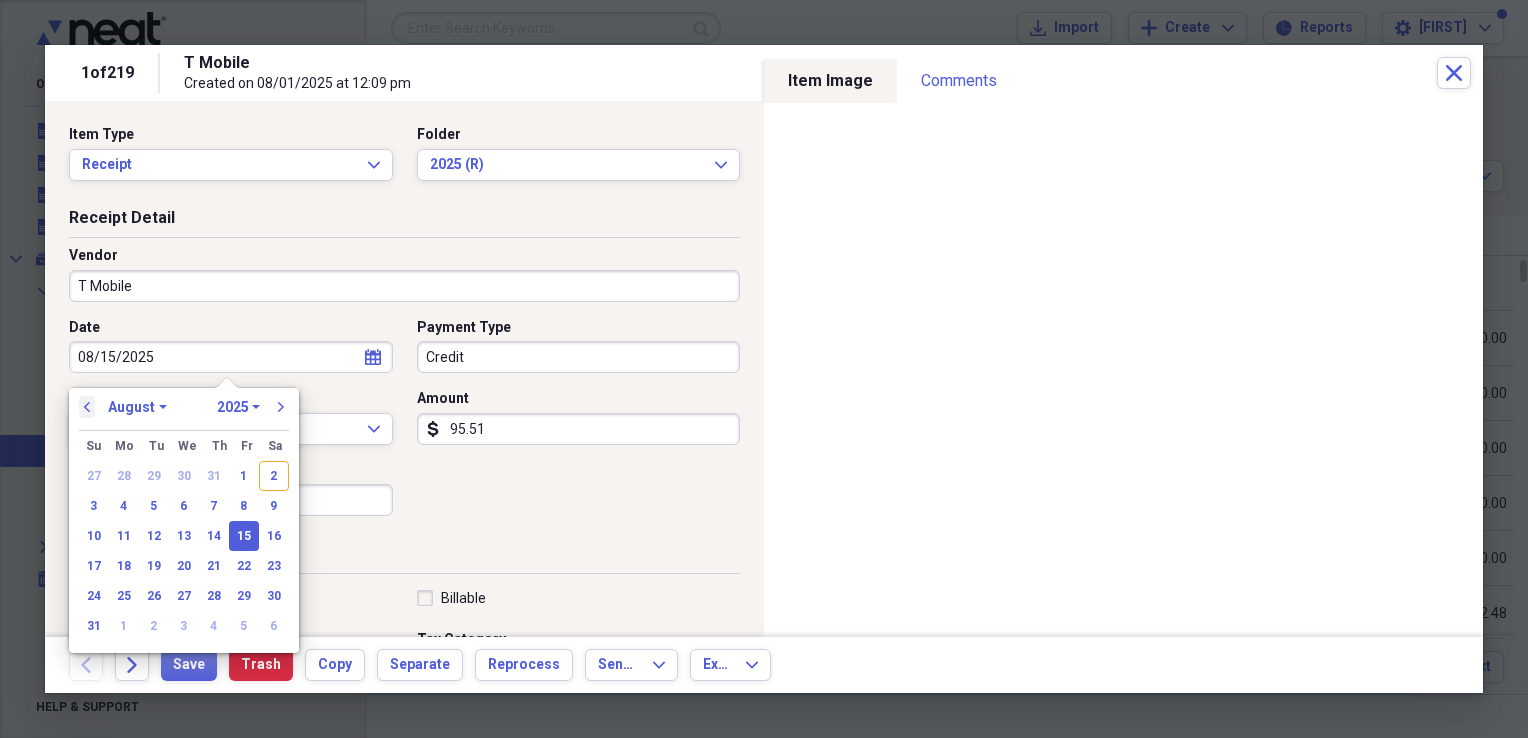click on "previous" at bounding box center [87, 407] 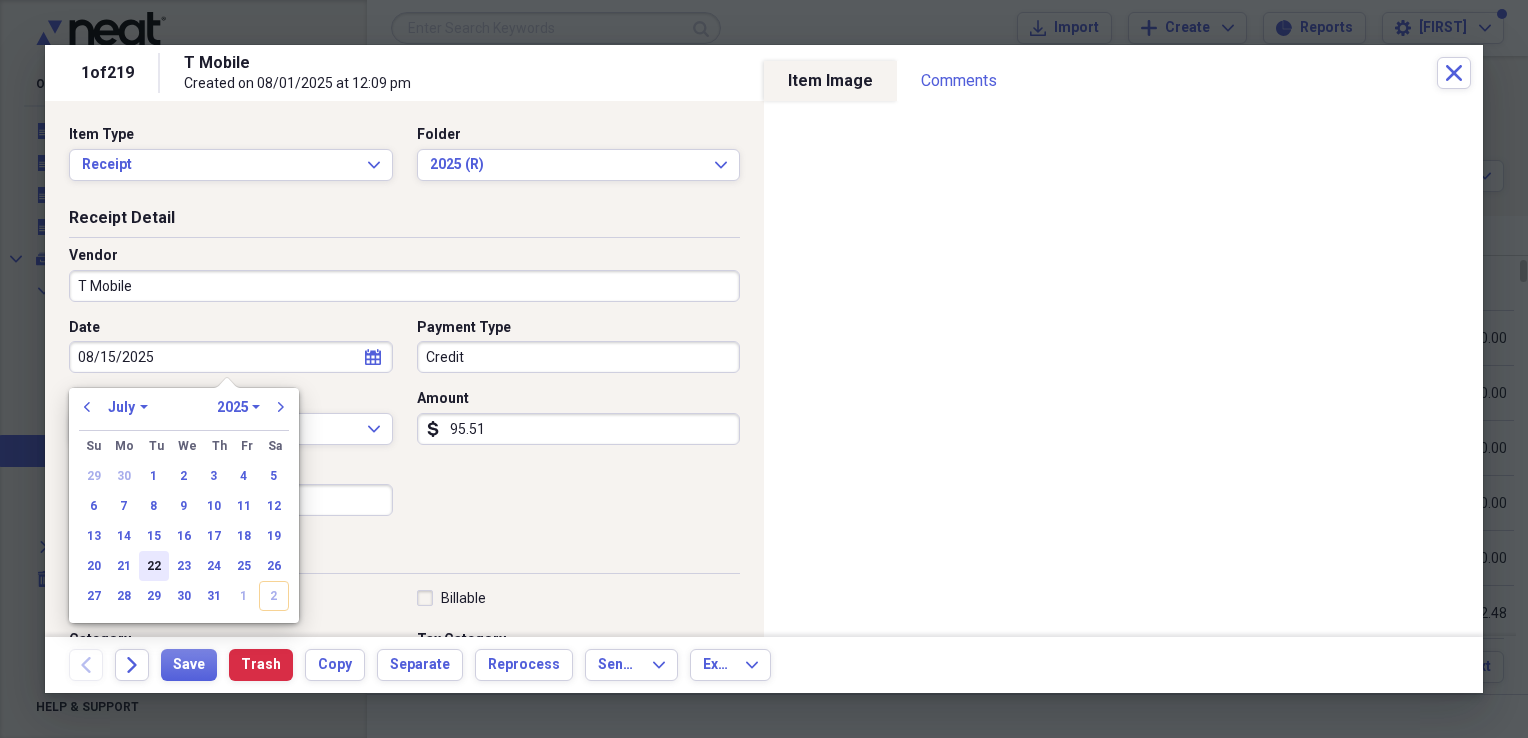 click on "22" at bounding box center (154, 566) 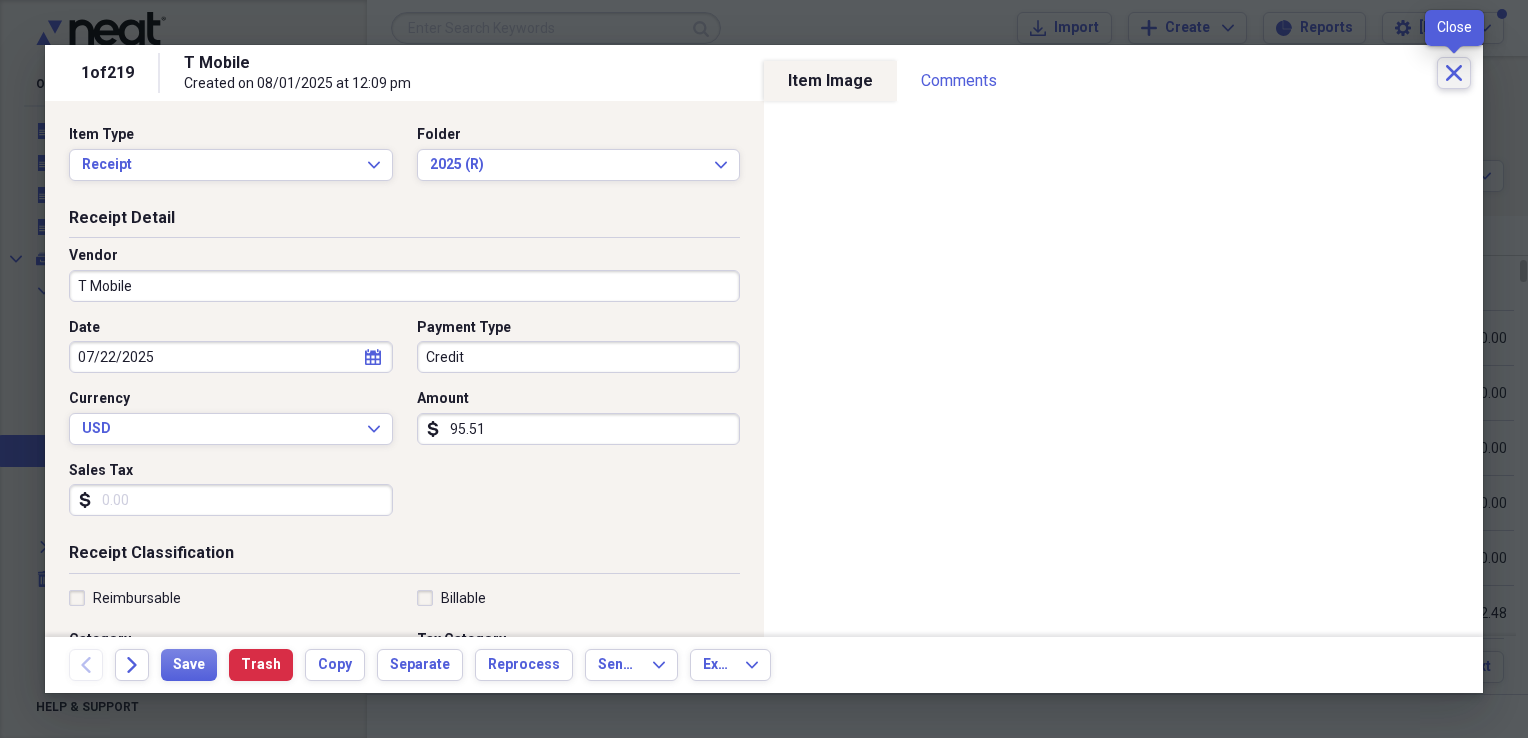 click on "Close" 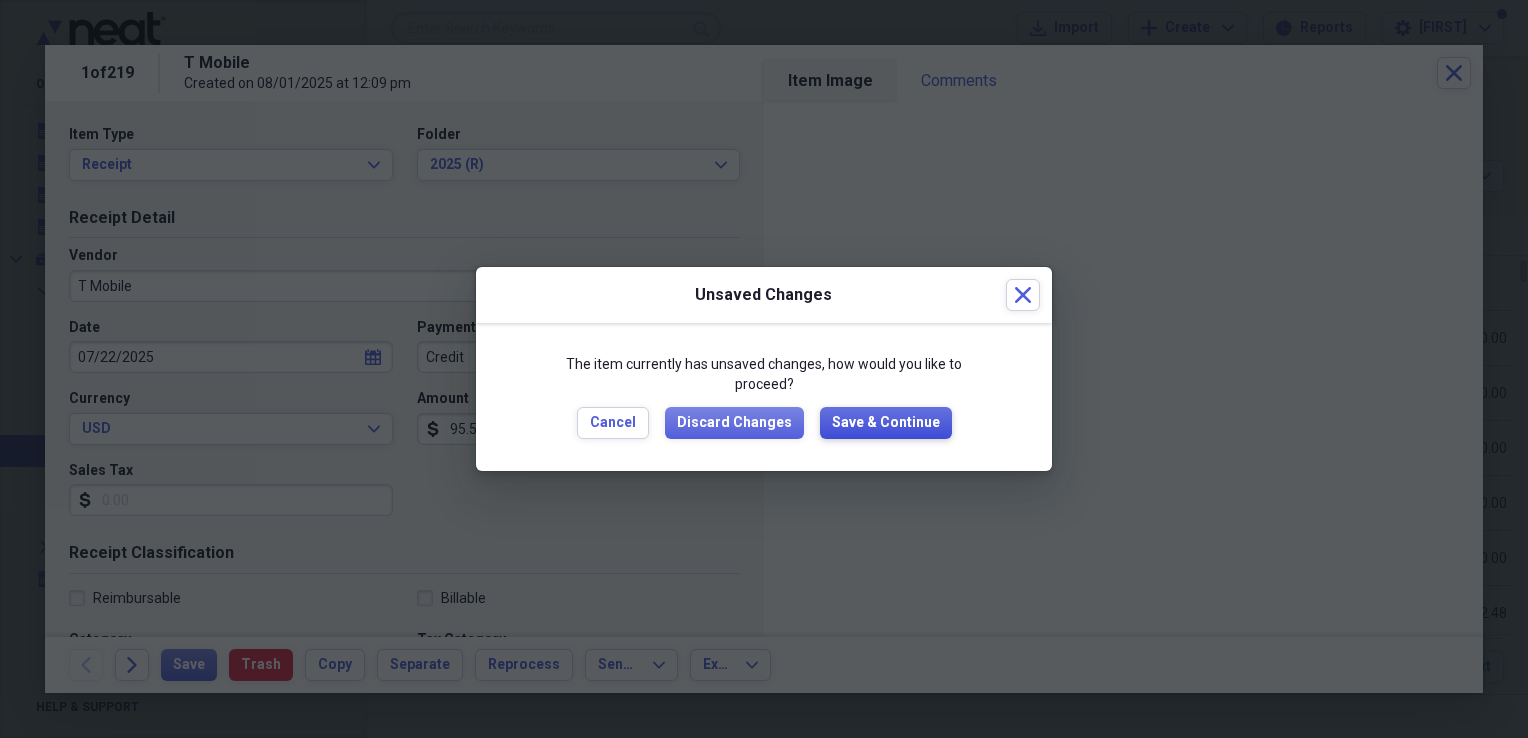 click on "Save & Continue" at bounding box center (886, 423) 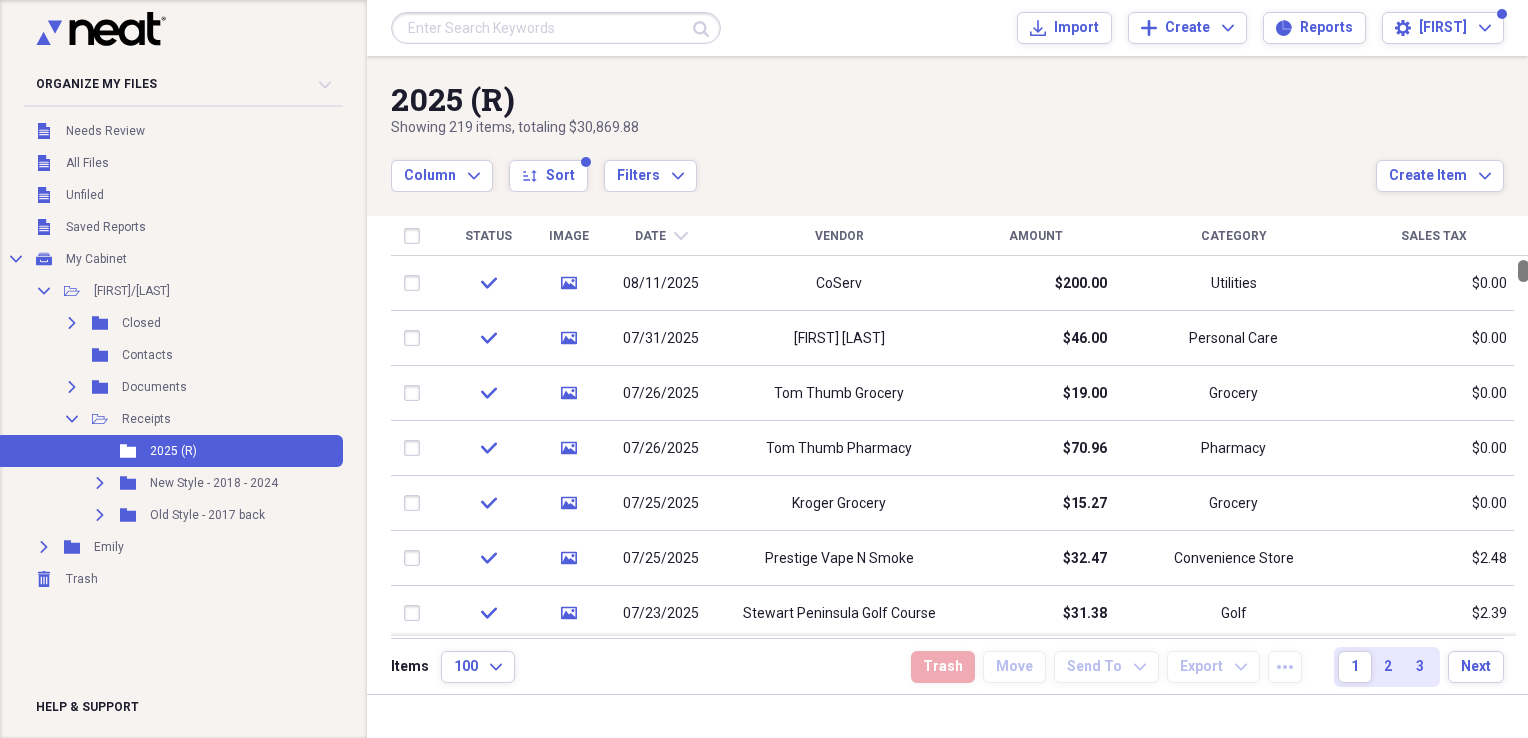 drag, startPoint x: 1517, startPoint y: 275, endPoint x: 1519, endPoint y: 244, distance: 31.06445 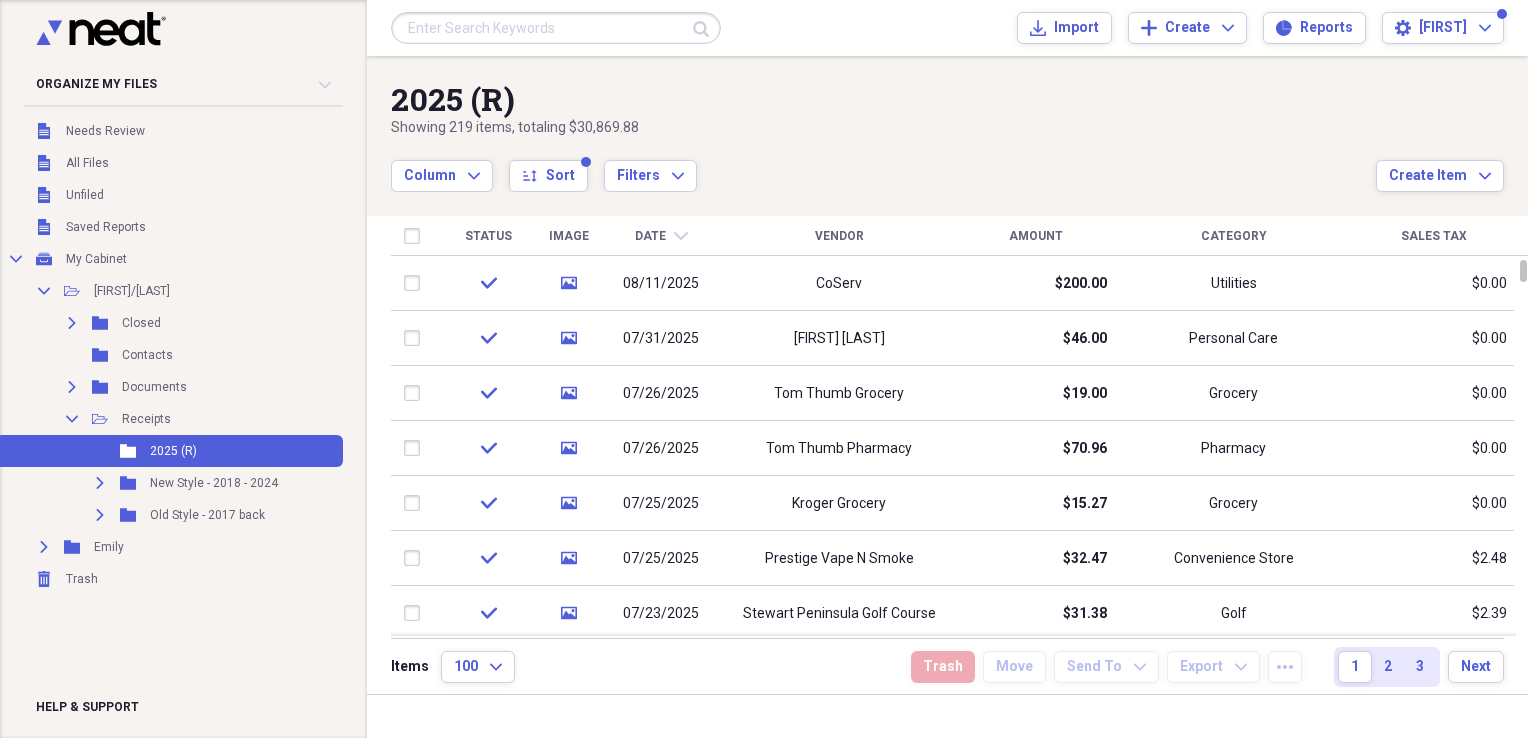 click at bounding box center [556, 28] 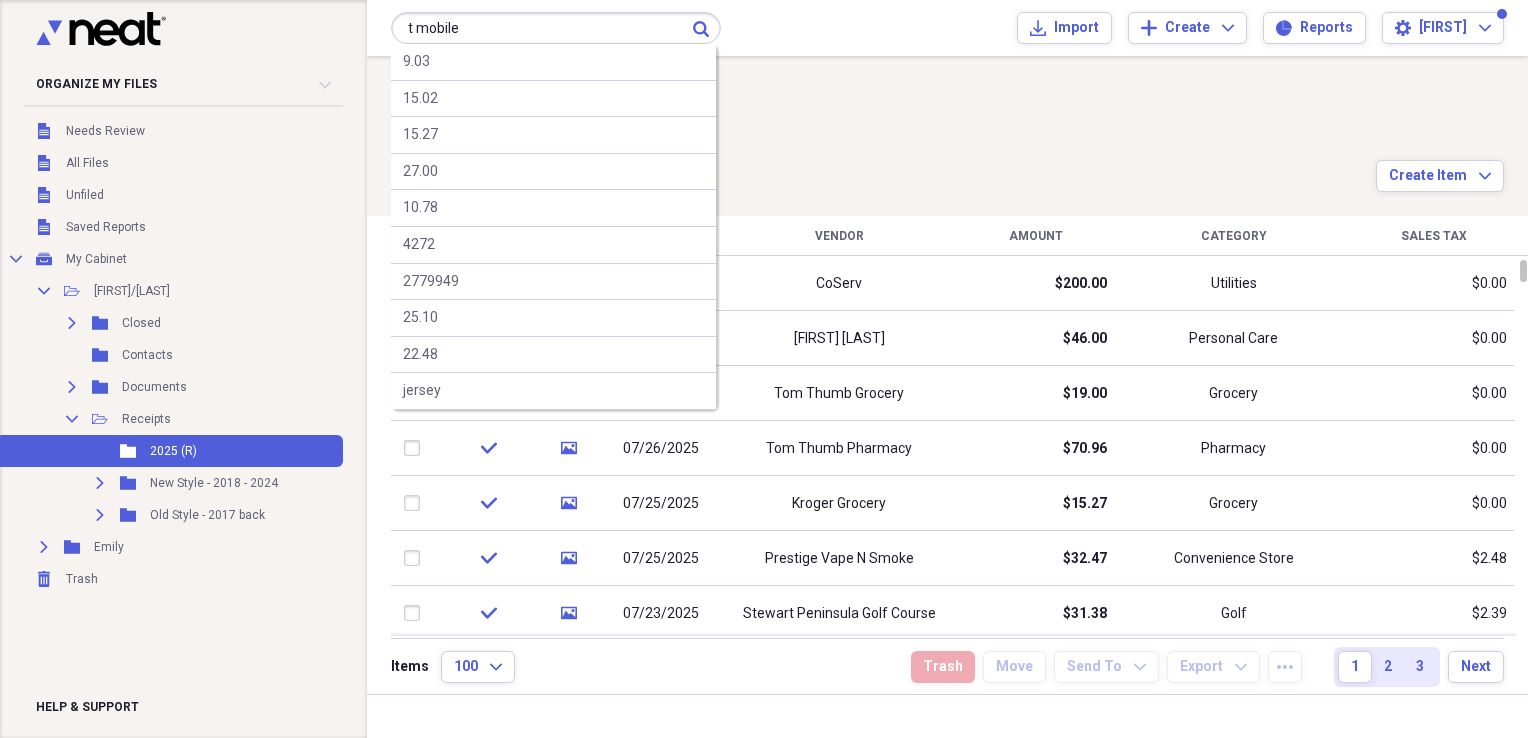 type on "t mobile" 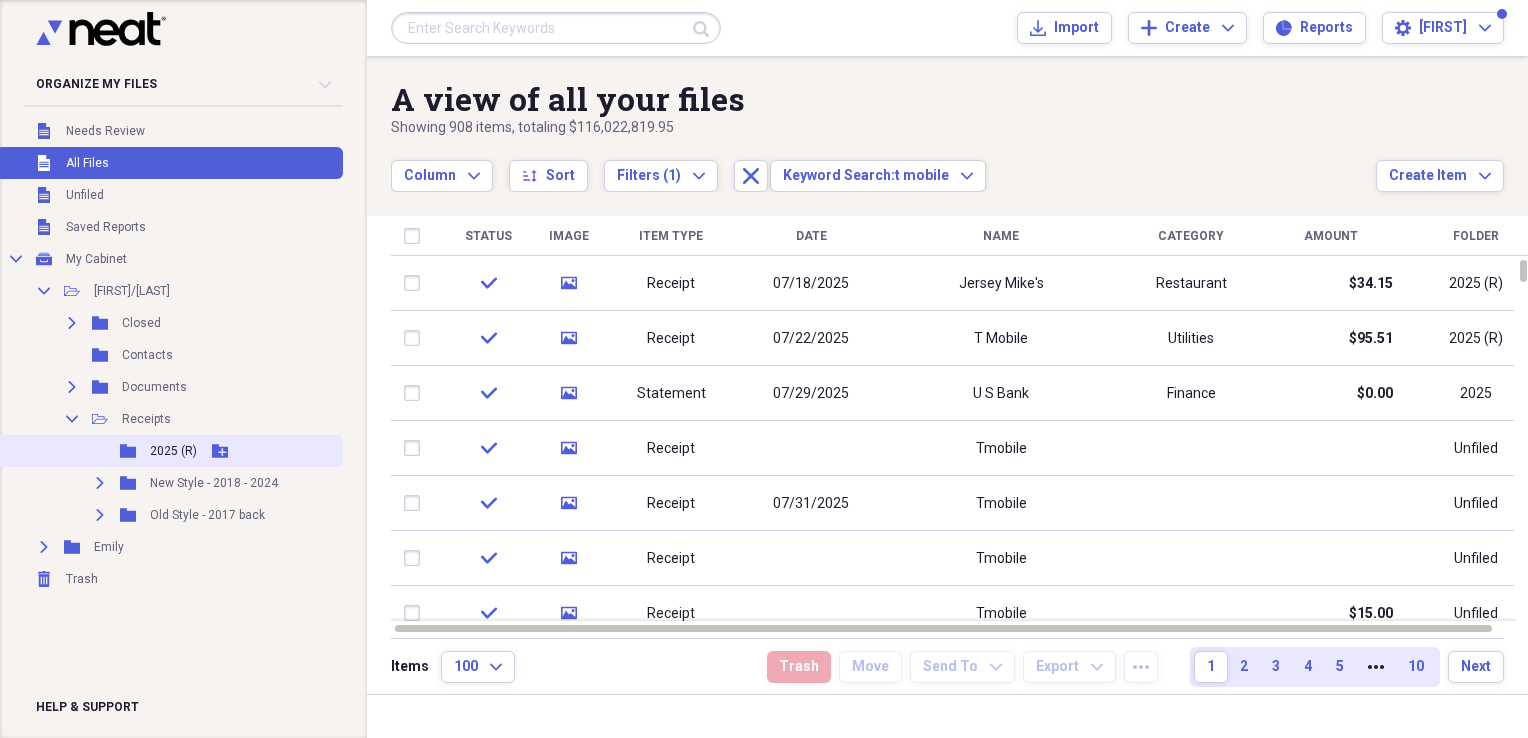 click on "2025 (R)" at bounding box center (173, 451) 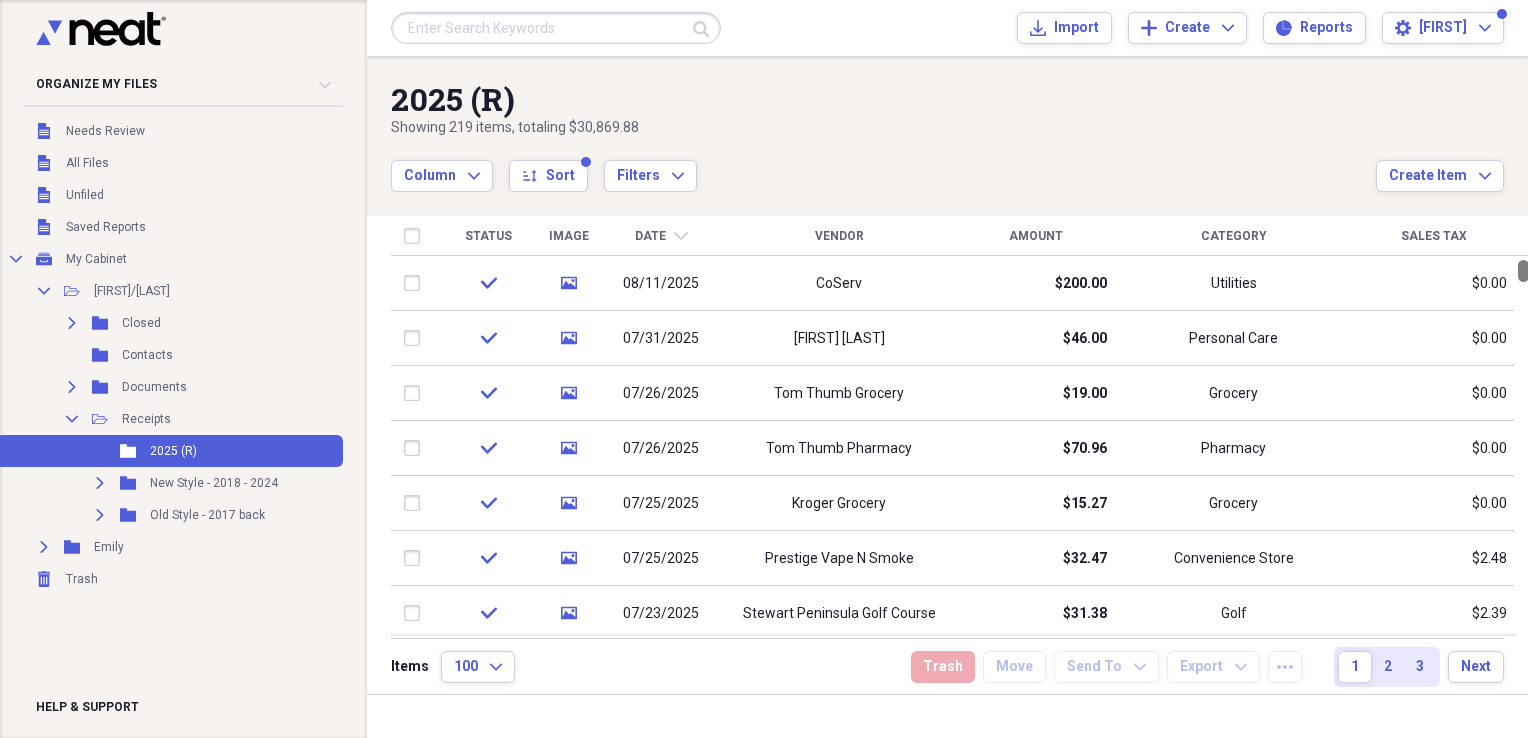 drag, startPoint x: 1521, startPoint y: 269, endPoint x: 1232, endPoint y: 269, distance: 289 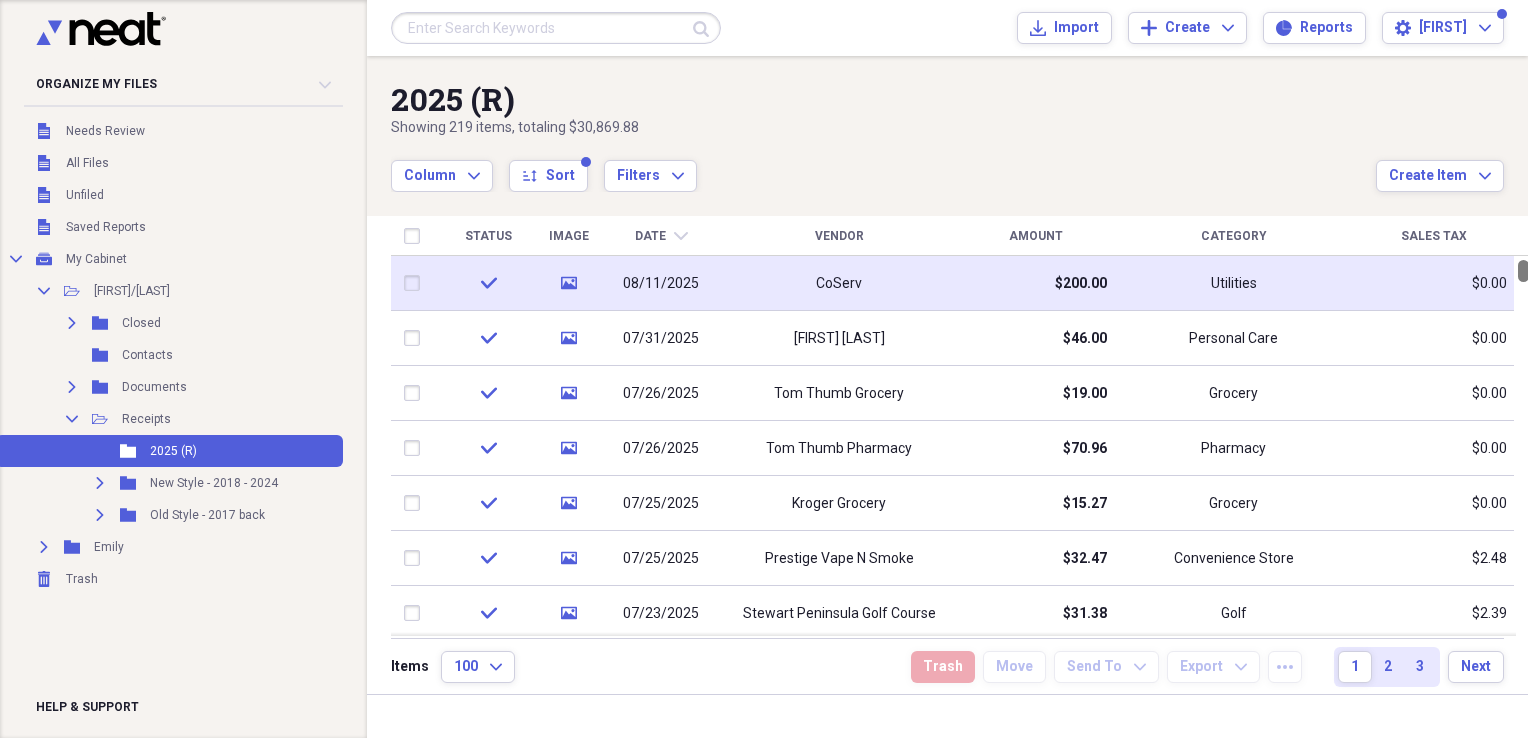 click at bounding box center [1523, 271] 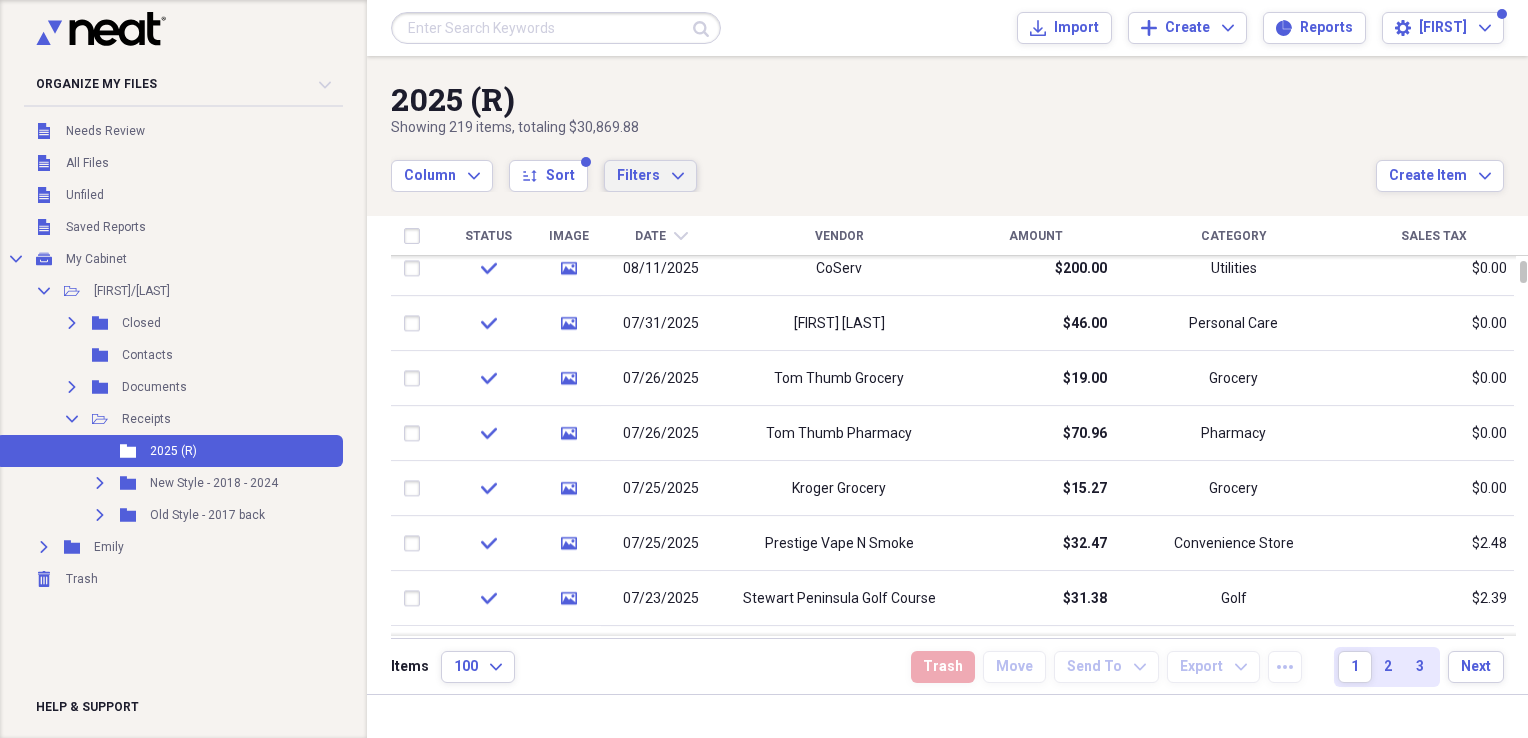 click on "Expand" 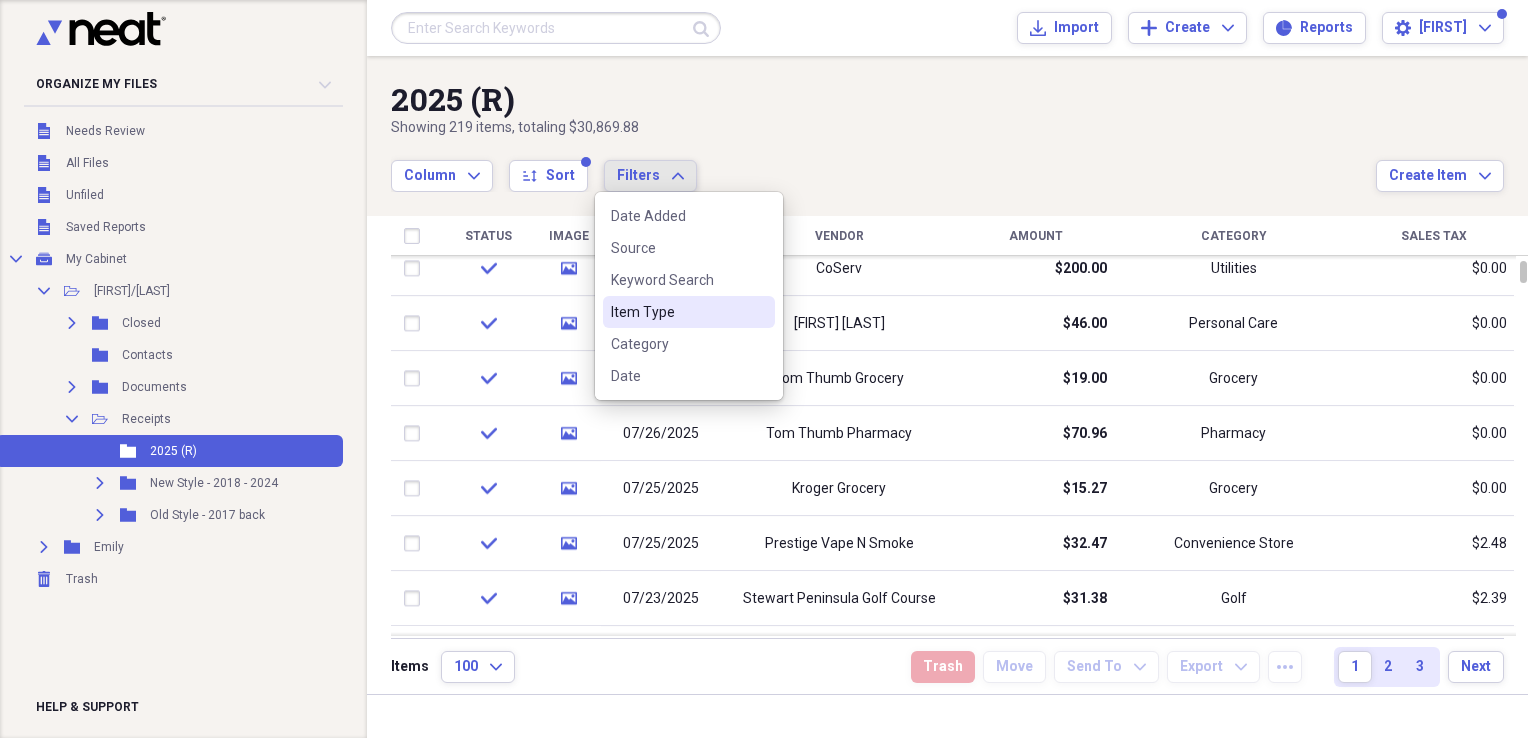 click on "Item Type" at bounding box center (677, 312) 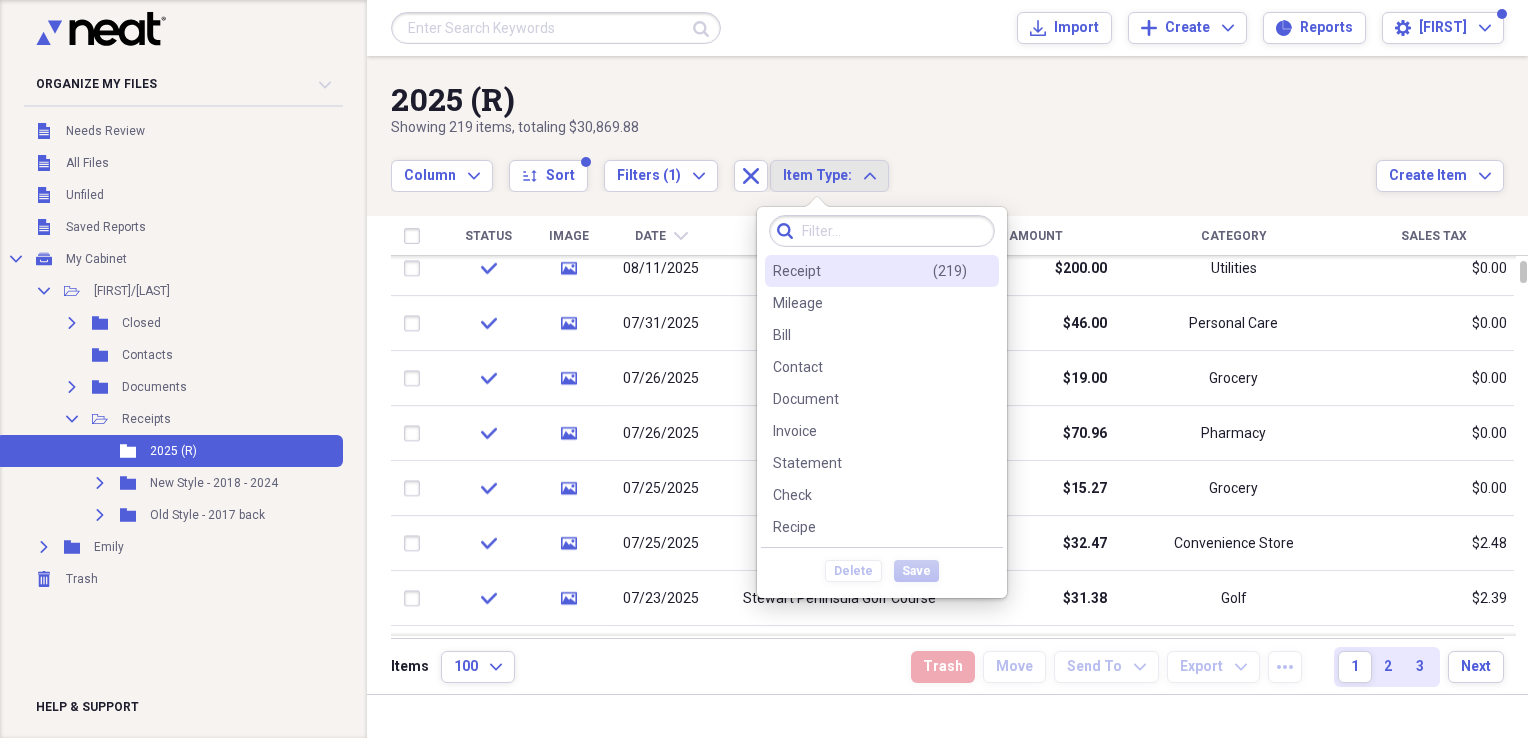 click on "Receipt" at bounding box center (797, 271) 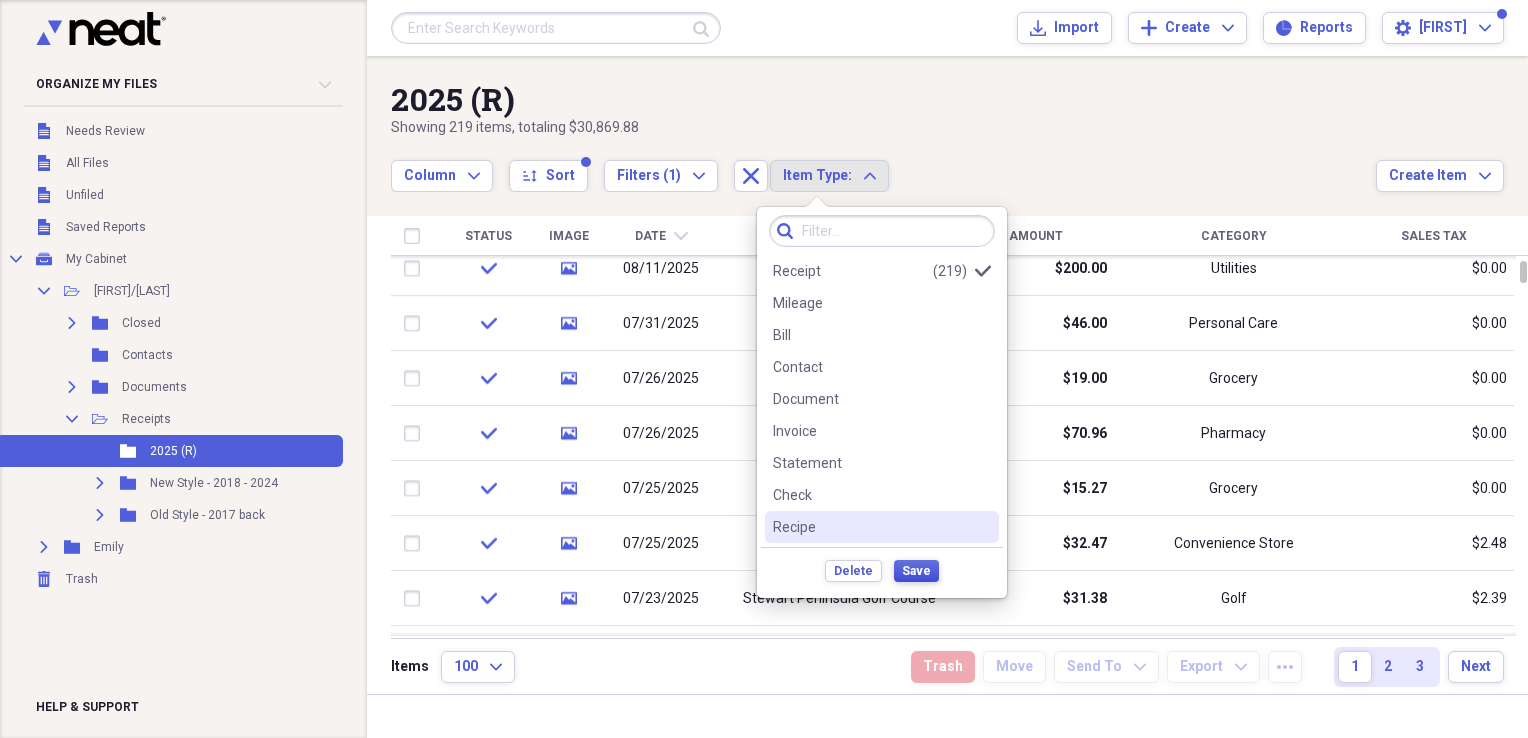click on "Save" at bounding box center [916, 571] 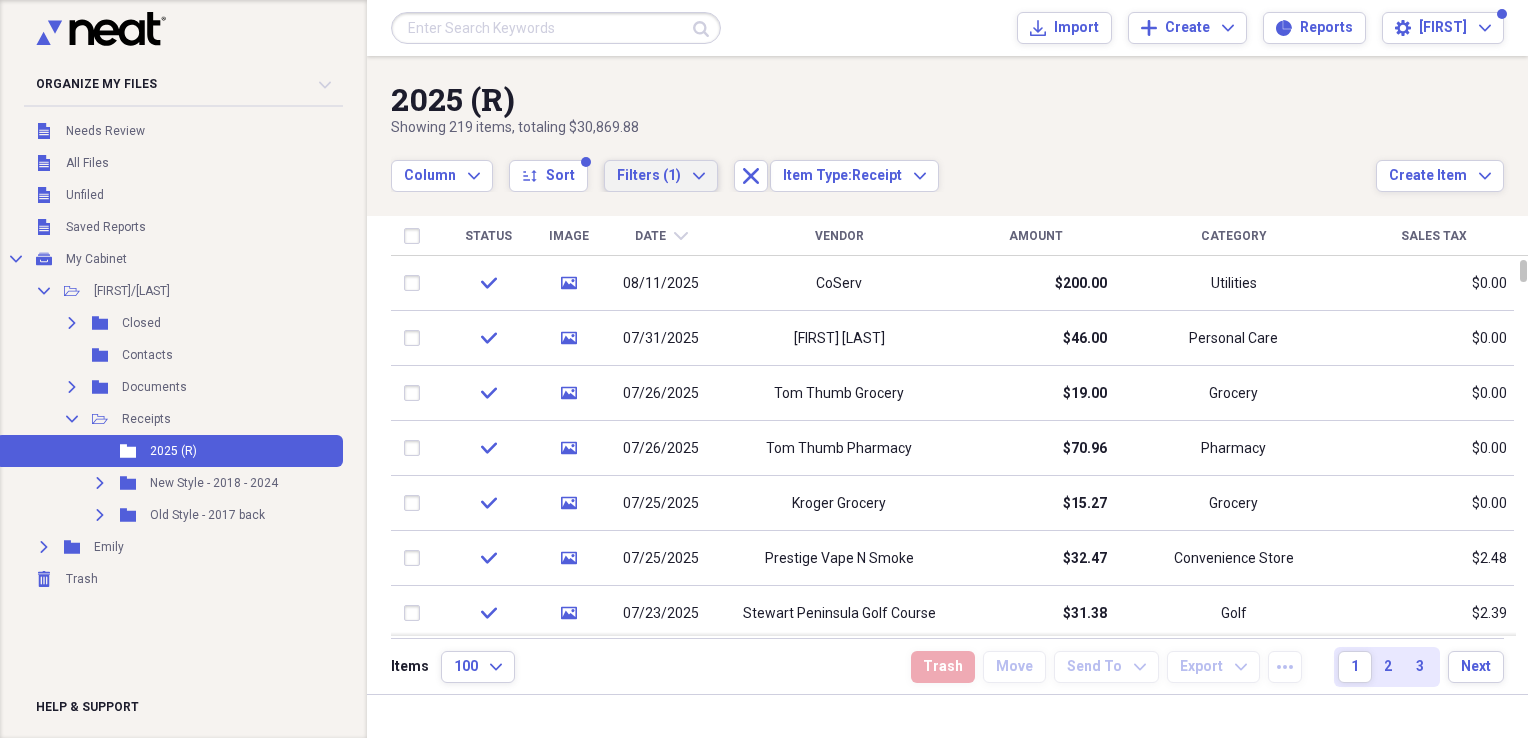 click on "Expand" 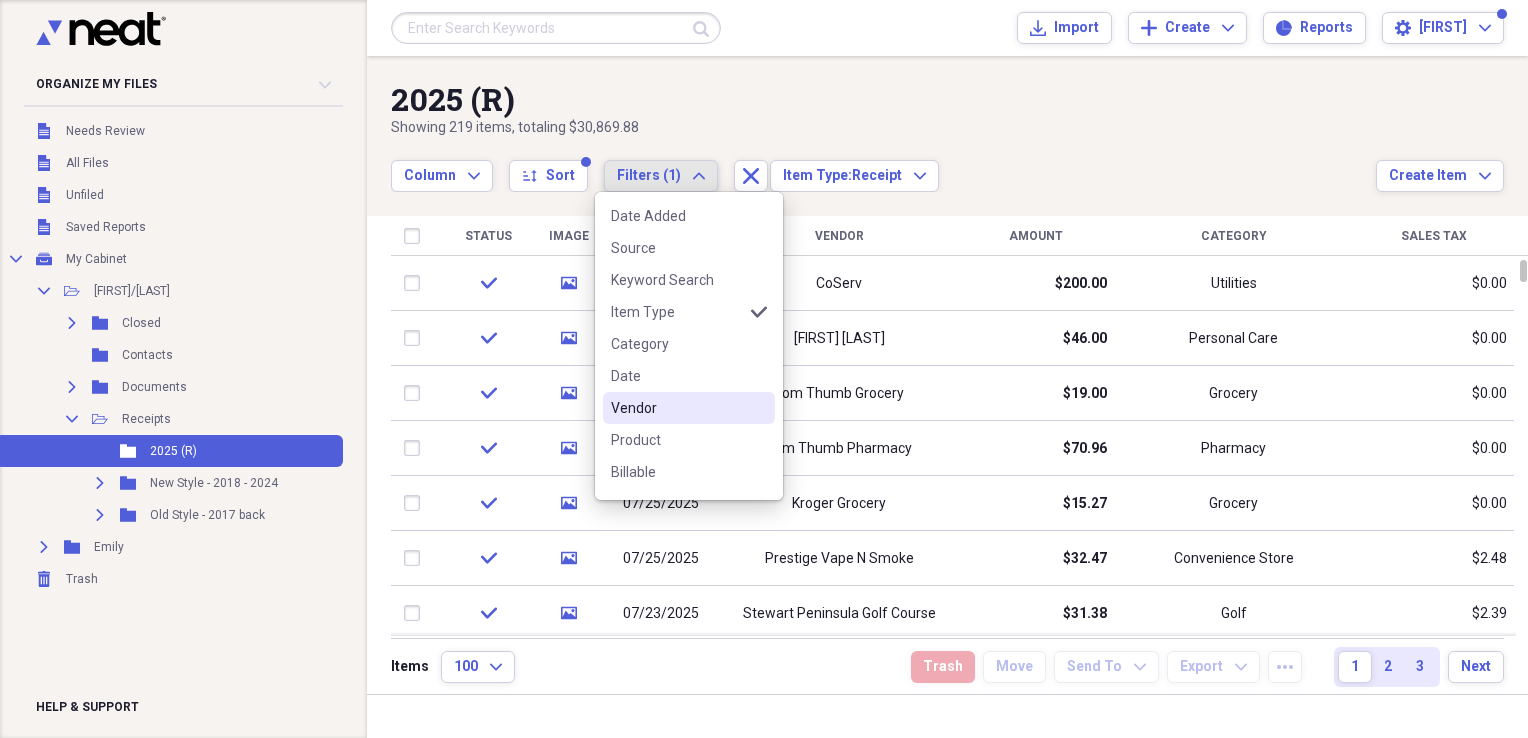 click on "Vendor" at bounding box center [677, 408] 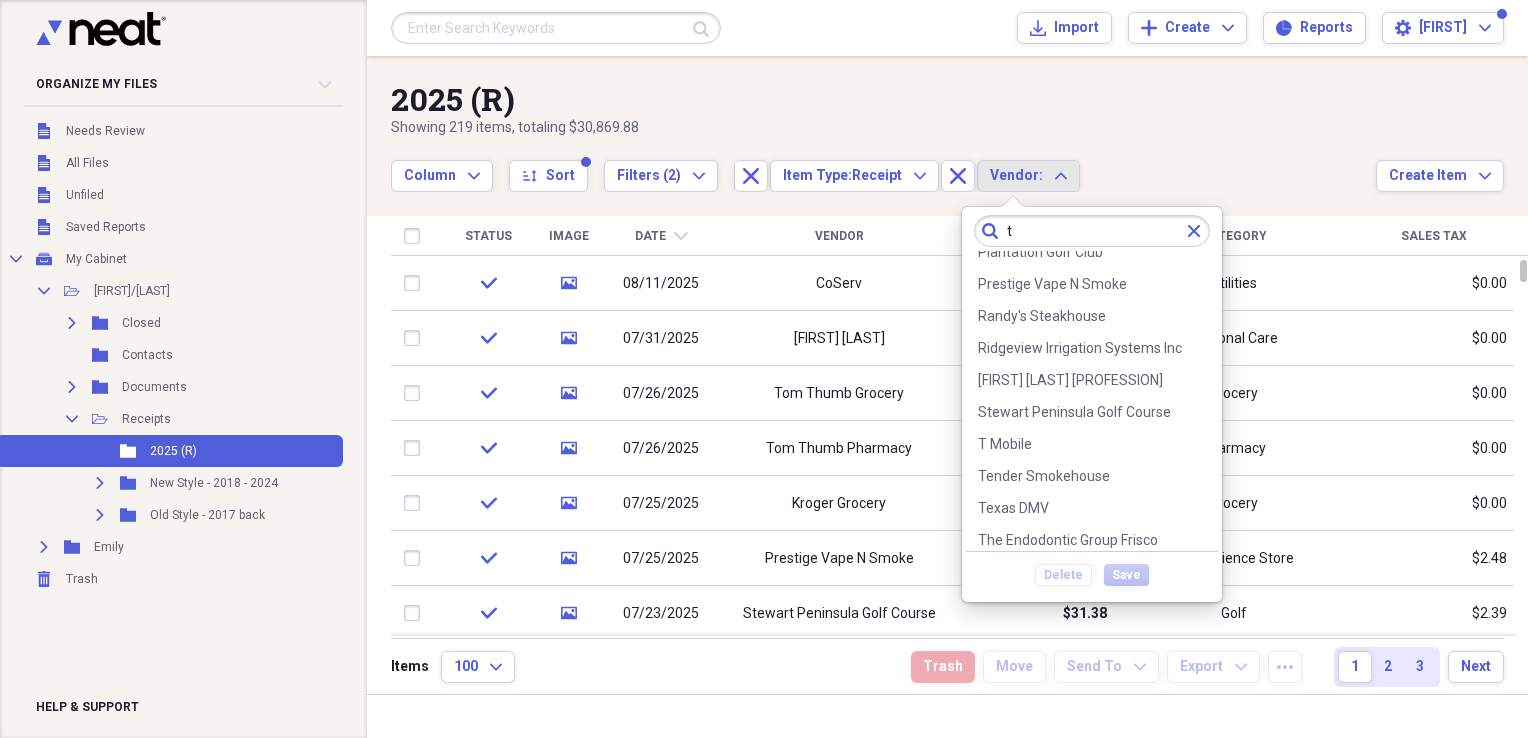 scroll, scrollTop: 570, scrollLeft: 0, axis: vertical 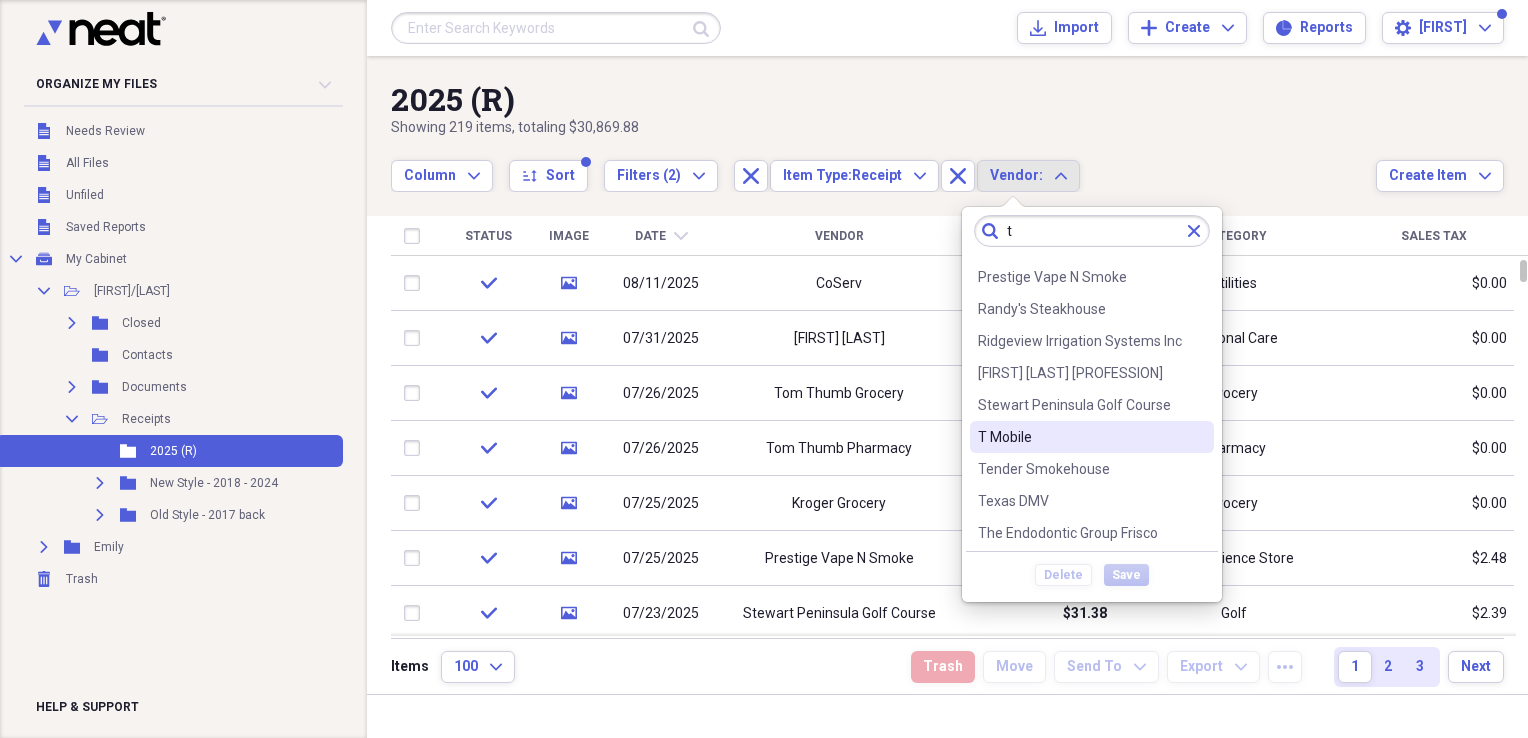 type on "t" 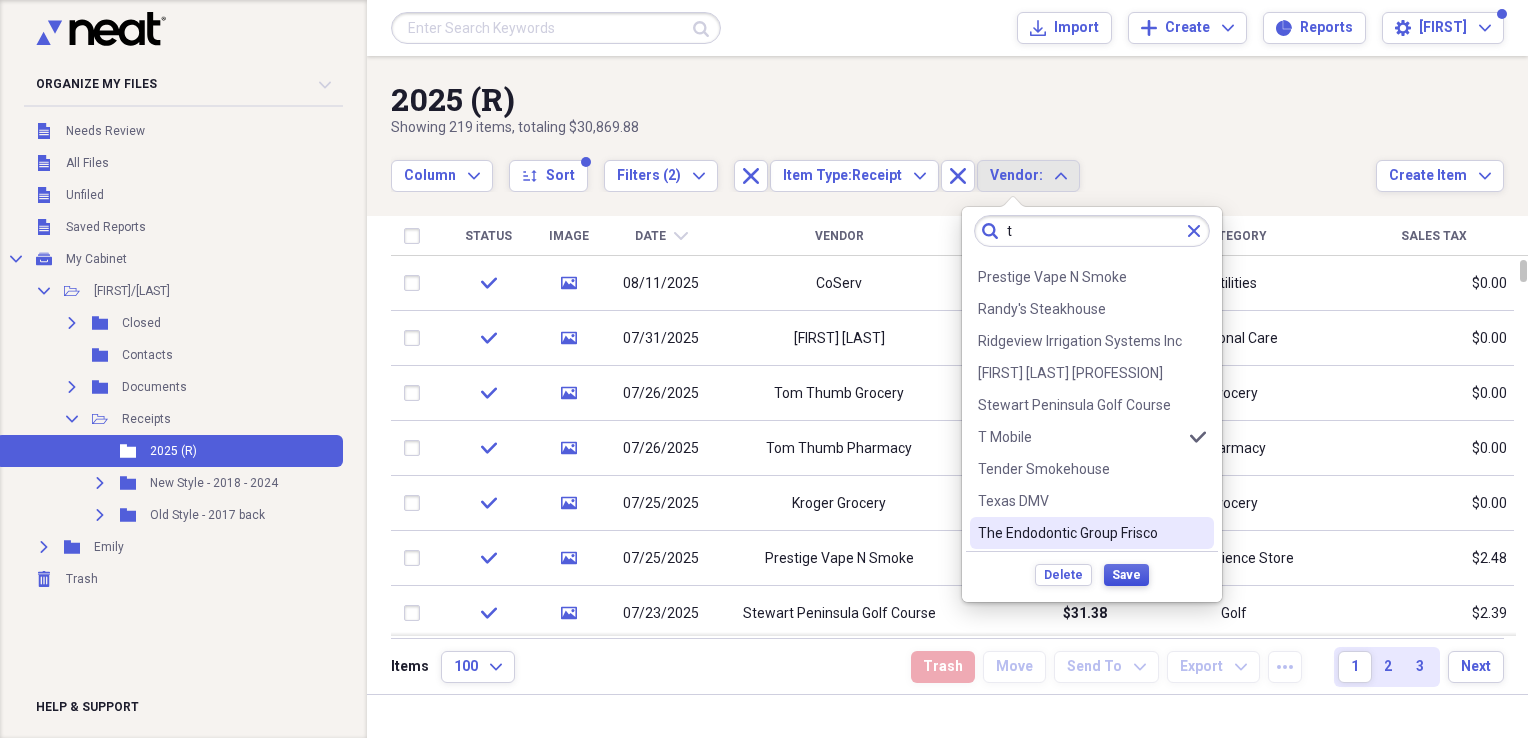 click on "Save" at bounding box center [1126, 575] 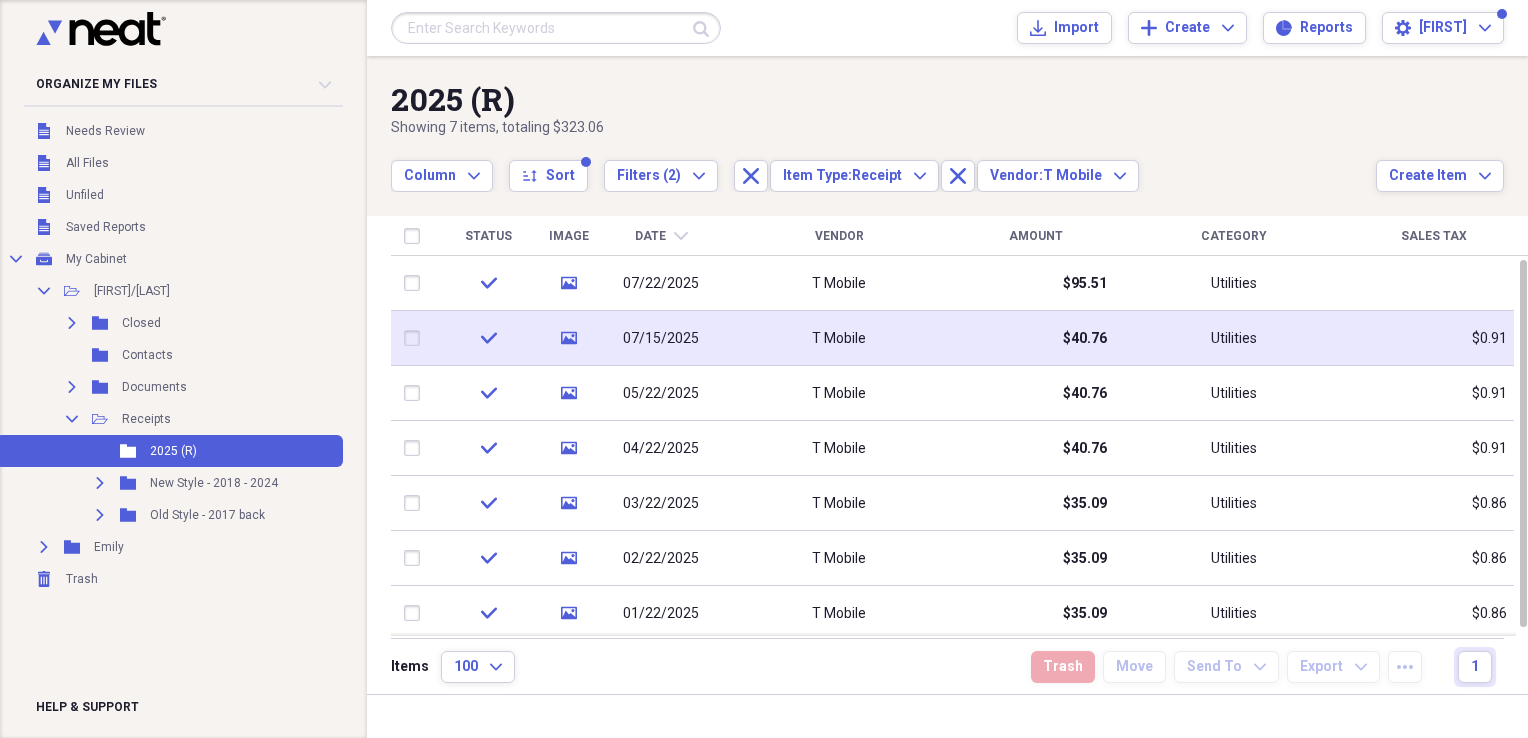 click on "media" 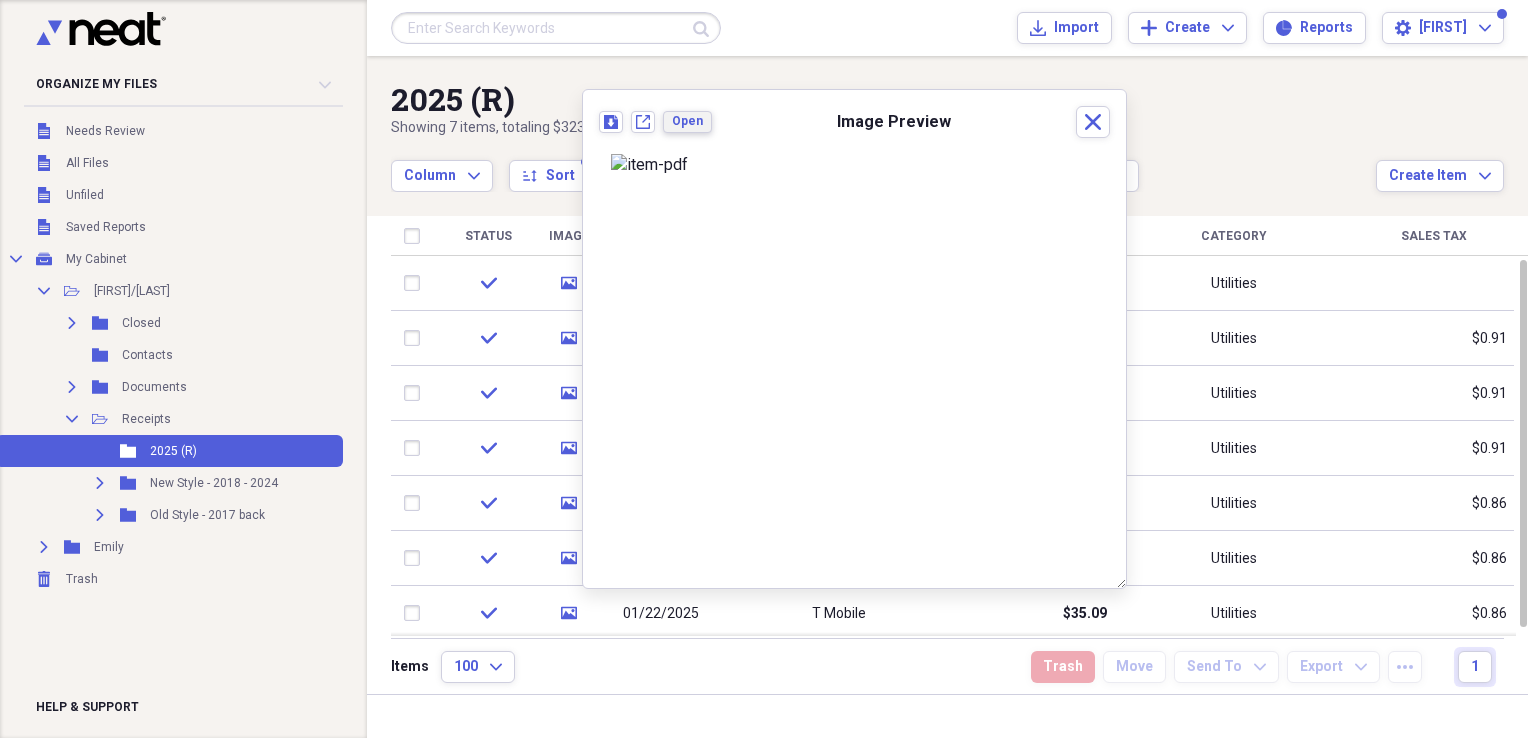 click on "Open" at bounding box center [687, 121] 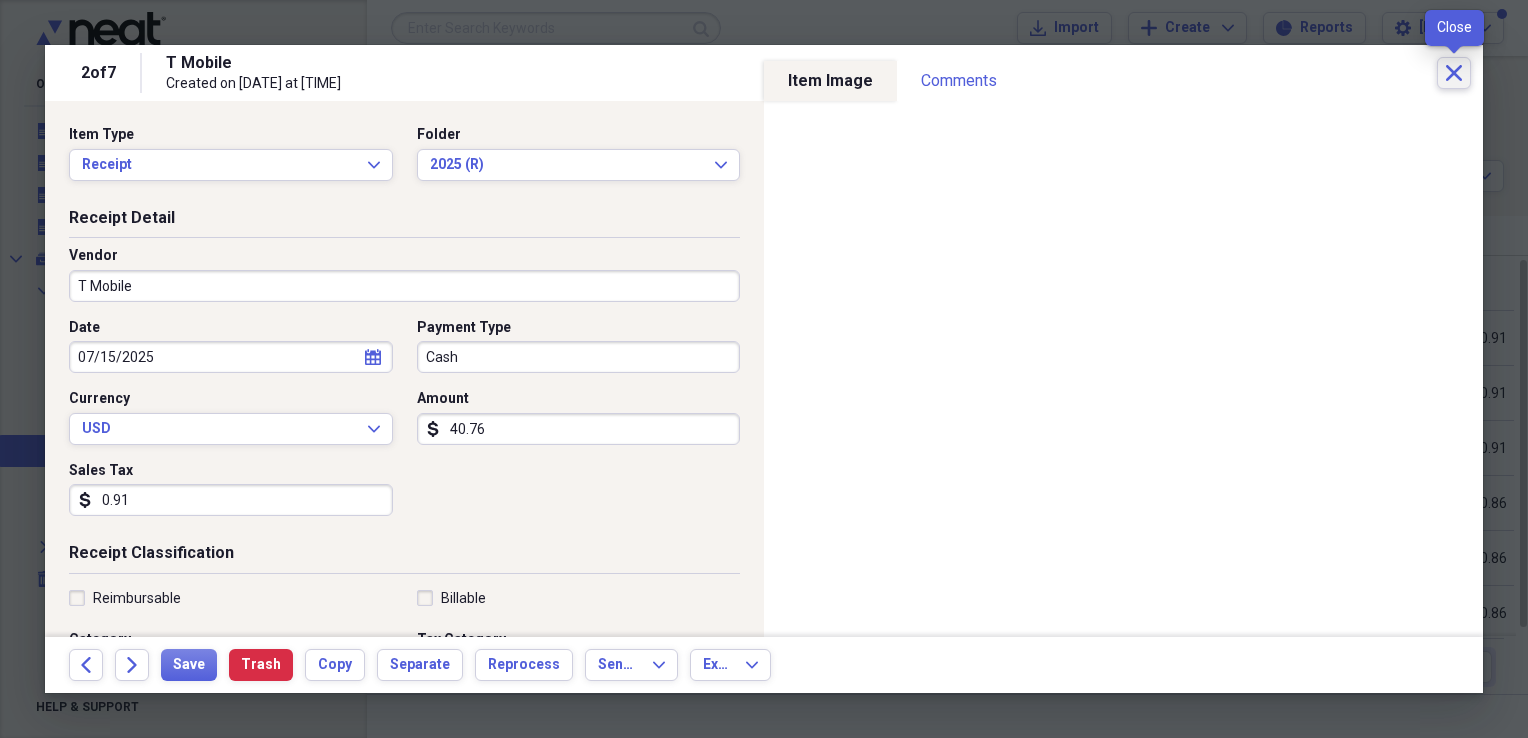 click on "Close" 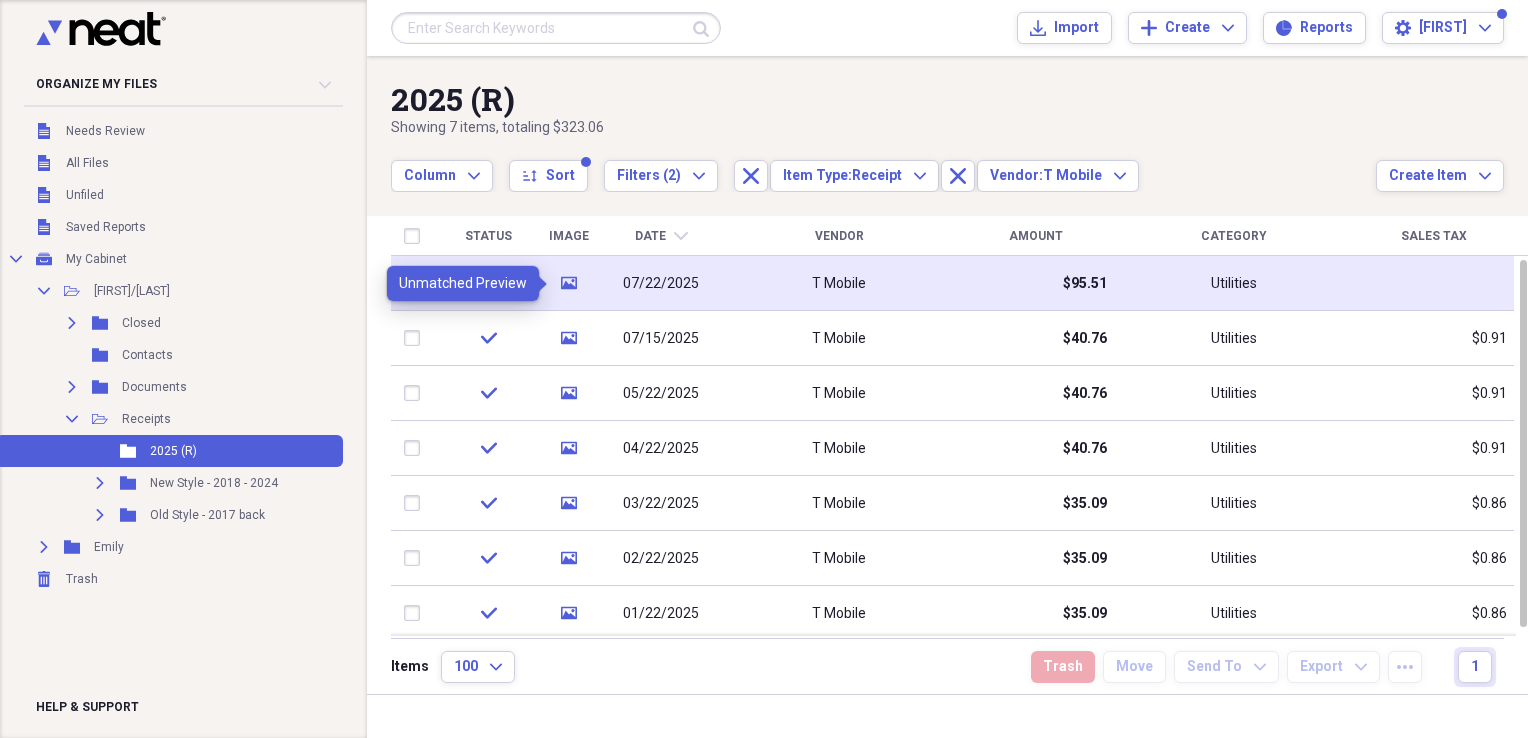 click on "media" 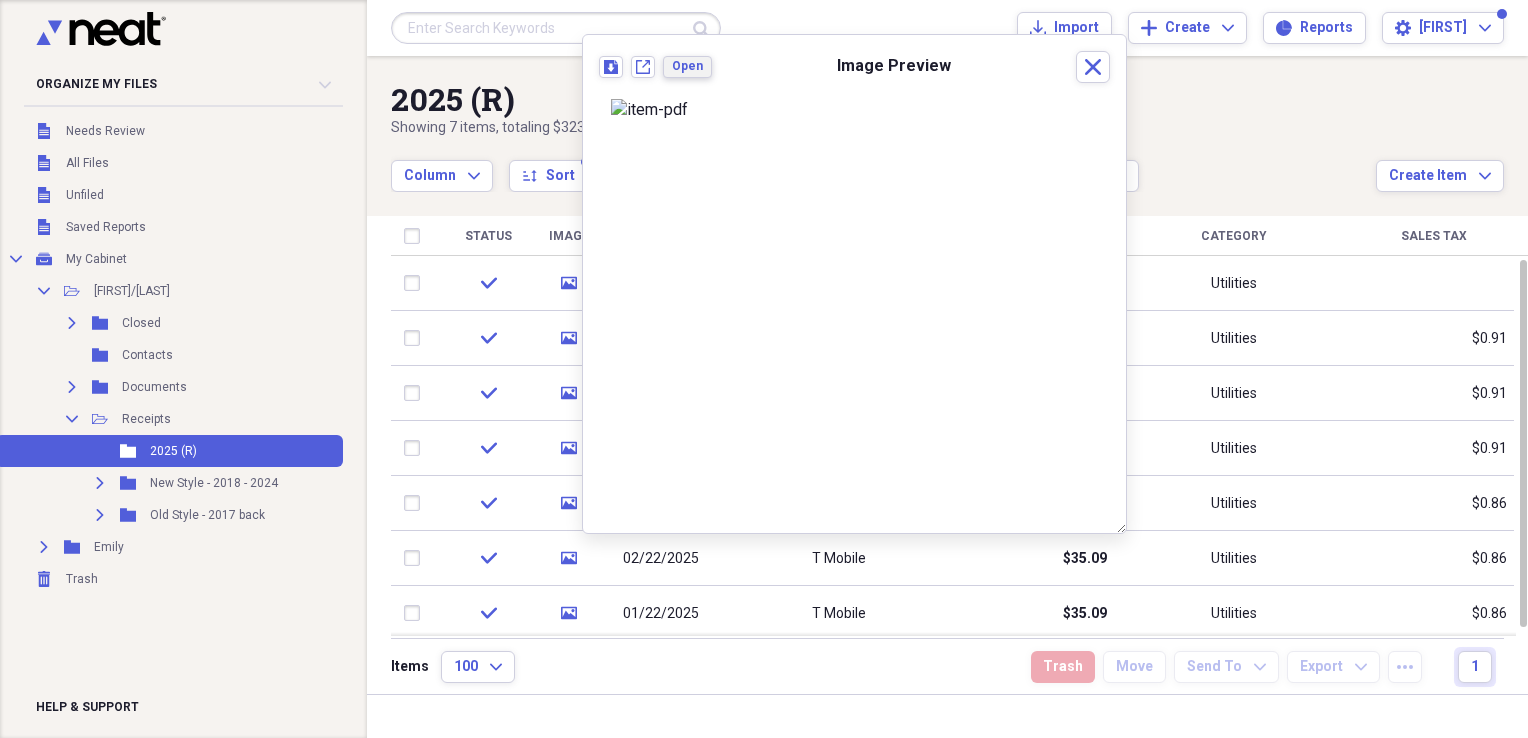 click on "Open" at bounding box center [687, 66] 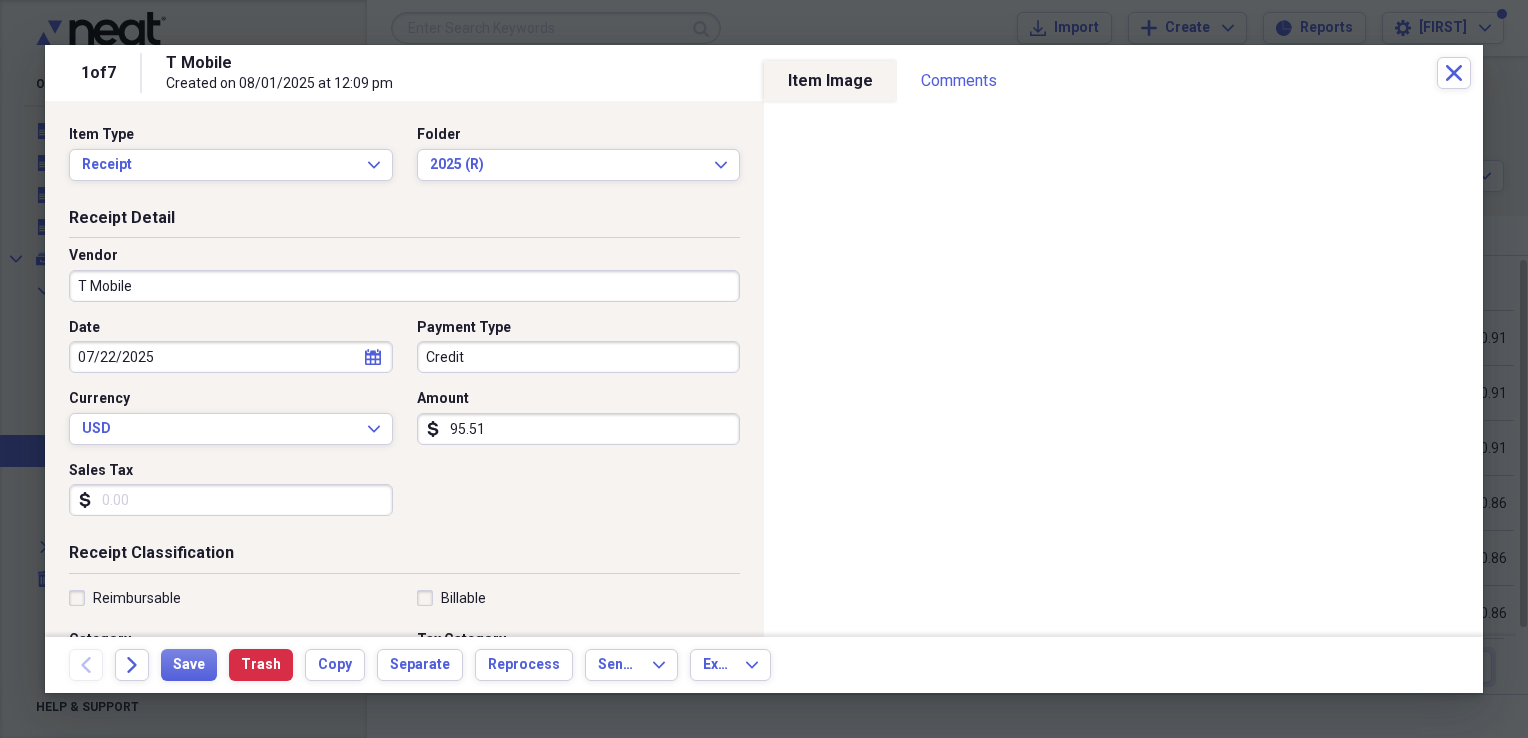 click on "calendar" 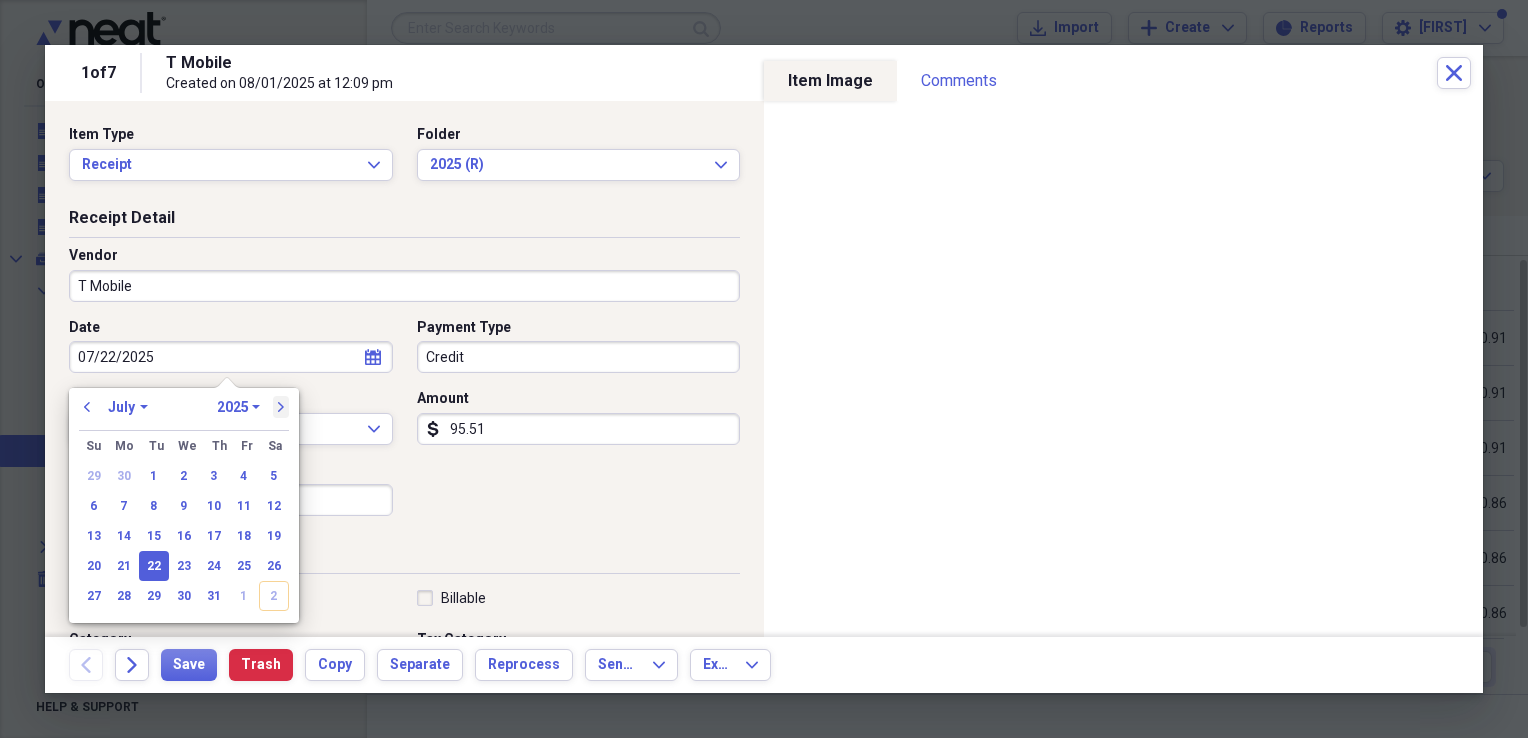 click on "next" at bounding box center (281, 407) 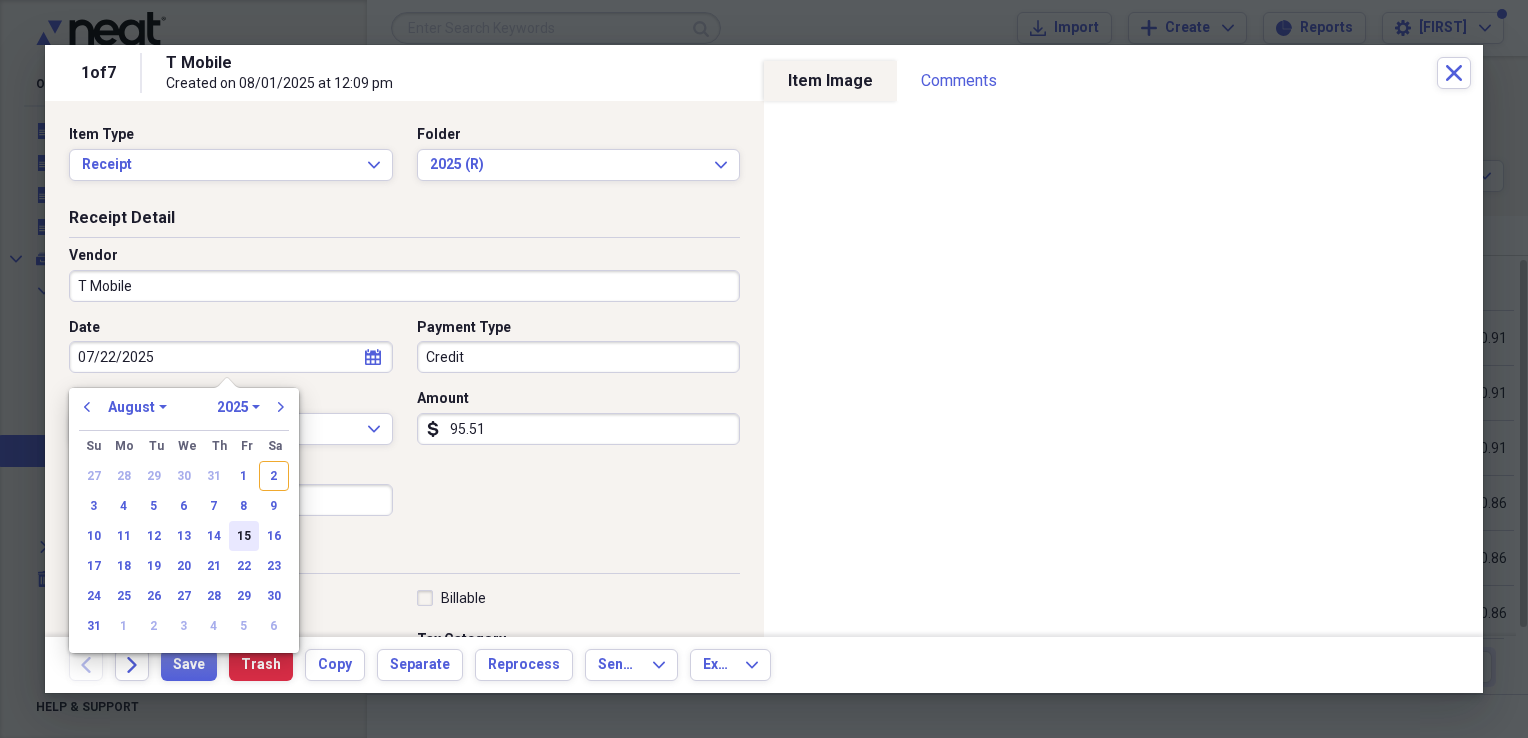 click on "15" at bounding box center [244, 536] 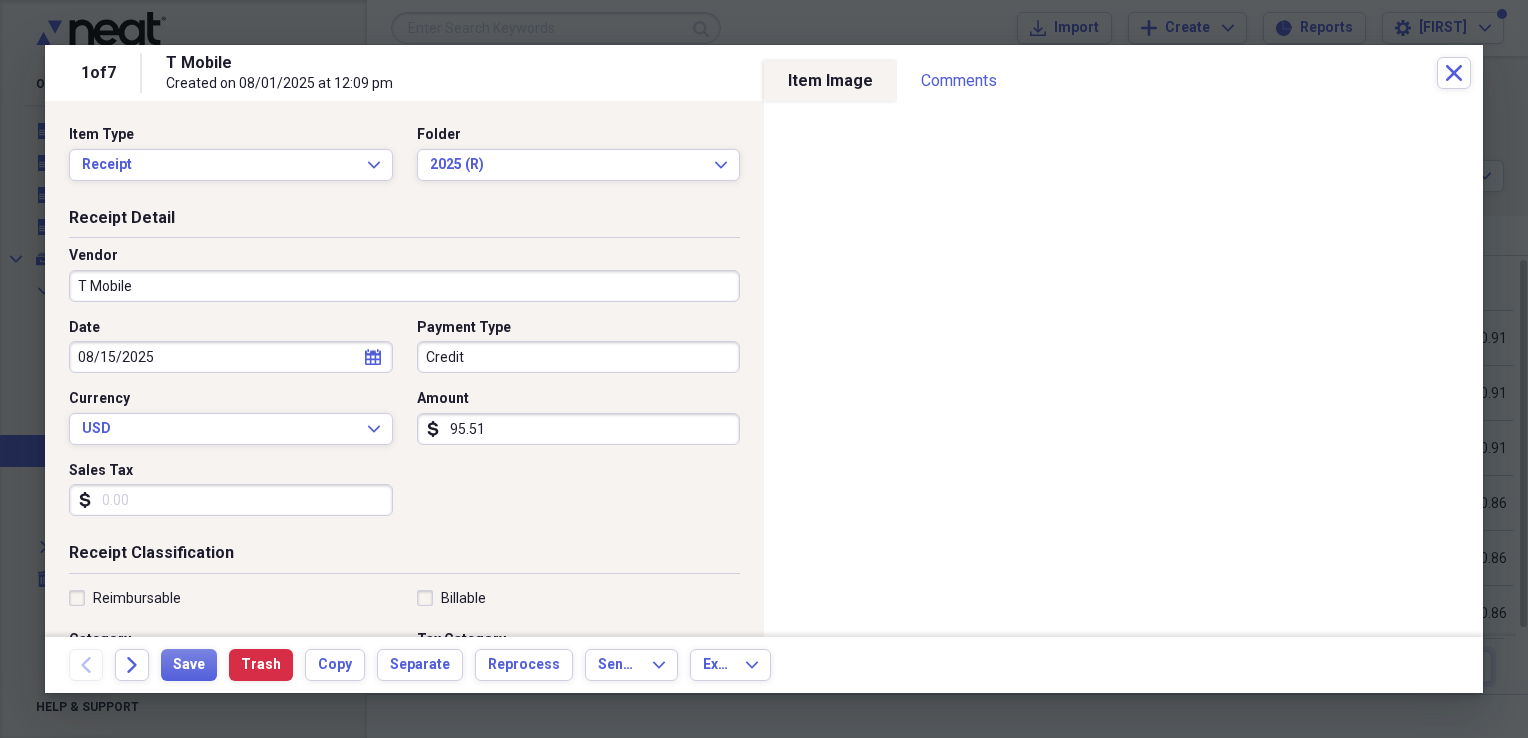click on "Sales Tax" at bounding box center (231, 500) 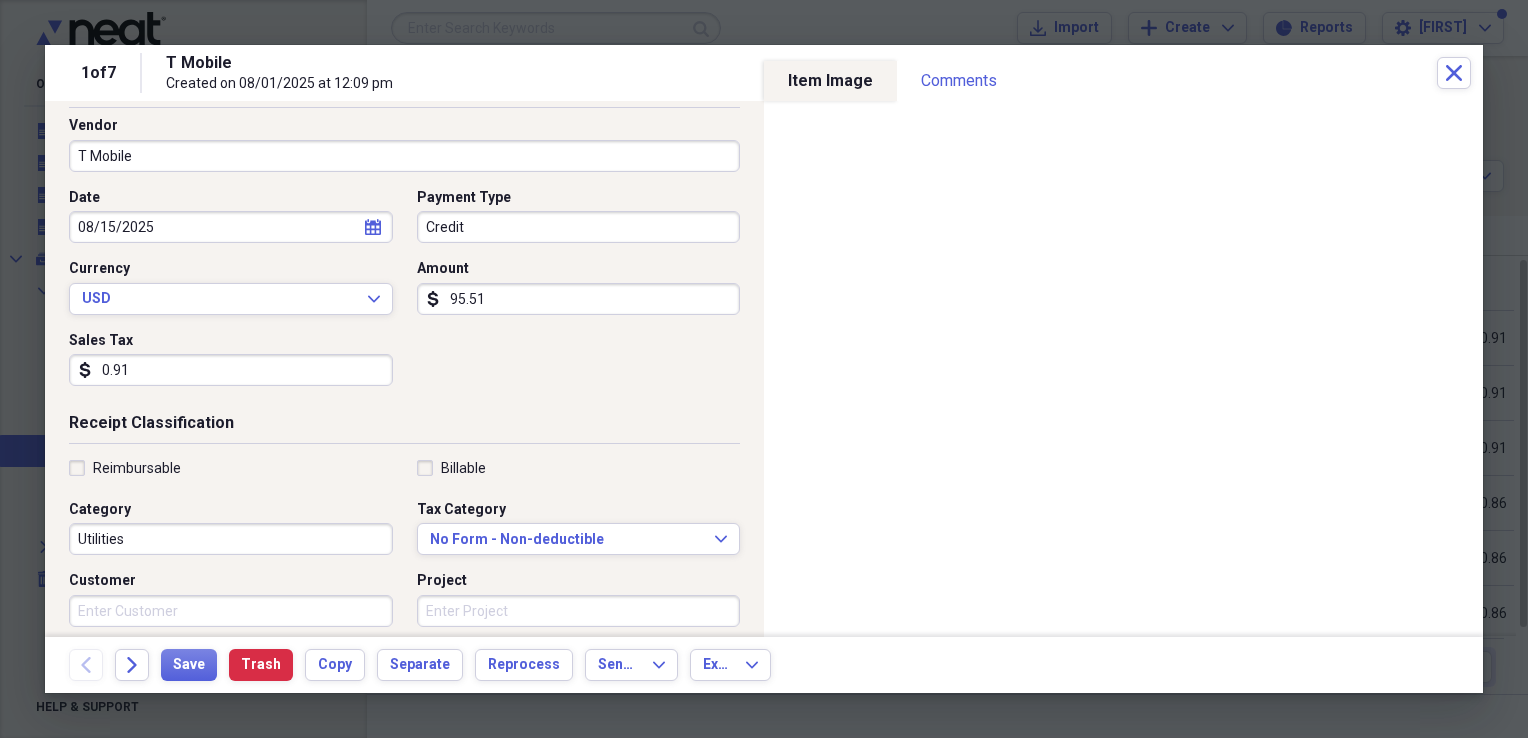 scroll, scrollTop: 144, scrollLeft: 0, axis: vertical 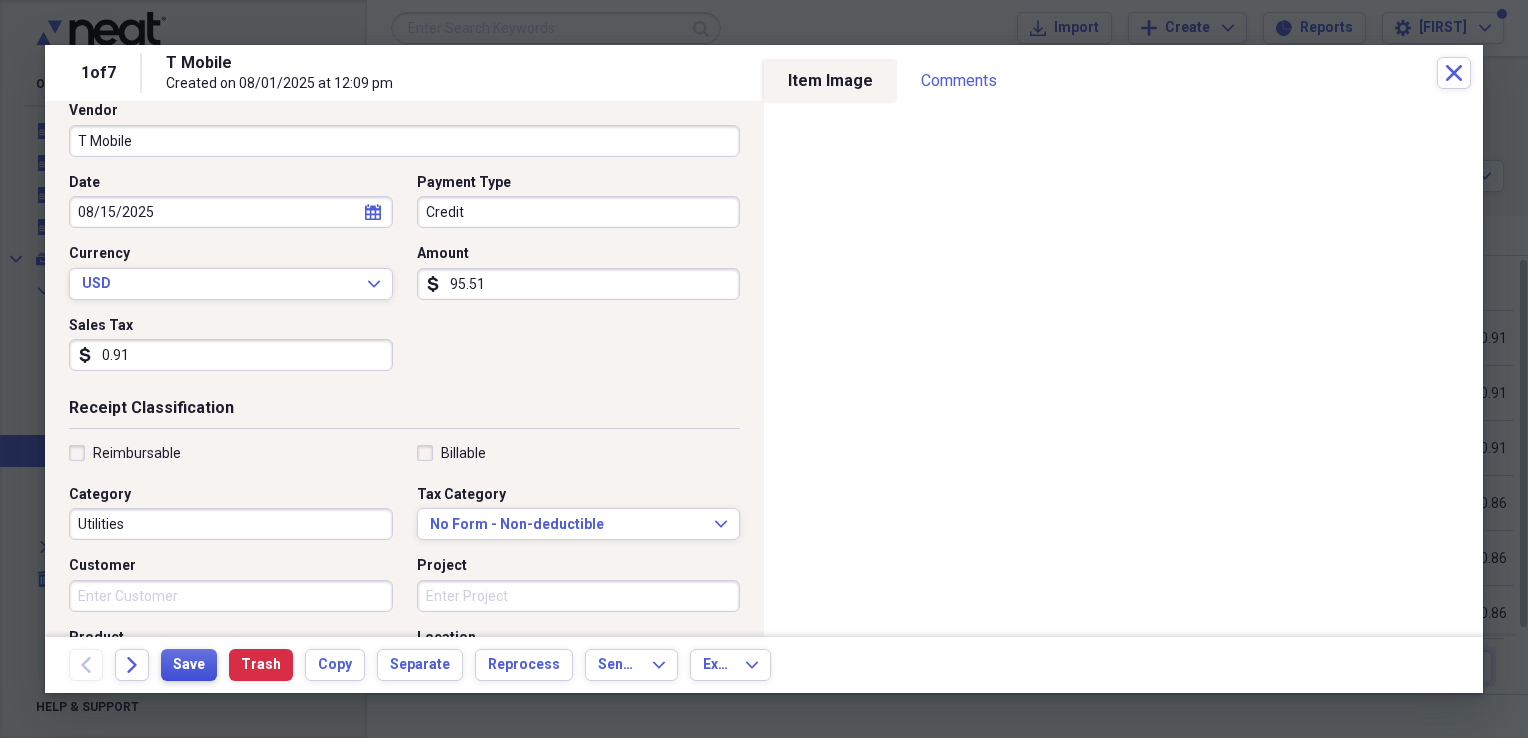 type on "0.91" 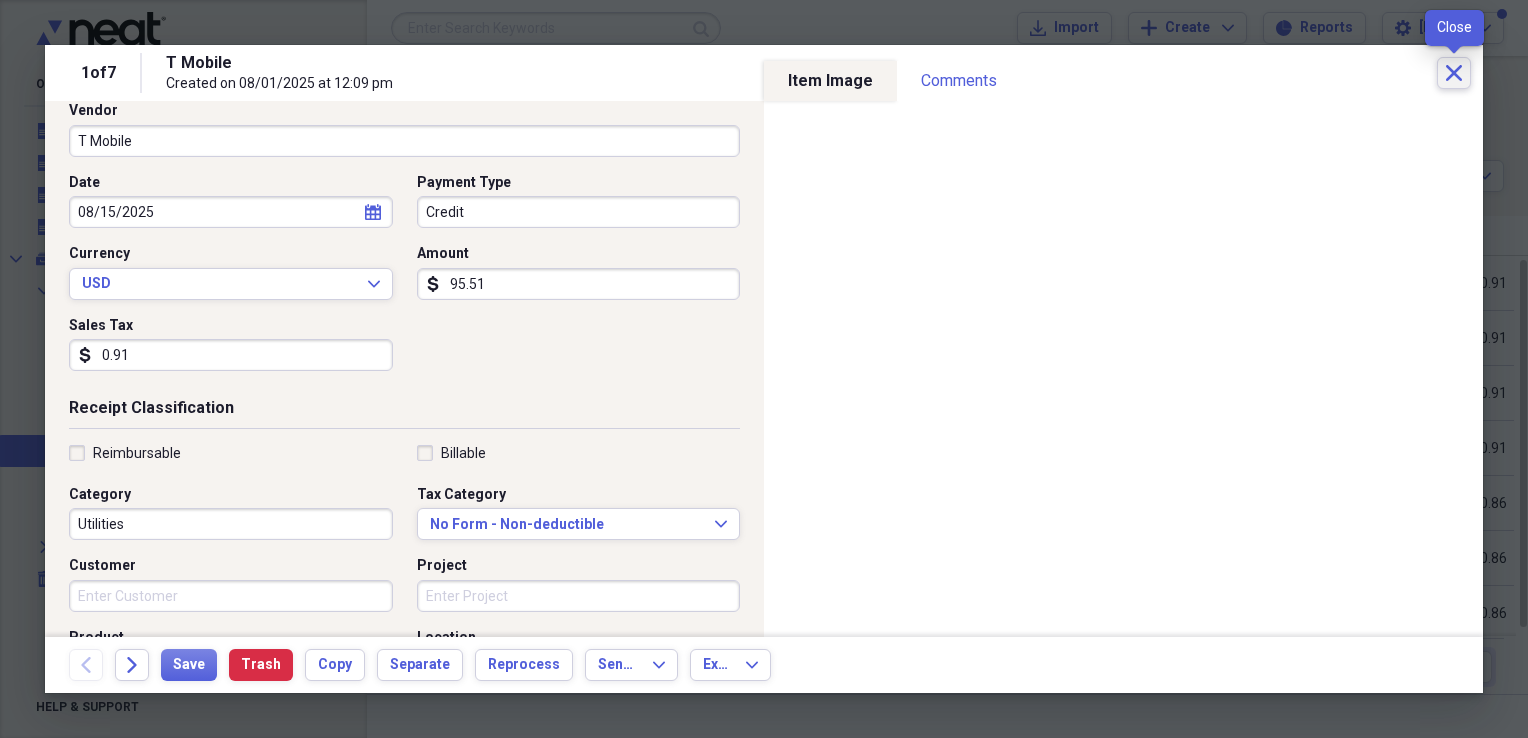 click 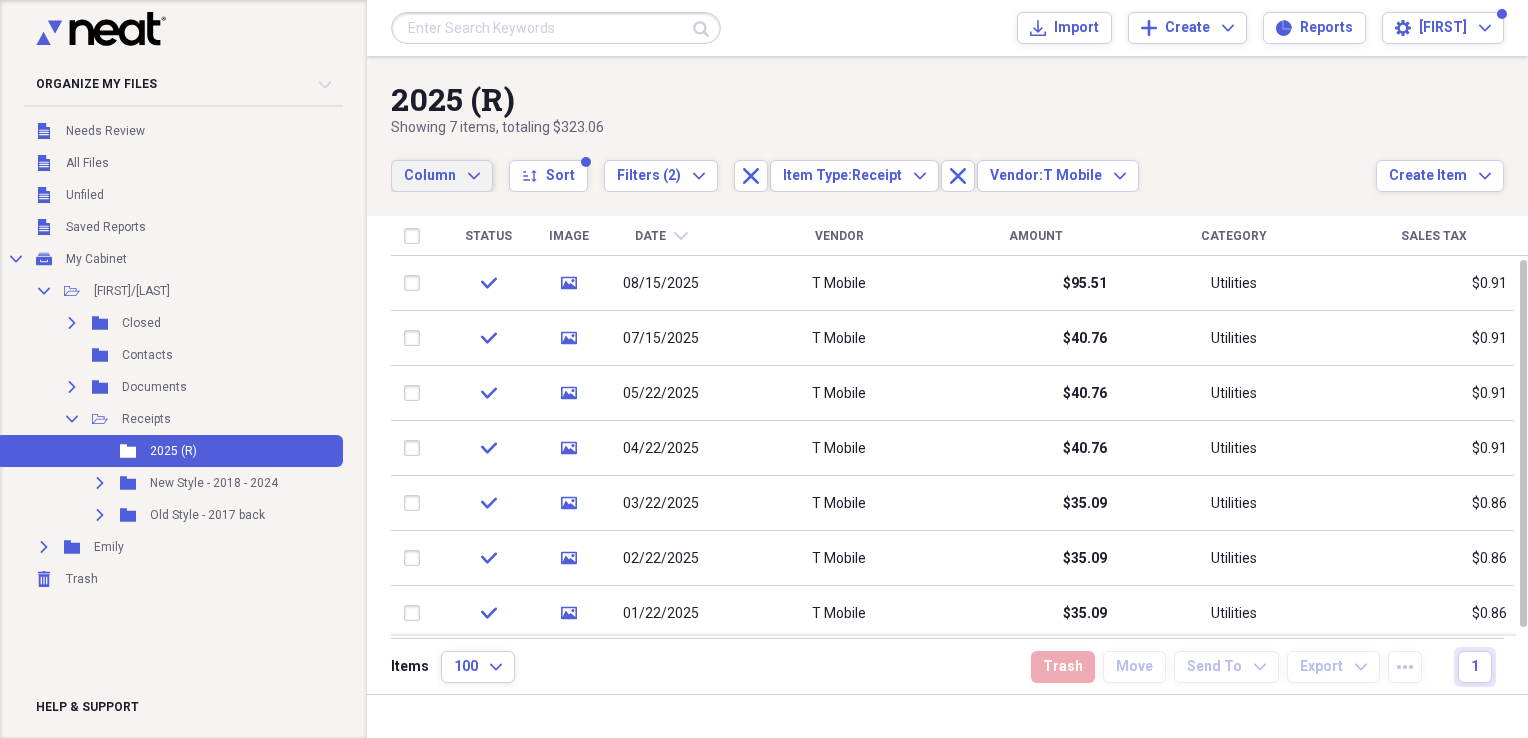 click on "Expand" 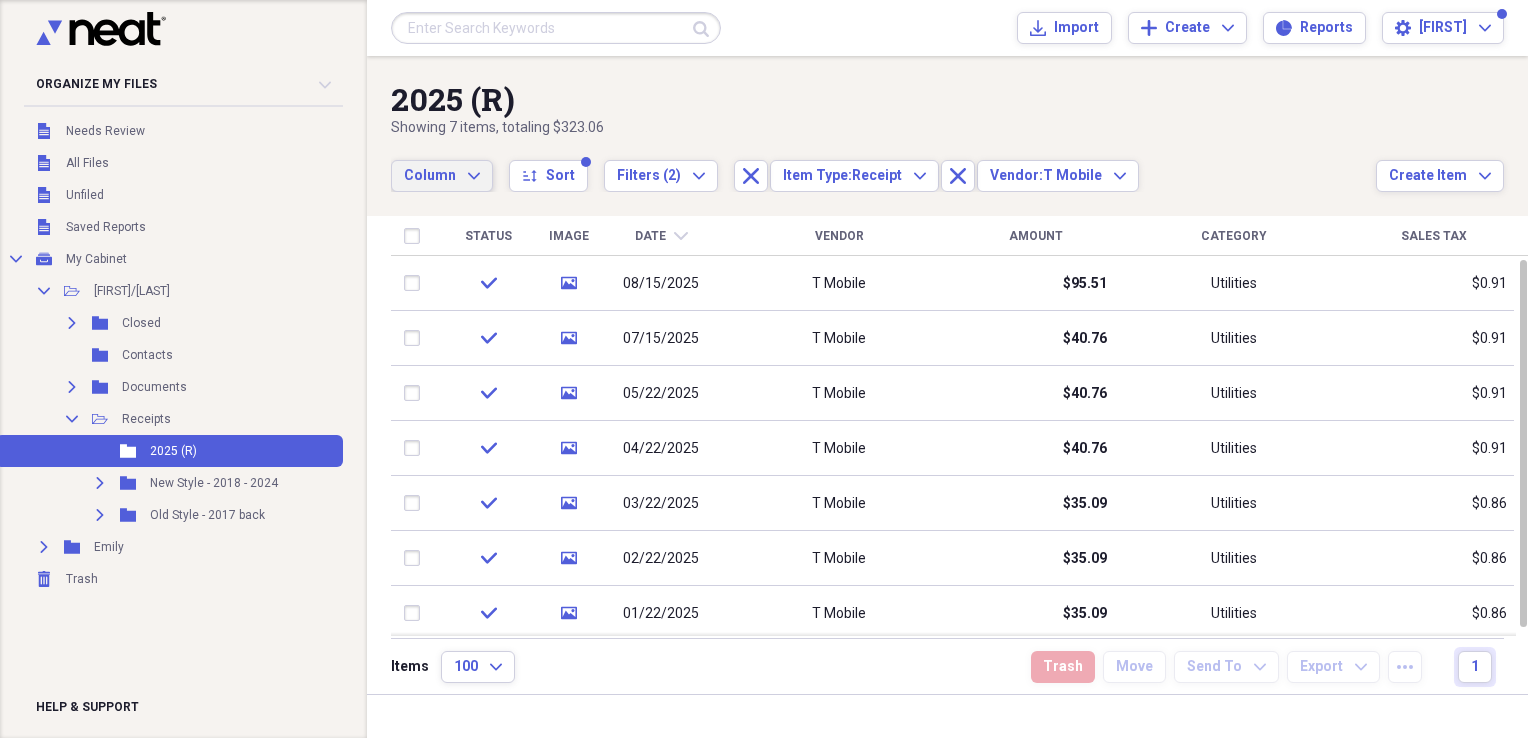 click on "2025 (R)" at bounding box center (883, 99) 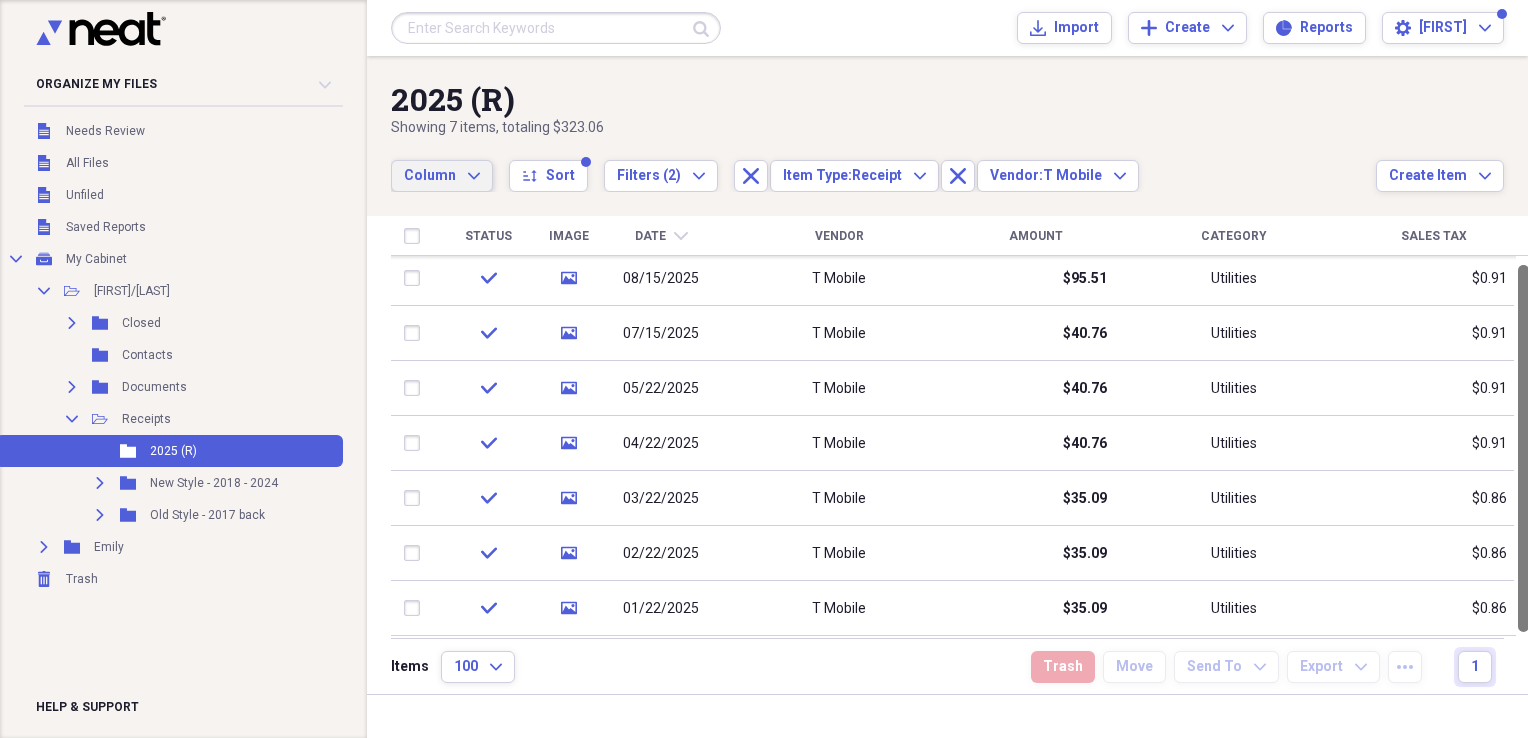 drag, startPoint x: 1516, startPoint y: 306, endPoint x: 1527, endPoint y: 407, distance: 101.597244 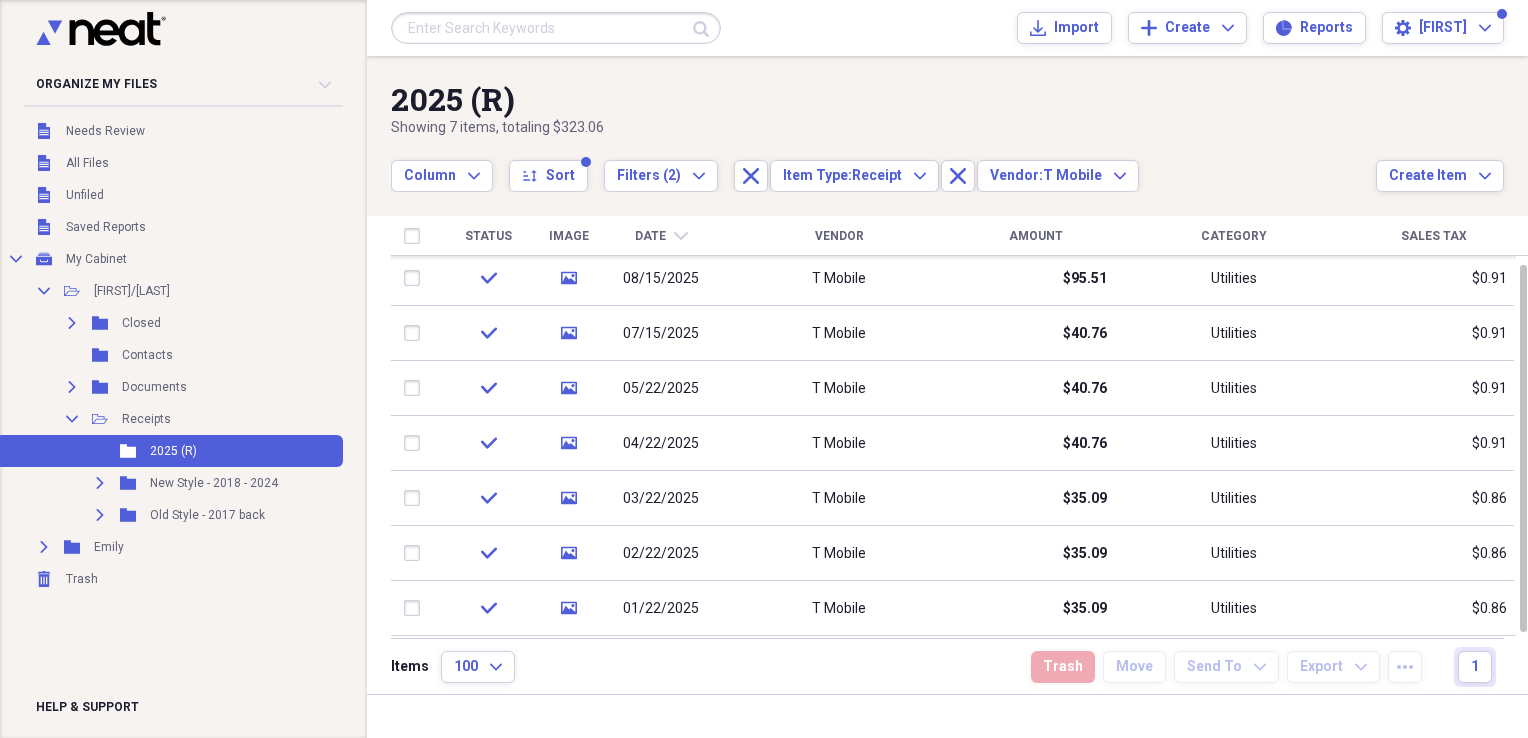 click on "Date" at bounding box center [650, 236] 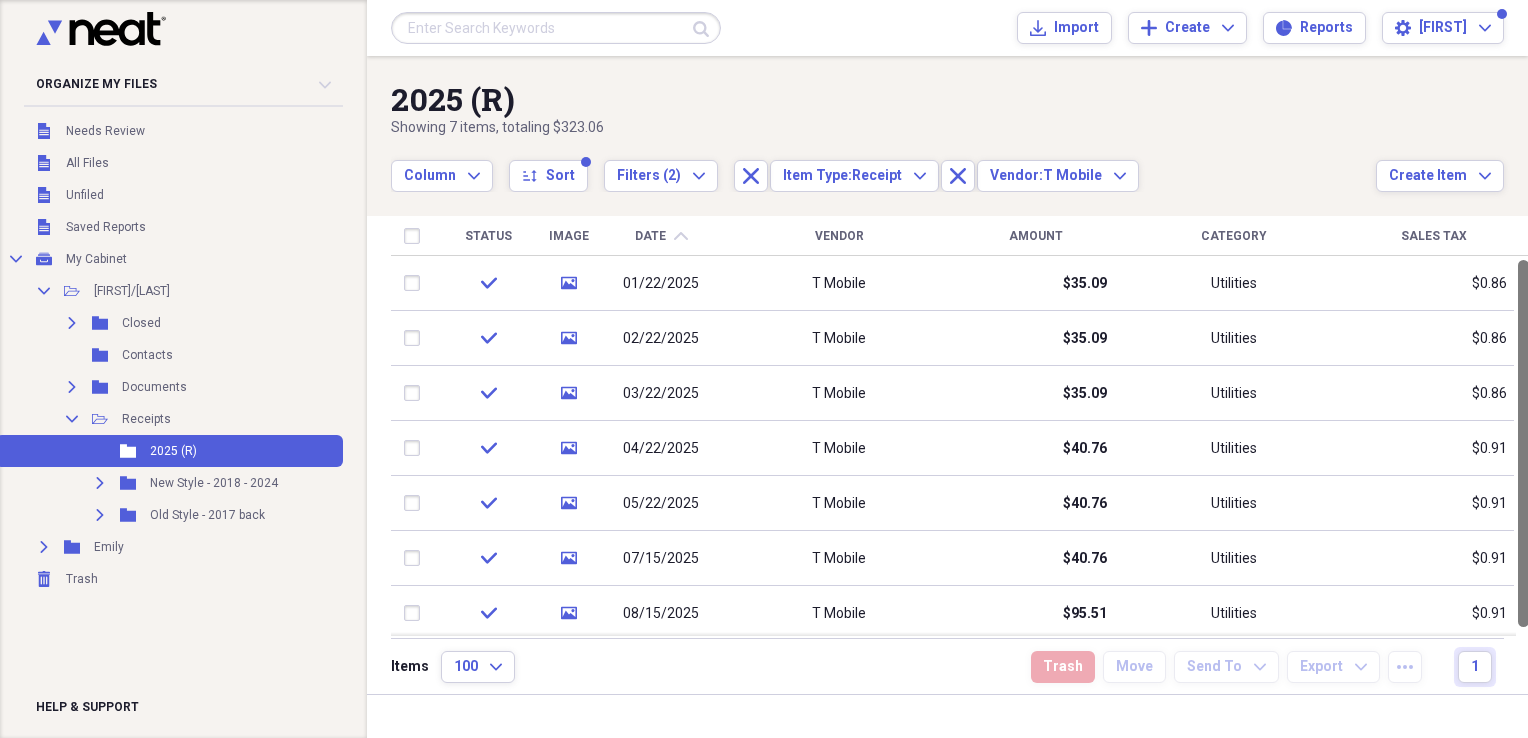 drag, startPoint x: 1515, startPoint y: 289, endPoint x: 1521, endPoint y: 158, distance: 131.13733 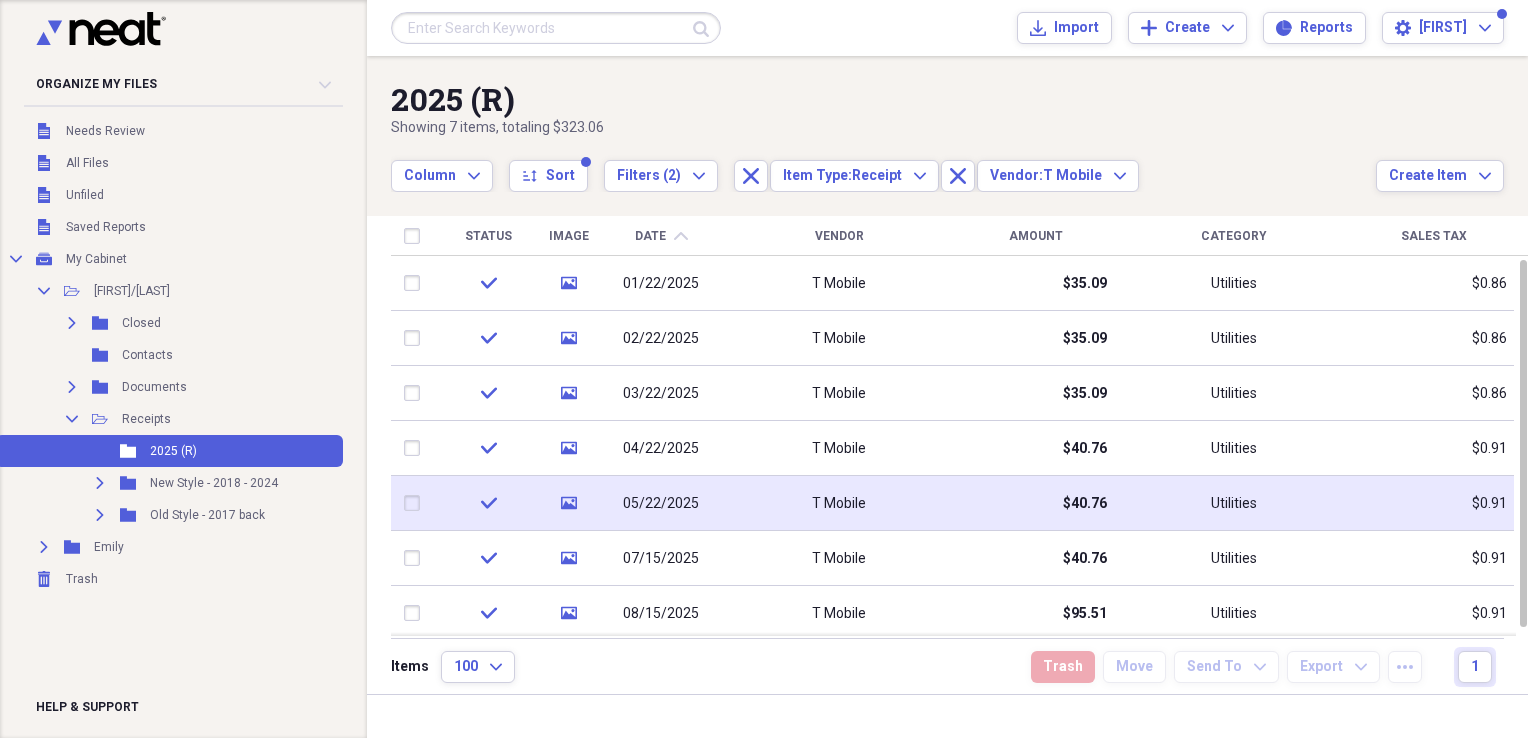 click on "media" 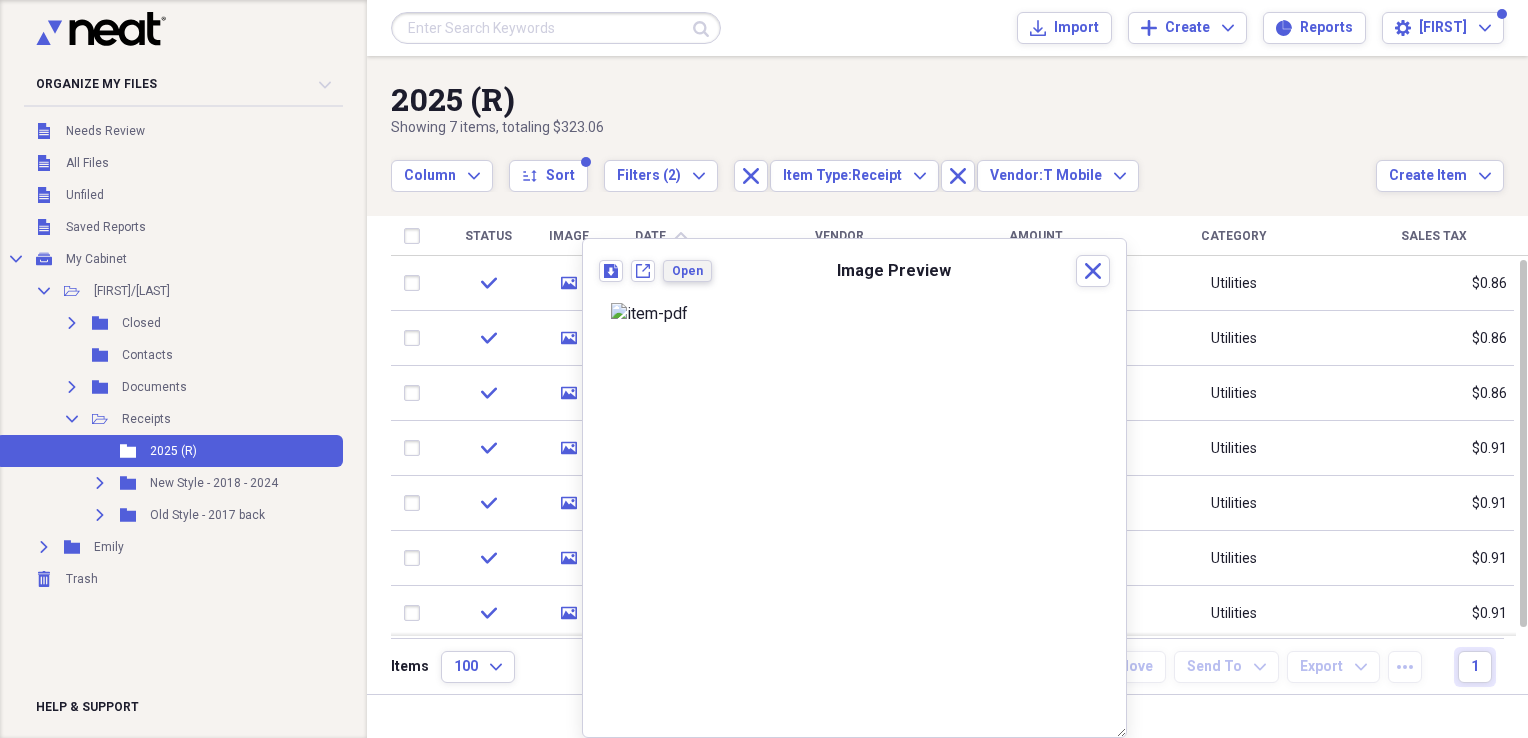 click on "Open" at bounding box center (687, 271) 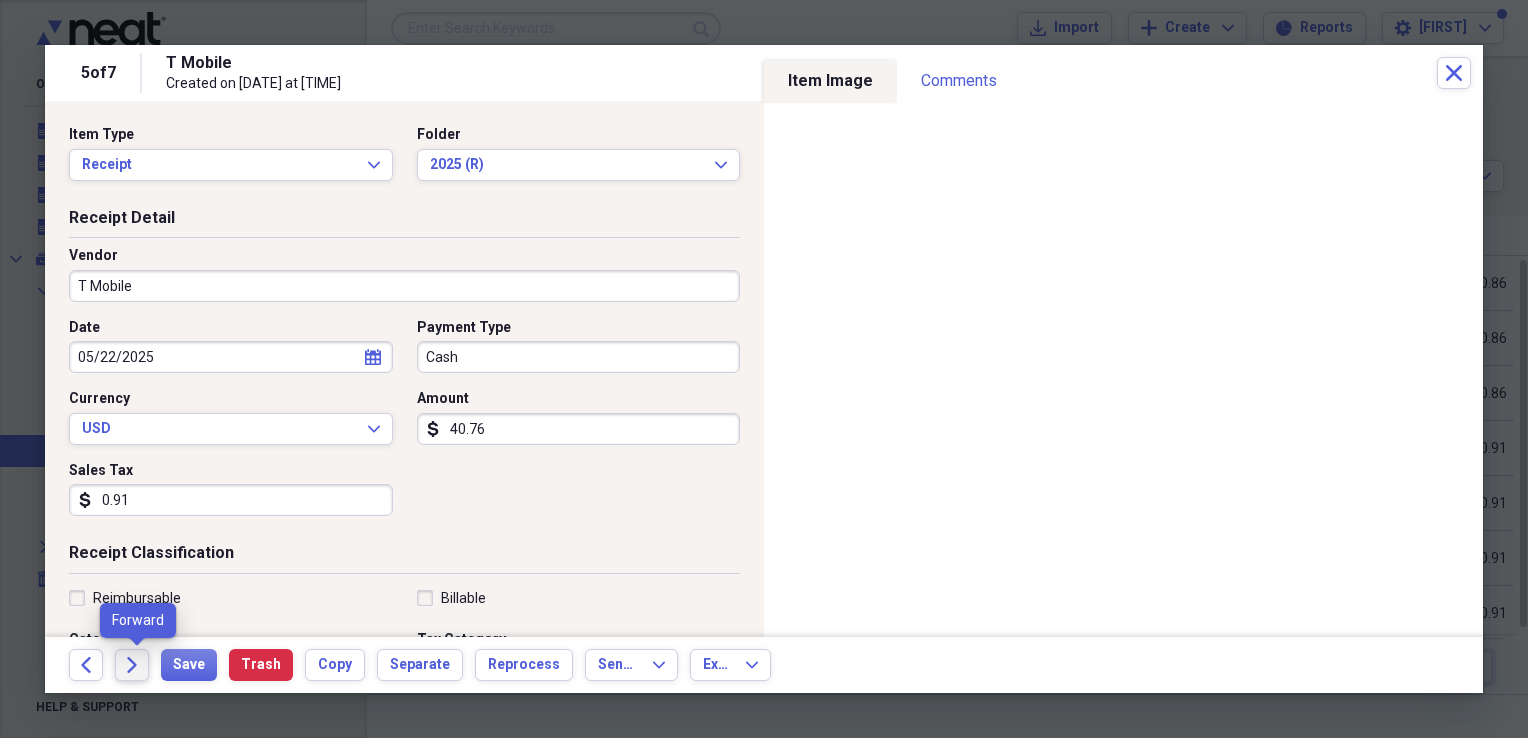 click on "Forward" 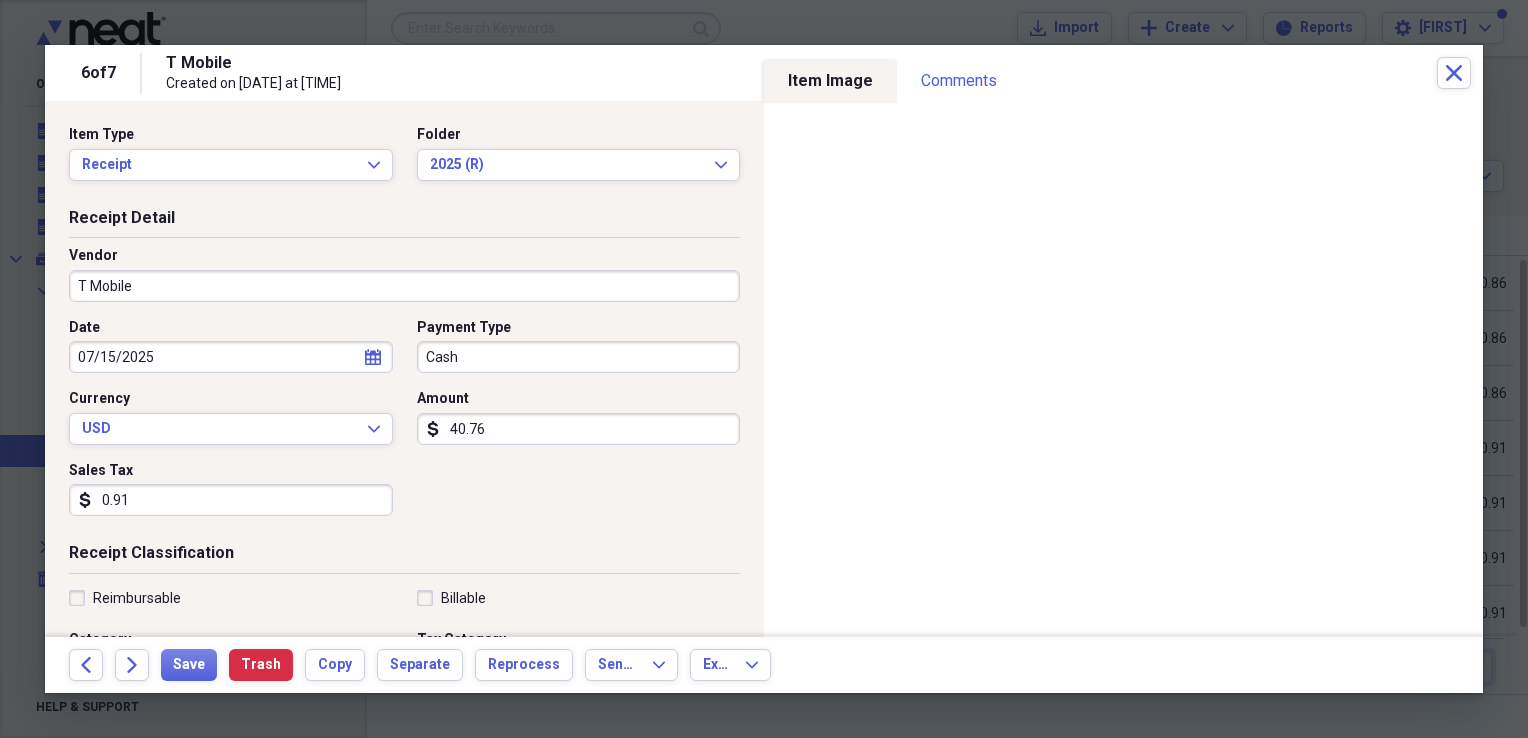 click 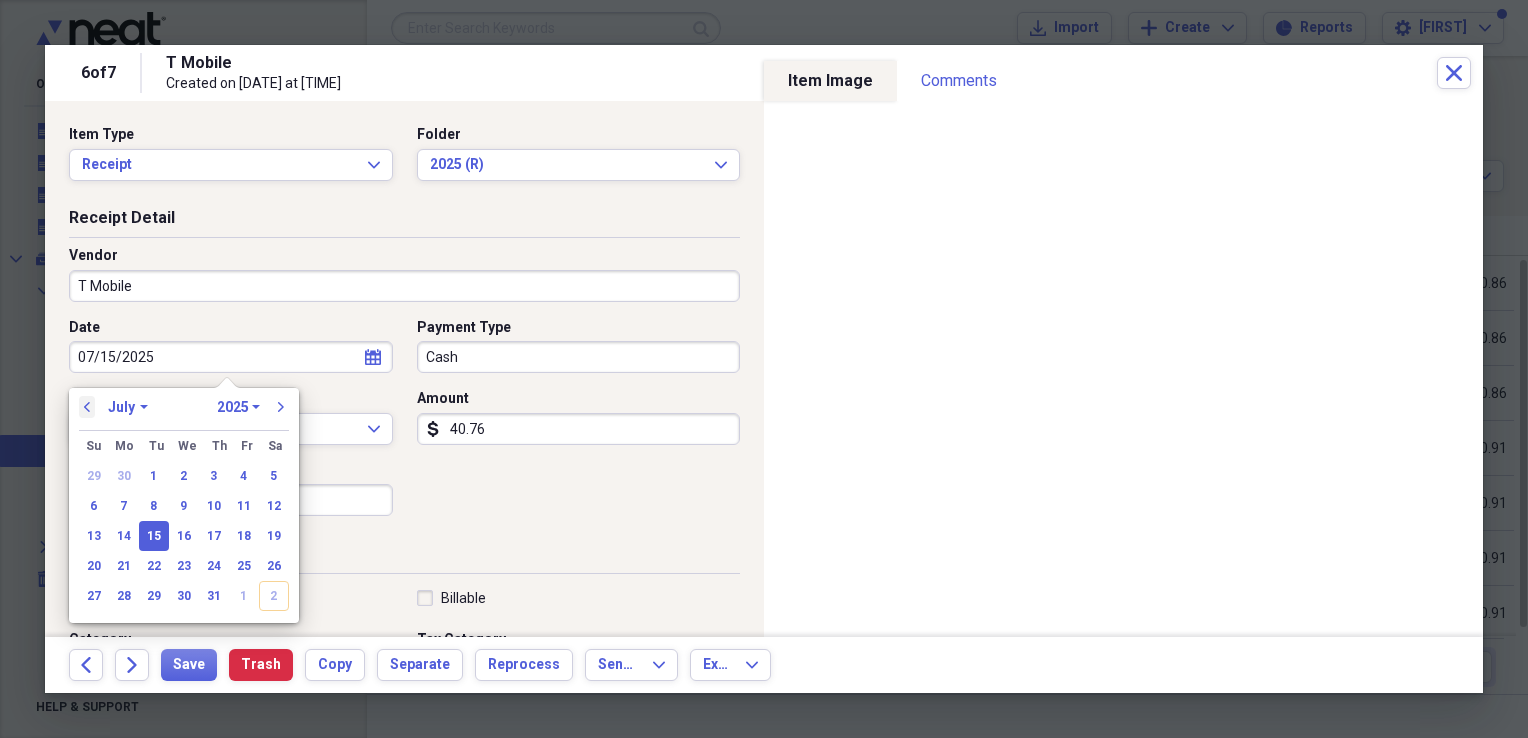 click on "previous" at bounding box center (87, 407) 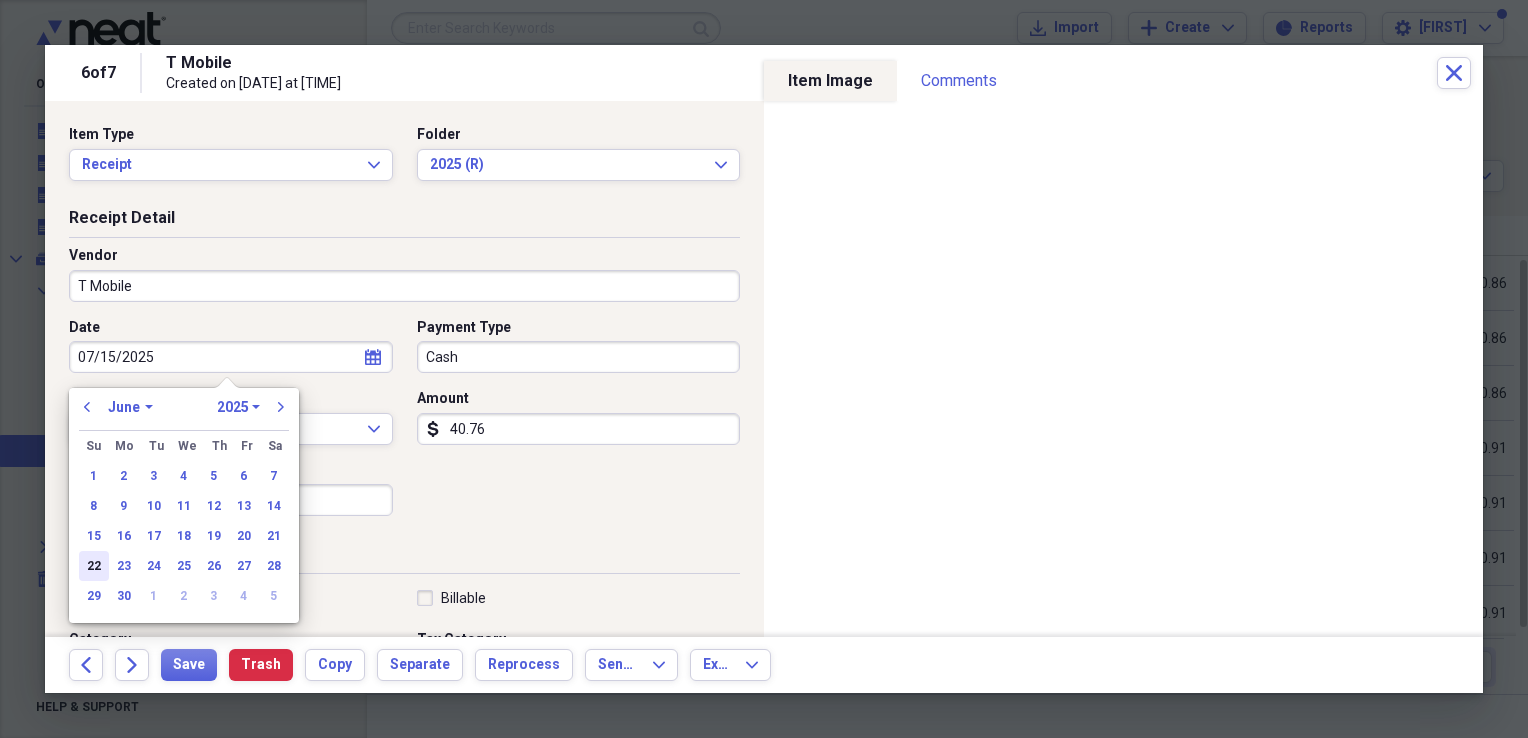 click on "22" at bounding box center (94, 566) 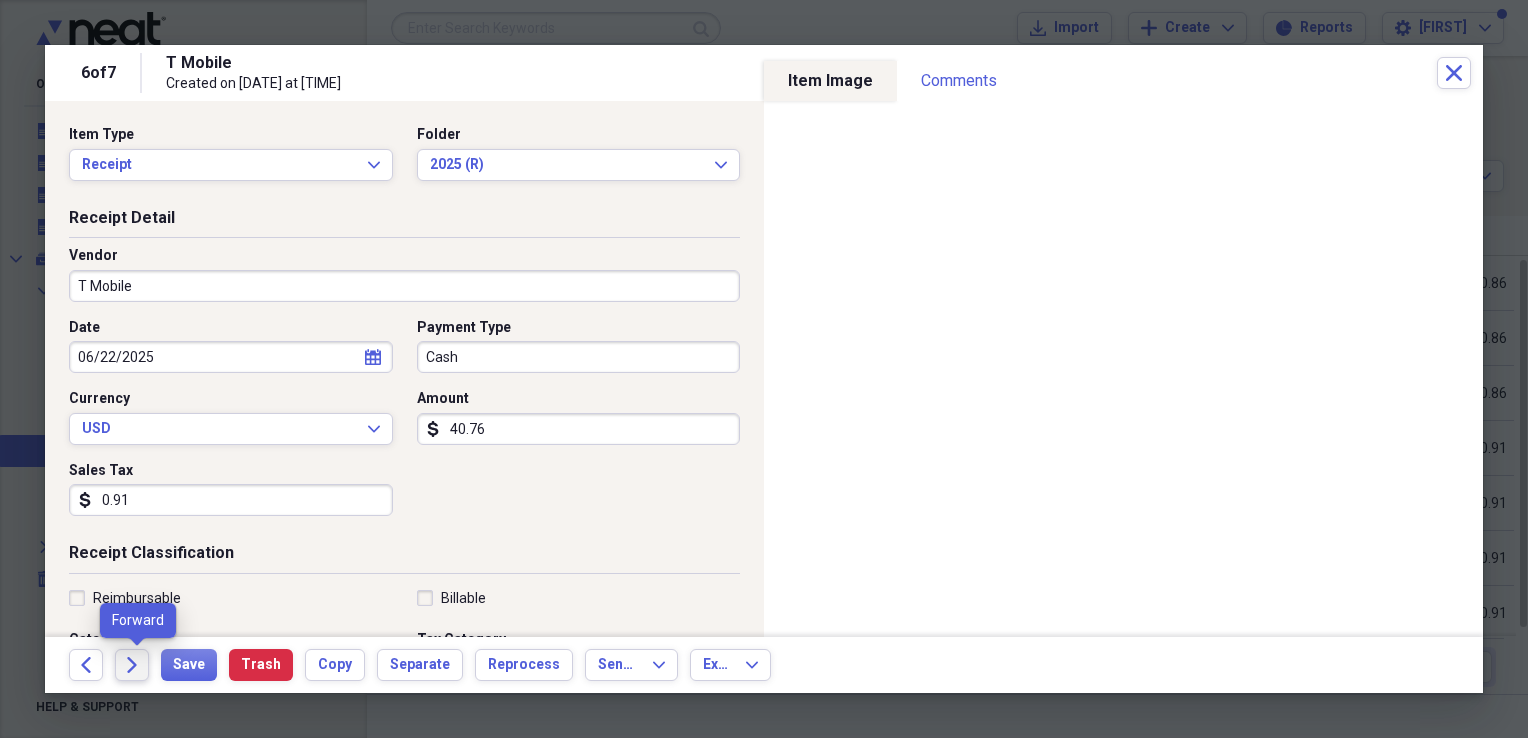 click on "Forward" 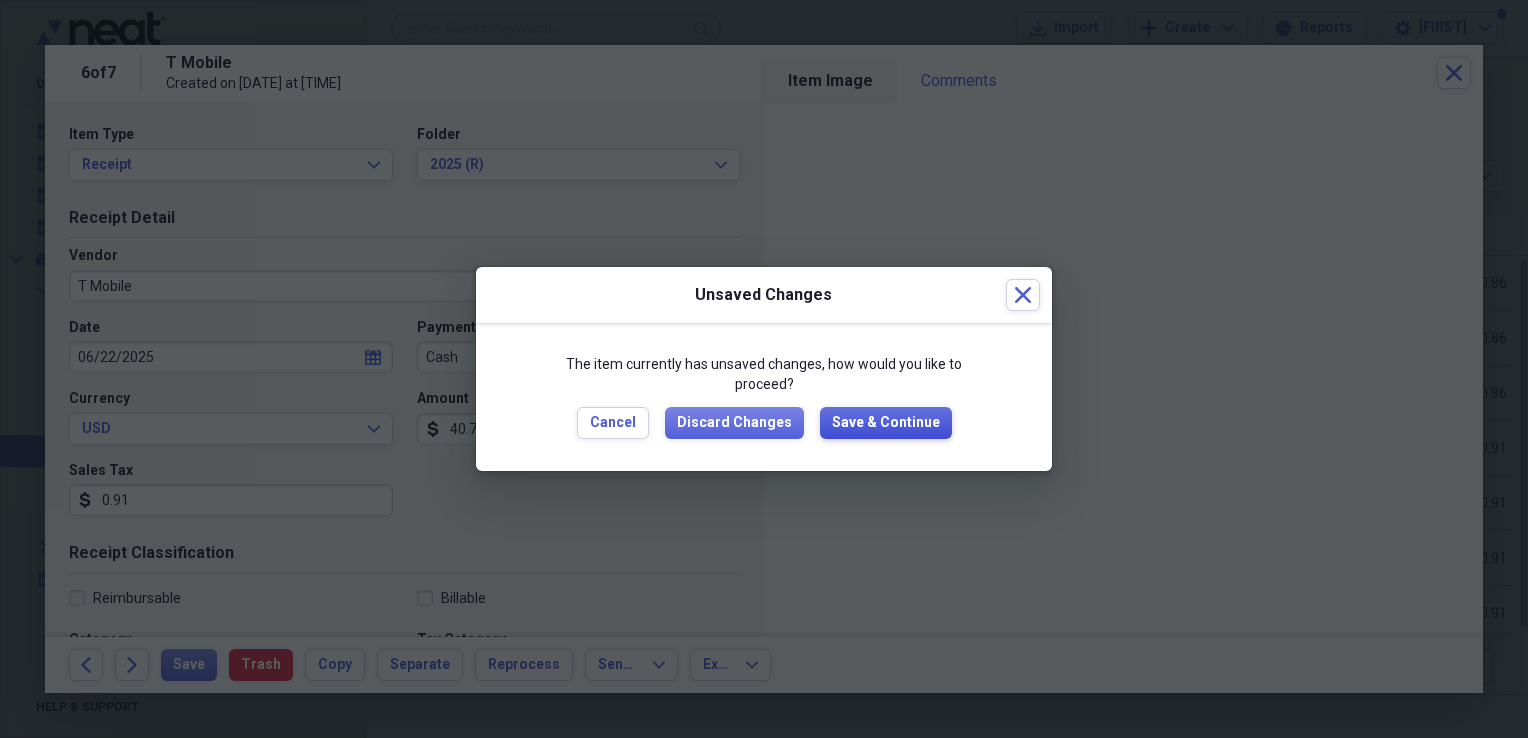 click on "Save & Continue" at bounding box center (886, 423) 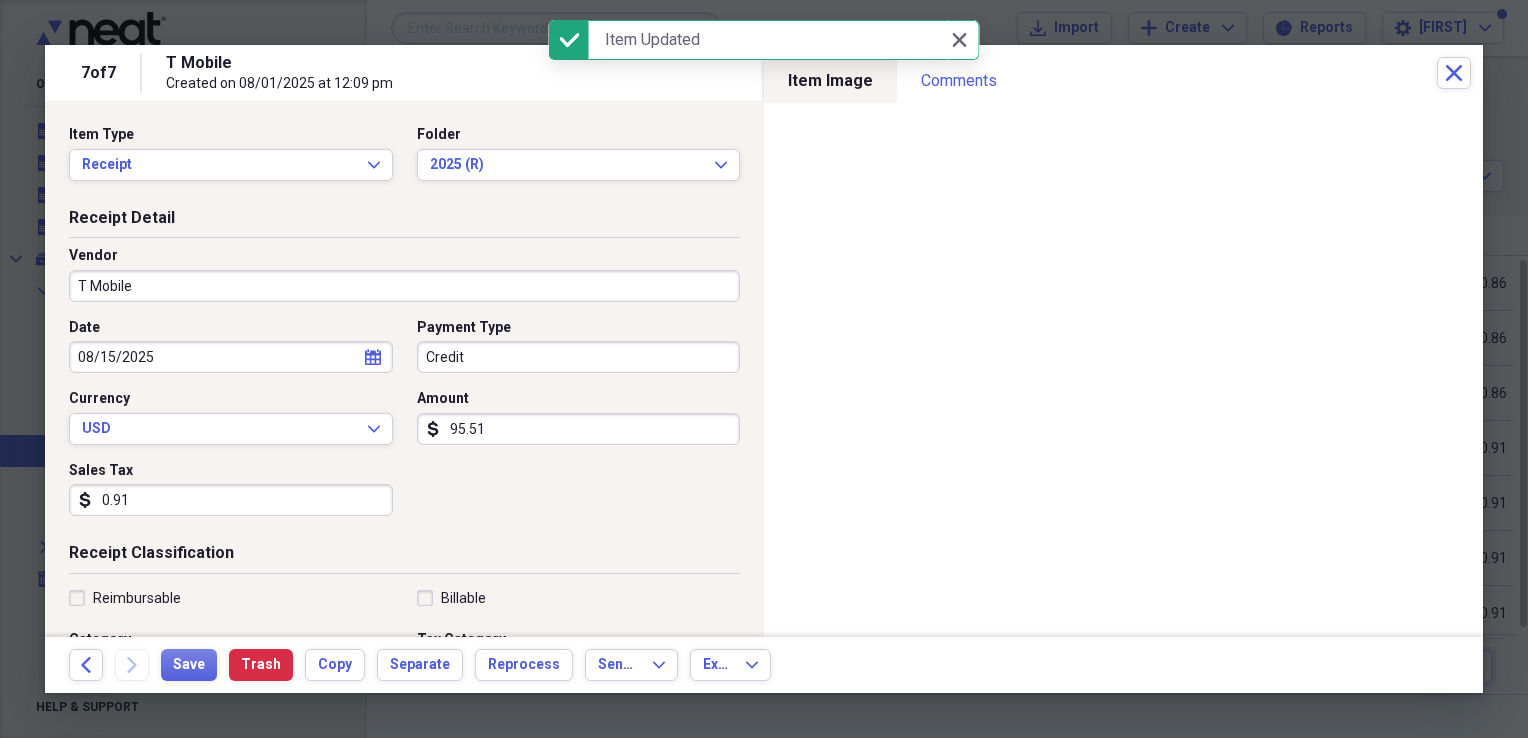 click 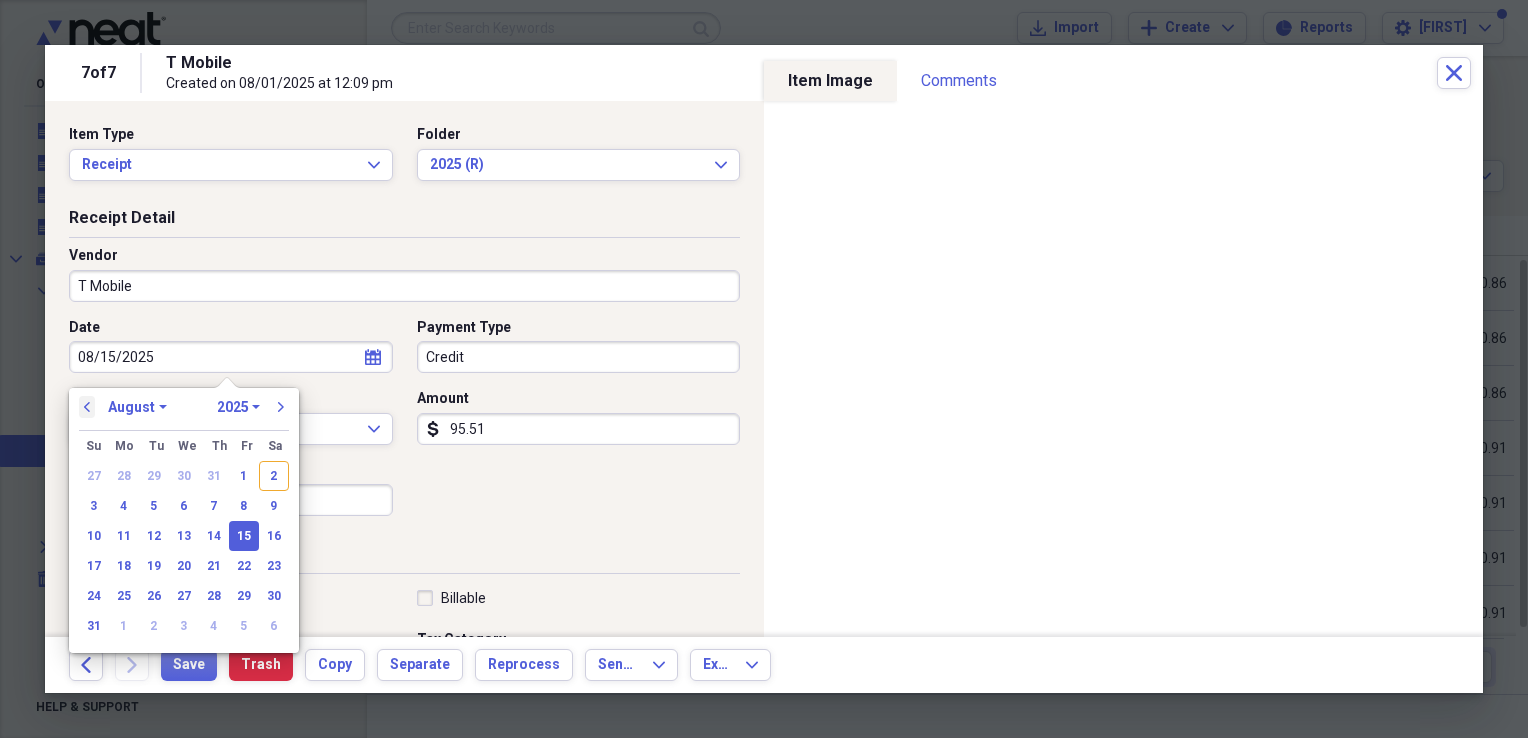 click on "previous" at bounding box center [87, 407] 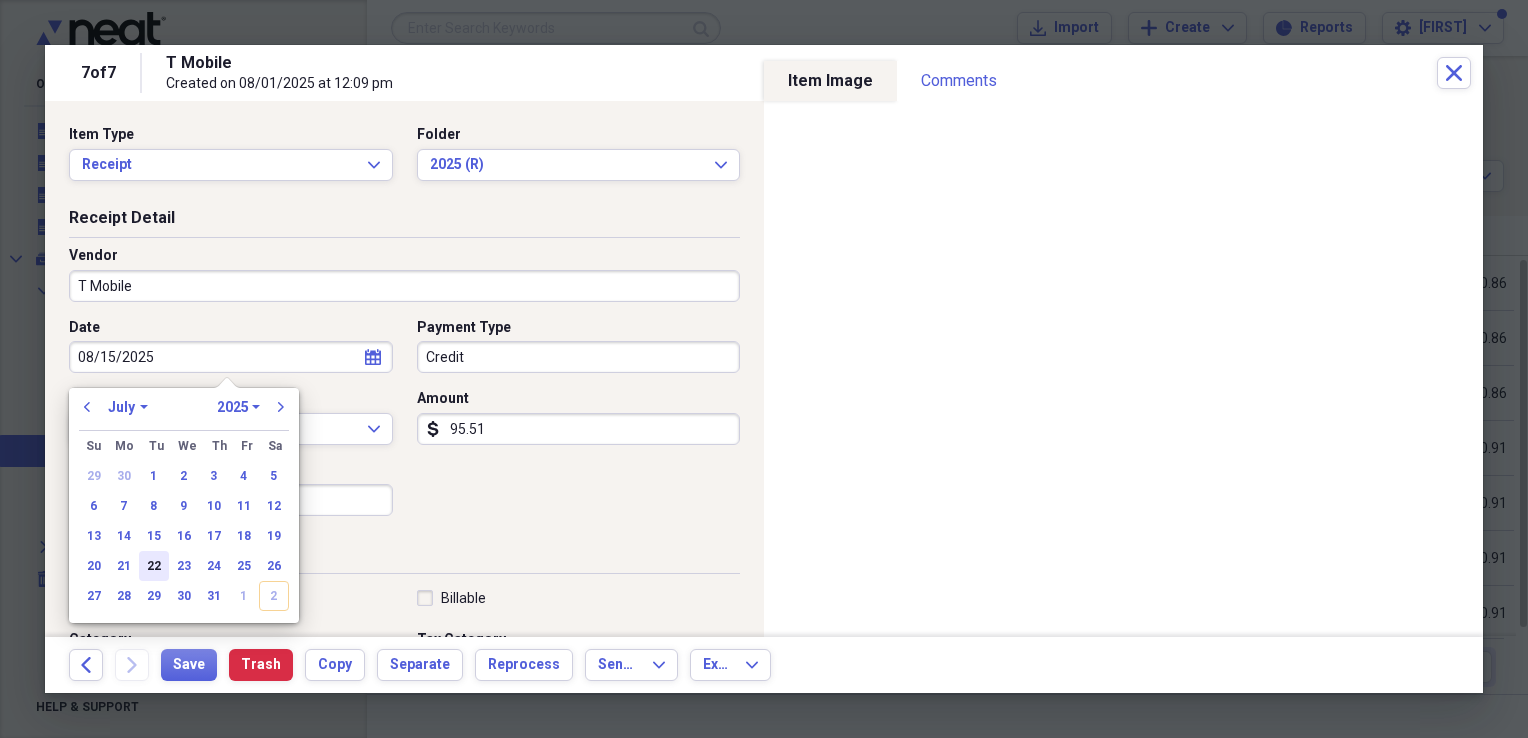 click on "22" at bounding box center (154, 566) 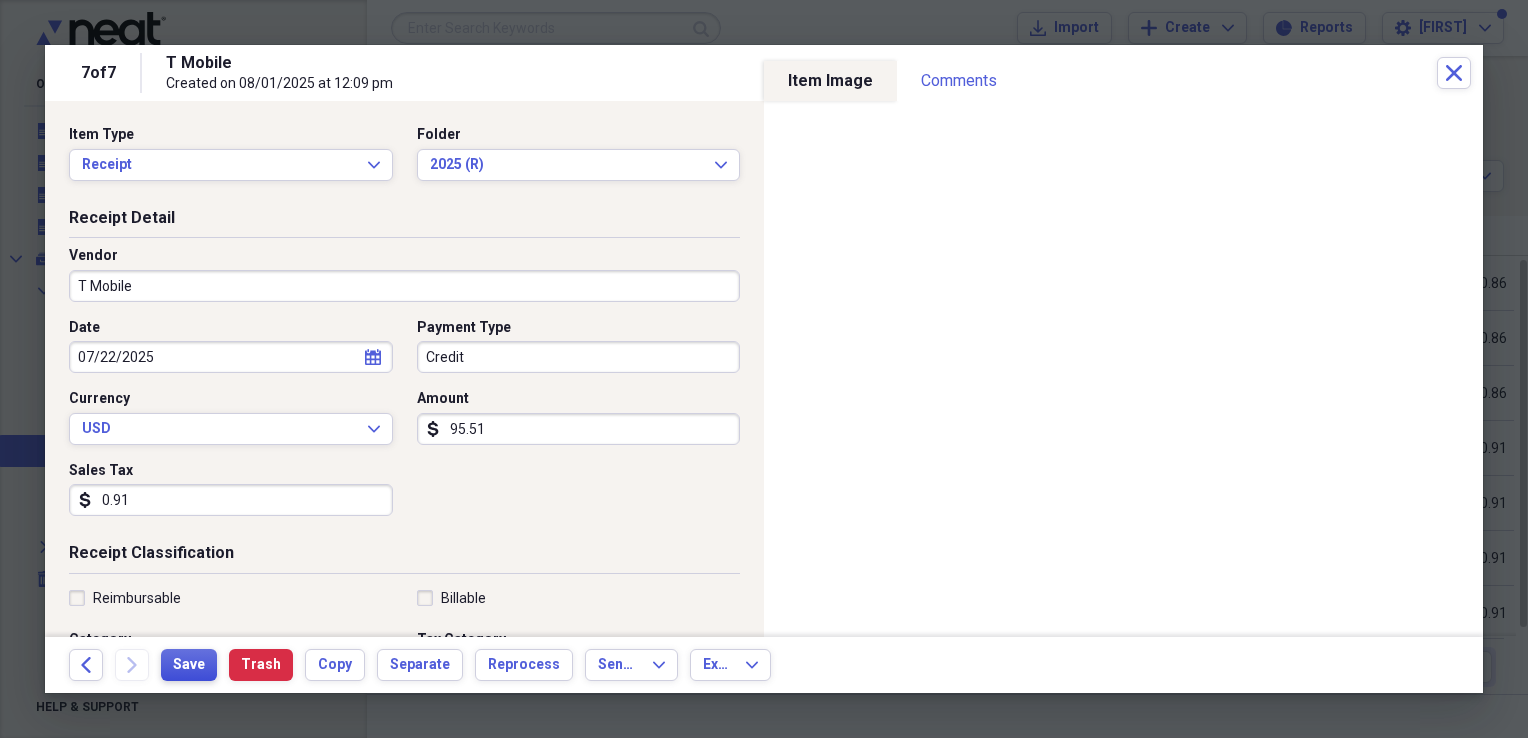 click on "Save" at bounding box center [189, 665] 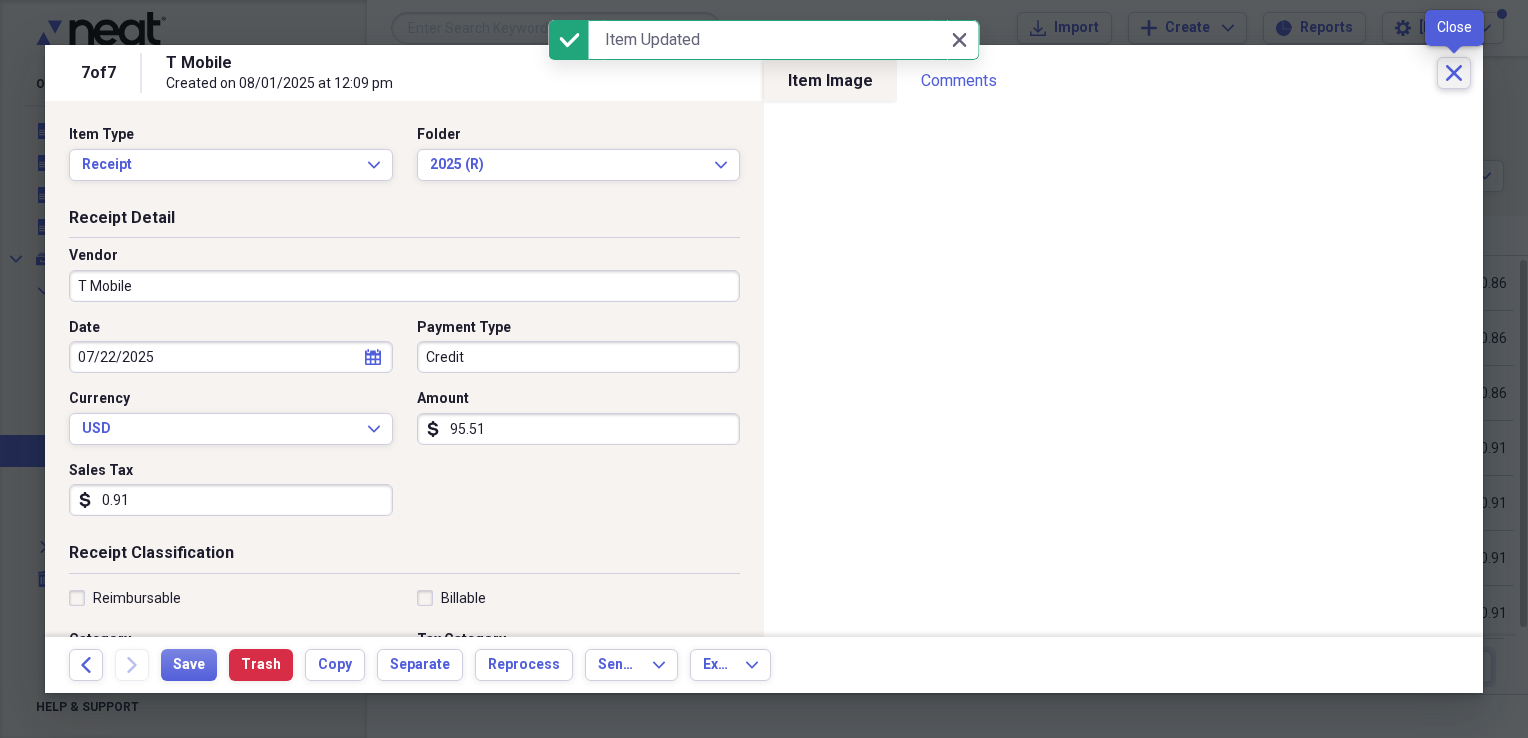 click on "Close" 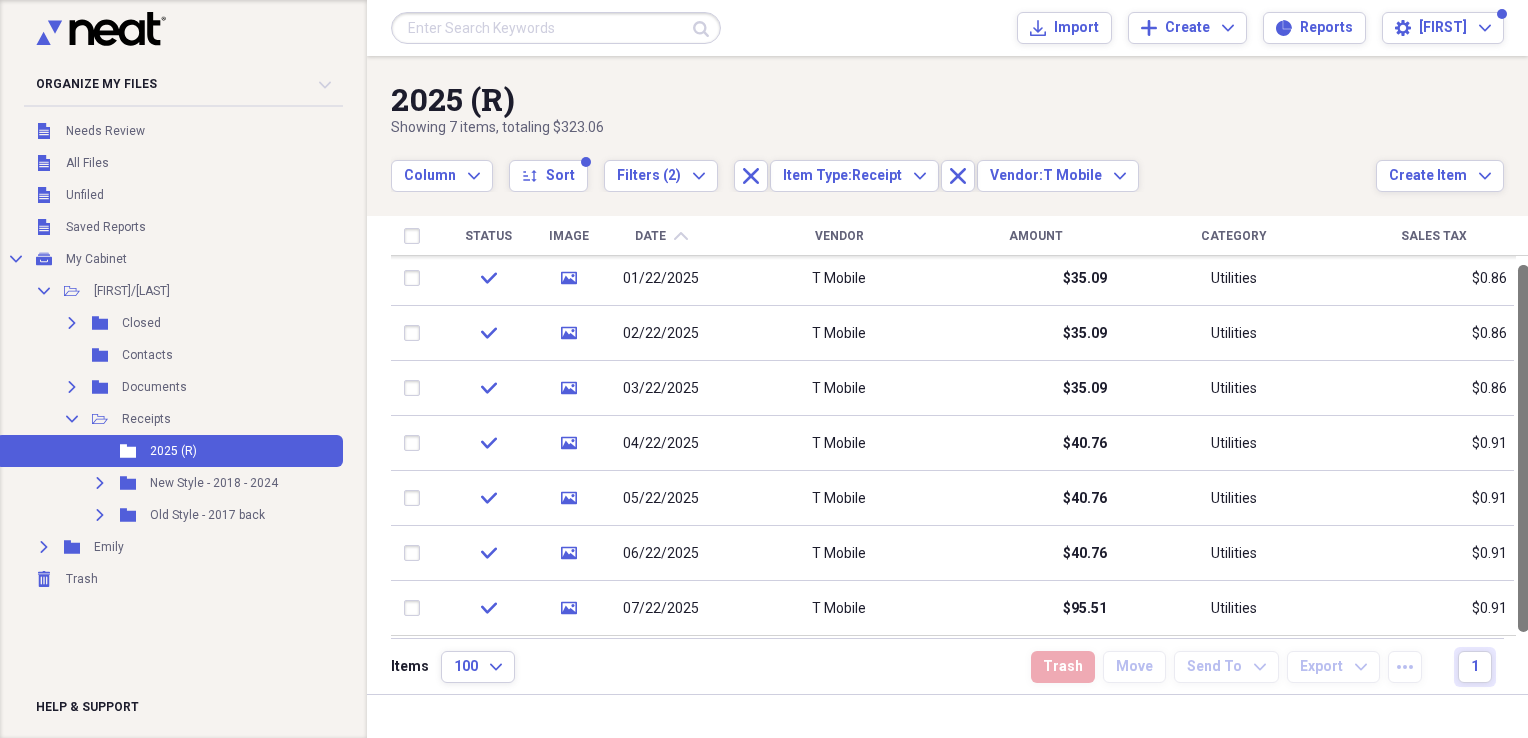 drag, startPoint x: 1516, startPoint y: 302, endPoint x: 688, endPoint y: 651, distance: 898.546 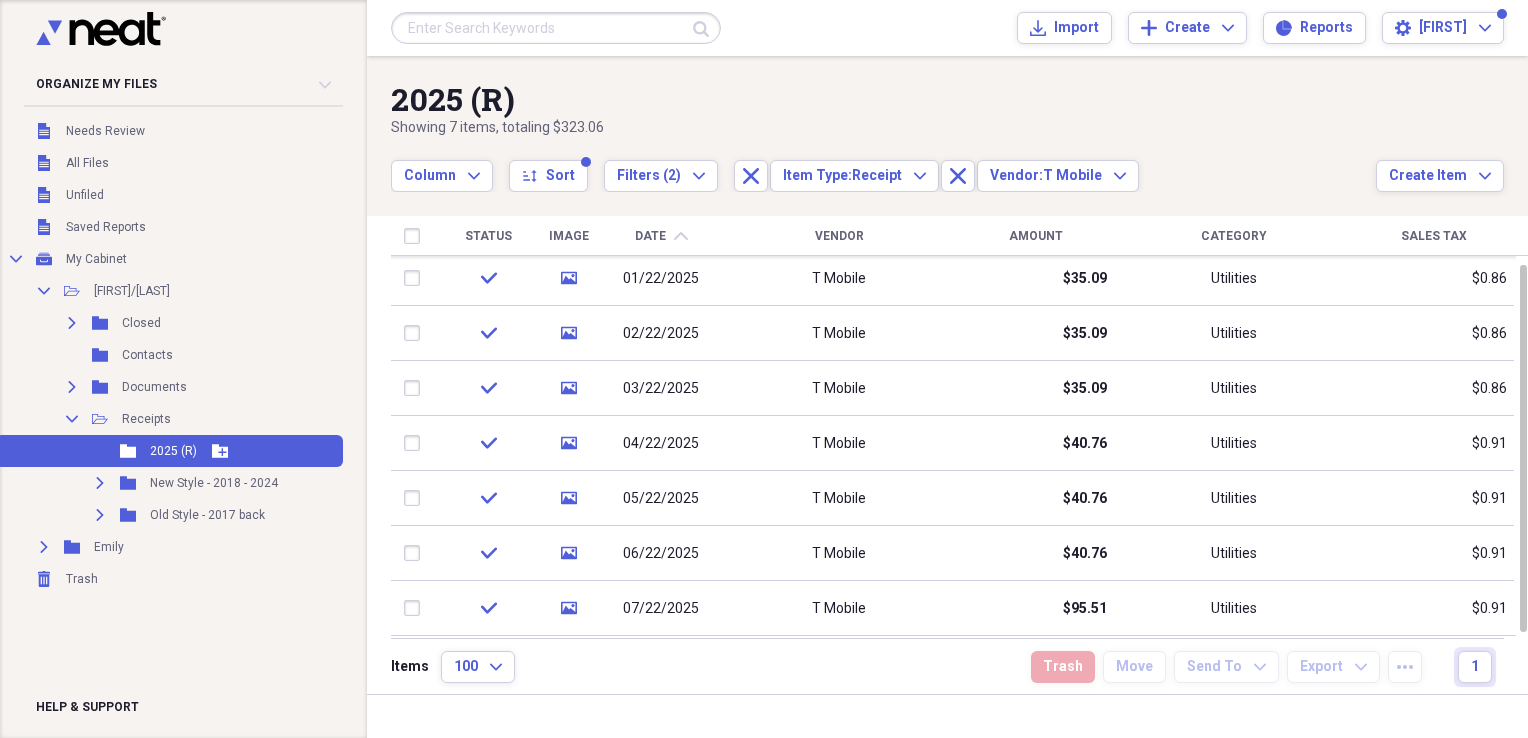 click on "2025 (R)" at bounding box center [173, 451] 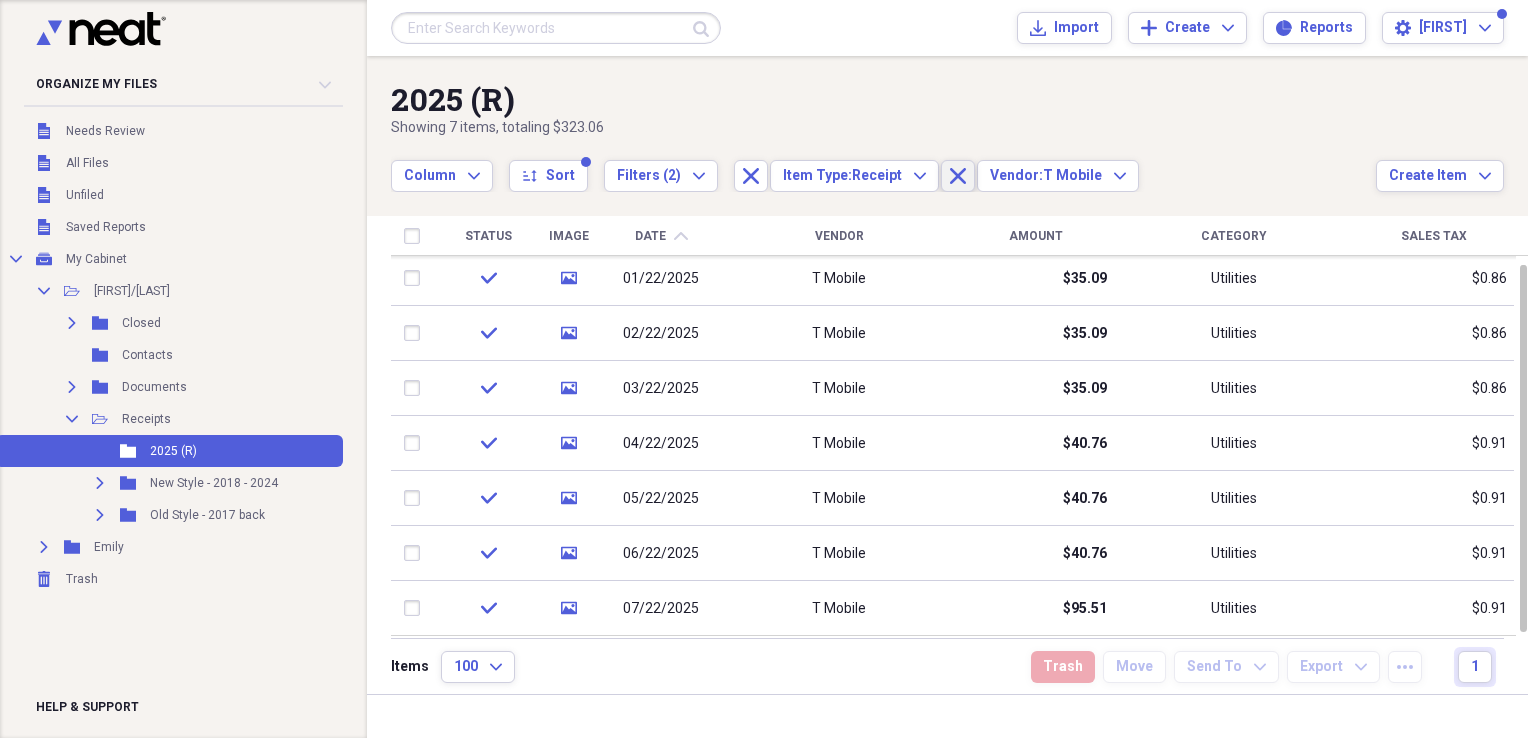 click 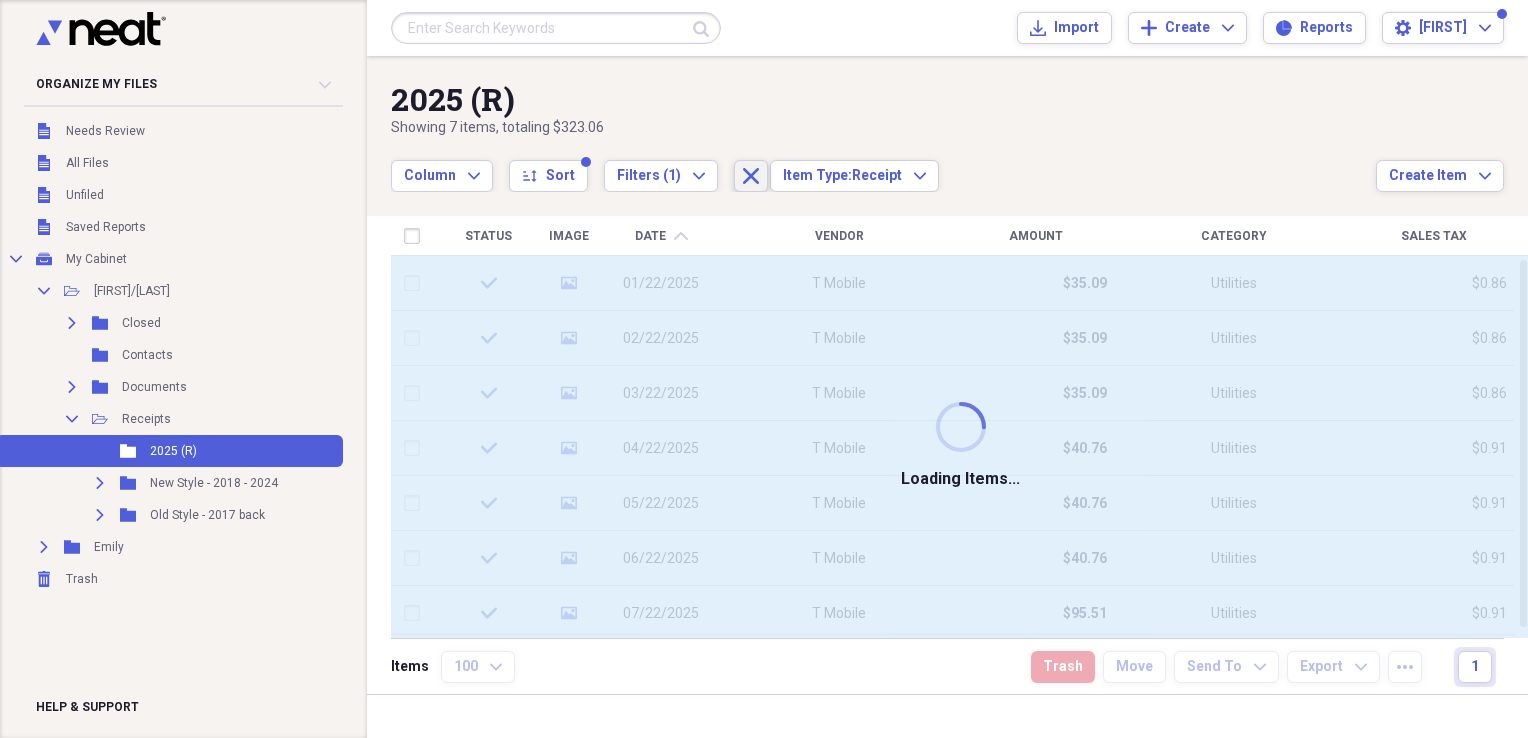click on "Close" 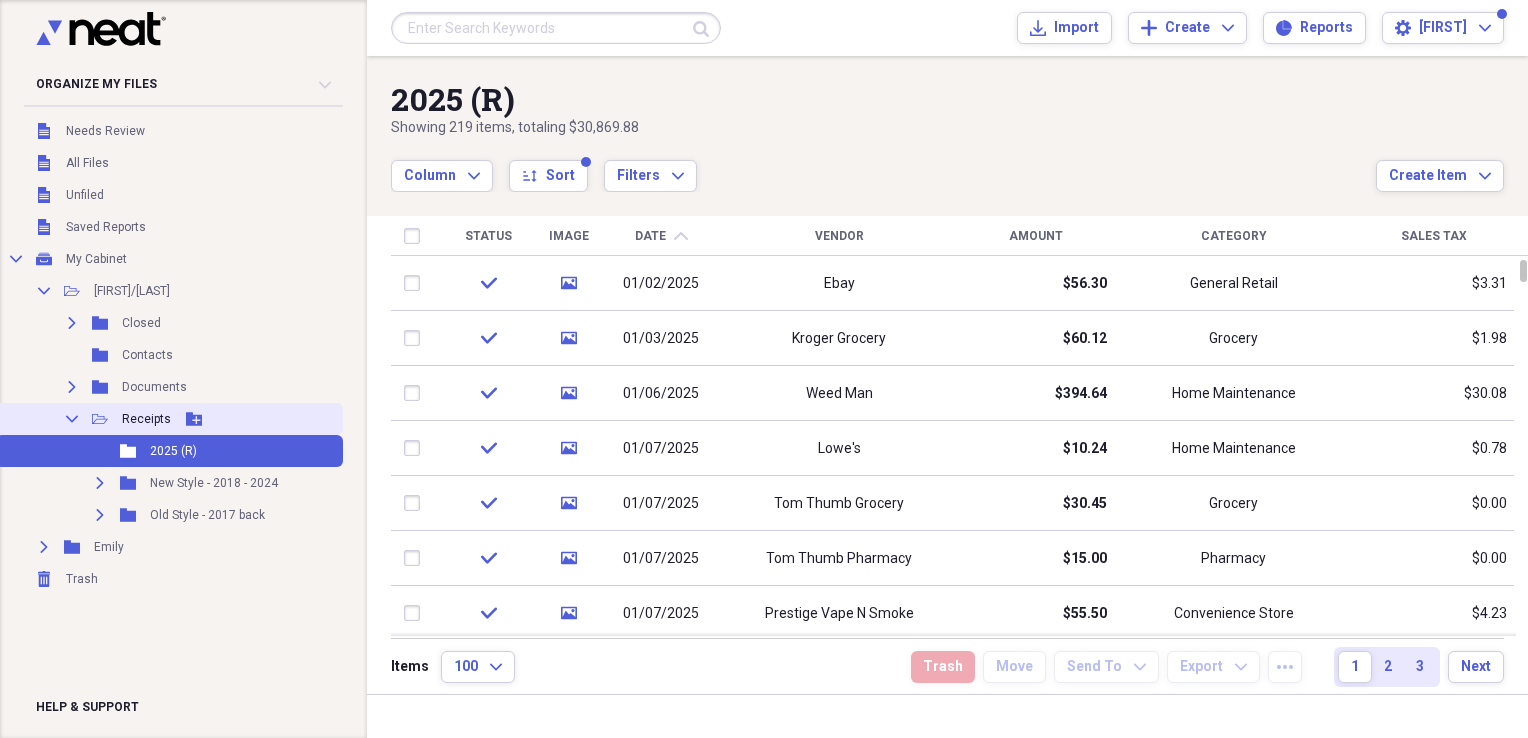 click on "Collapse" 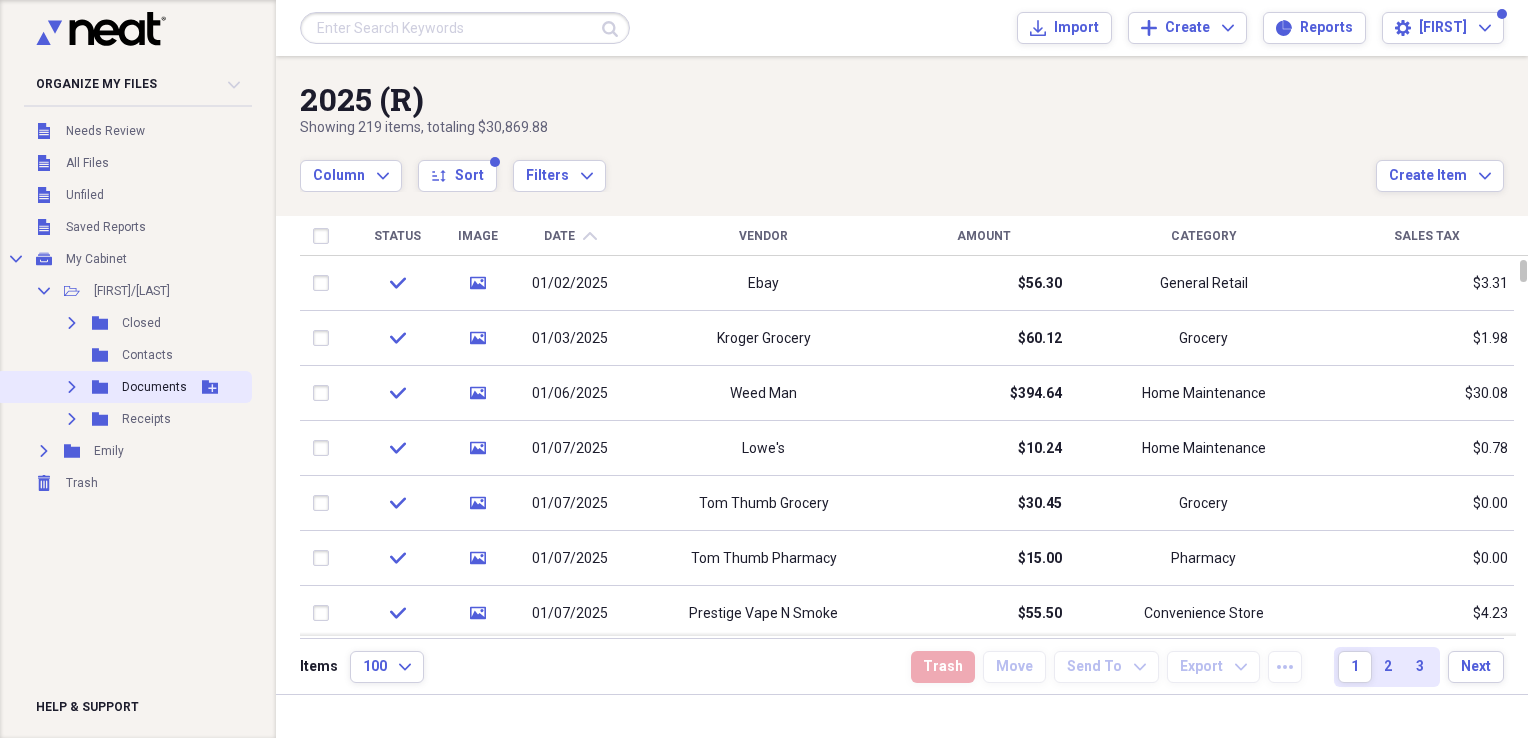 click on "Expand" 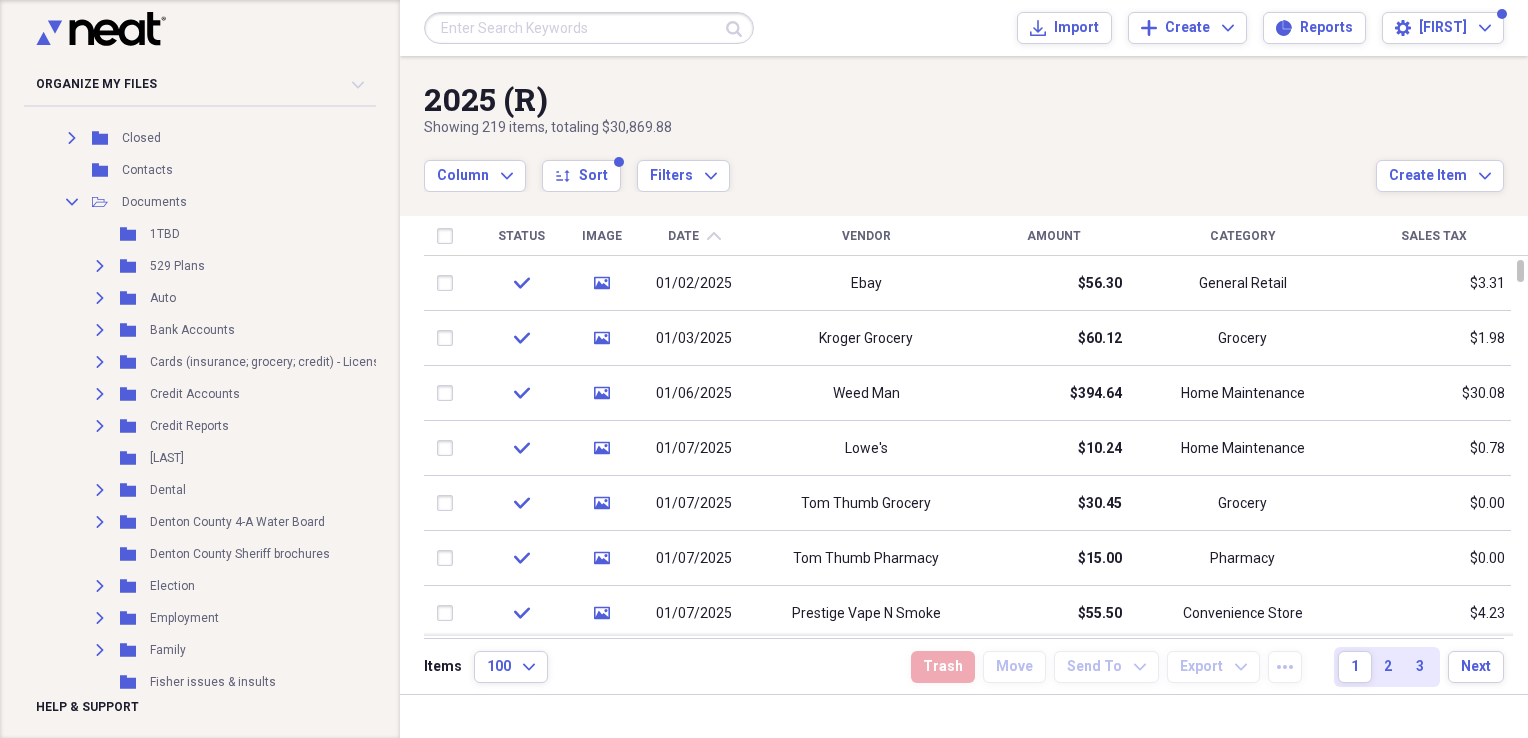 scroll, scrollTop: 188, scrollLeft: 0, axis: vertical 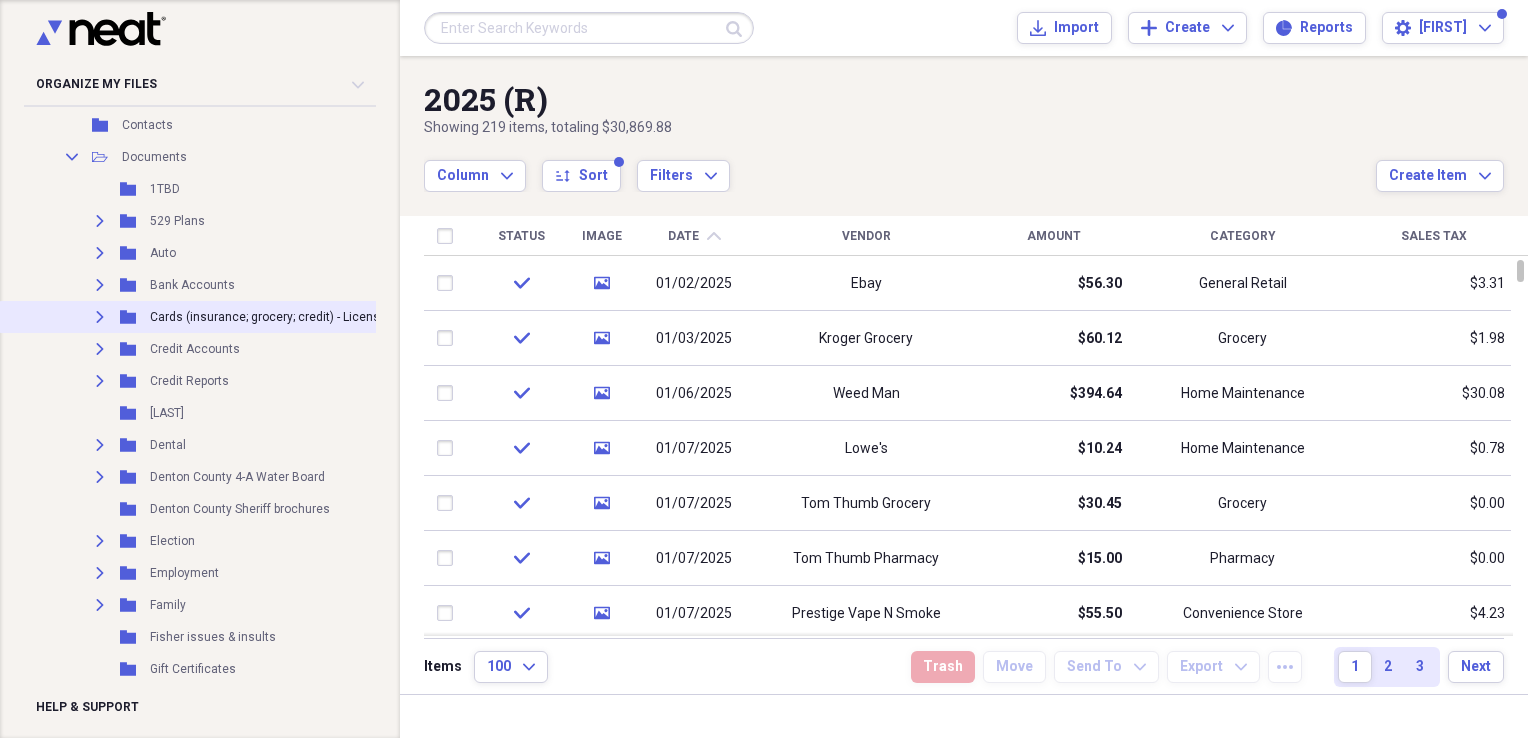 click 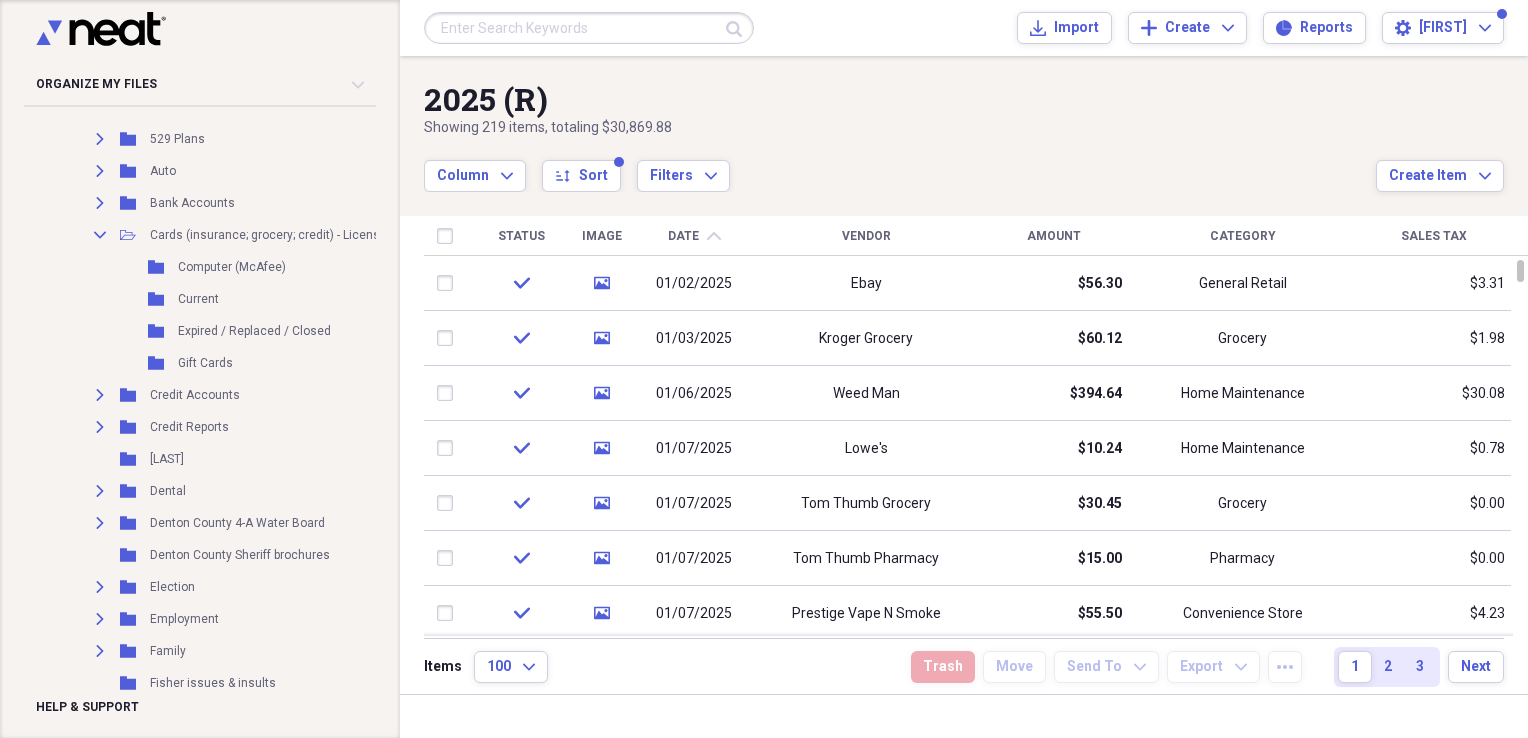 scroll, scrollTop: 272, scrollLeft: 0, axis: vertical 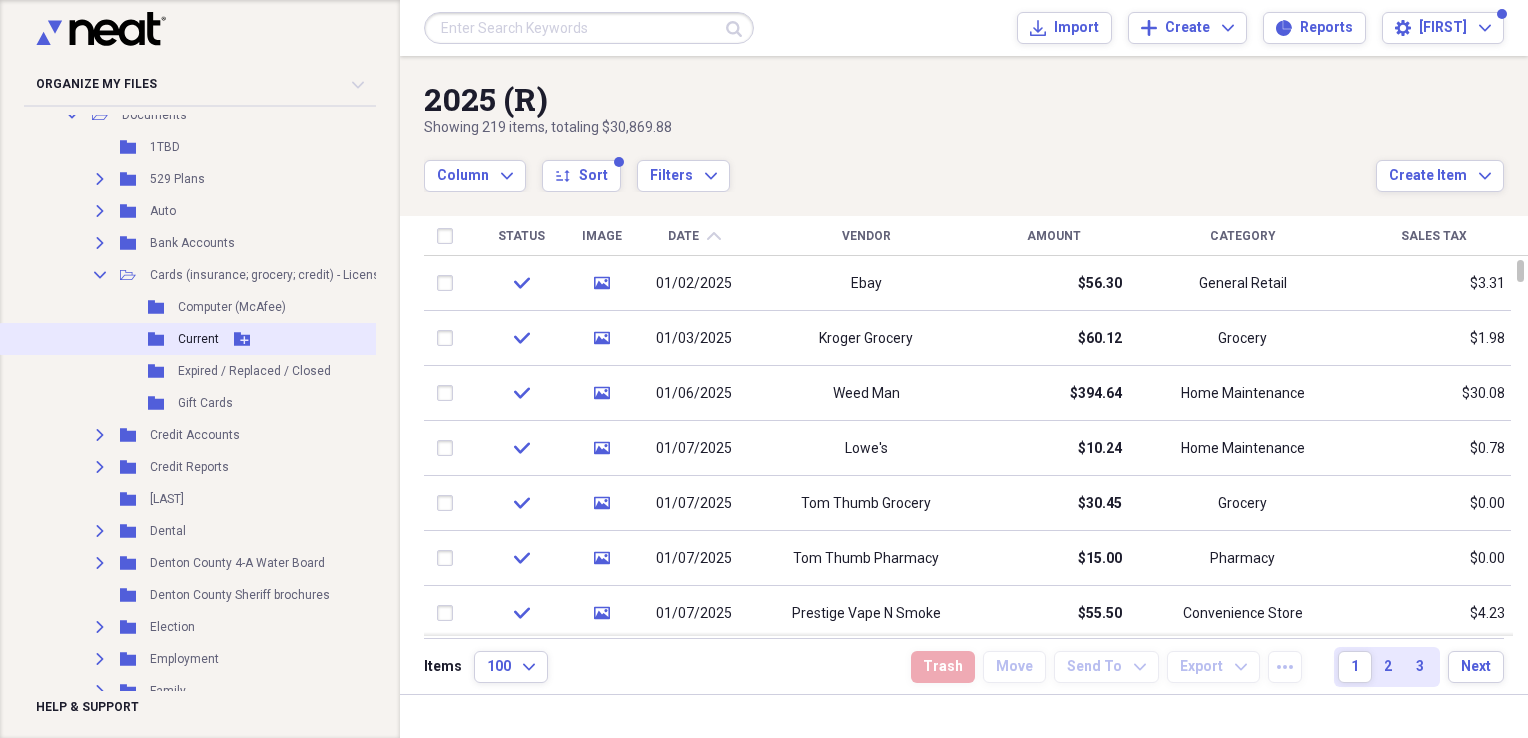 click on "Current" at bounding box center [198, 339] 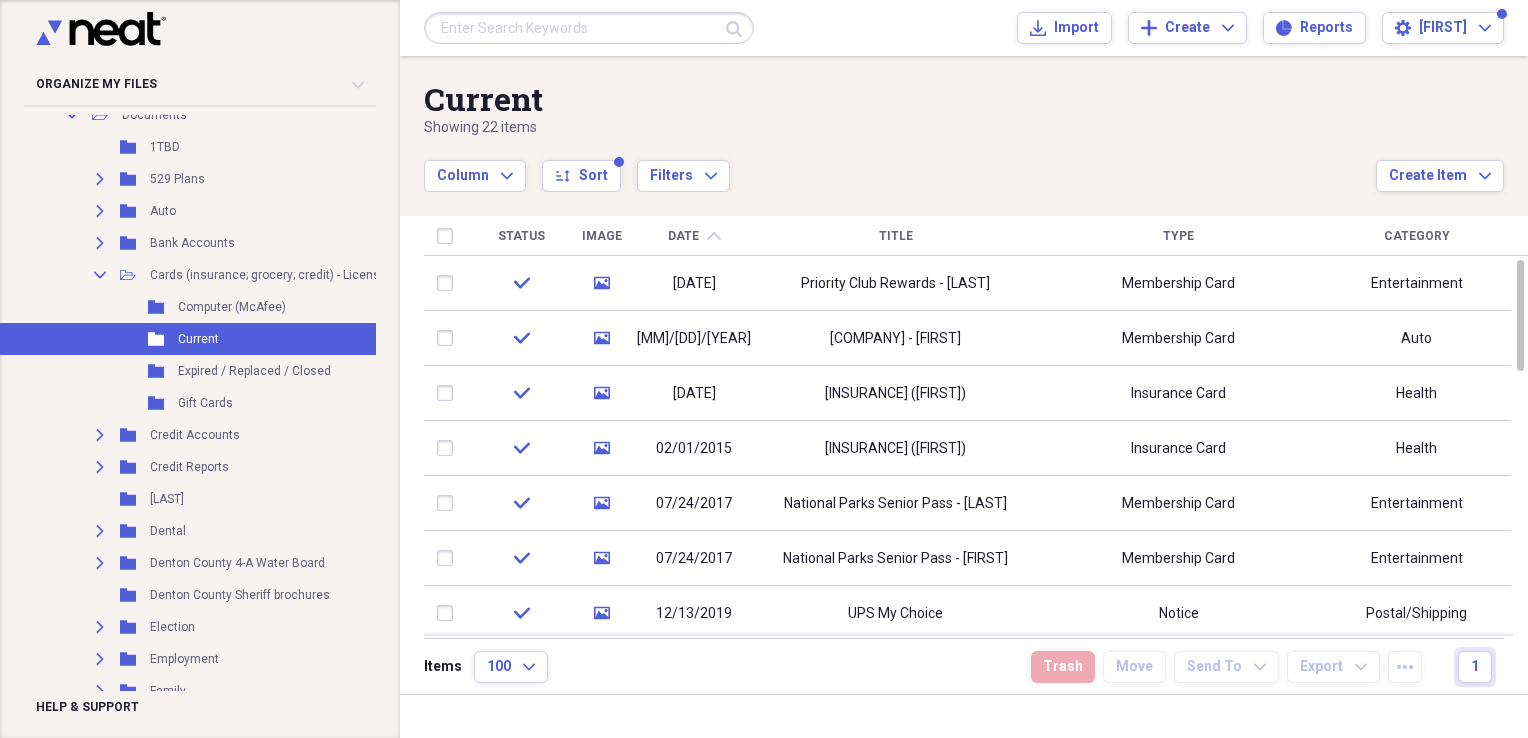 click on "Title" at bounding box center (896, 236) 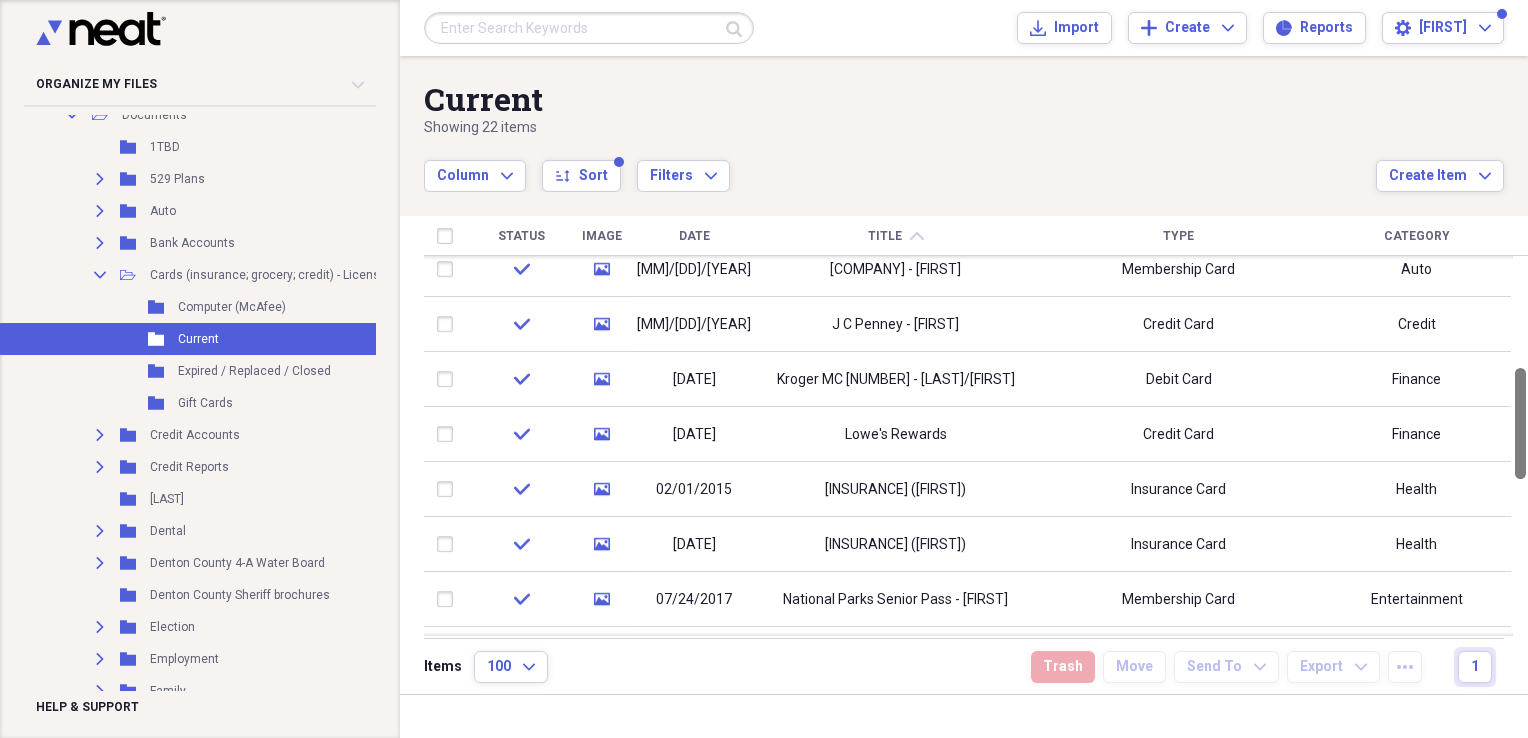 drag, startPoint x: 1520, startPoint y: 345, endPoint x: 1531, endPoint y: 433, distance: 88.68484 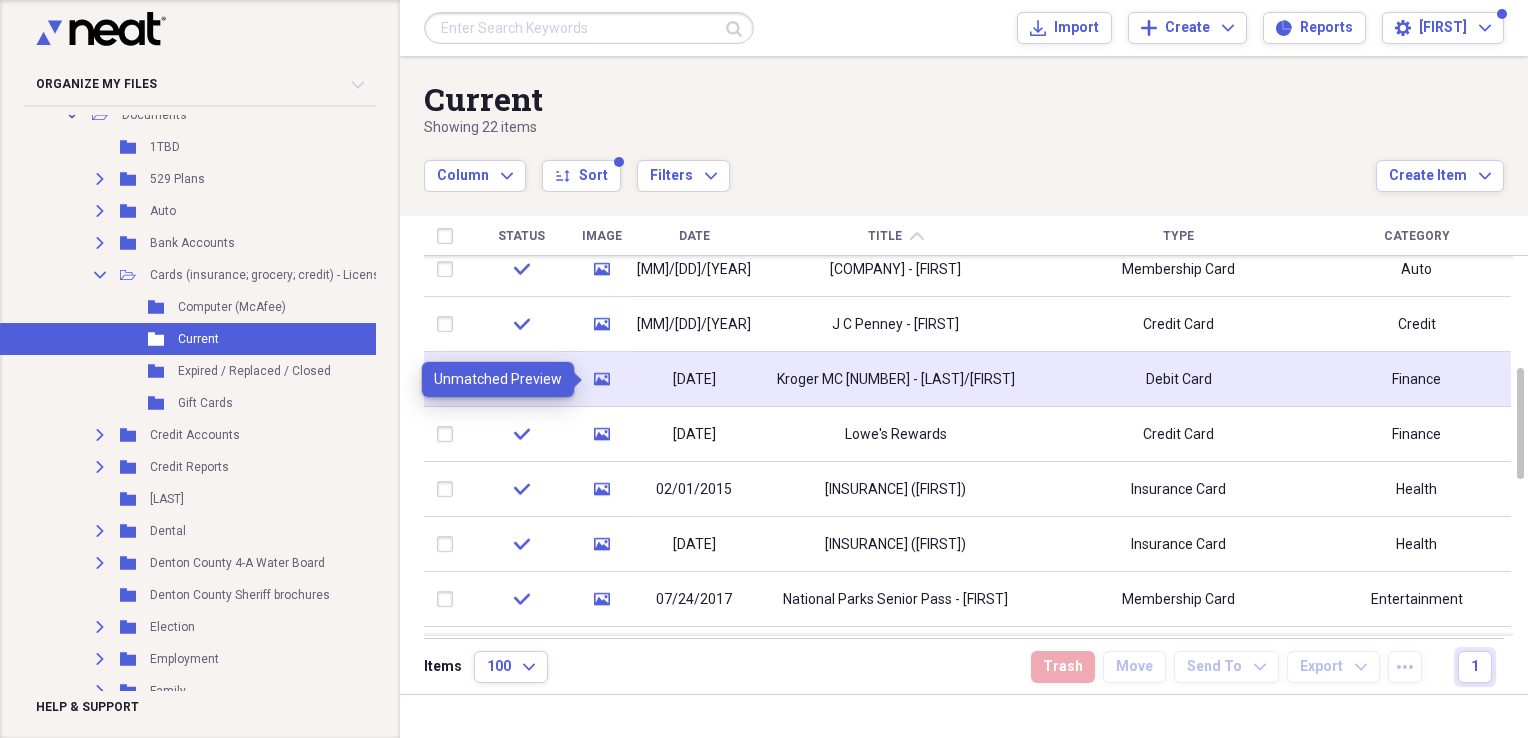 click on "media" 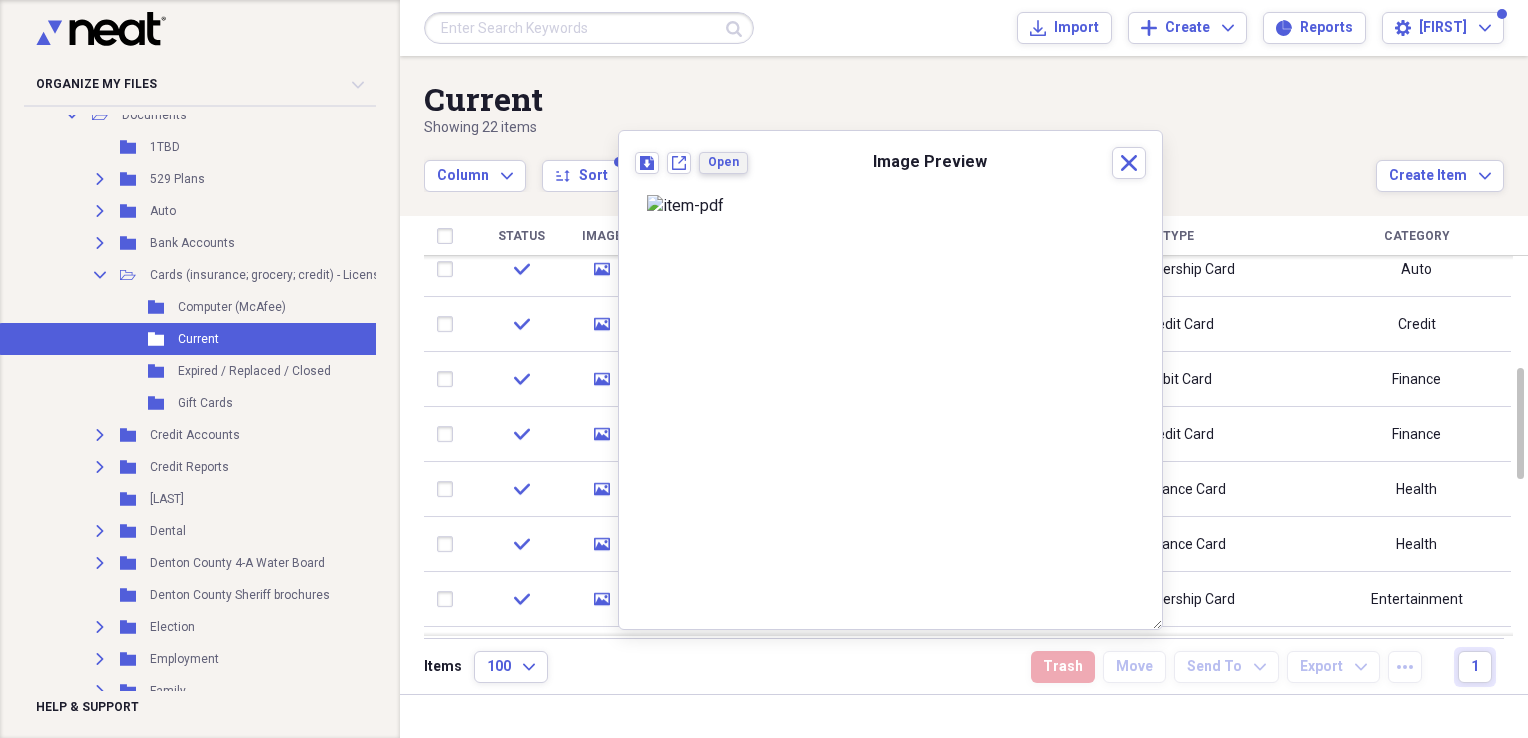 click on "Open" at bounding box center (723, 162) 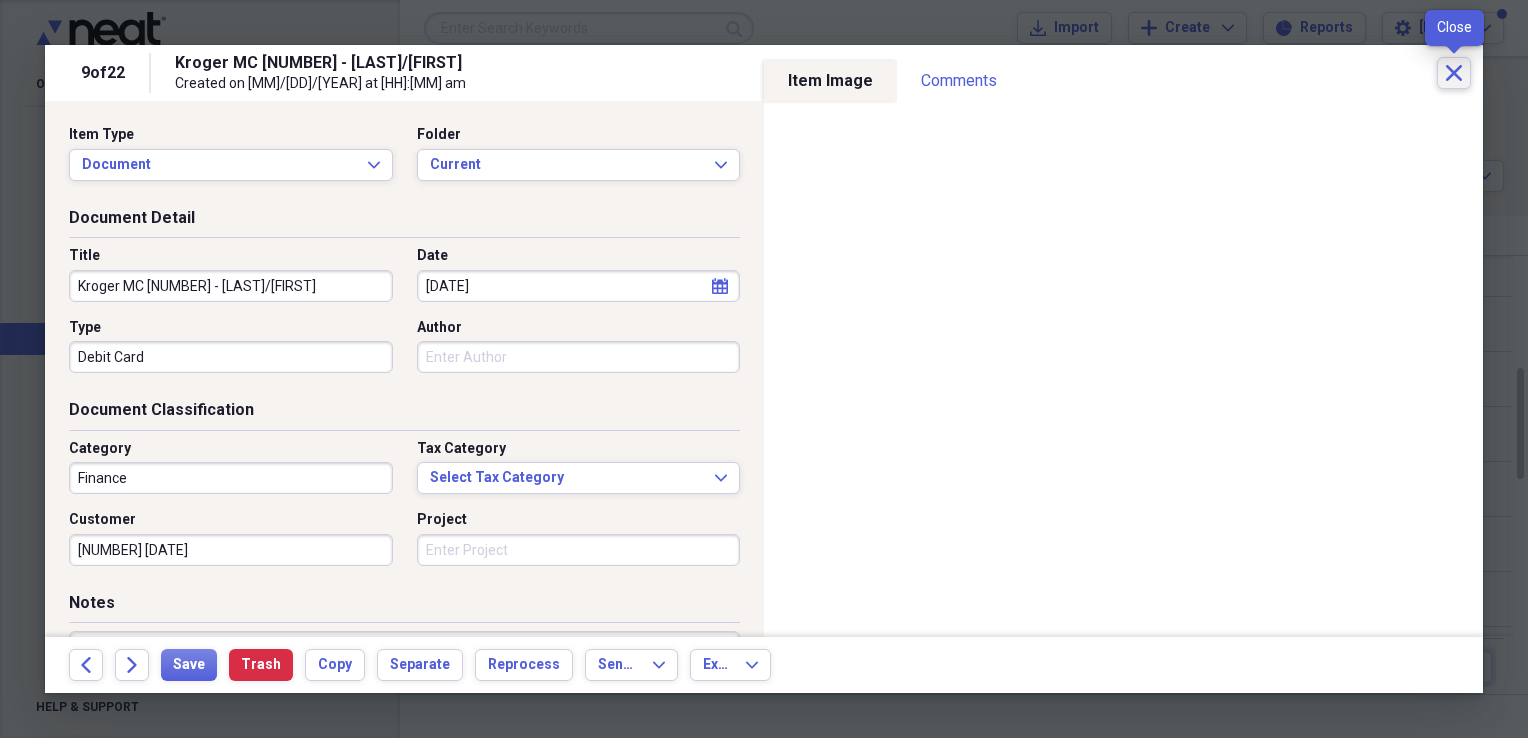 click 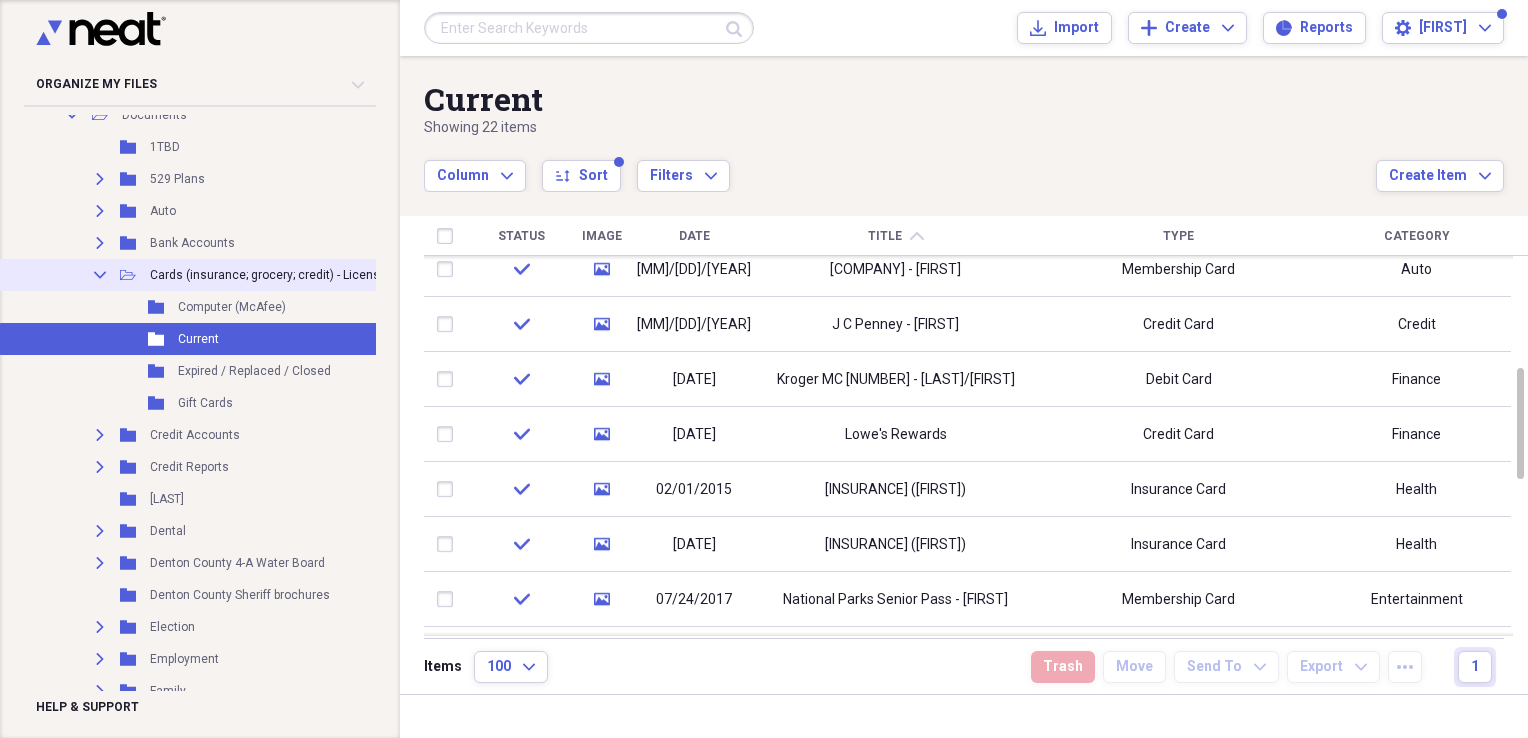 click on "Collapse" 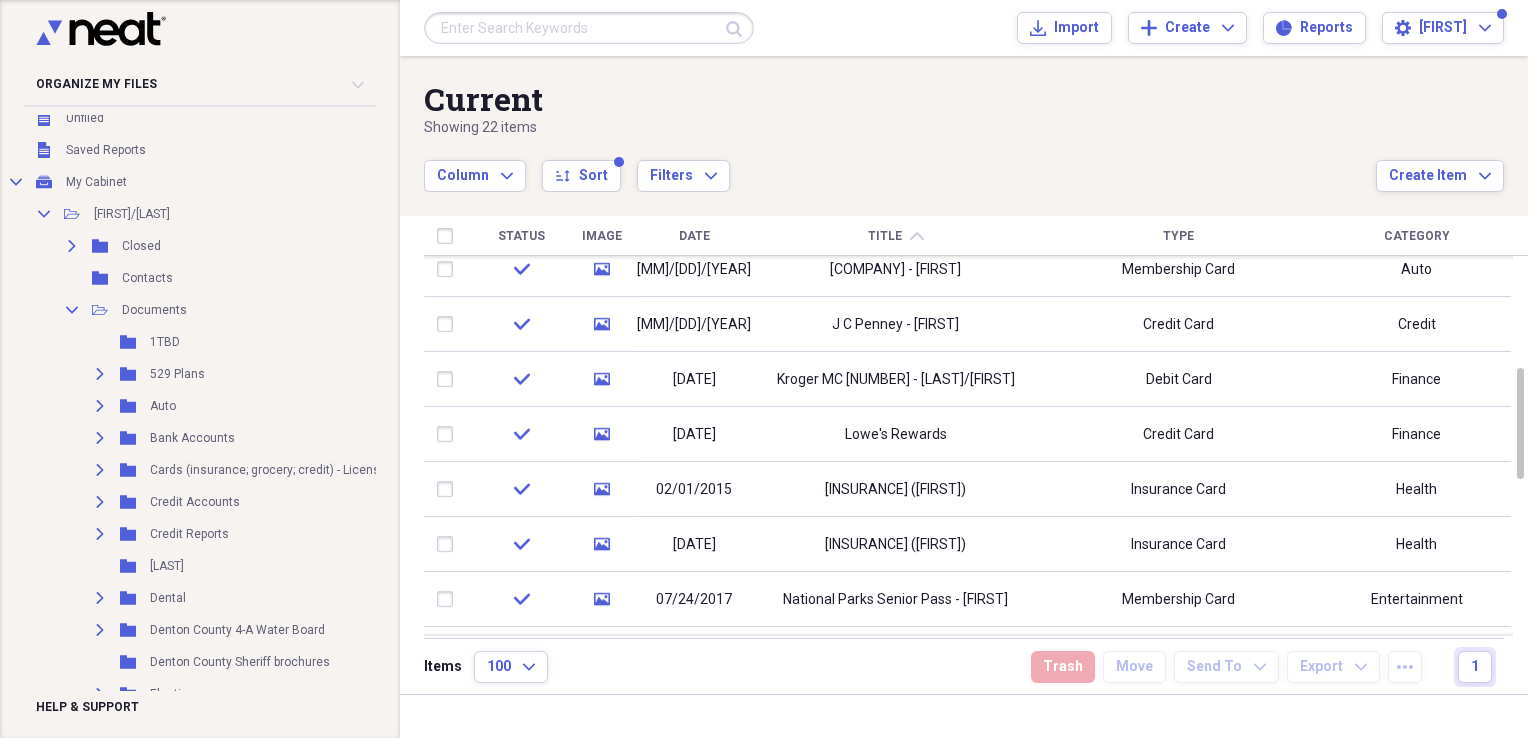 scroll, scrollTop: 72, scrollLeft: 0, axis: vertical 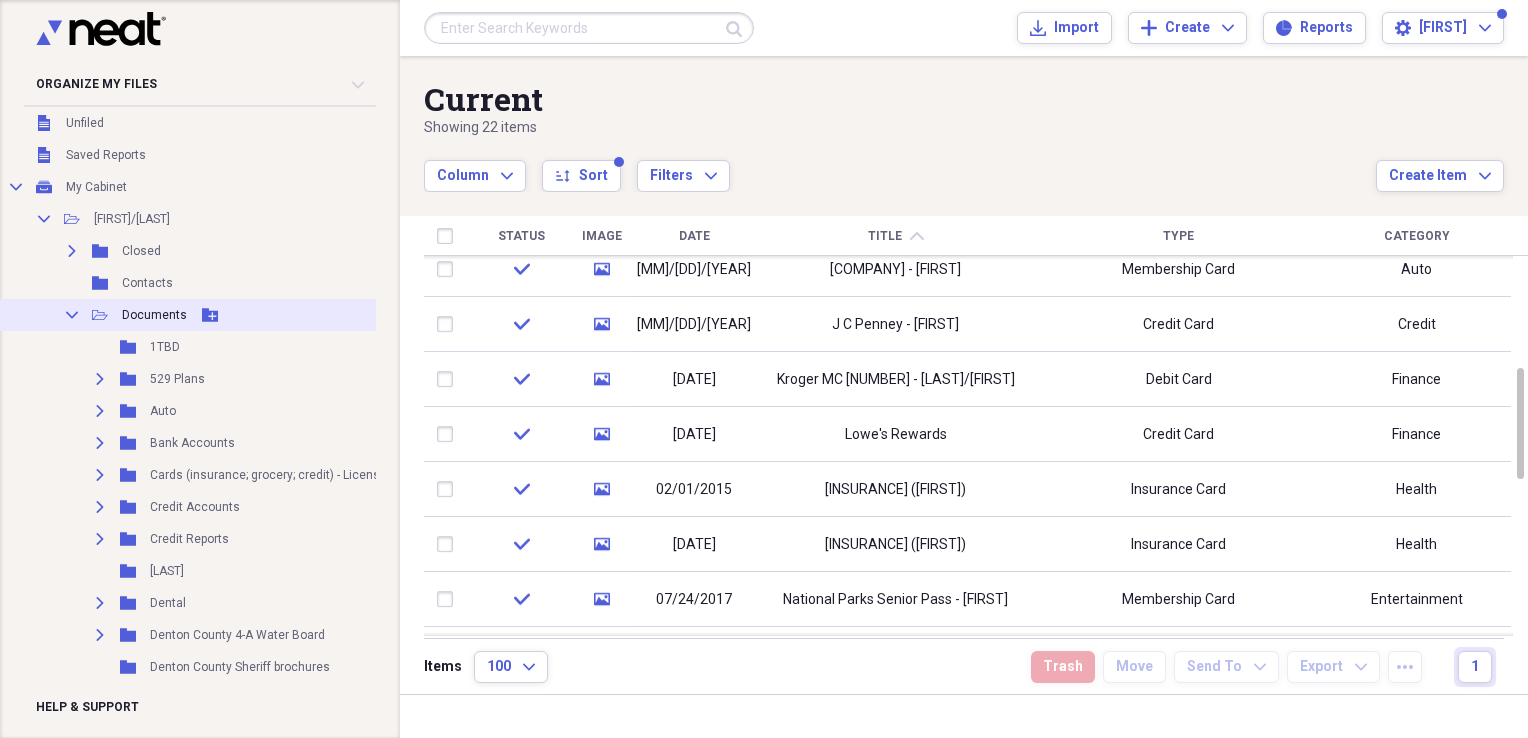 click on "Collapse" 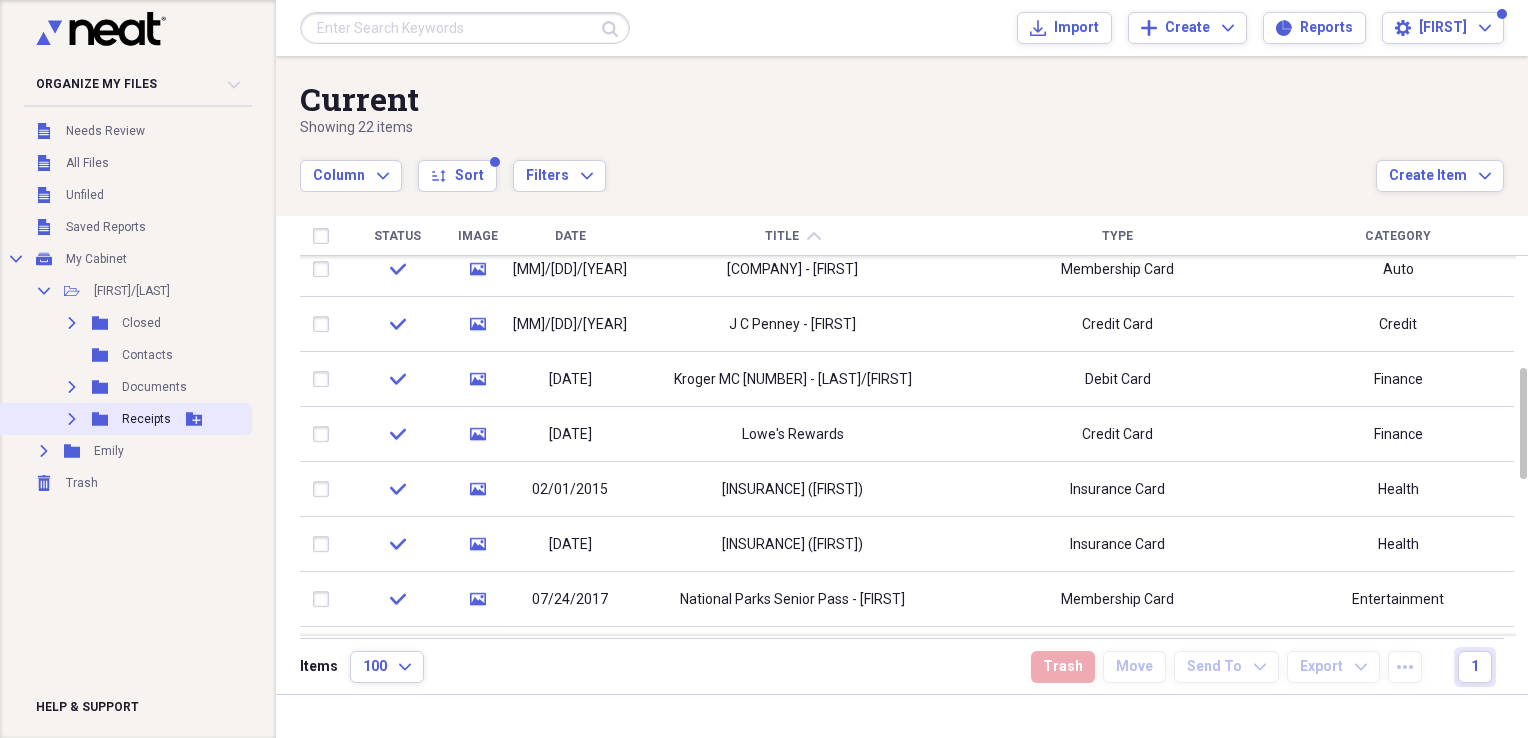 click 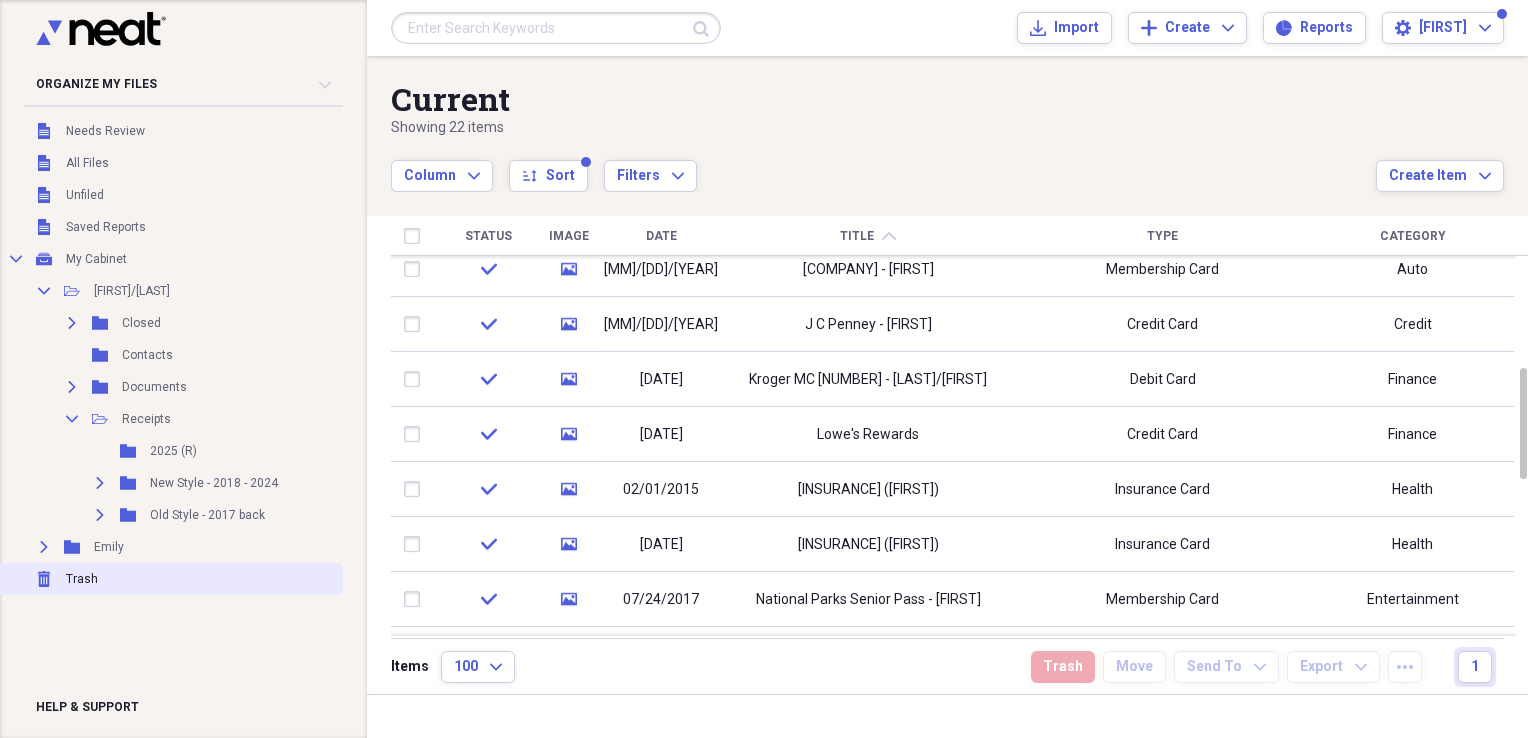 click on "Trash" at bounding box center (82, 579) 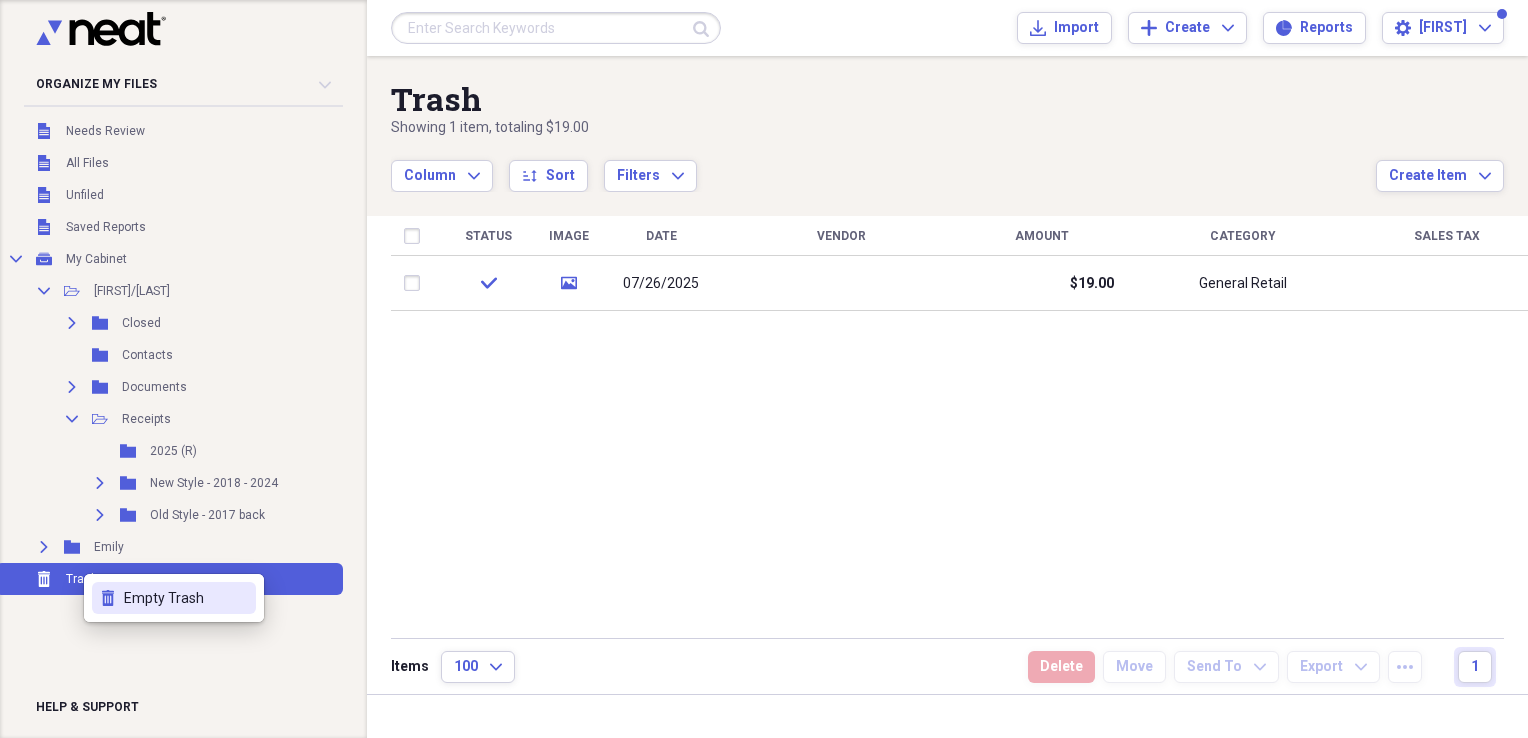 click on "Empty Trash" at bounding box center [186, 598] 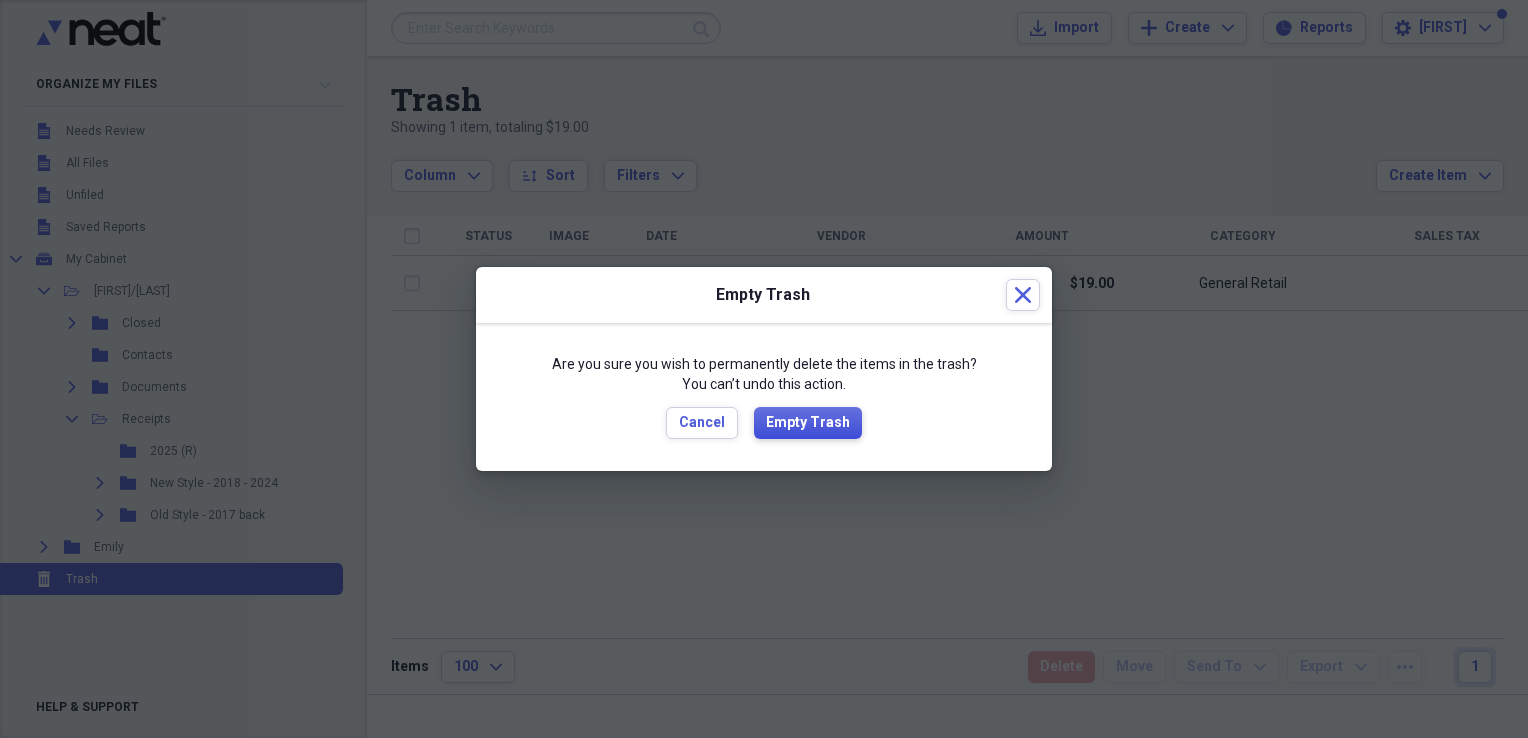 click on "Empty Trash" at bounding box center (808, 423) 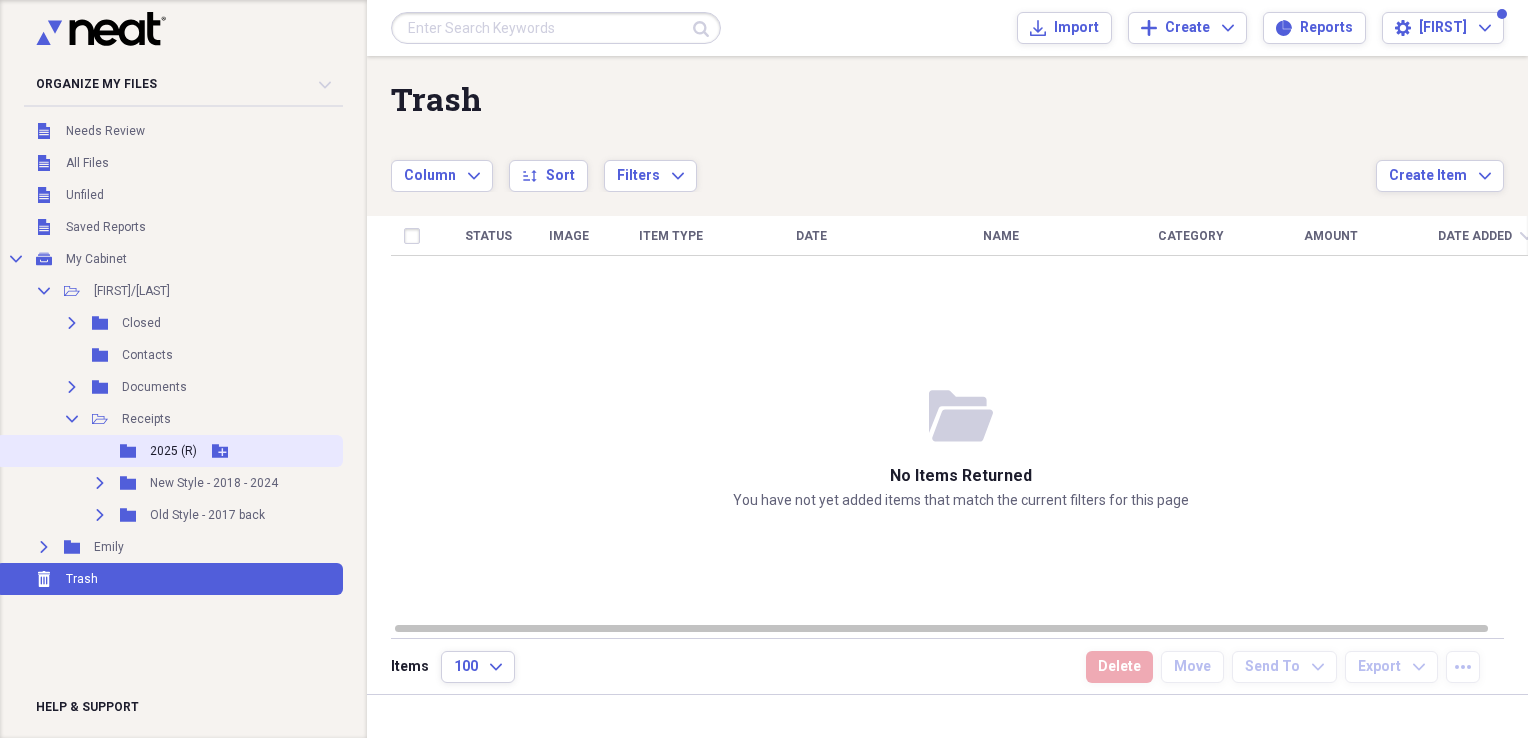 click on "2025 (R)" at bounding box center [173, 451] 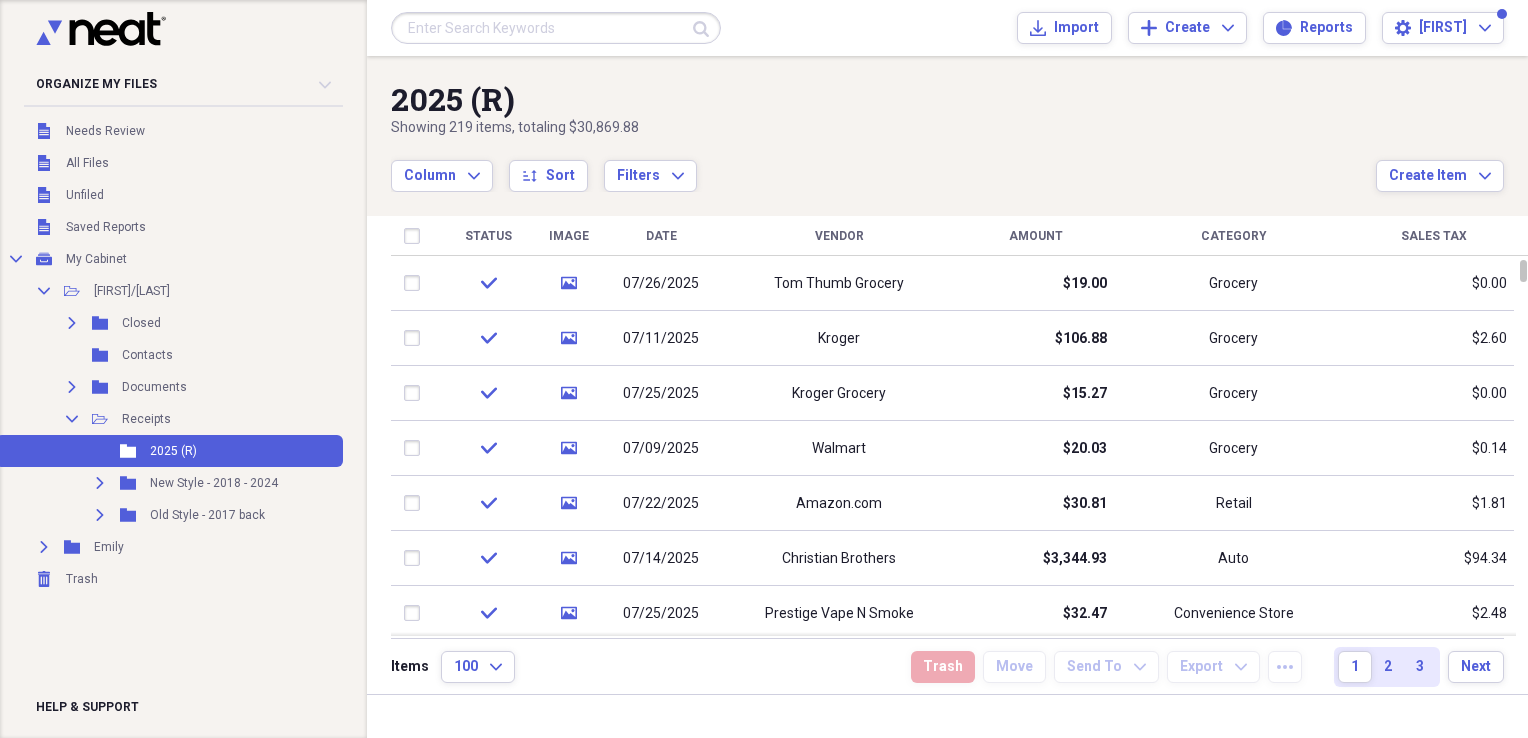 click on "Date" at bounding box center (661, 236) 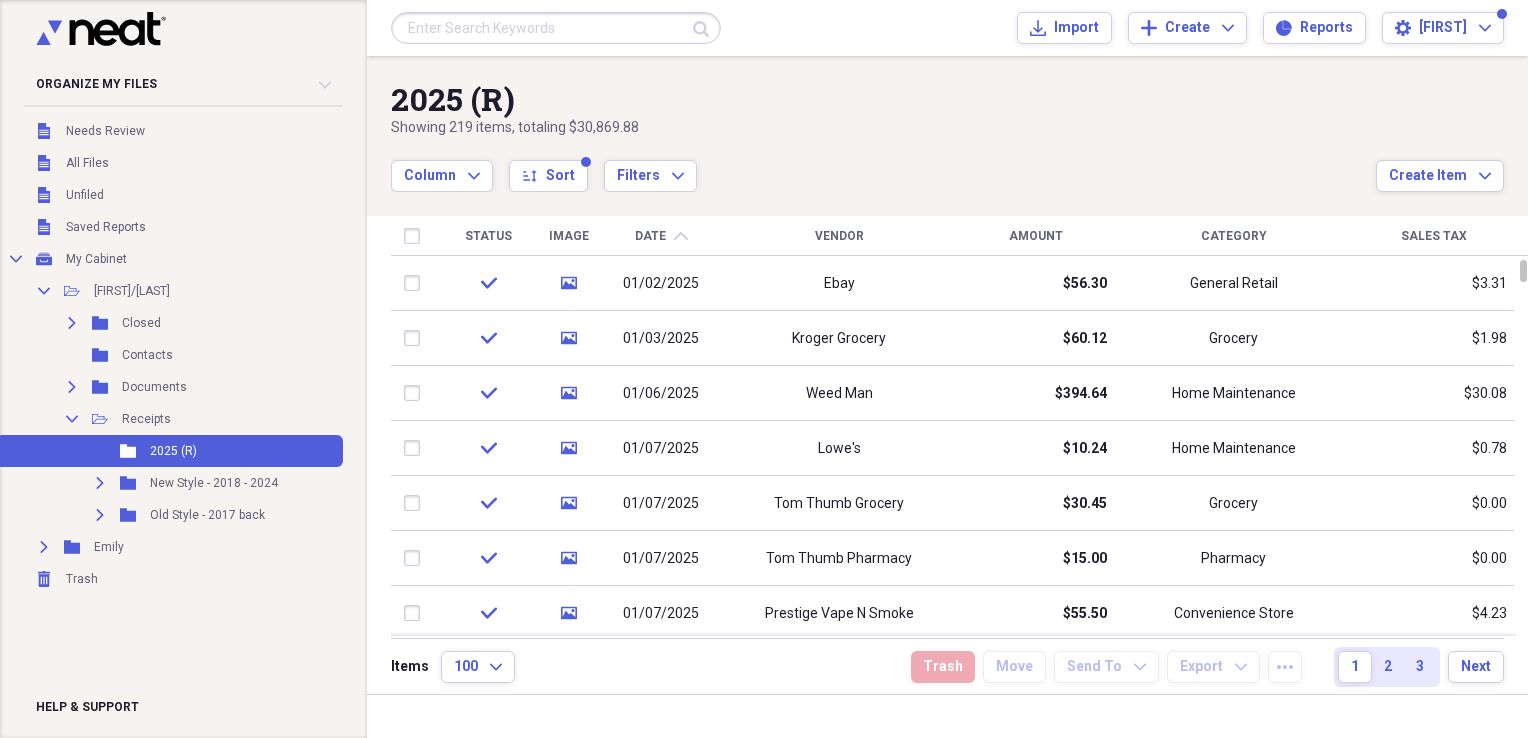 click on "Date" at bounding box center [650, 236] 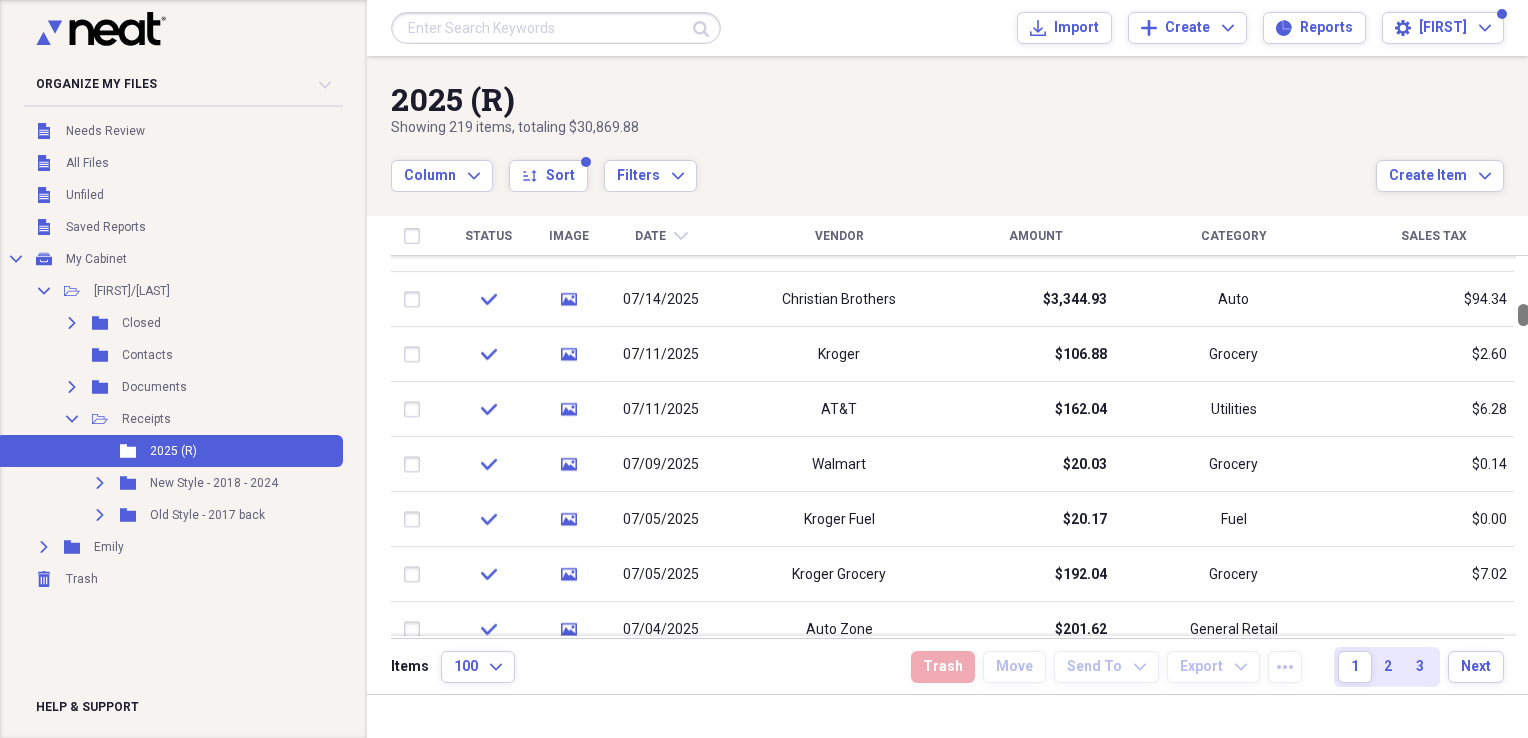 drag, startPoint x: 1518, startPoint y: 270, endPoint x: 1530, endPoint y: 314, distance: 45.607018 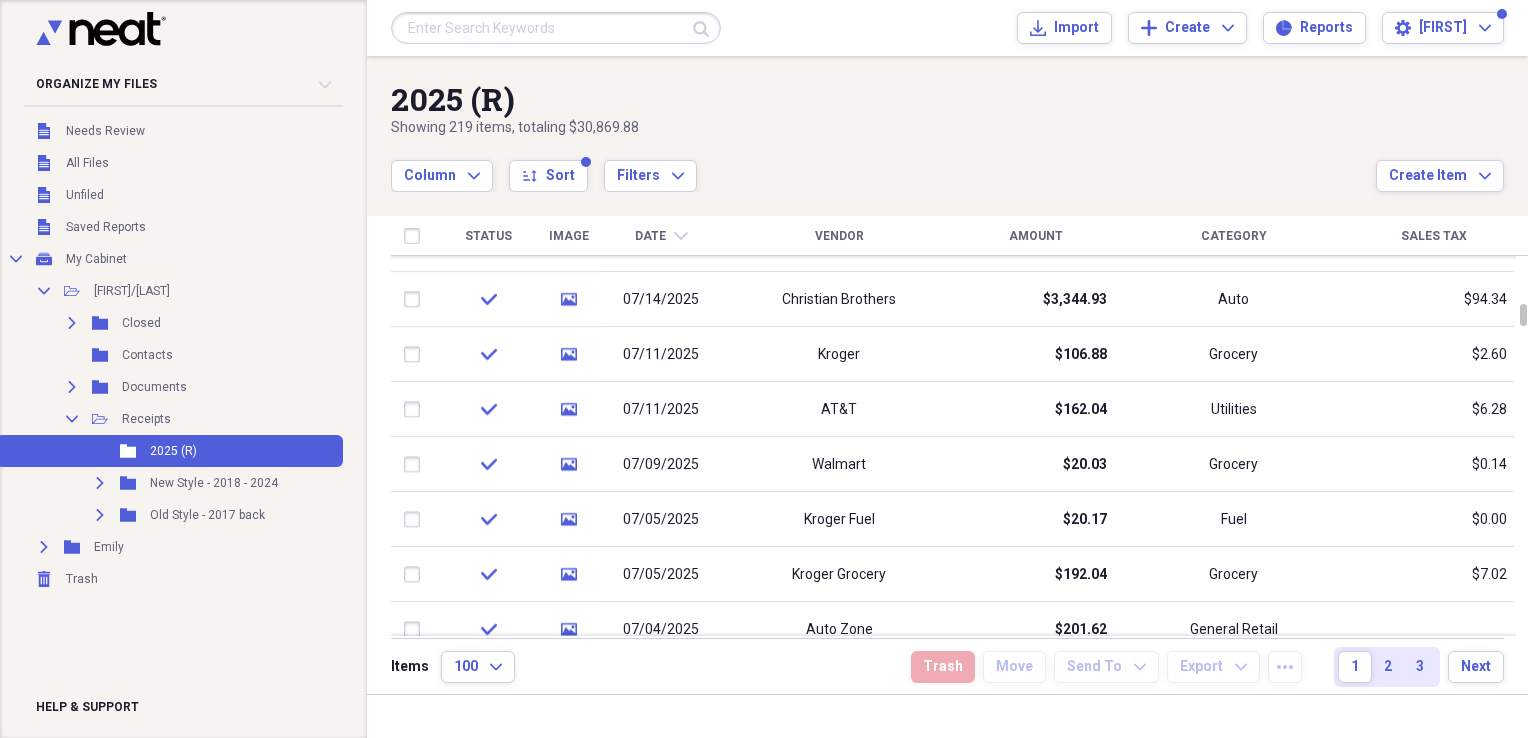 type 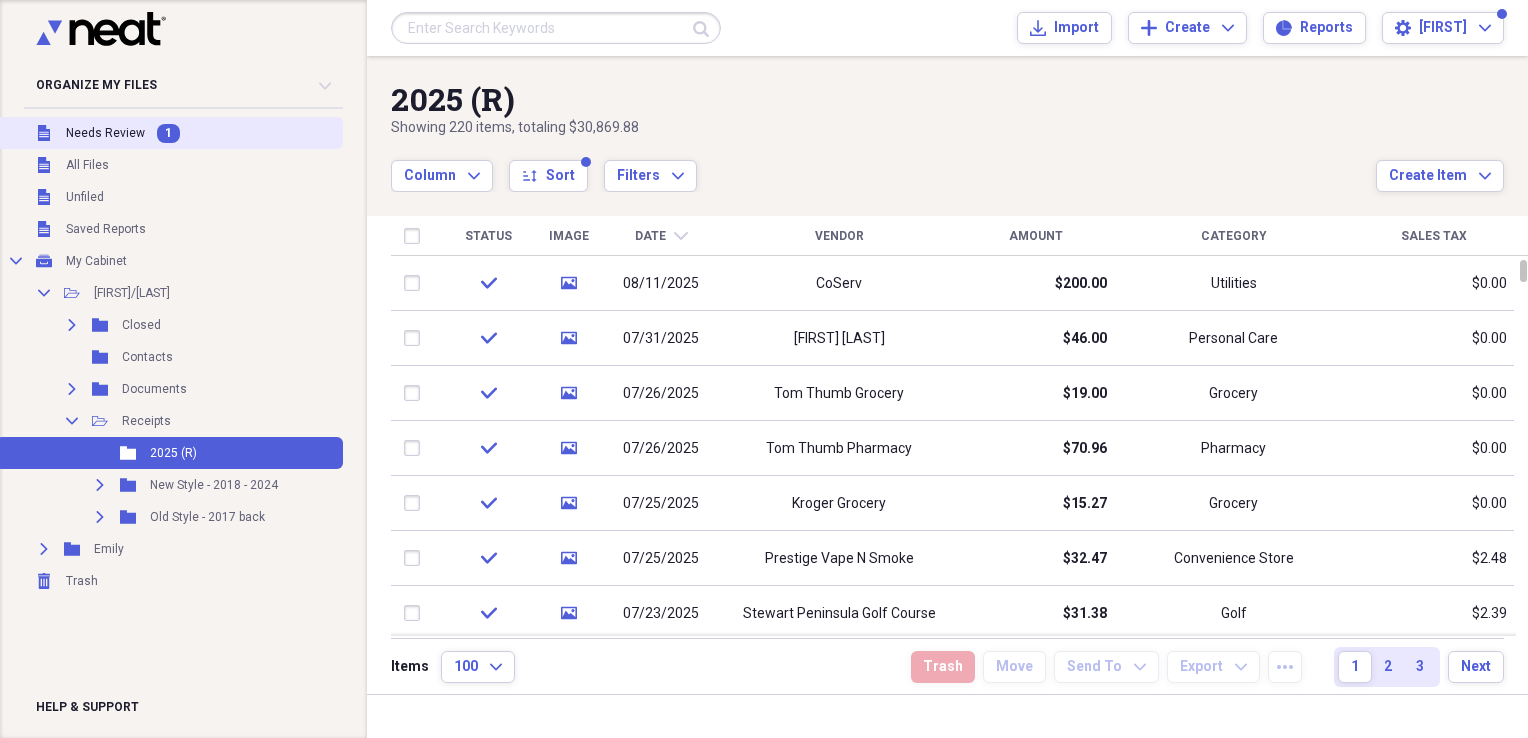 click on "Needs Review" at bounding box center (105, 133) 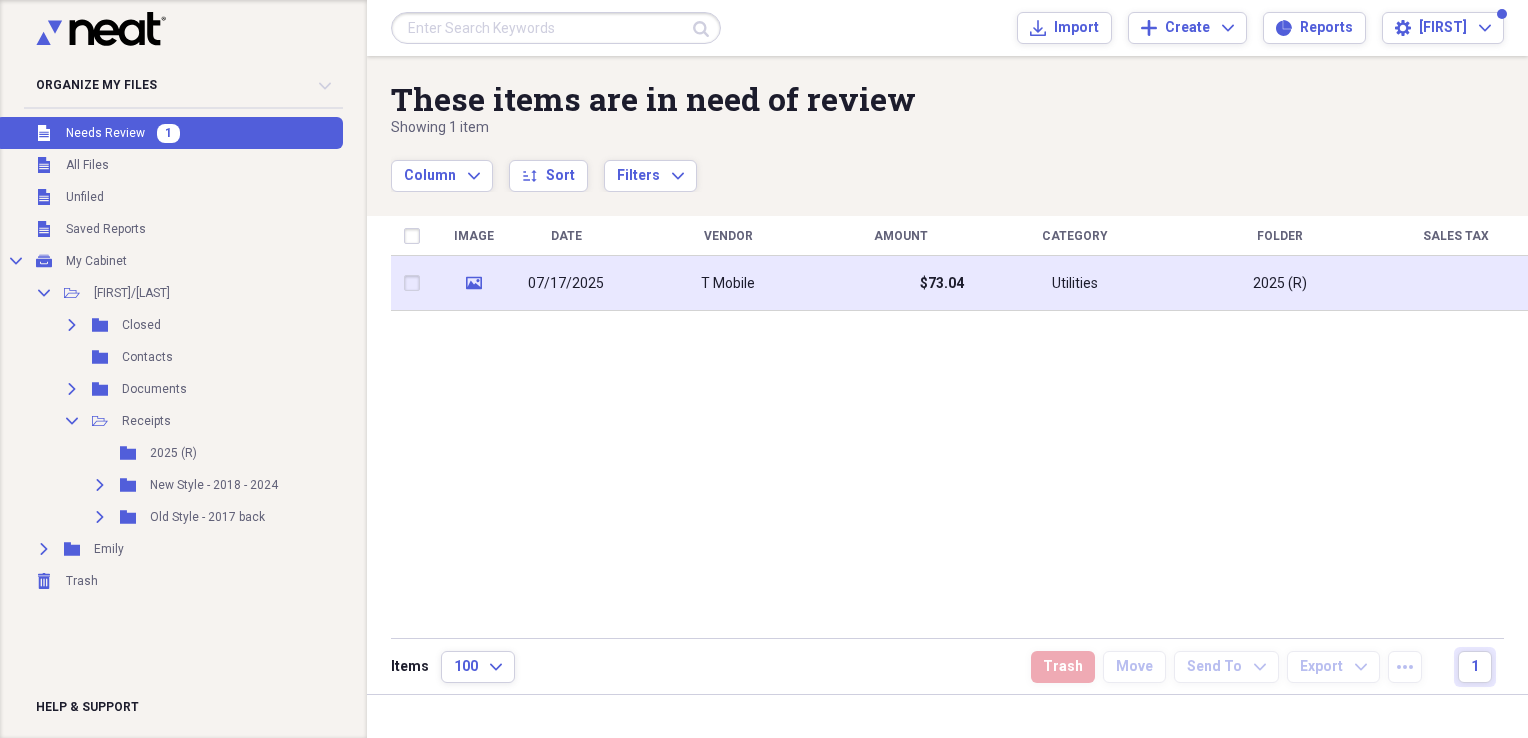 click on "media" 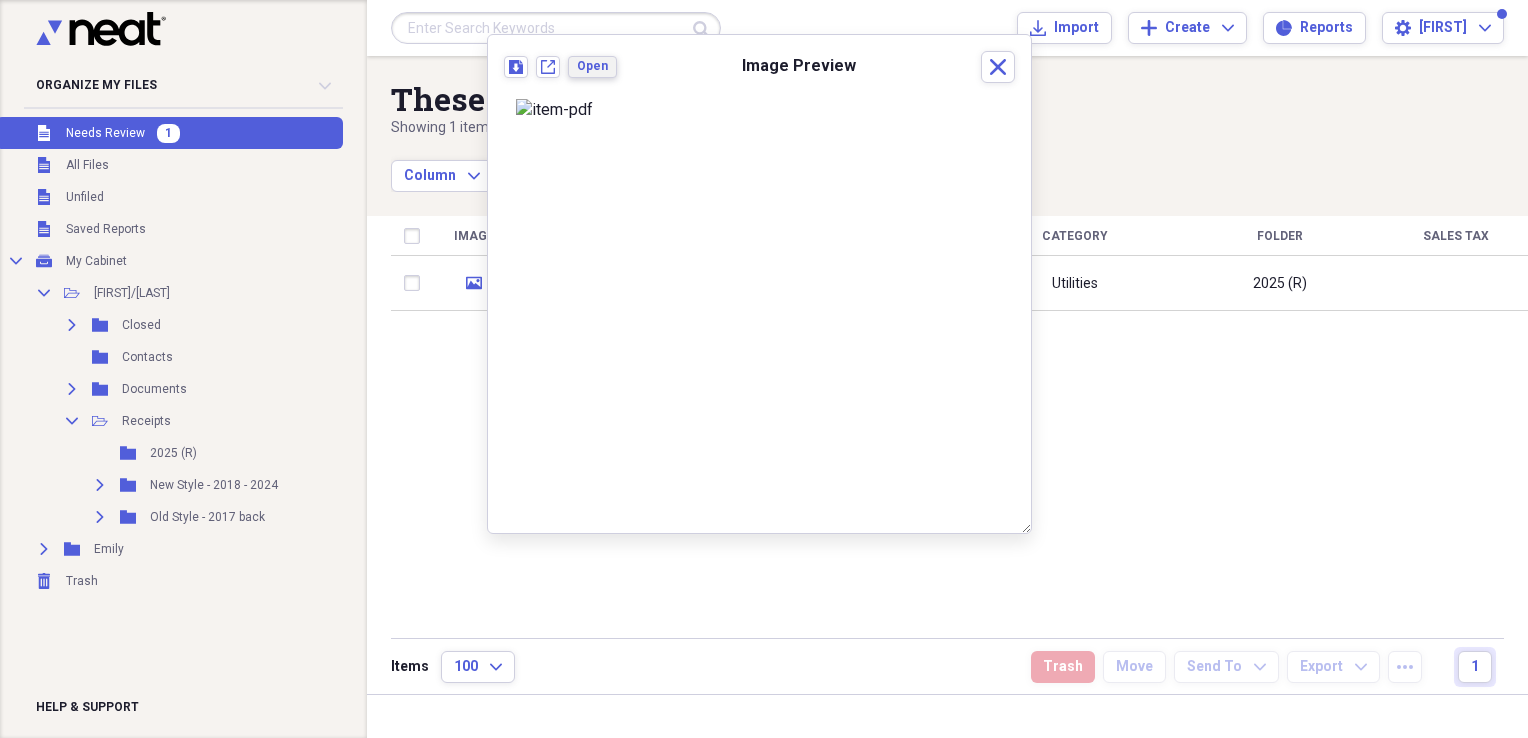 click on "Open" at bounding box center [592, 66] 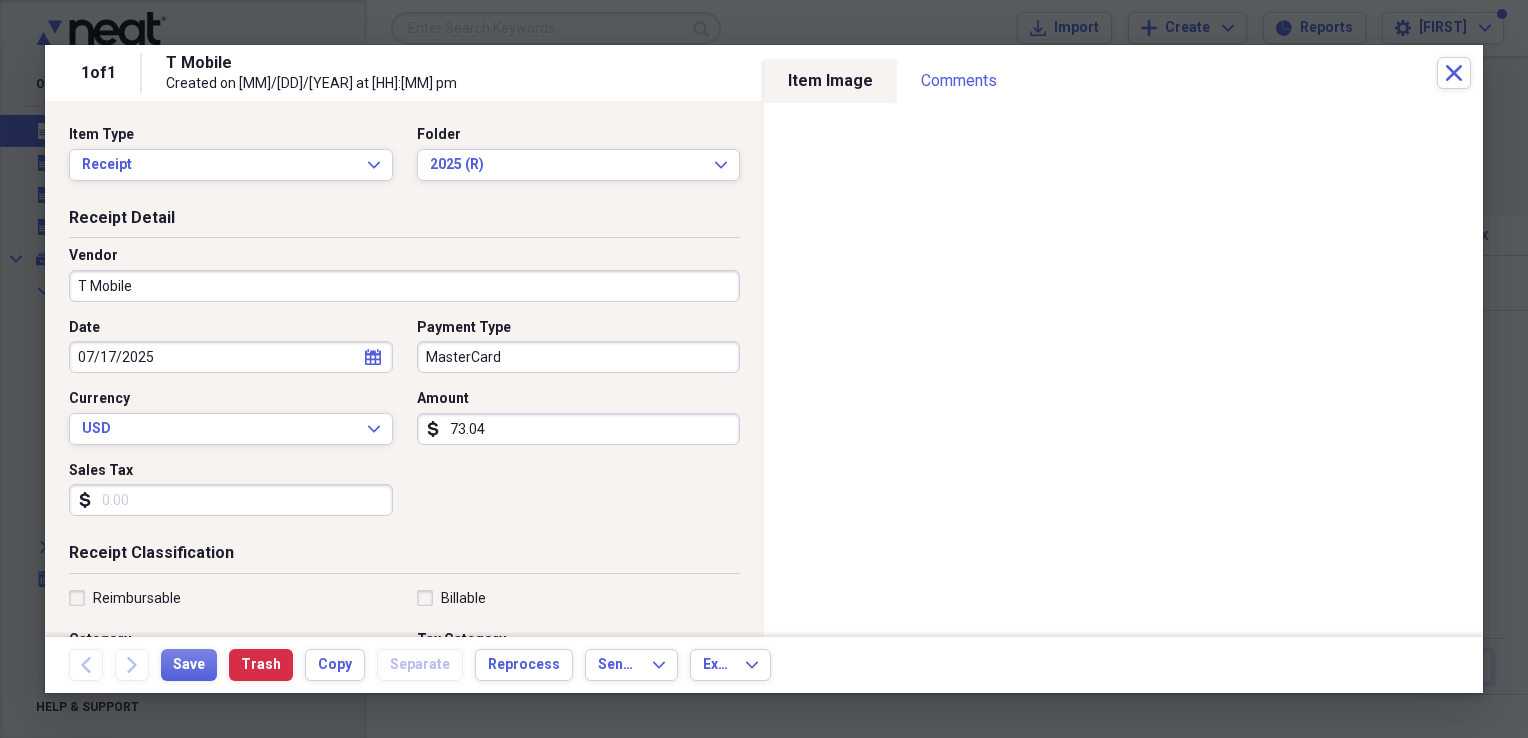 click on "Sales Tax" at bounding box center [231, 500] 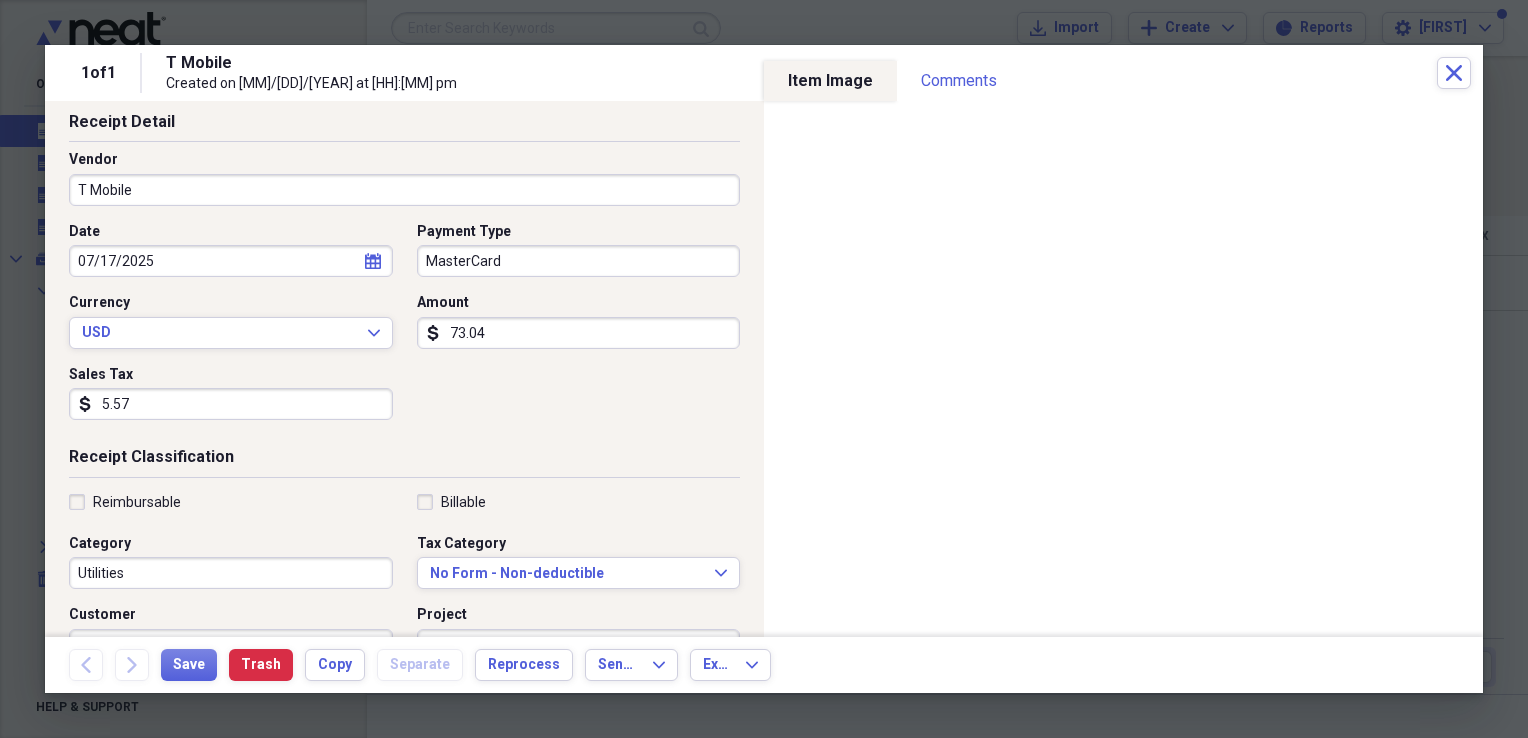 scroll, scrollTop: 187, scrollLeft: 0, axis: vertical 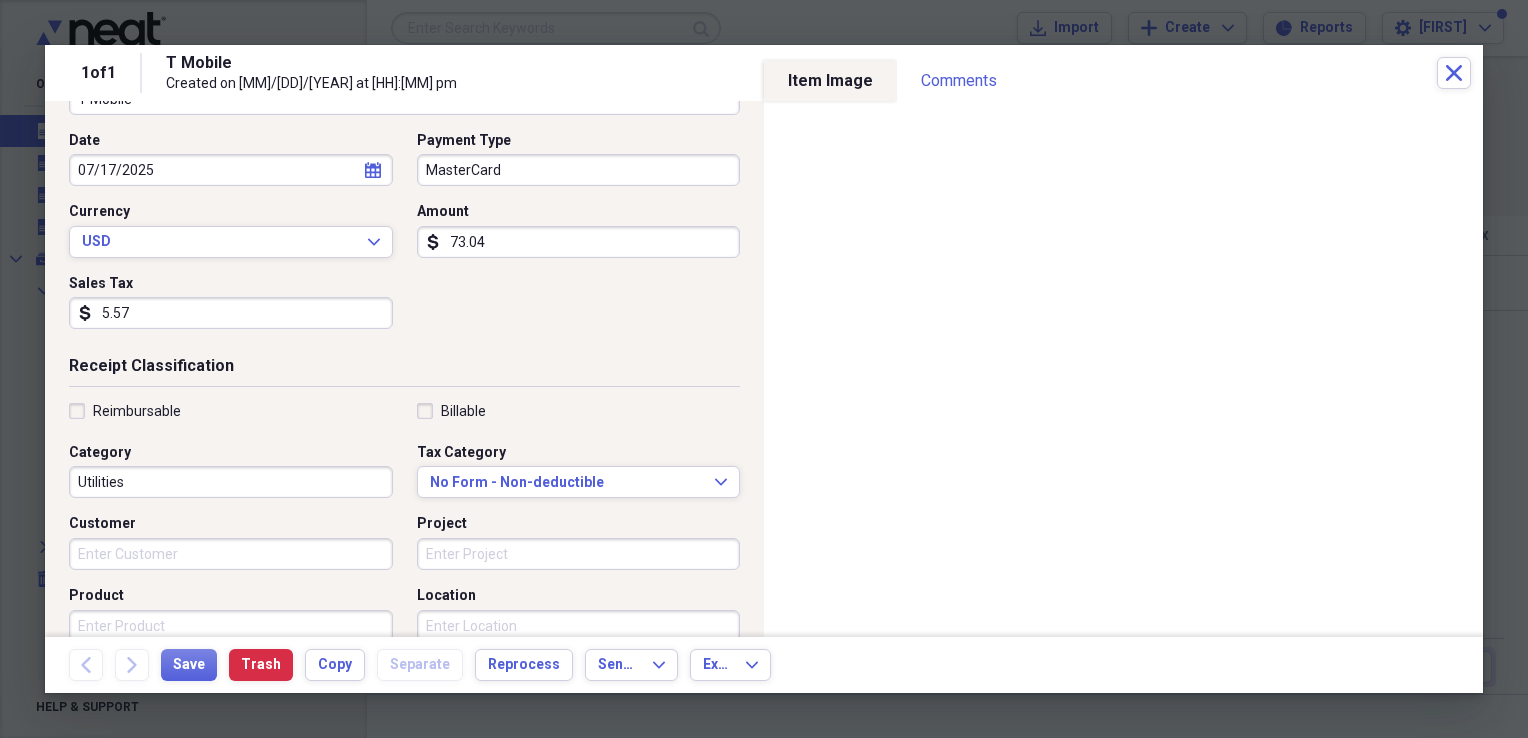type on "5.57" 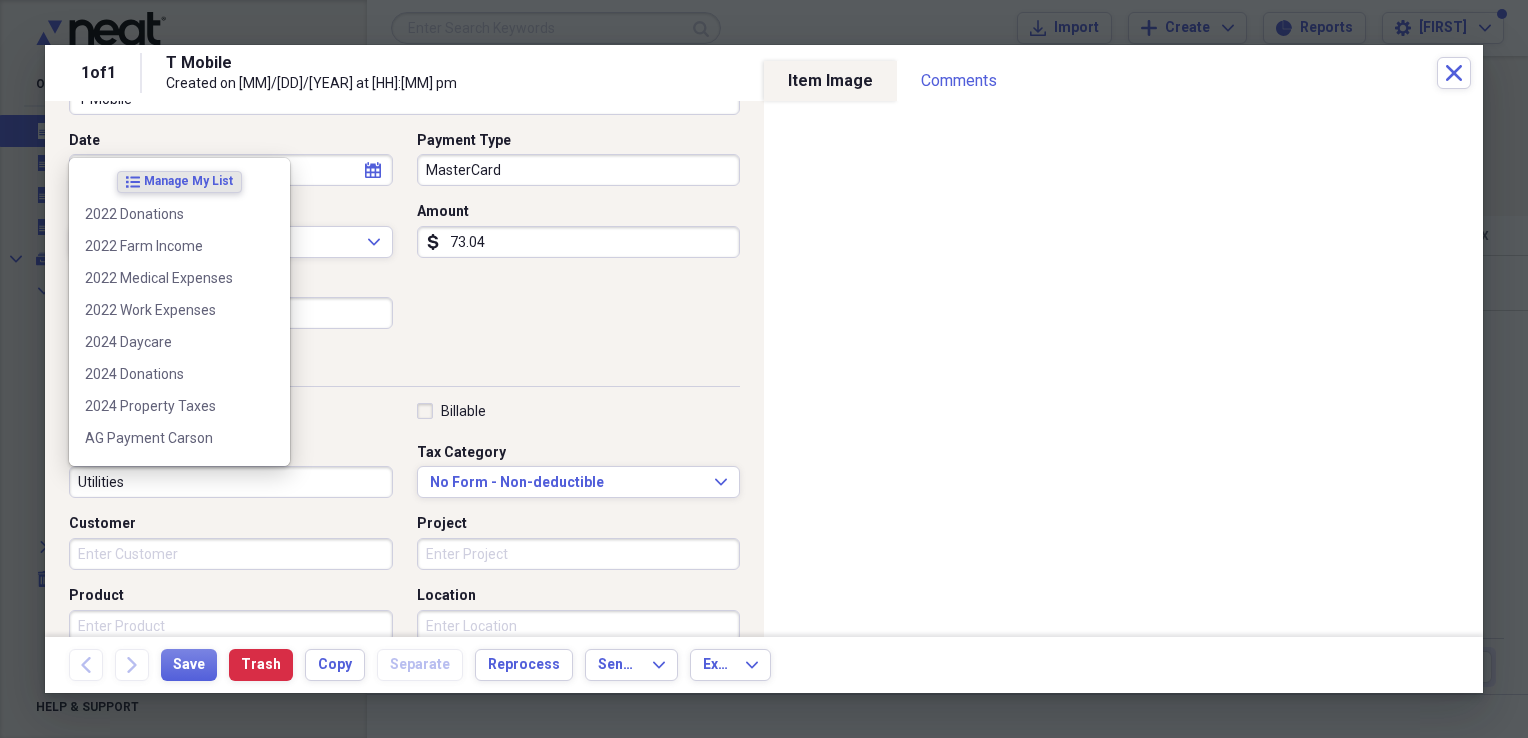 click on "Utilities" at bounding box center [231, 482] 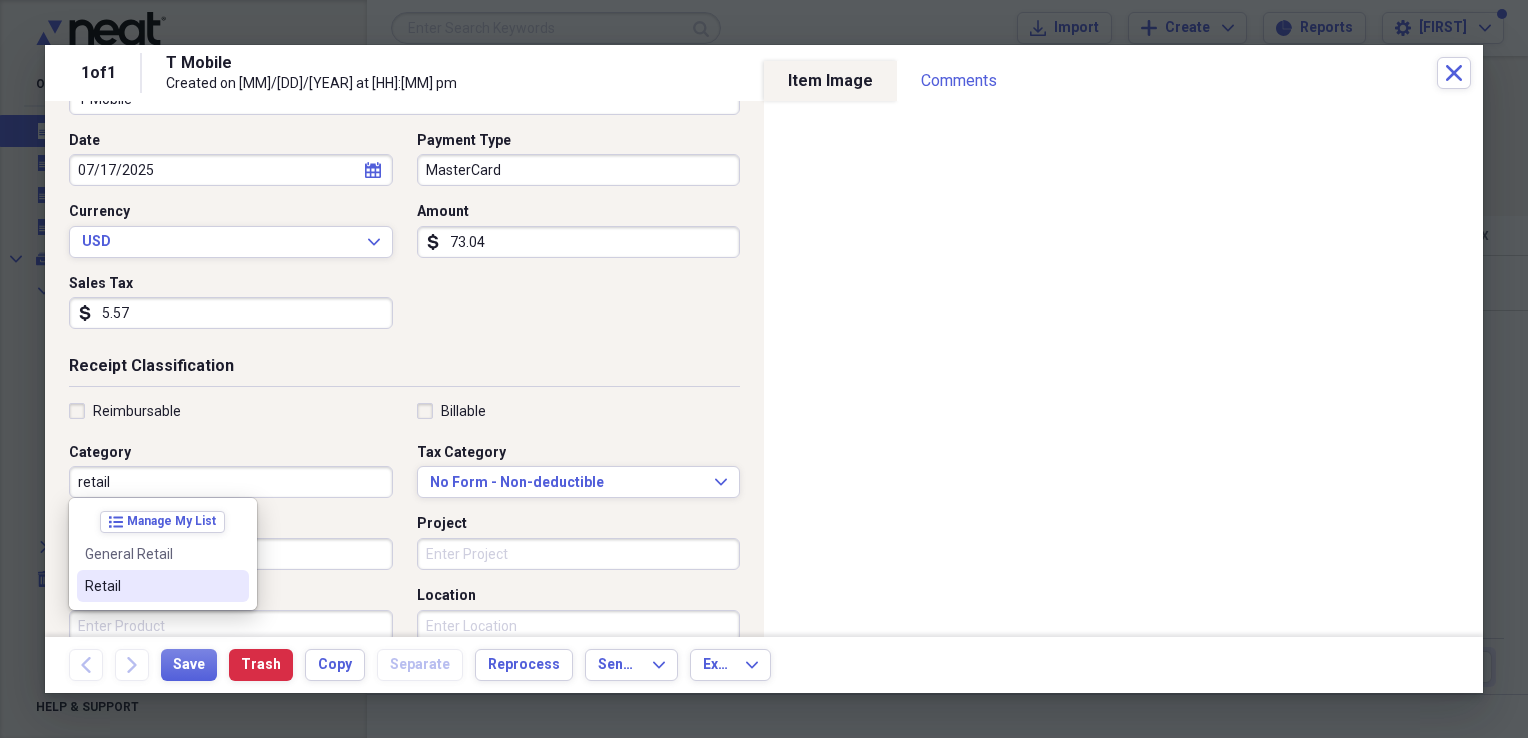 click on "Retail" at bounding box center [151, 586] 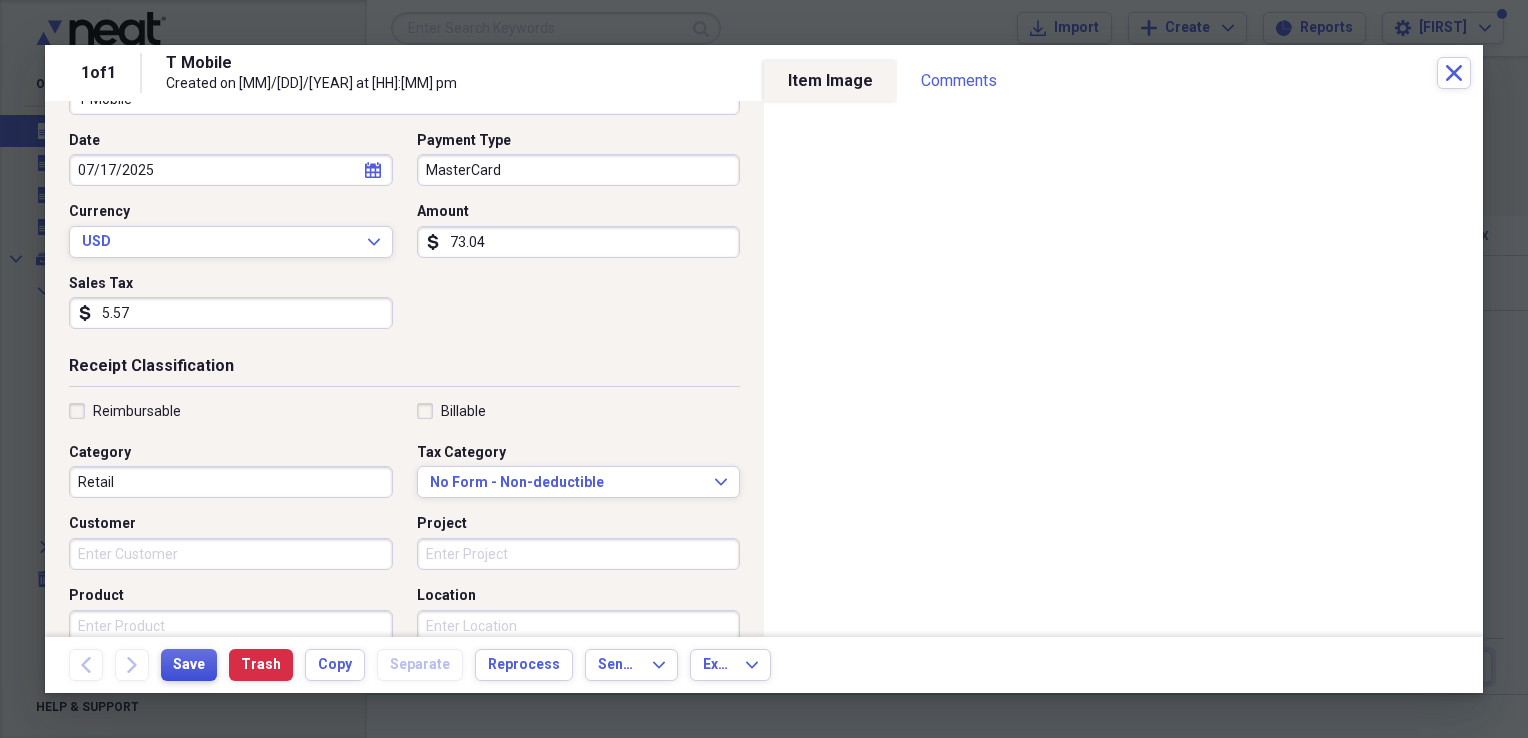 click on "Save" at bounding box center (189, 665) 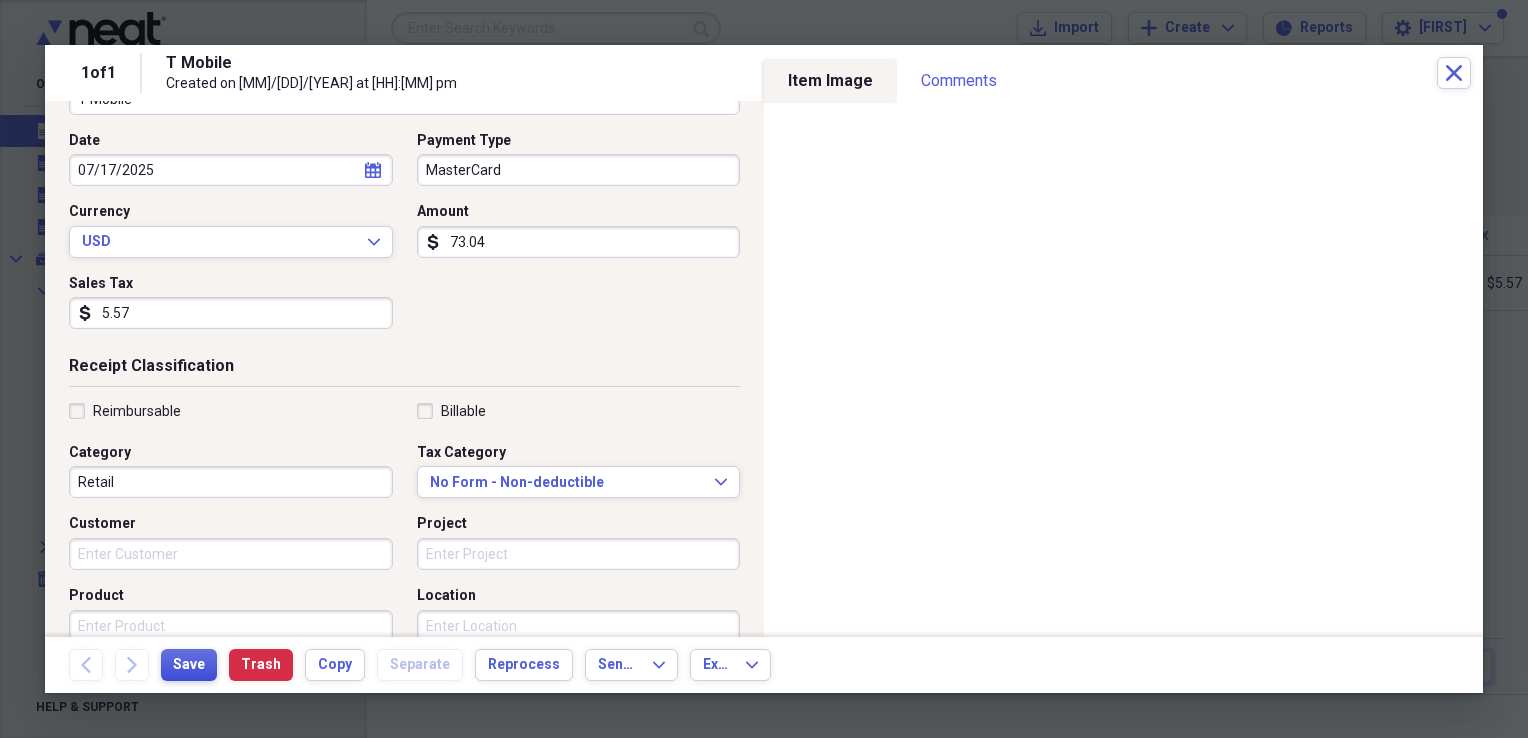 click on "Save" at bounding box center (189, 665) 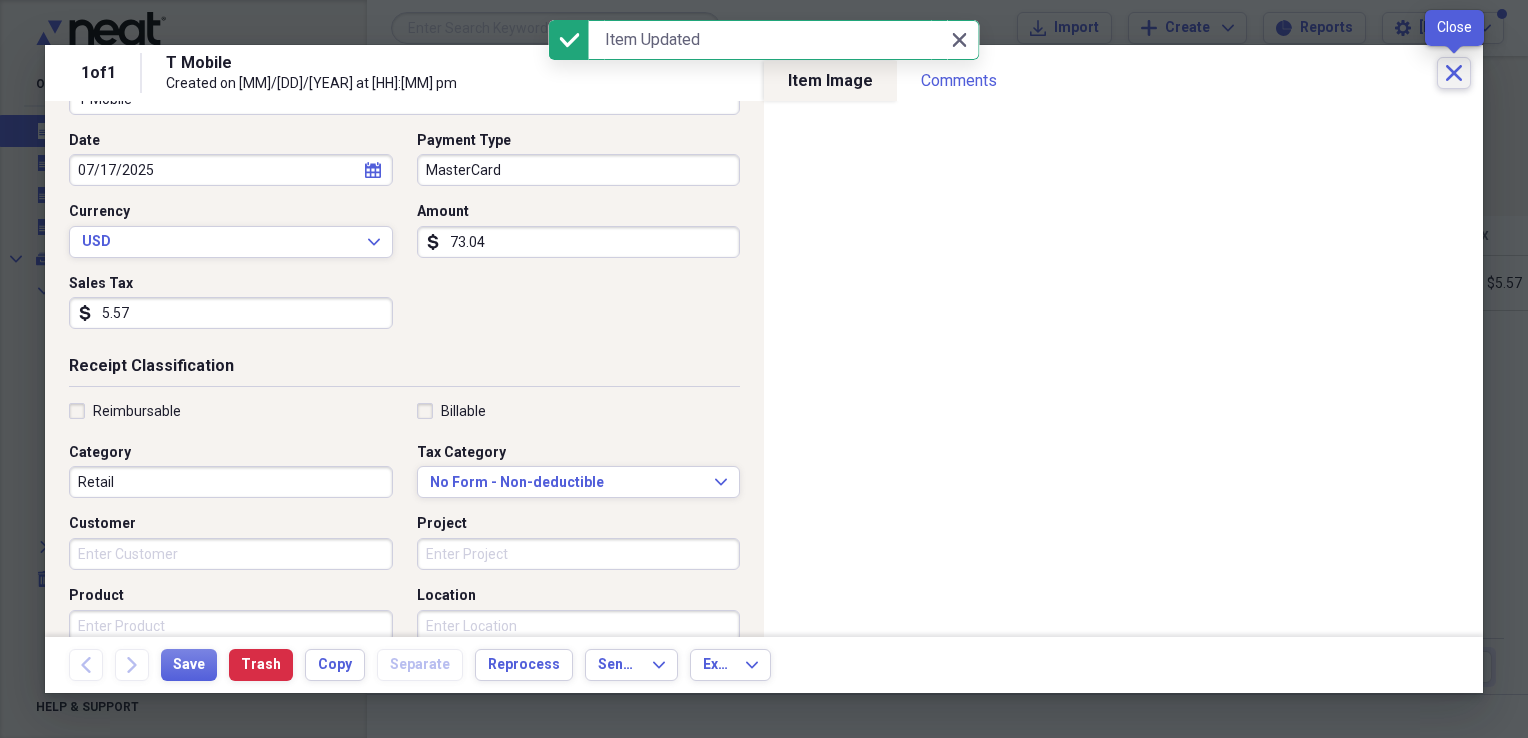click 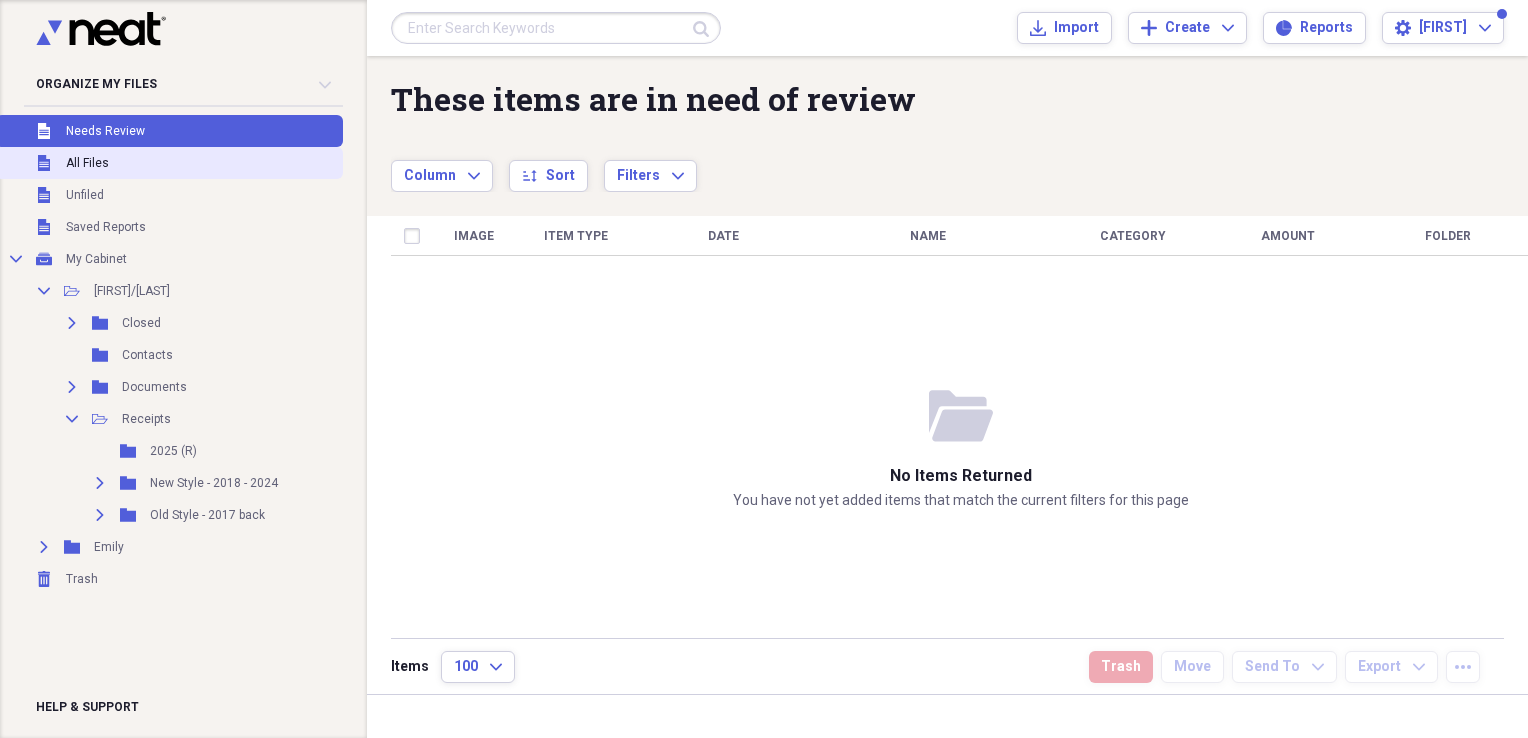 click on "All Files" at bounding box center (87, 163) 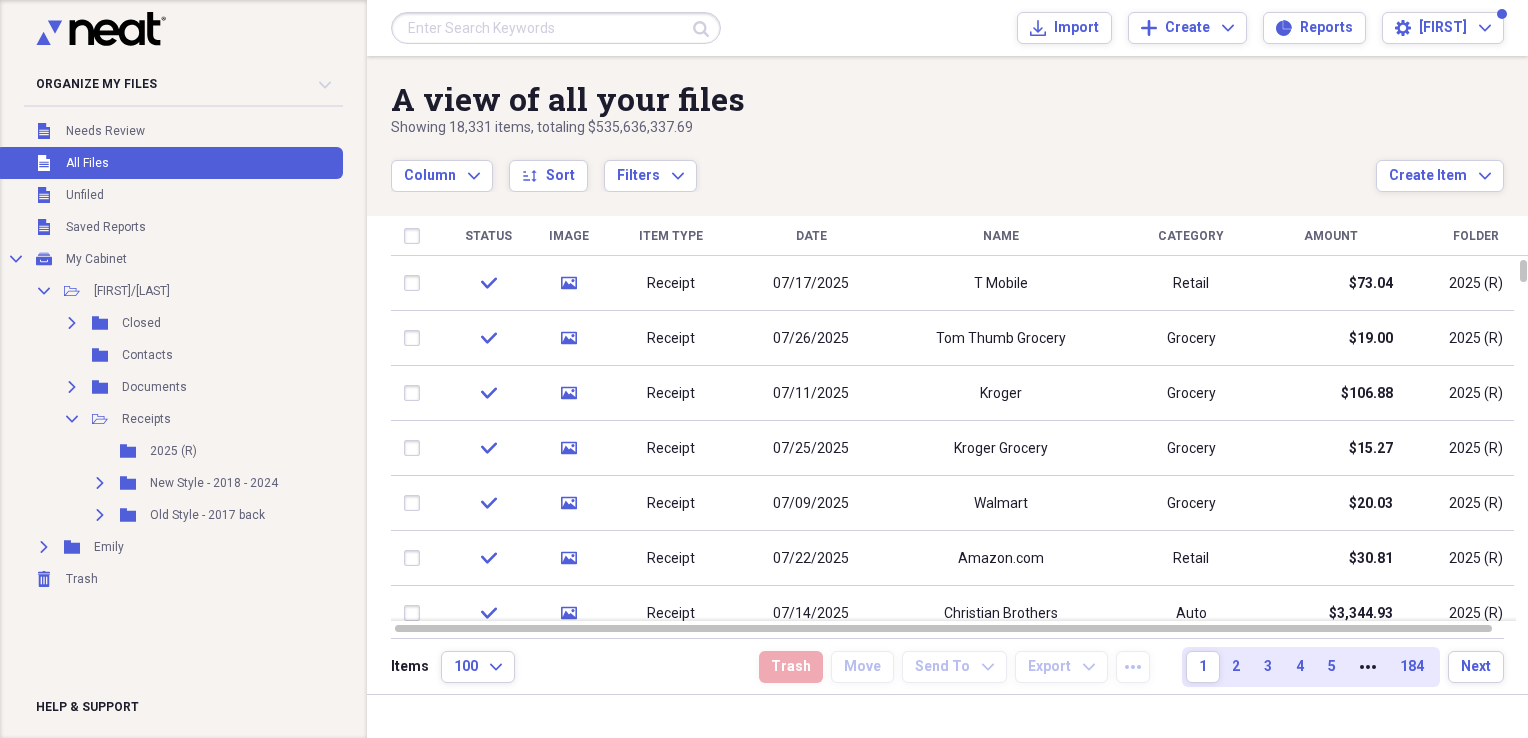 click on "Date" at bounding box center (811, 236) 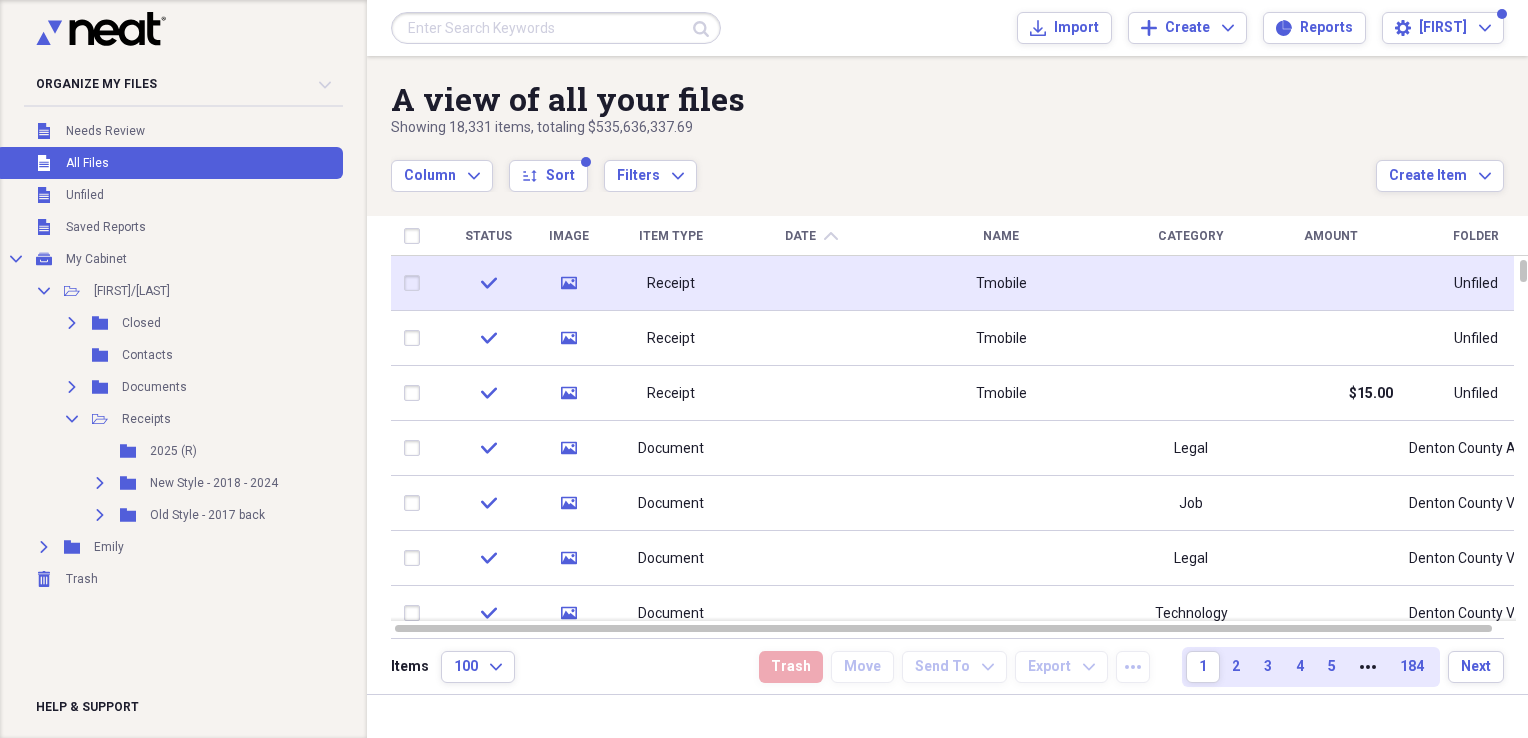 click 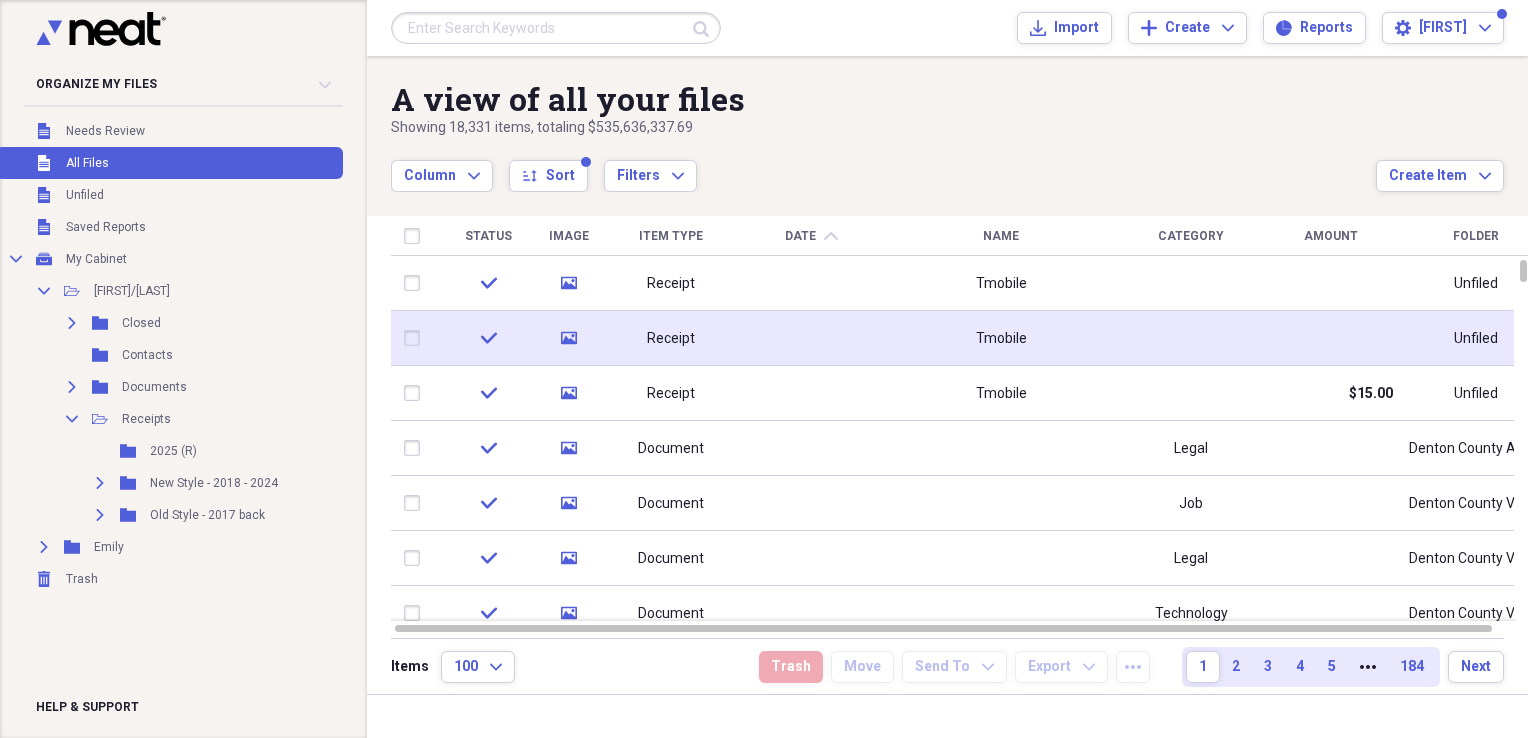 click 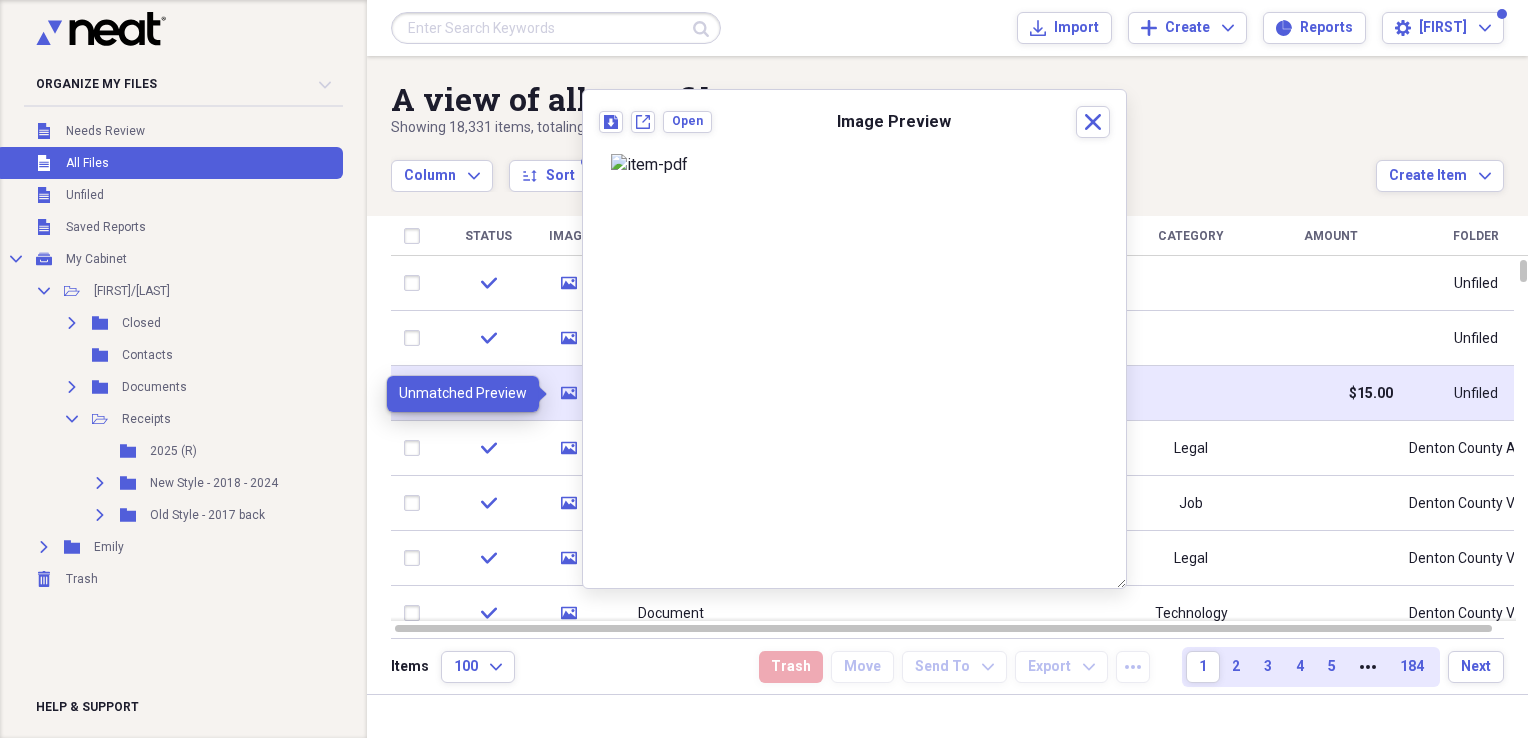 click on "media" 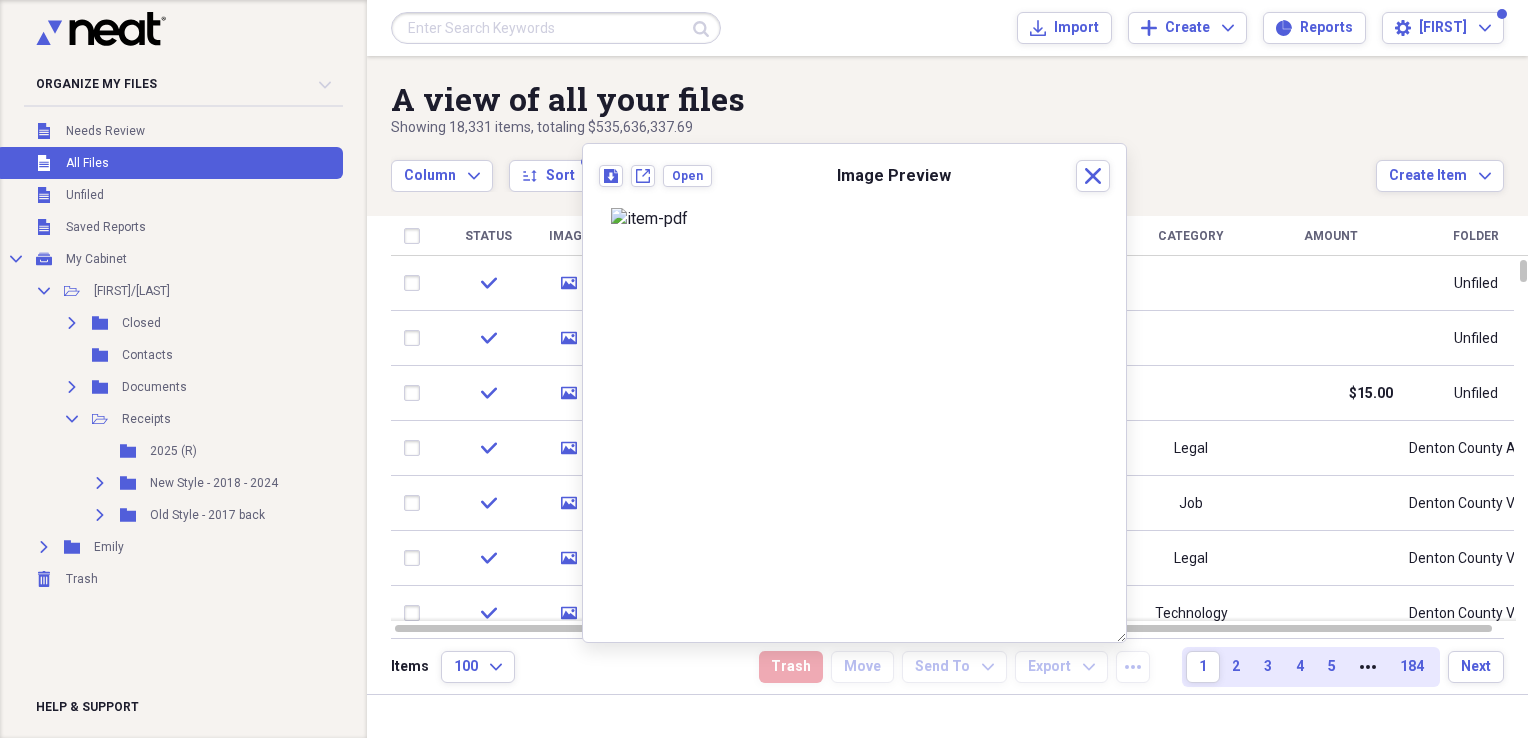scroll, scrollTop: 233, scrollLeft: 0, axis: vertical 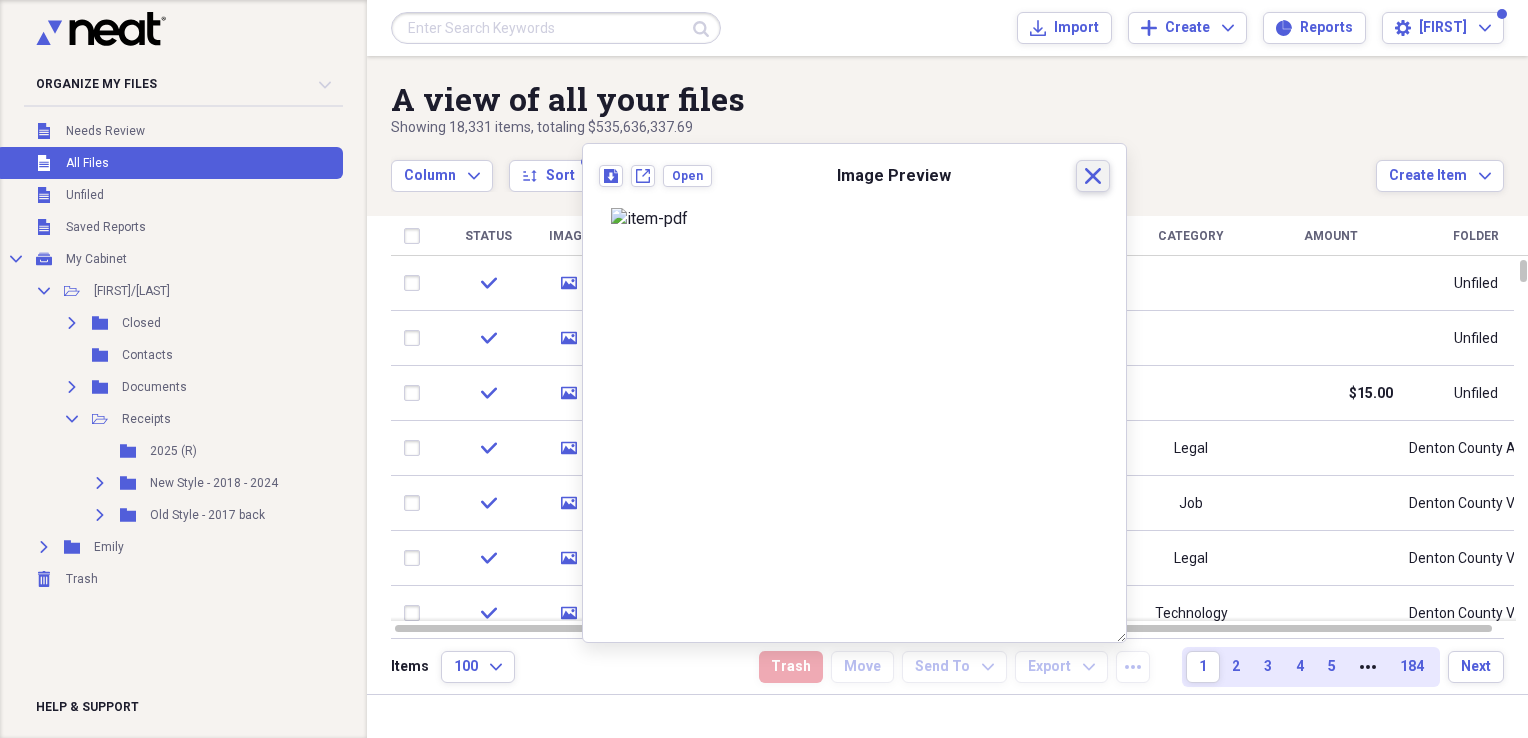 click on "Close" 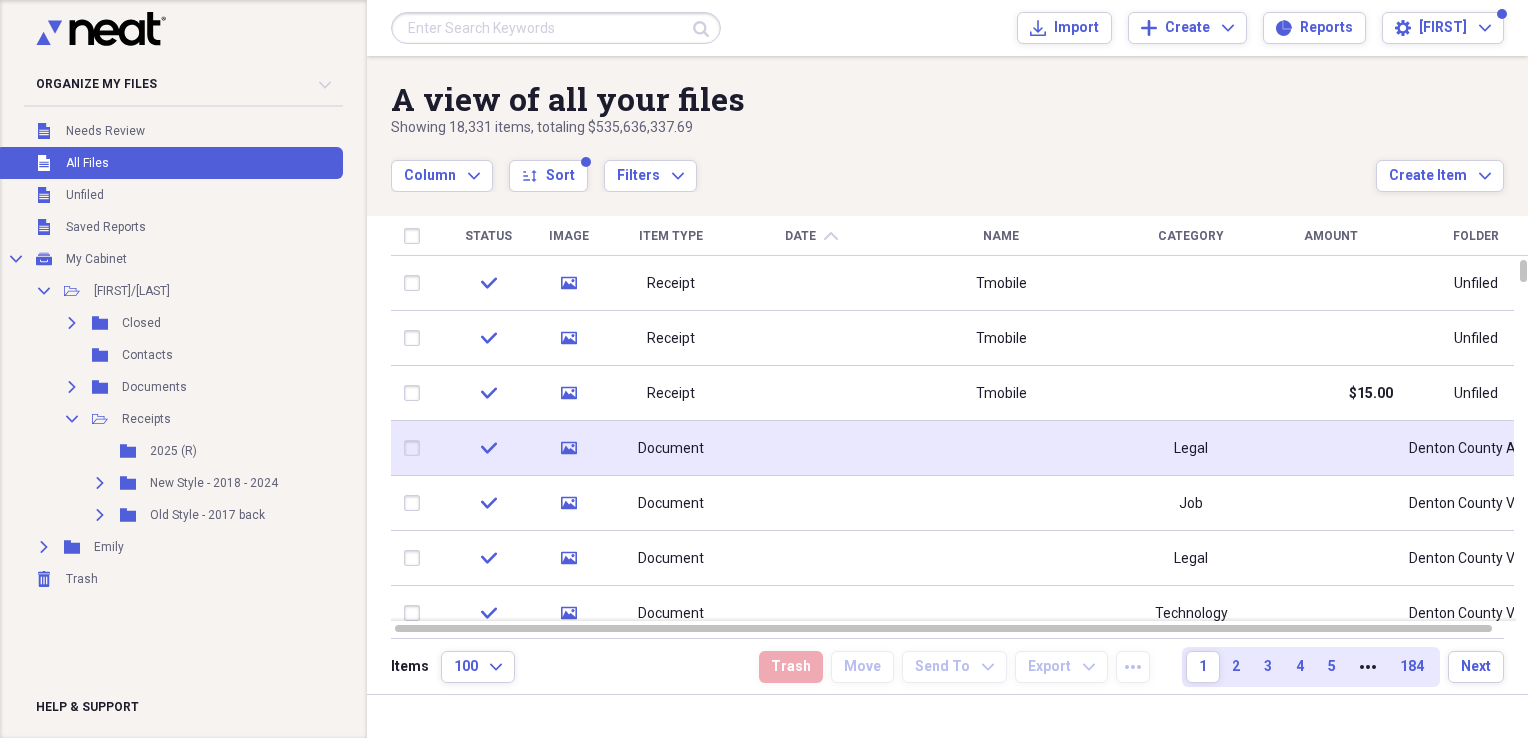 click on "media" 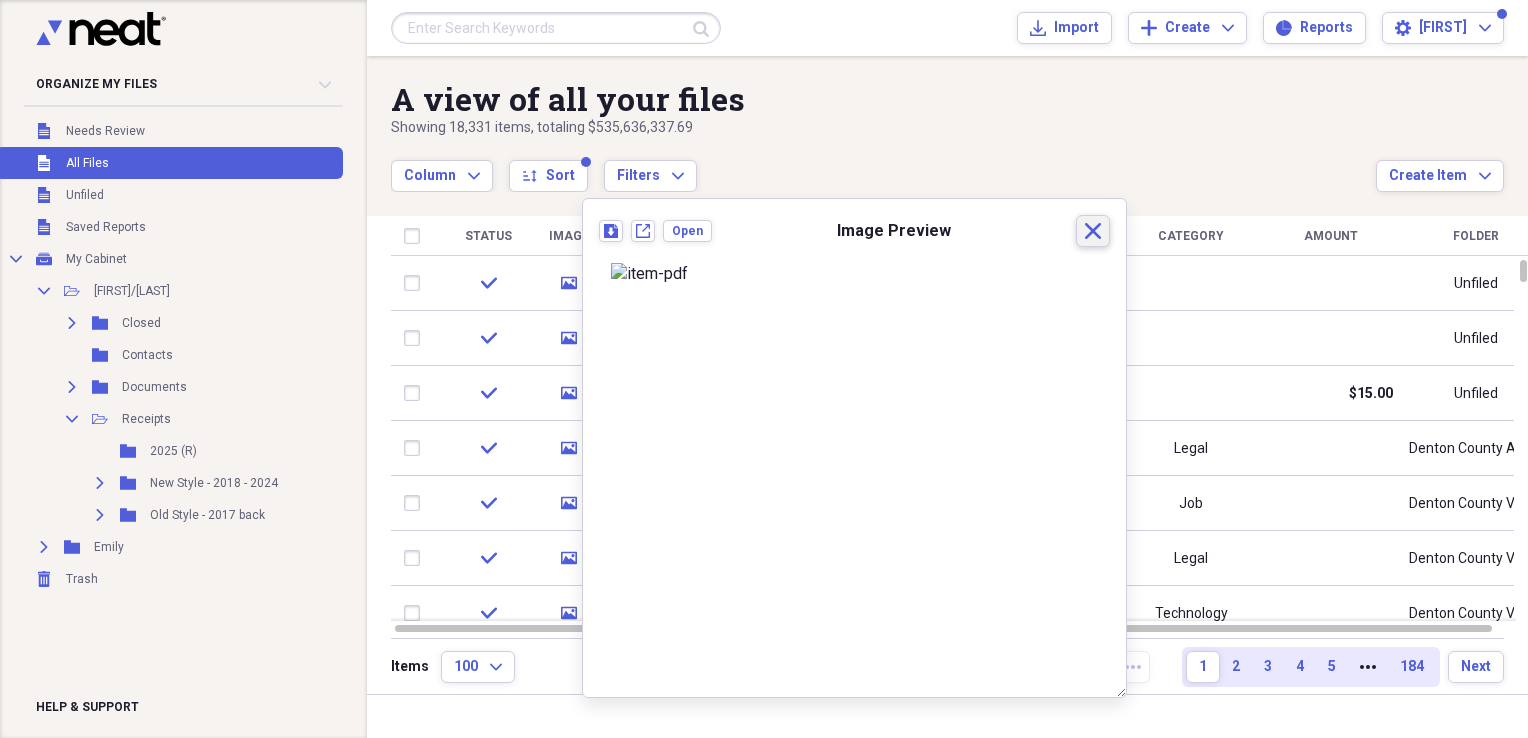 click on "Close" 